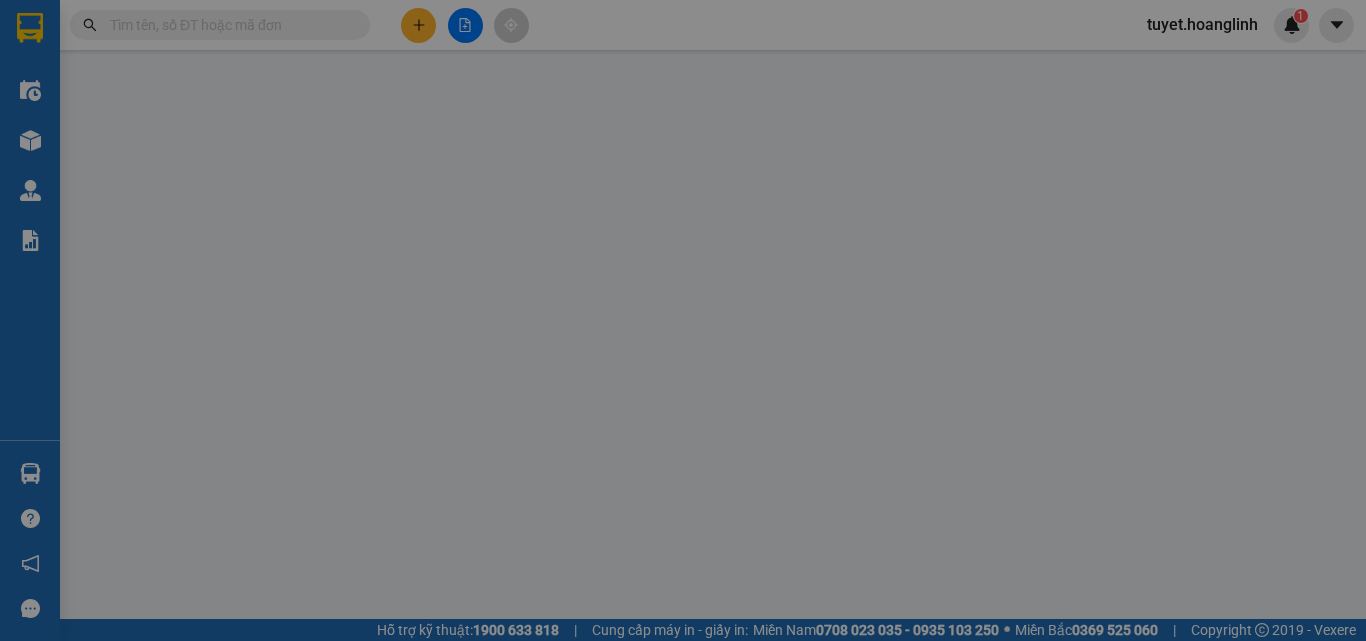 scroll, scrollTop: 0, scrollLeft: 0, axis: both 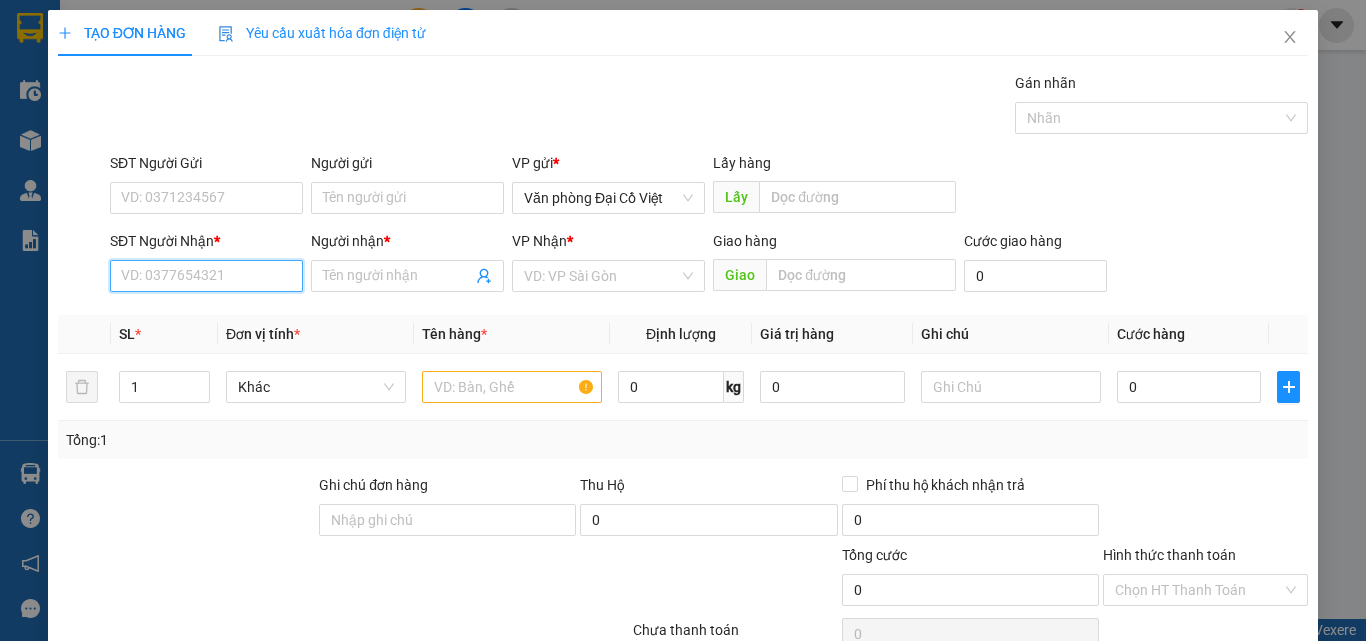 click on "SĐT Người Nhận  *" at bounding box center [206, 276] 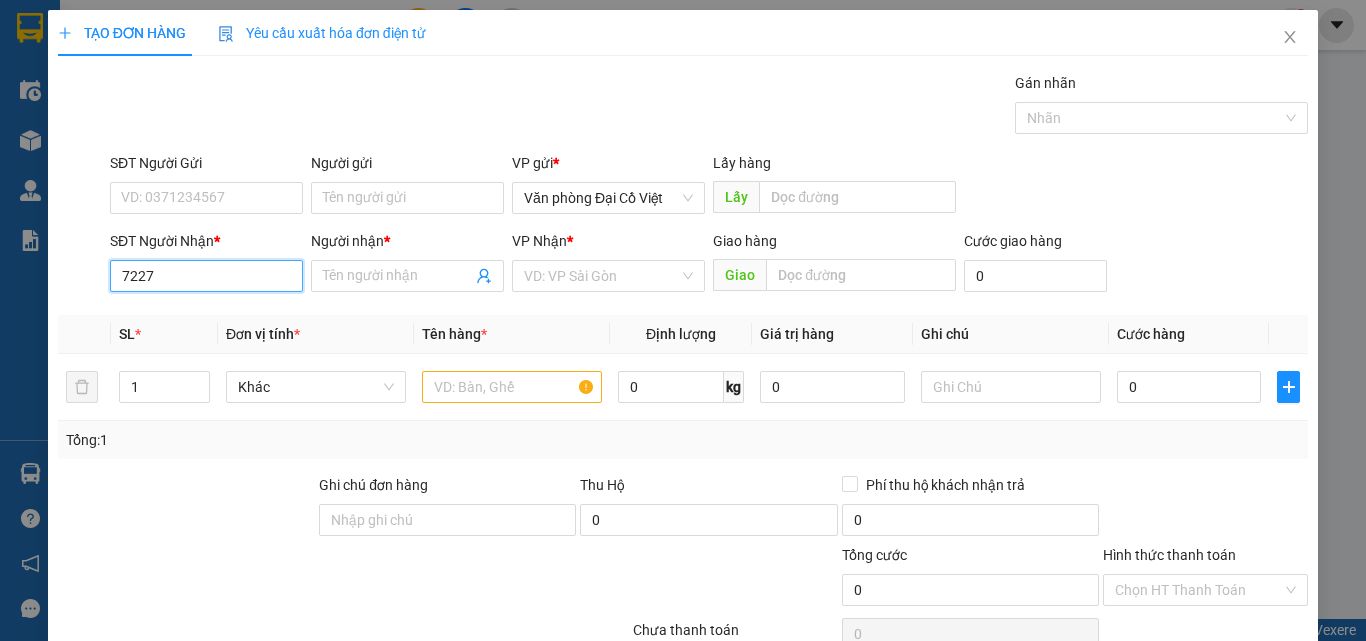 click on "7227" at bounding box center [206, 276] 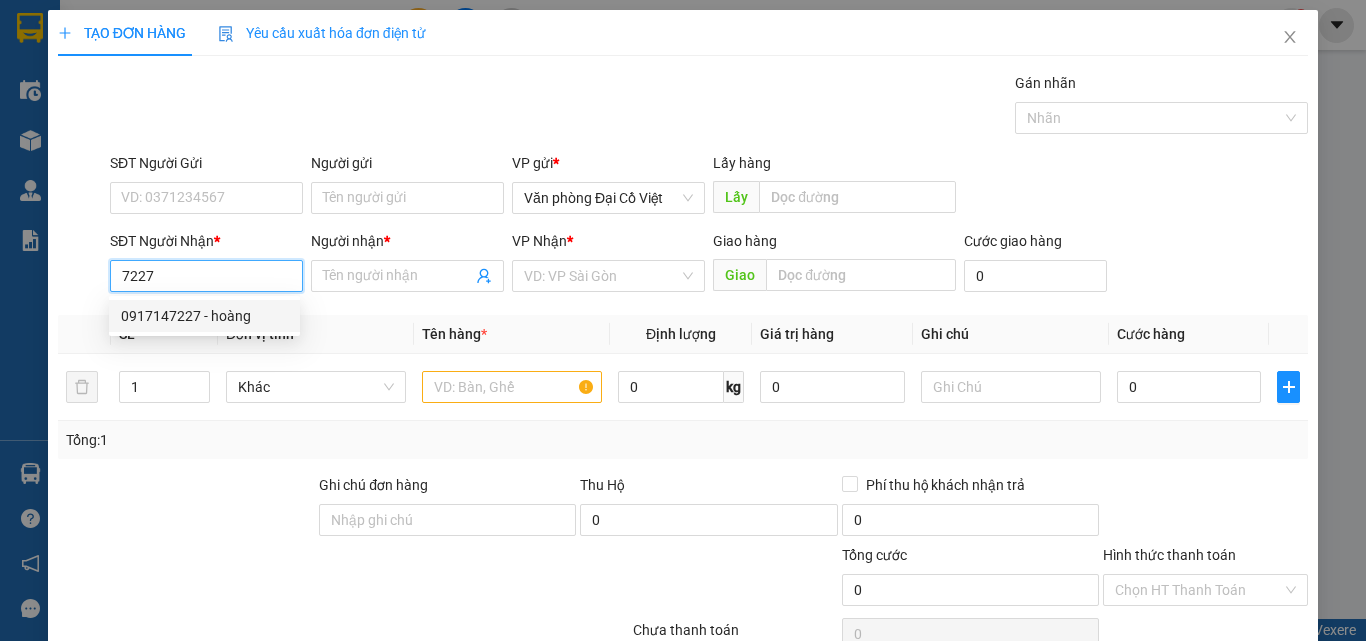 click on "0917147227 - hoàng" at bounding box center (204, 316) 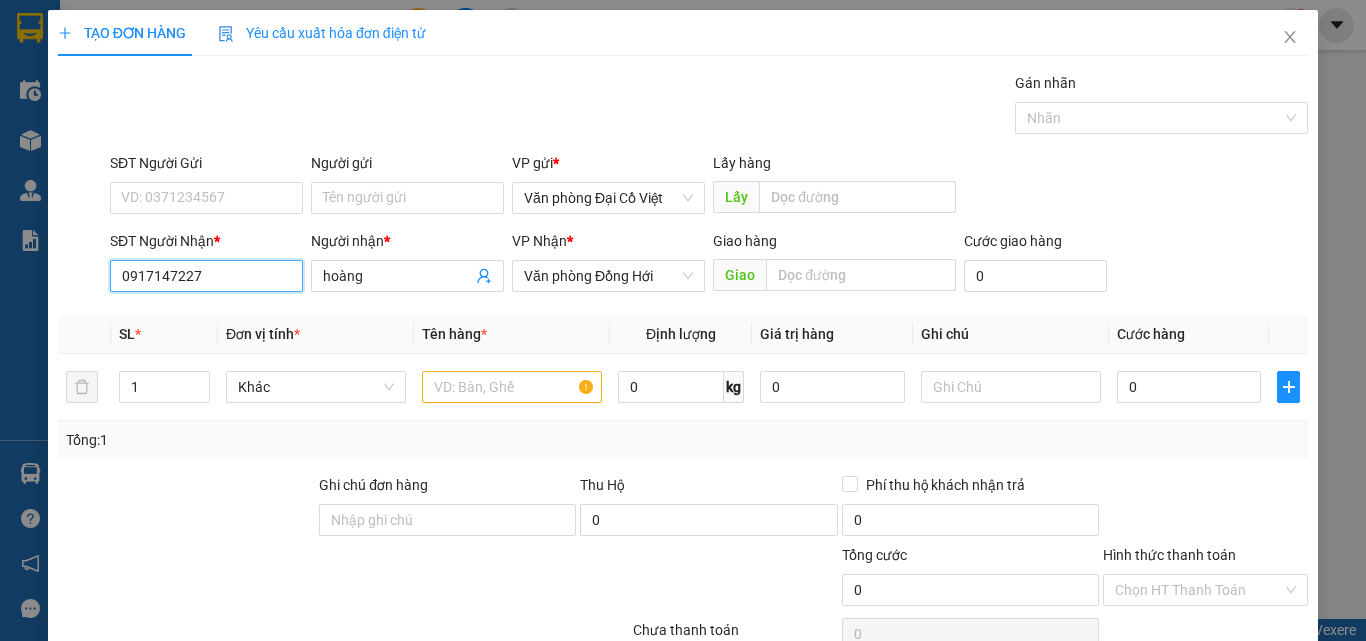 type on "50.000" 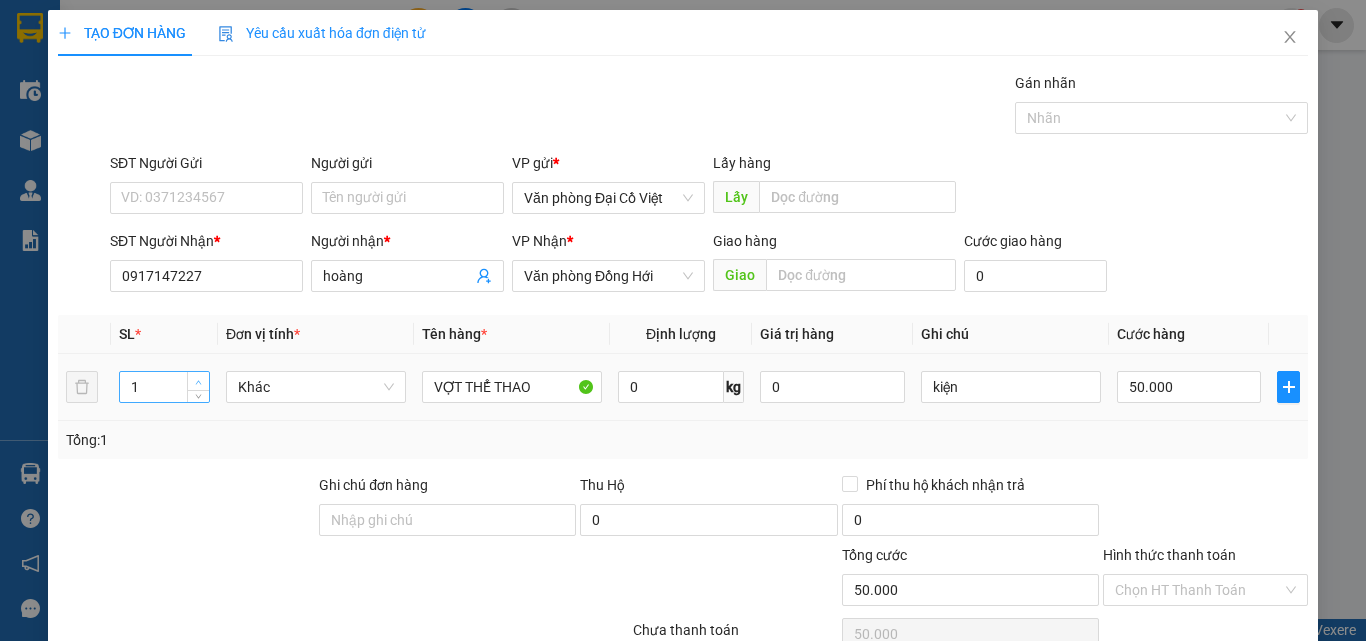 click at bounding box center (198, 381) 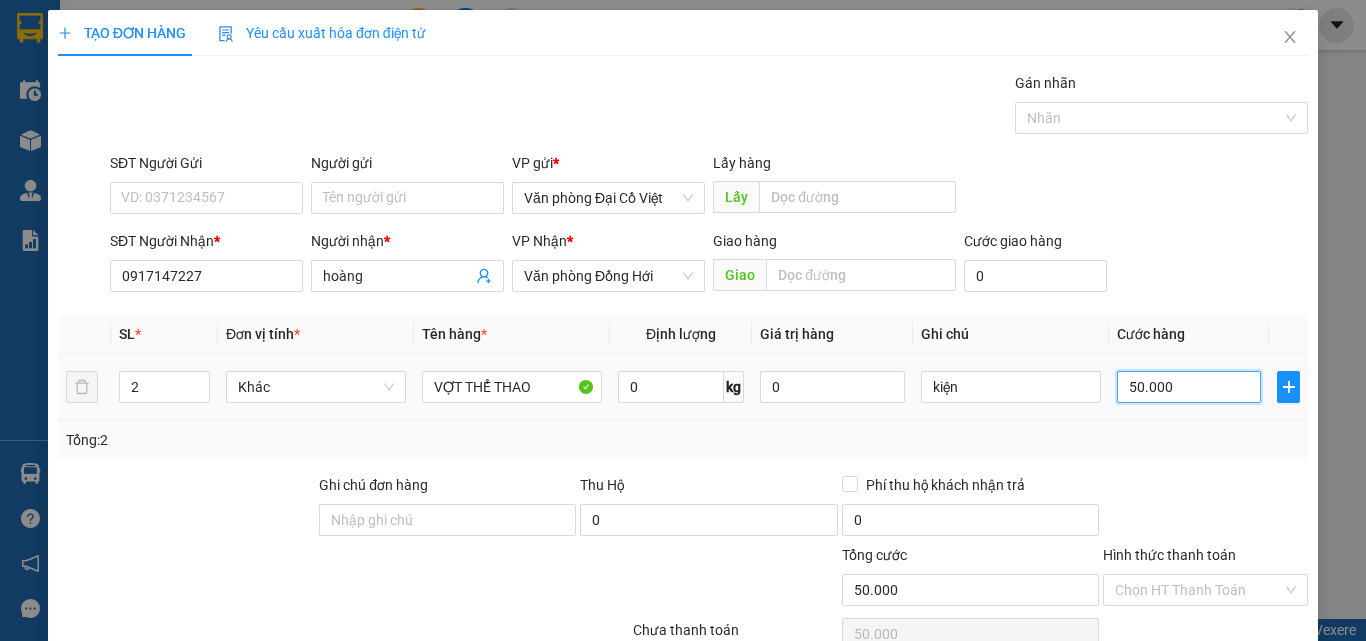 click on "50.000" at bounding box center [1189, 387] 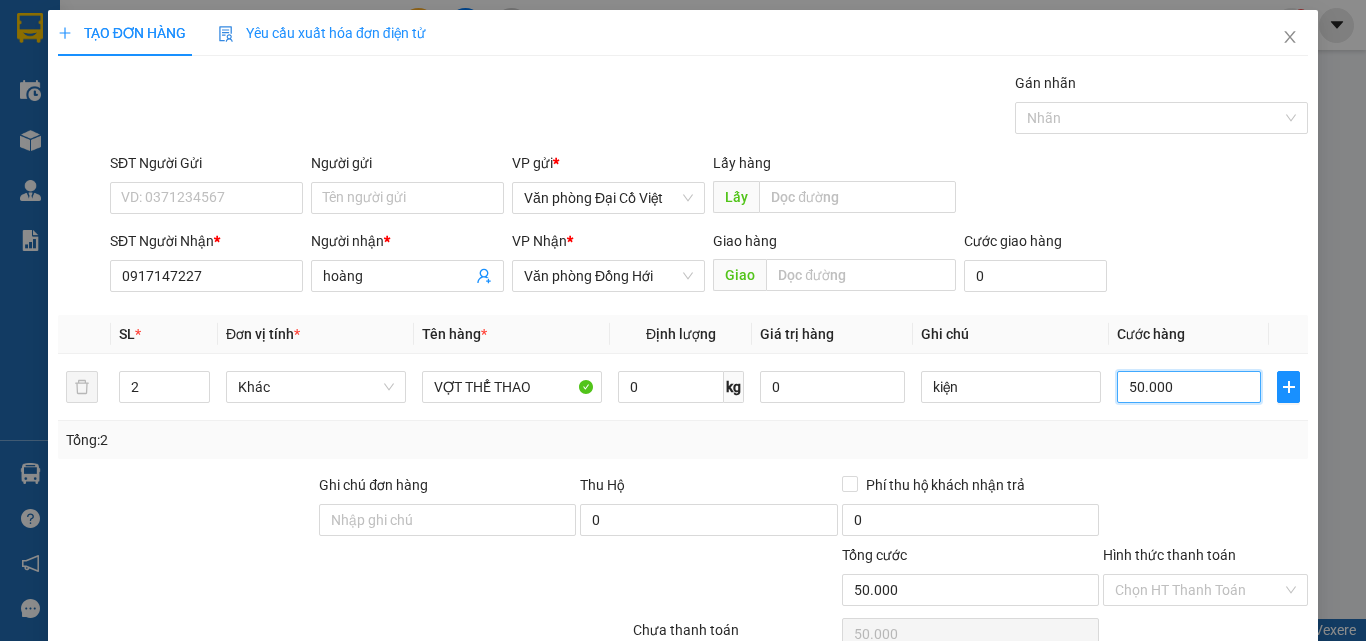 type on "1" 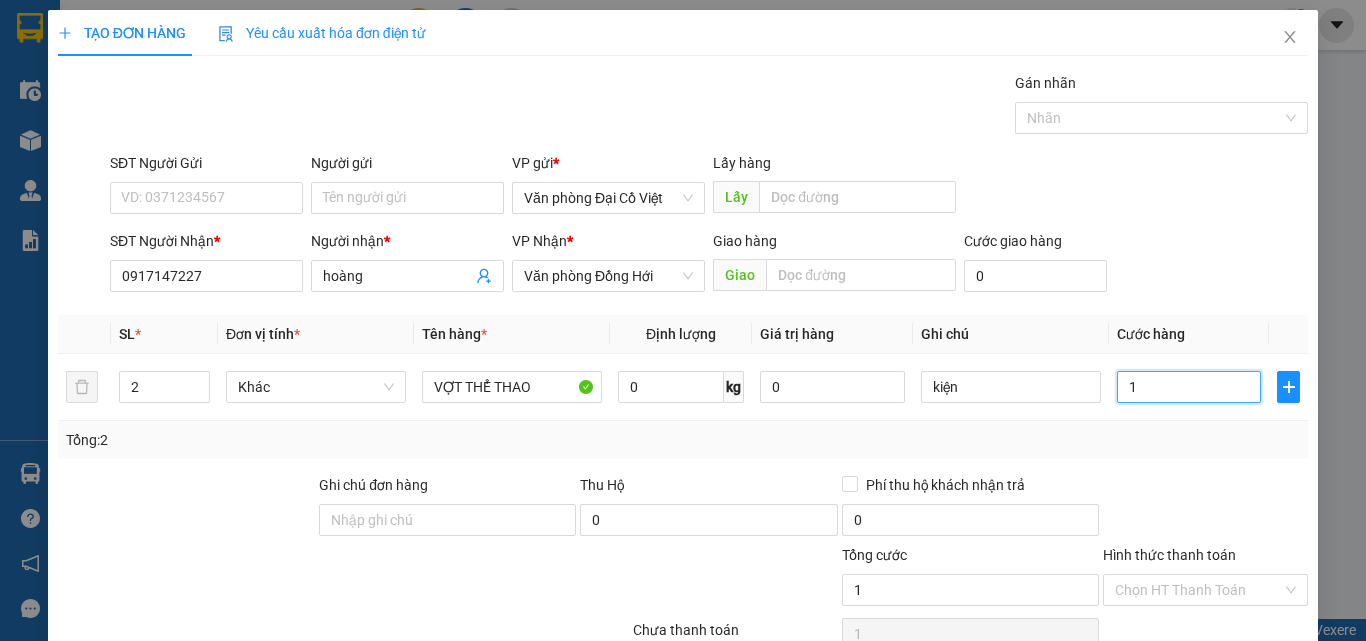 type on "12" 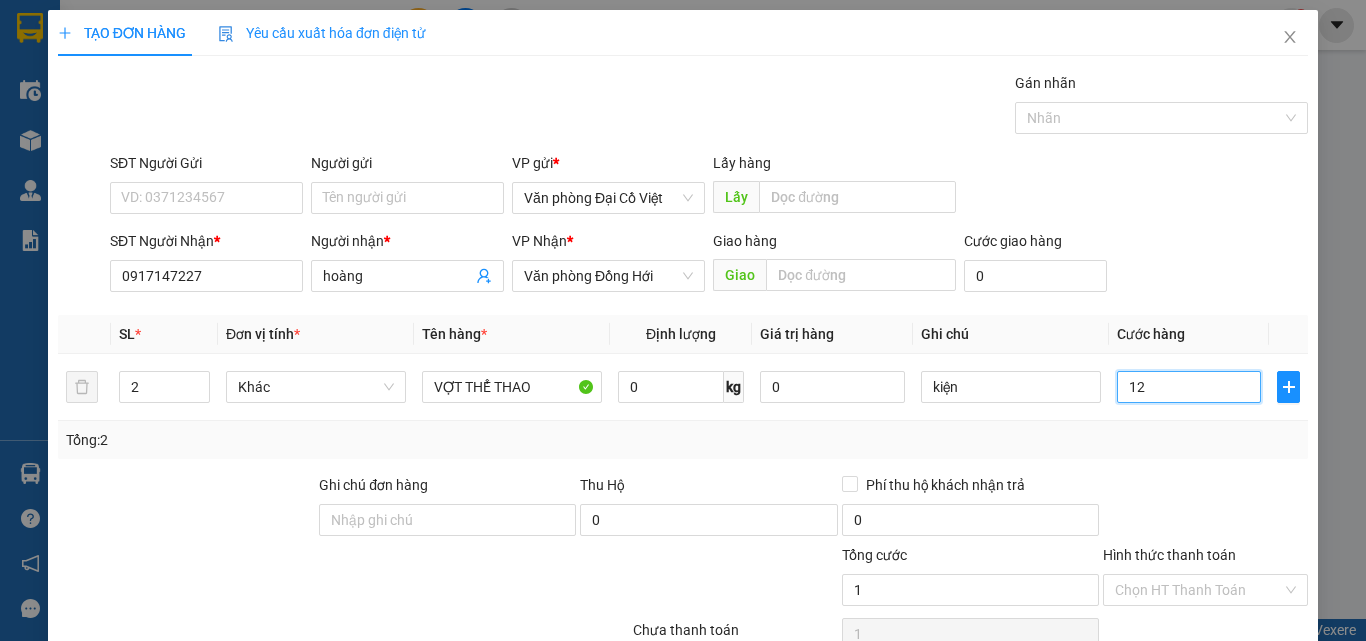 type on "12" 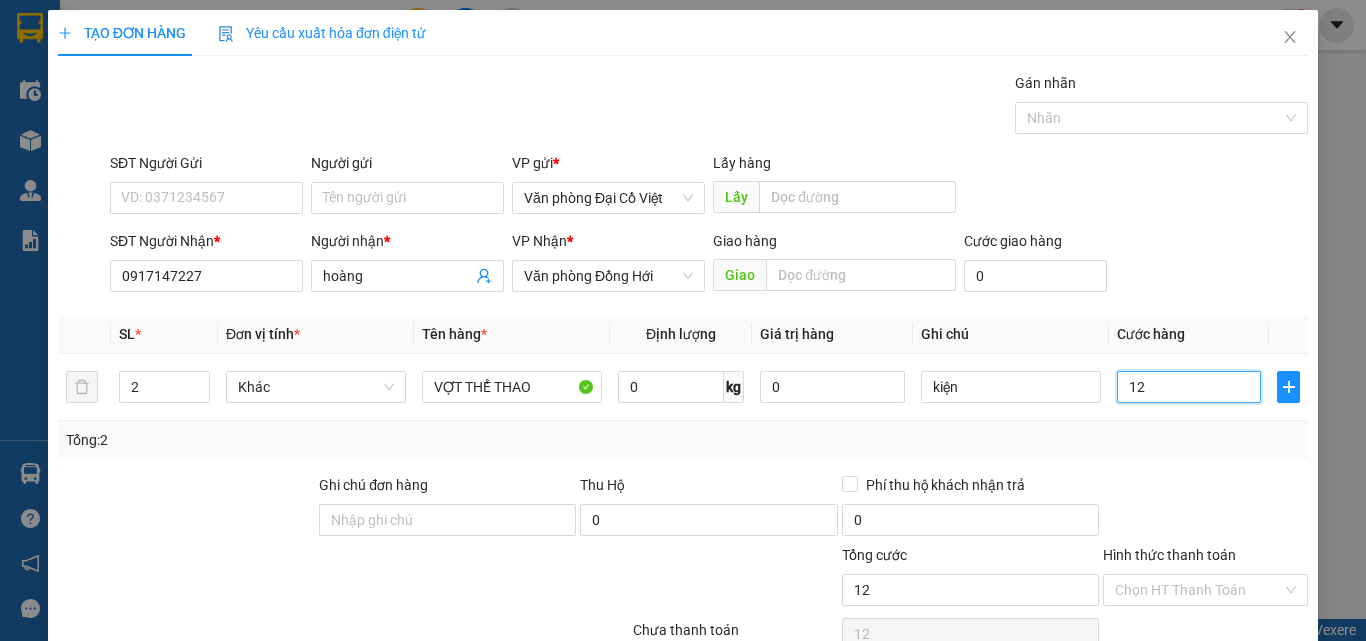 type on "120" 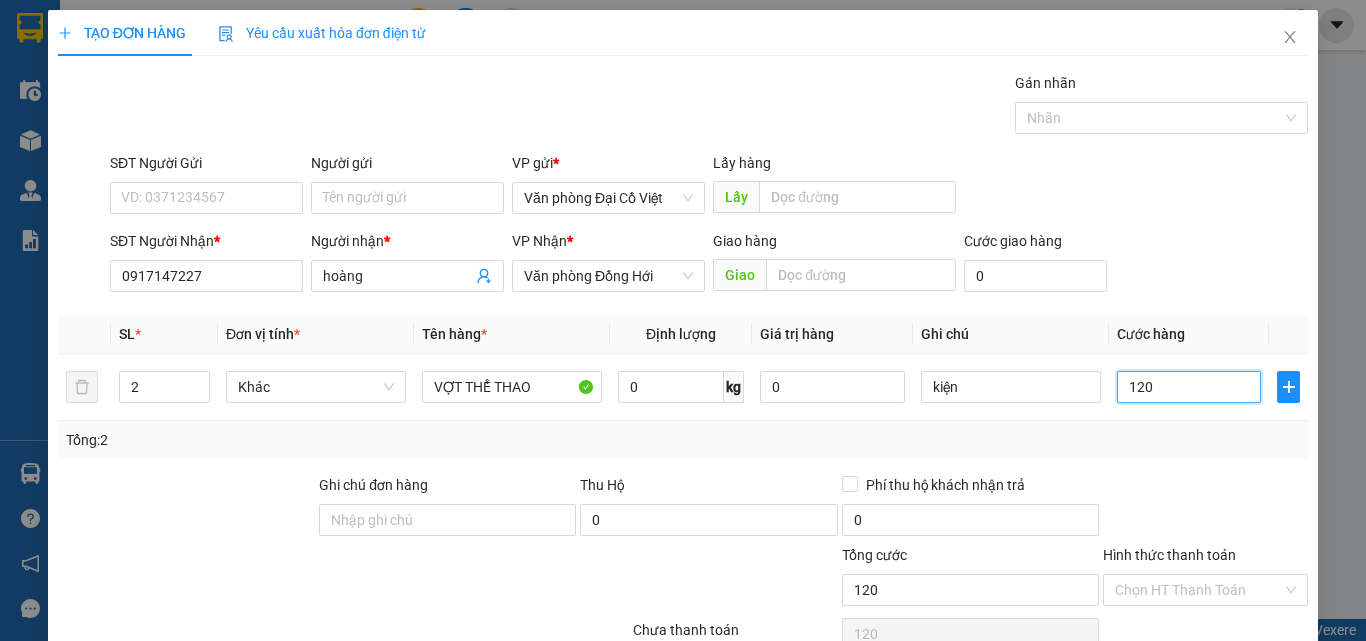 type on "120" 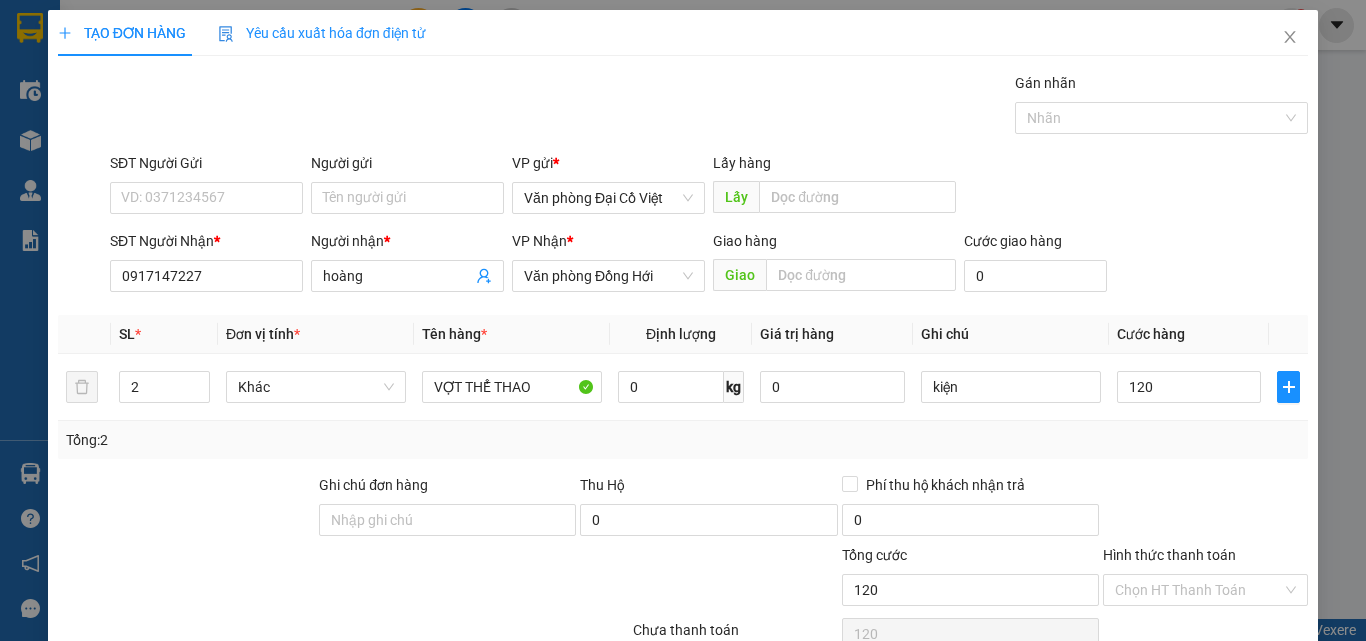 type on "120.000" 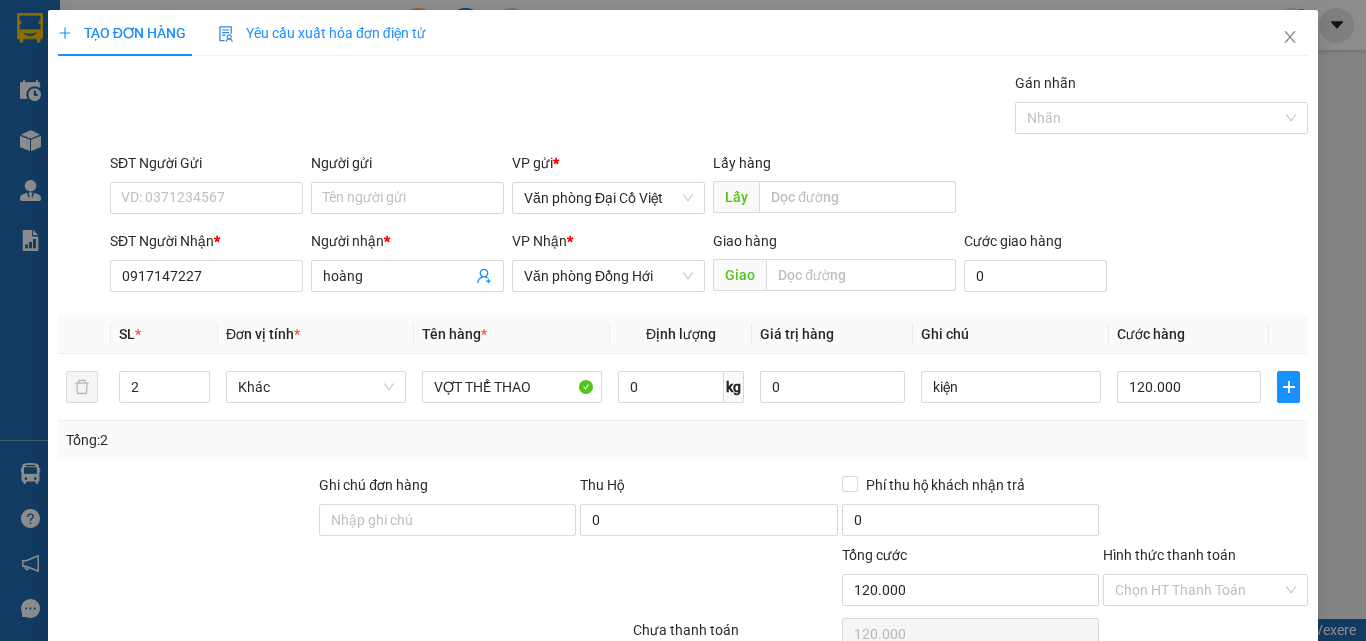 click at bounding box center (1205, 509) 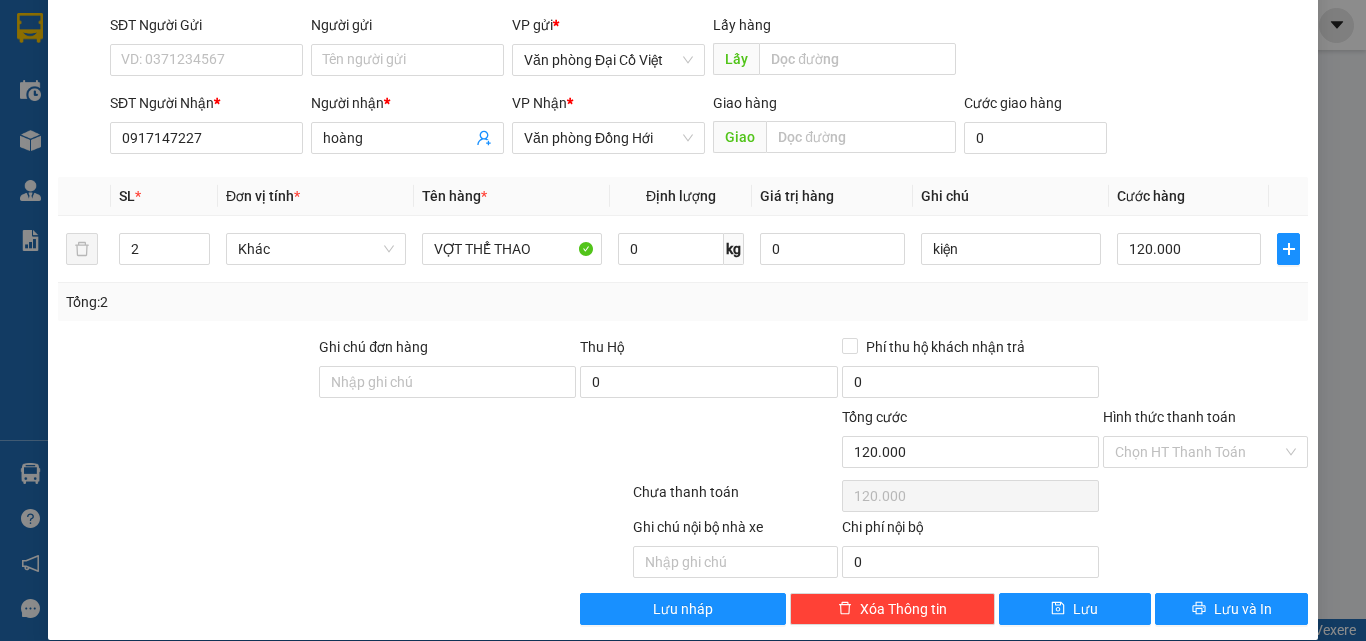scroll, scrollTop: 161, scrollLeft: 0, axis: vertical 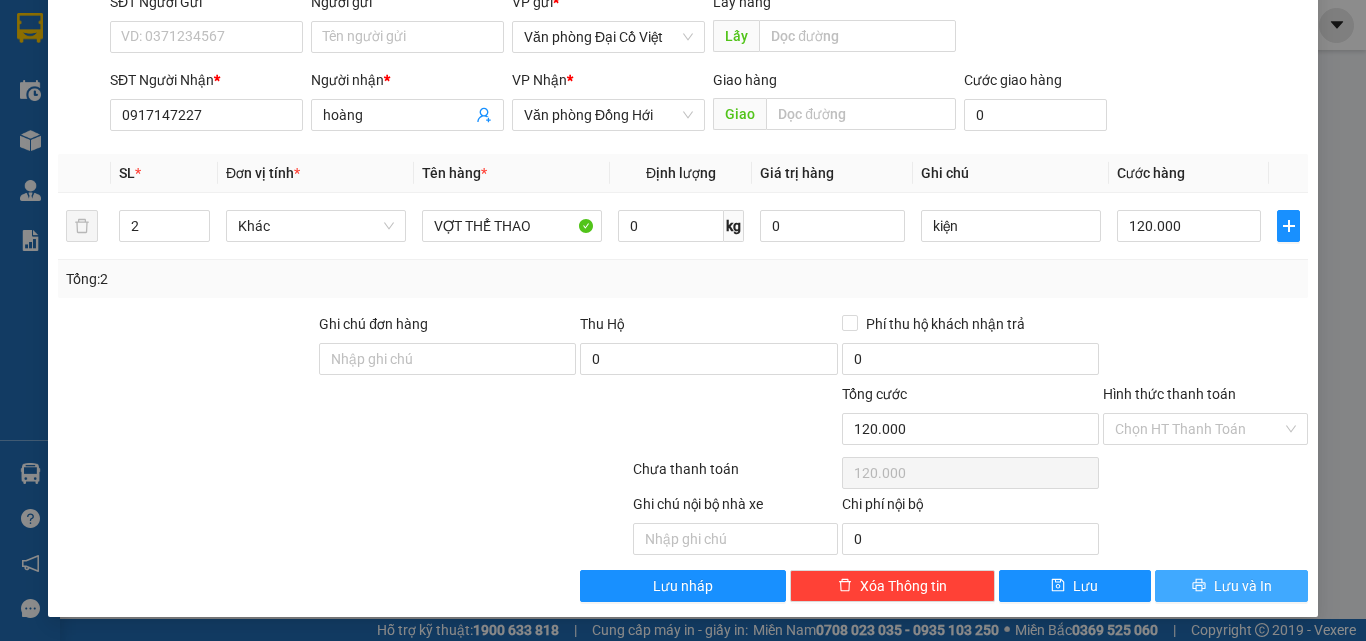 click on "Lưu và In" at bounding box center [1243, 586] 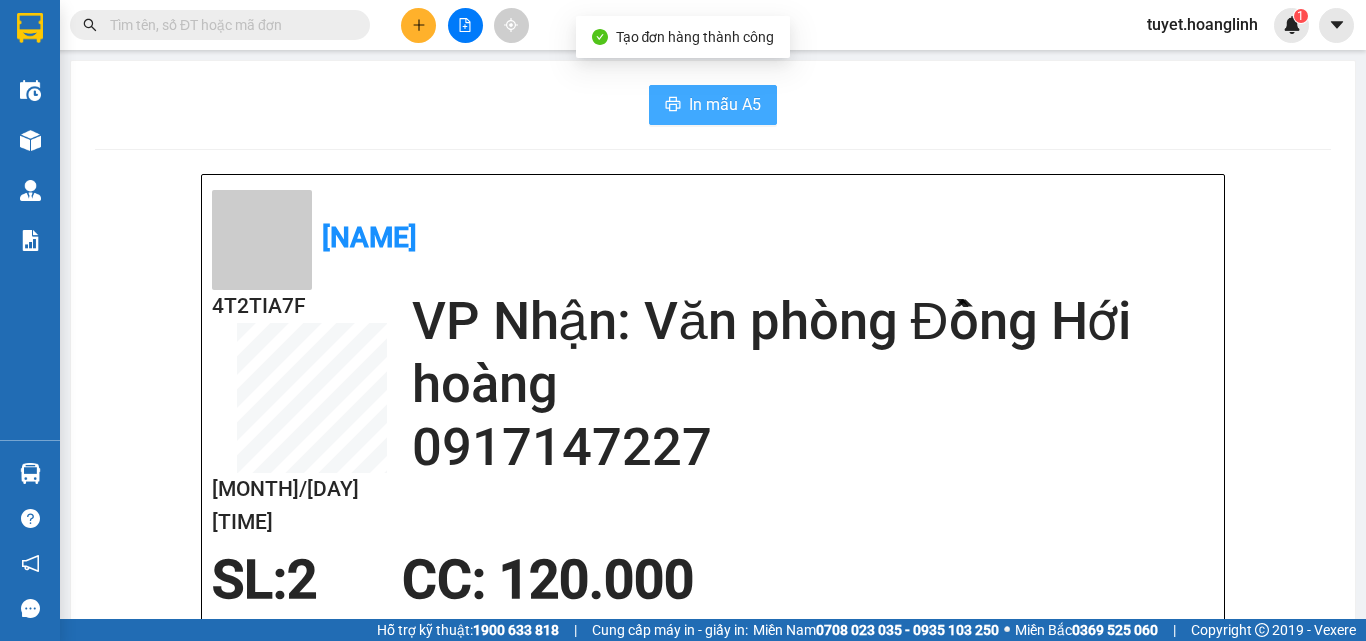click on "In mẫu A5" at bounding box center (725, 104) 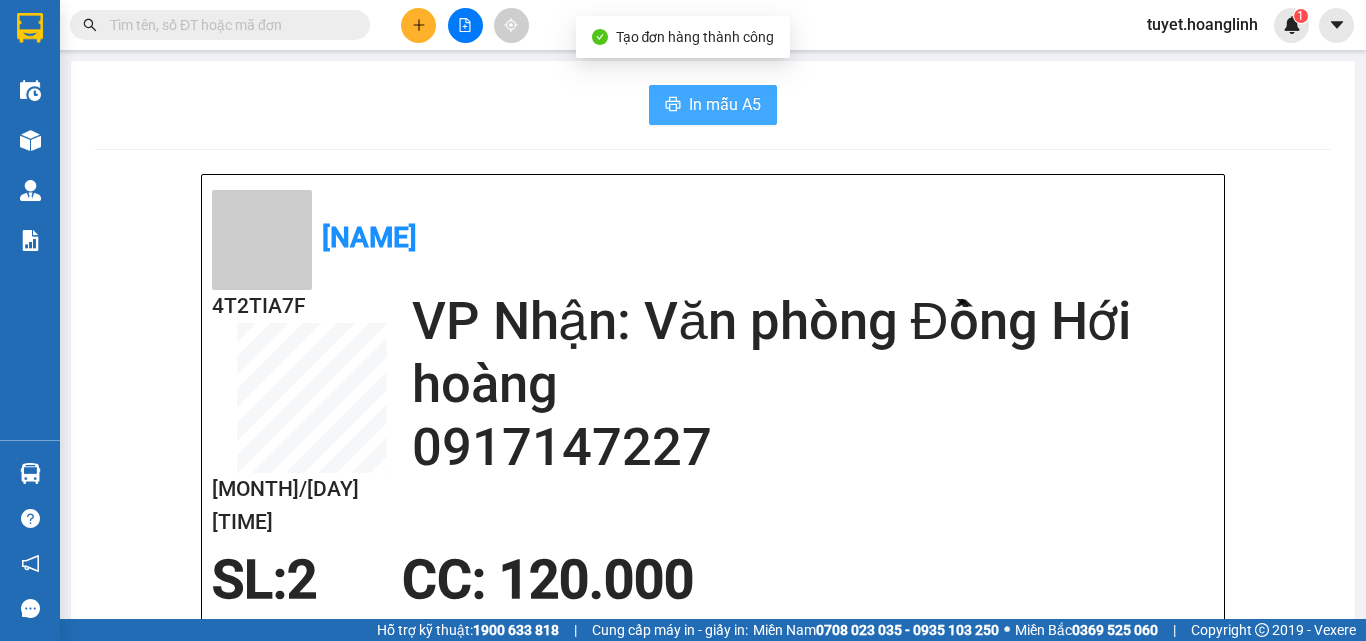 scroll, scrollTop: 0, scrollLeft: 0, axis: both 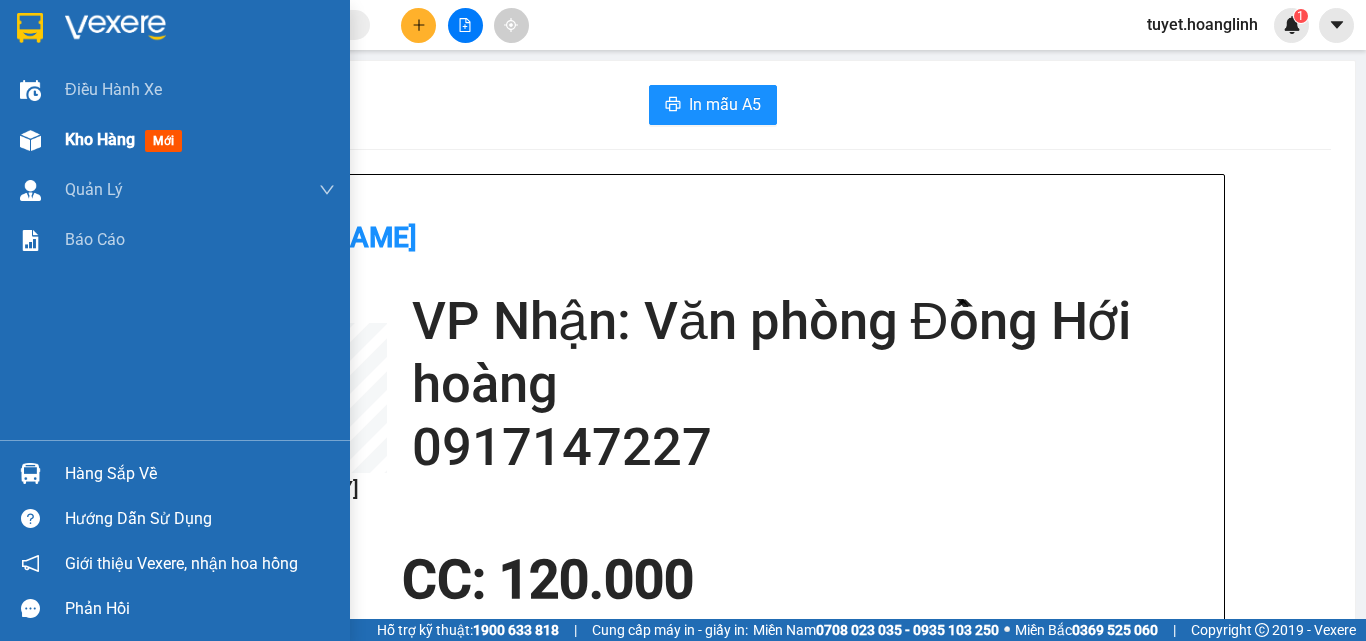 click on "Kho hàng" at bounding box center (100, 139) 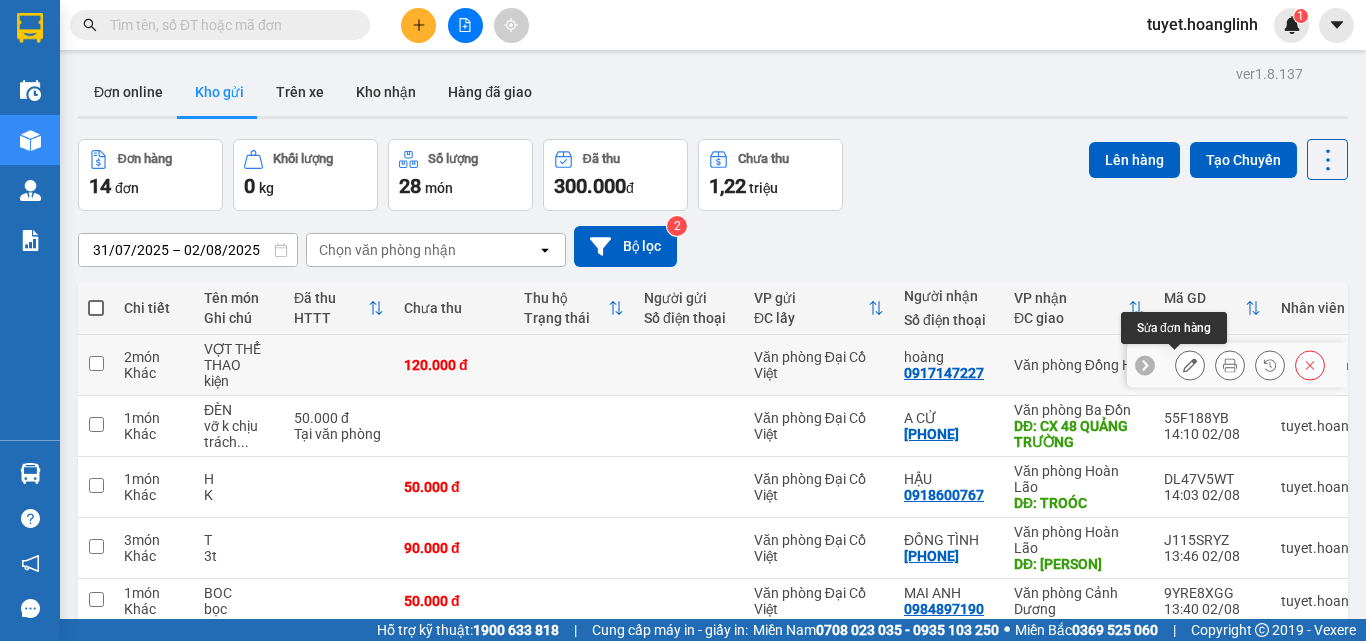 click at bounding box center [1190, 365] 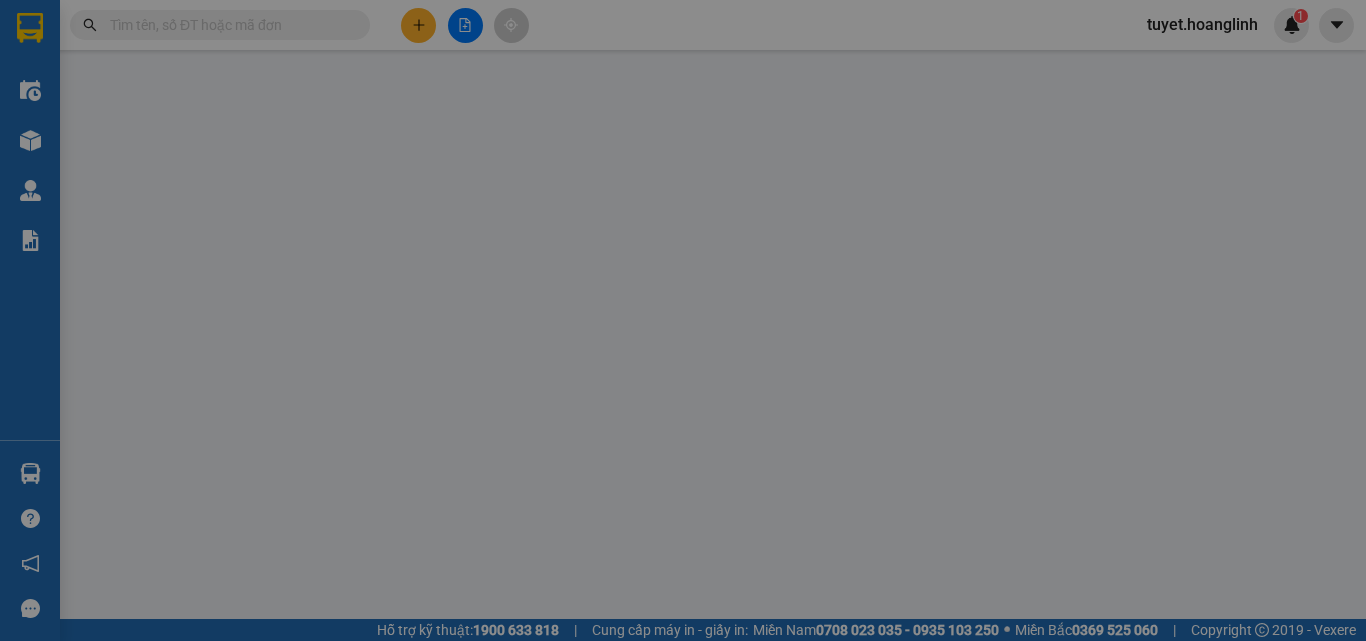 type on "0917147227" 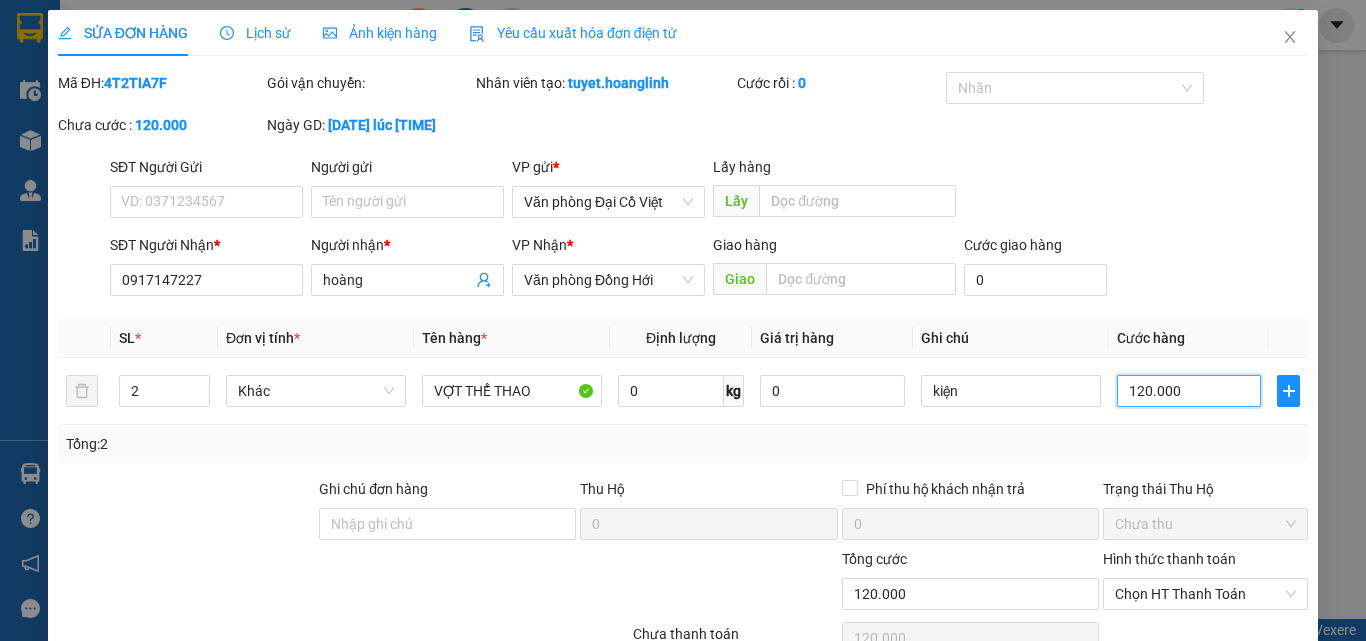 click on "120.000" at bounding box center [1189, 391] 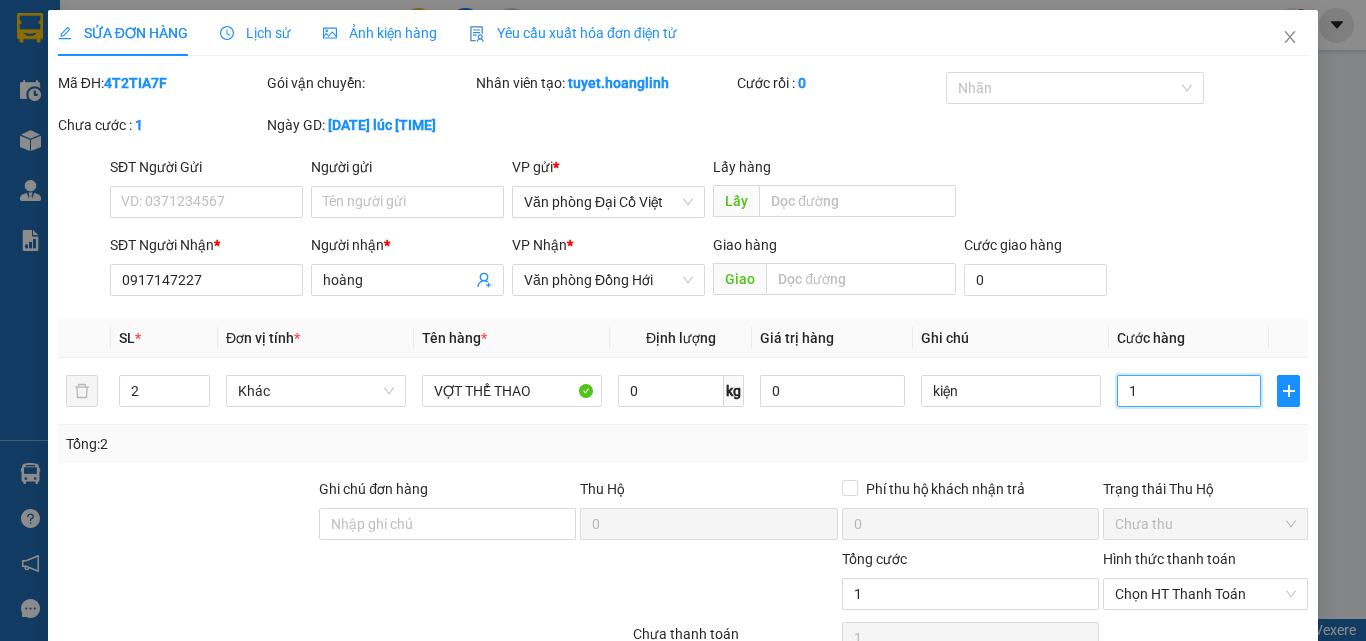 type on "10" 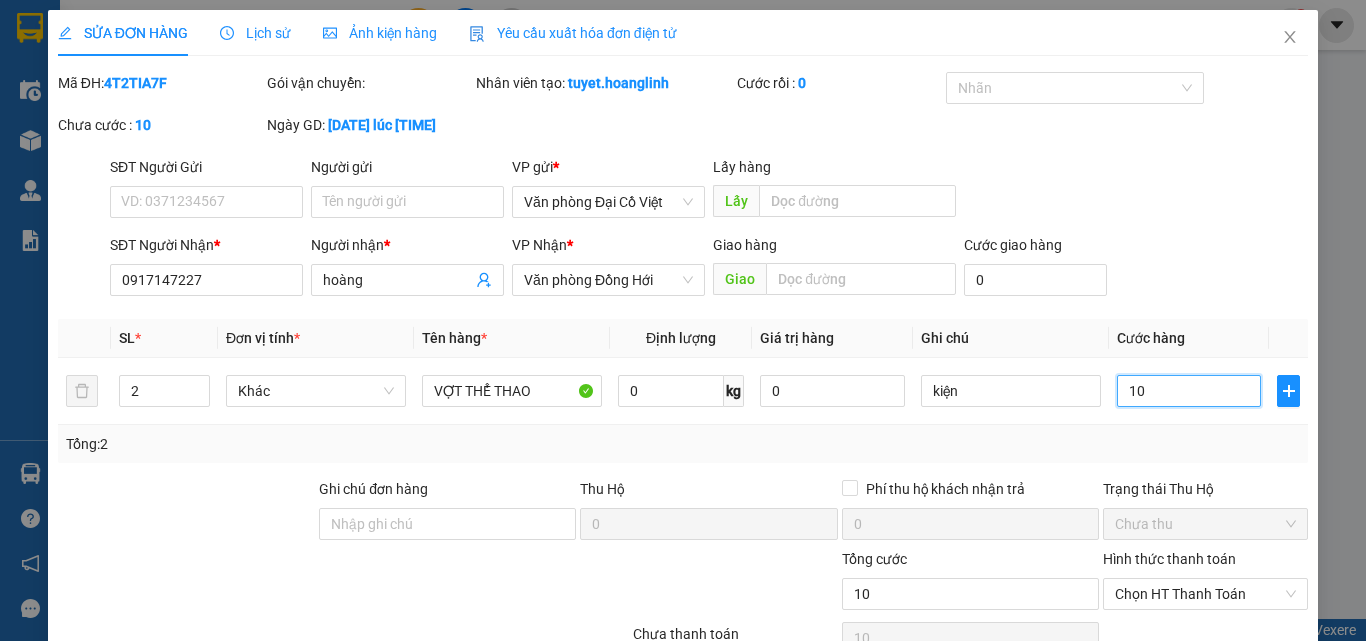 type on "100" 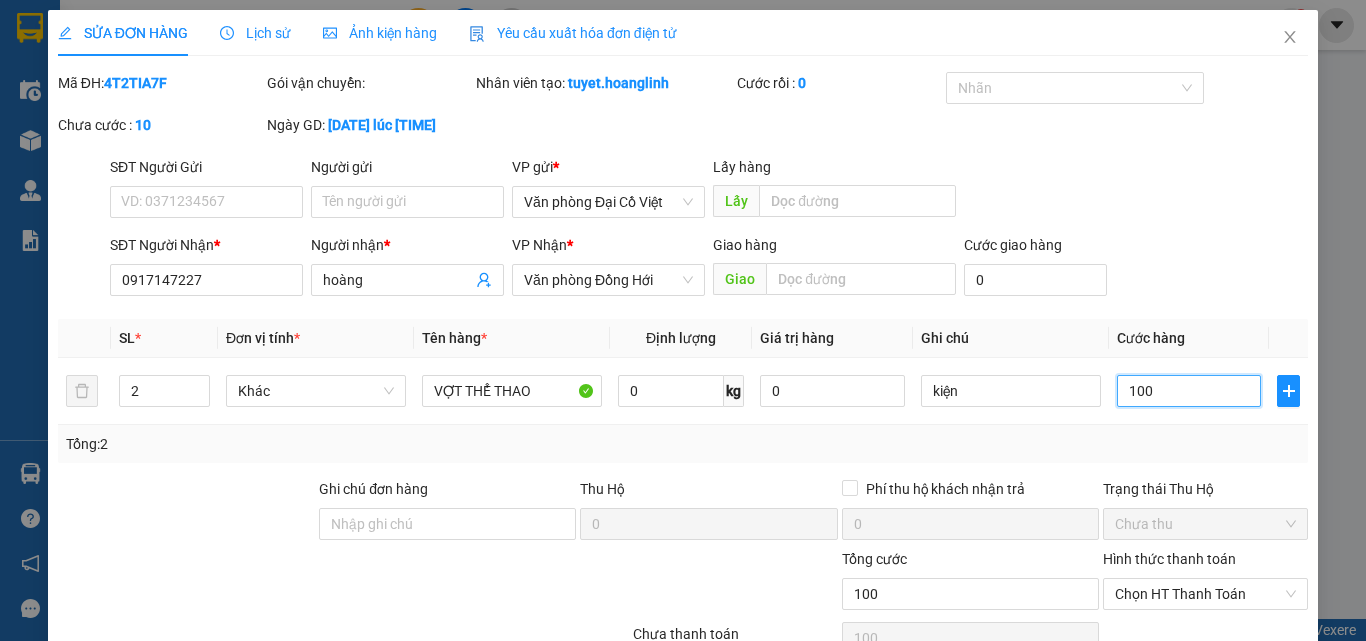 type on "100" 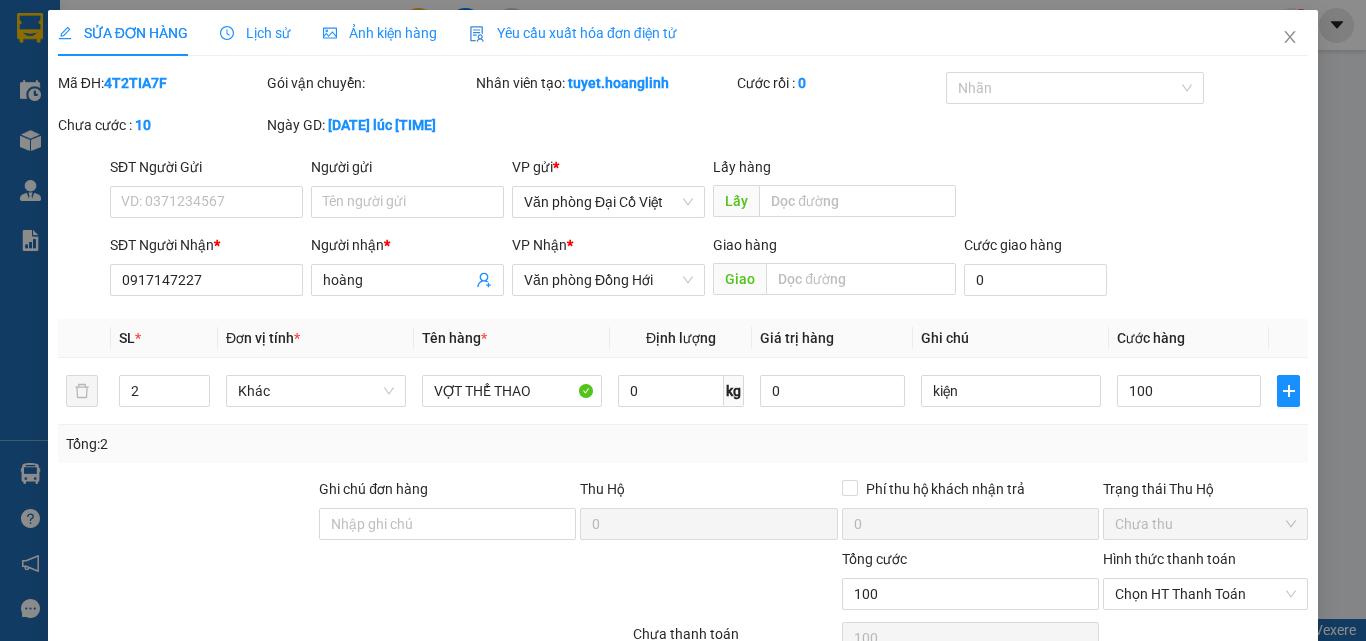 type on "100.000" 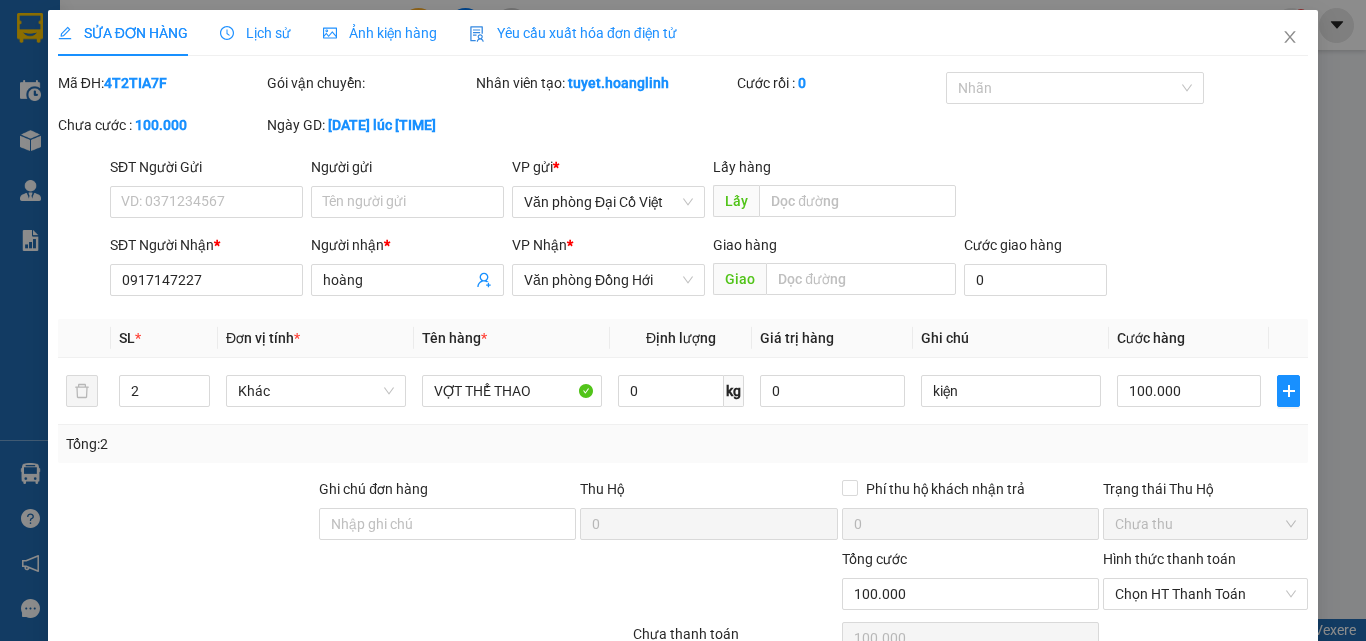 click on "Tổng:  2" at bounding box center (683, 444) 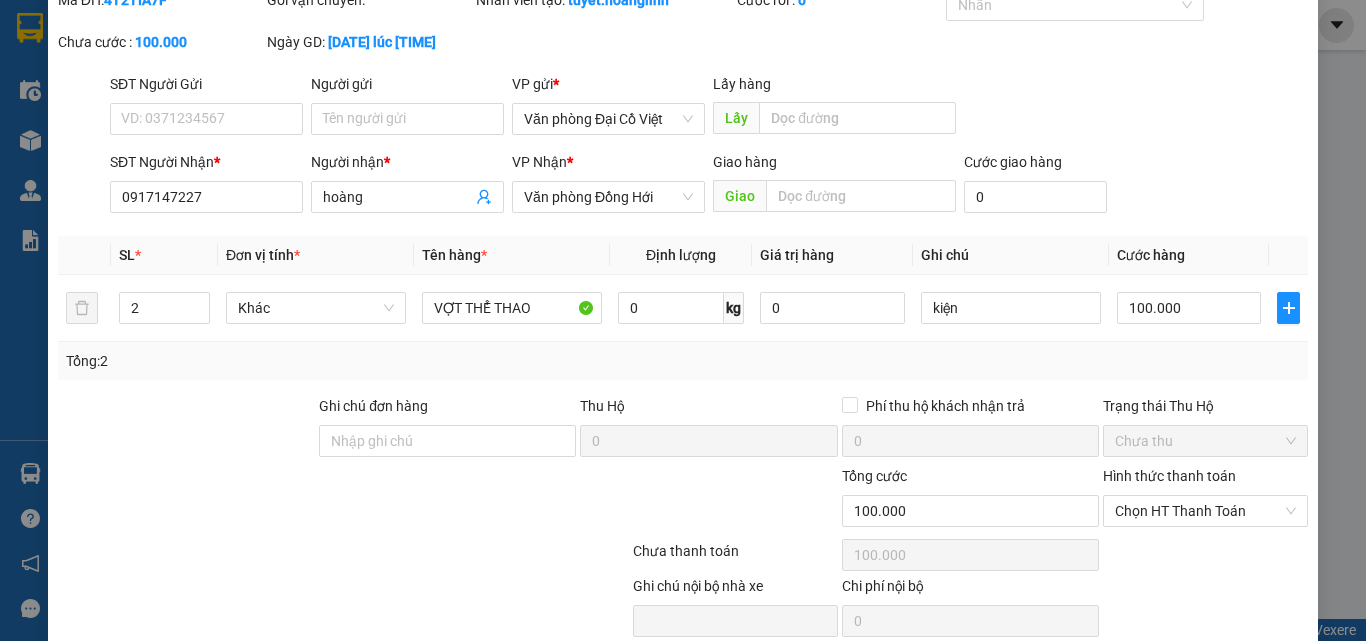 scroll, scrollTop: 165, scrollLeft: 0, axis: vertical 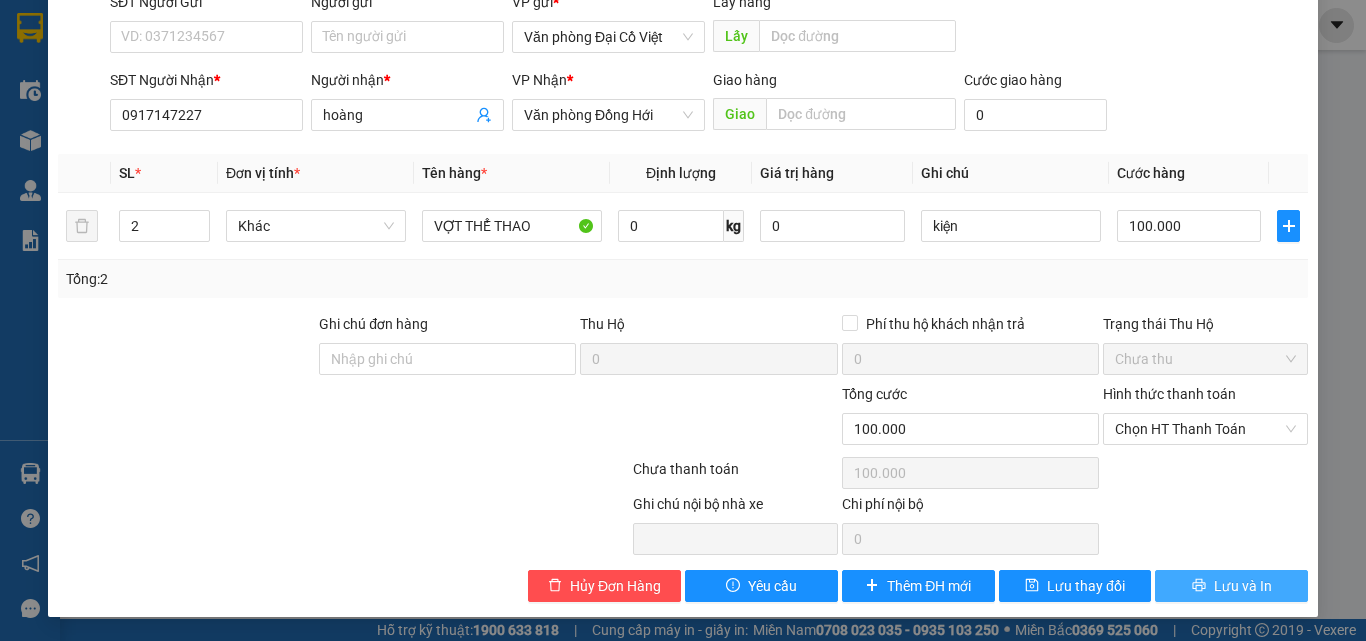 click on "Lưu và In" at bounding box center [1231, 586] 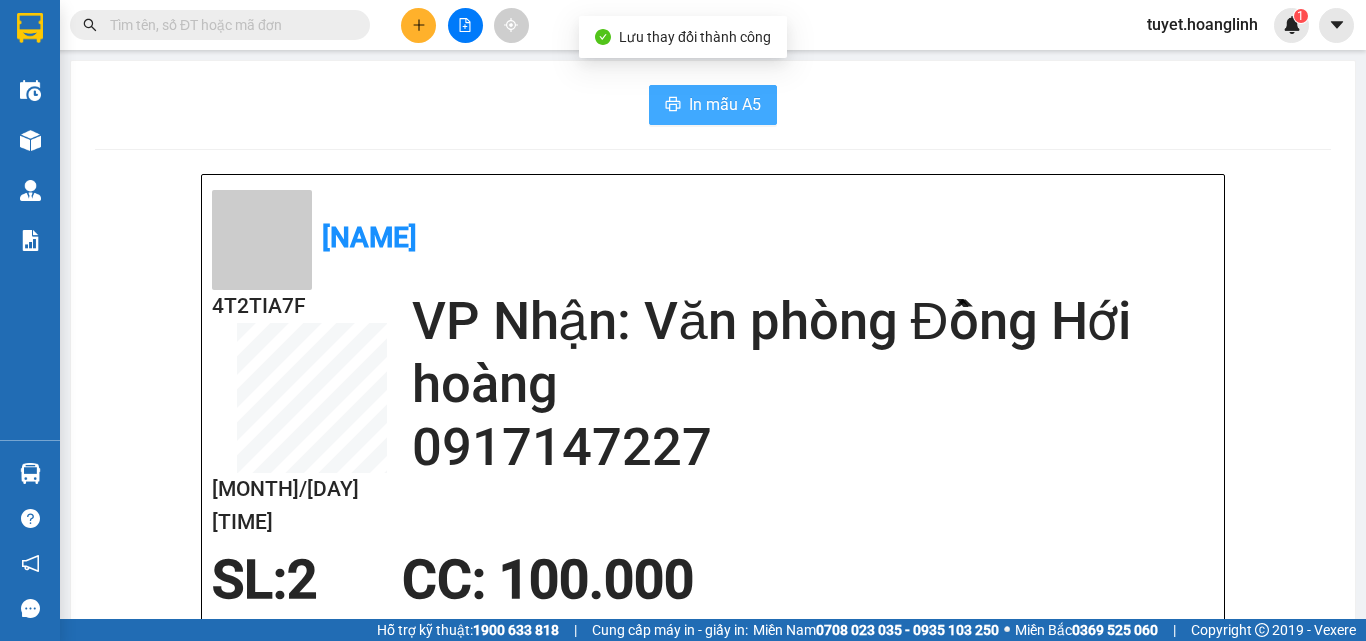 click on "In mẫu A5" at bounding box center [725, 104] 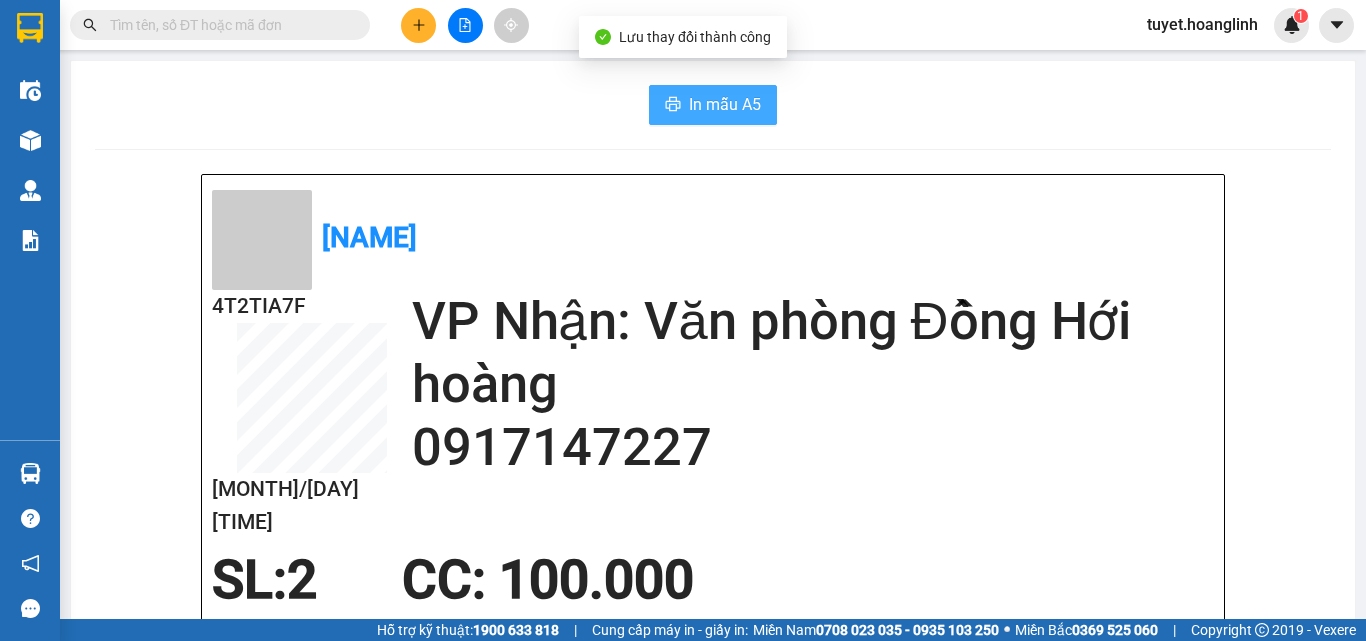 scroll, scrollTop: 0, scrollLeft: 0, axis: both 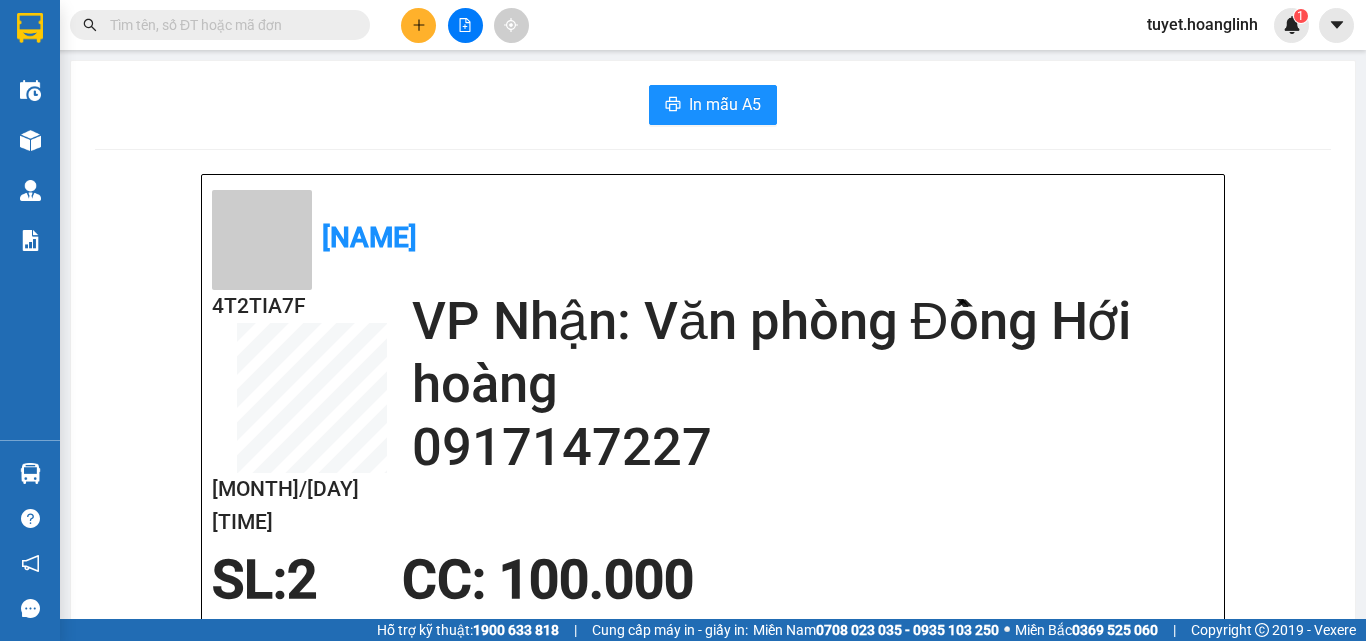 click at bounding box center (418, 25) 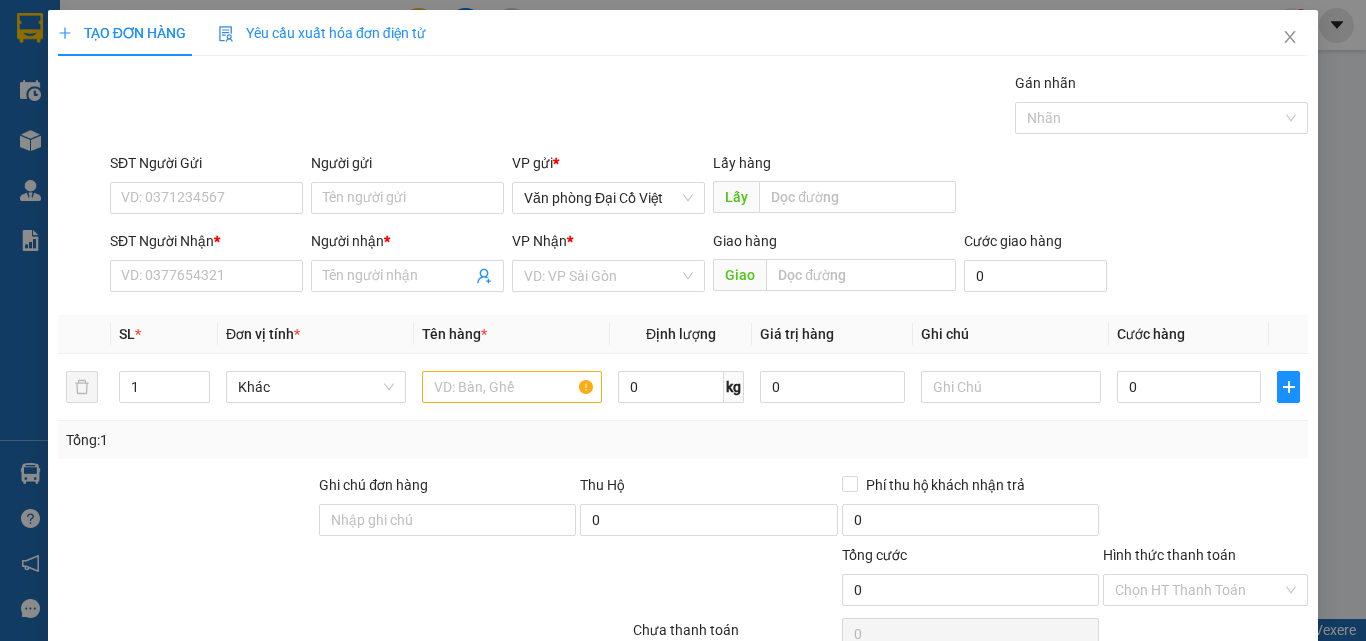 click on "SĐT Người Nhận  * VD: 0377654321" at bounding box center [206, 265] 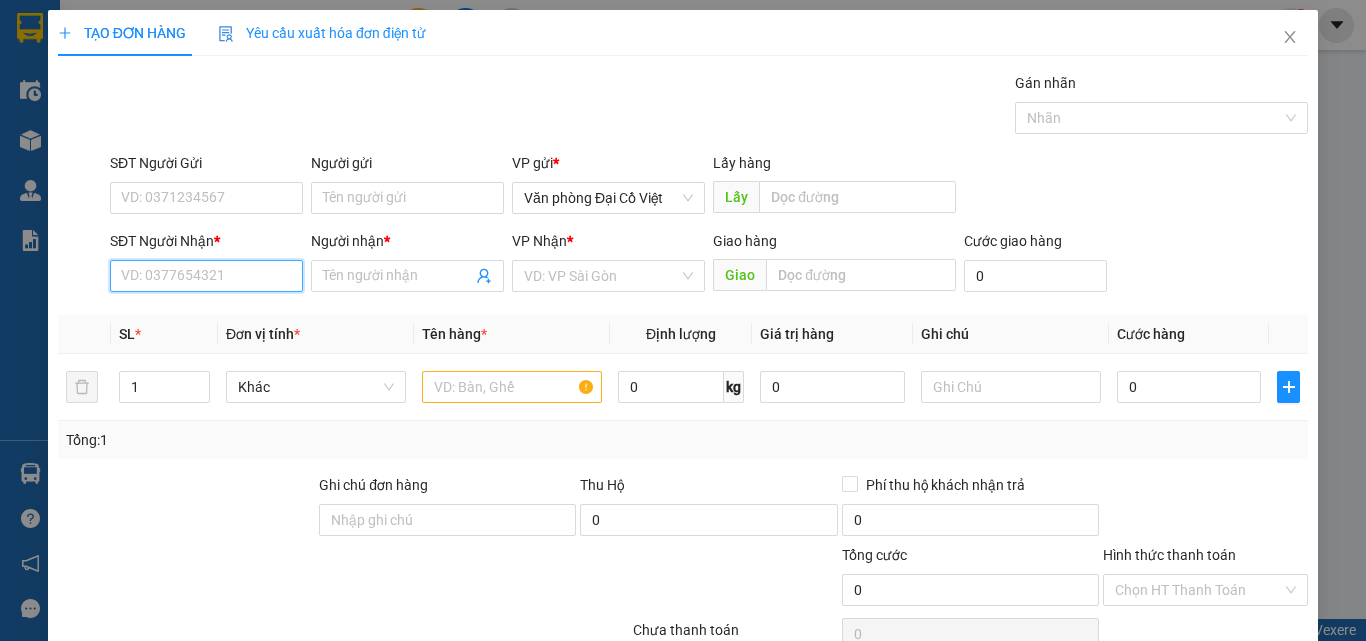 click on "SĐT Người Nhận  *" at bounding box center (206, 276) 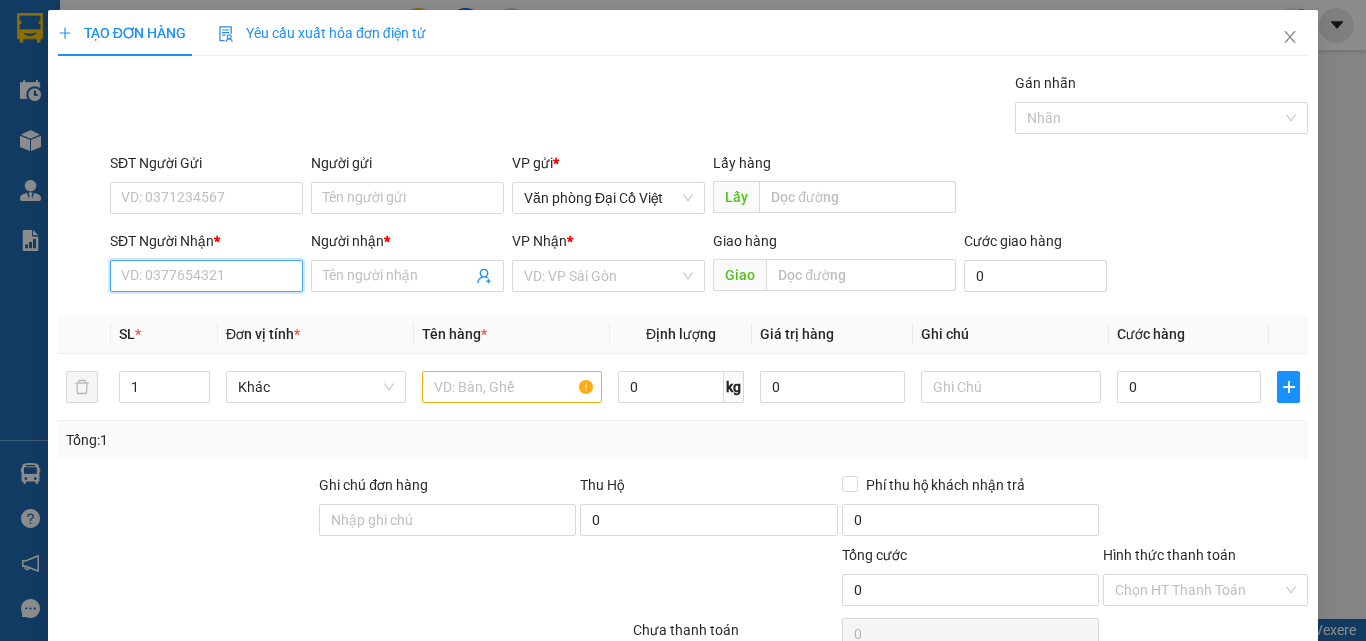 click on "SĐT Người Nhận  *" at bounding box center [206, 276] 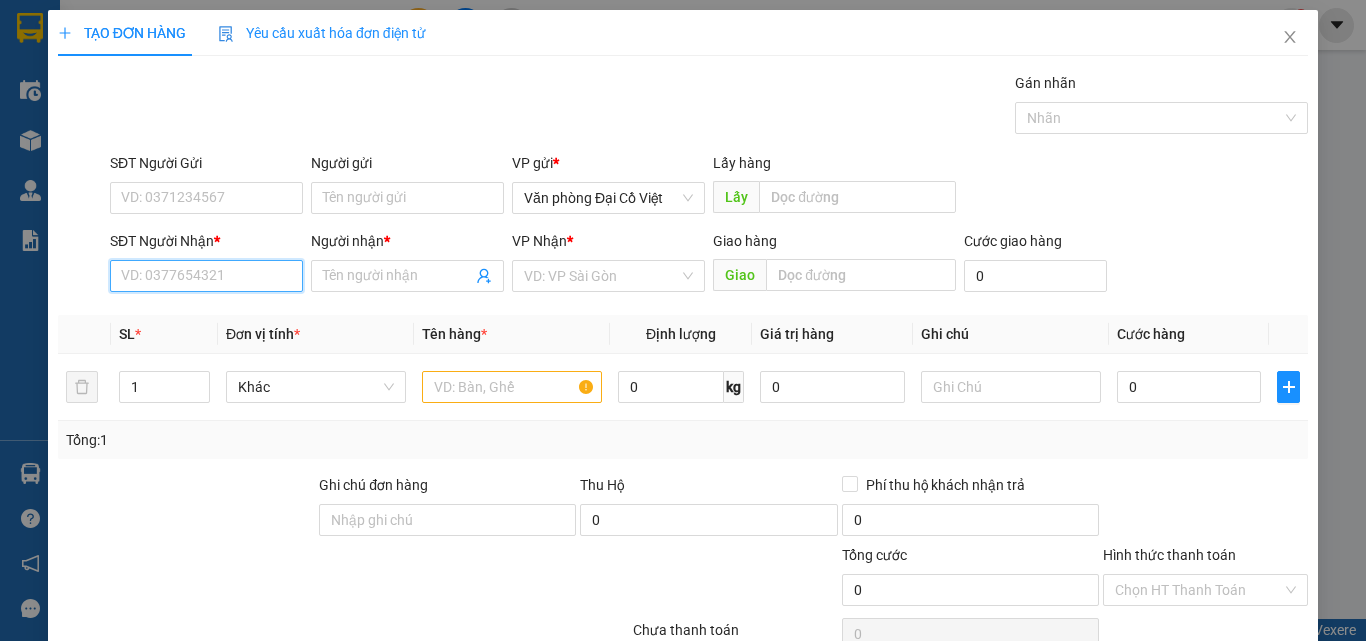 click on "SĐT Người Nhận  *" at bounding box center (206, 276) 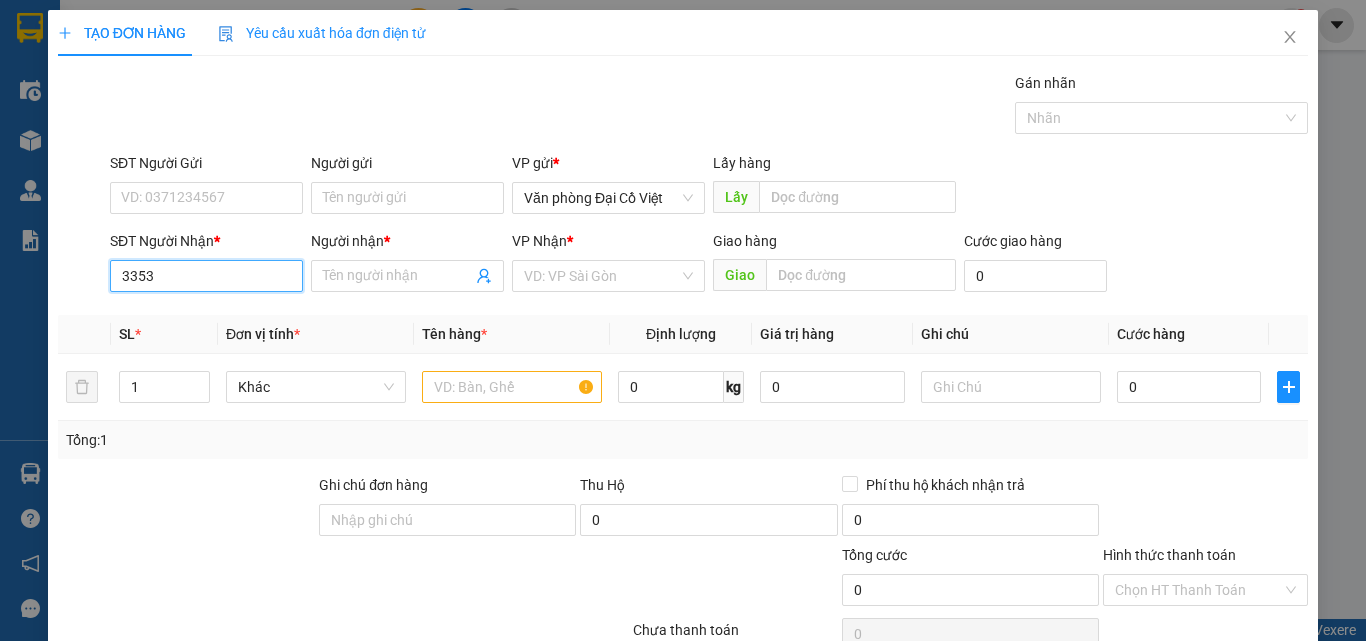 click on "3353" at bounding box center [206, 276] 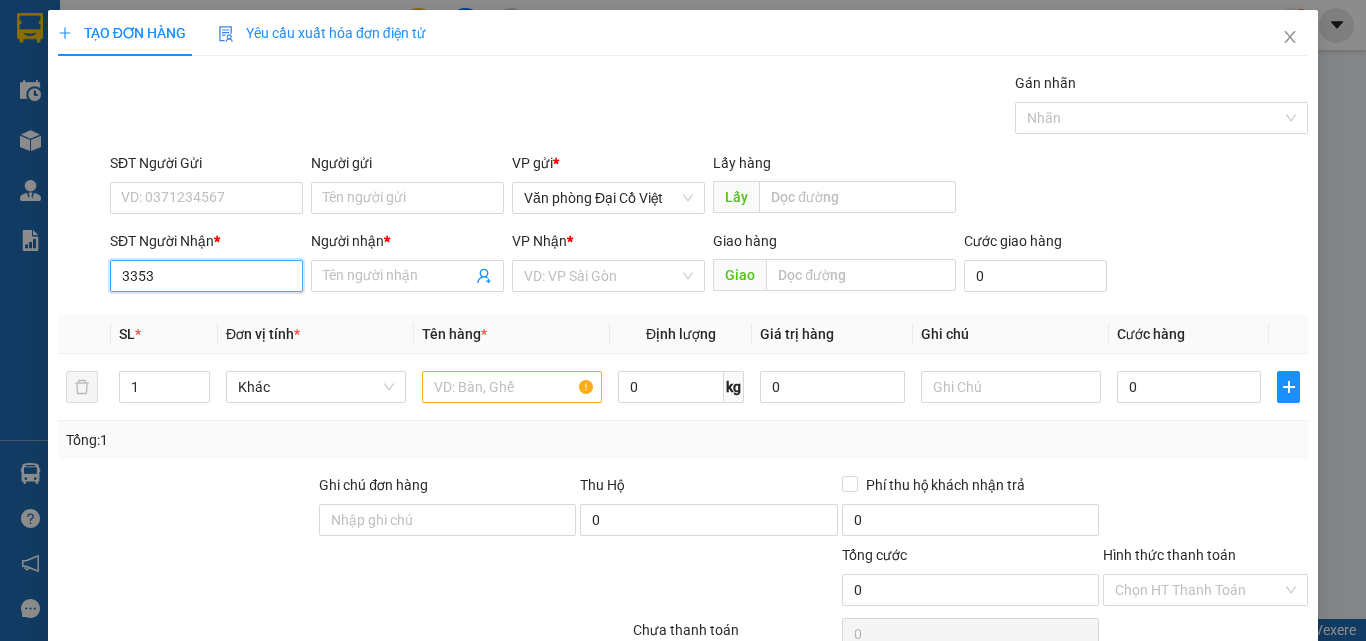 type on "3353" 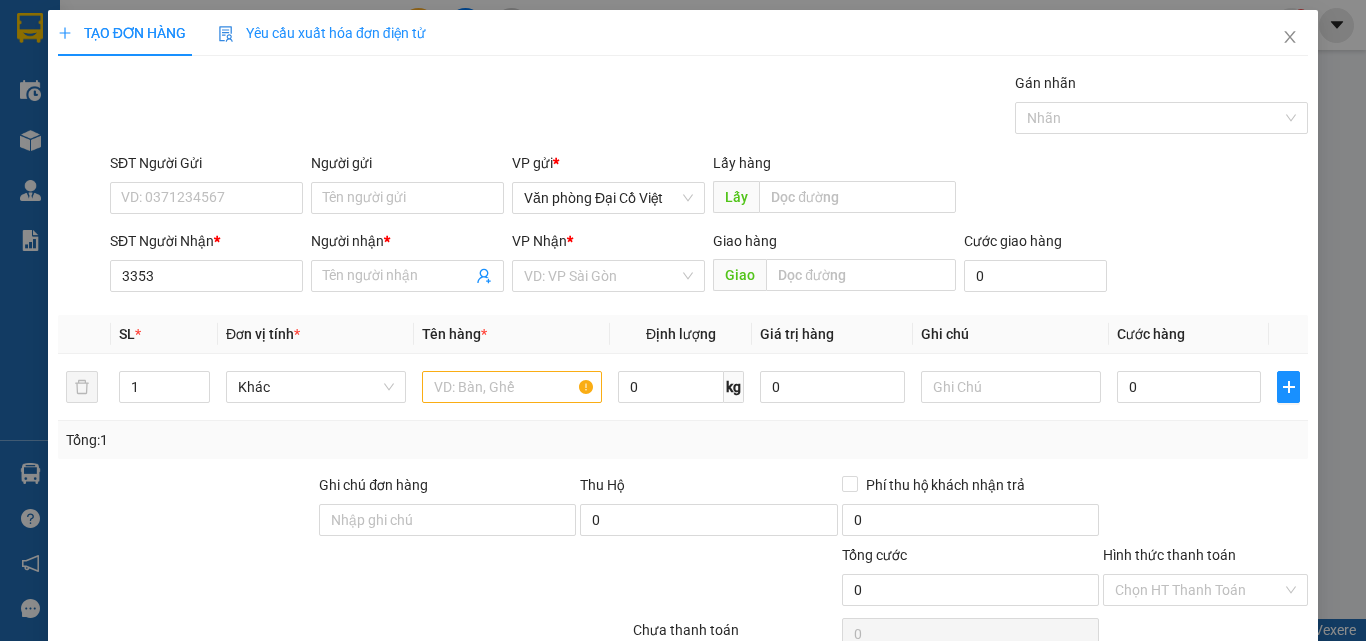 click on "Đơn vị tính  *" at bounding box center [316, 334] 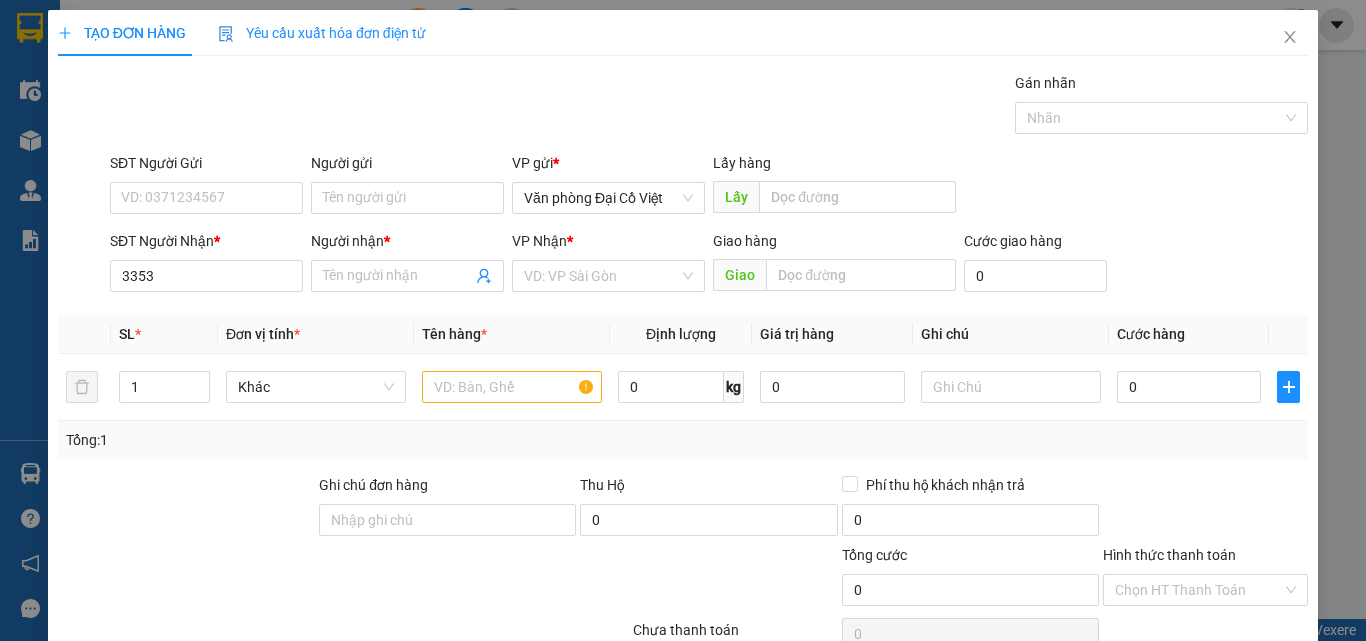 click on "SĐT Người Nhận  * [PHONE]" at bounding box center [206, 265] 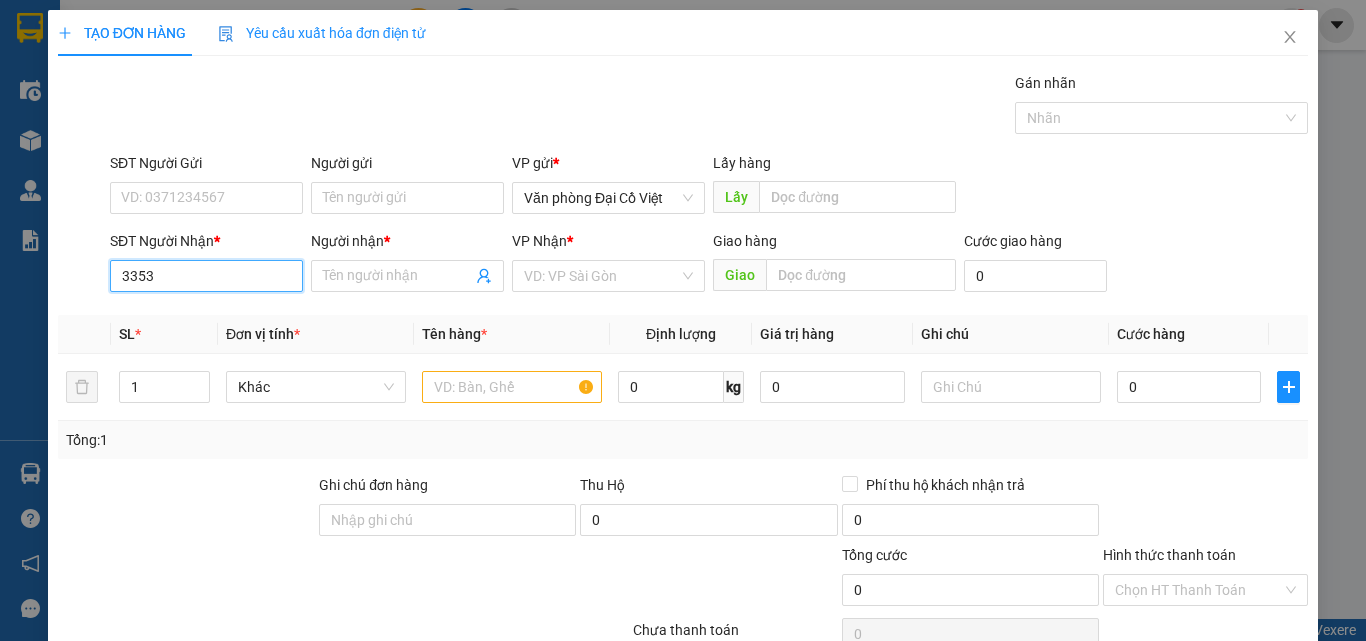 click on "3353" at bounding box center [206, 276] 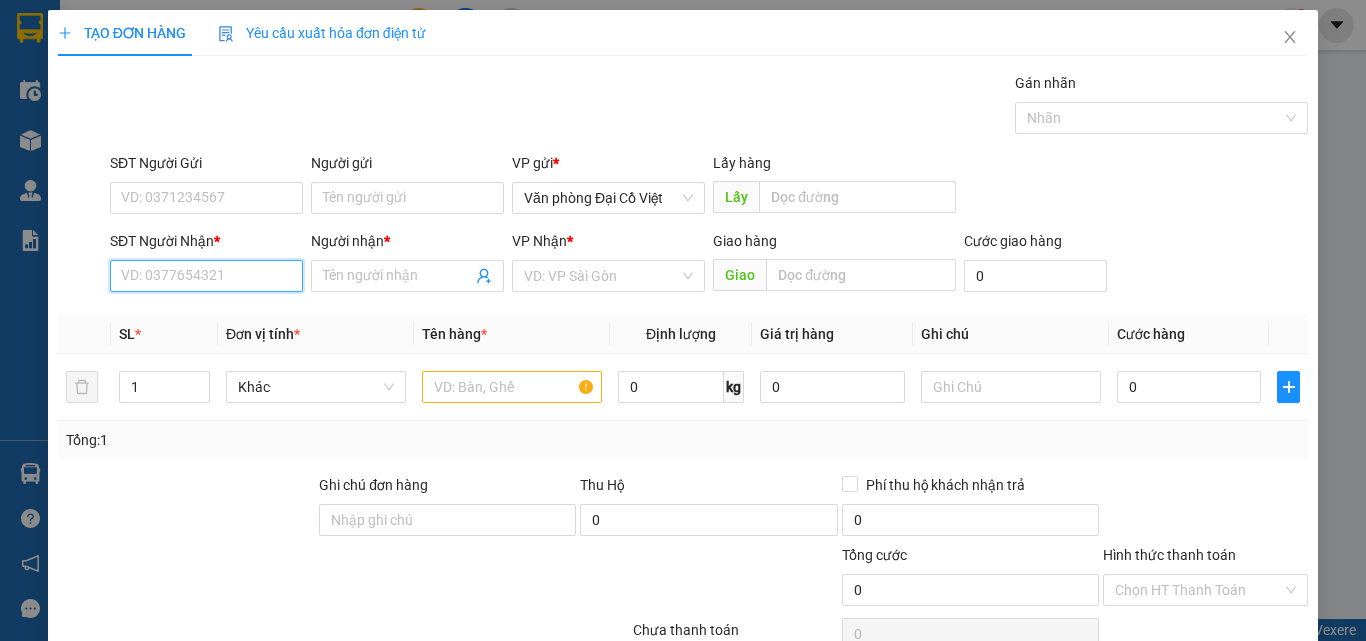 click on "SĐT Người Nhận  *" at bounding box center [206, 276] 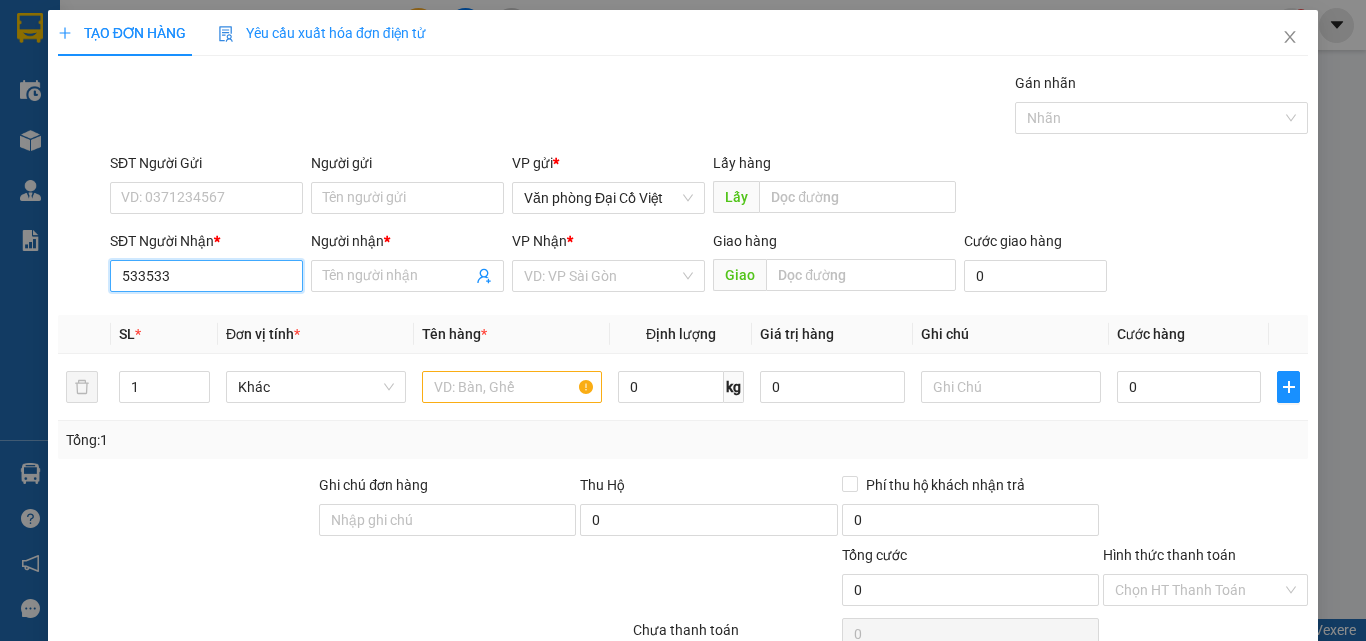 click on "533533" at bounding box center (206, 276) 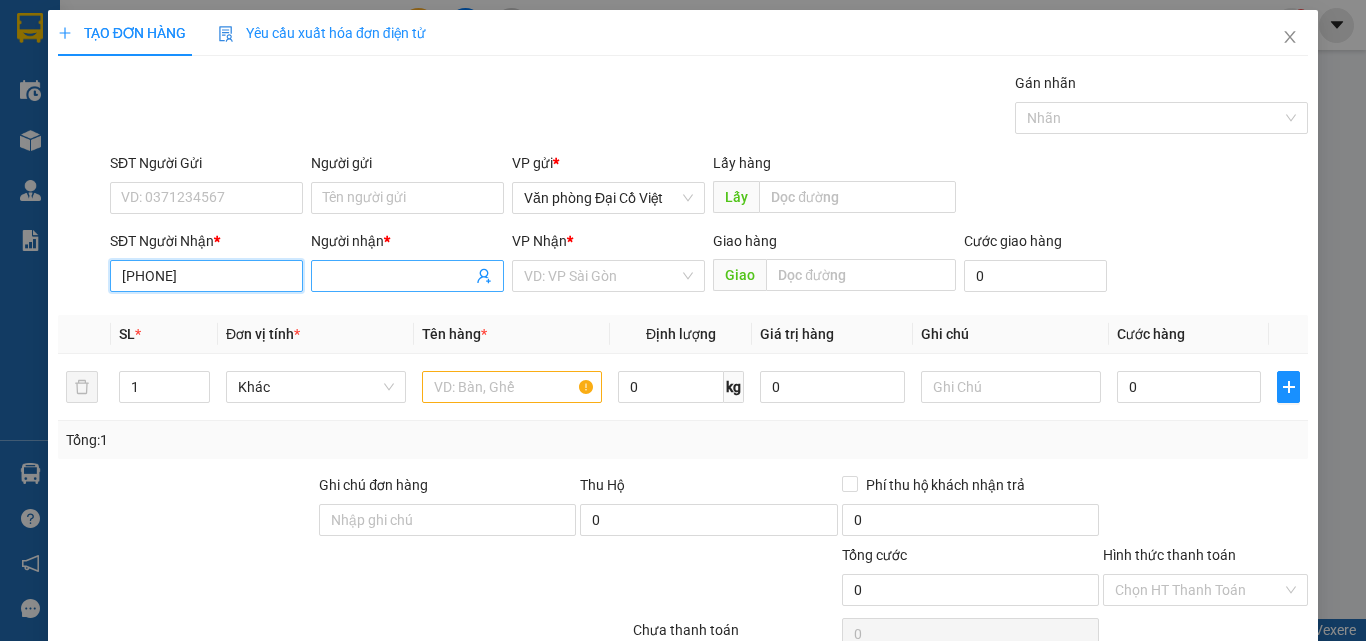 type on "[PHONE]" 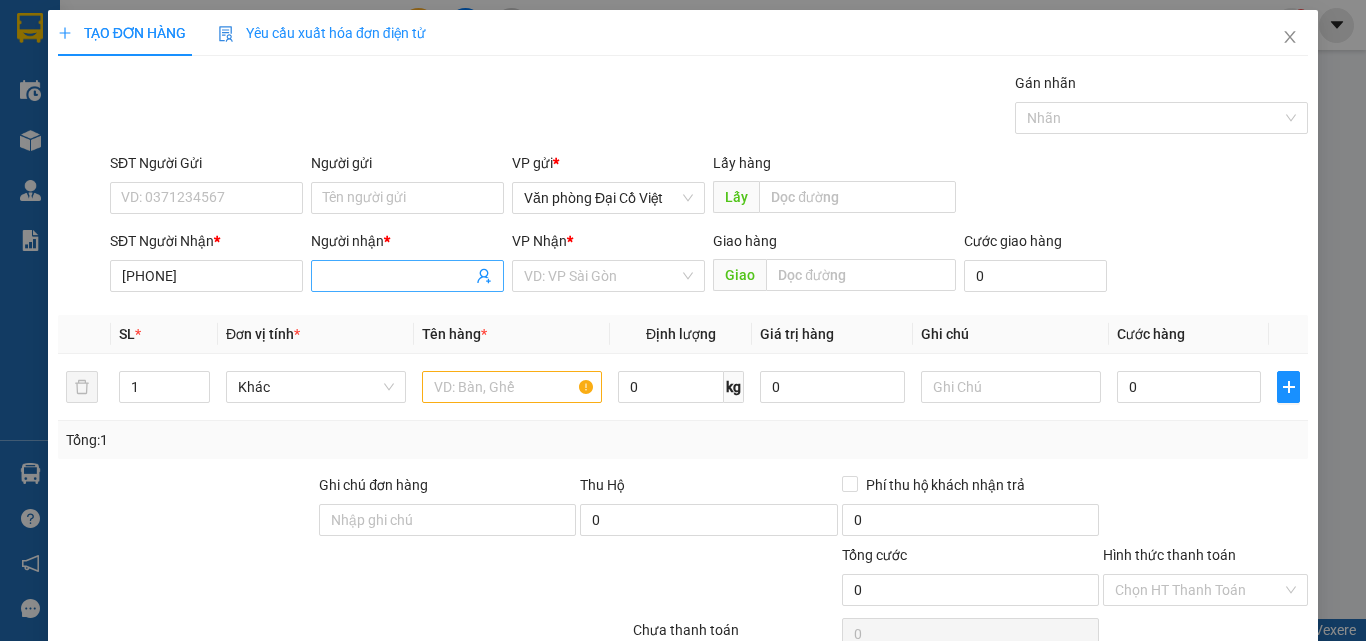 click on "Người nhận  *" at bounding box center (397, 276) 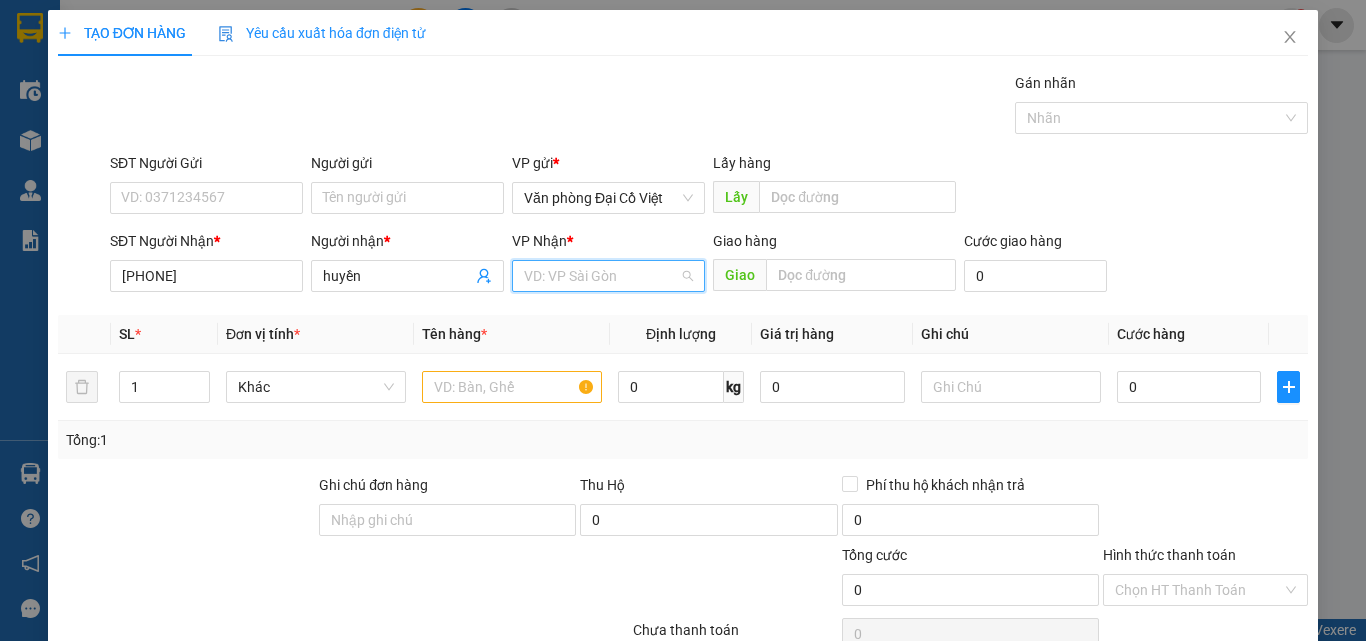 click at bounding box center [601, 276] 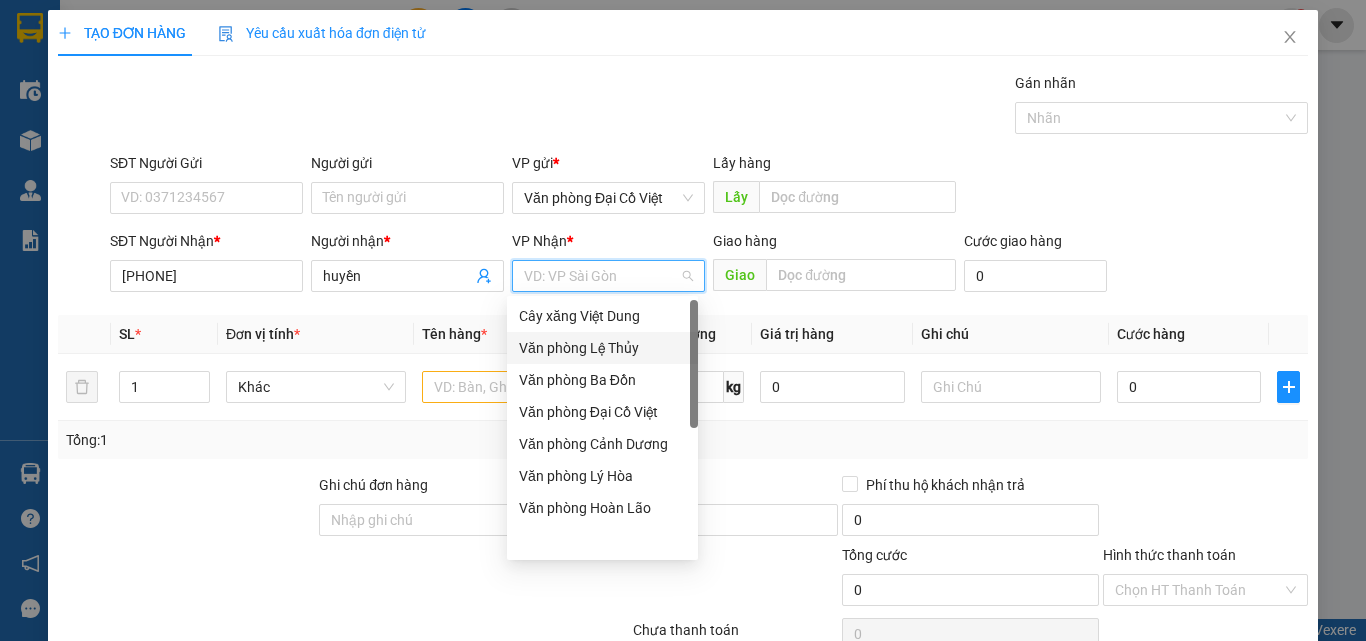 scroll, scrollTop: 0, scrollLeft: 0, axis: both 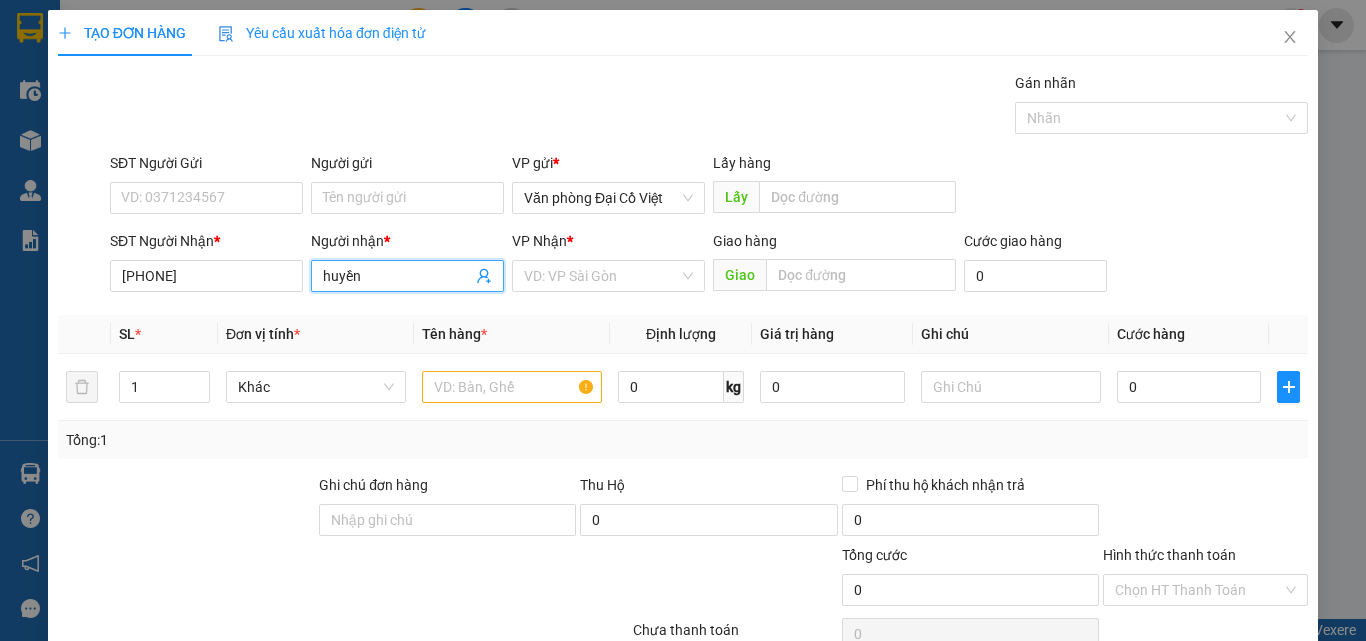 click on "huyền" at bounding box center [397, 276] 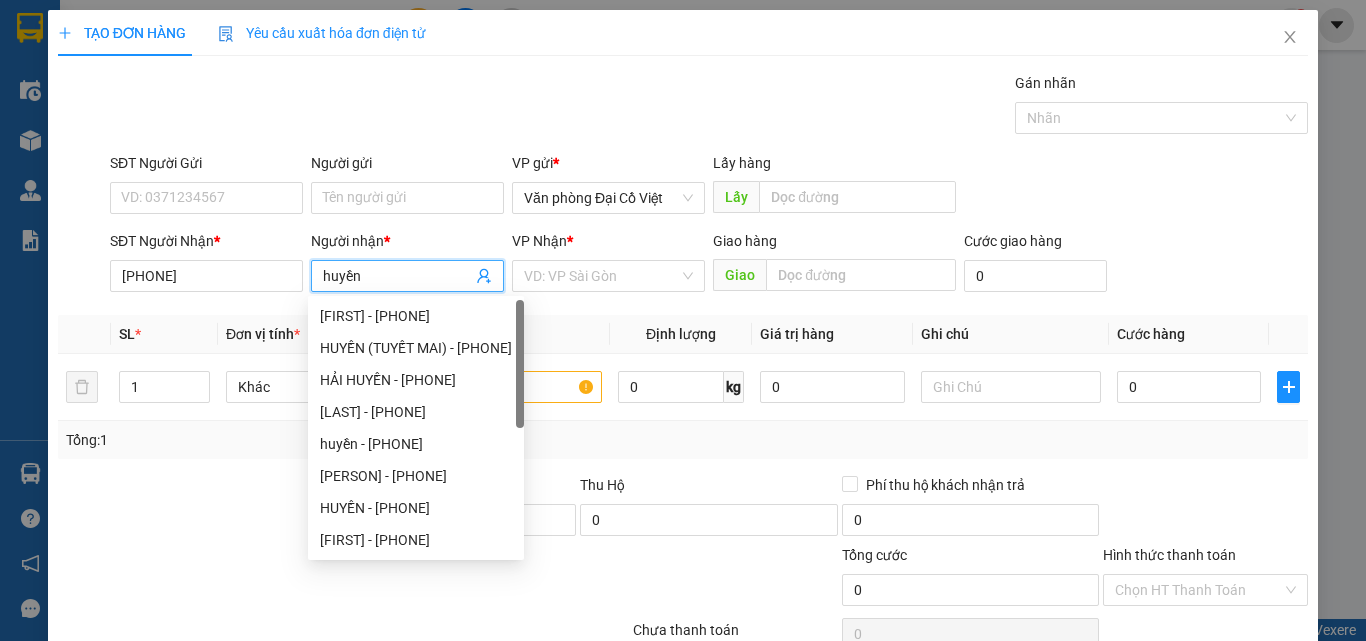 click on "huyền" at bounding box center [407, 276] 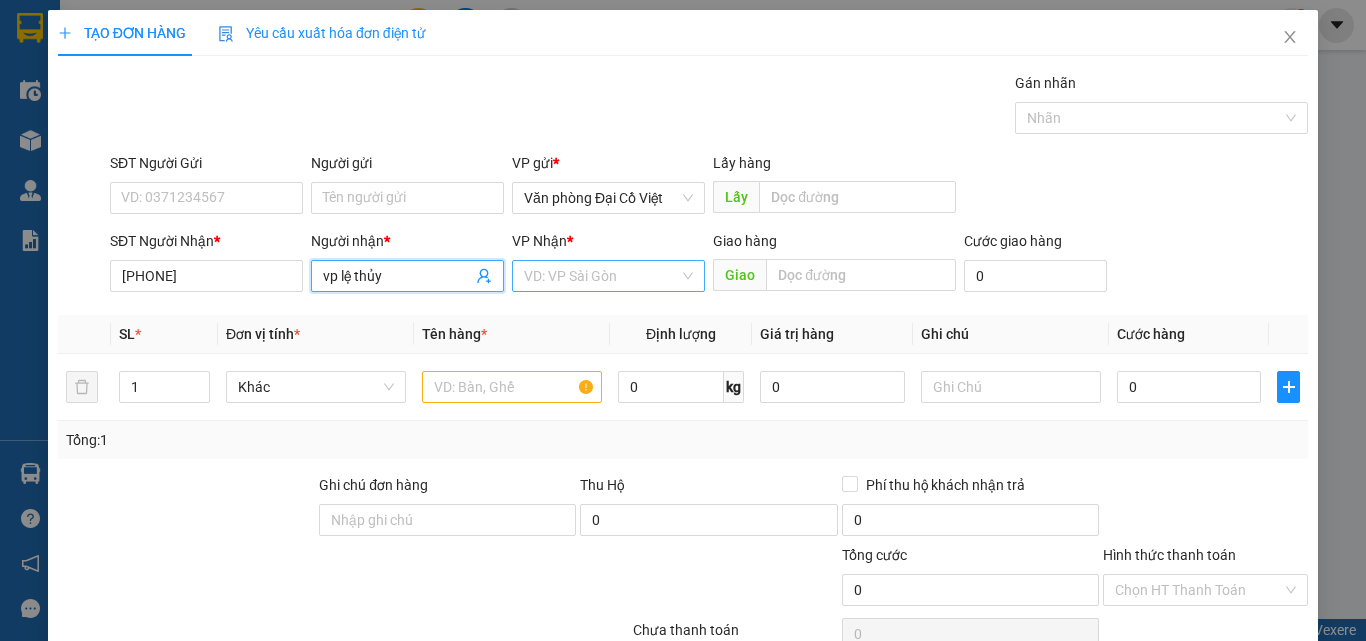 type on "vp lệ thủy" 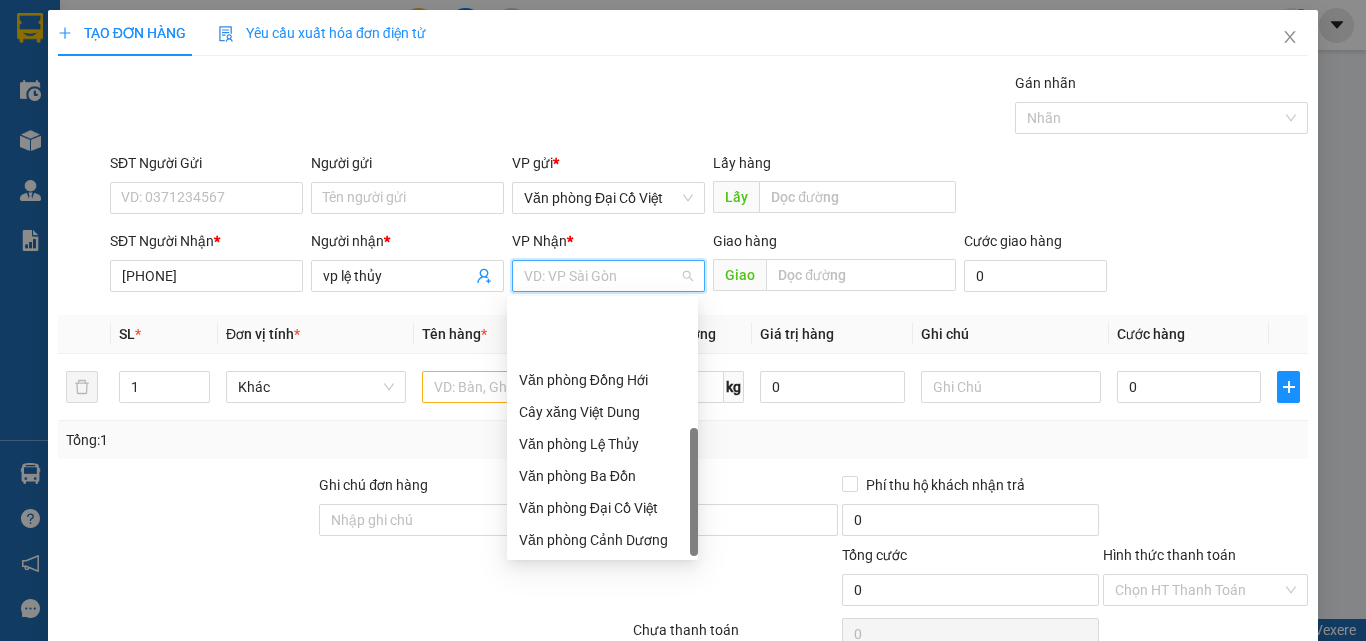 scroll, scrollTop: 96, scrollLeft: 0, axis: vertical 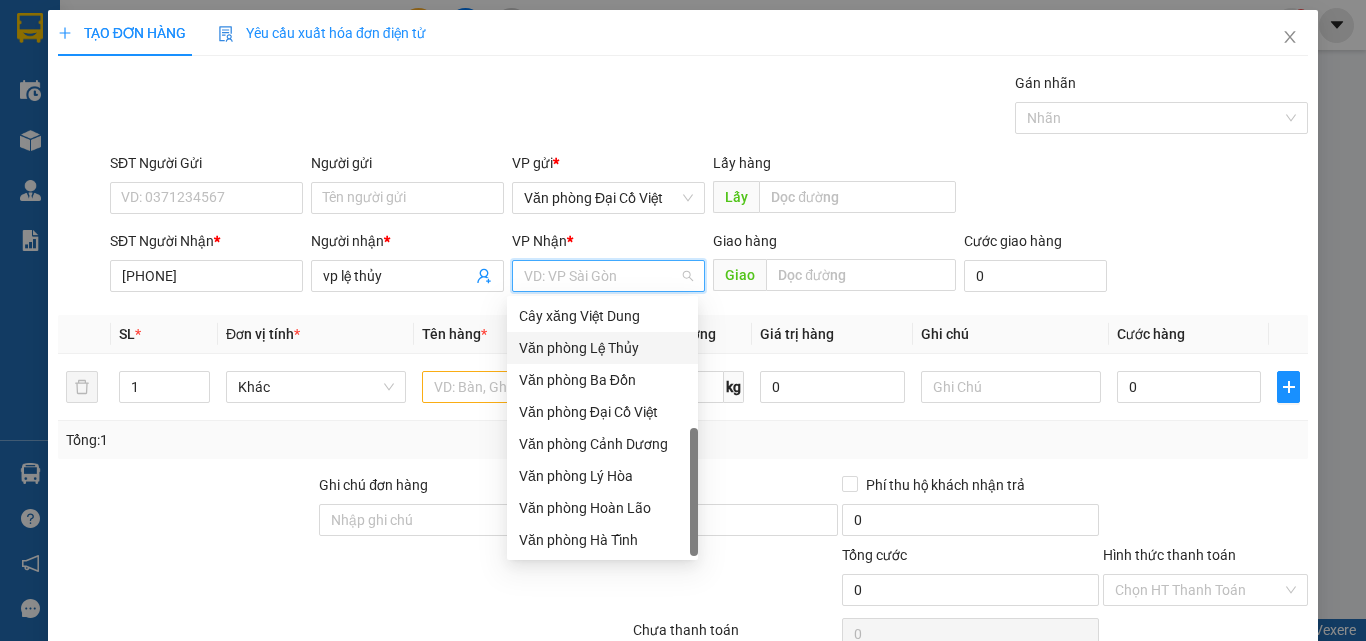 click on "Văn phòng Lệ Thủy" at bounding box center (602, 348) 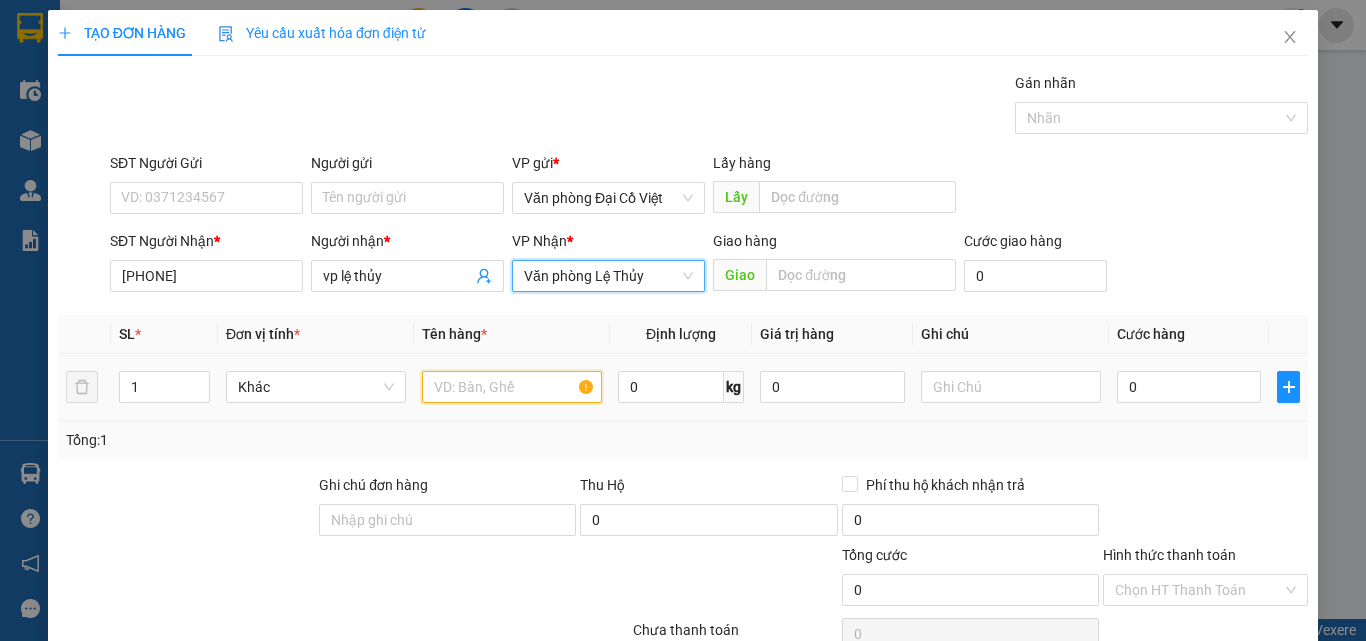 click at bounding box center (512, 387) 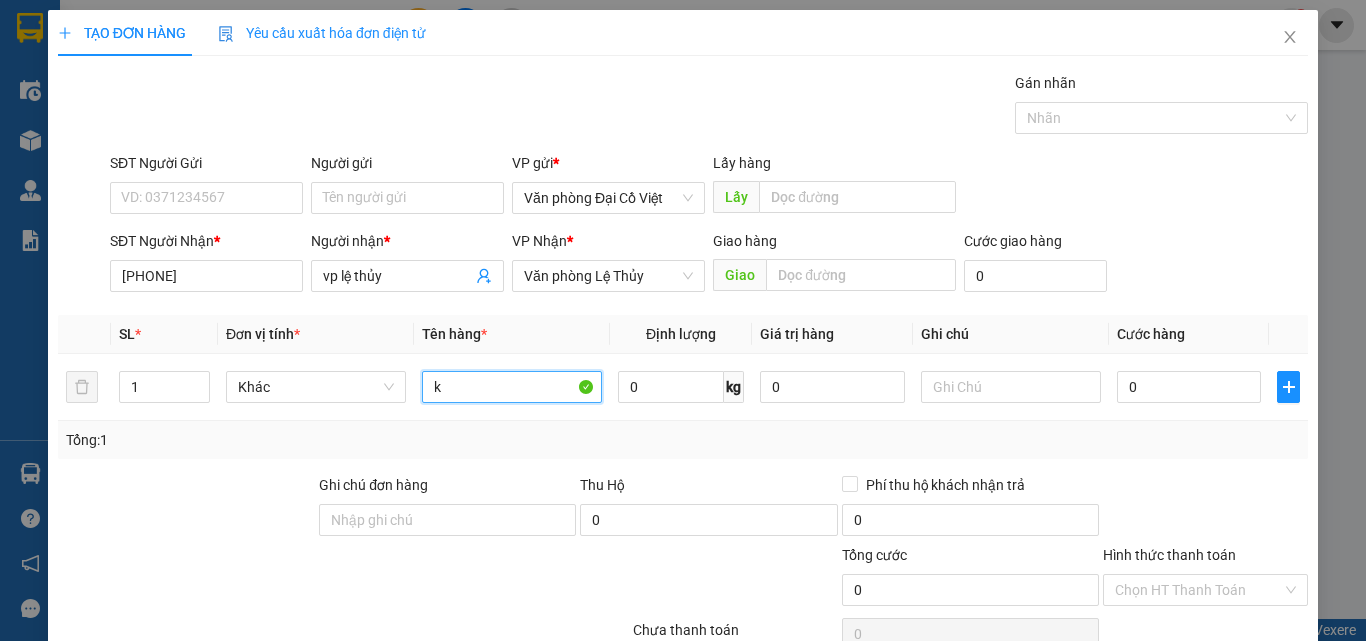 type on "k" 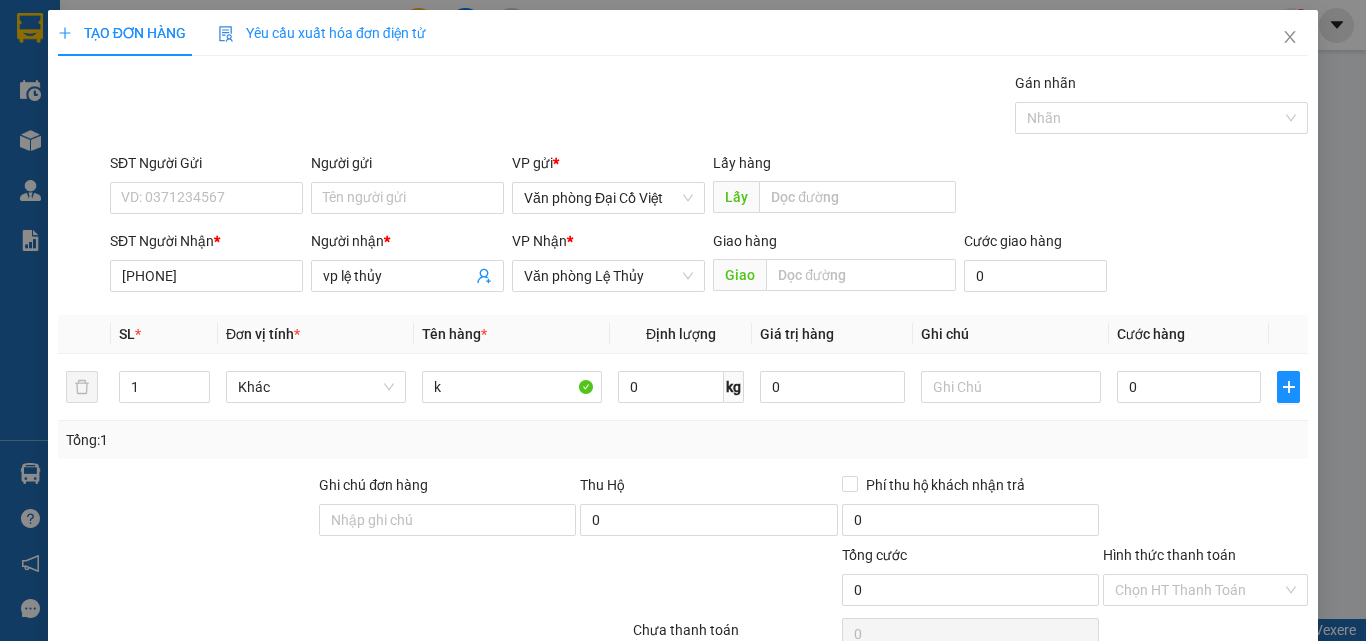 click on "Hình thức thanh toán" at bounding box center (1205, 559) 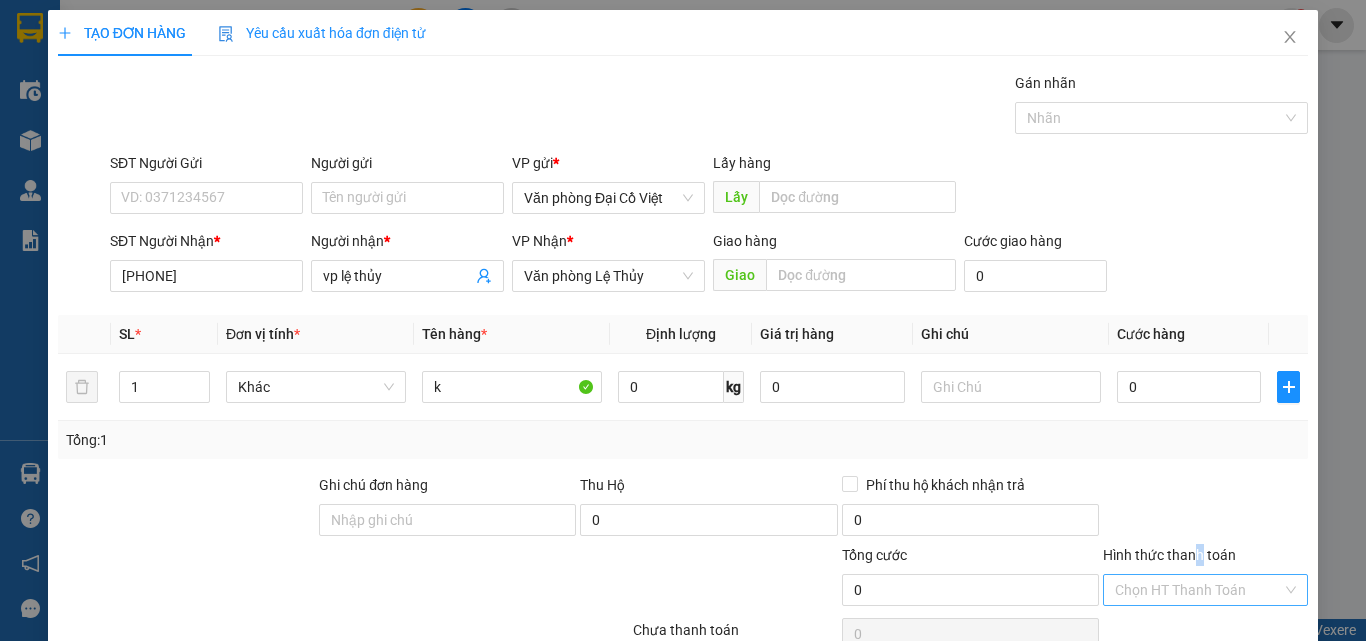 click on "Hình thức thanh toán" at bounding box center (1198, 590) 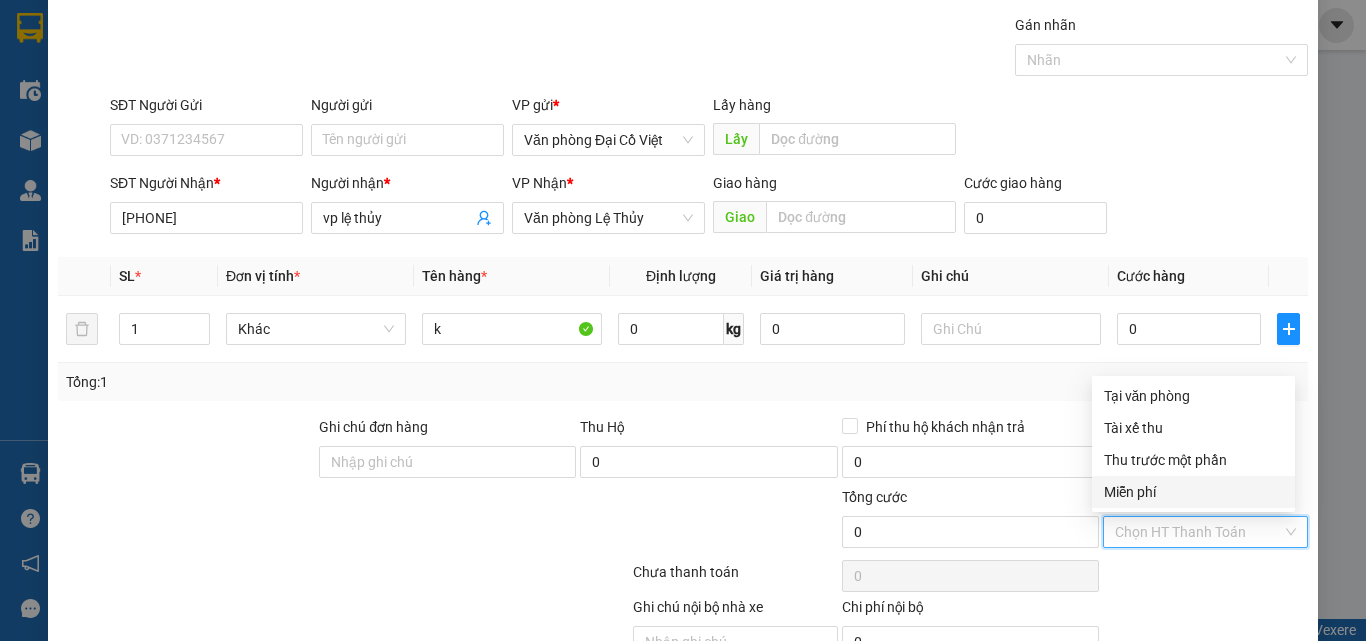 scroll, scrollTop: 100, scrollLeft: 0, axis: vertical 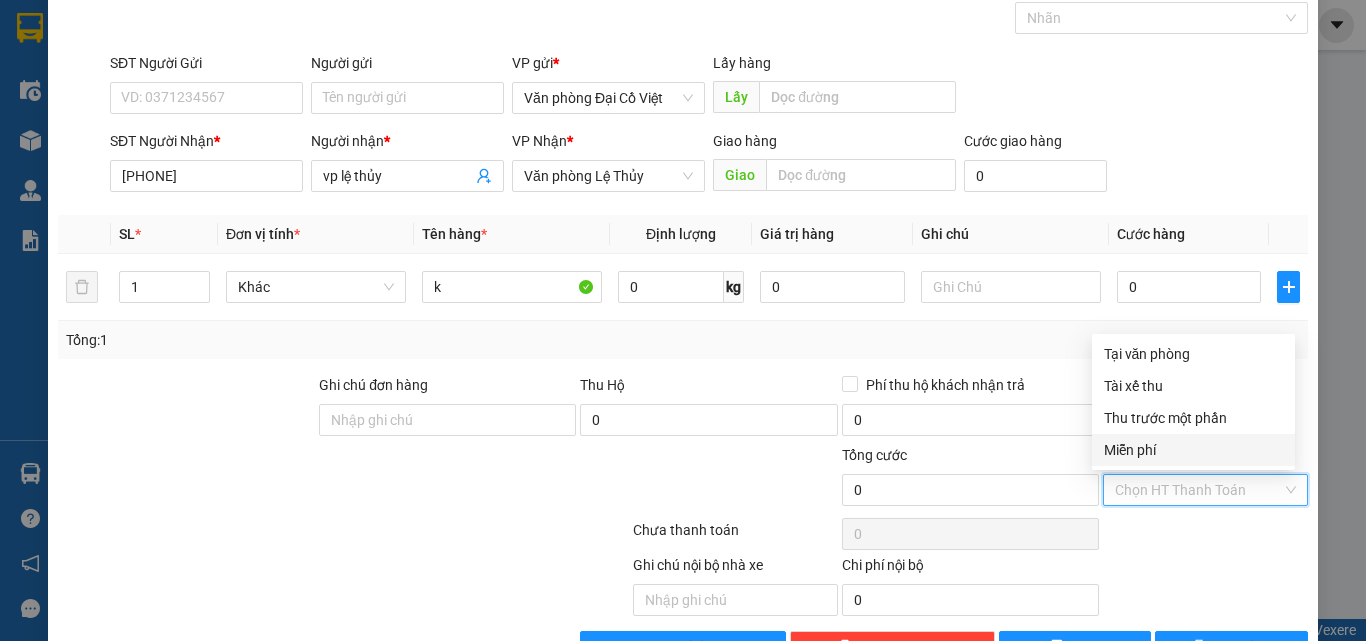 click on "Miễn phí" at bounding box center [1193, 450] 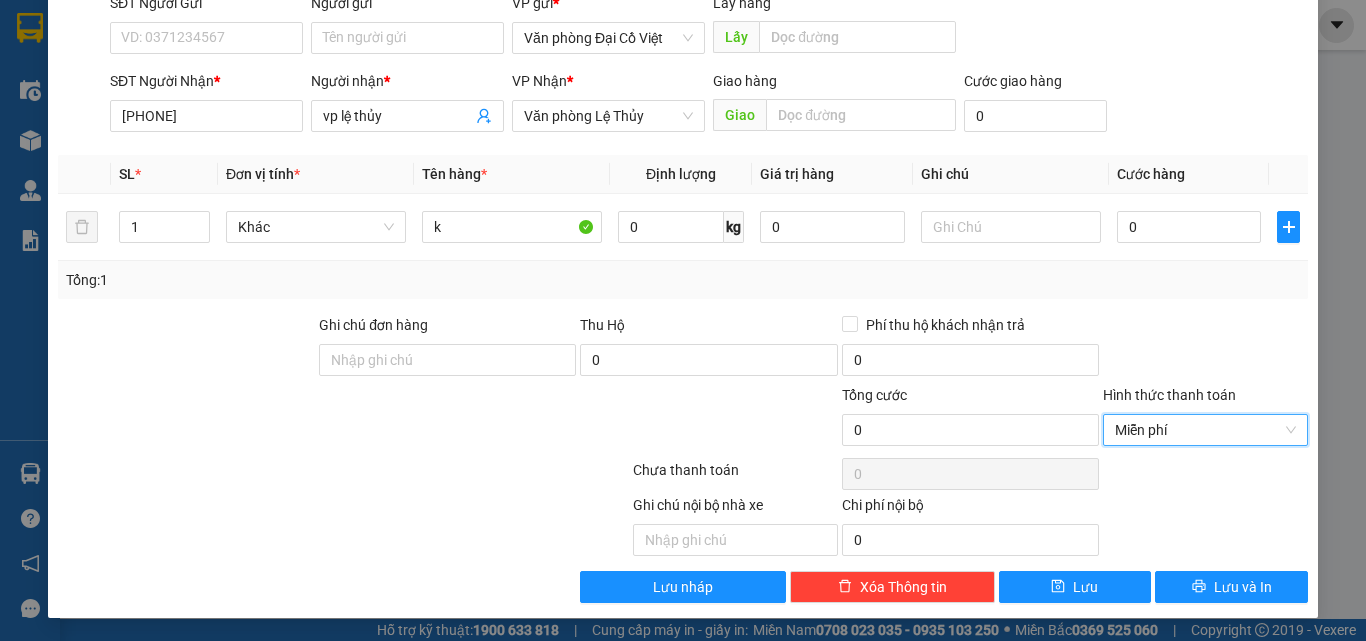 scroll, scrollTop: 161, scrollLeft: 0, axis: vertical 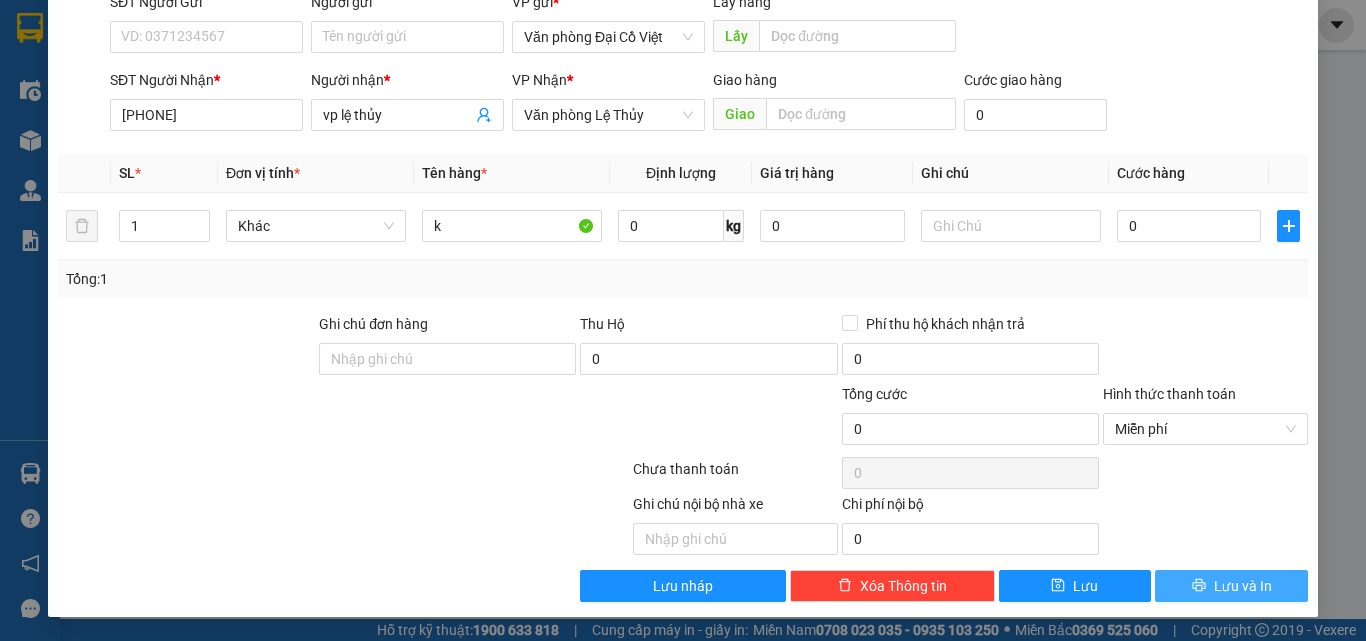 click on "Lưu và In" at bounding box center (1231, 586) 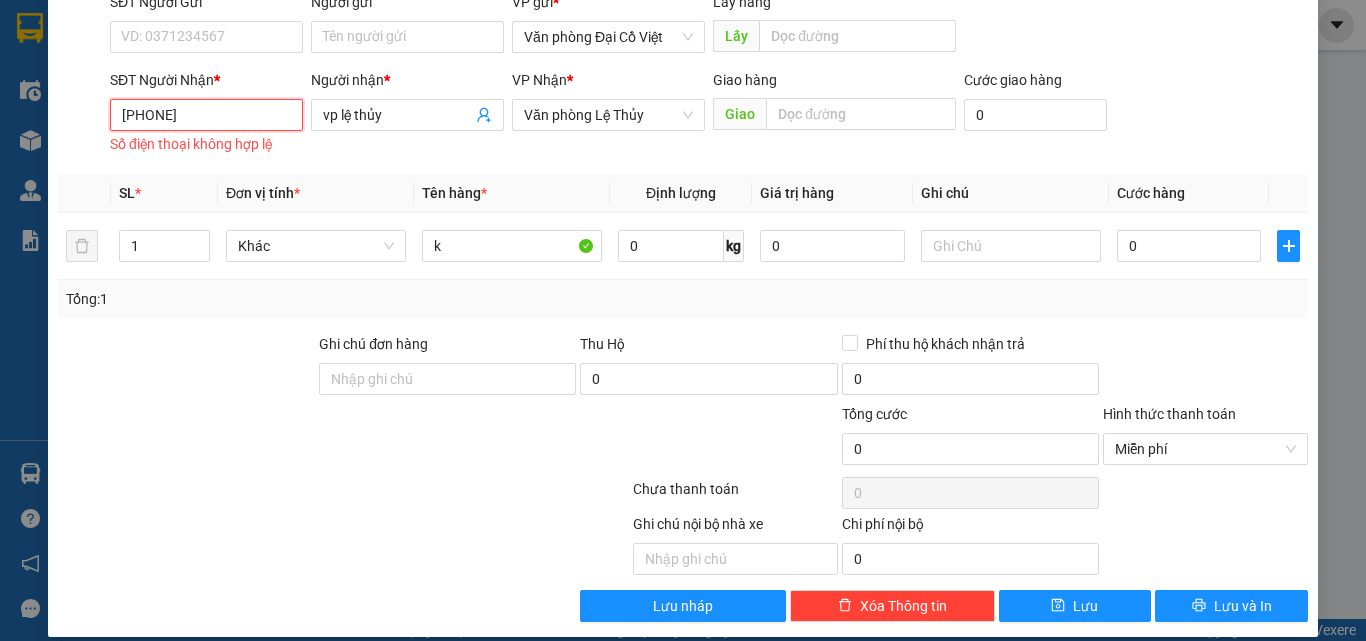 click on "[PHONE]" at bounding box center (206, 115) 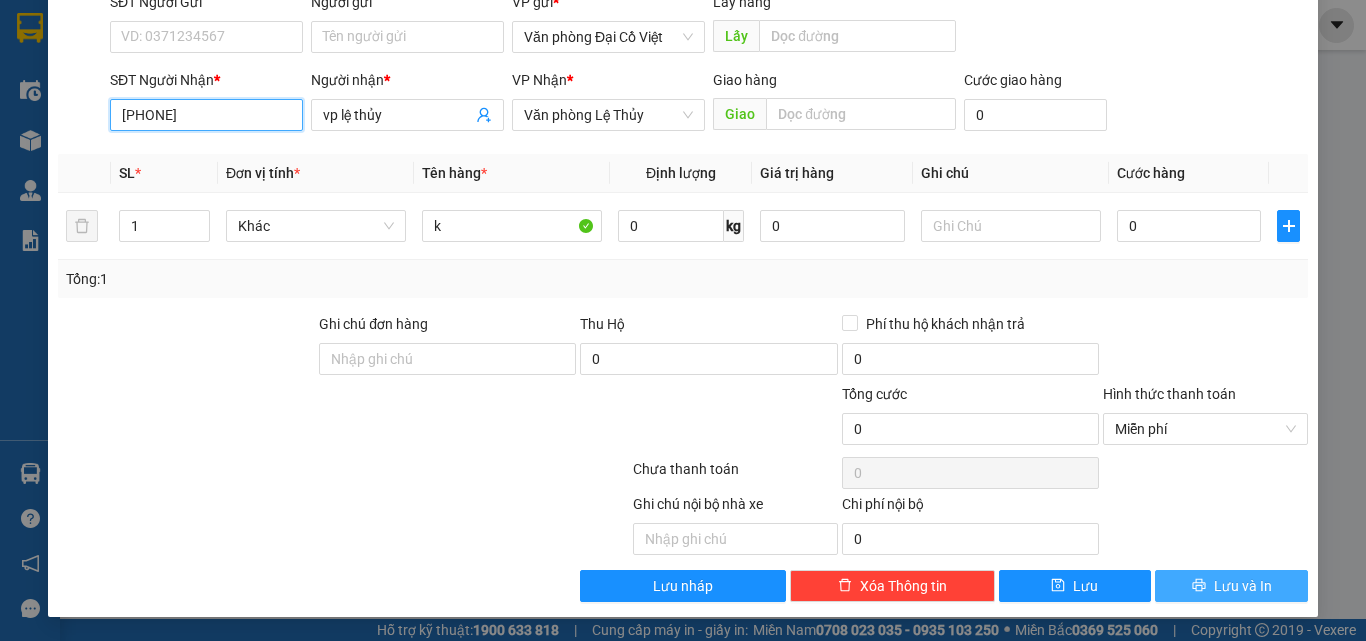 type on "[PHONE]" 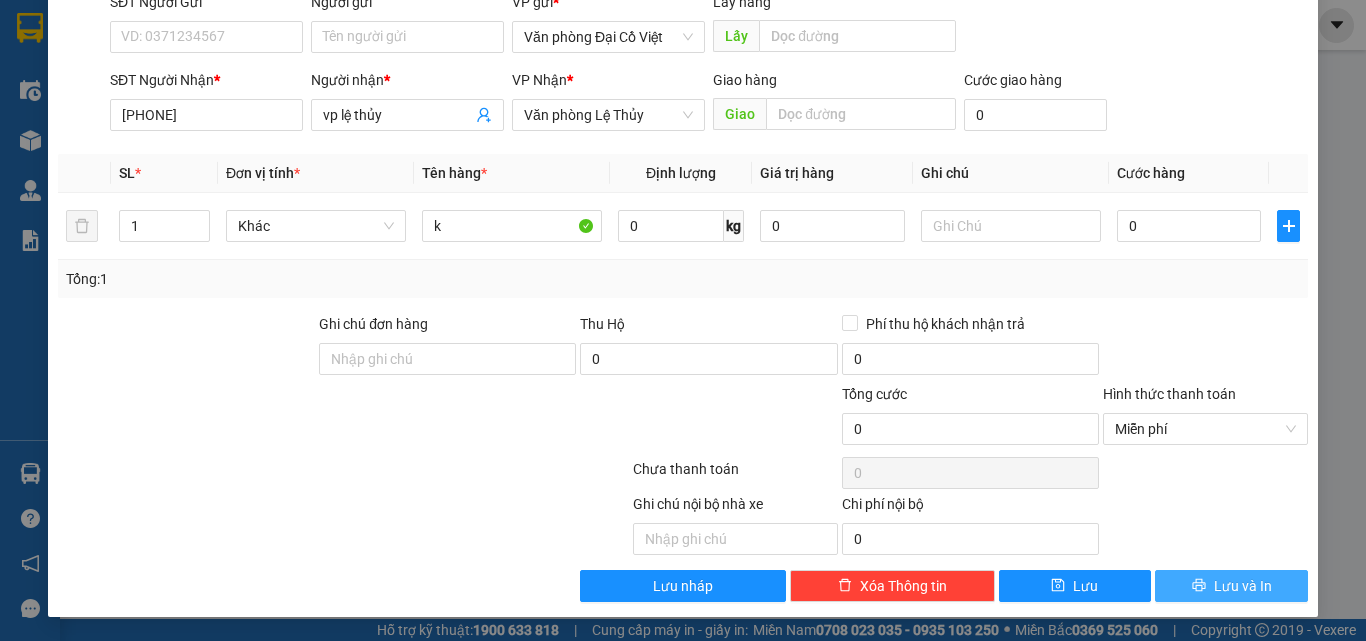 click on "Lưu và In" at bounding box center [1231, 586] 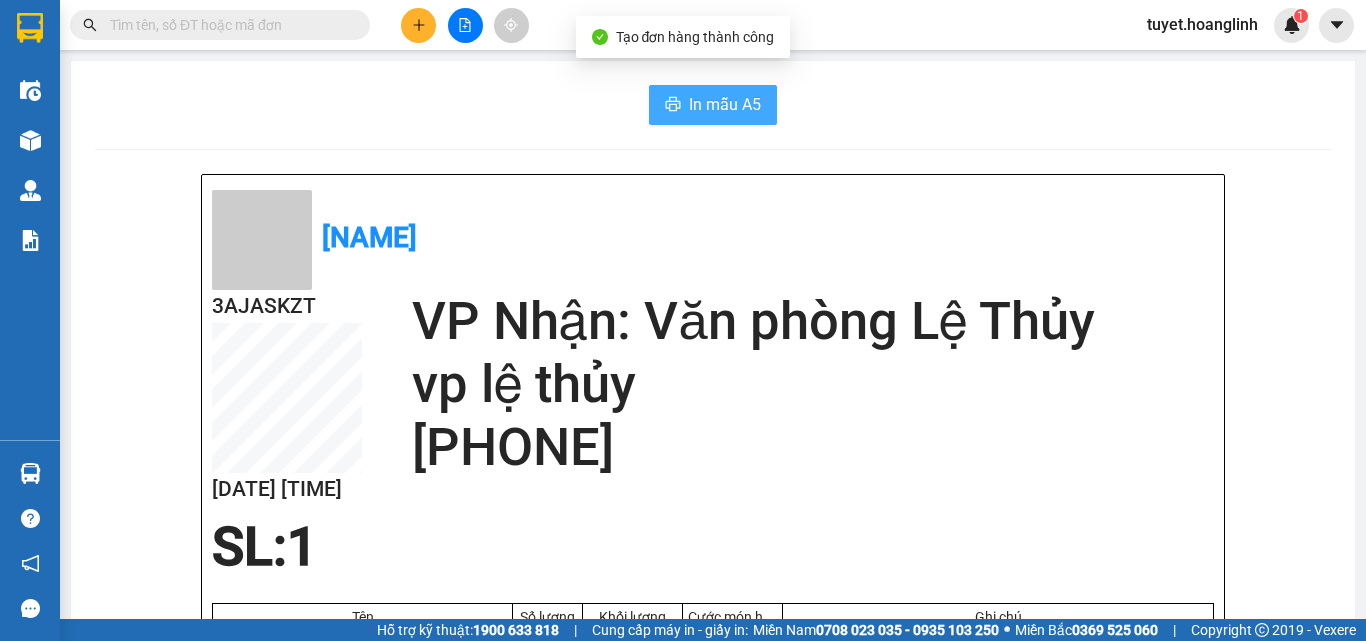 click on "In mẫu A5" at bounding box center [713, 105] 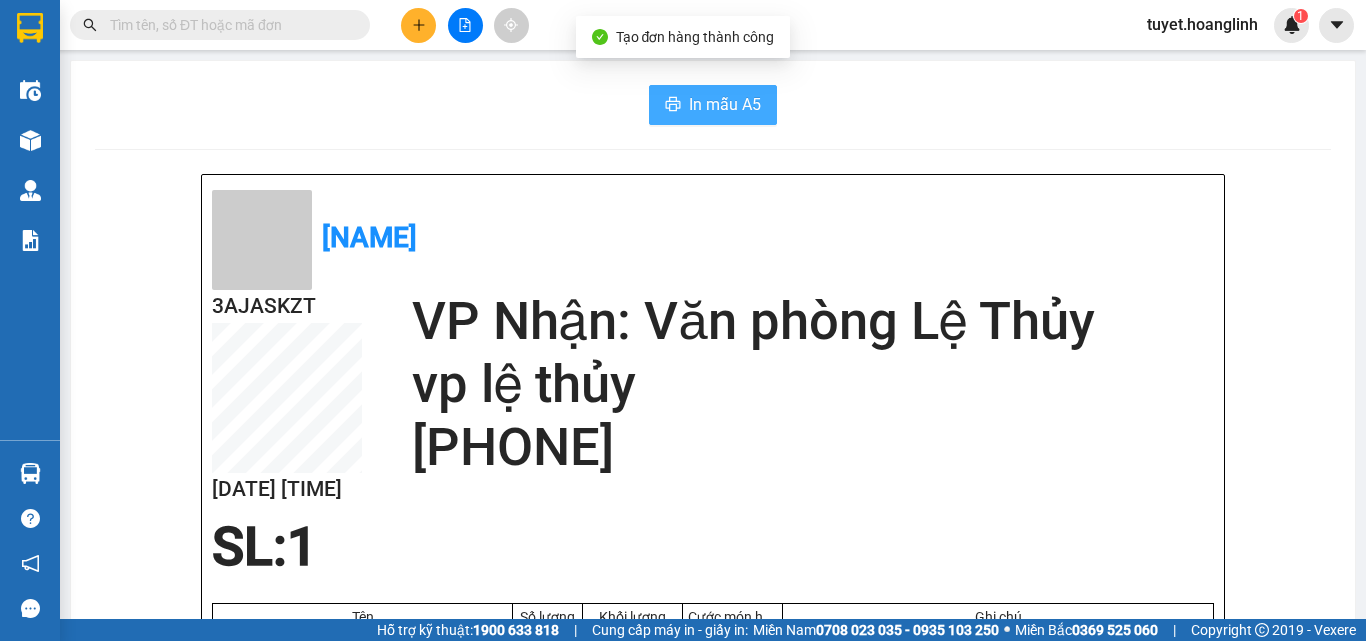scroll, scrollTop: 0, scrollLeft: 0, axis: both 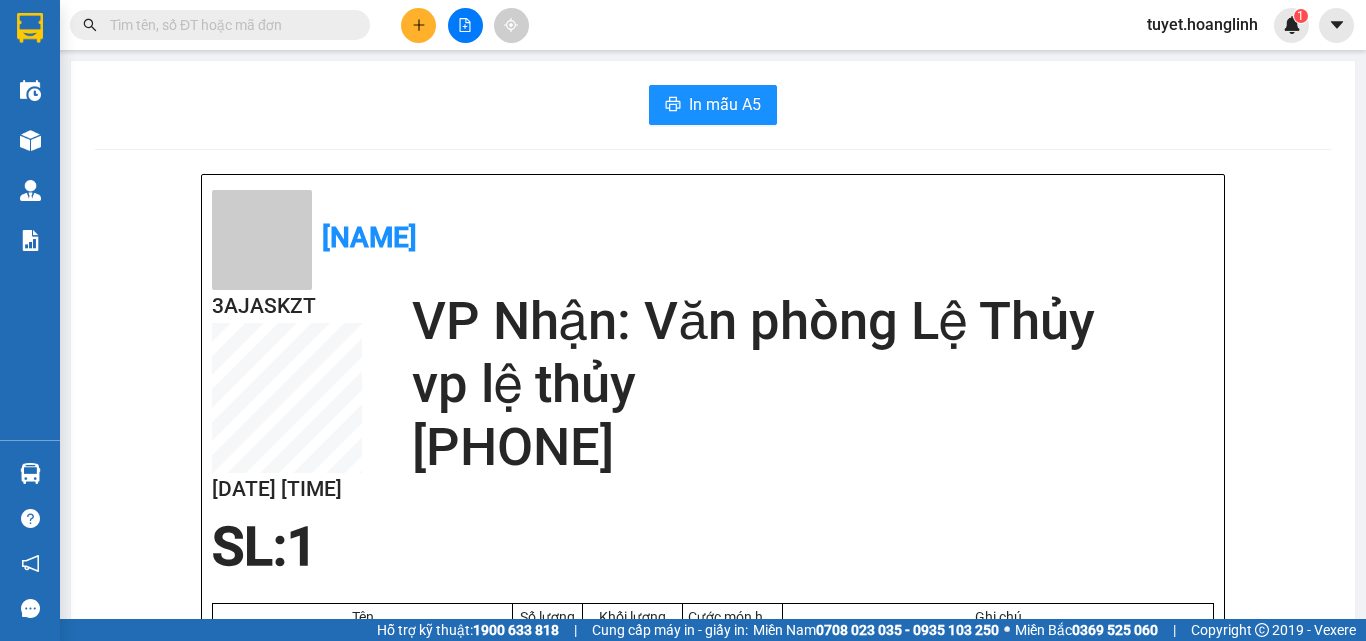 click on "[PHONE]" at bounding box center [813, 447] 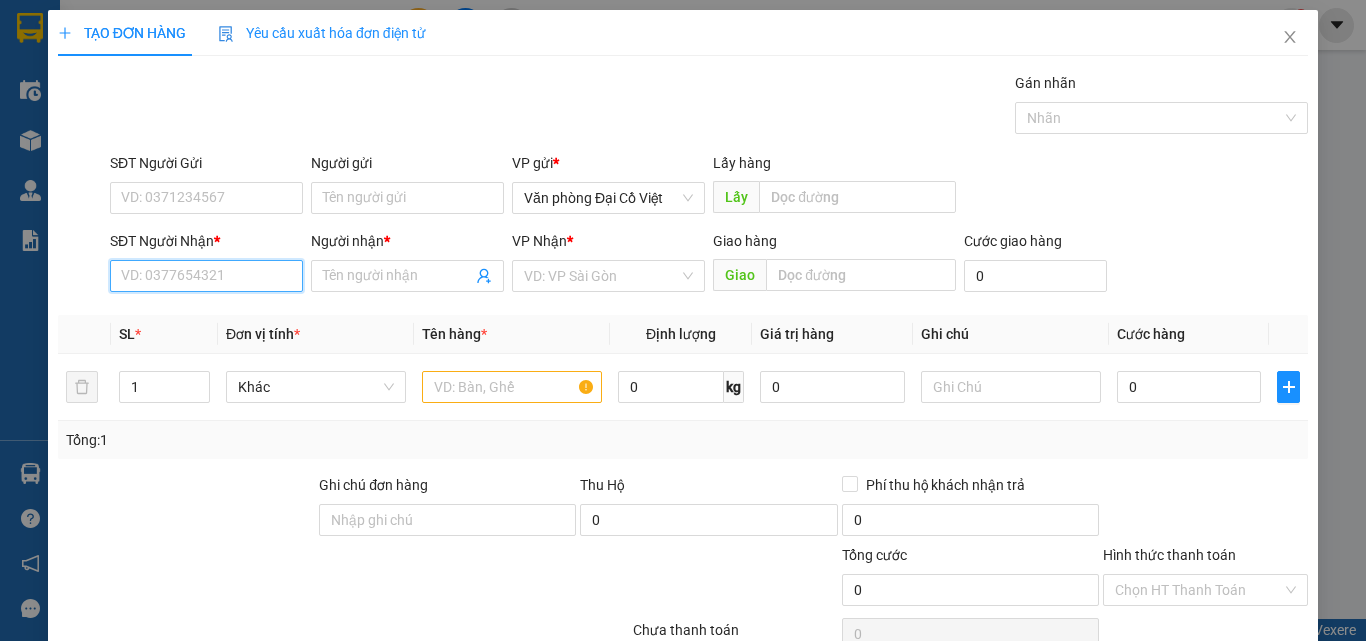 click on "SĐT Người Nhận  *" at bounding box center [206, 276] 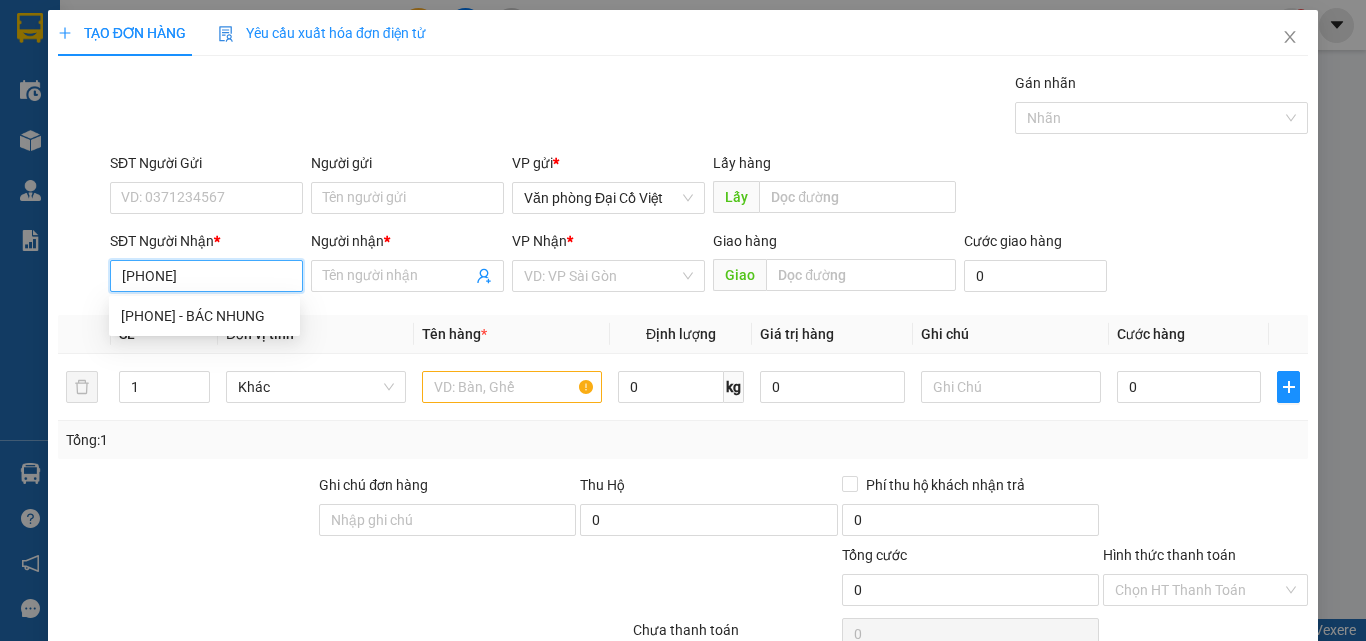 type on "[PHONE]" 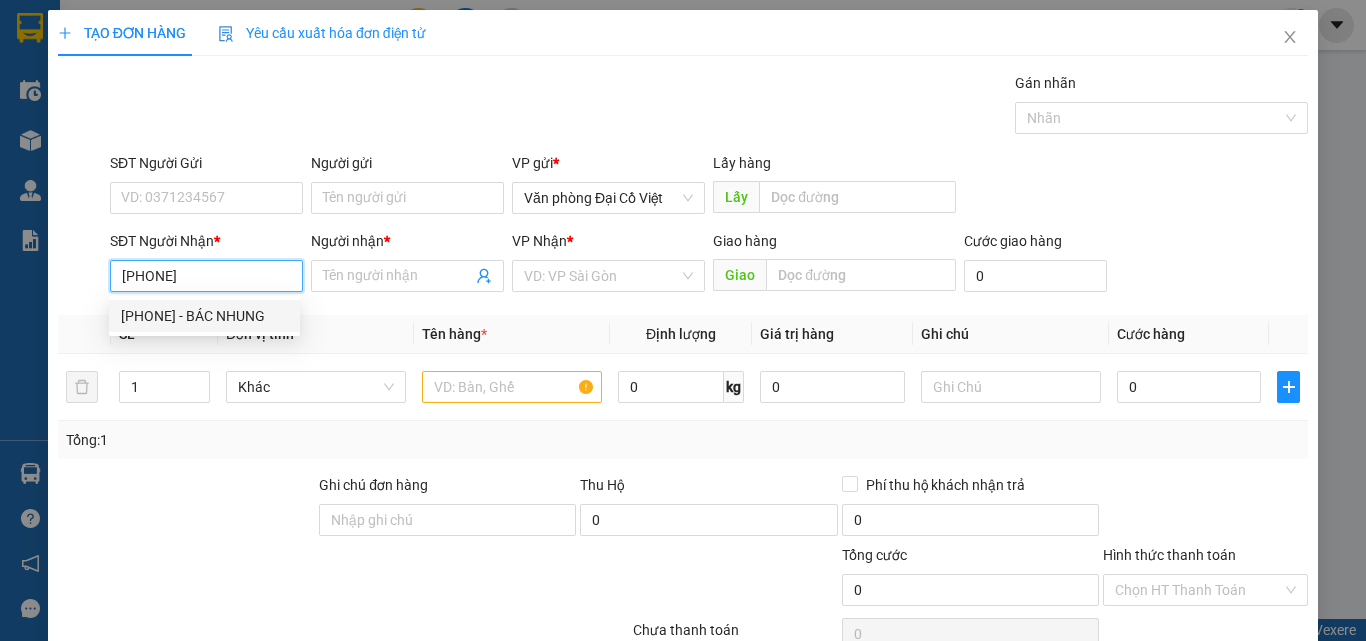 click on "[PHONE] - BÁC NHUNG" at bounding box center [204, 316] 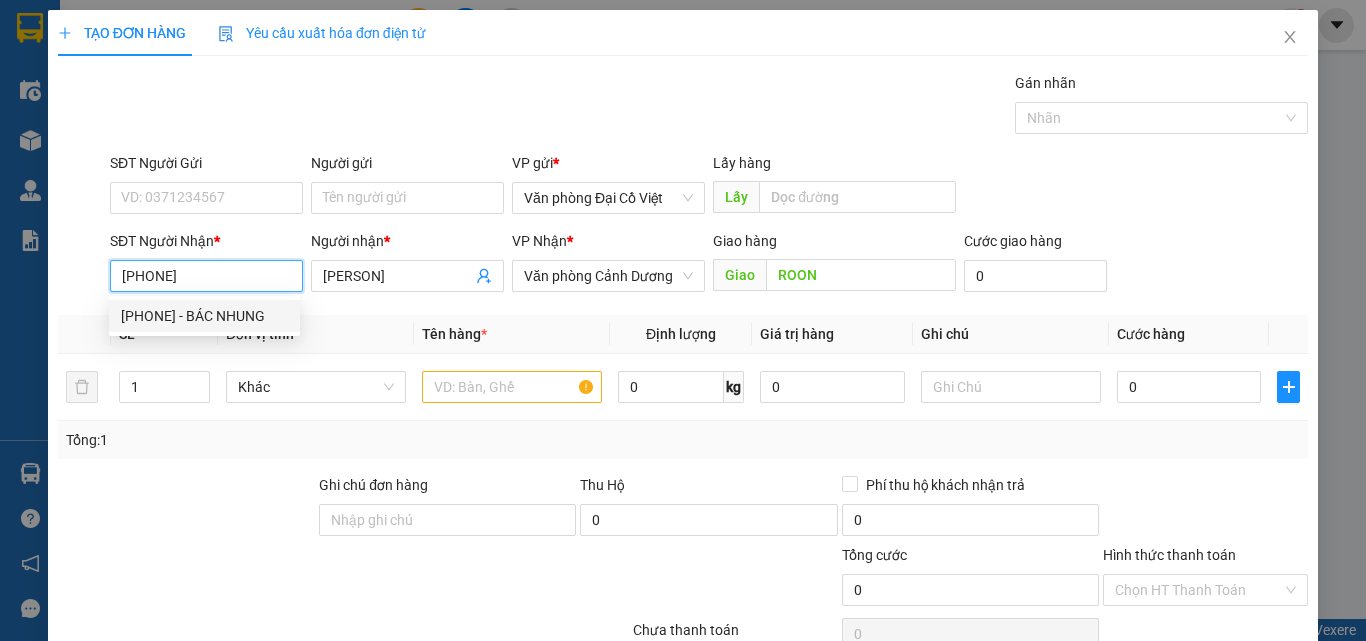 type on "30.000" 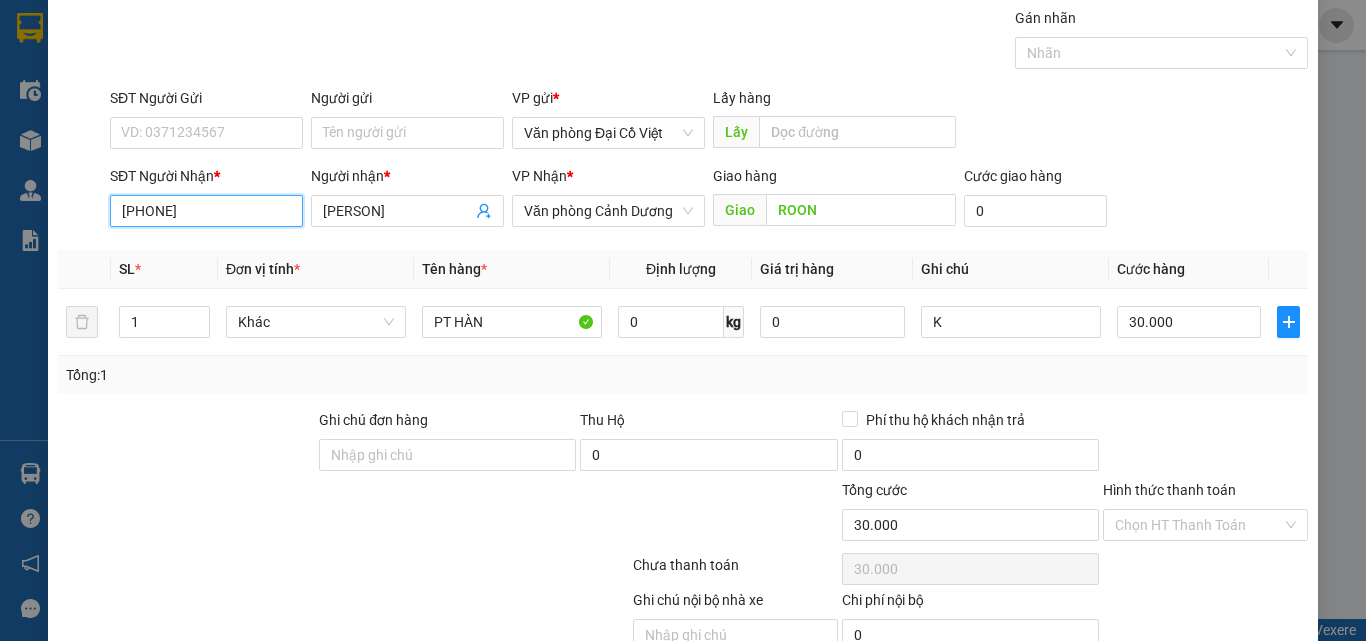 scroll, scrollTop: 161, scrollLeft: 0, axis: vertical 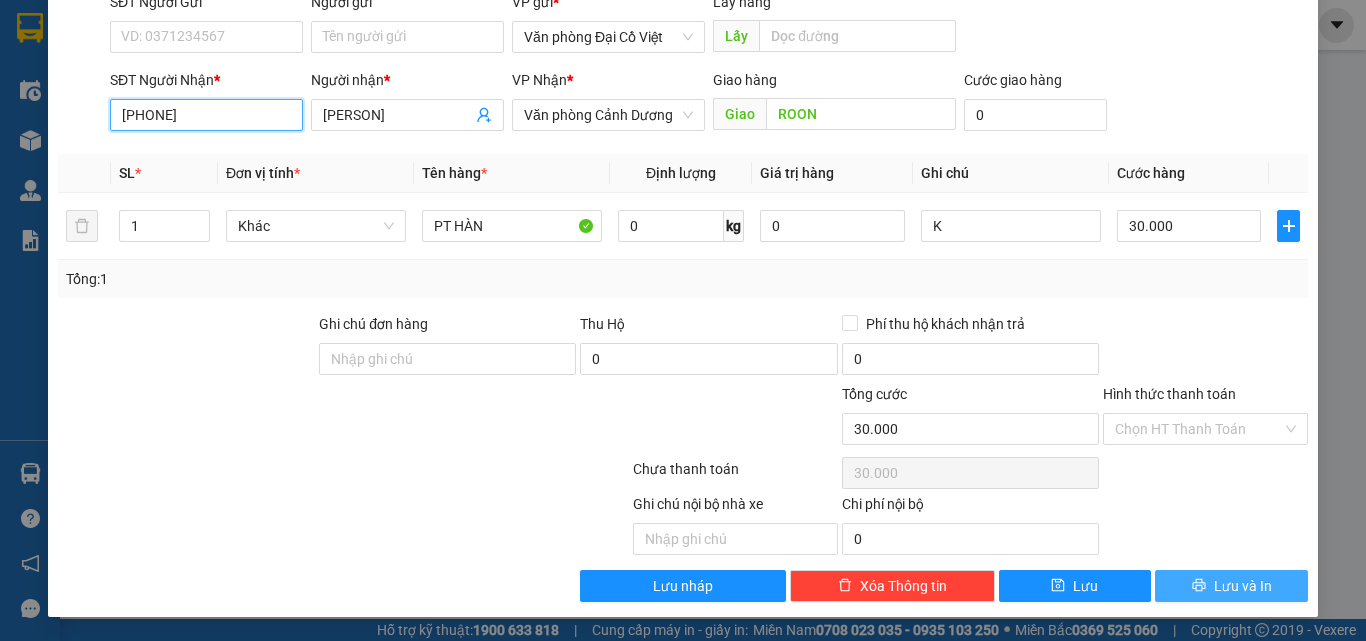 type on "[PHONE]" 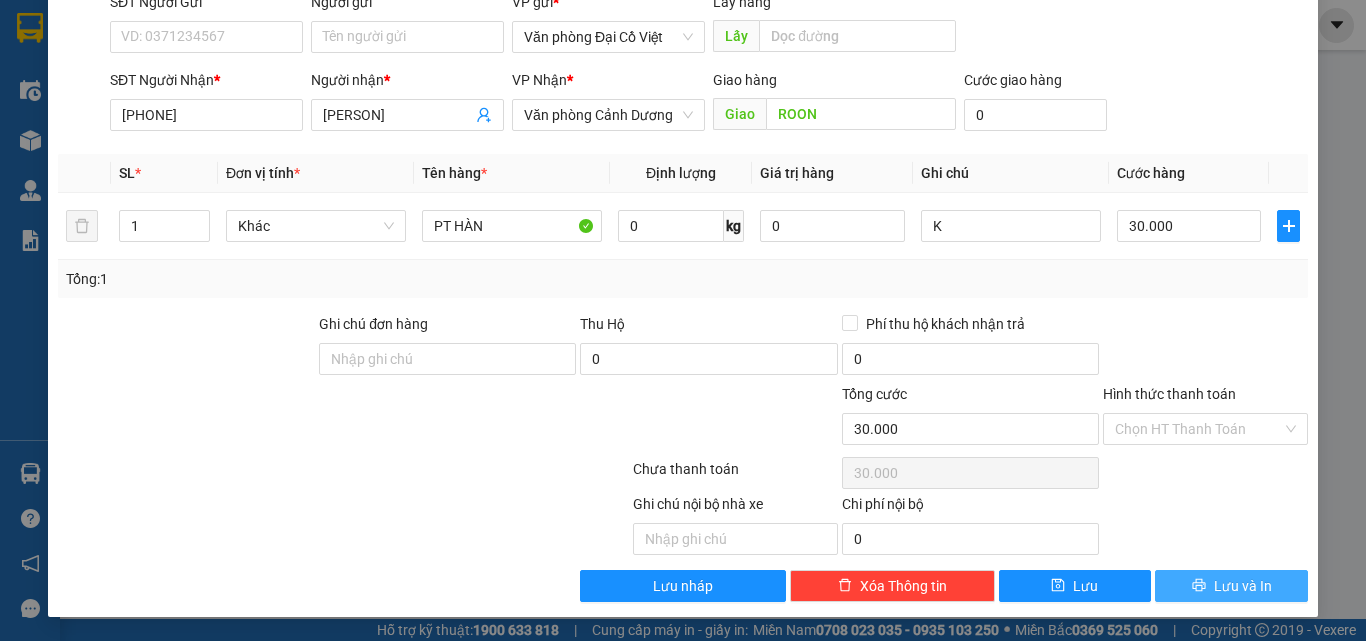 click on "Lưu và In" at bounding box center [1243, 586] 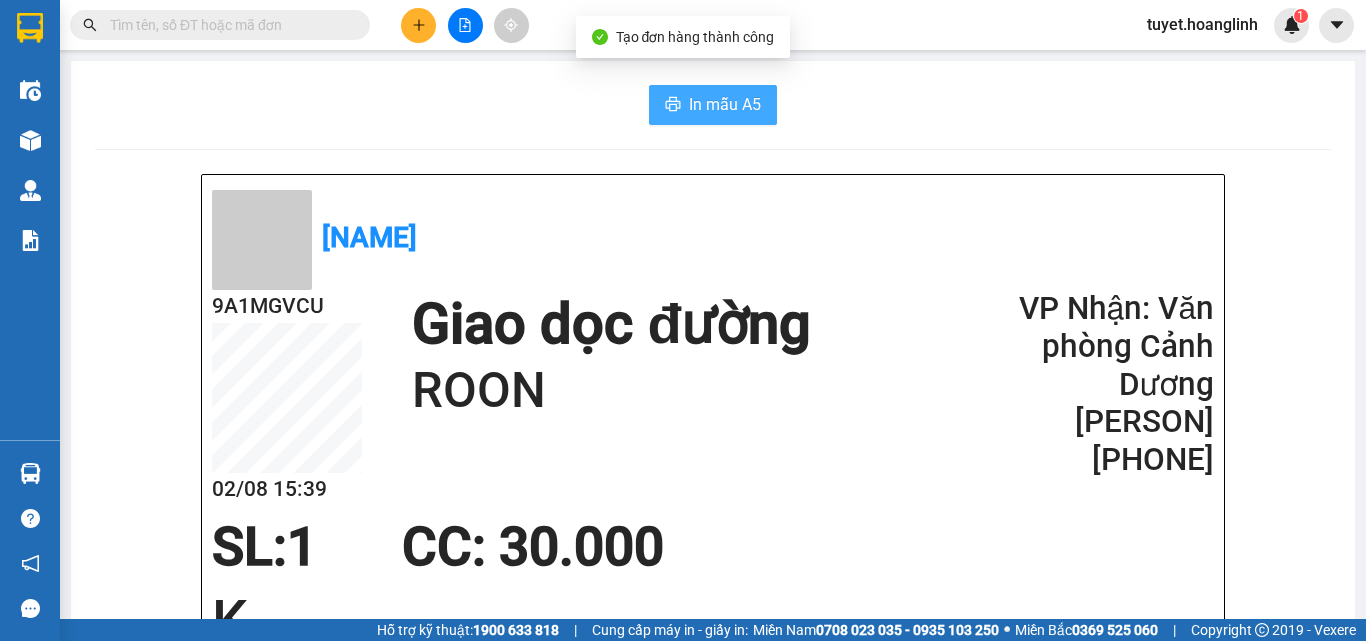 click on "In mẫu A5" at bounding box center (725, 104) 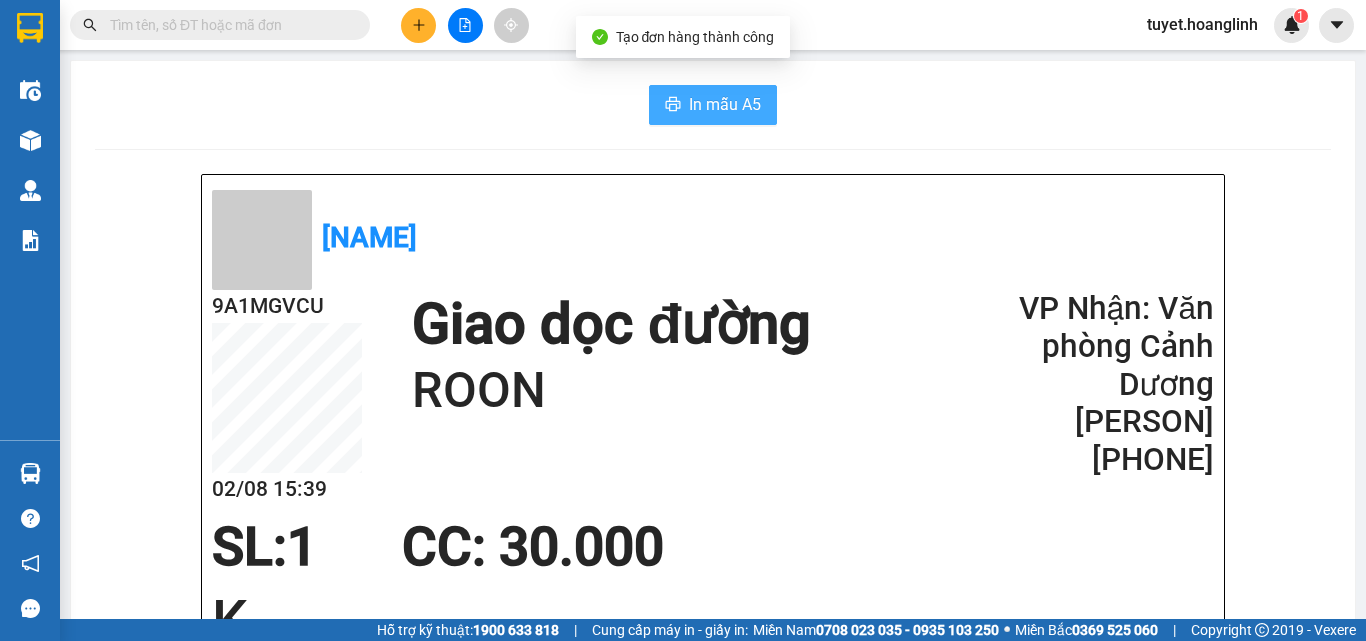 scroll, scrollTop: 0, scrollLeft: 0, axis: both 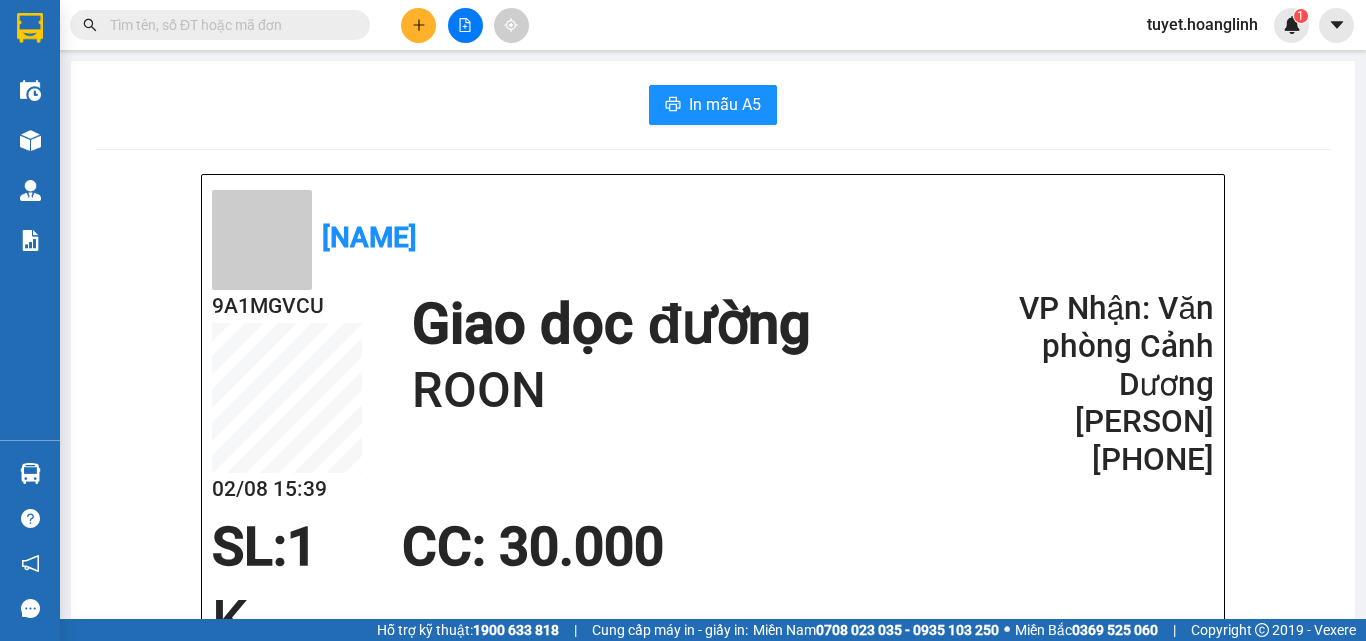 click at bounding box center (418, 25) 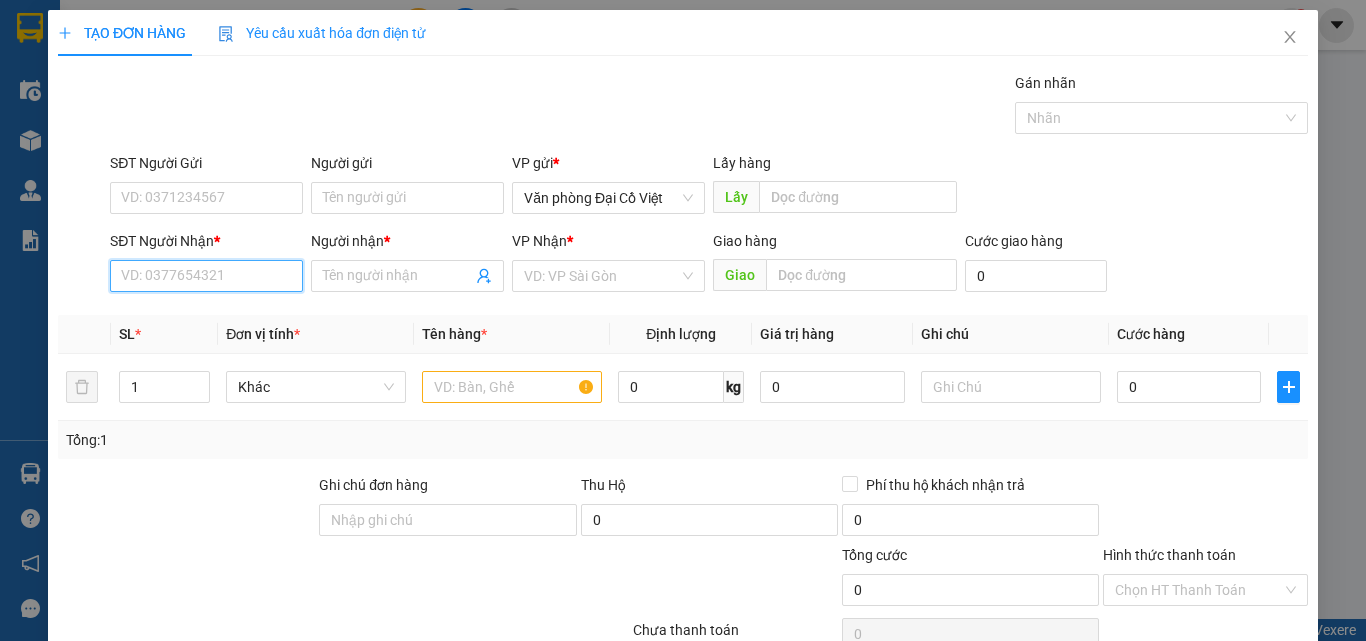 click on "SĐT Người Nhận  *" at bounding box center [206, 276] 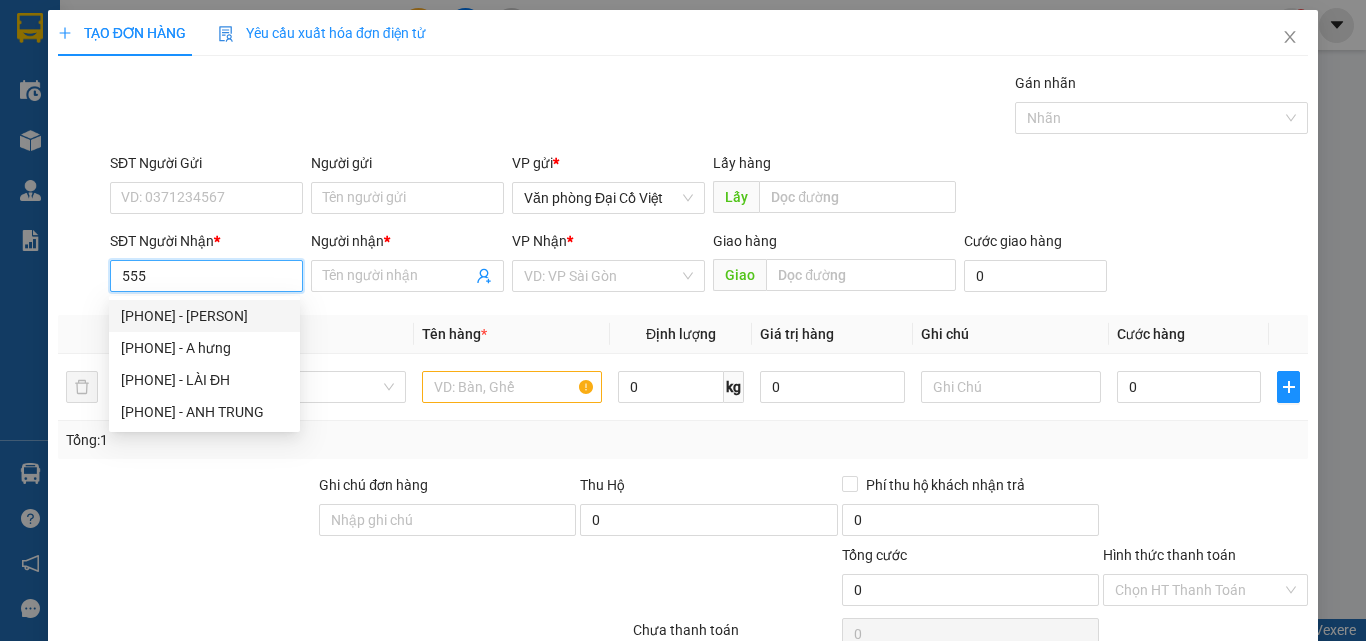 click on "[PHONE] - [PERSON]" at bounding box center (204, 316) 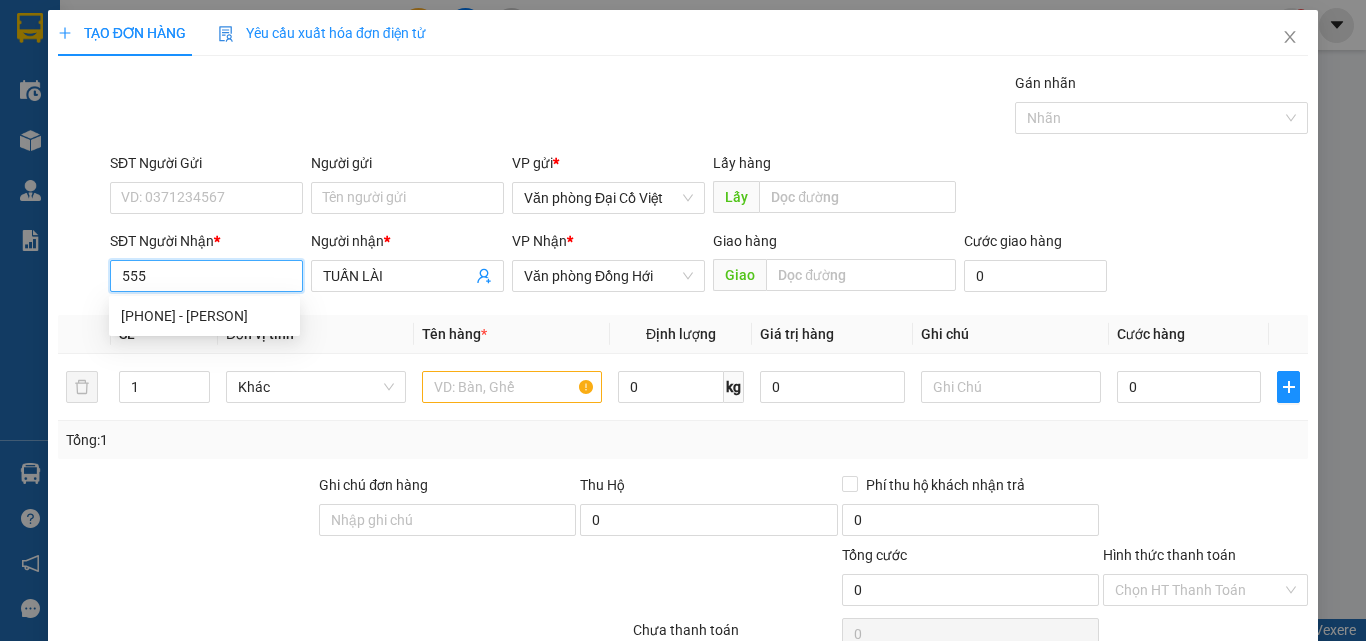 type on "0778554555" 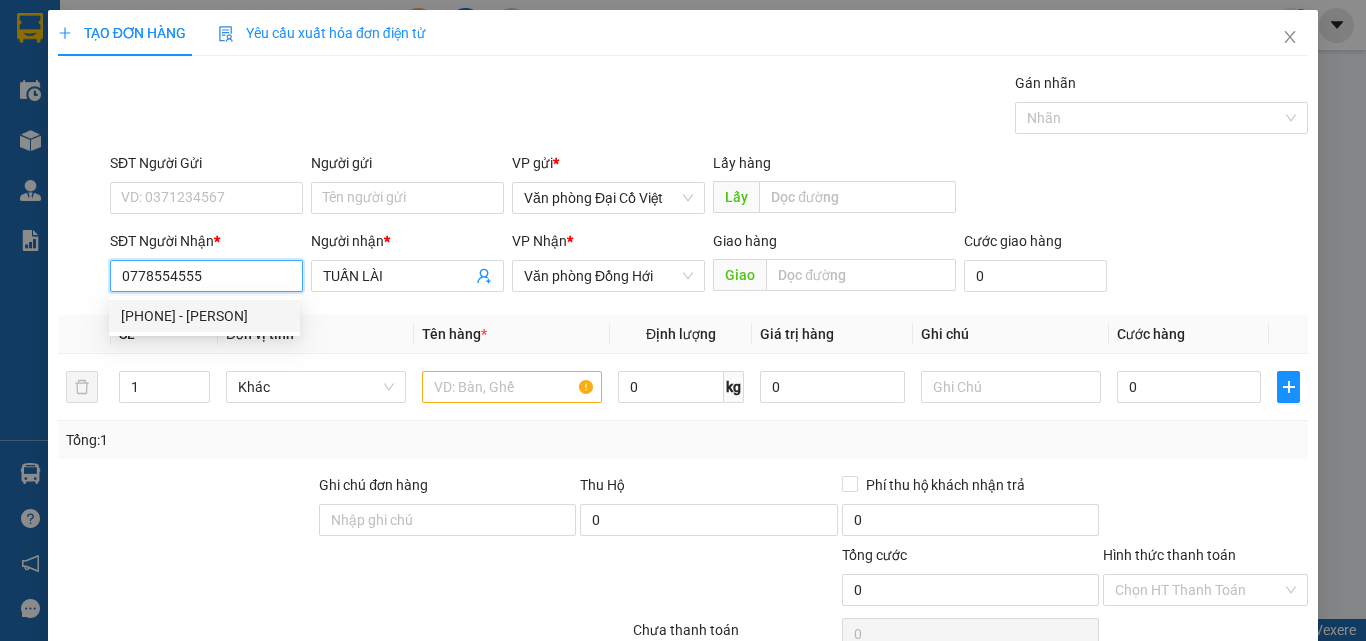 type on "0778554555" 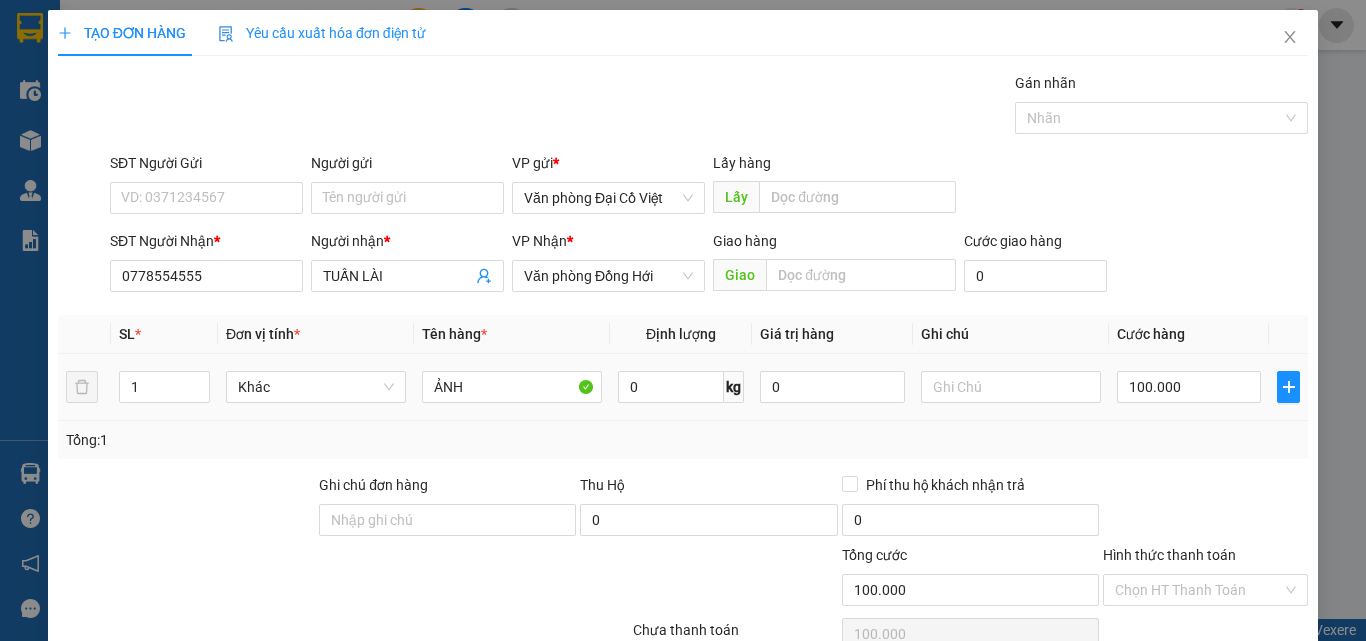 type on "100.000" 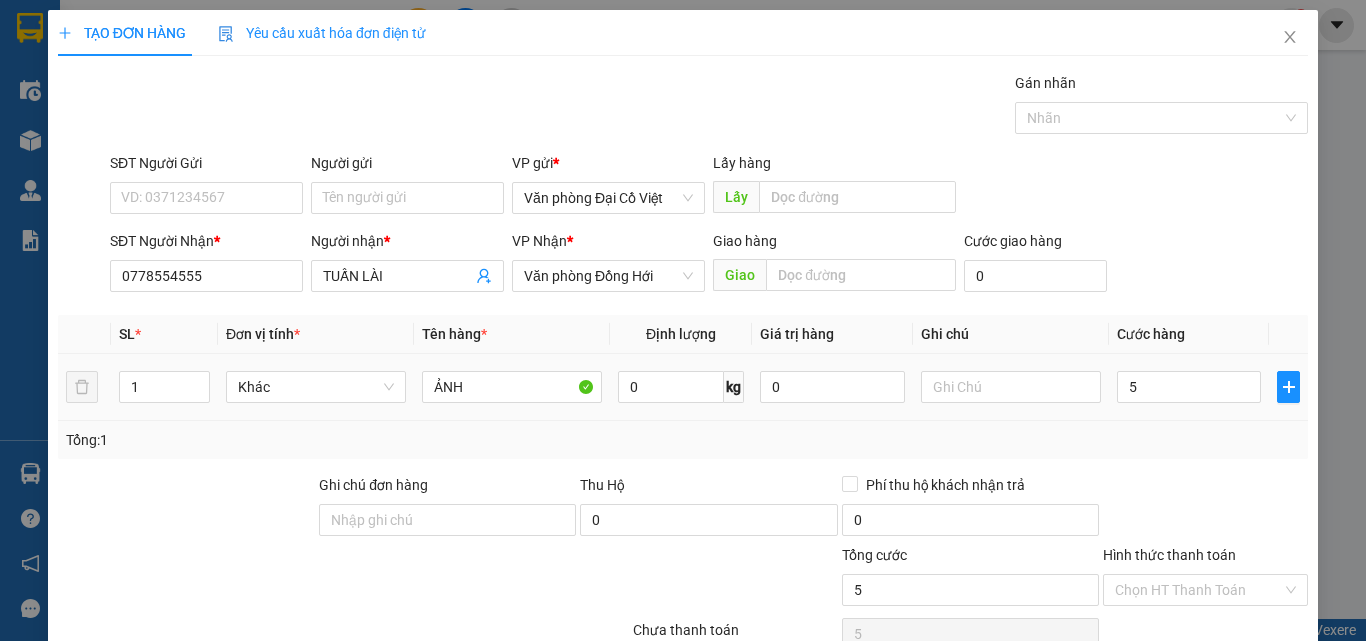 type on "50" 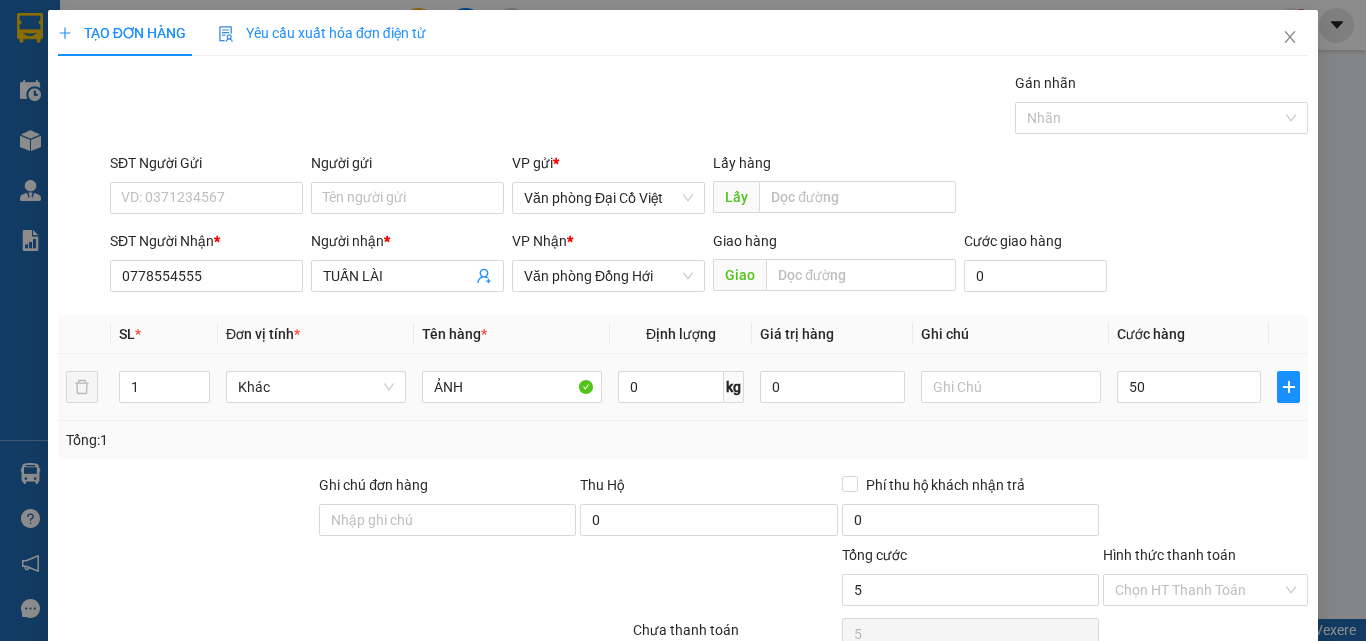 type on "50" 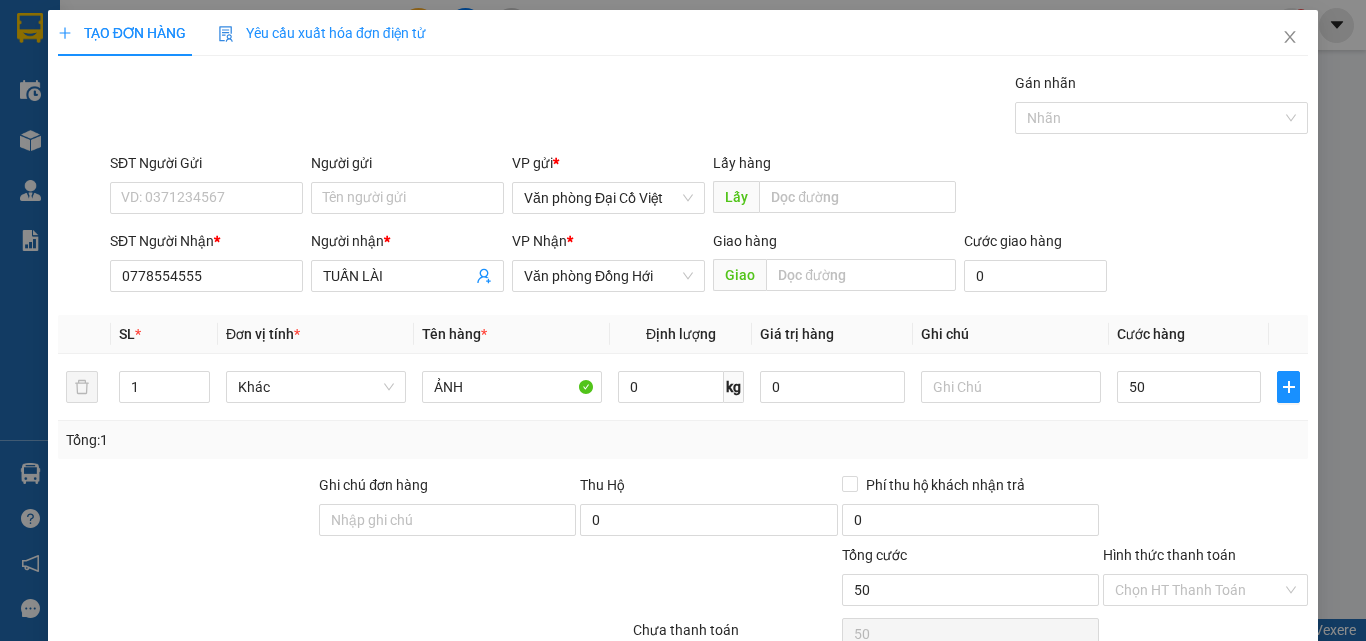 type on "50" 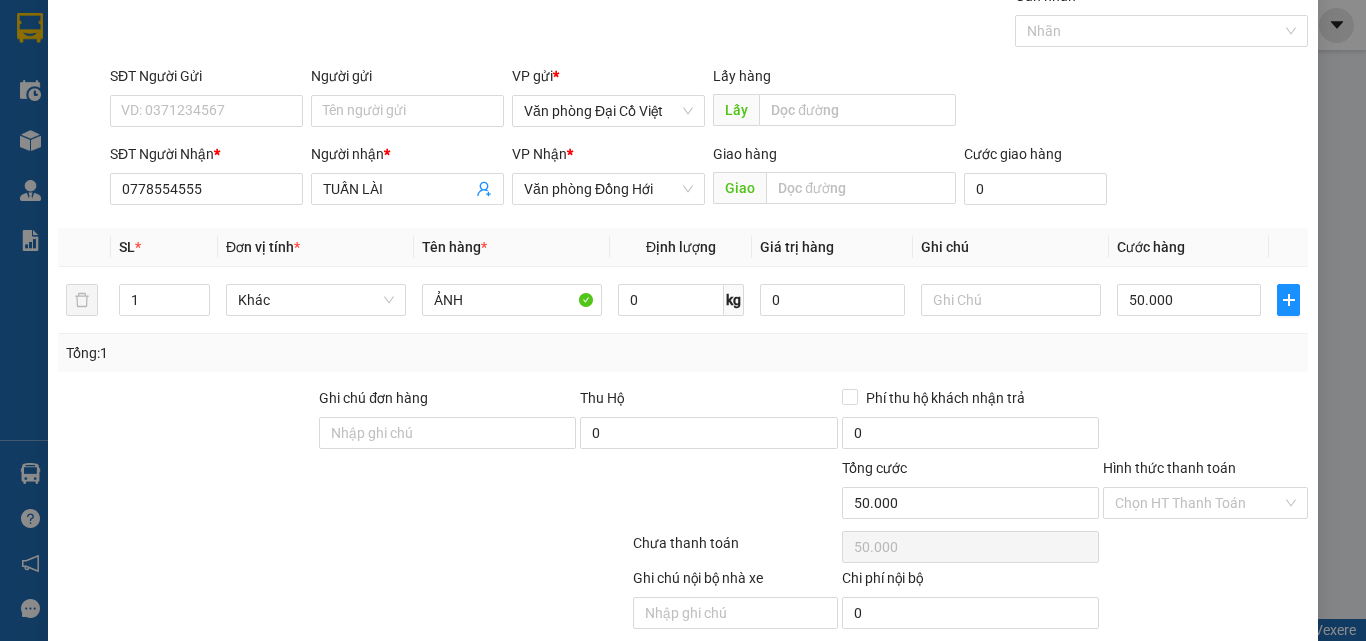 scroll, scrollTop: 161, scrollLeft: 0, axis: vertical 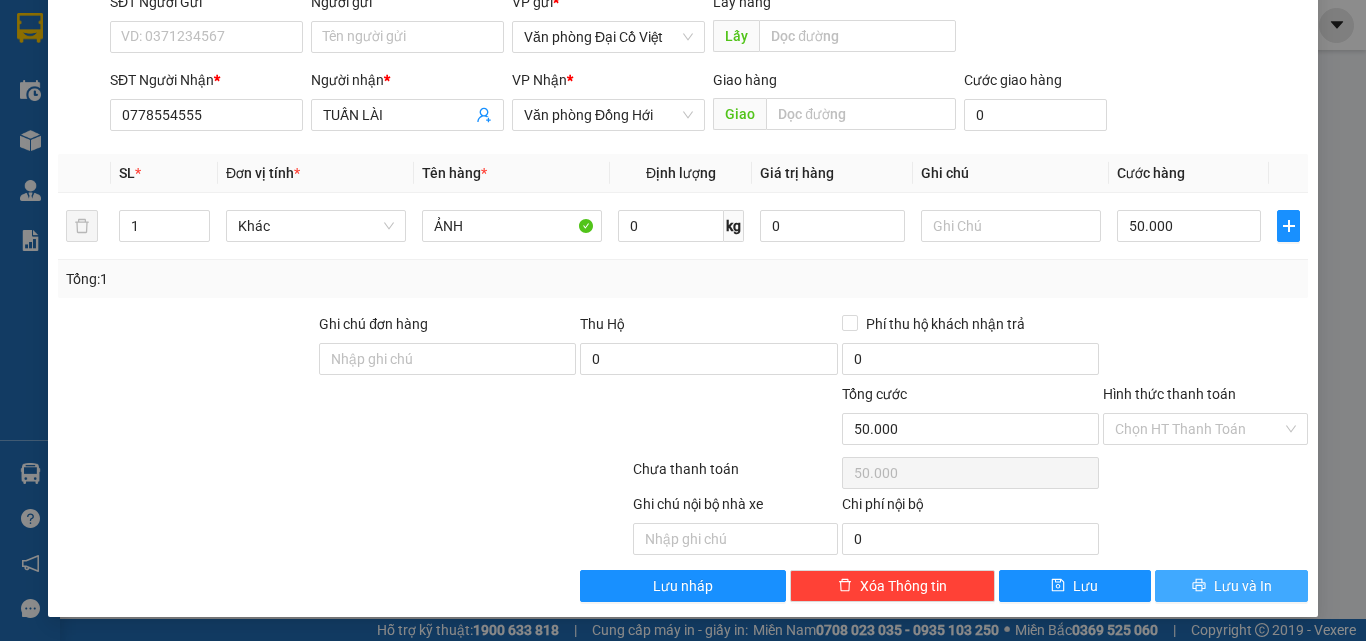 click 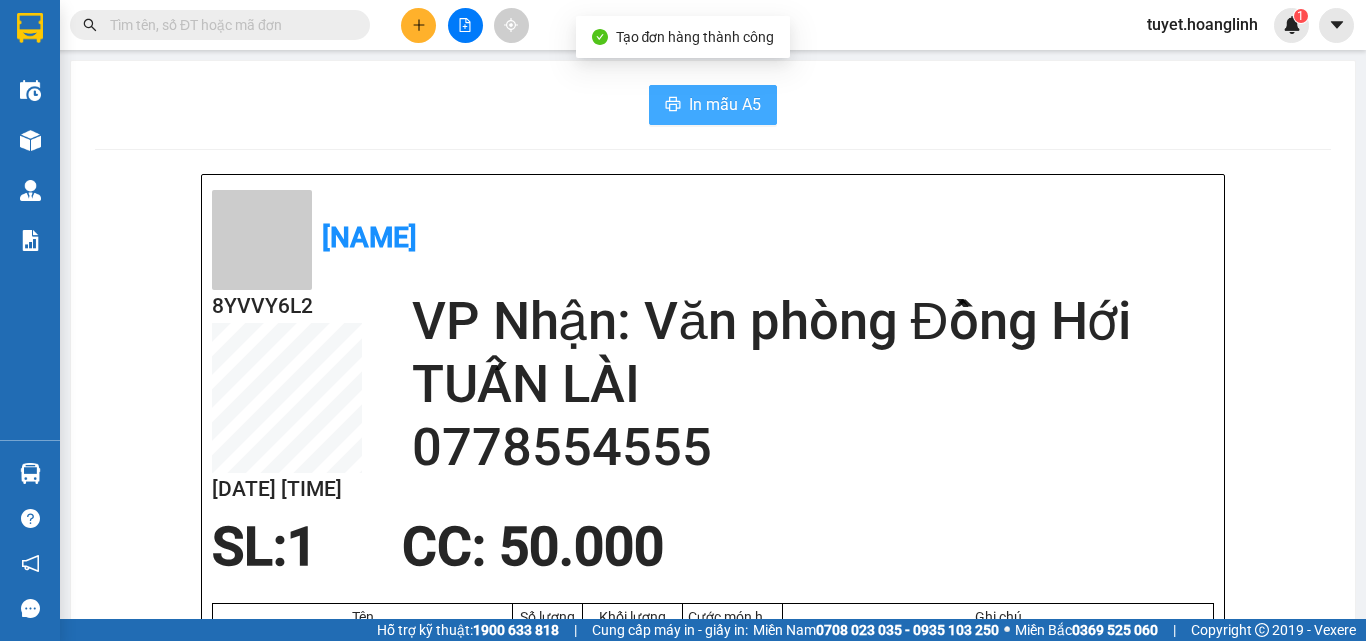 click 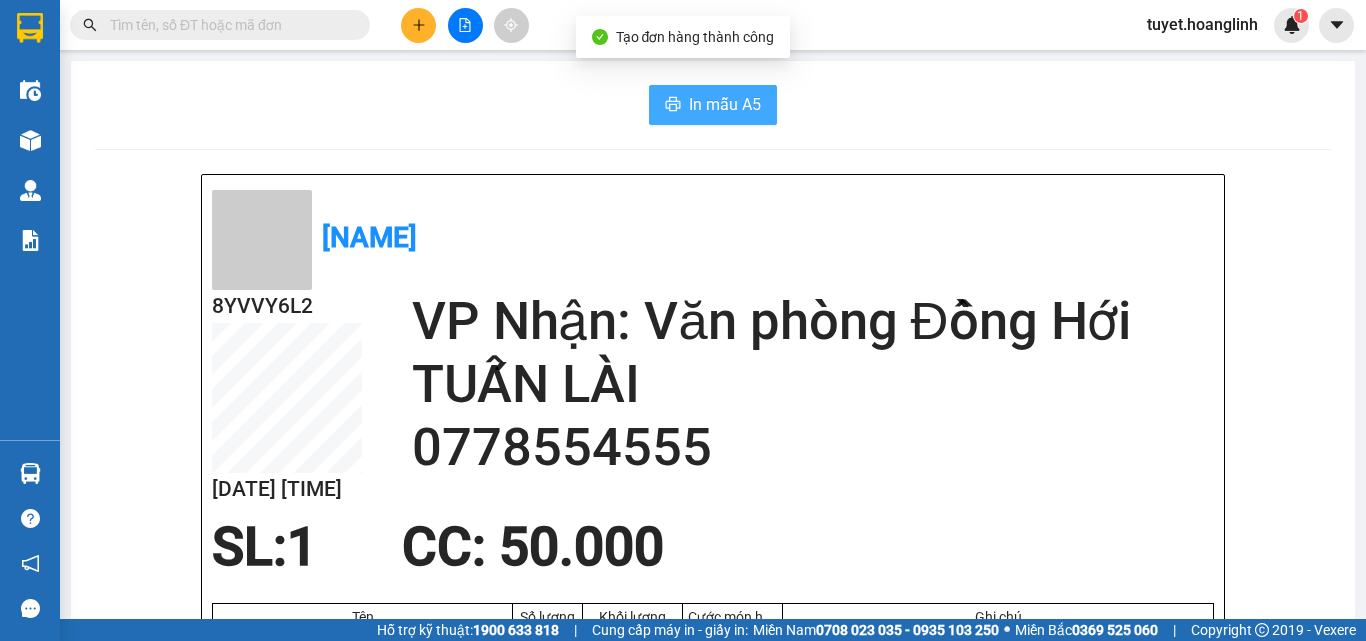 scroll, scrollTop: 0, scrollLeft: 0, axis: both 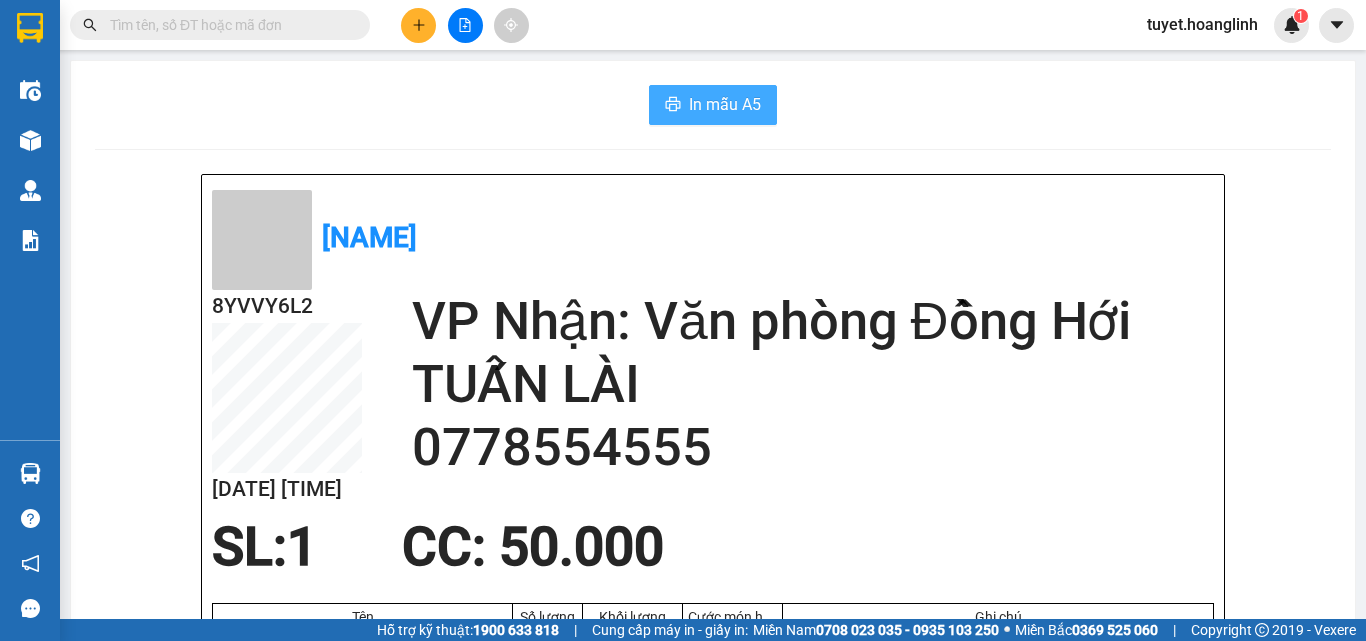 click 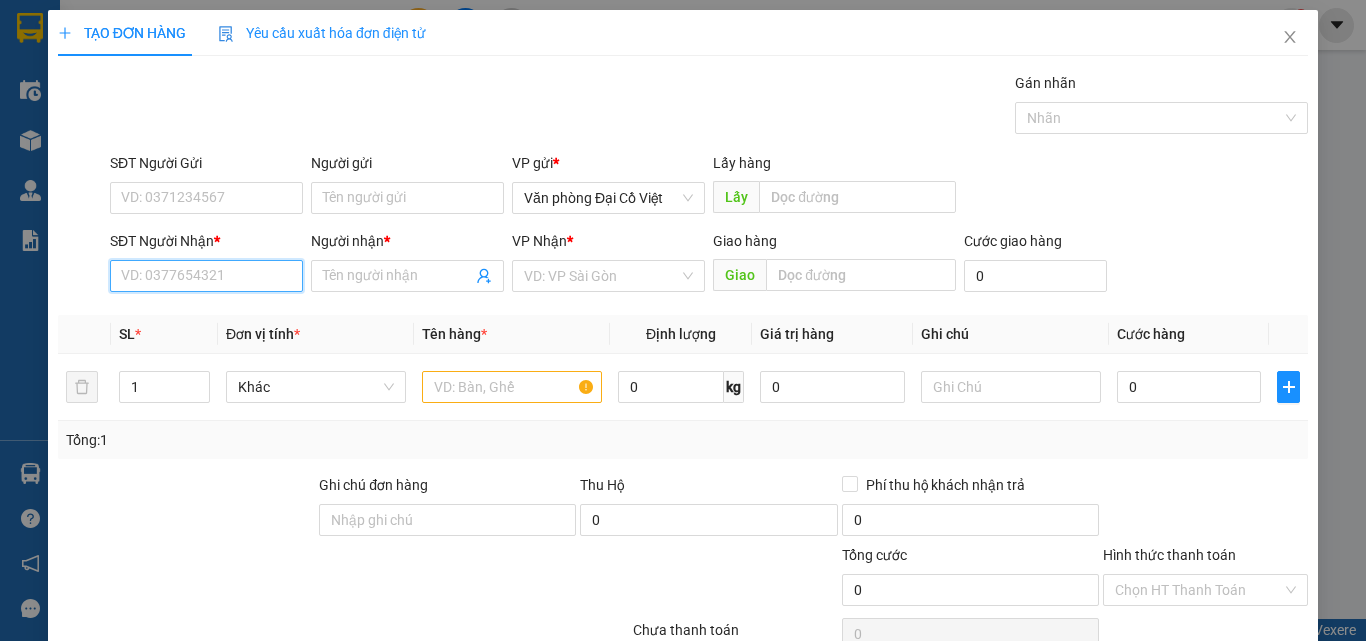 click on "SĐT Người Nhận  *" at bounding box center [206, 276] 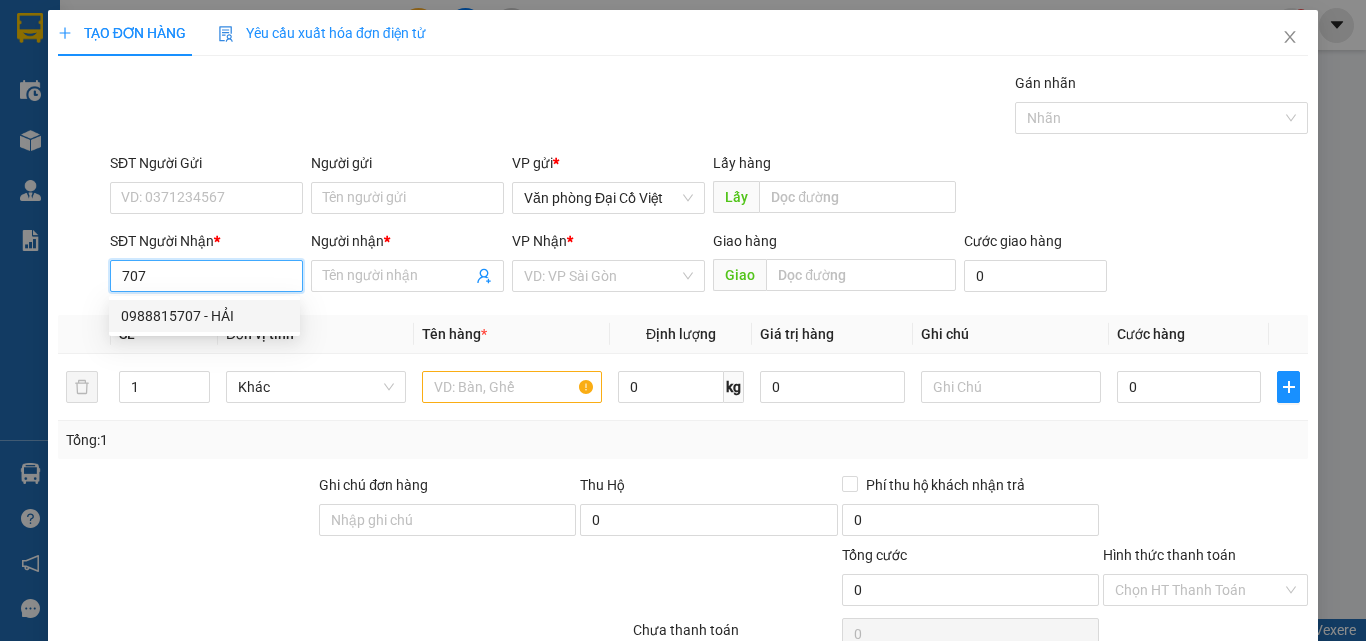 click on "0988815707 - HẢI" at bounding box center (204, 316) 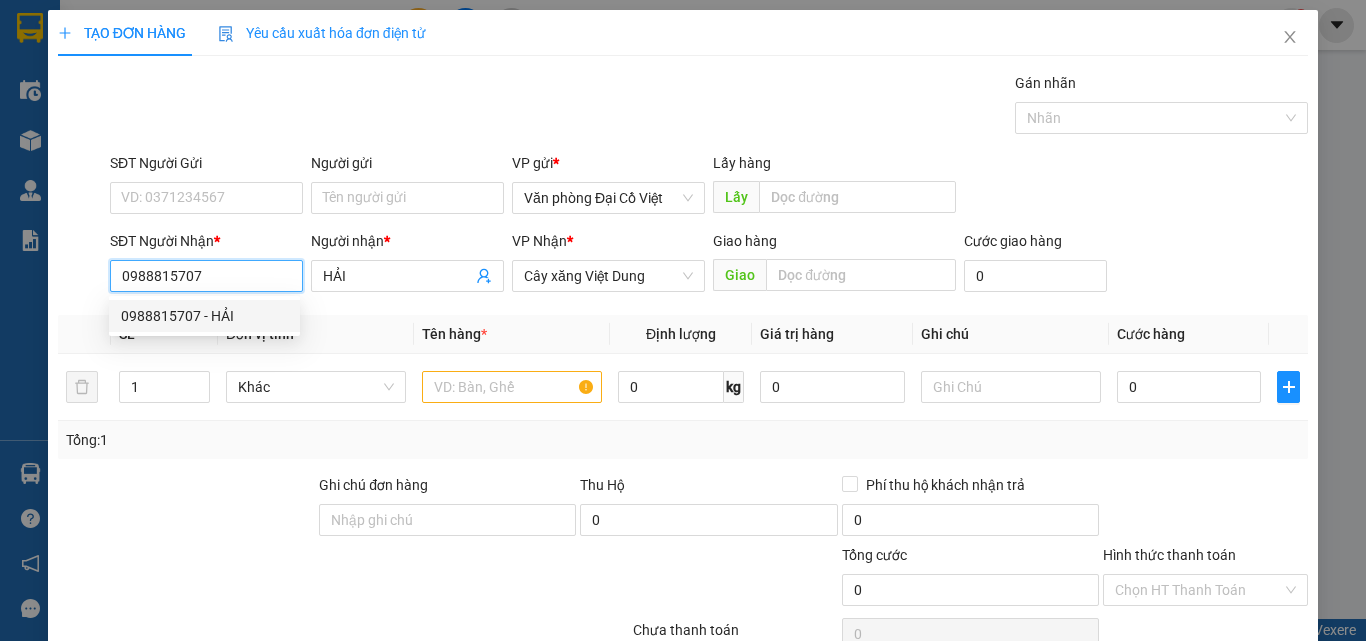 type on "50.000" 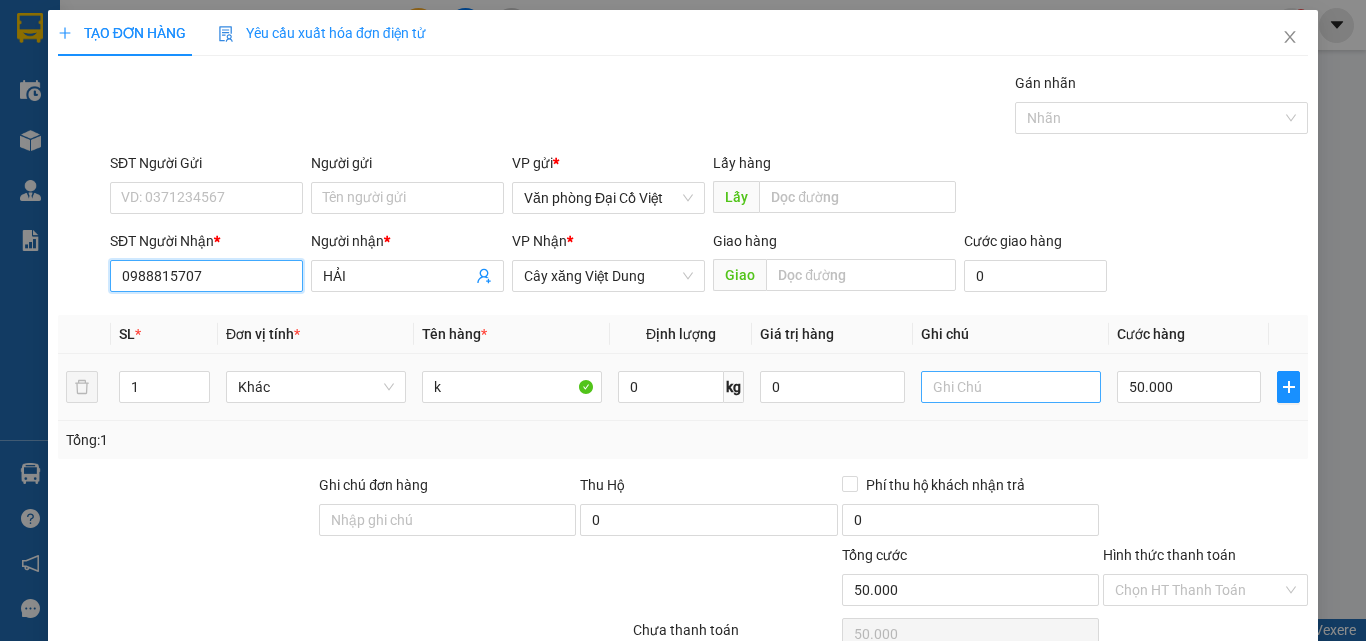type on "0988815707" 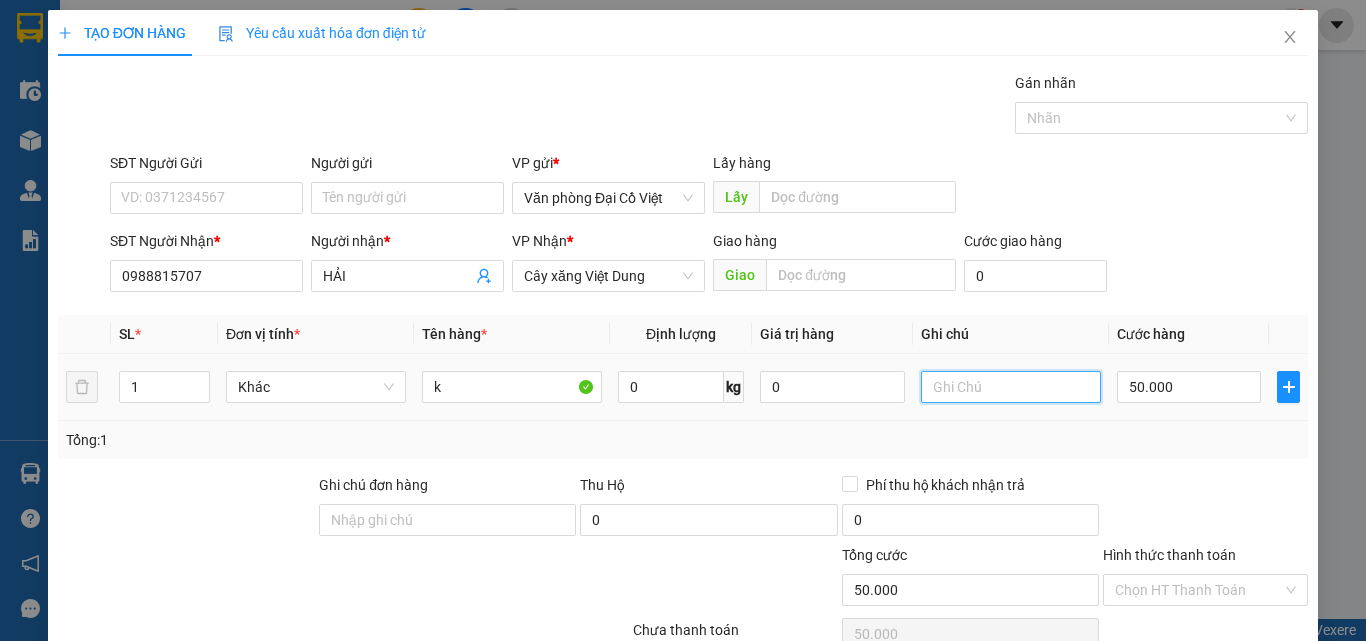 click at bounding box center [1011, 387] 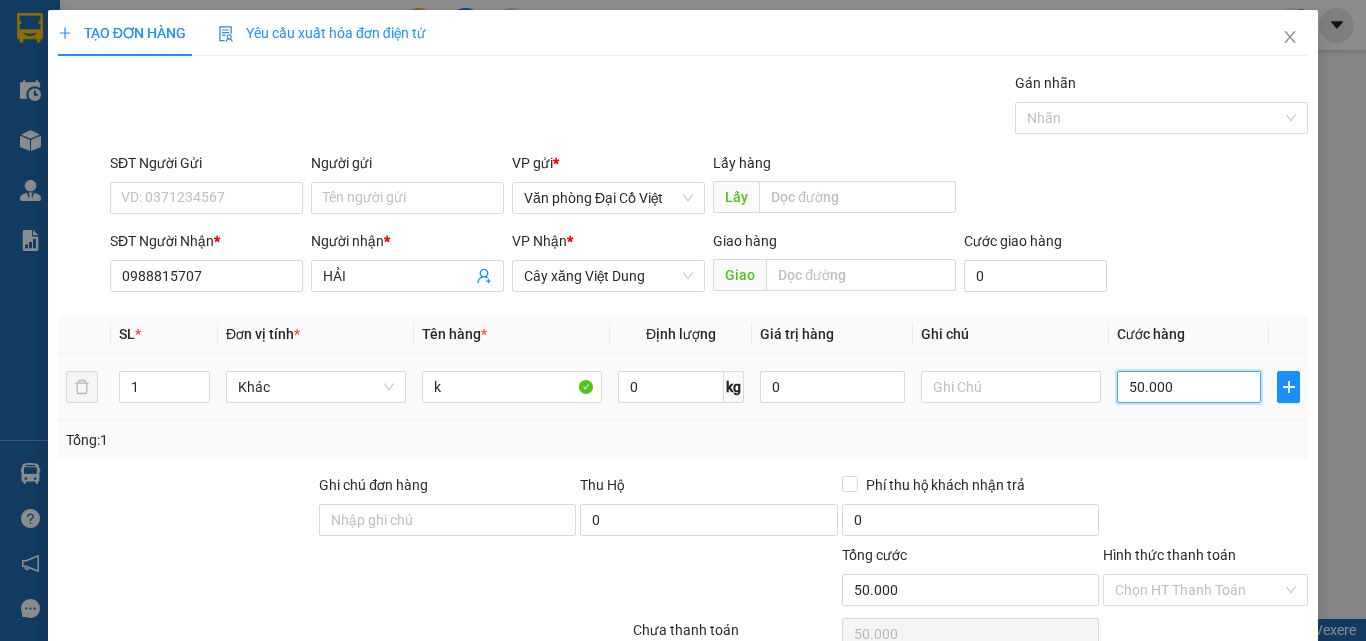 click on "50.000" at bounding box center [1189, 387] 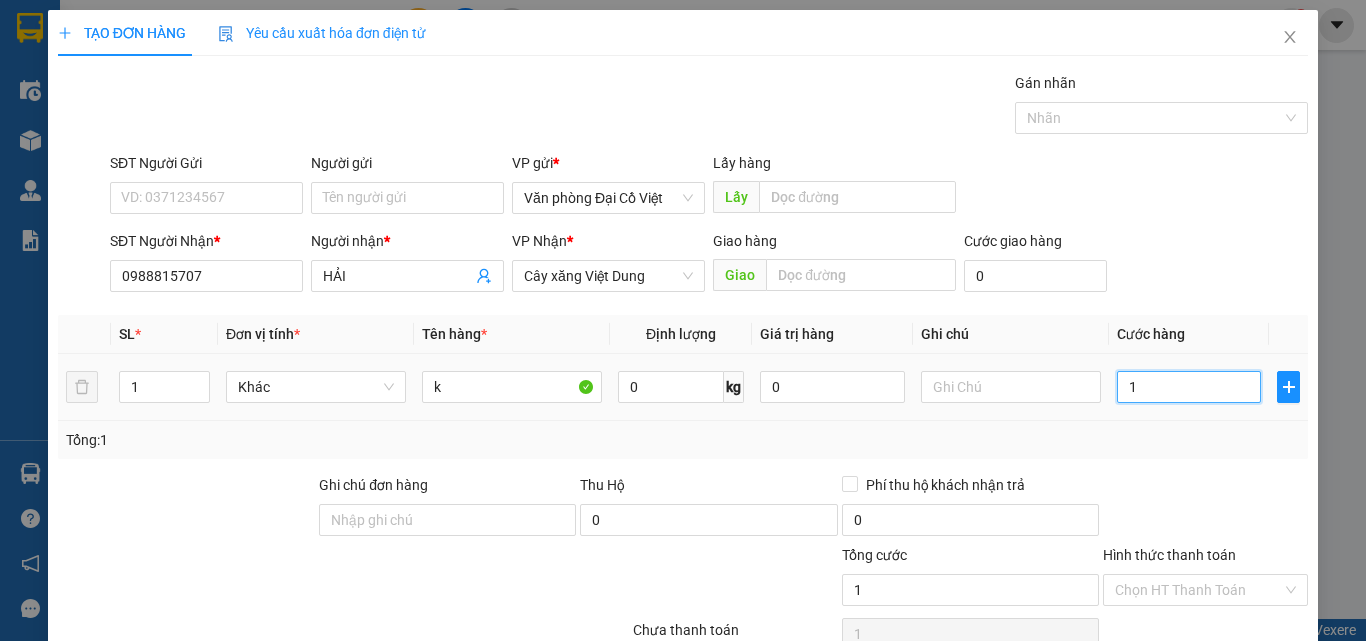 type on "12" 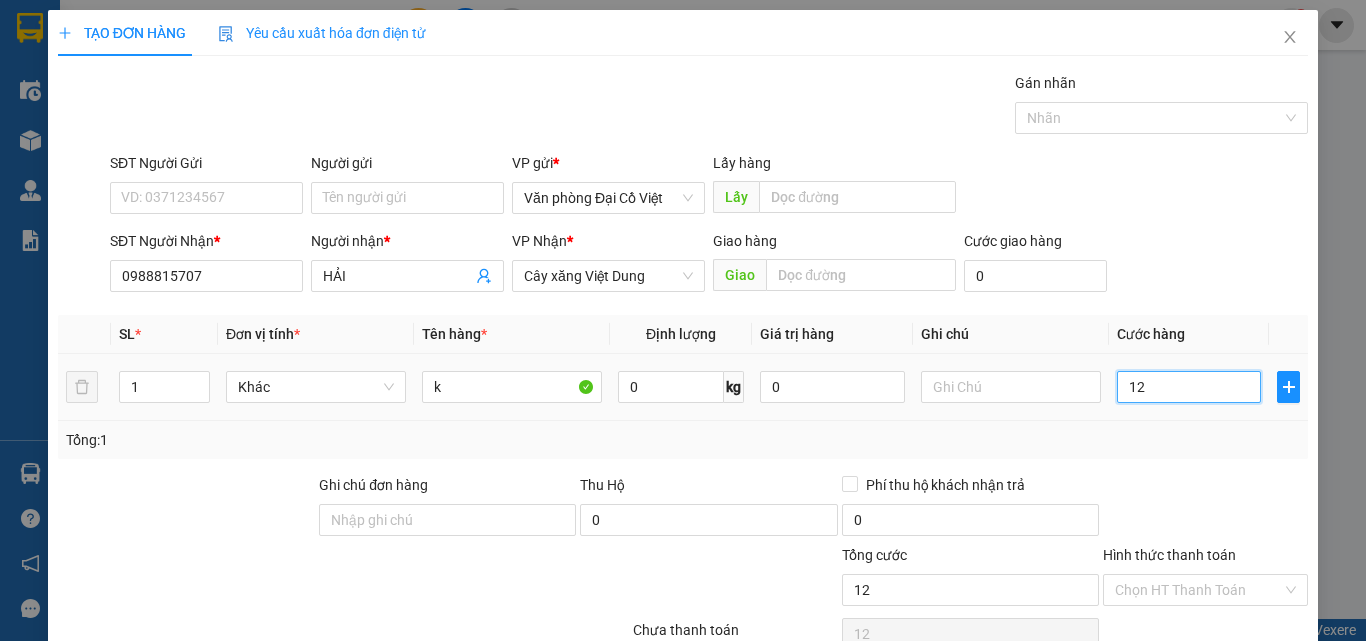 type on "120" 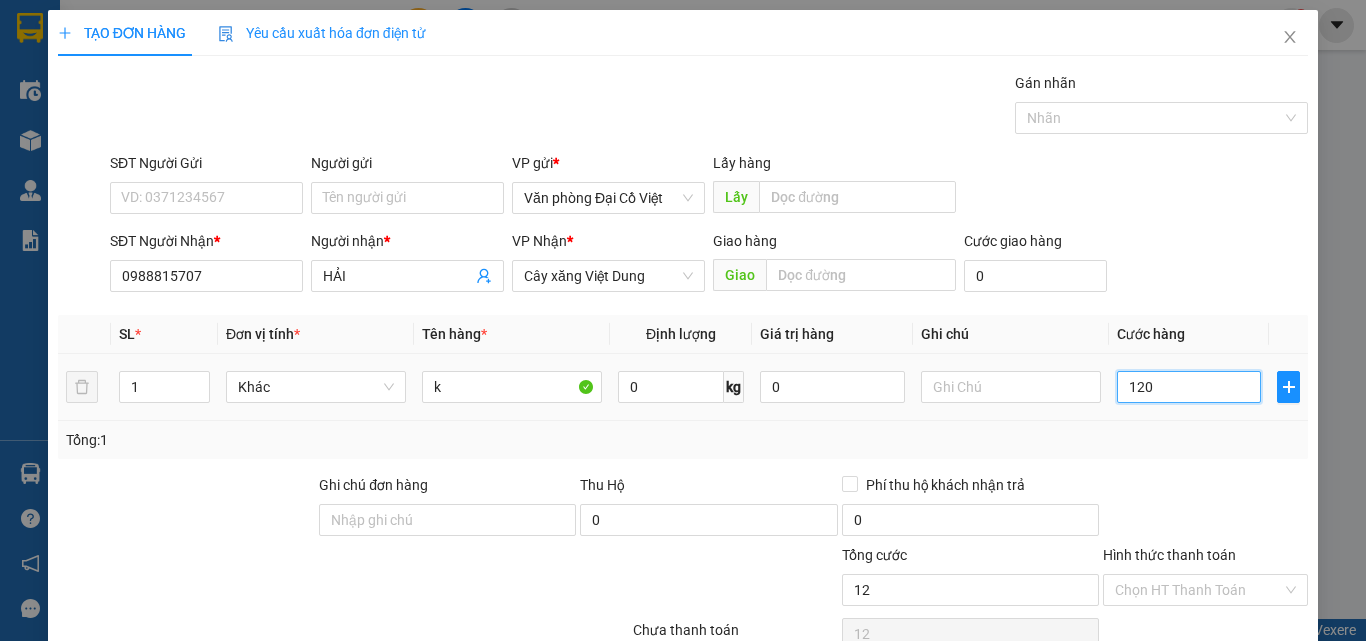 type on "120" 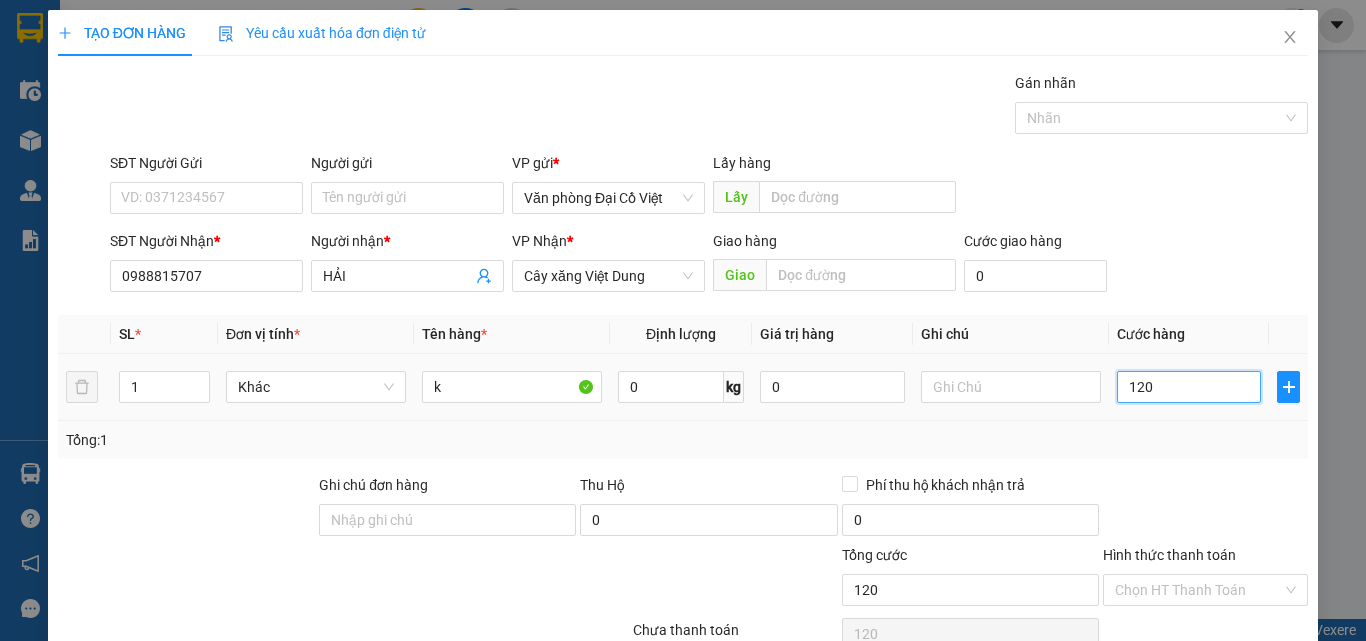 type on "120" 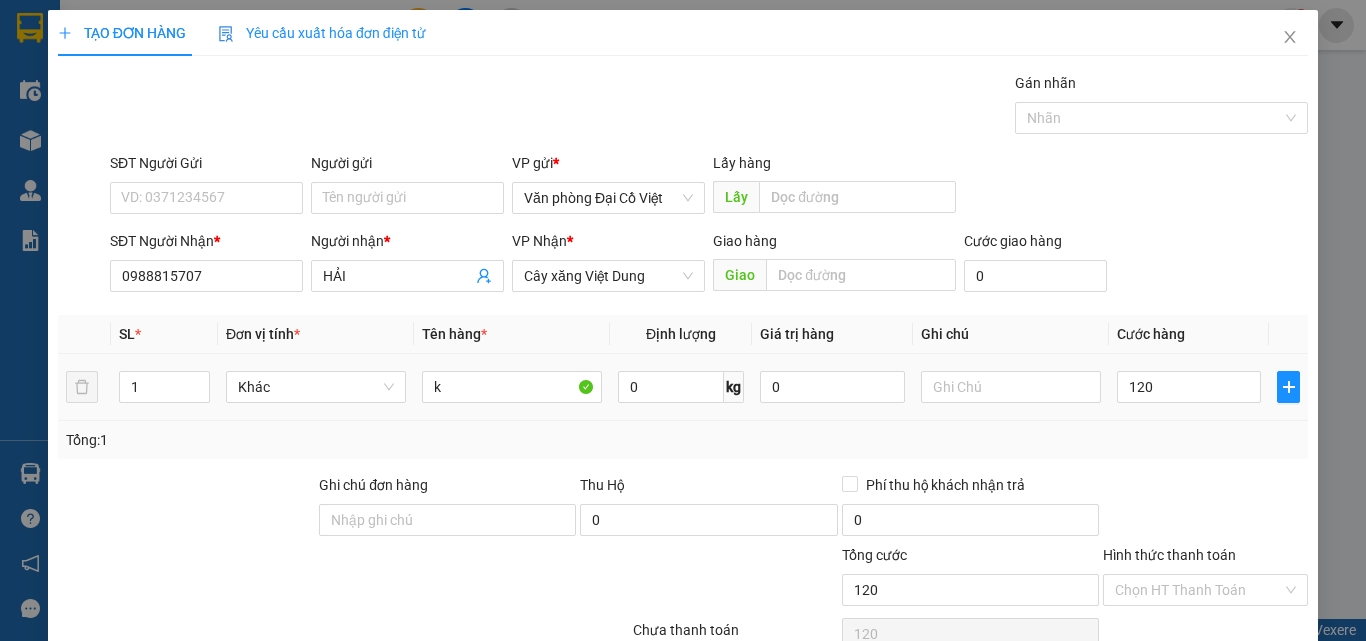 type on "120.000" 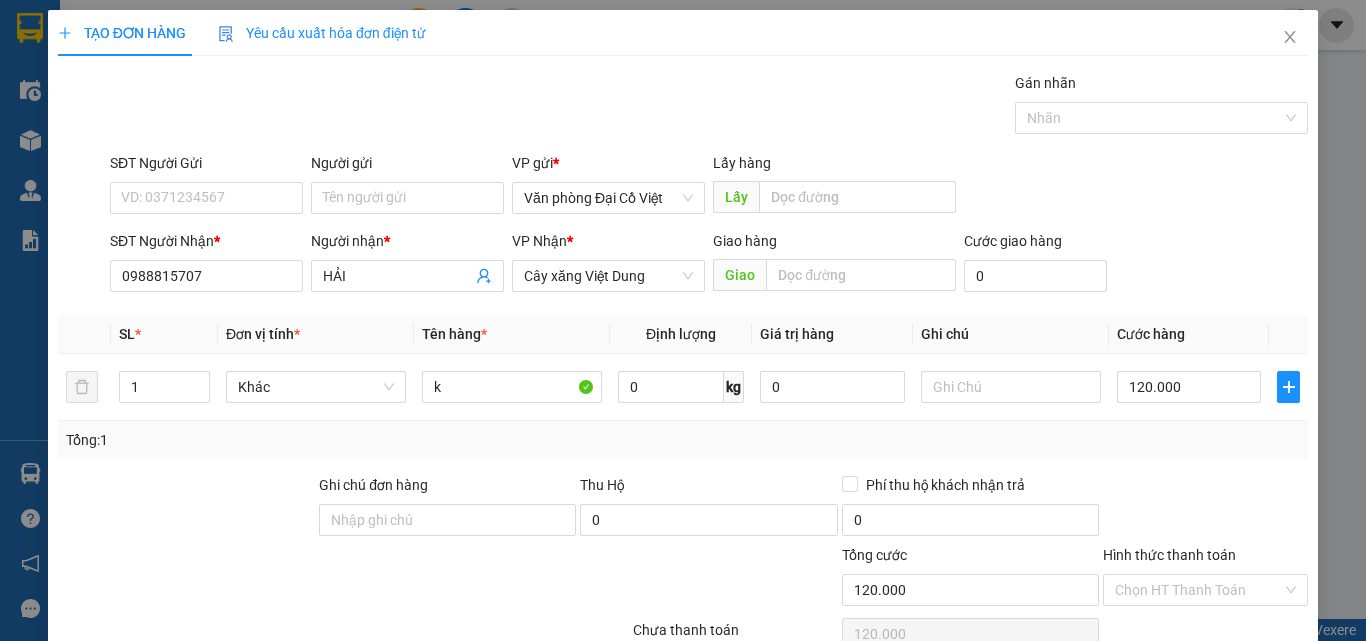 click on "Tổng:  1" at bounding box center [683, 440] 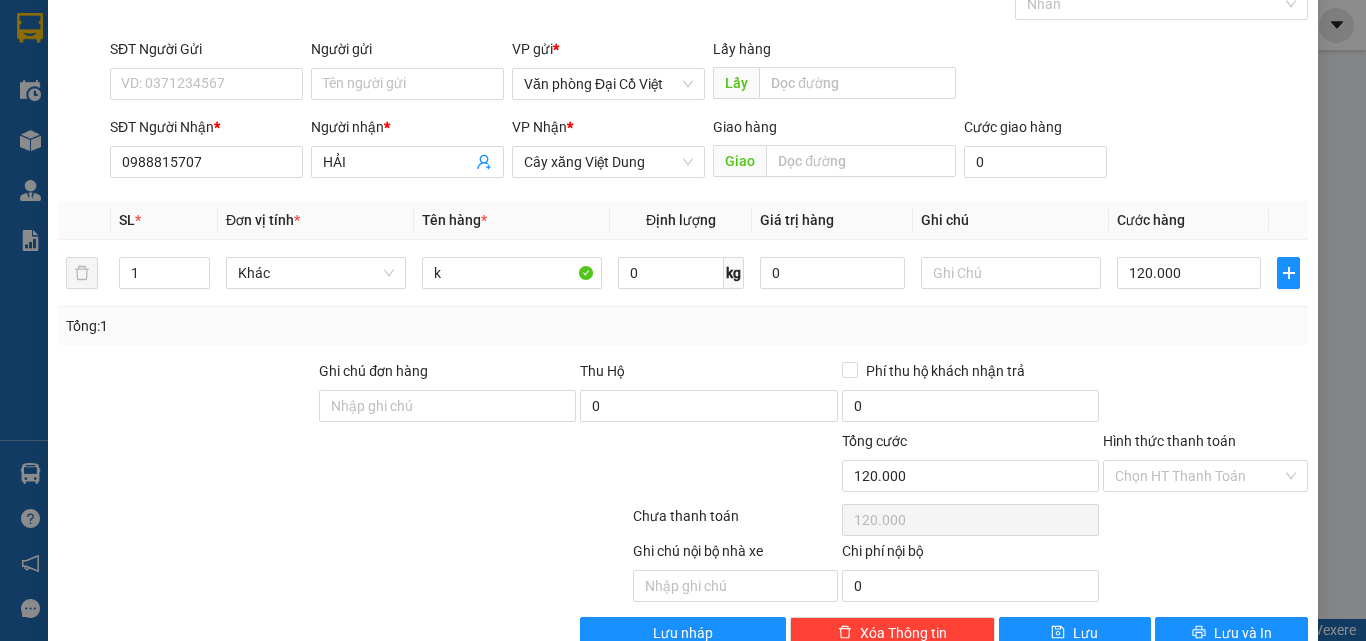 scroll, scrollTop: 161, scrollLeft: 0, axis: vertical 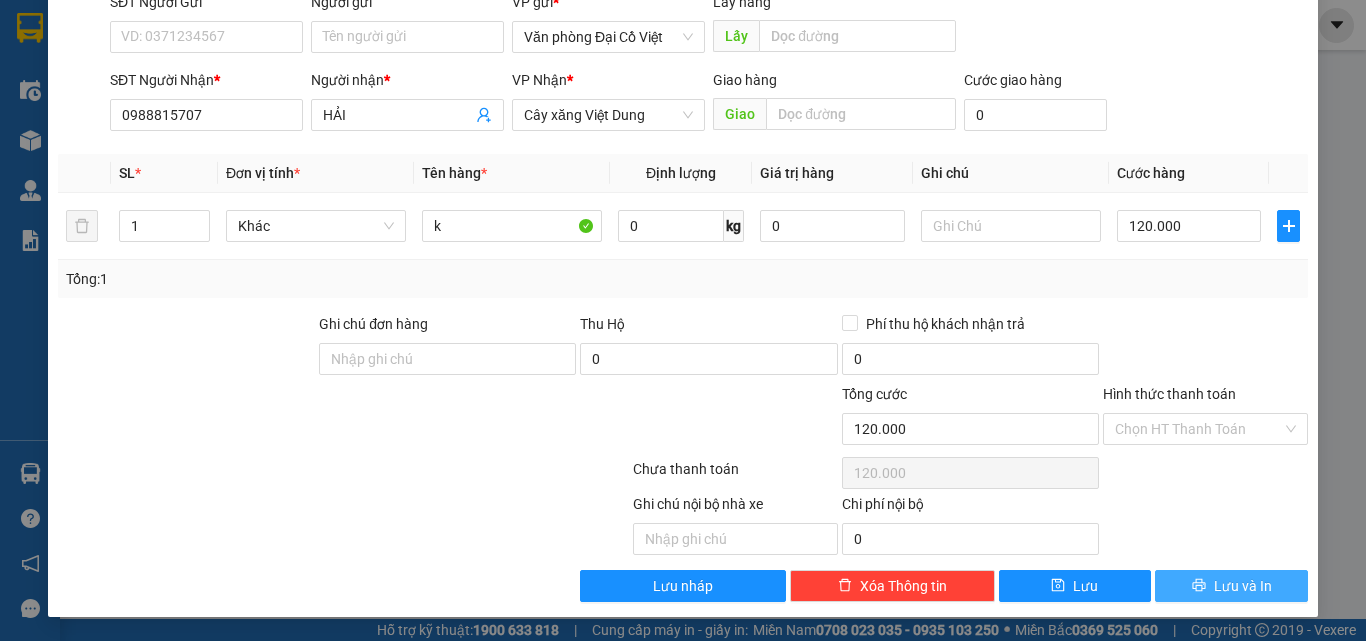 click on "Lưu và In" at bounding box center (1231, 586) 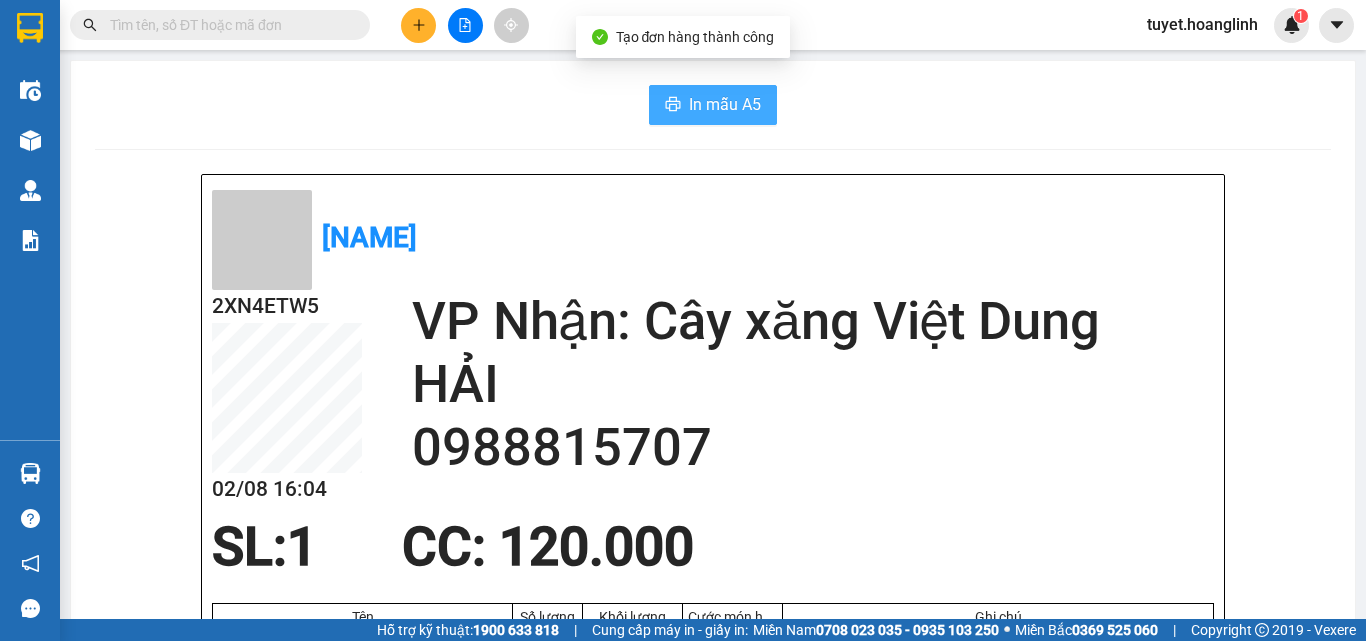 click on "In mẫu A5" at bounding box center (725, 104) 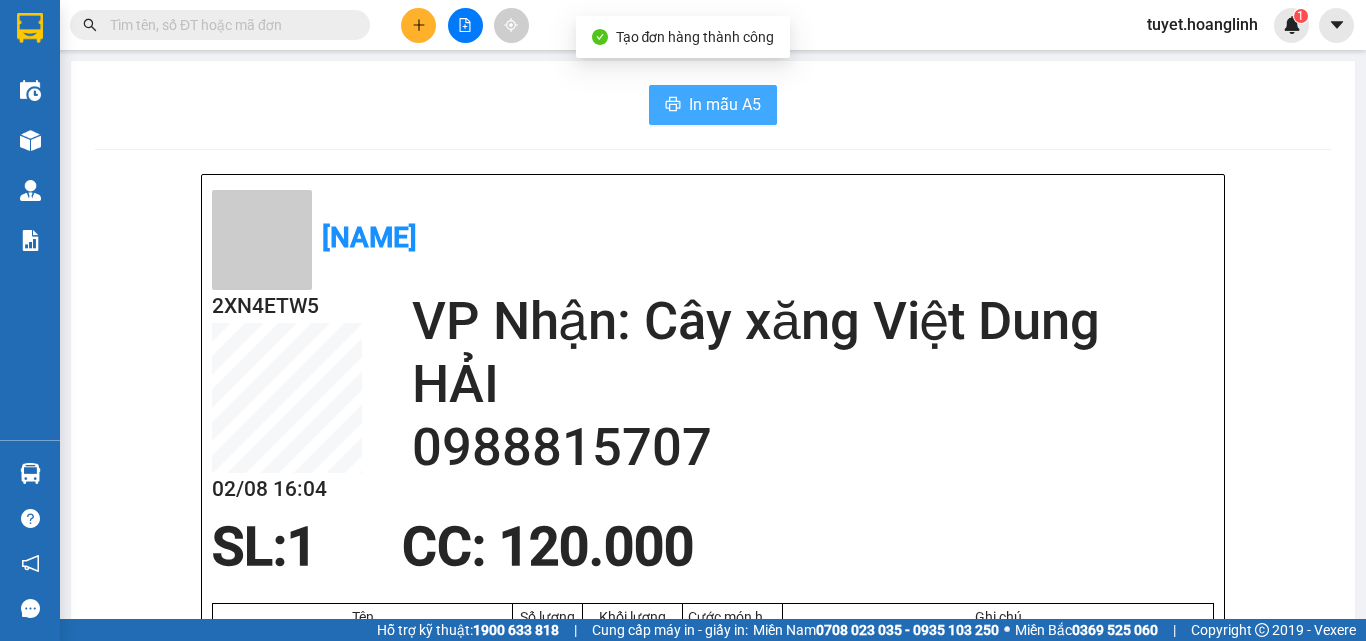 scroll, scrollTop: 0, scrollLeft: 0, axis: both 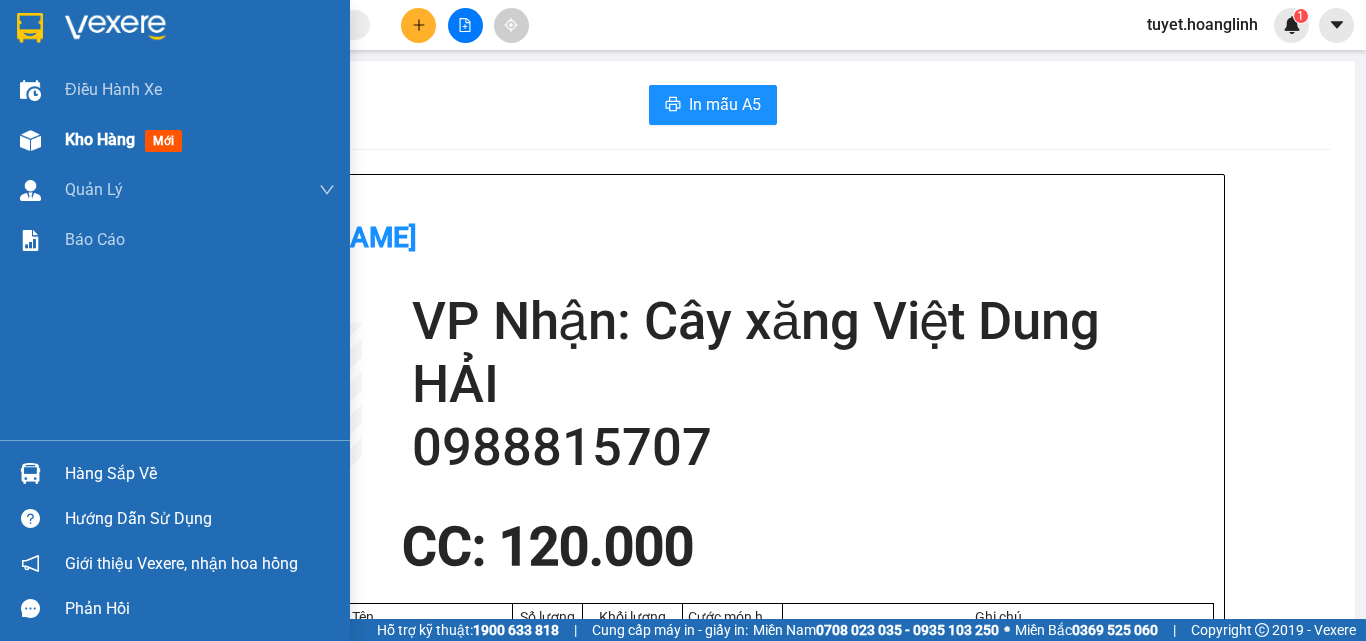 click at bounding box center [30, 140] 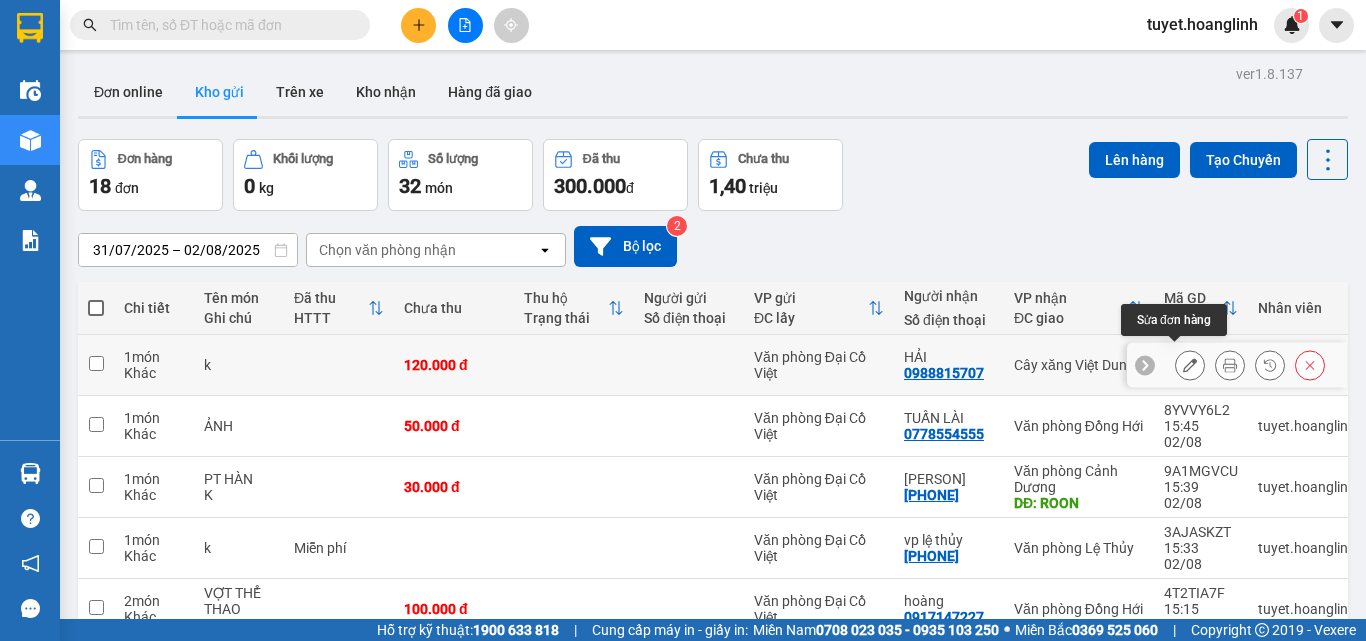 click 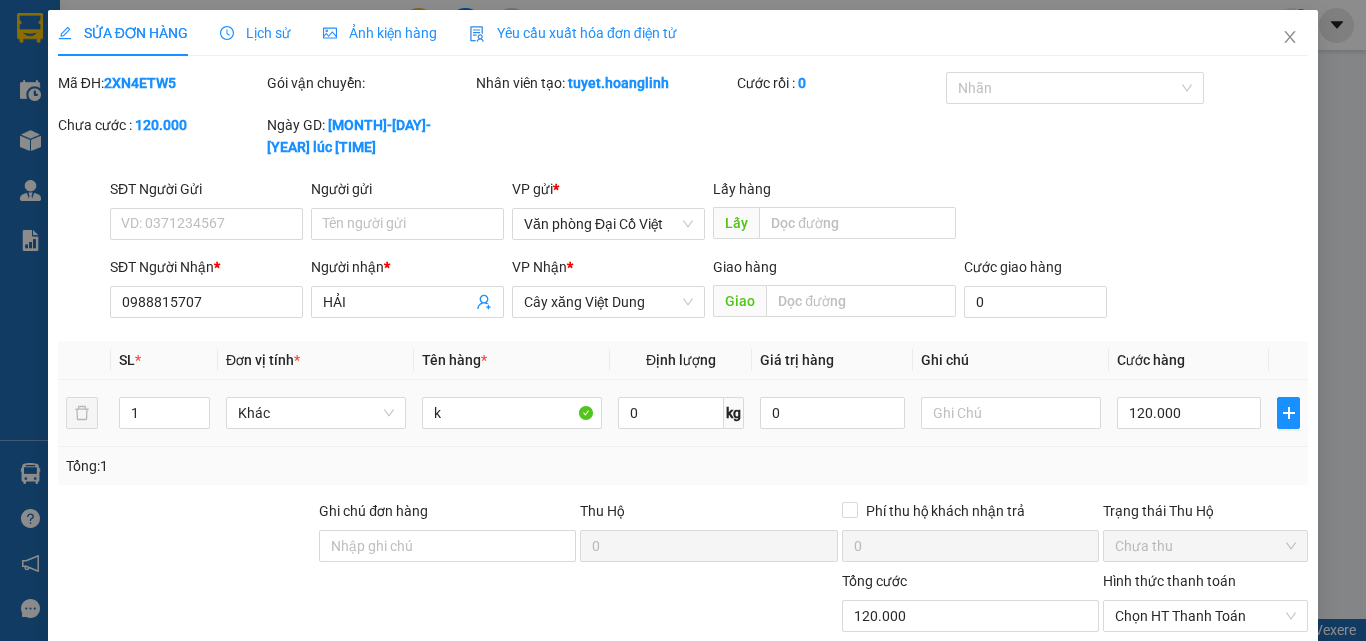 type on "0988815707" 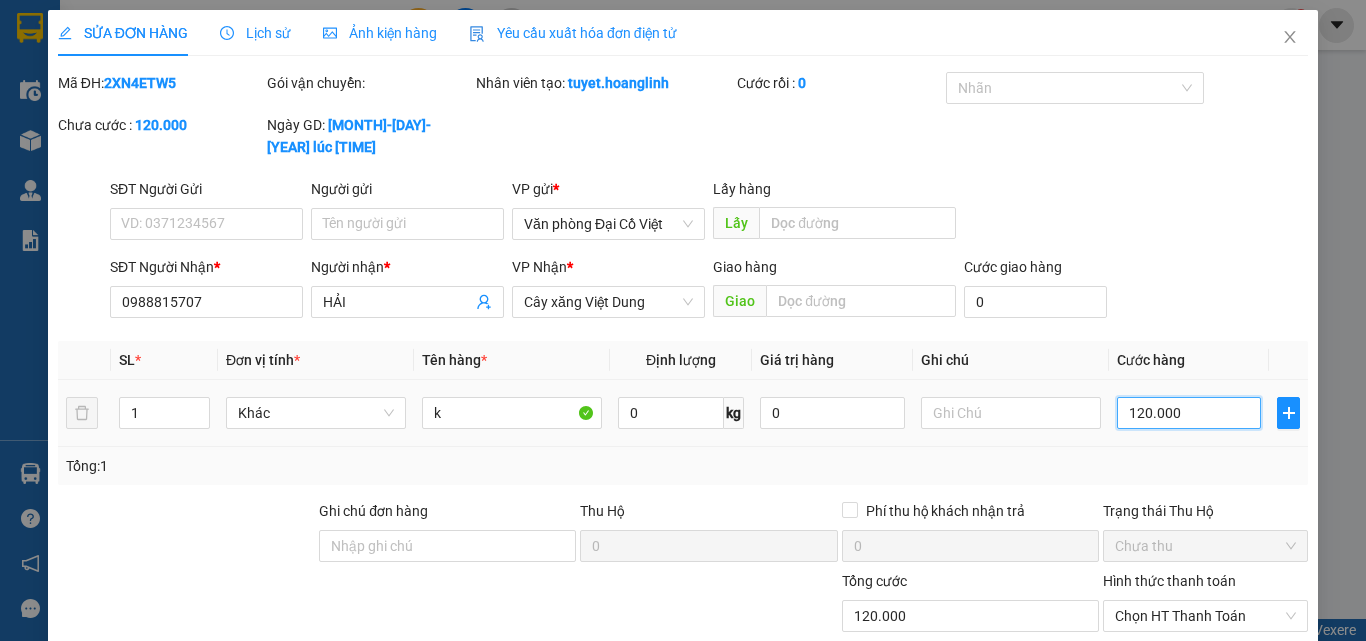 click on "120.000" at bounding box center [1189, 413] 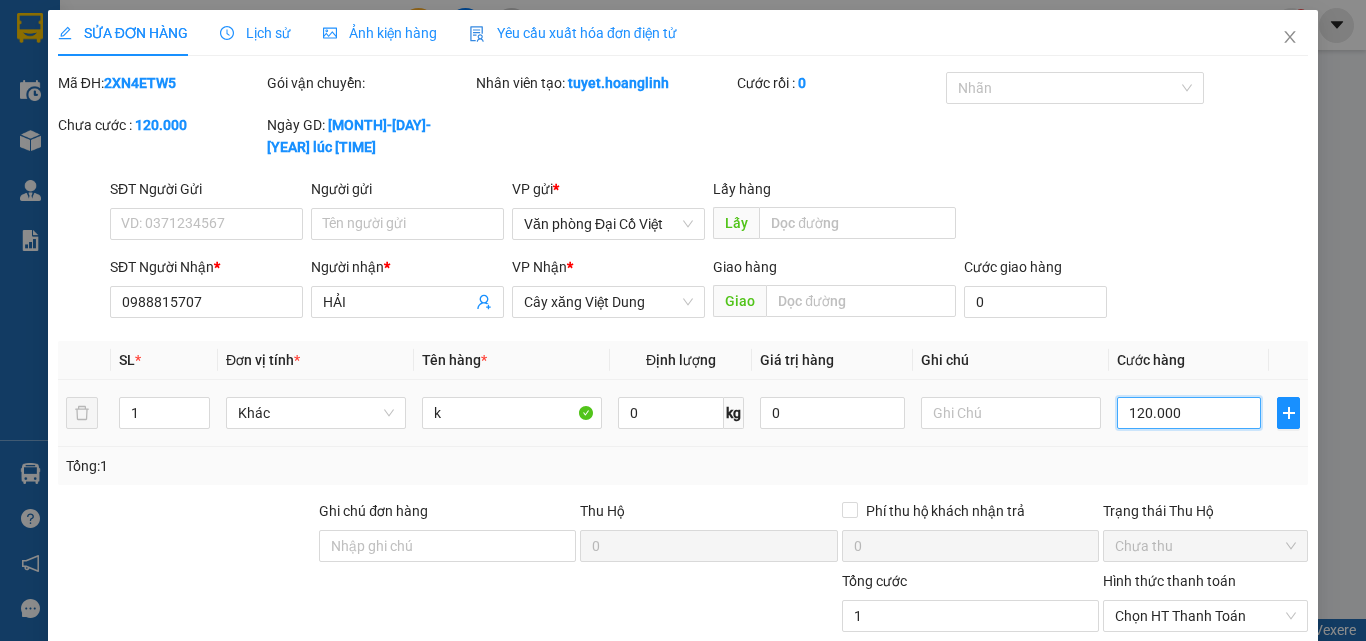 type on "1" 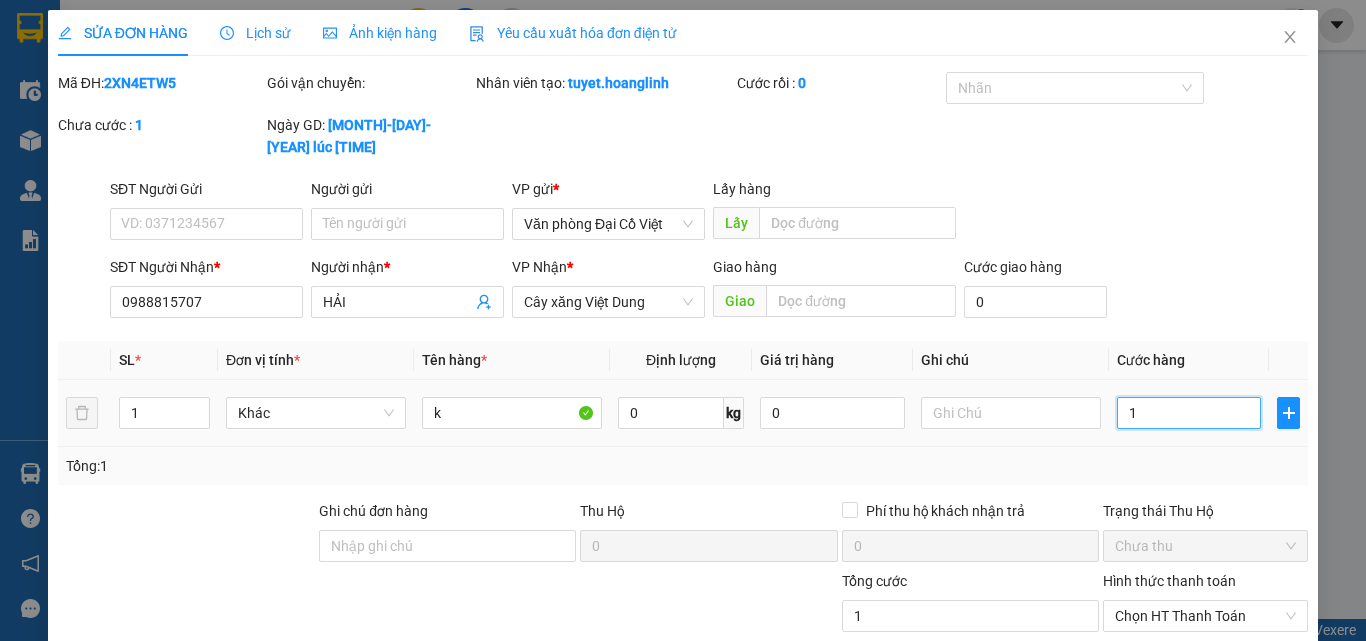 type on "15" 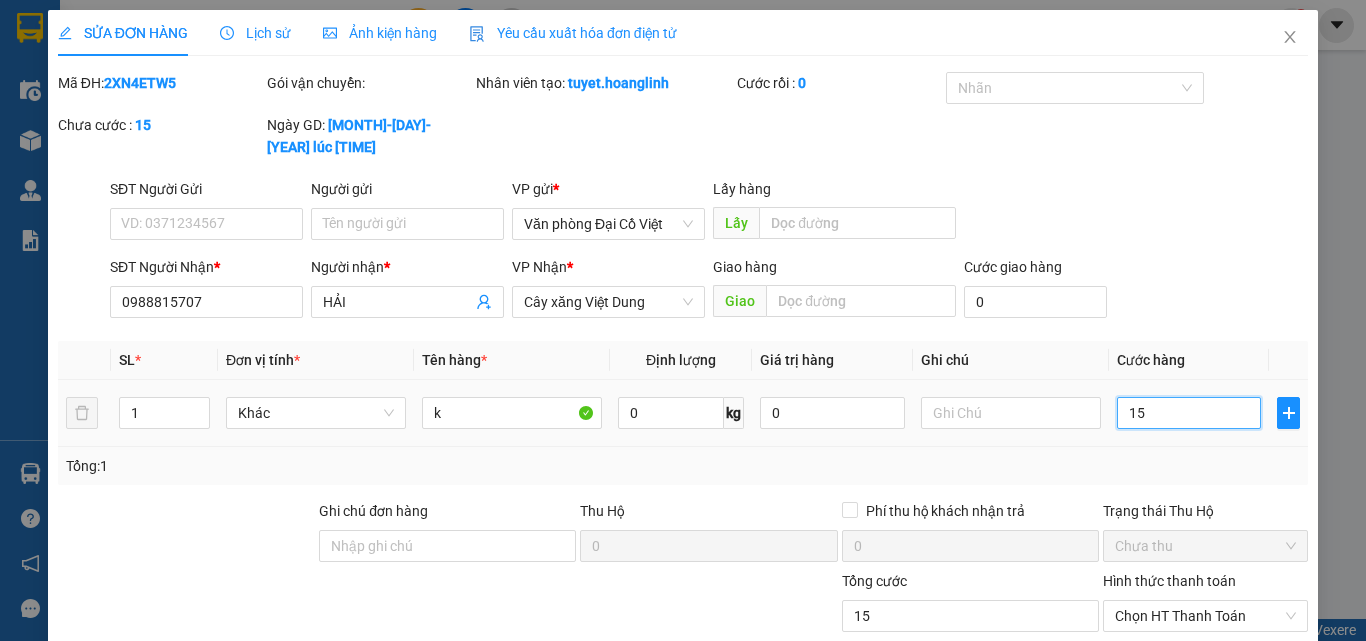 type on "150" 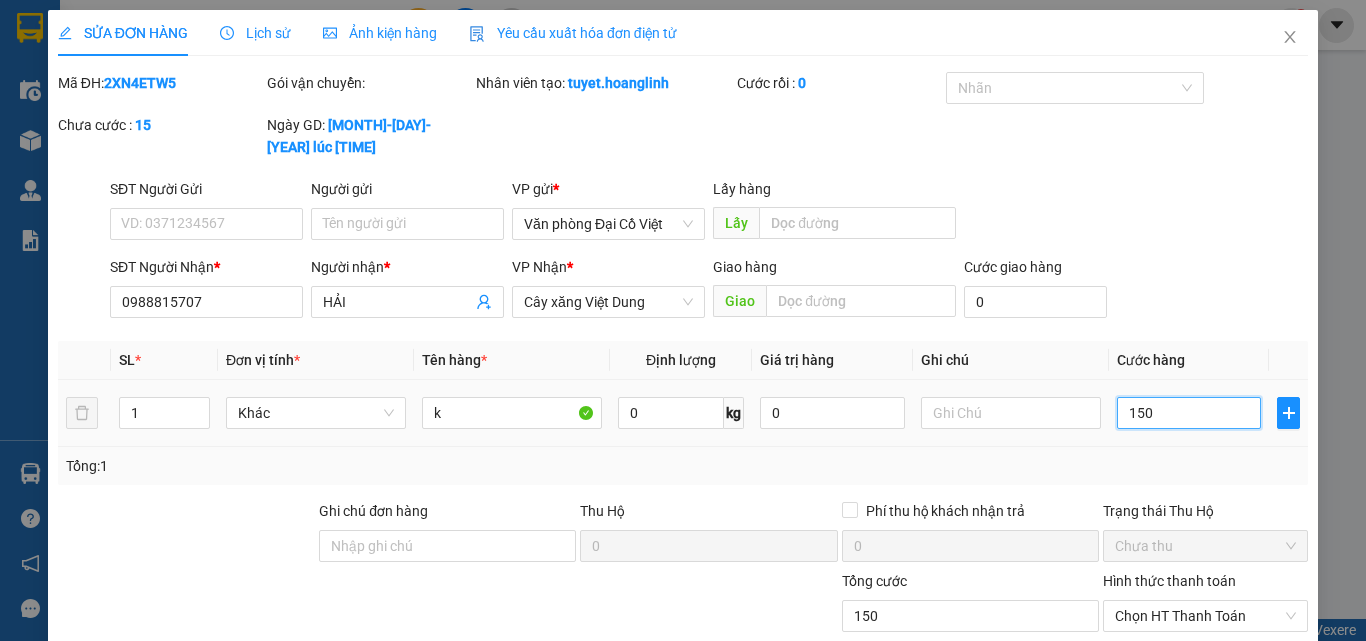 type on "150" 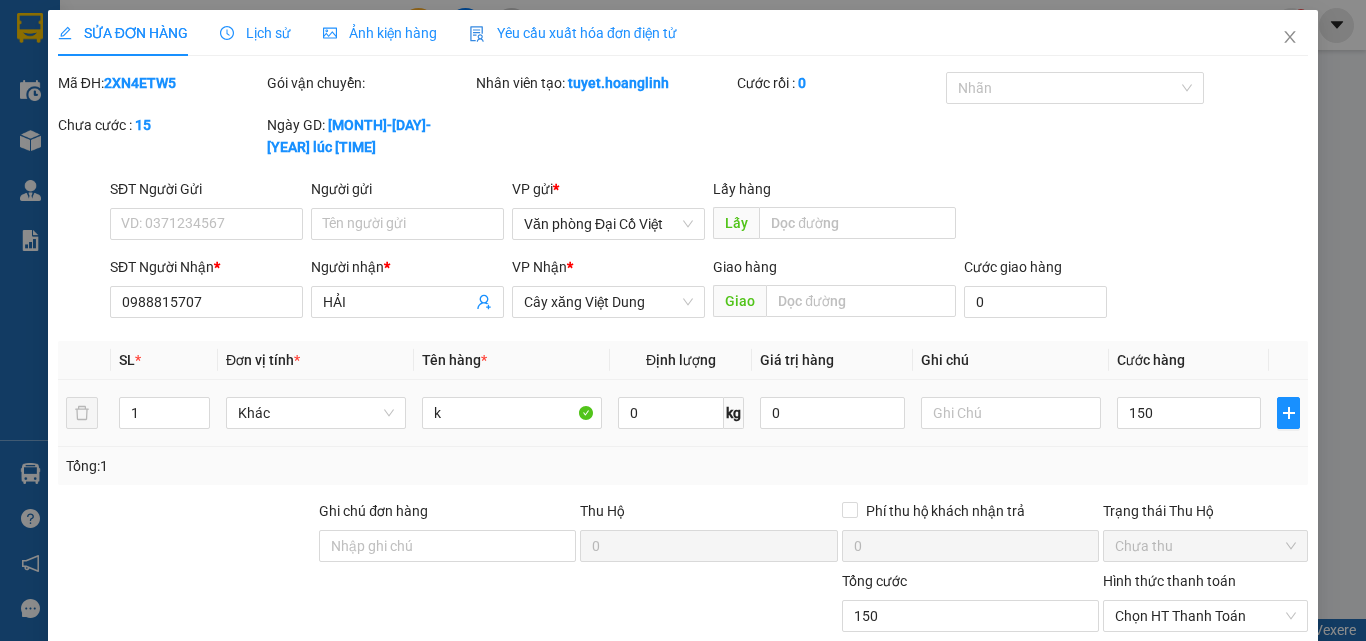type on "150.000" 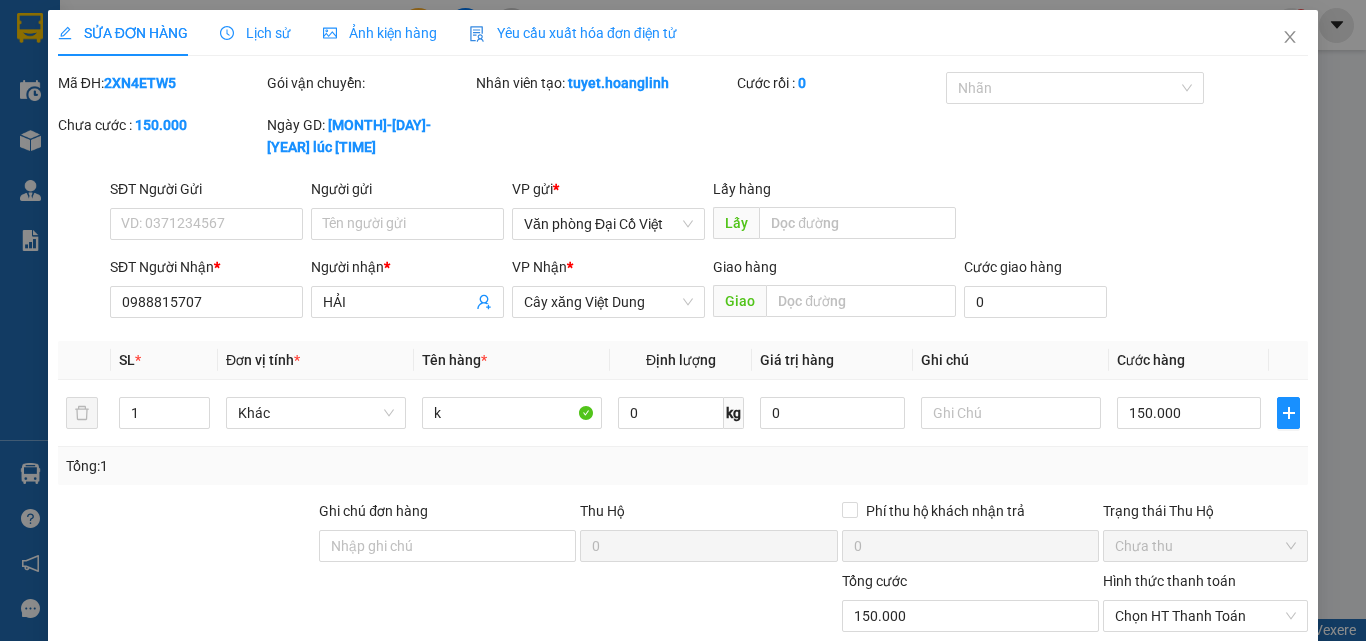 click on "Tổng:  1" at bounding box center [683, 466] 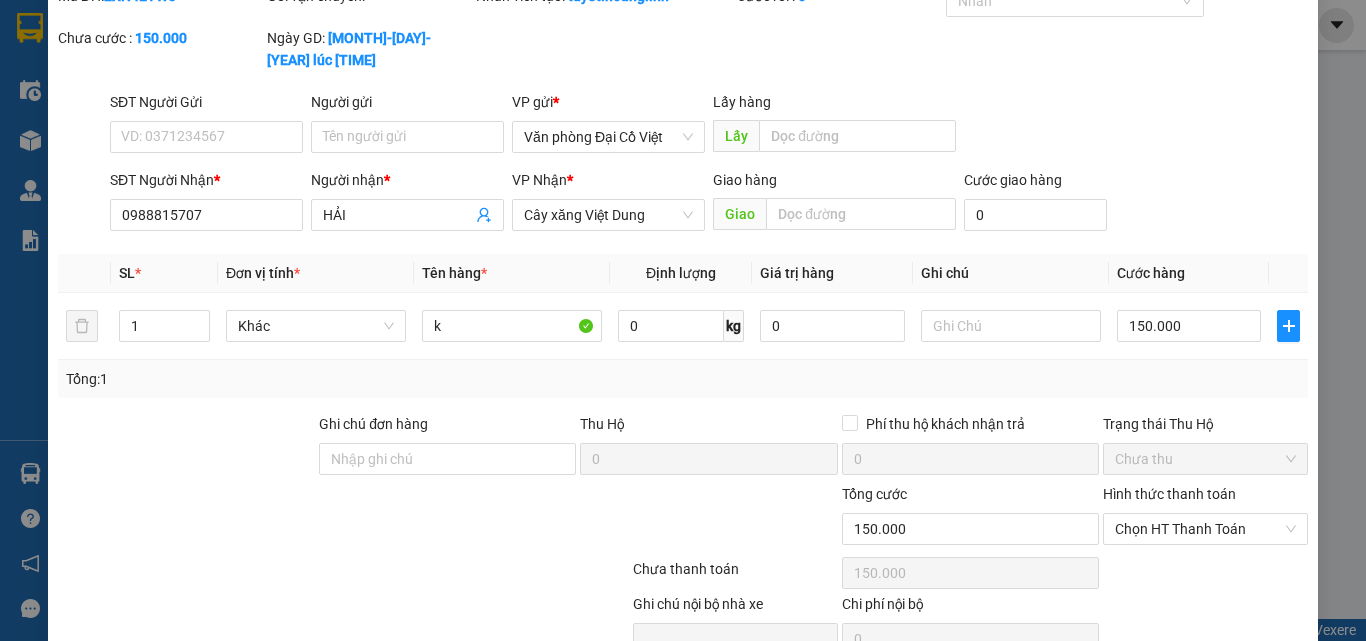 scroll, scrollTop: 165, scrollLeft: 0, axis: vertical 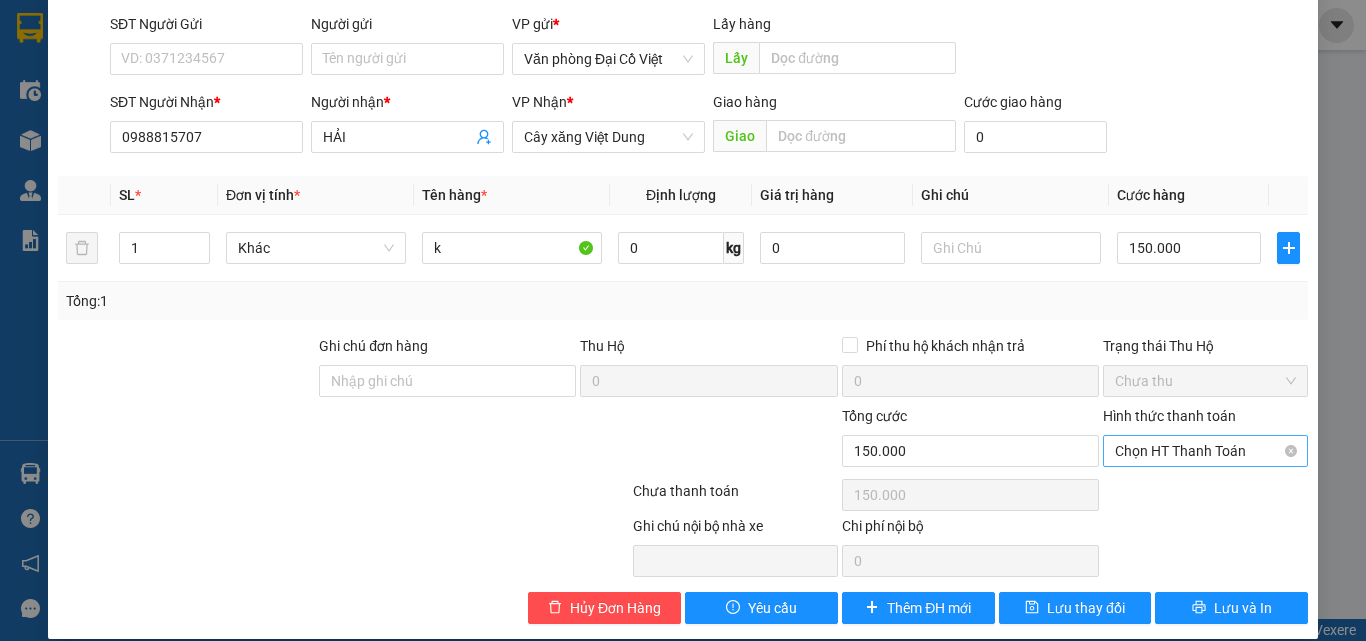 click on "Chọn HT Thanh Toán" at bounding box center [1205, 451] 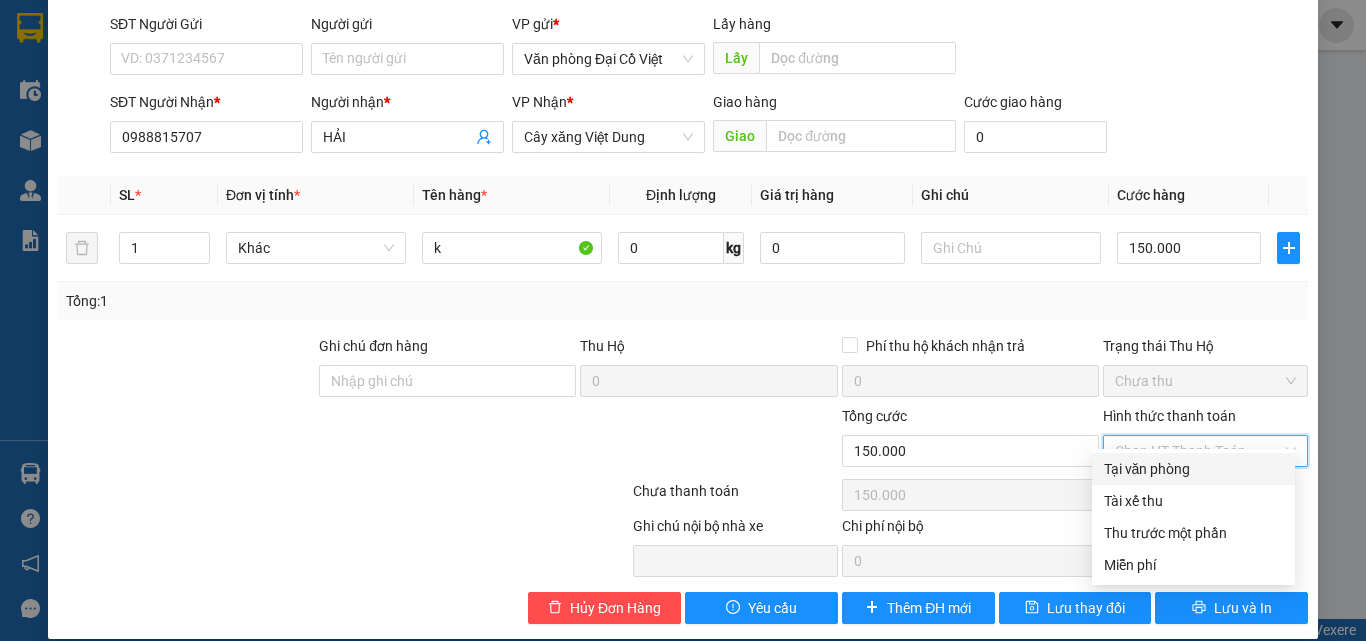 click on "Tại văn phòng" at bounding box center [1193, 469] 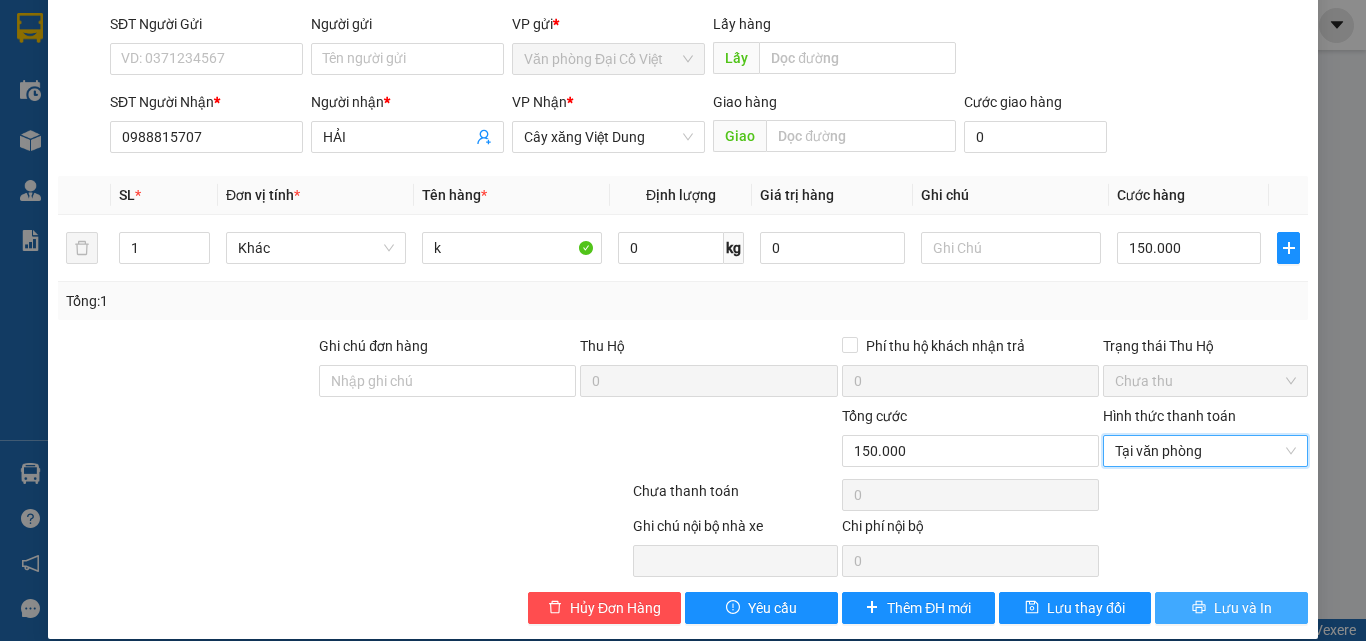 click 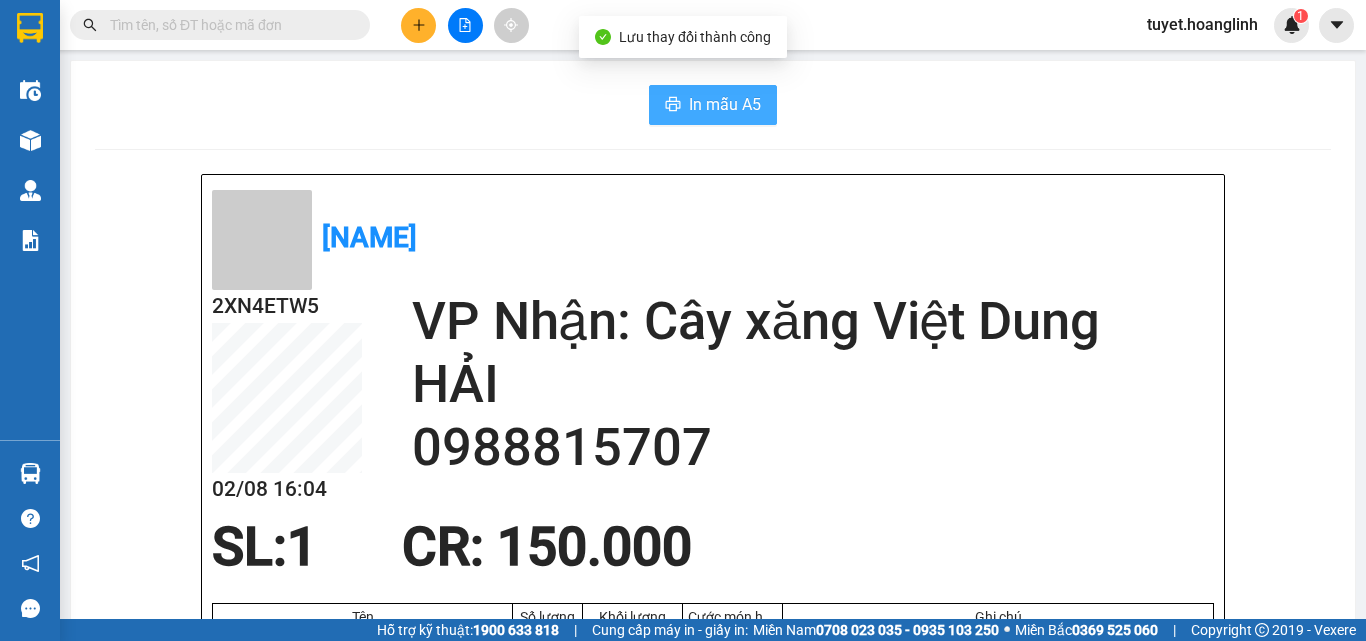 click on "In mẫu A5" at bounding box center (725, 104) 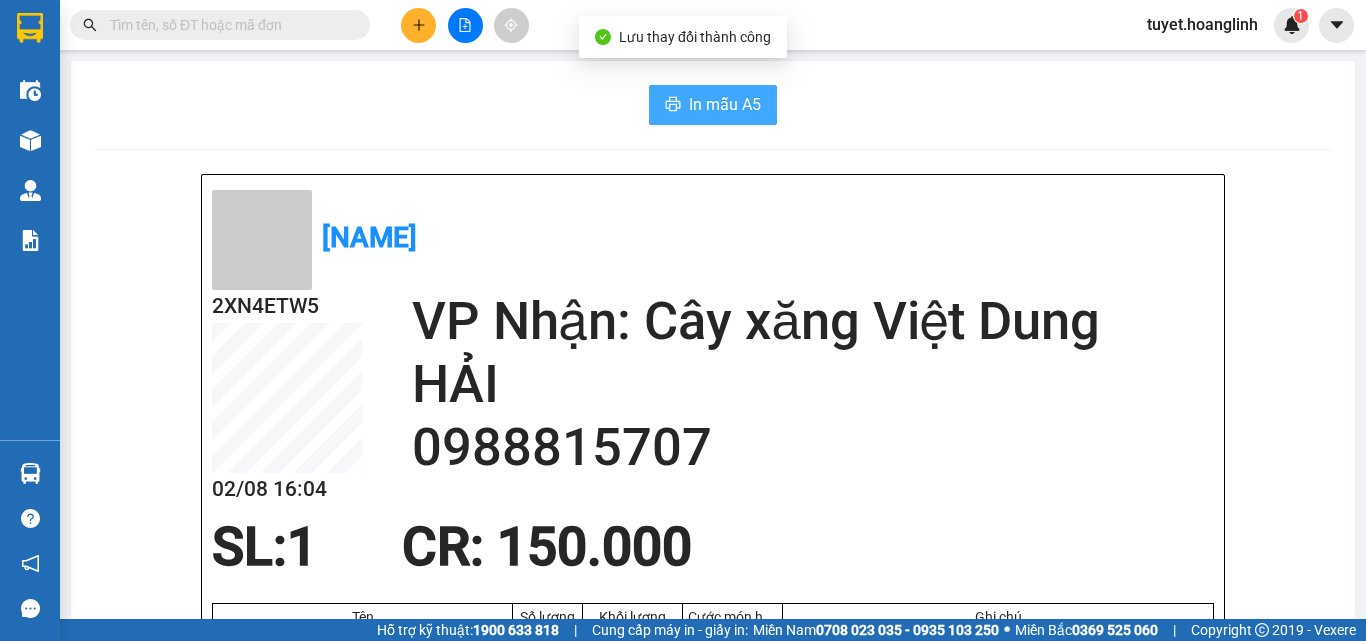 scroll, scrollTop: 0, scrollLeft: 0, axis: both 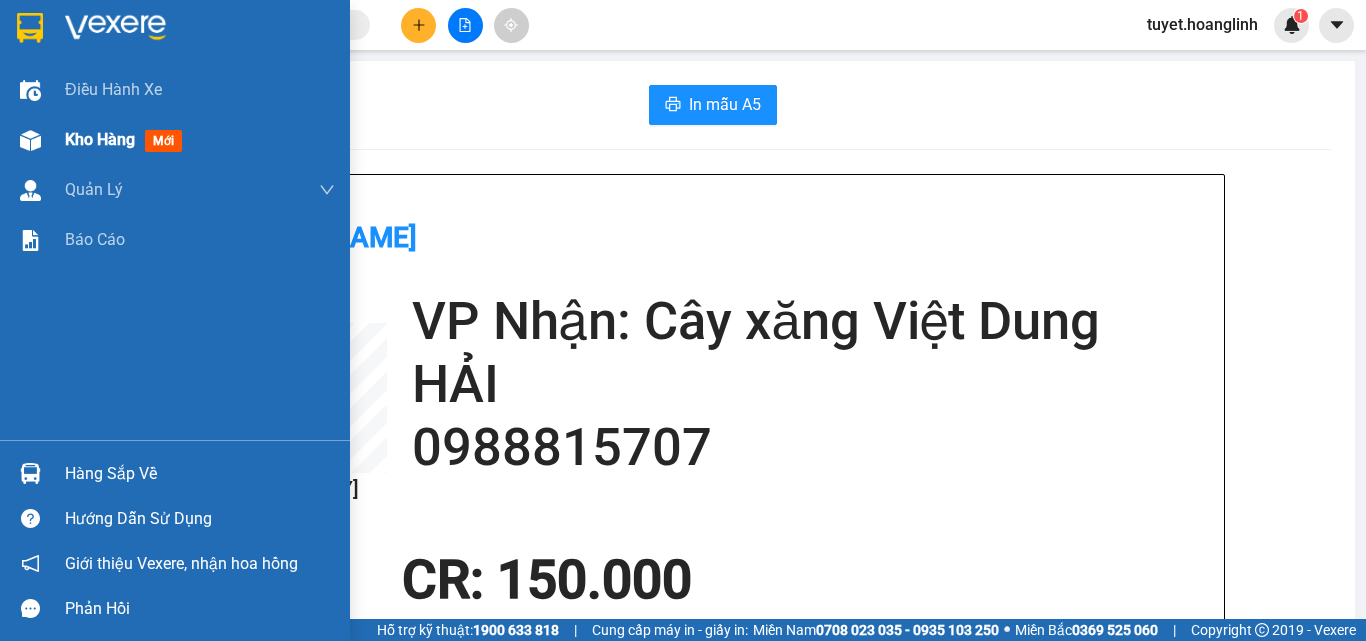 click on "Kho hàng mới" at bounding box center (175, 140) 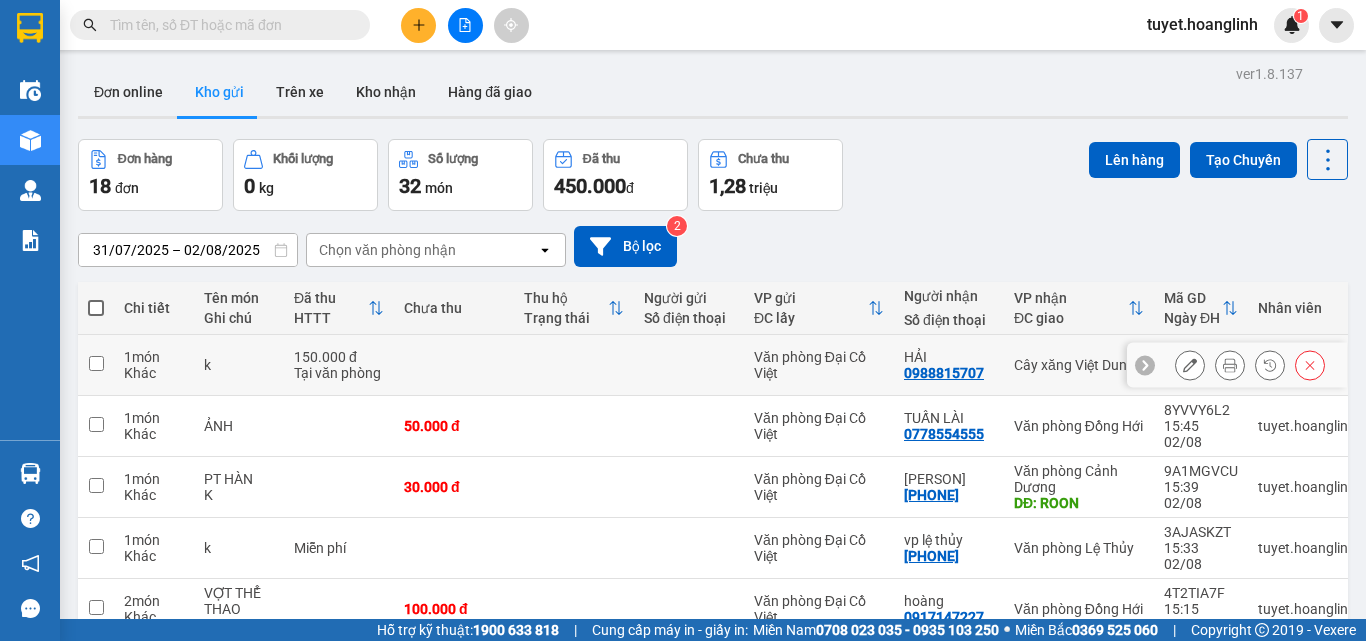 click at bounding box center [1190, 365] 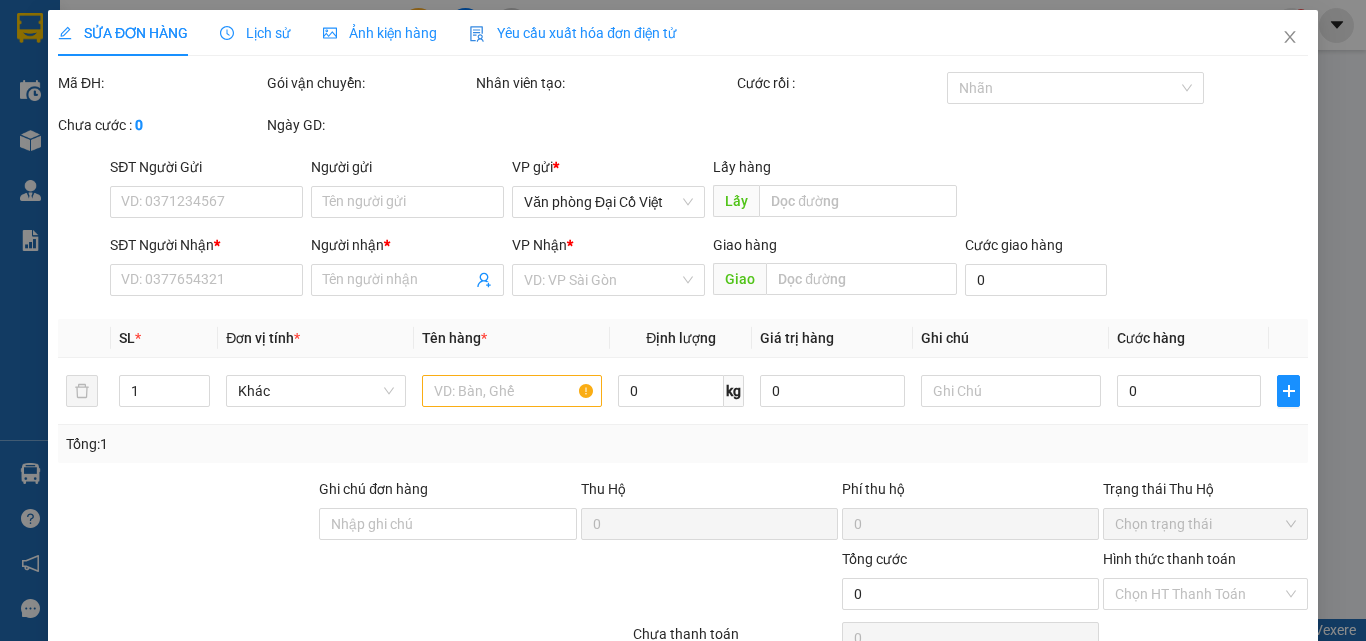type on "0988815707" 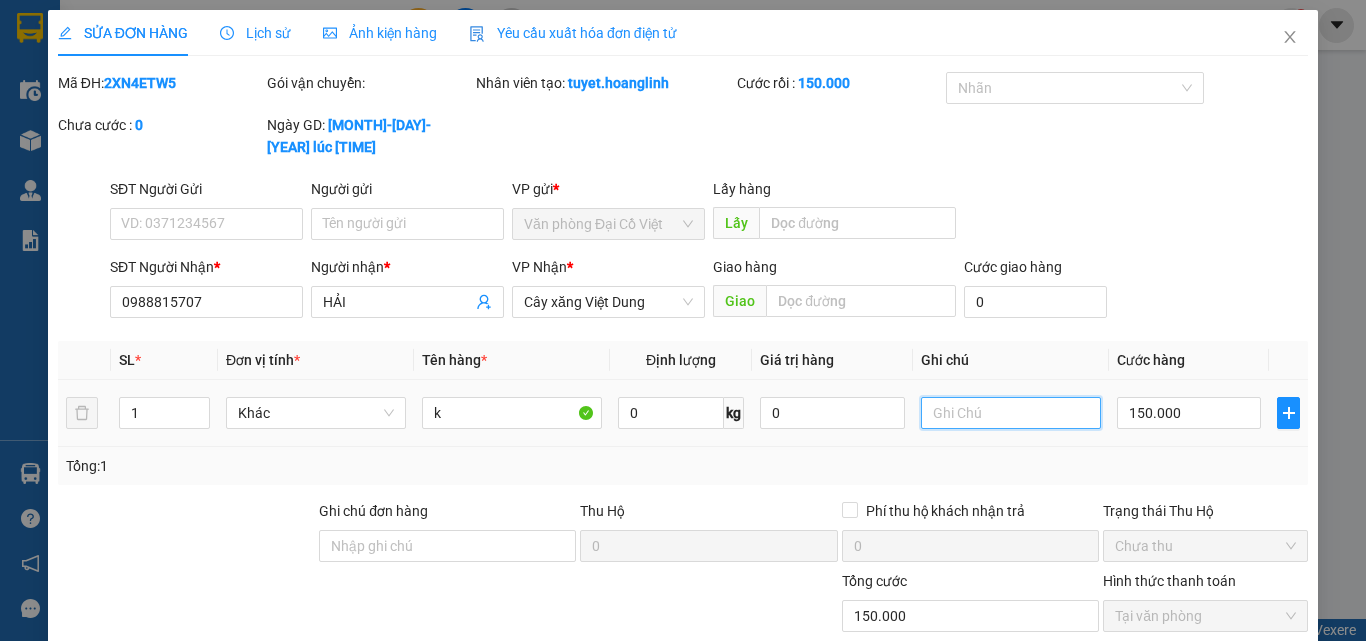 click at bounding box center [1011, 413] 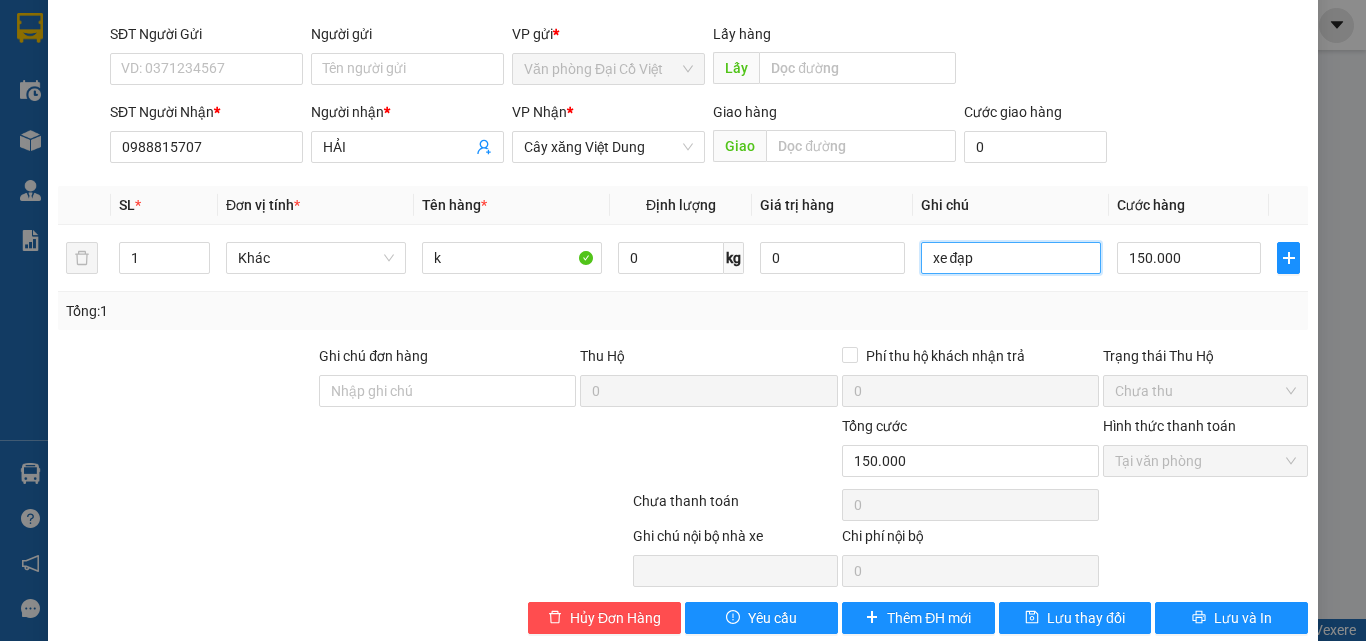 scroll, scrollTop: 165, scrollLeft: 0, axis: vertical 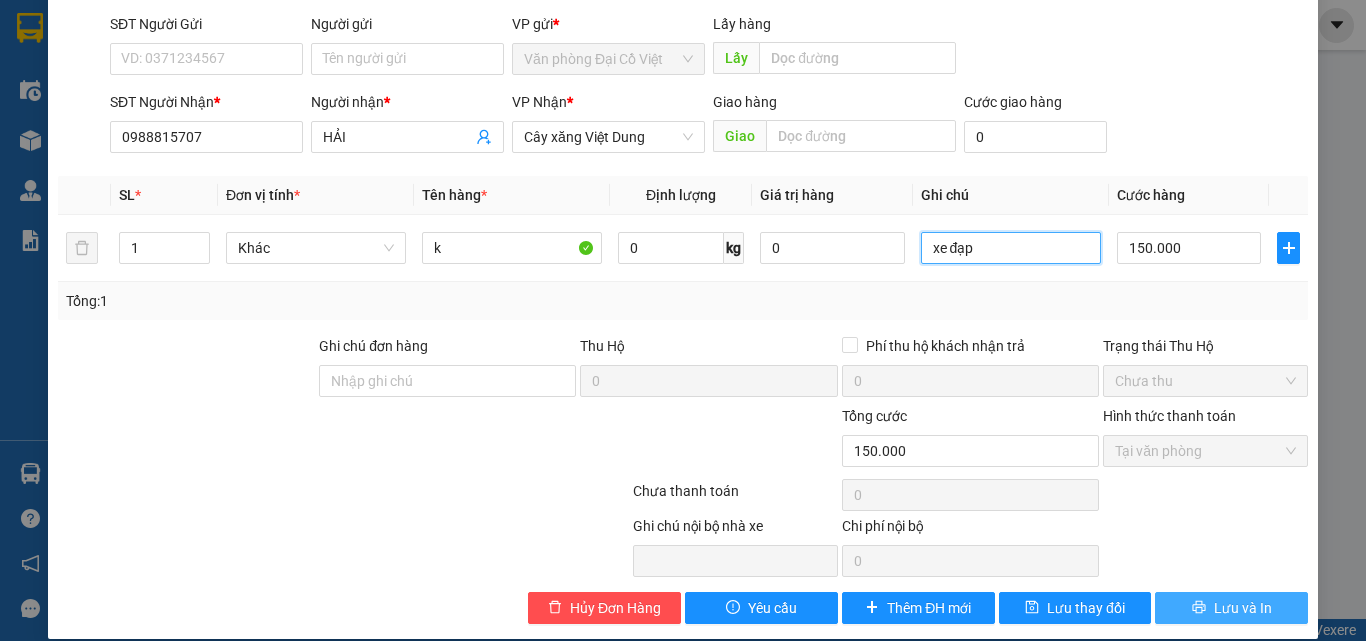 type on "xe đạp" 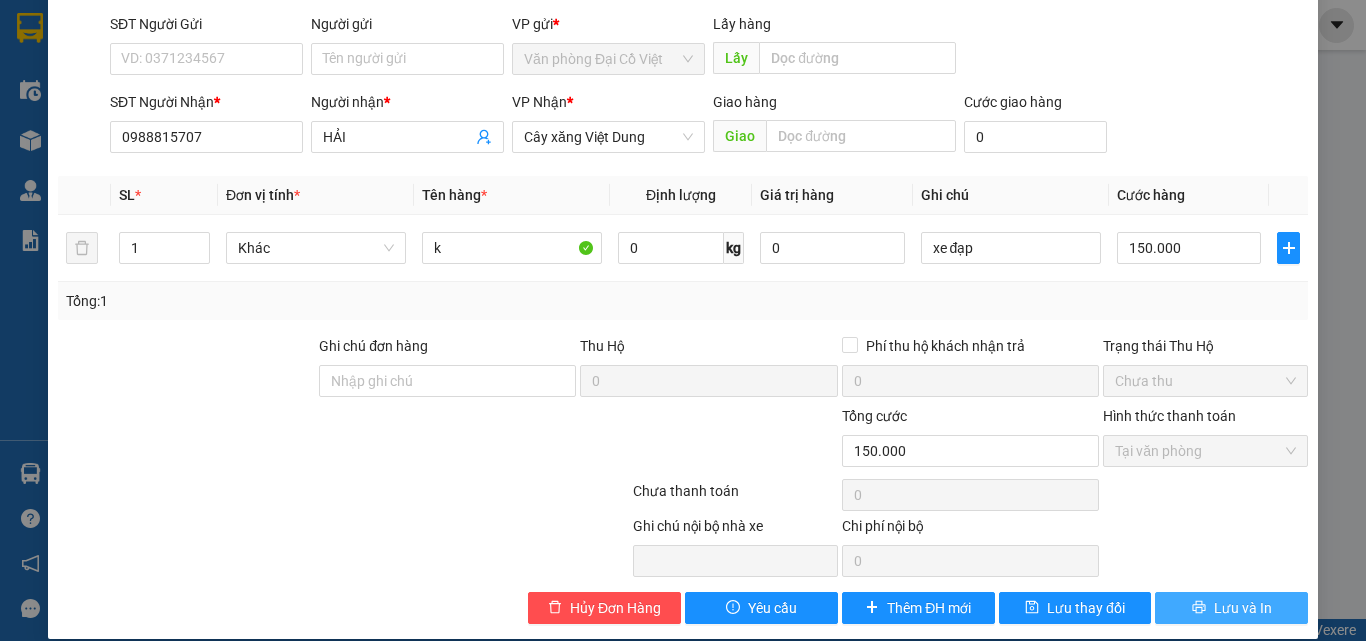 click on "Lưu và In" at bounding box center (1231, 608) 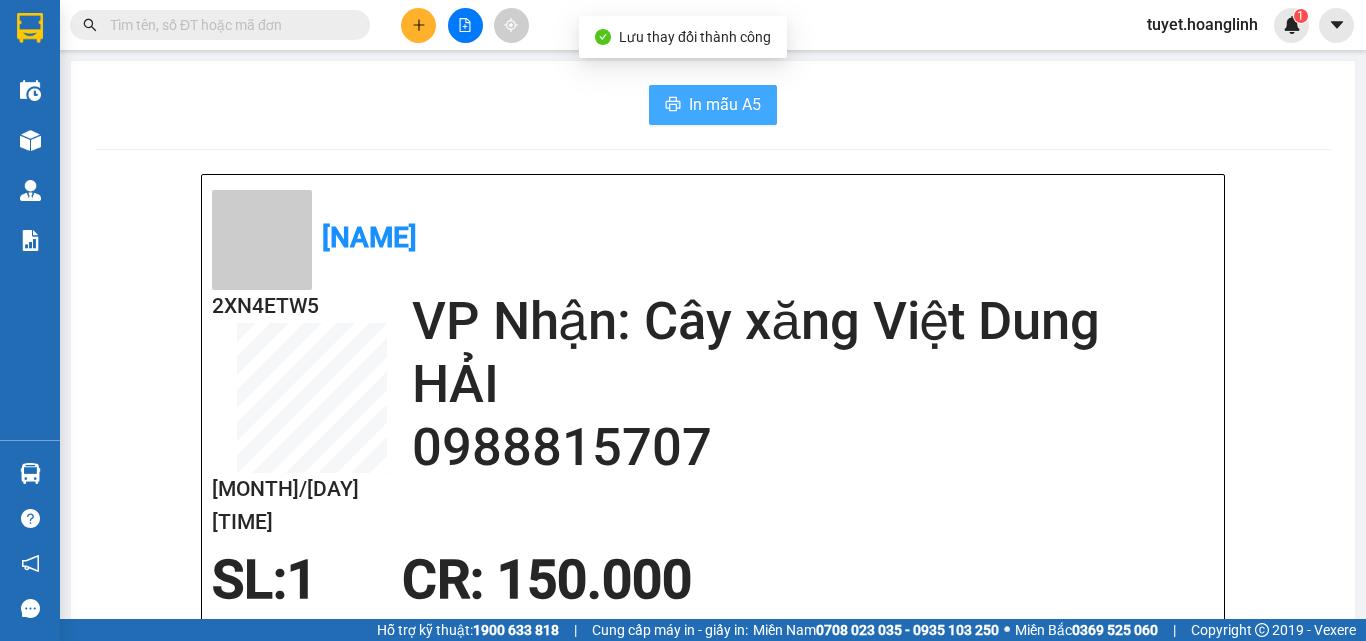 click on "In mẫu A5" at bounding box center (725, 104) 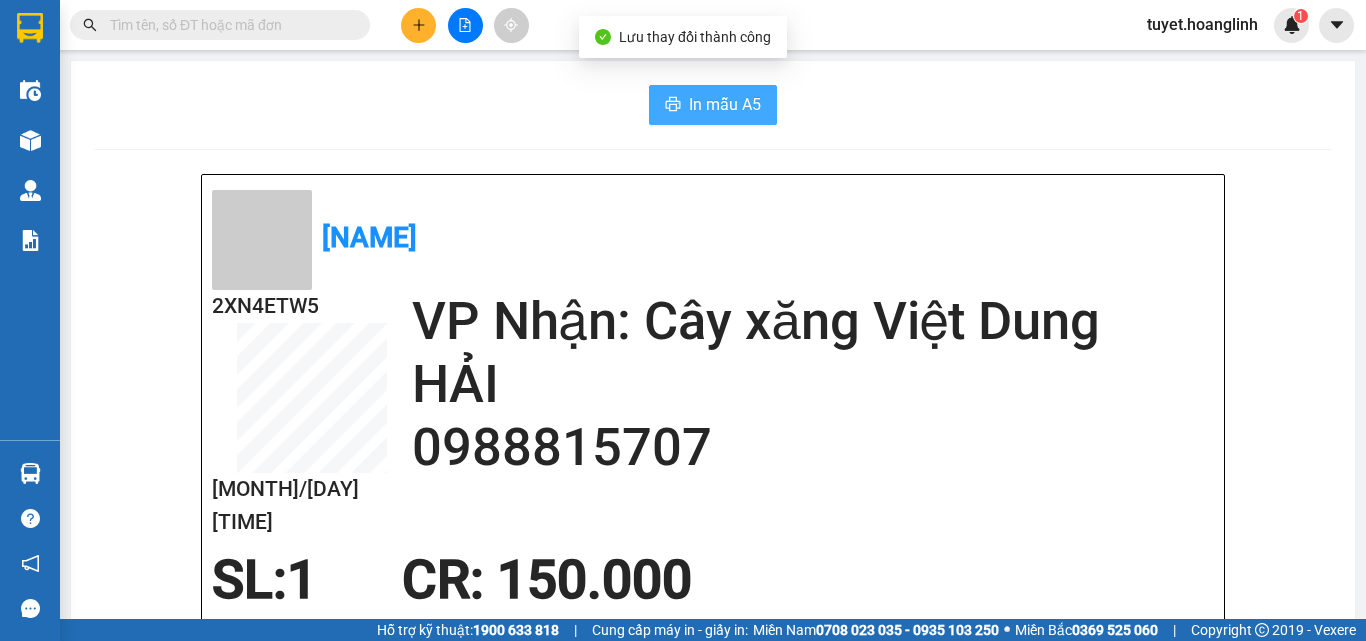 scroll, scrollTop: 0, scrollLeft: 0, axis: both 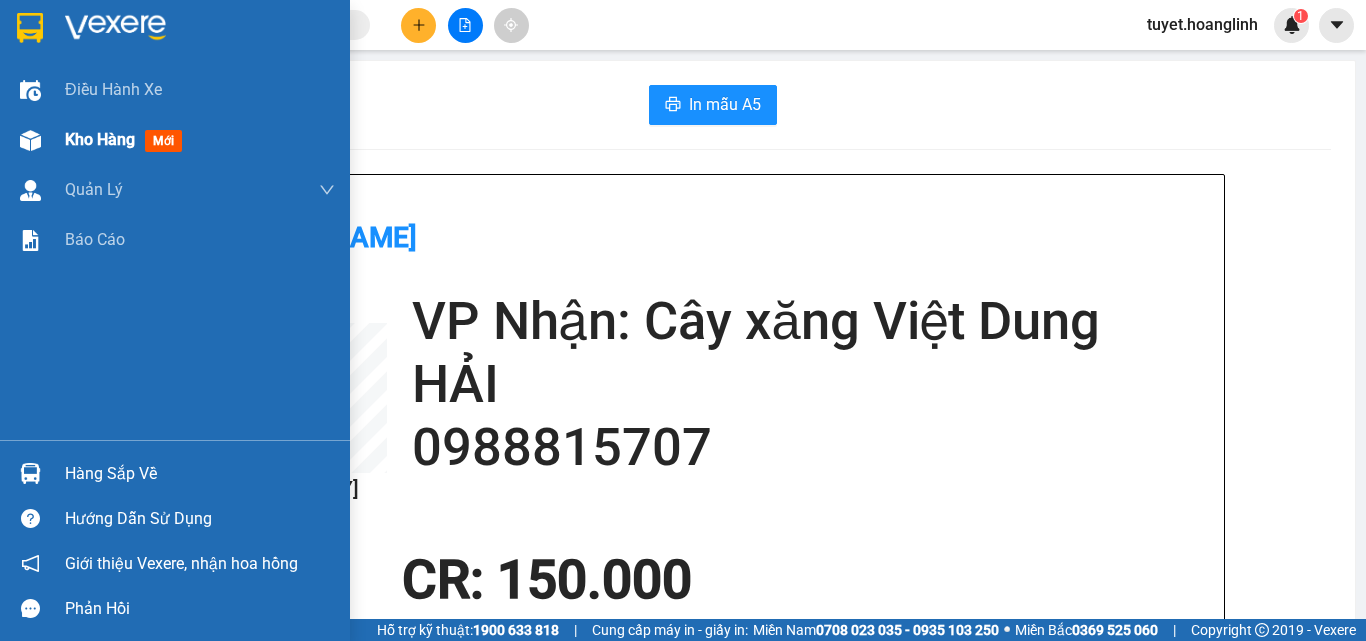 click at bounding box center [30, 140] 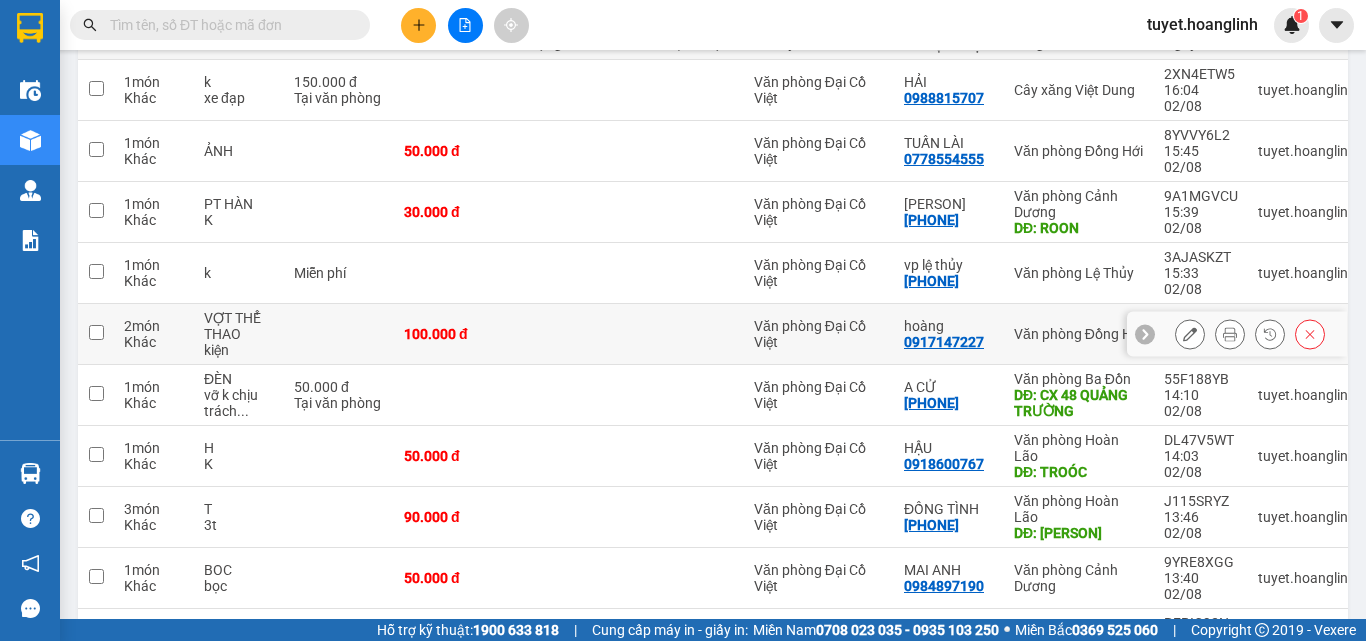 scroll, scrollTop: 336, scrollLeft: 0, axis: vertical 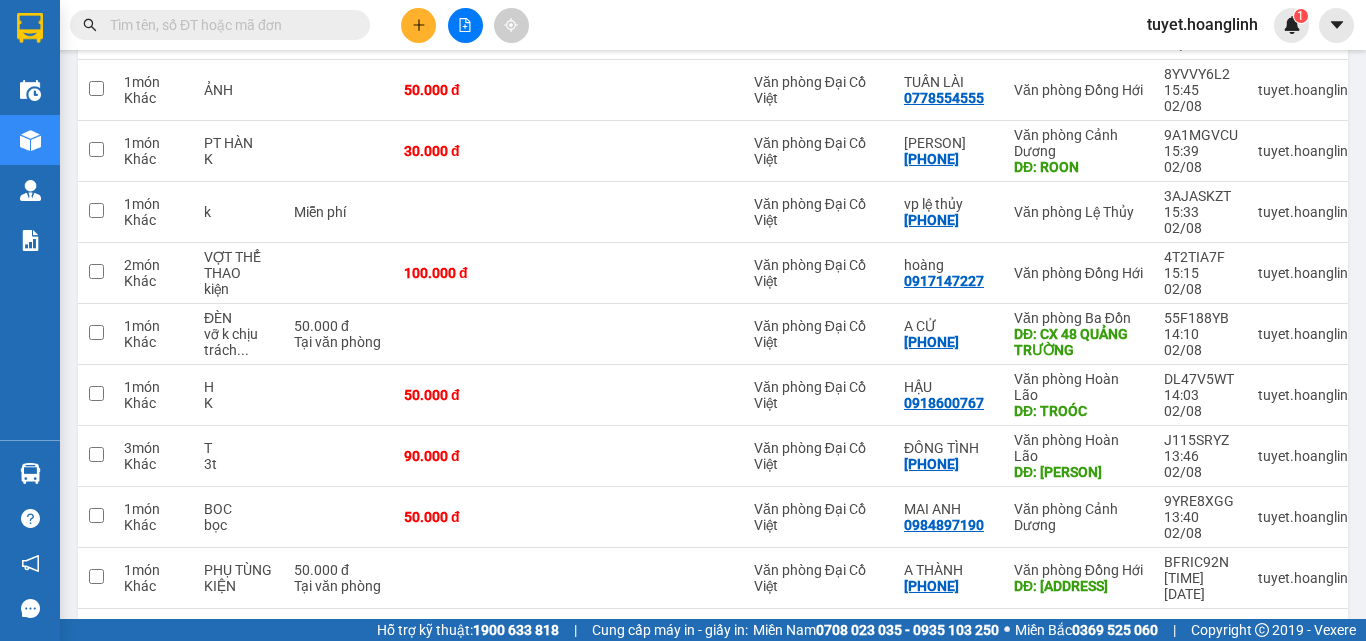 click on "2" at bounding box center (1130, 641) 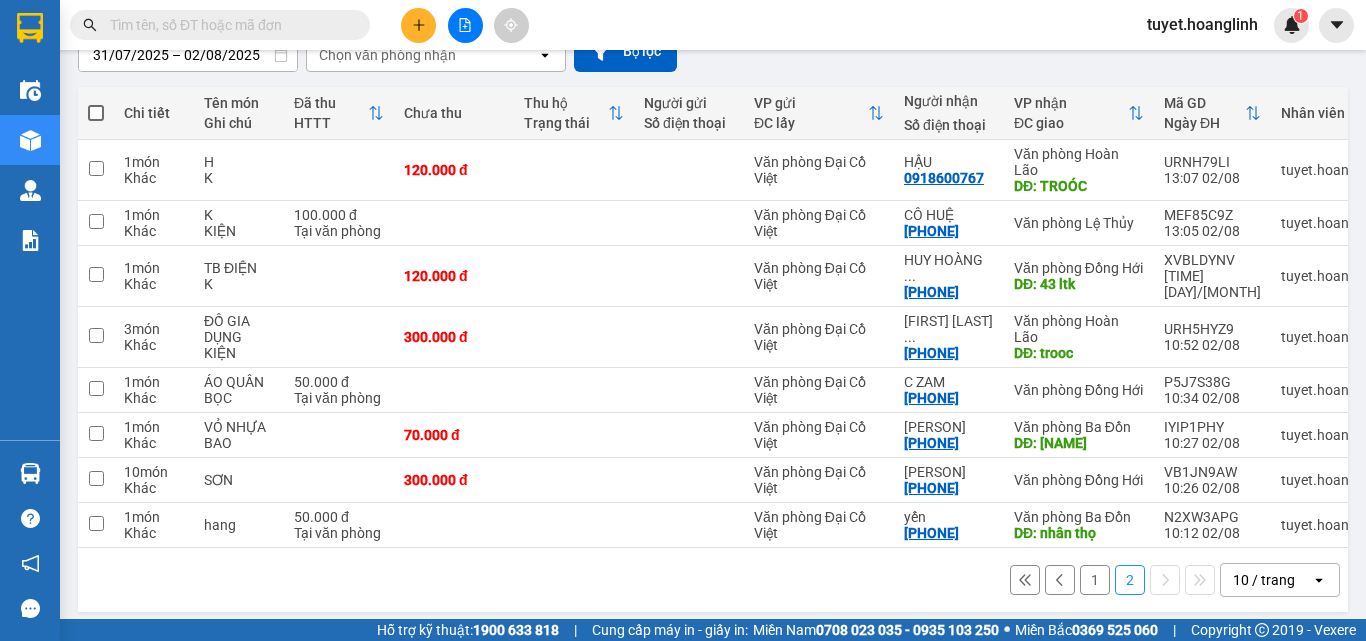 scroll, scrollTop: 198, scrollLeft: 0, axis: vertical 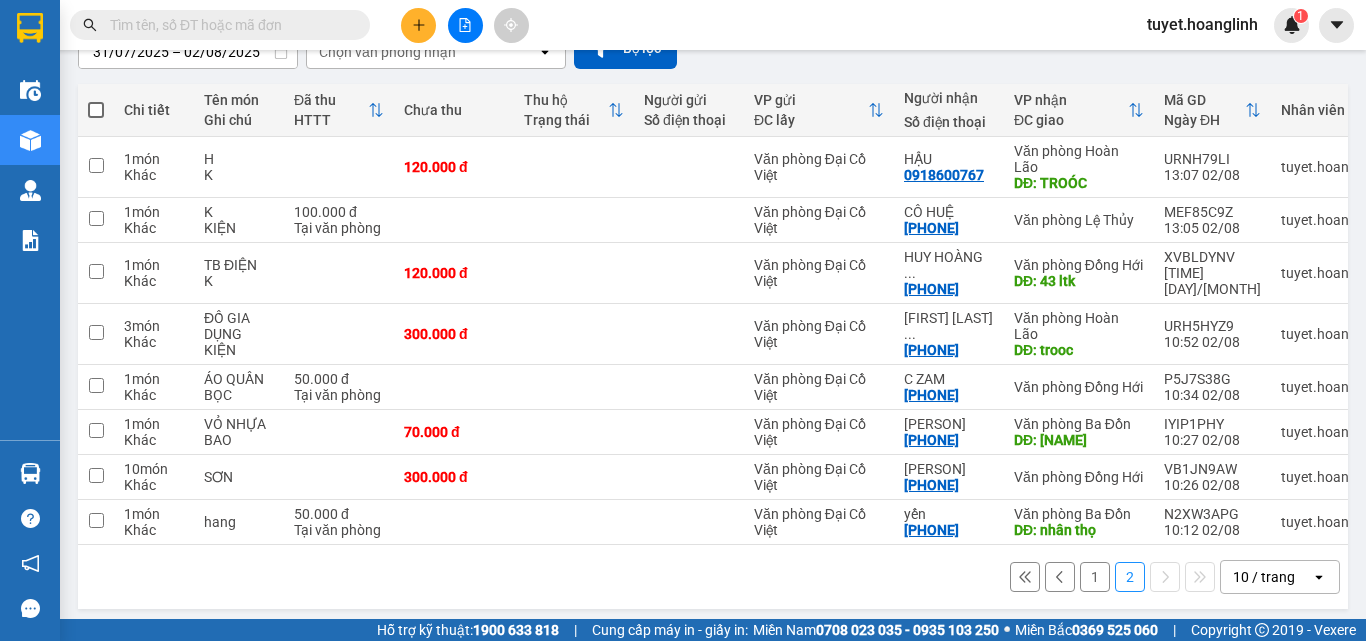 click on "1" at bounding box center [1095, 577] 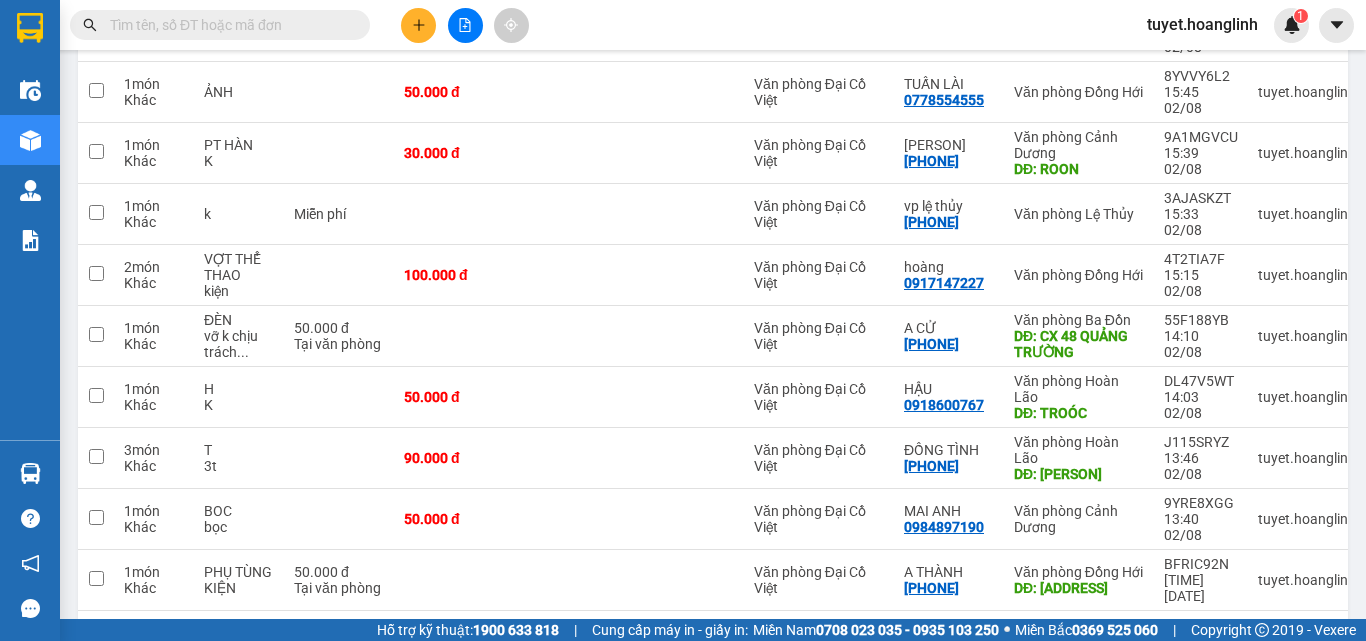 scroll, scrollTop: 336, scrollLeft: 0, axis: vertical 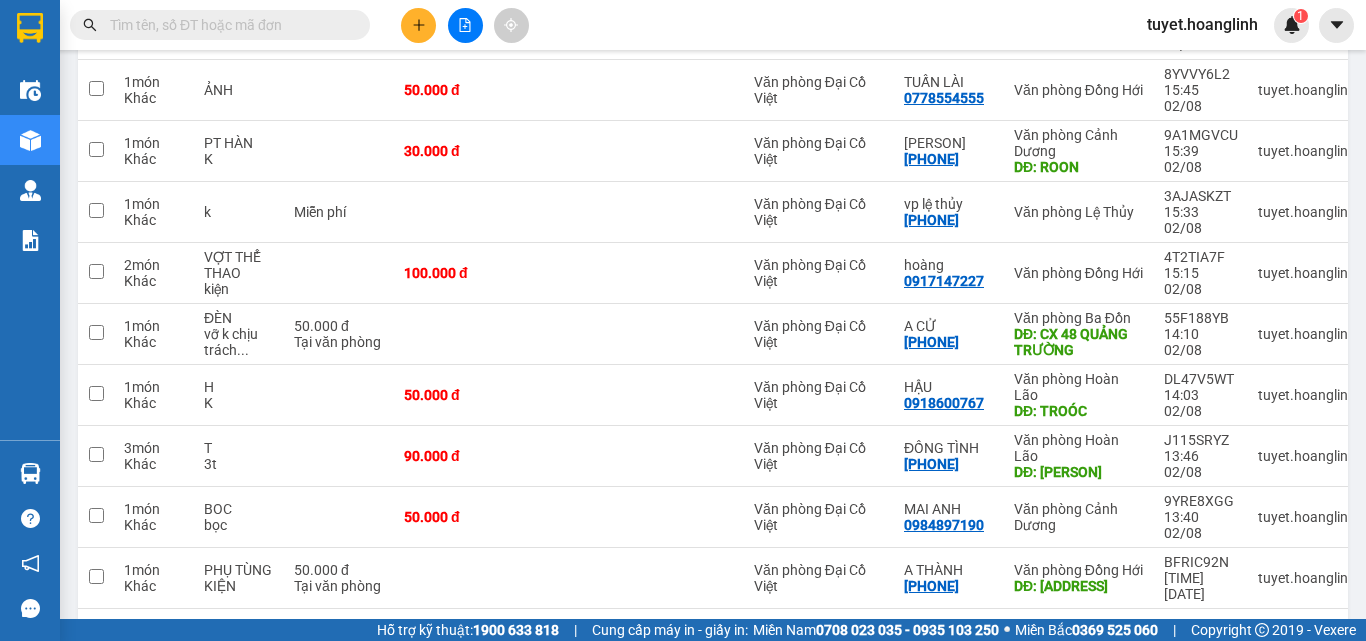 click on "2" at bounding box center (1130, 641) 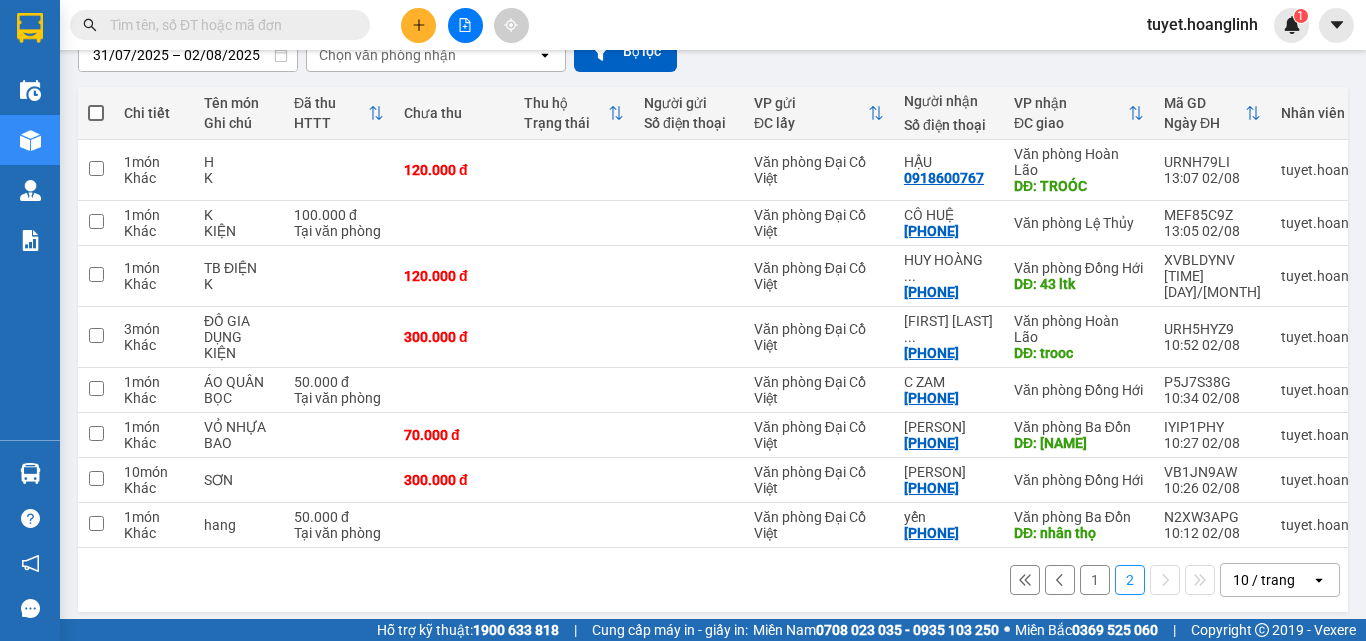 scroll, scrollTop: 198, scrollLeft: 0, axis: vertical 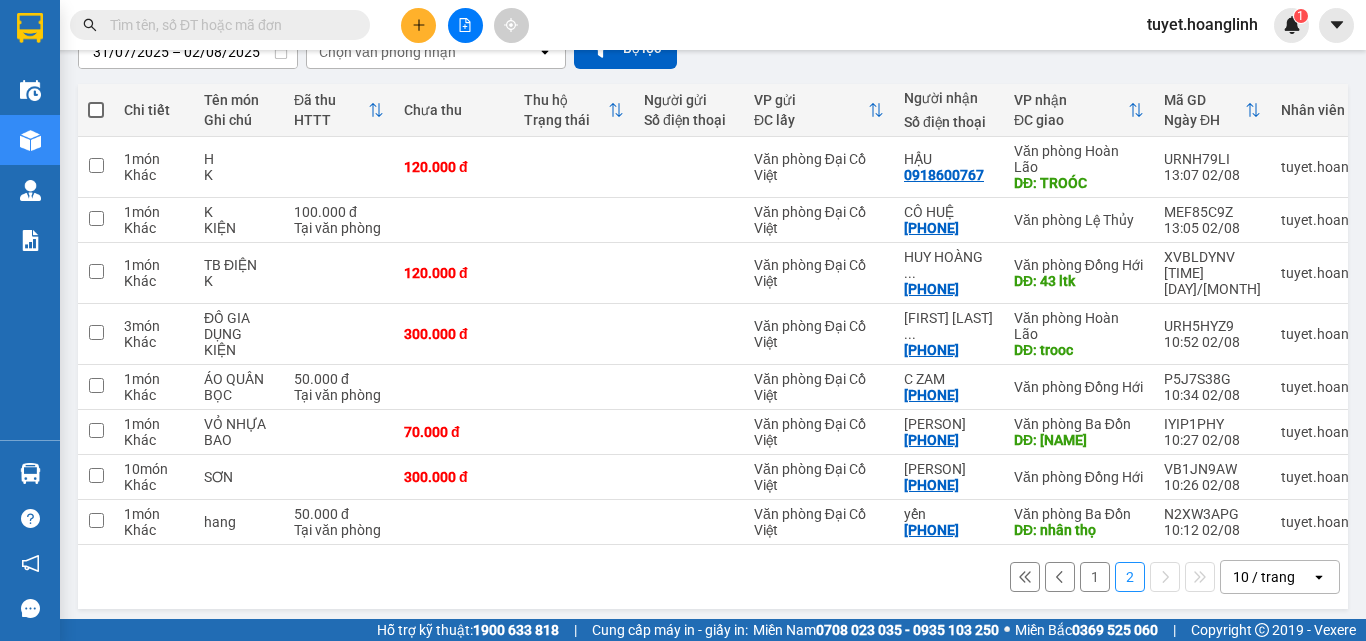 click on "1" at bounding box center [1095, 577] 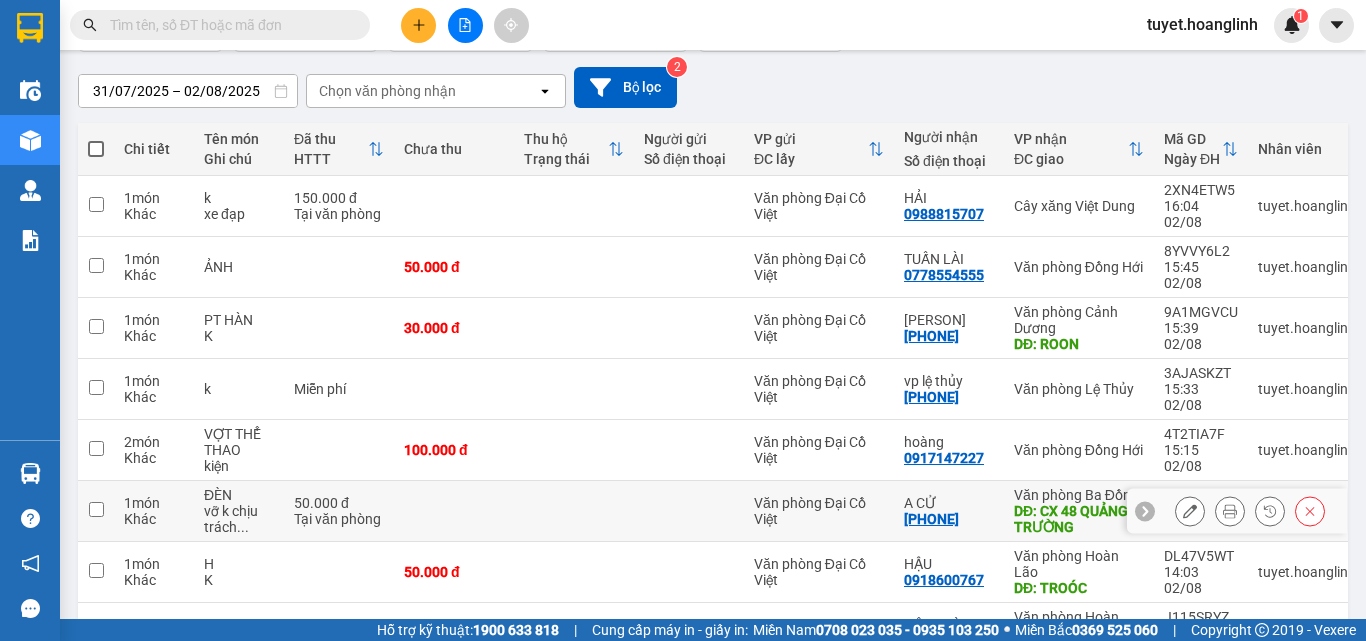 scroll, scrollTop: 136, scrollLeft: 0, axis: vertical 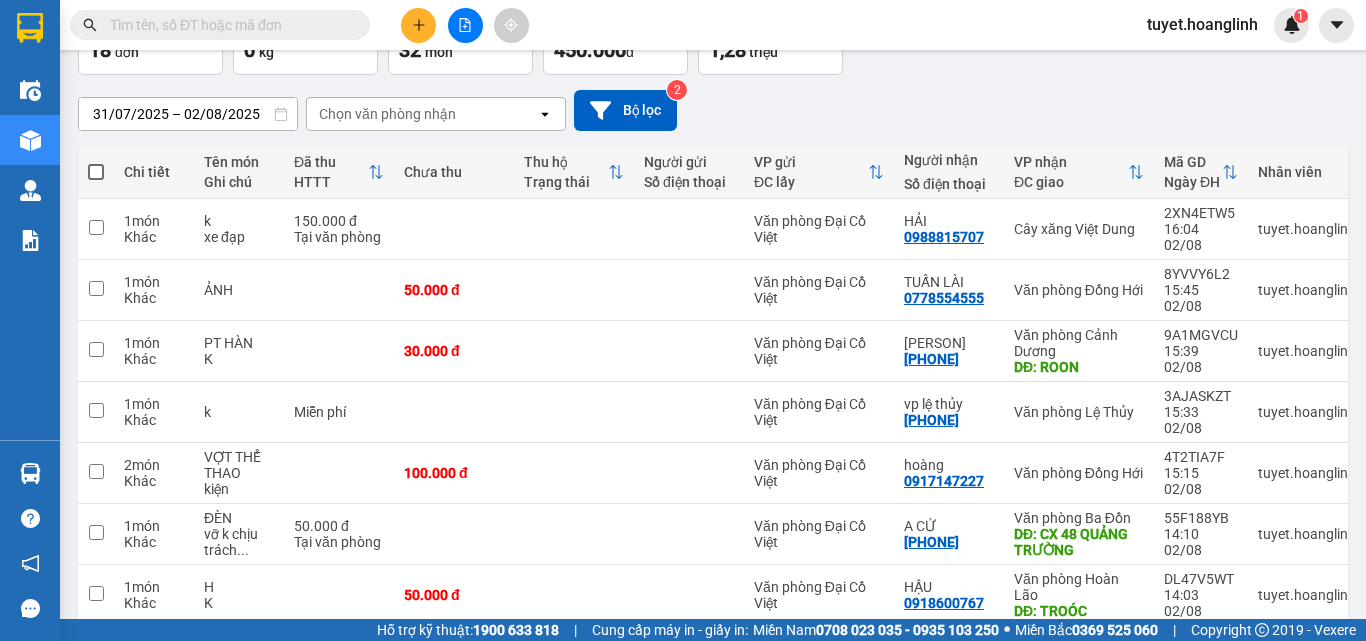 click at bounding box center (418, 25) 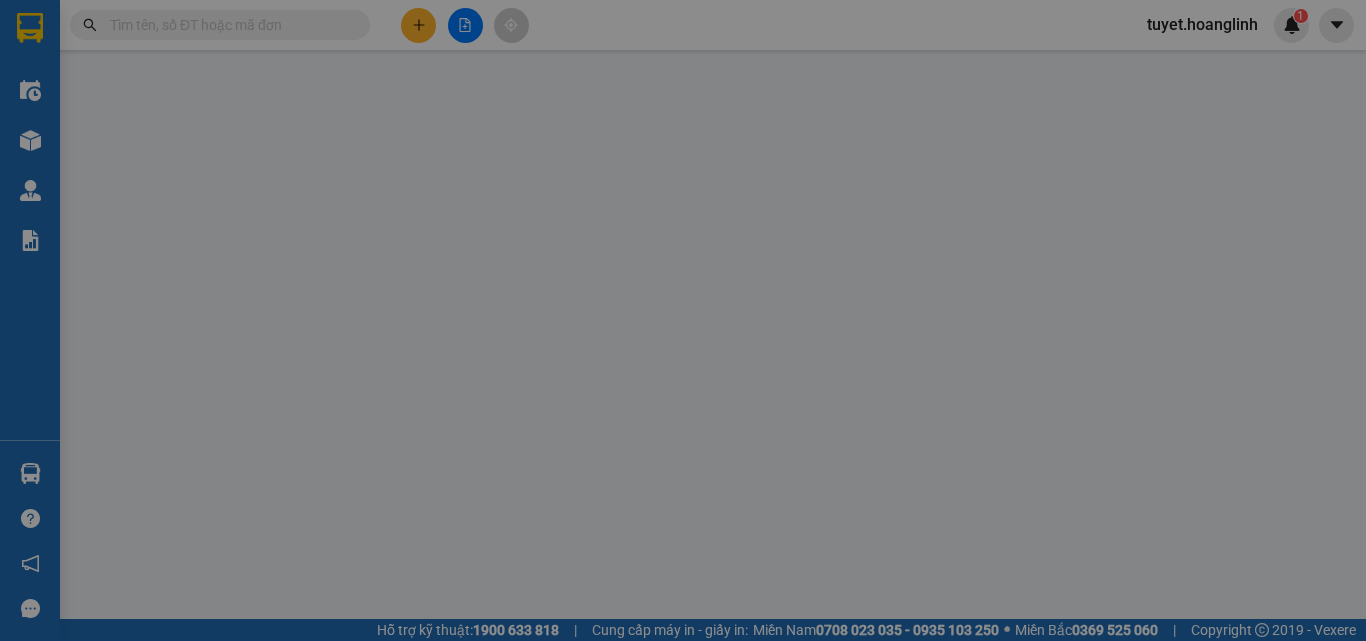 scroll, scrollTop: 0, scrollLeft: 0, axis: both 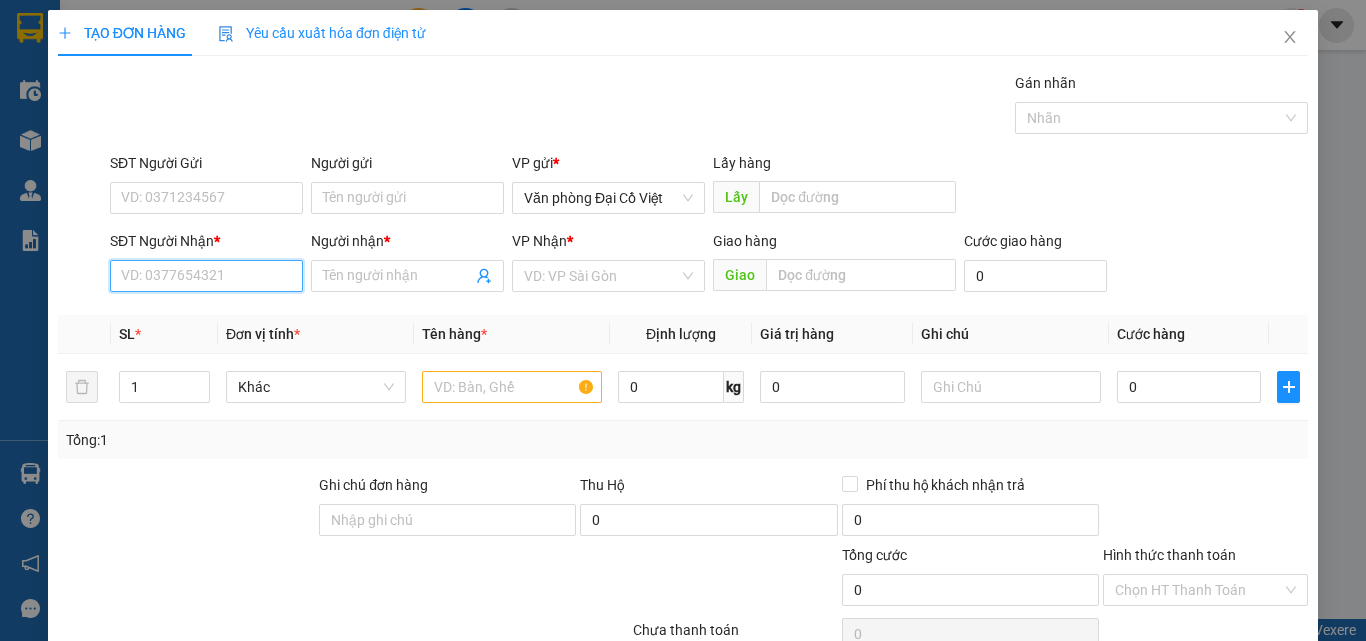 click on "SĐT Người Nhận  *" at bounding box center [206, 276] 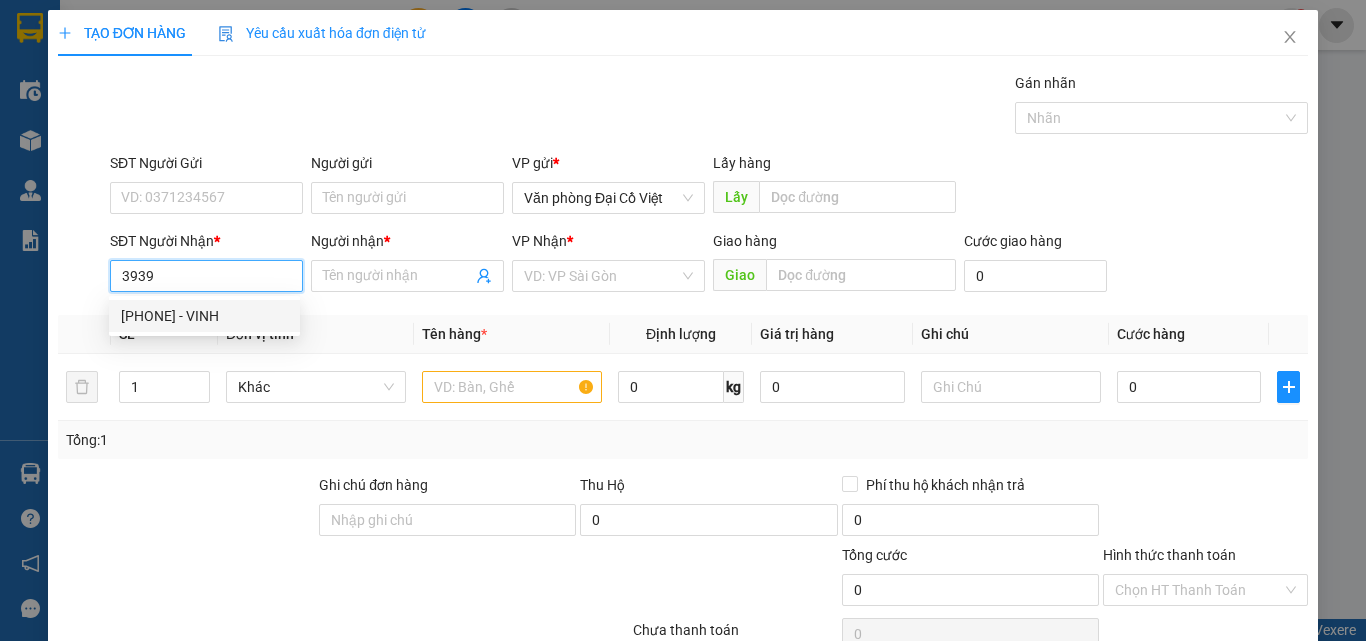 click on "[PHONE] - VINH" at bounding box center [204, 316] 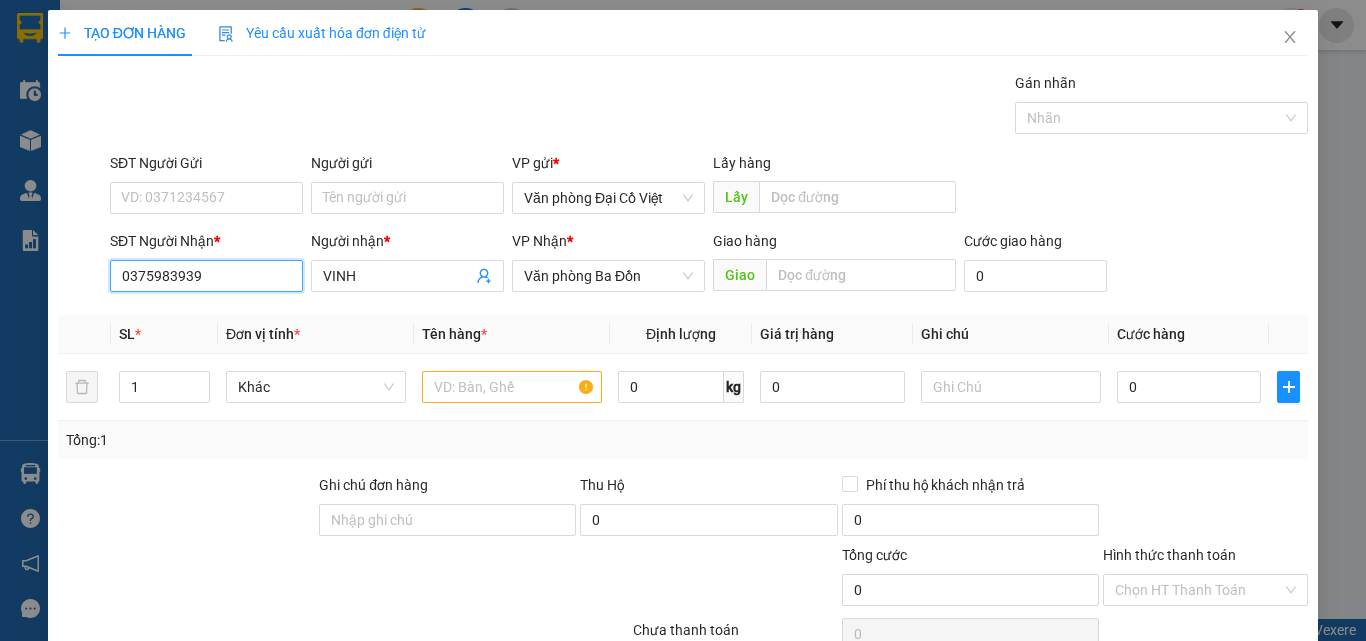 type on "50.000" 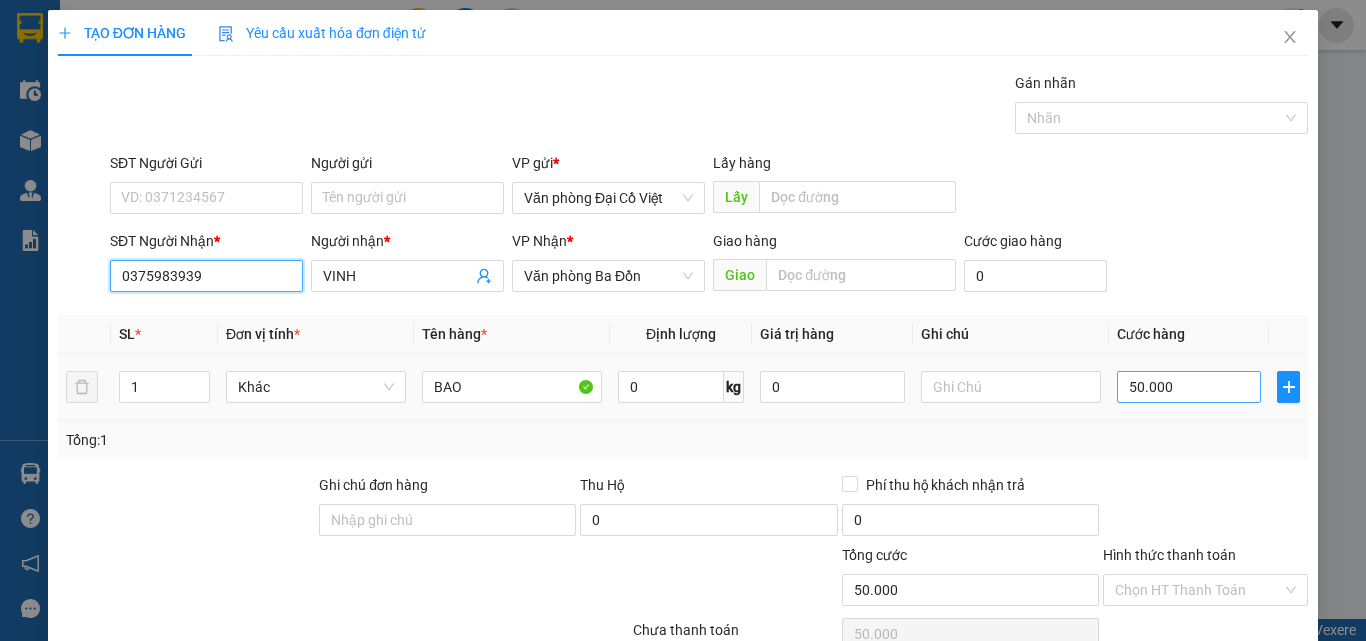 type on "0375983939" 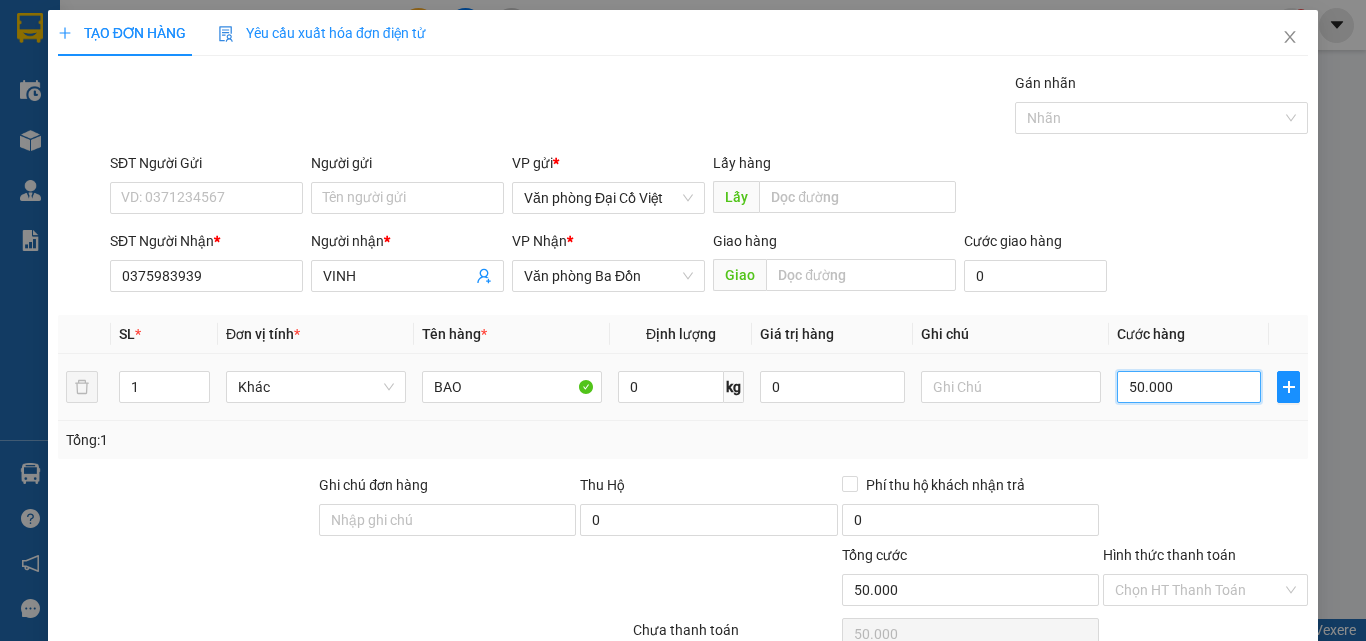 click on "50.000" at bounding box center [1189, 387] 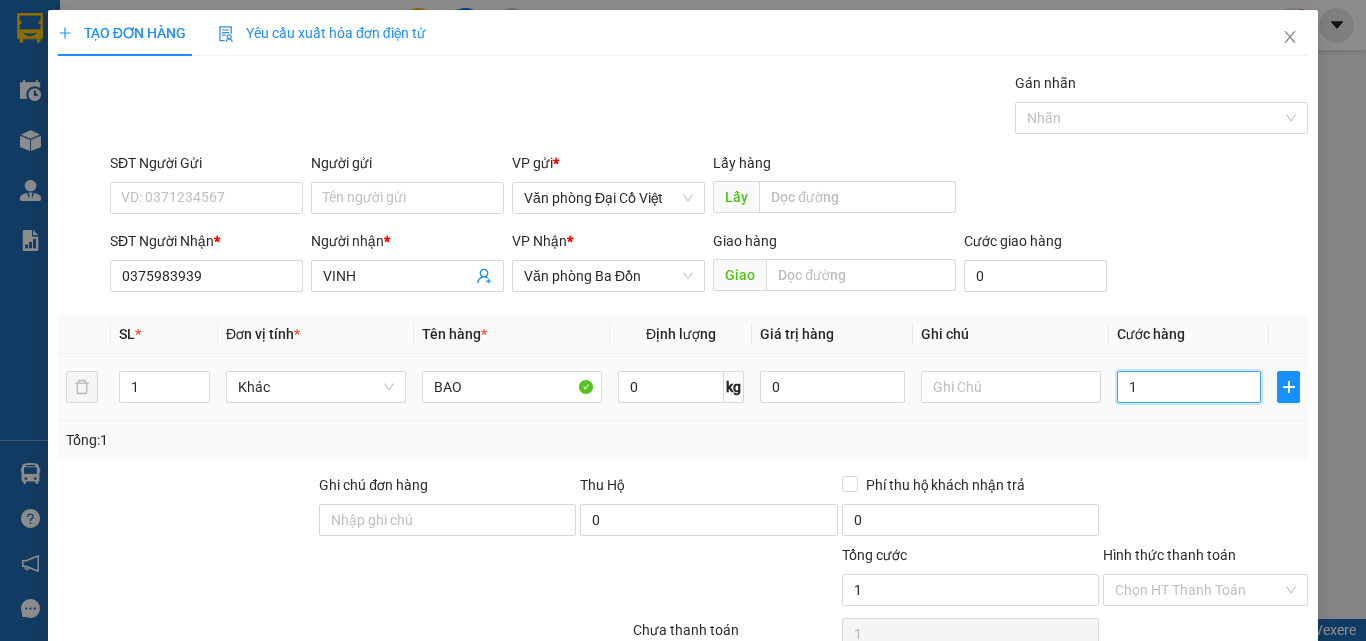 type on "10" 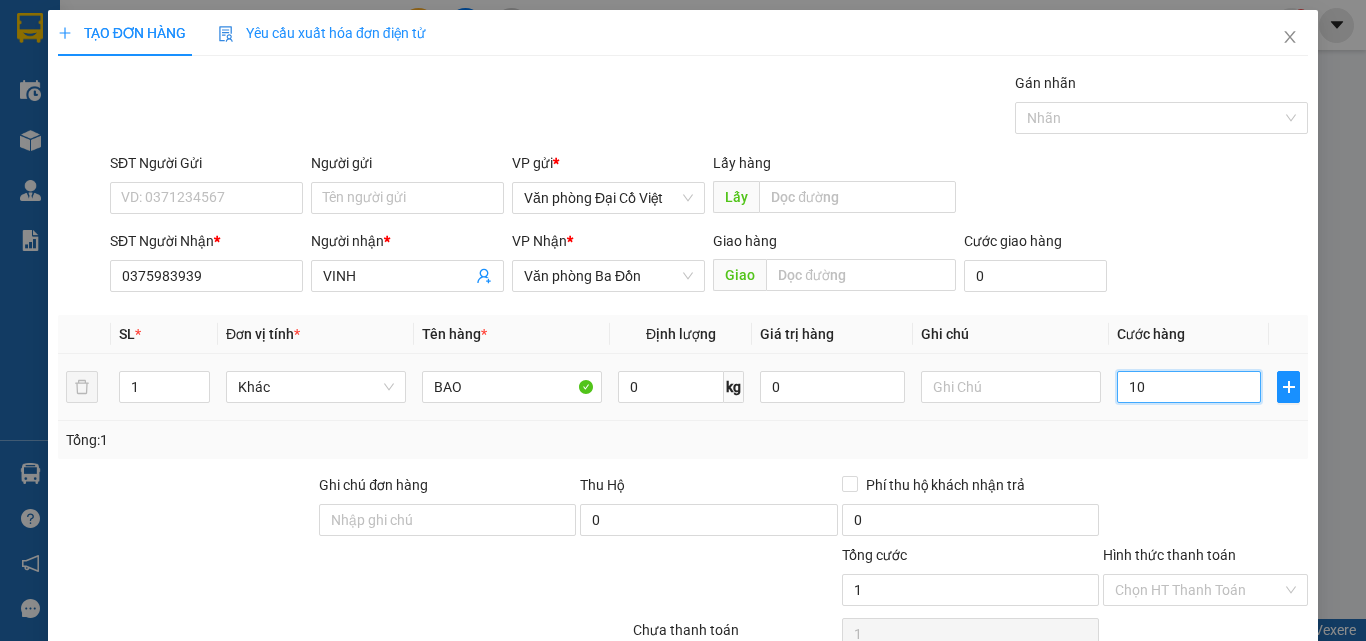 type on "10" 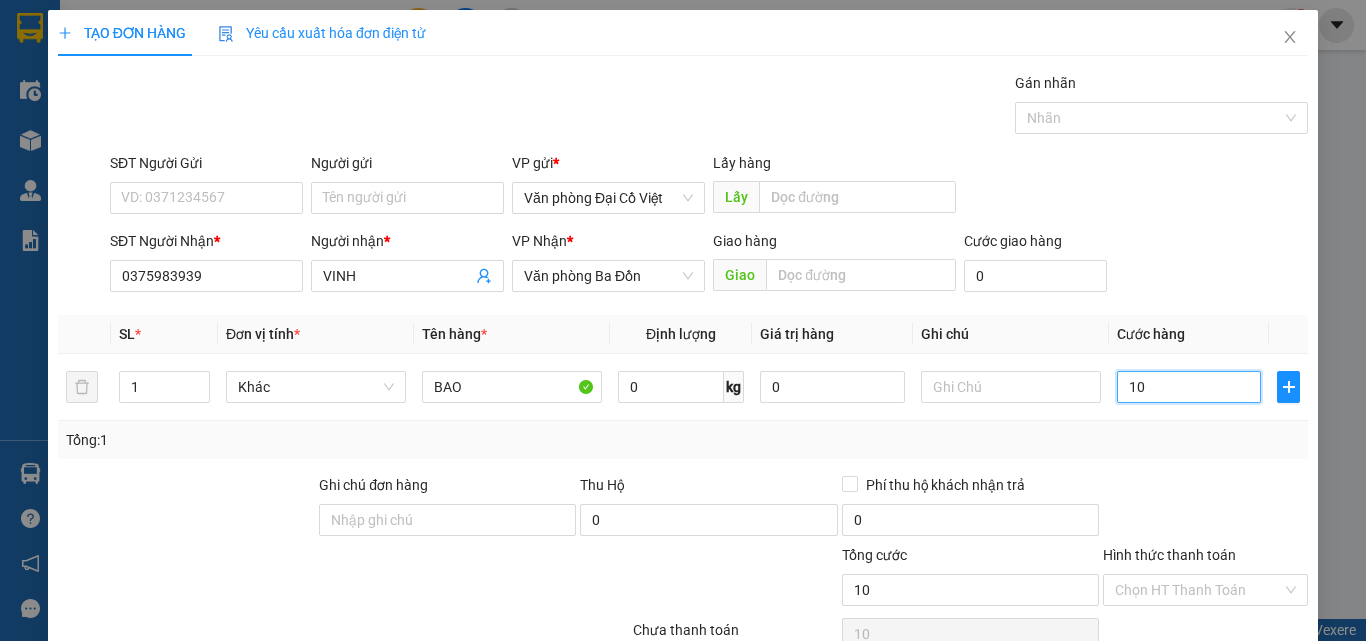 type on "100" 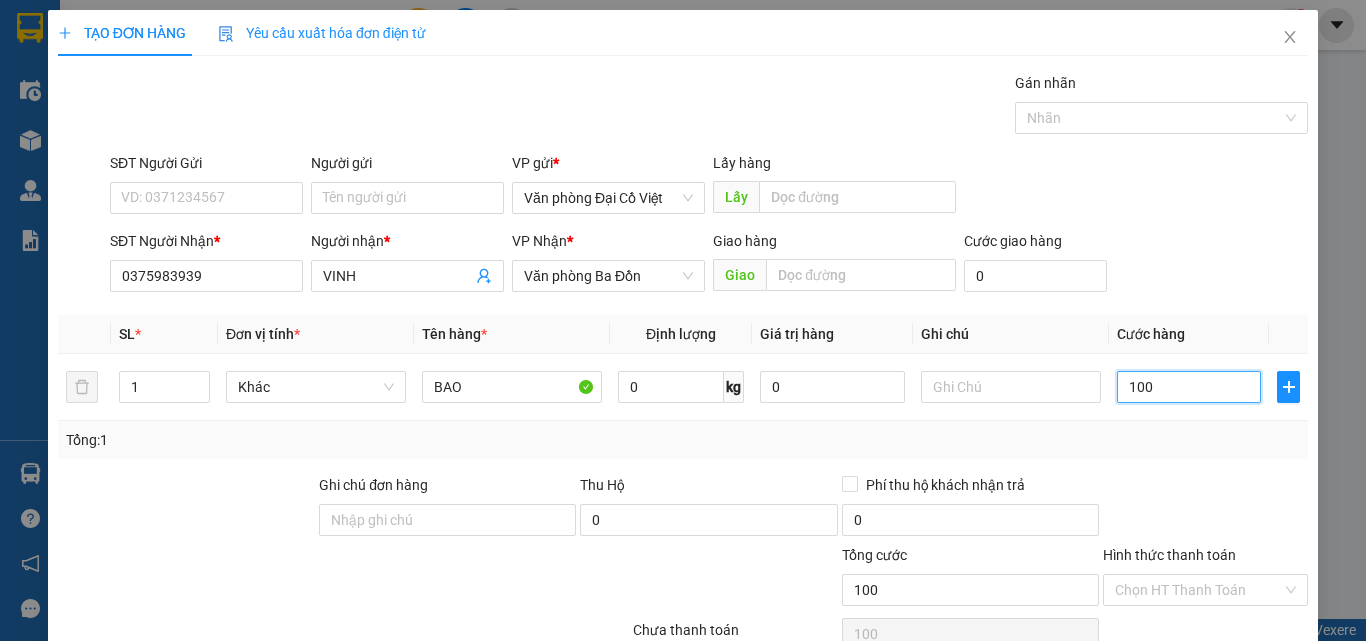 type on "100" 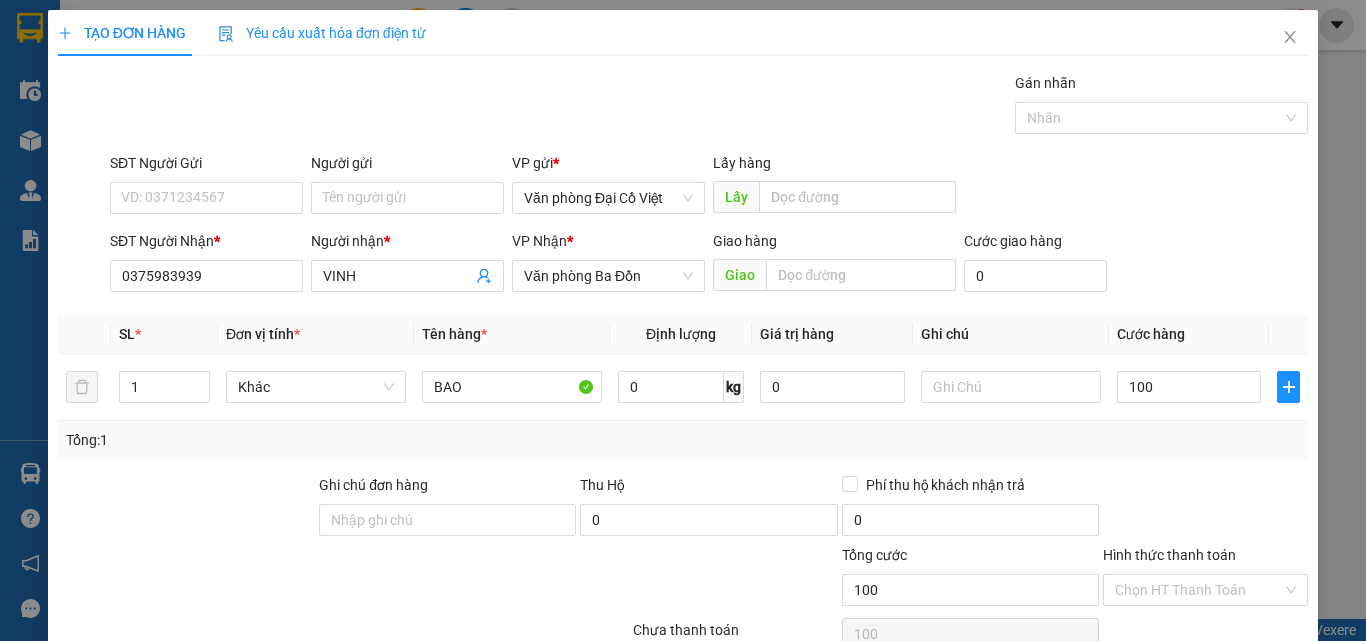 type on "100.000" 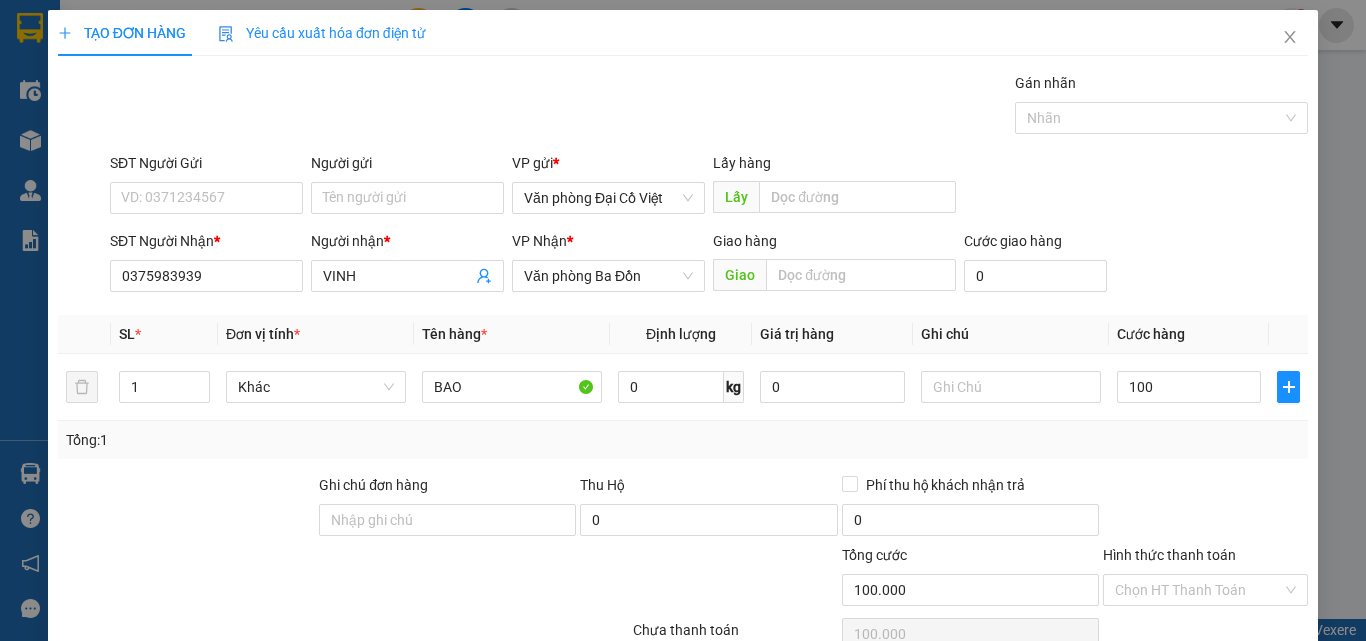 type on "100.000" 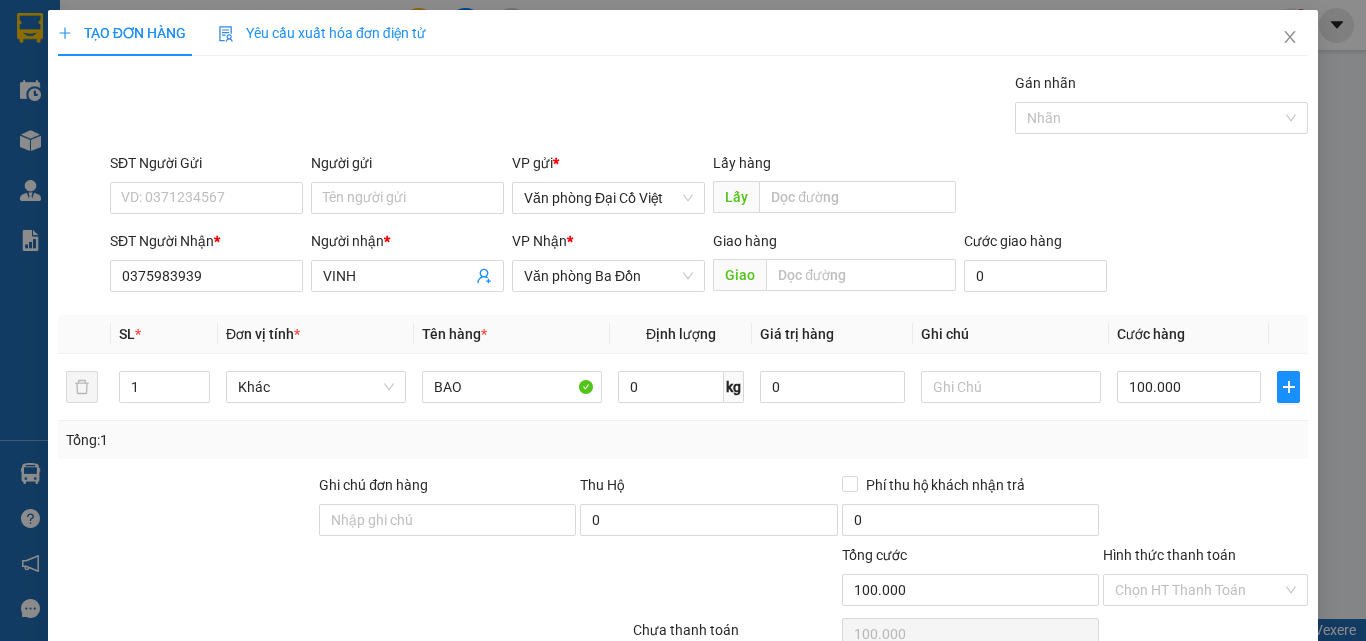 click on "Tổng:  1" at bounding box center (683, 440) 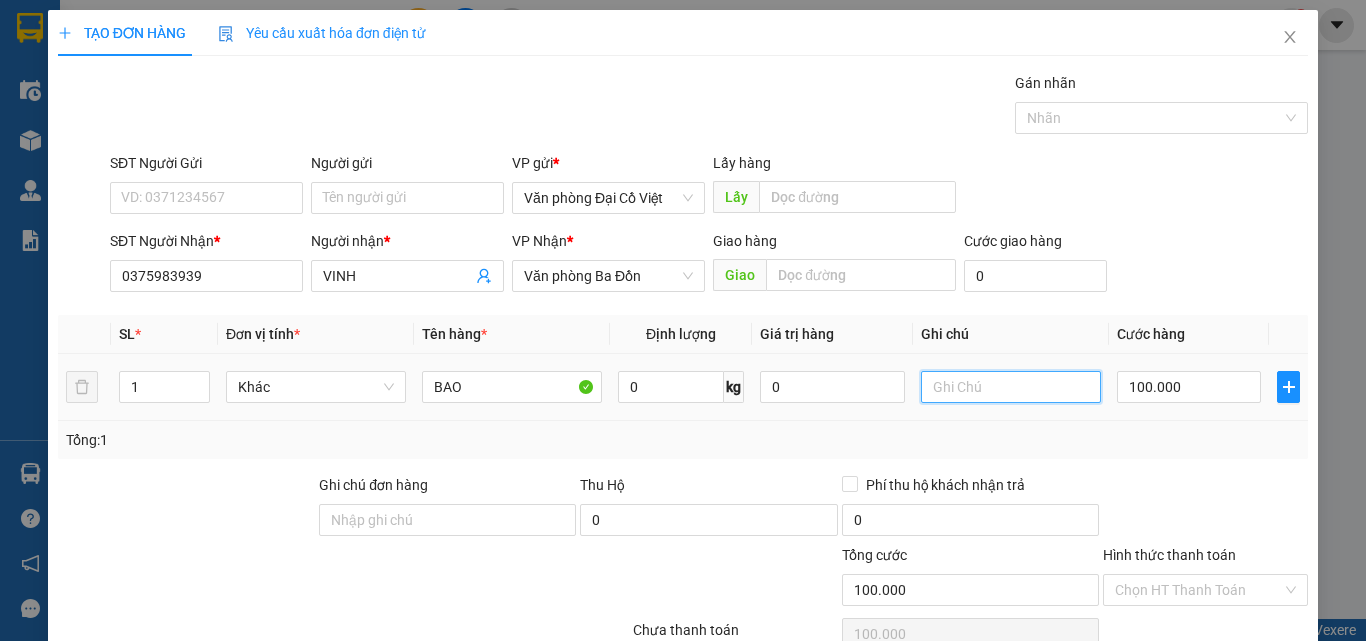 click at bounding box center (1011, 387) 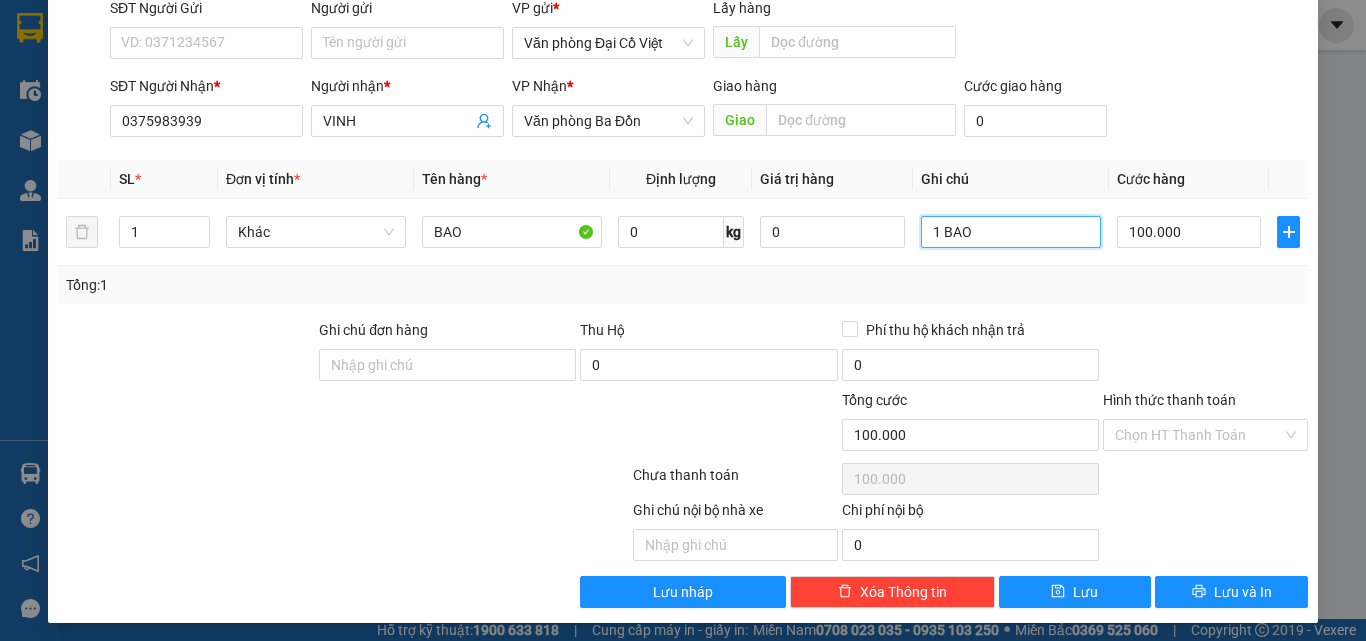 scroll, scrollTop: 161, scrollLeft: 0, axis: vertical 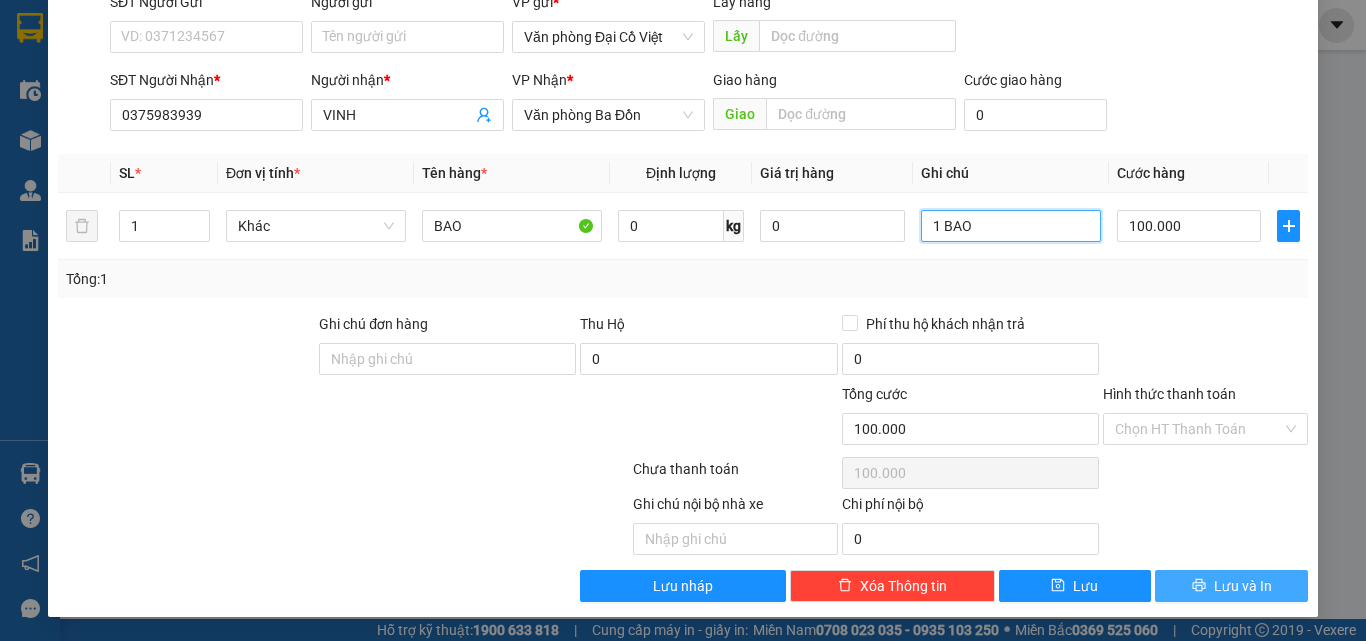type on "1 BAO" 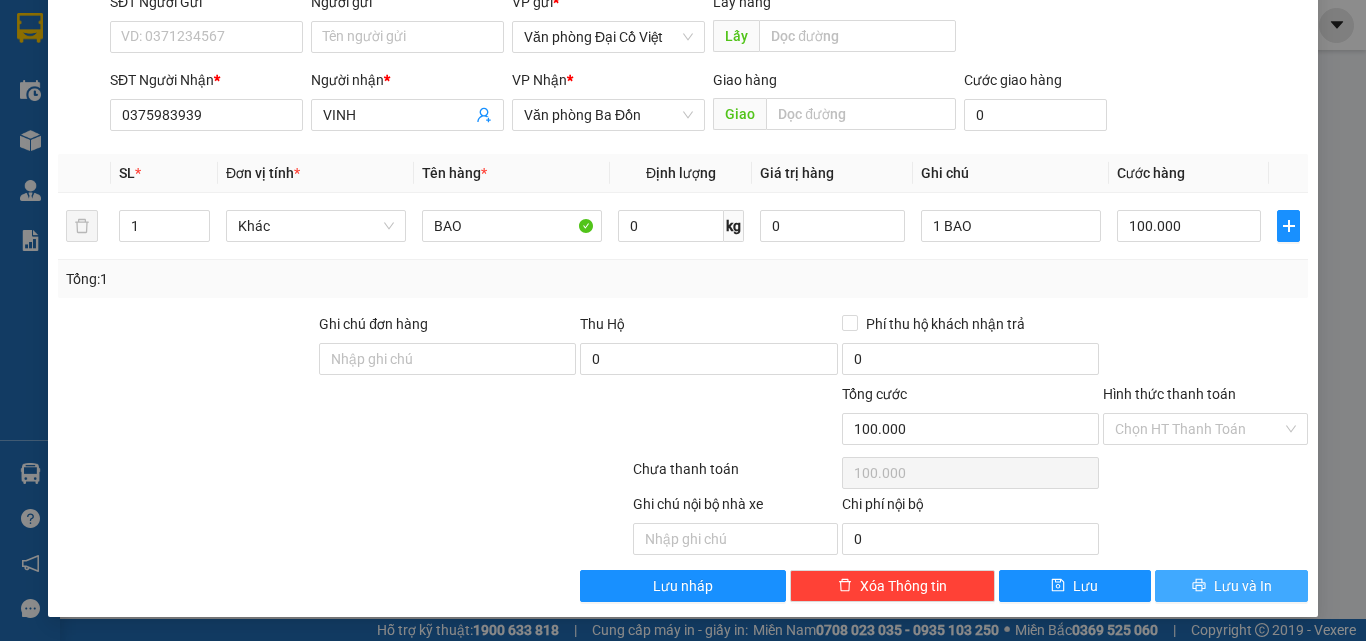 click on "Lưu và In" at bounding box center [1231, 586] 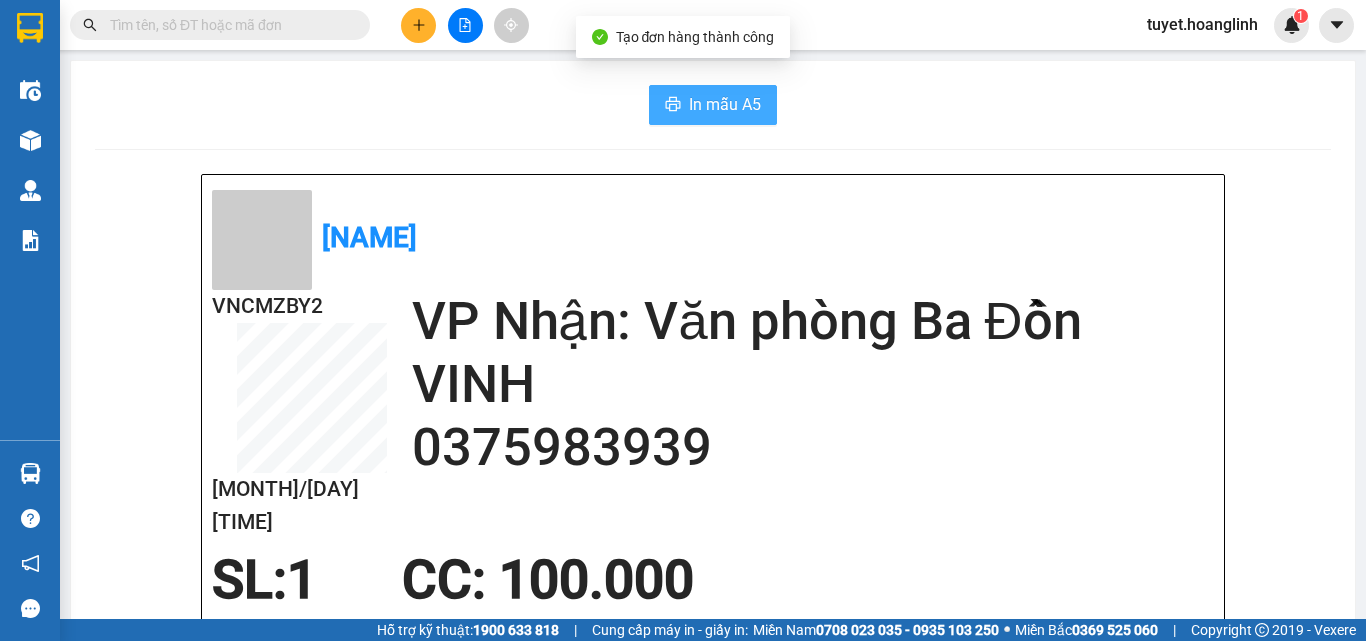 click on "In mẫu A5" at bounding box center (725, 104) 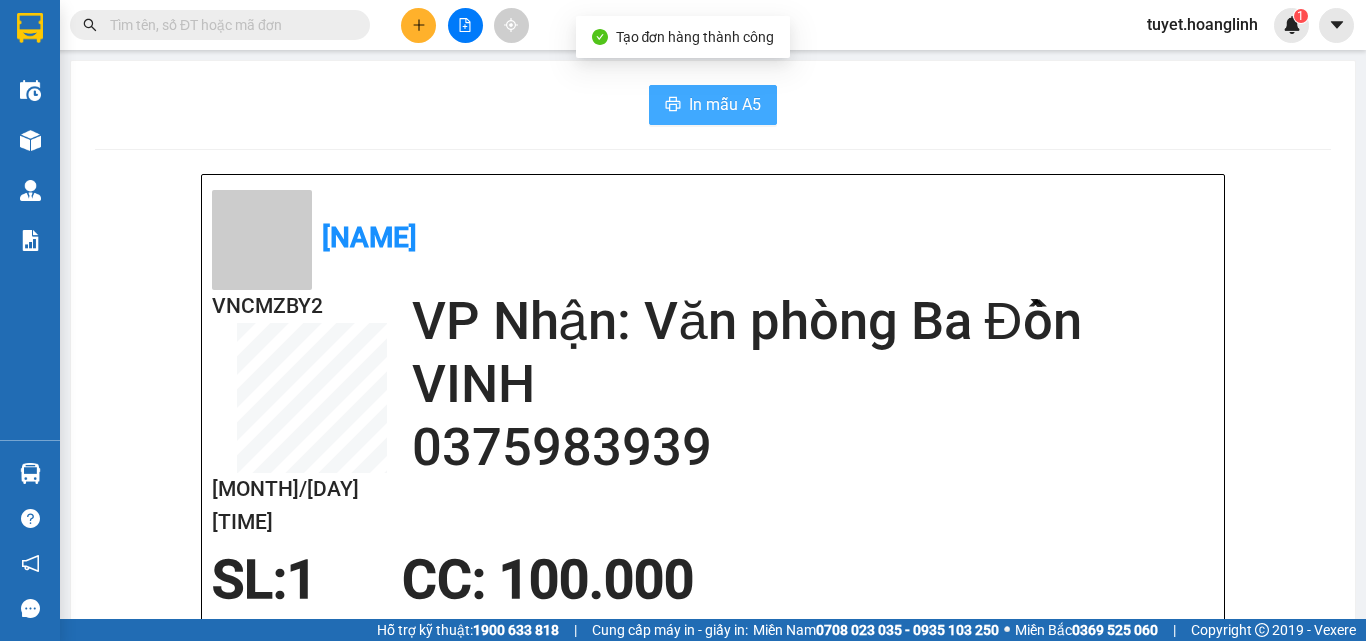 scroll, scrollTop: 0, scrollLeft: 0, axis: both 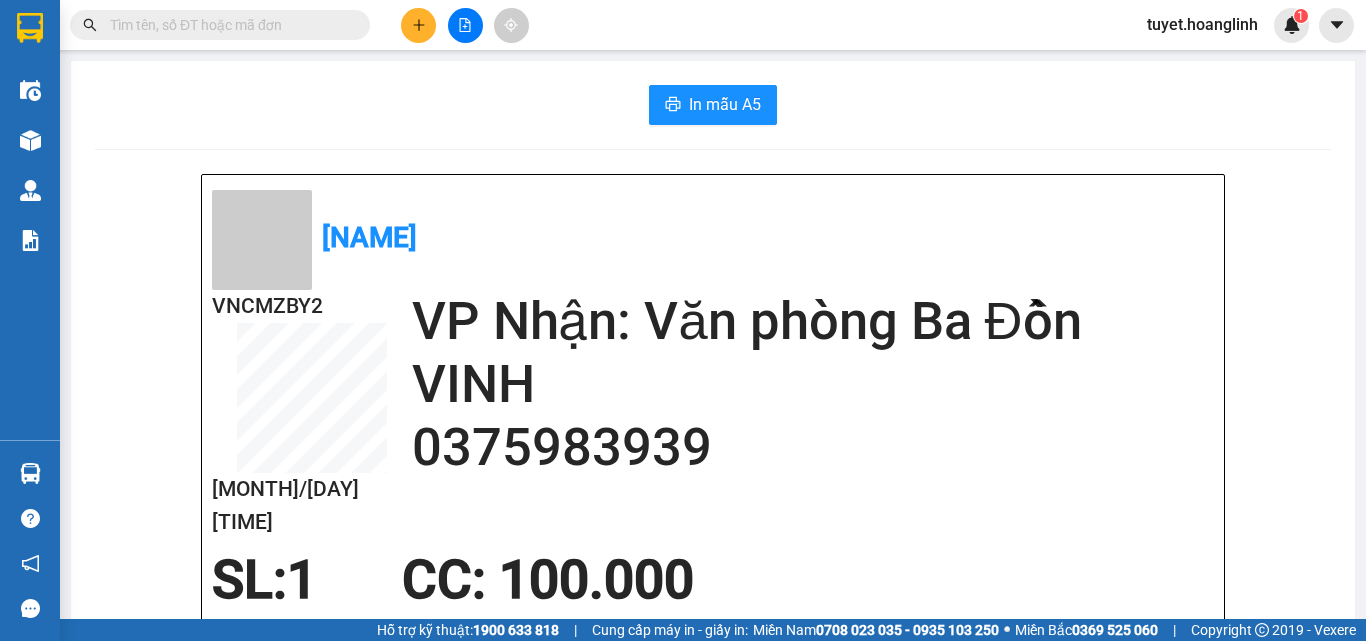 click 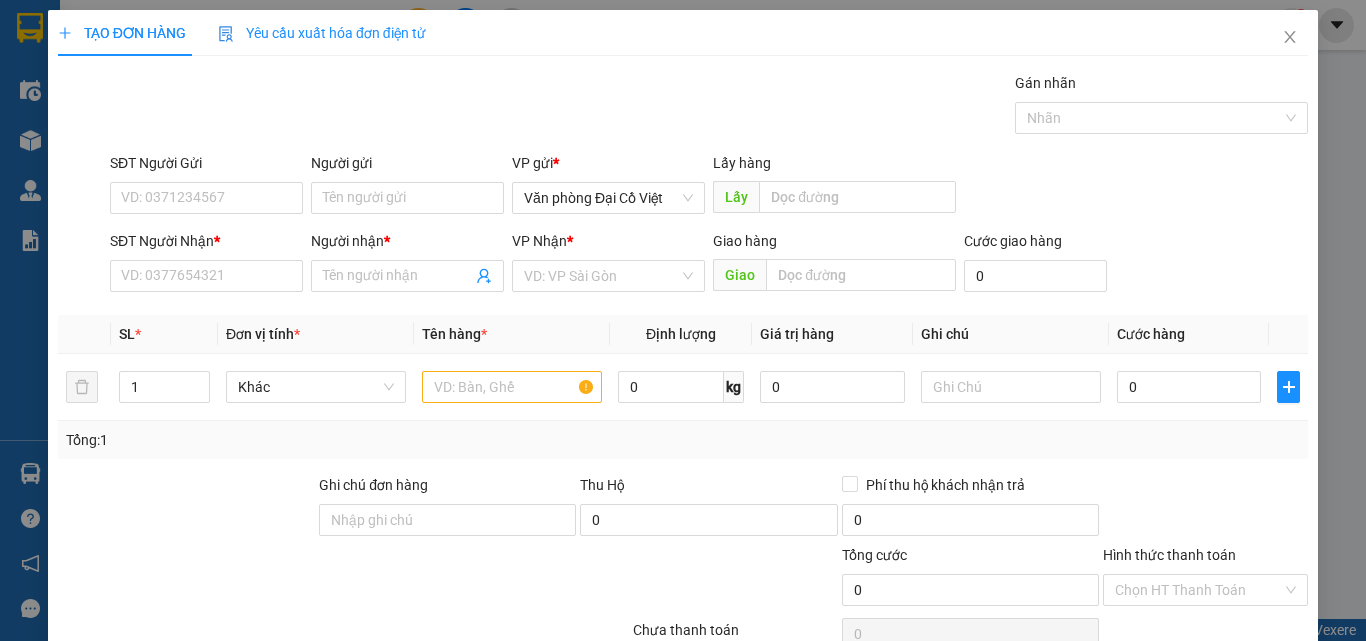 click on "Transit Pickup Surcharge Ids Transit Deliver Surcharge Ids Transit Deliver Surcharge Transit Deliver Surcharge Gán nhãn   Nhãn SĐT Người Gửi VD: [PHONE] Người gửi Tên người gửi VP gửi  * Văn phòng Đại Cồ Việt Lấy hàng Lấy SĐT Người Nhận  * VD: [PHONE] Người nhận  * Tên người nhận VP Nhận  * VD: VP Sài Gòn Giao hàng Giao Cước giao hàng 0 SL  * Đơn vị tính  * Tên hàng  * Định lượng Giá trị hàng Ghi chú Cước hàng                   1 Khác 0 kg 0 0 Tổng:  1 Ghi chú đơn hàng Thu Hộ 0 Phí thu hộ khách nhận trả 0 Tổng cước 0 Hình thức thanh toán Chọn HT Thanh Toán Số tiền thu trước Chưa thanh toán 0 Chọn HT Thanh Toán Ghi chú nội bộ nhà xe Chi phí nội bộ 0 Lưu nháp Xóa Thông tin Lưu Lưu và In" at bounding box center (683, 417) 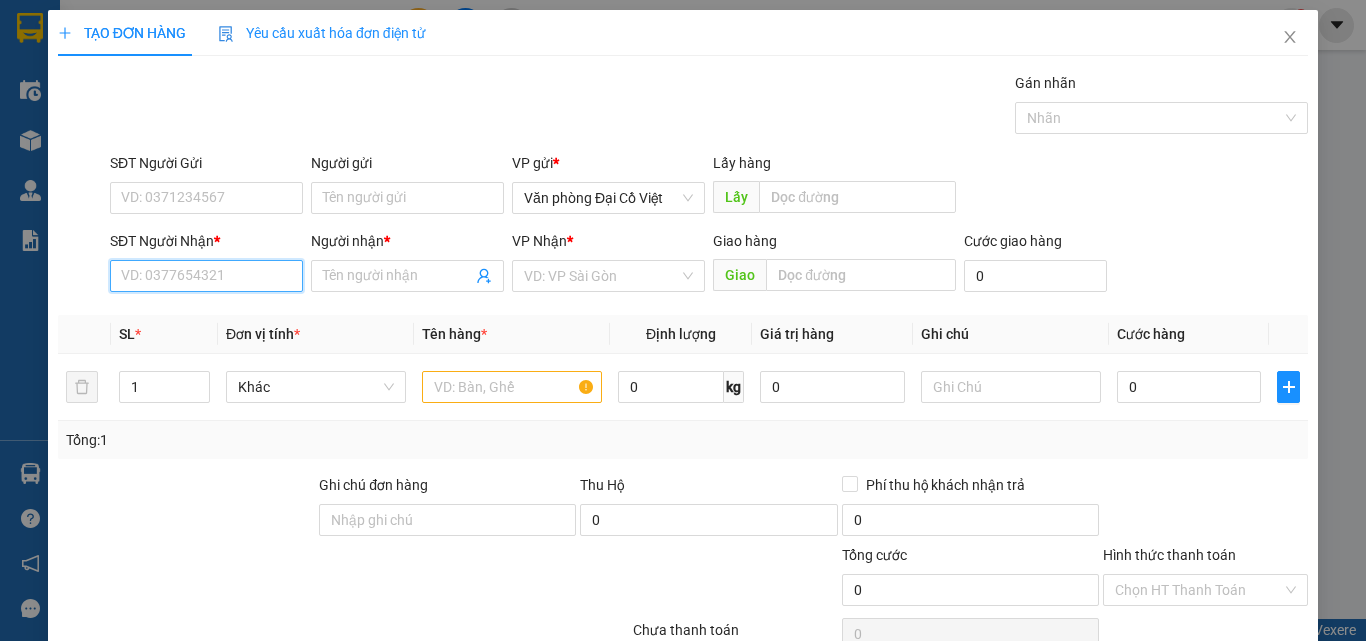 click on "SĐT Người Nhận  *" at bounding box center (206, 276) 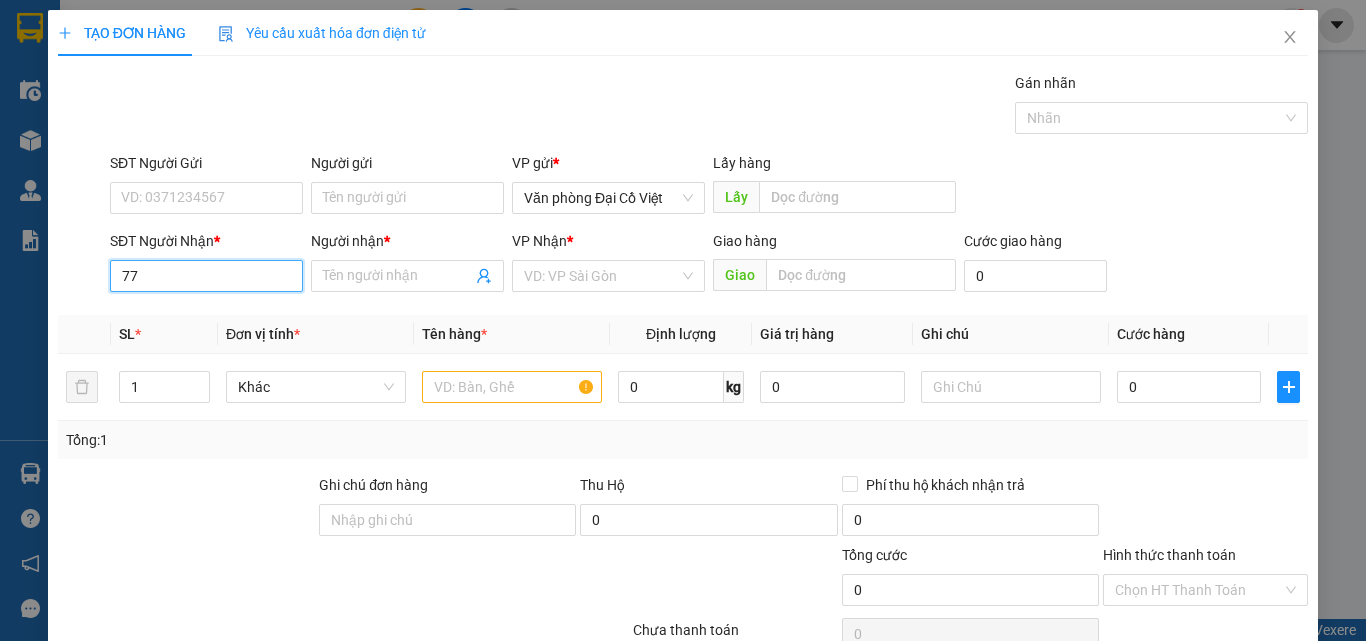 type on "779" 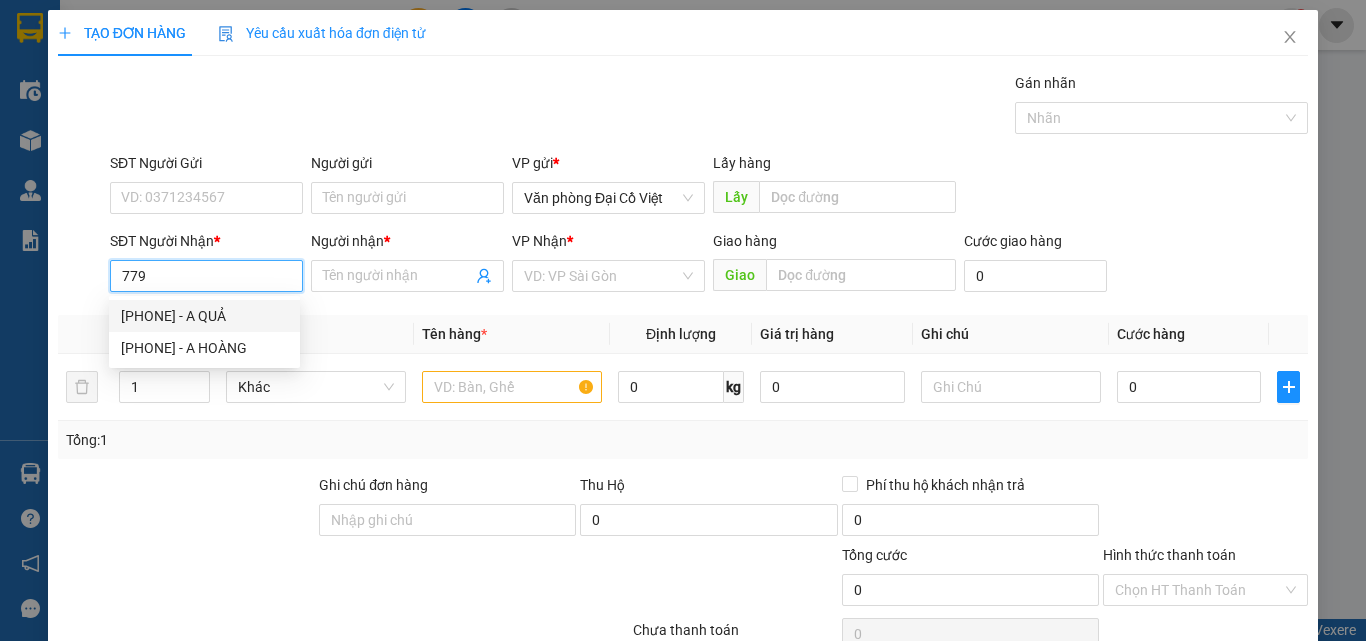 click on "779" at bounding box center [206, 276] 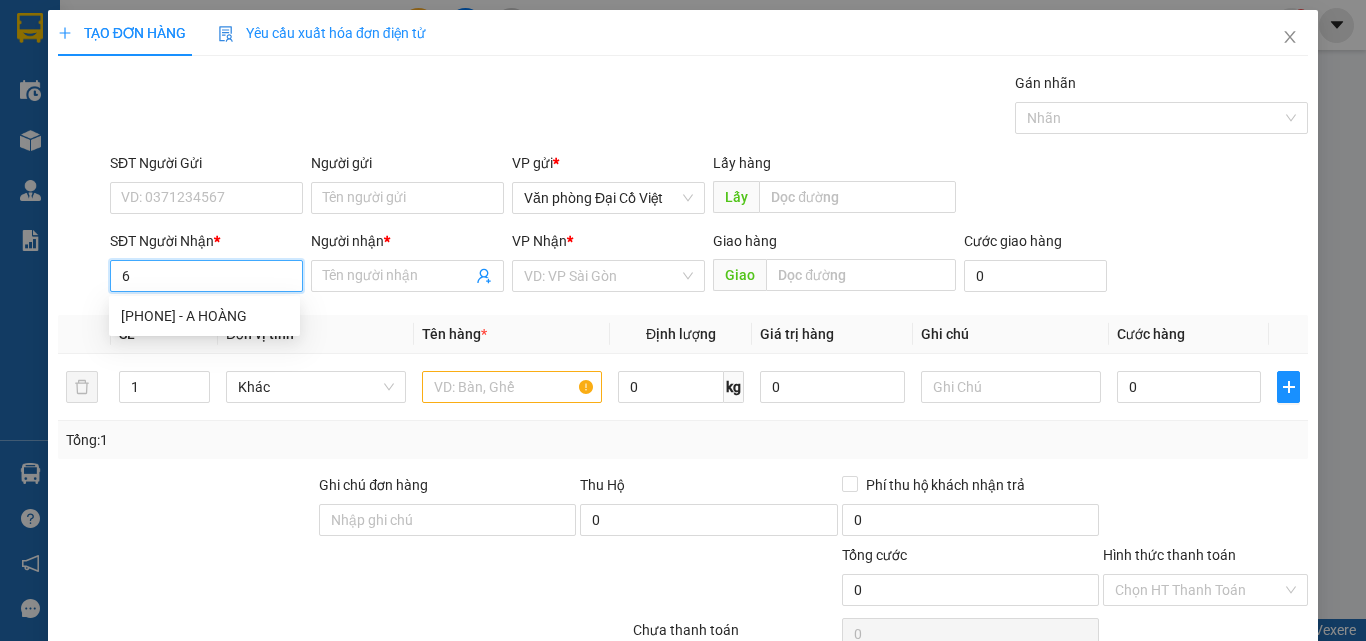 click on "6" at bounding box center (206, 276) 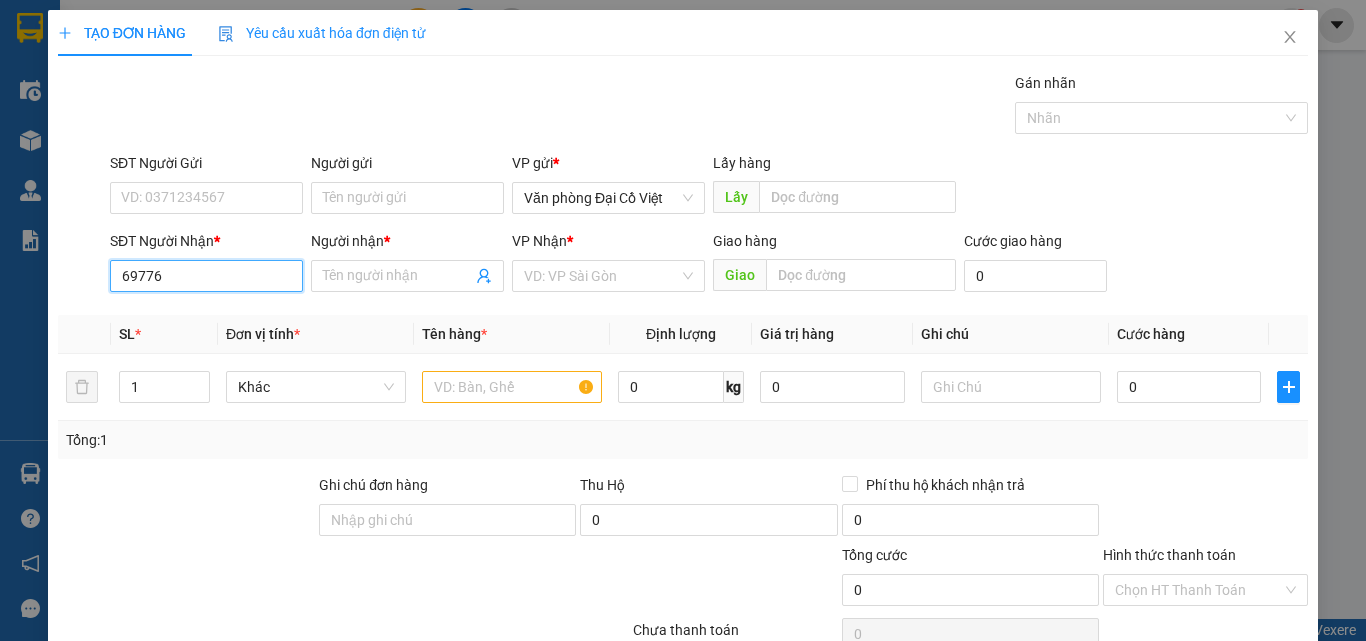 click on "69776" at bounding box center (206, 276) 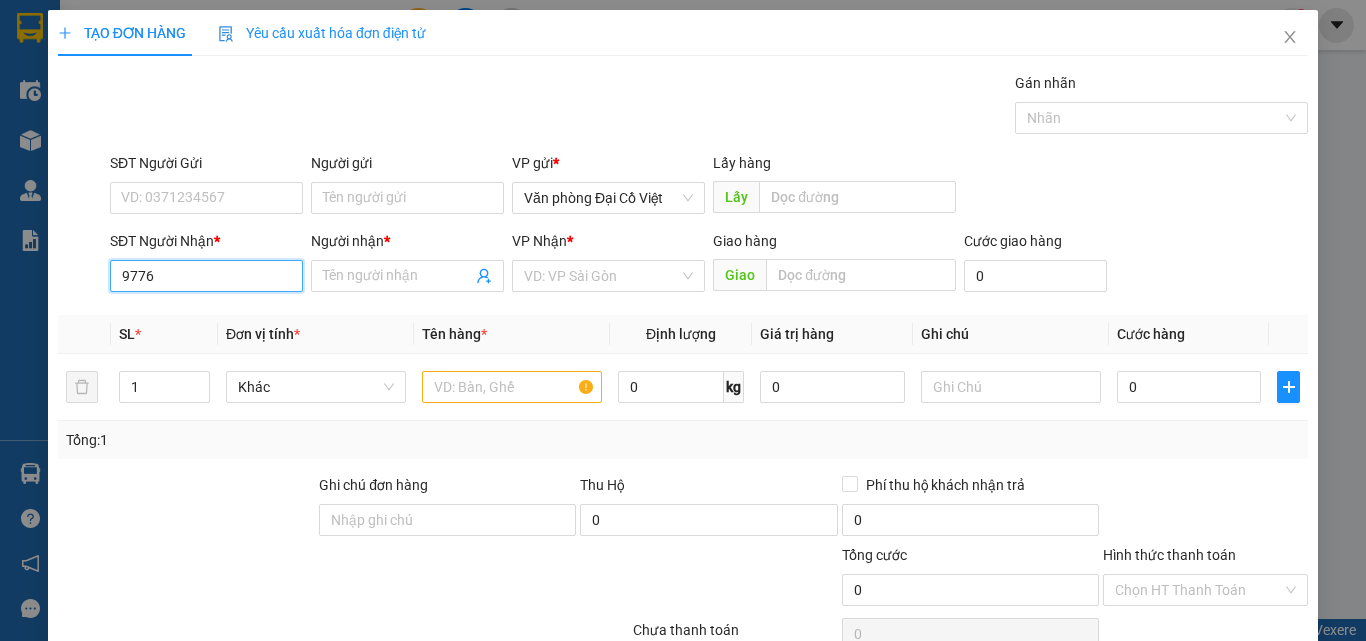 click on "9776" at bounding box center (206, 276) 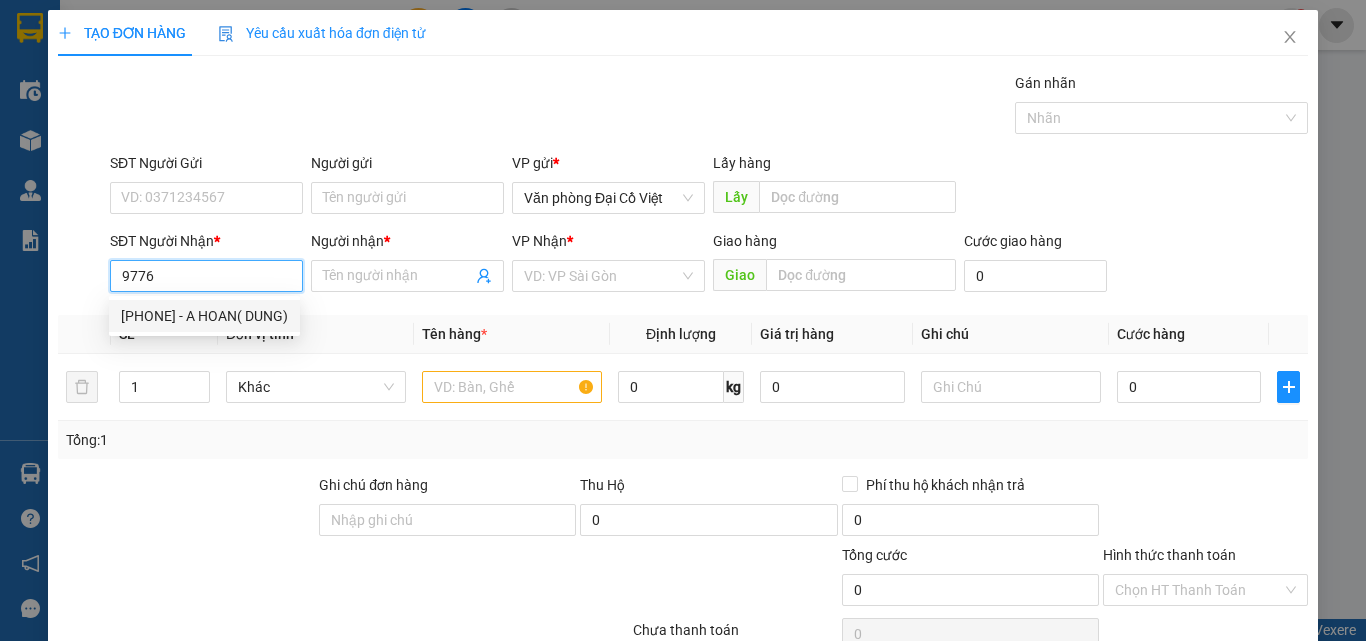 click on "[PHONE] - A HOAN( DUNG)" at bounding box center [204, 316] 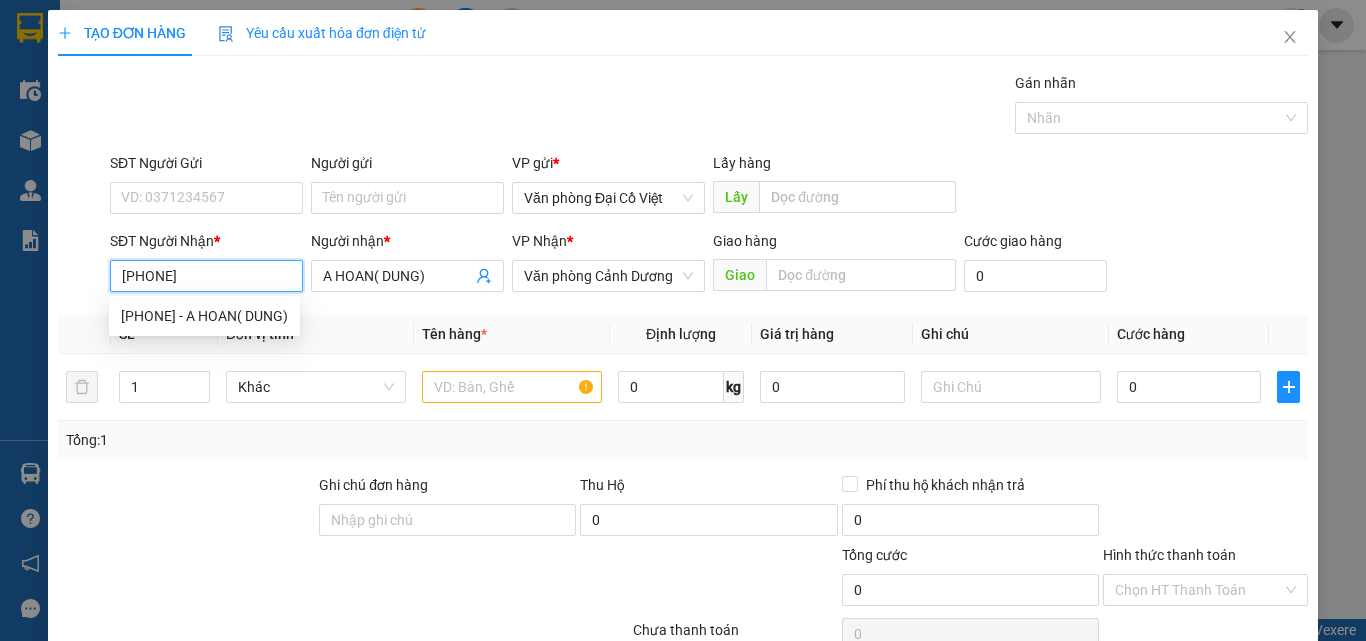 type on "150.000" 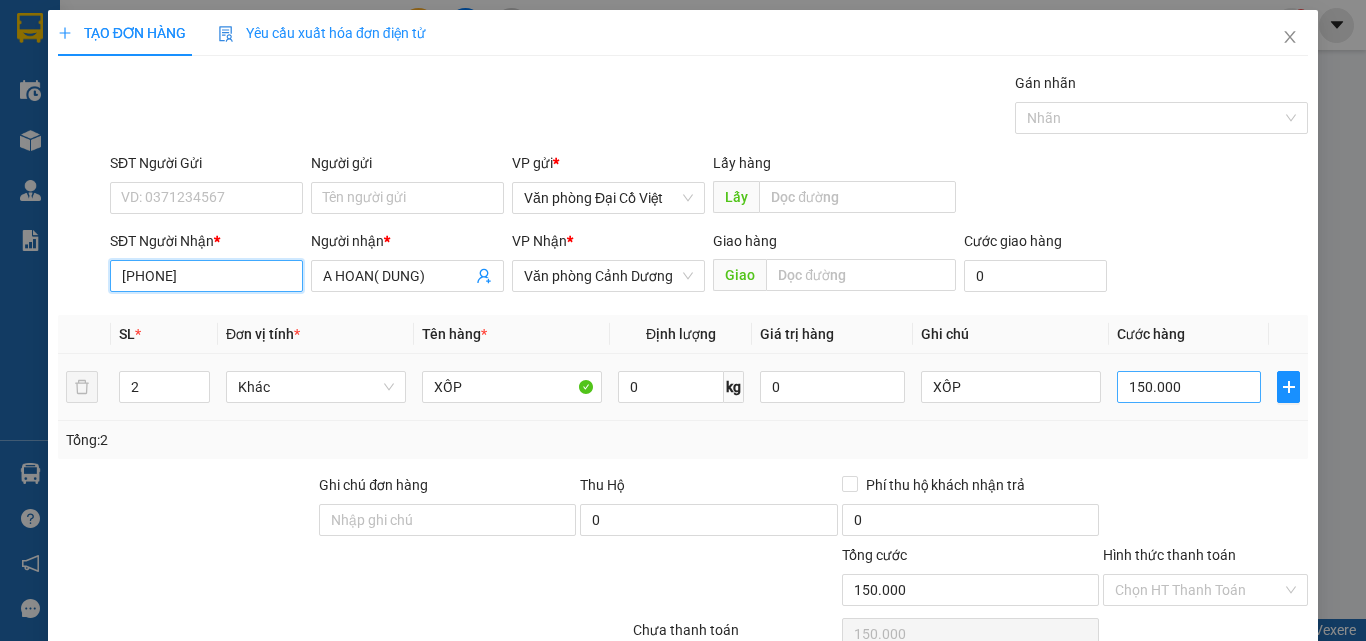 type on "[PHONE]" 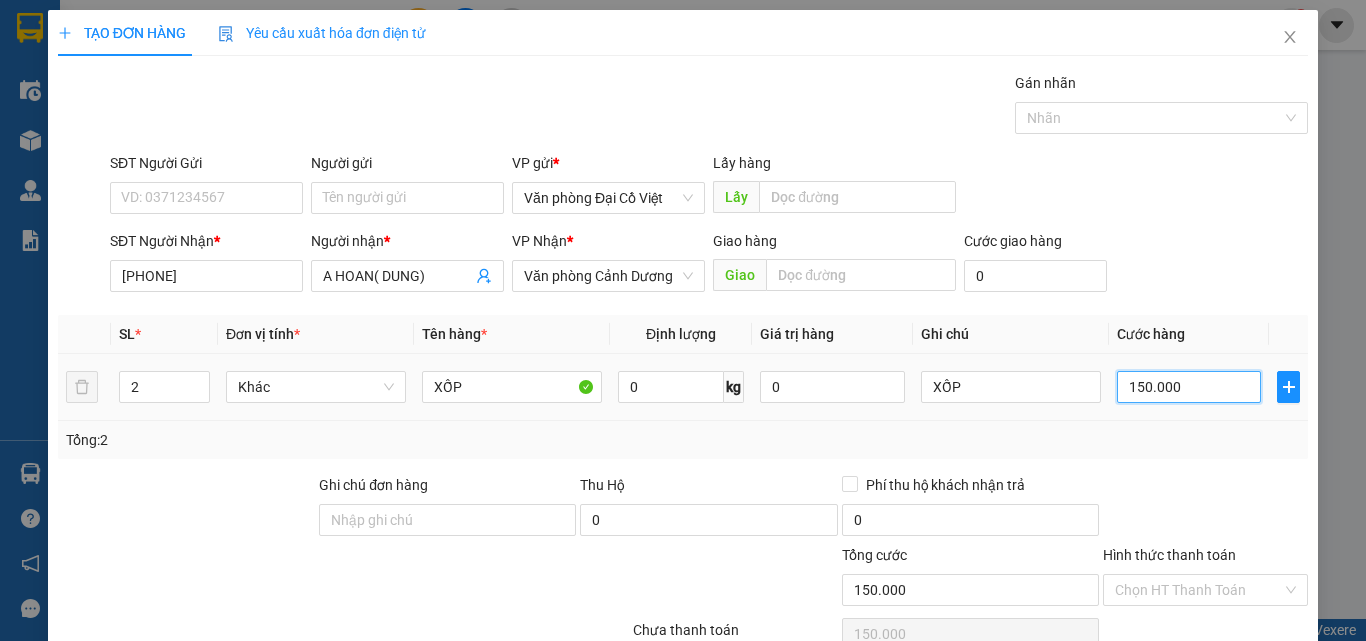 click on "150.000" at bounding box center (1189, 387) 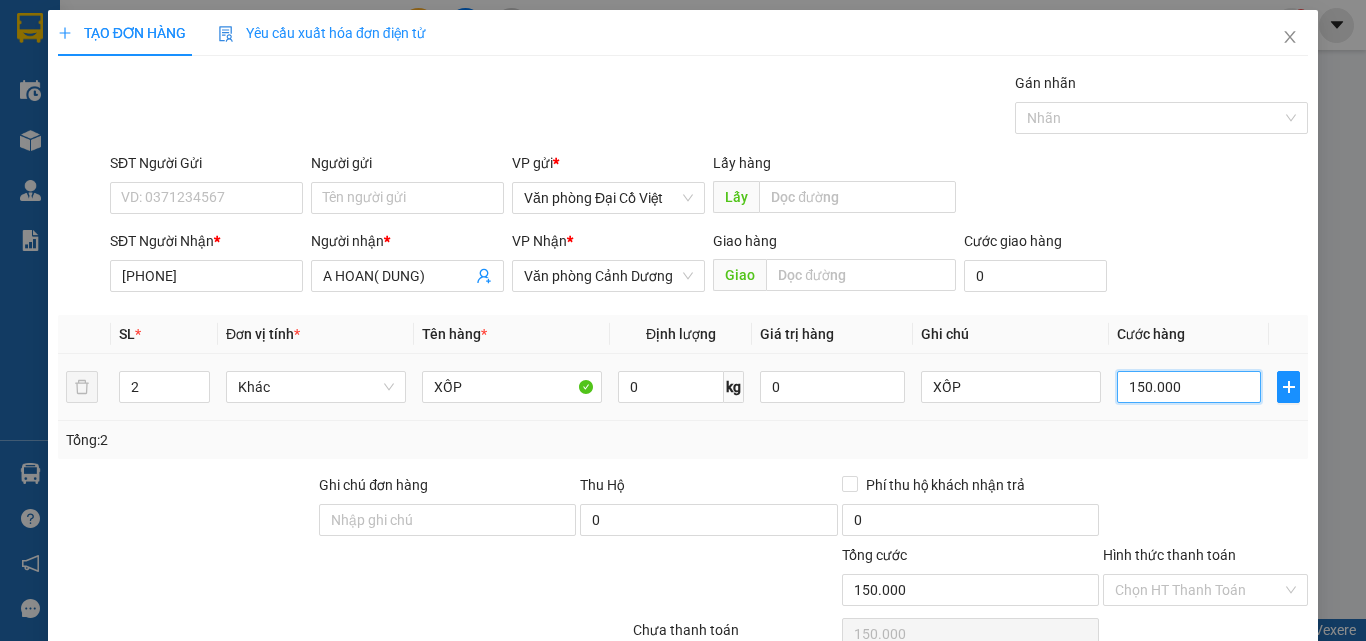 type on "1" 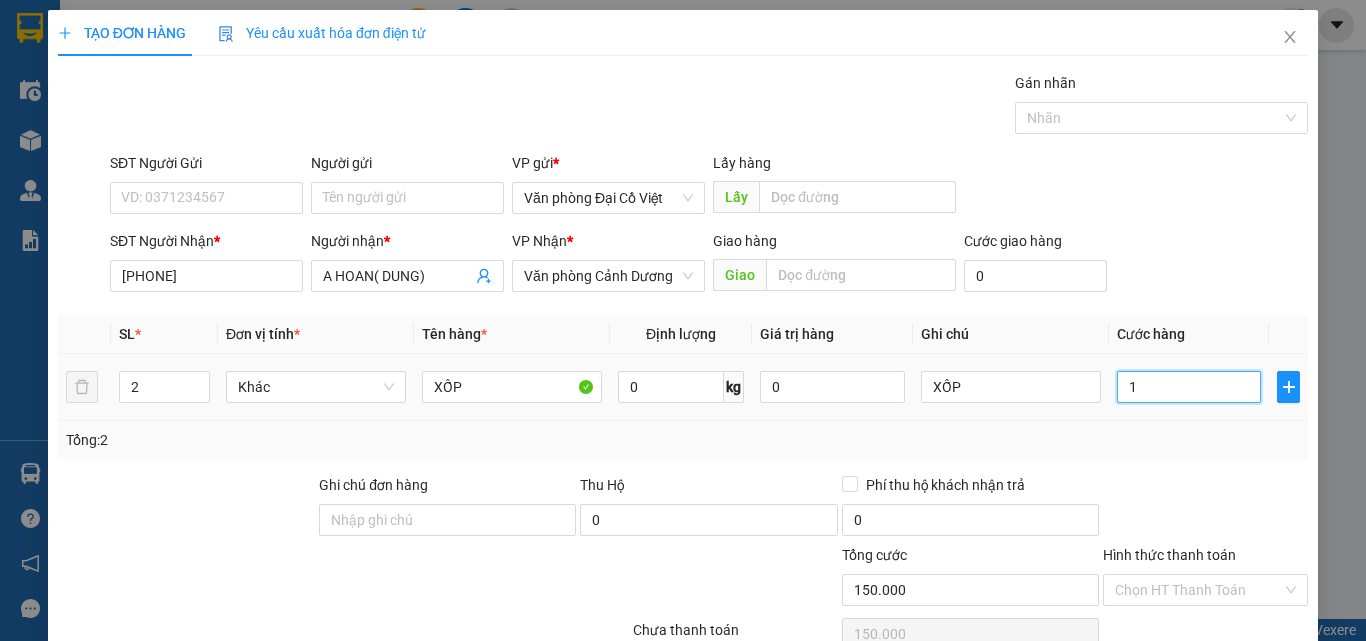 type on "1" 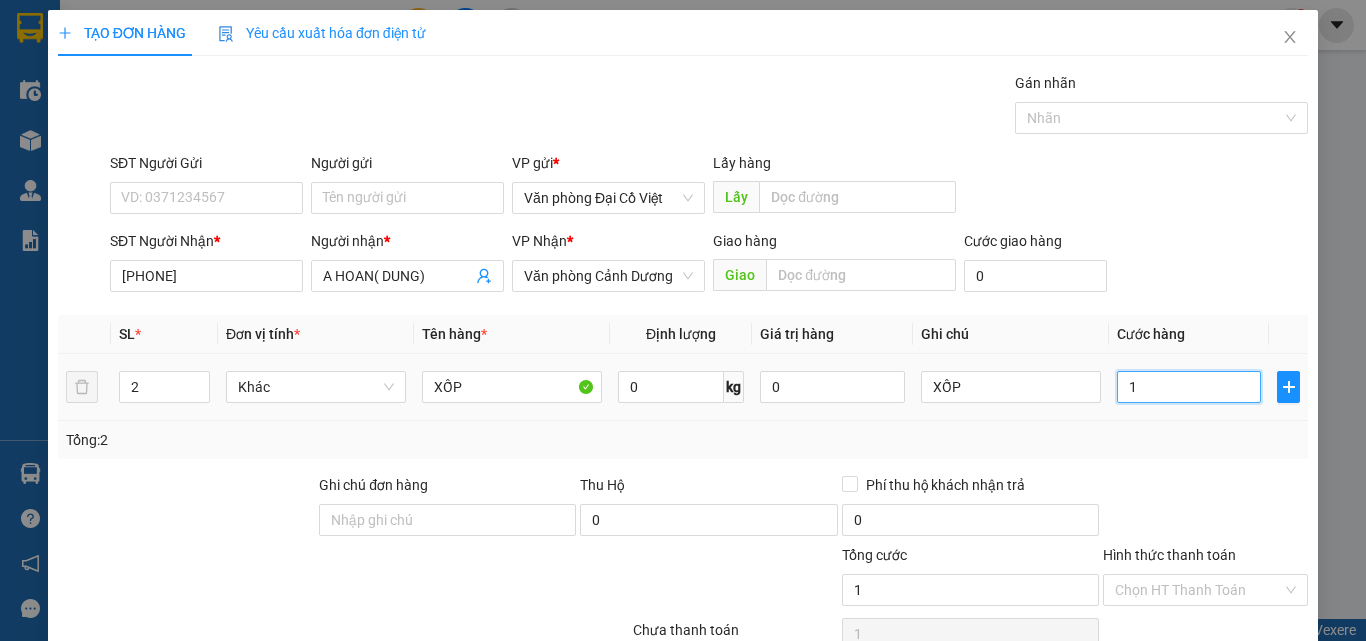 type on "16" 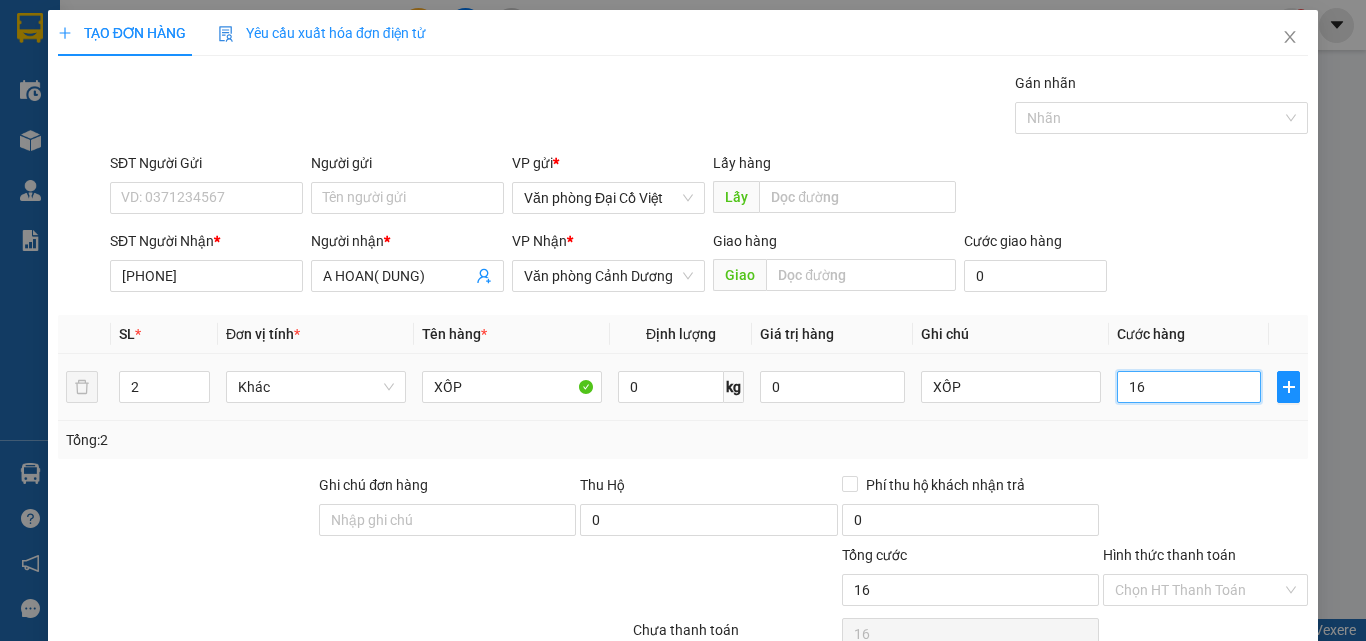 type on "160" 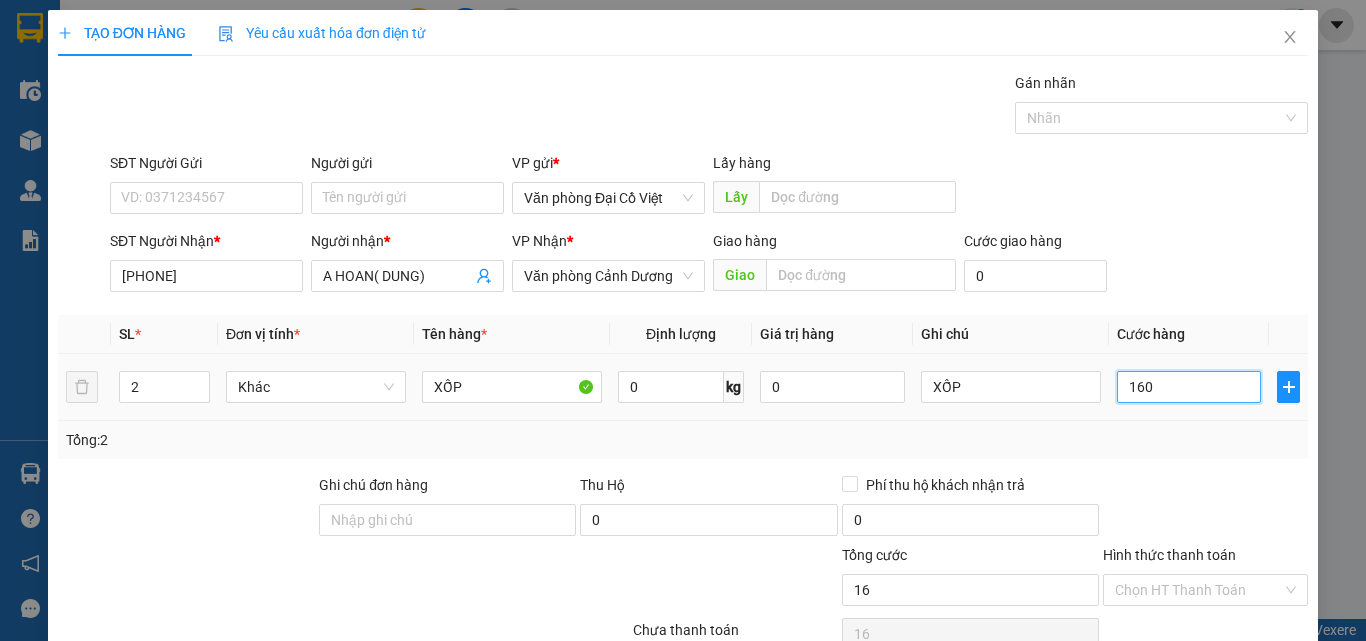 type on "160" 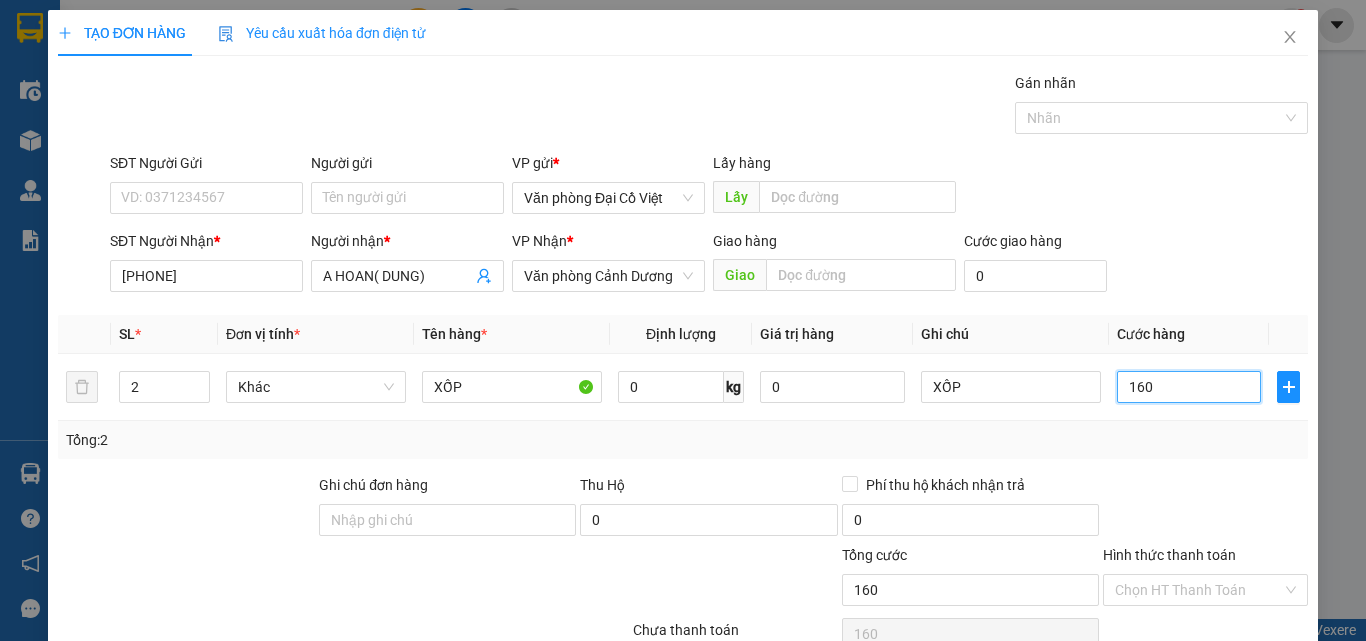 type on "160" 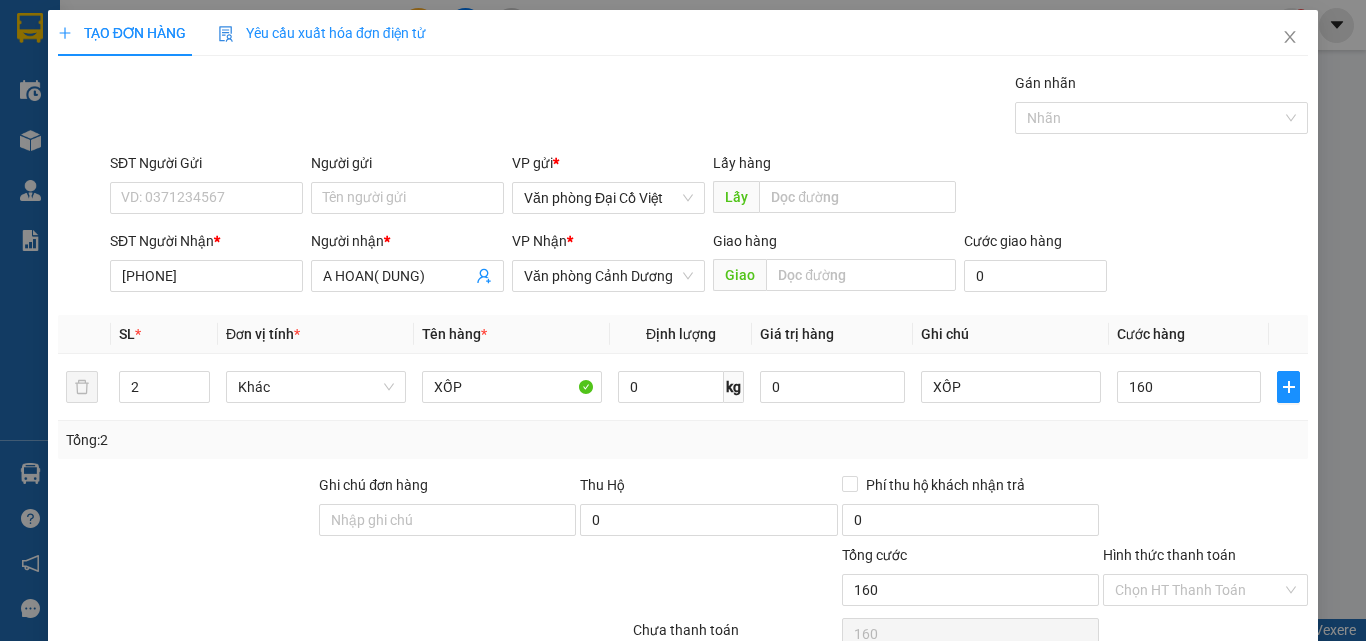 type on "160.000" 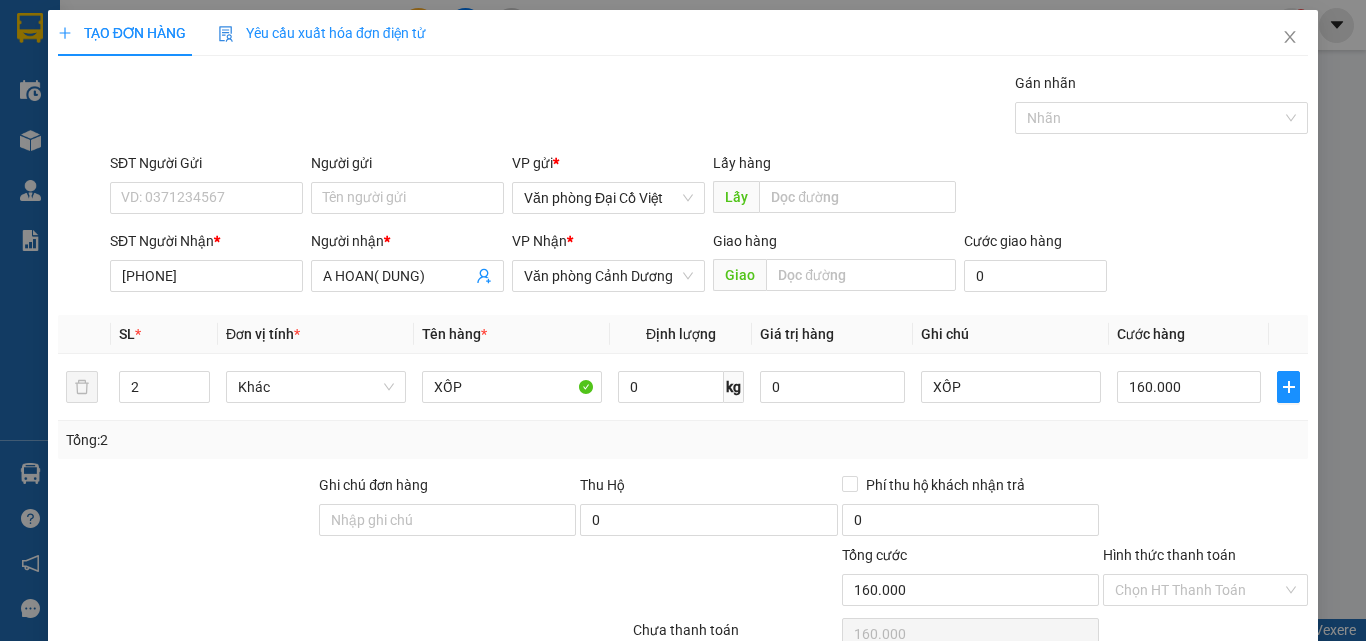 click on "Transit Pickup Surcharge Ids Transit Deliver Surcharge Ids Transit Deliver Surcharge Transit Deliver Surcharge Gán nhãn   Nhãn SĐT Người Gửi VD: [PHONE] Người gửi Tên người gửi VP gửi  * Văn phòng Đại Cồ Việt Lấy hàng Lấy SĐT Người Nhận  * [PHONE] Người nhận  * A HOAN( DUNG) VP Nhận  * Văn phòng Cảnh Dương Giao hàng Giao Cước giao hàng 0 SL  * Đơn vị tính  * Tên hàng  * Định lượng Giá trị hàng Ghi chú Cước hàng                   2 Khác XỐP 0 kg 0 XỐP 160.000 Tổng:  2 Ghi chú đơn hàng Thu Hộ 0 Phí thu hộ khách nhận trả 0 Tổng cước 160.000 Hình thức thanh toán Chọn HT Thanh Toán Số tiền thu trước 0 Chưa thanh toán 160.000 Chọn HT Thanh Toán Ghi chú nội bộ nhà xe Chi phí nội bộ 0 Lưu nháp Xóa Thông tin Lưu Lưu và In XỐP" at bounding box center (683, 417) 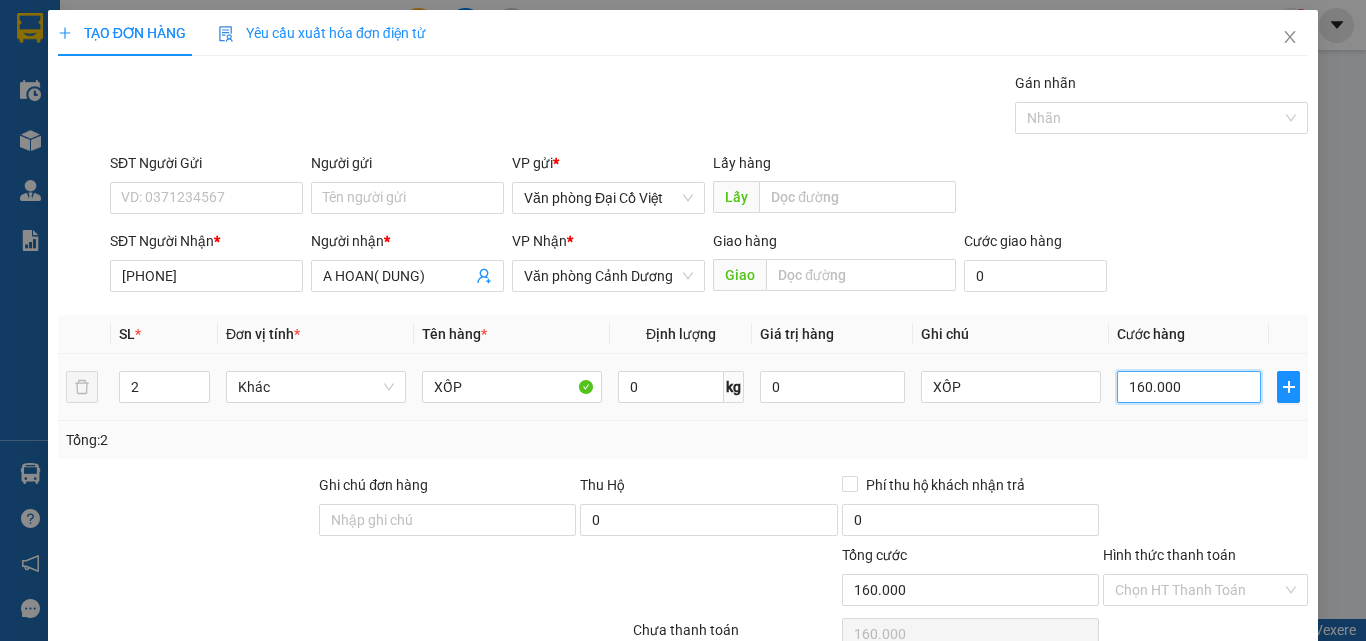 click on "160.000" at bounding box center (1189, 387) 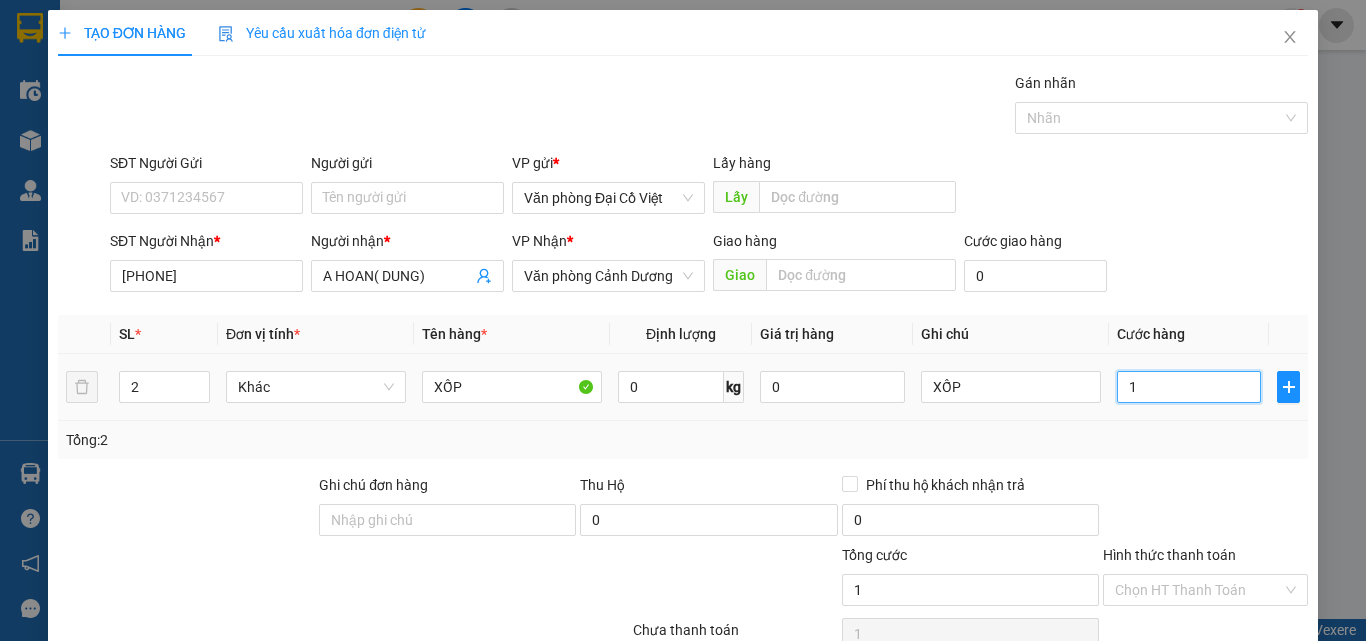 type on "15" 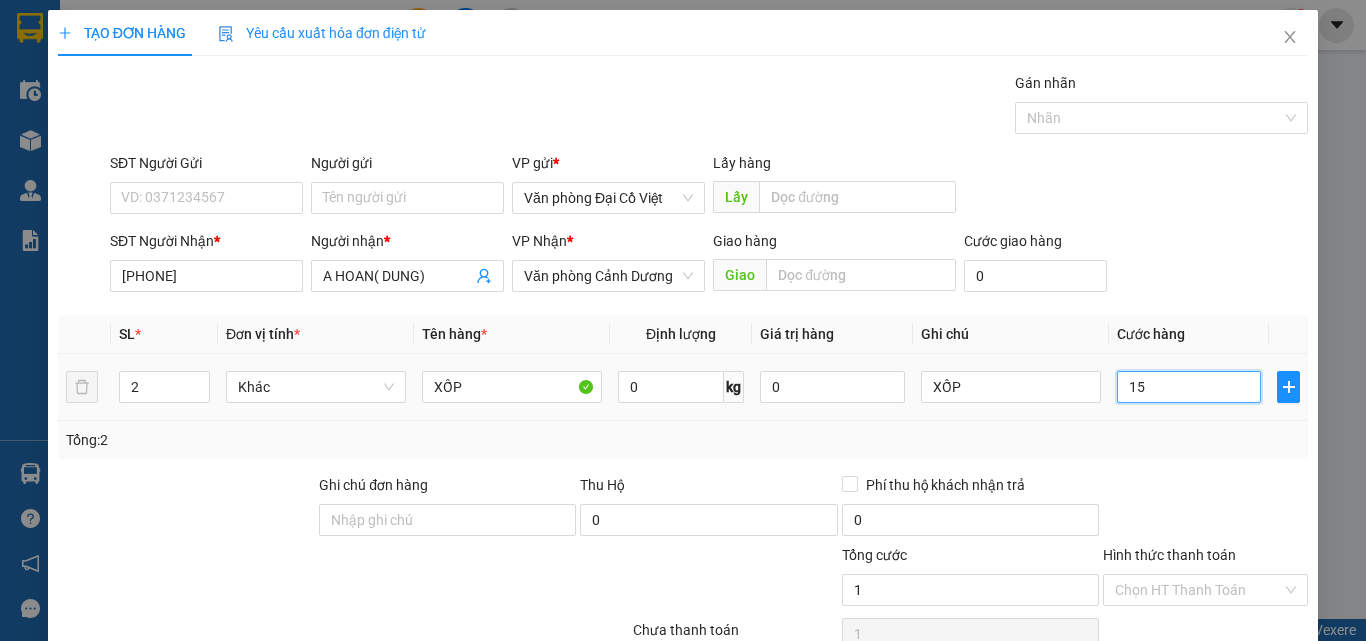type on "15" 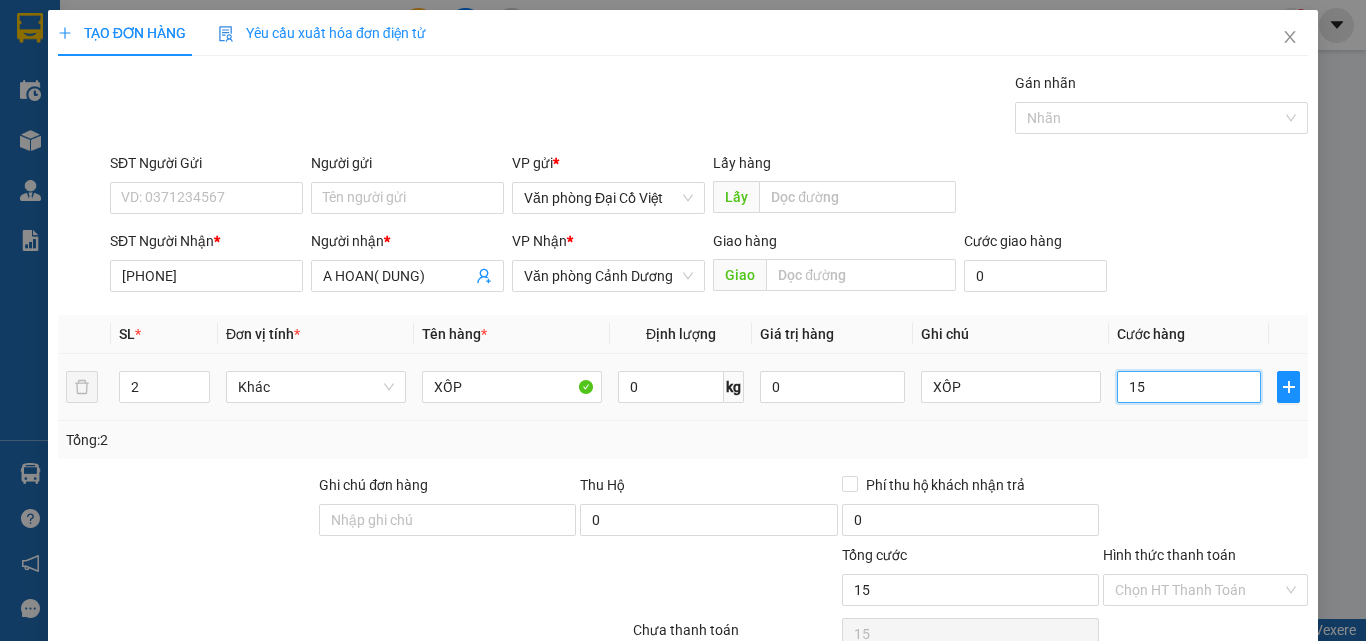 type on "150" 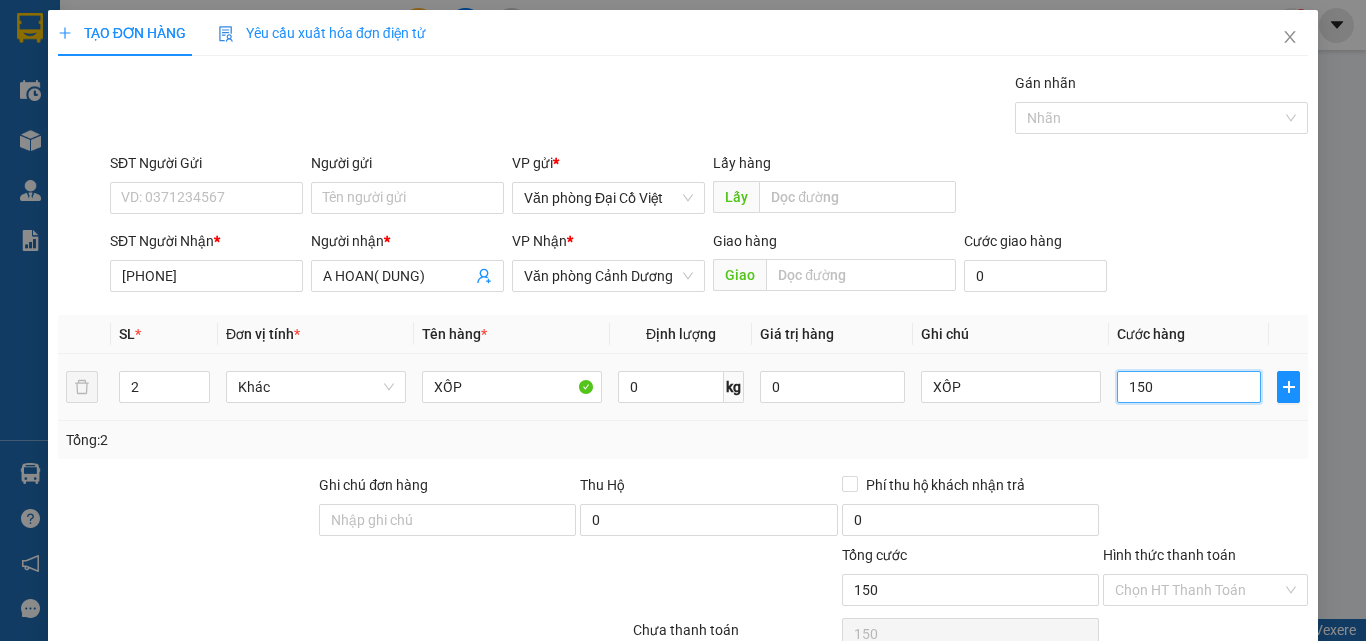 type on "150" 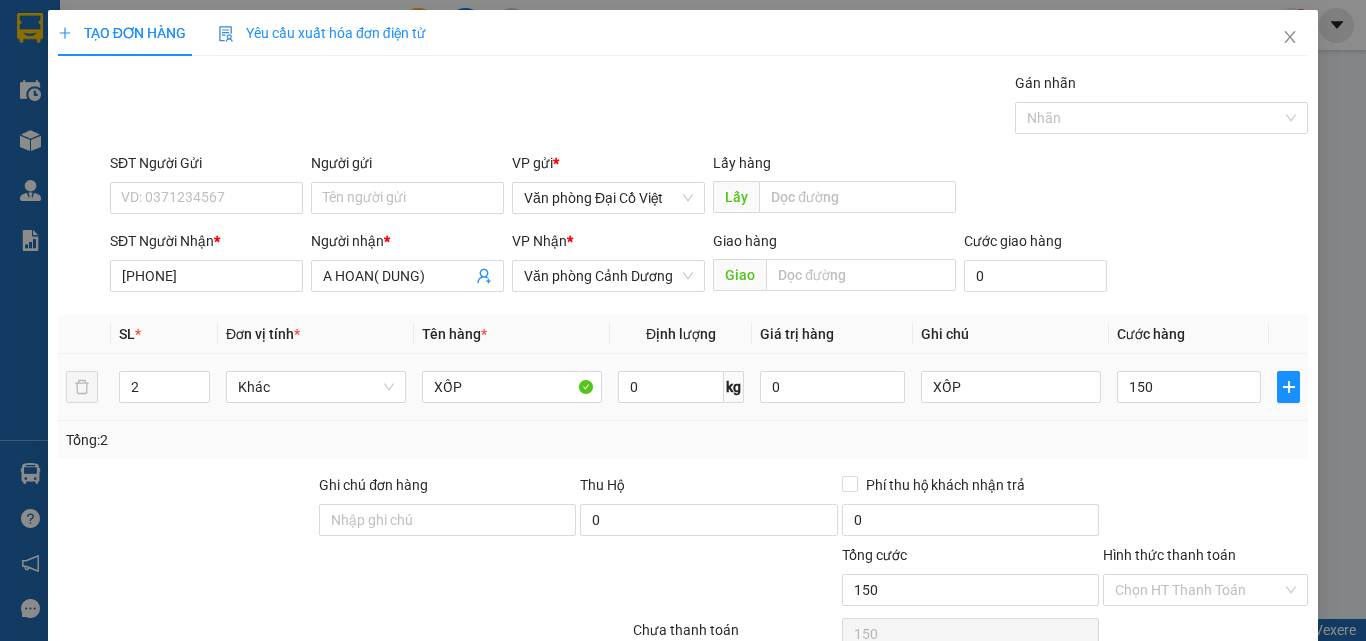type on "150.000" 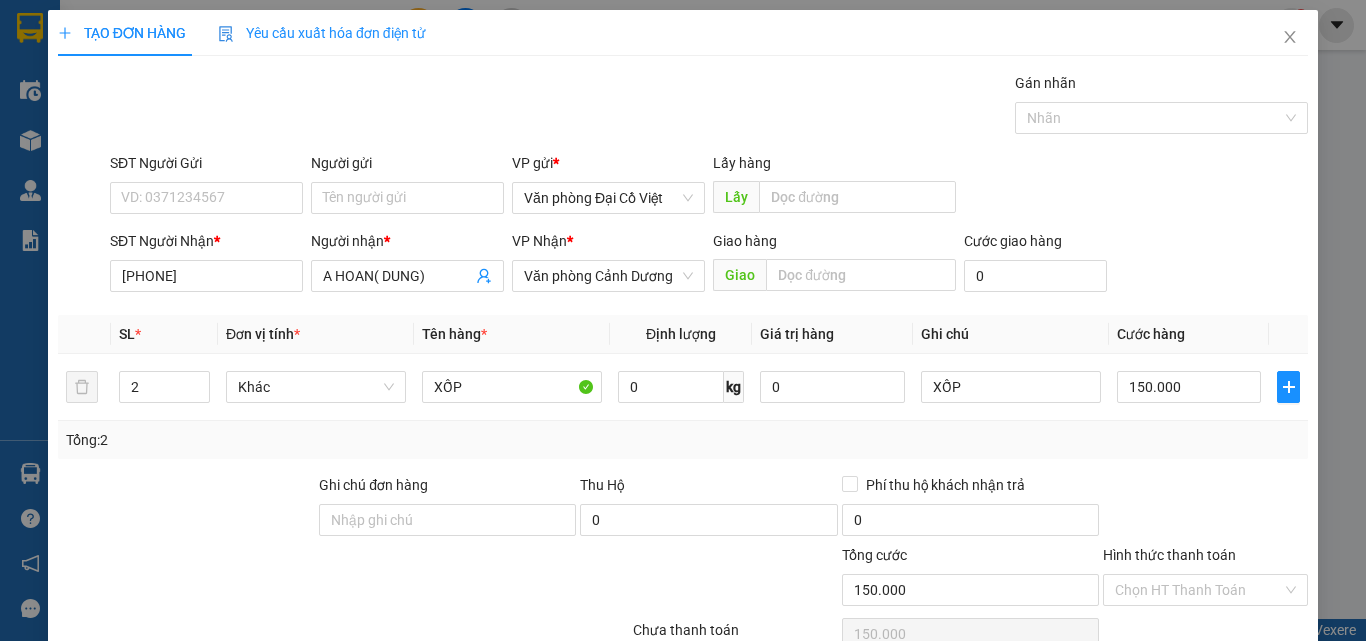 click on "Tổng:  2" at bounding box center [683, 440] 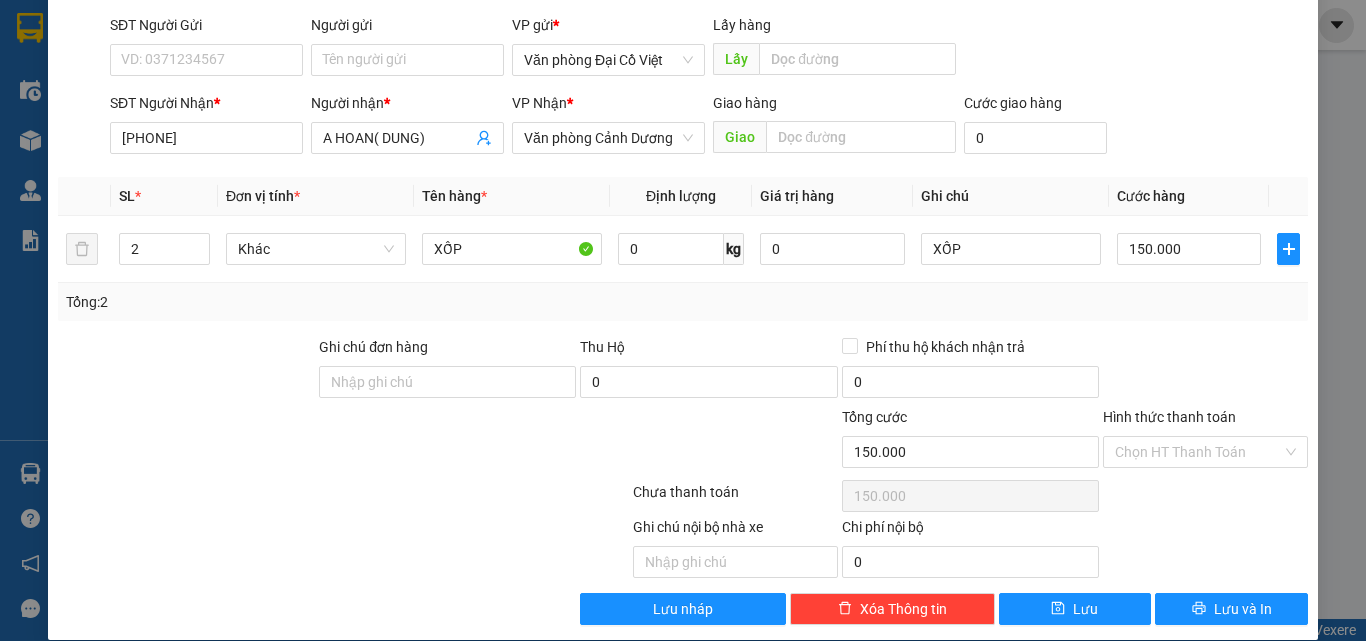 scroll, scrollTop: 161, scrollLeft: 0, axis: vertical 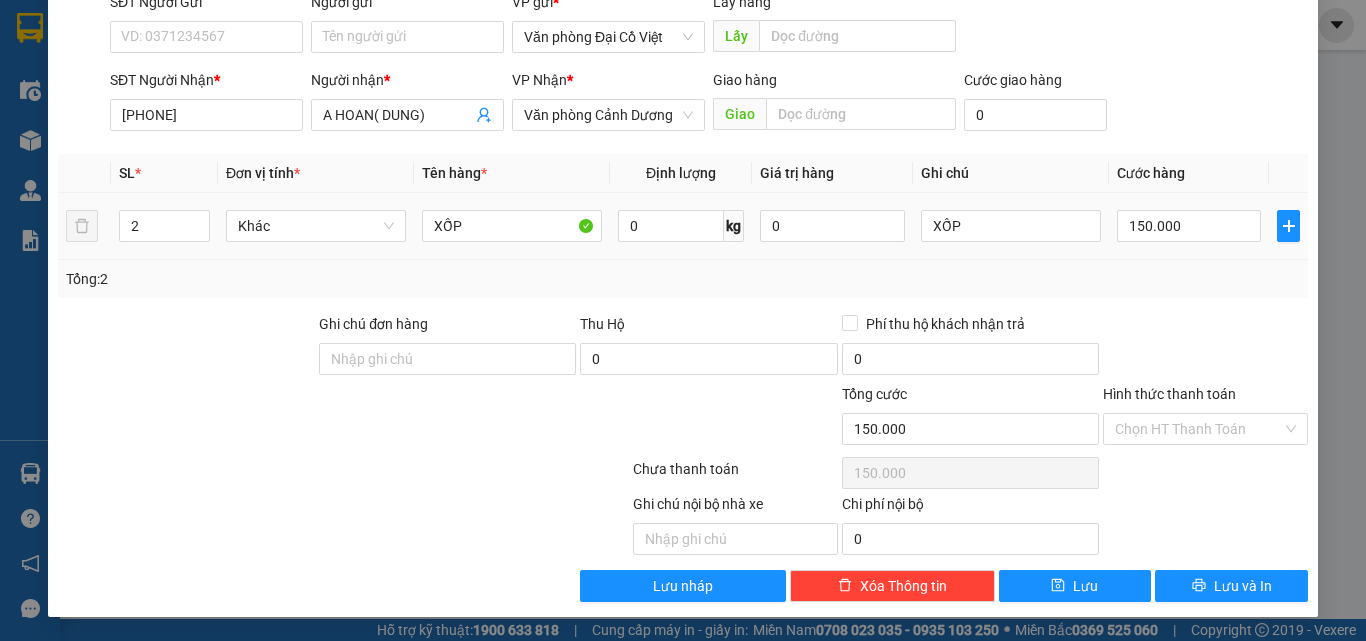 click on "150.000" at bounding box center [1189, 226] 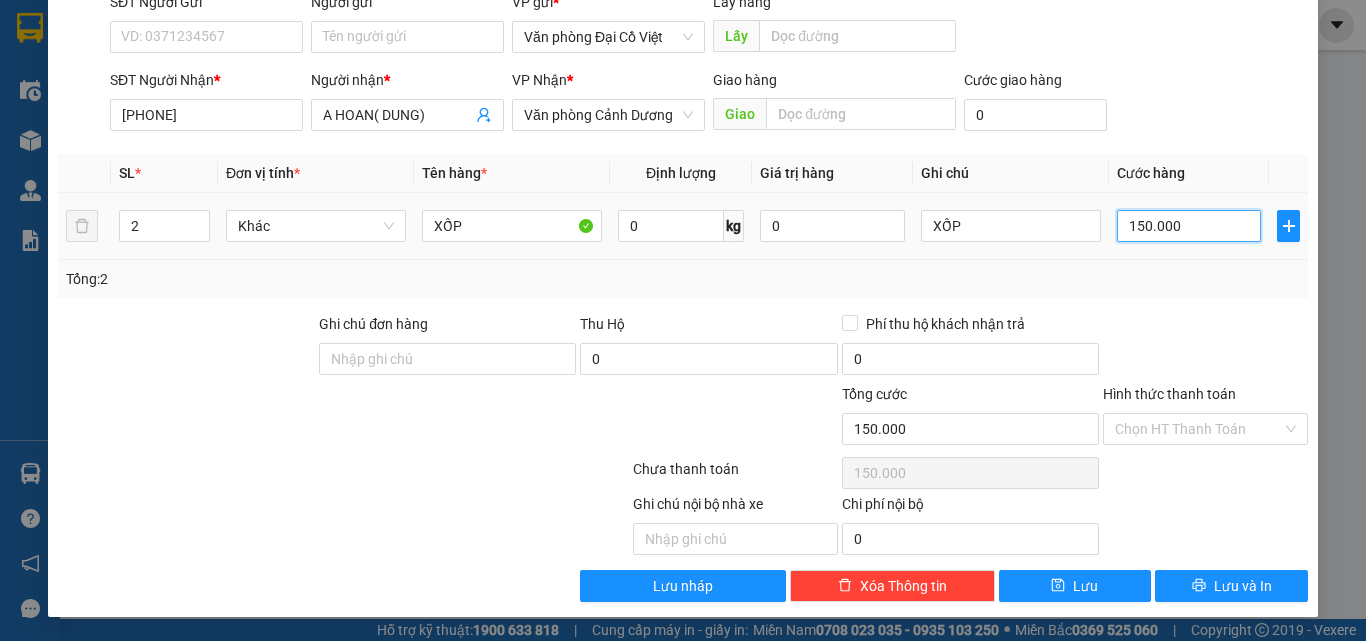 click on "150.000" at bounding box center (1189, 226) 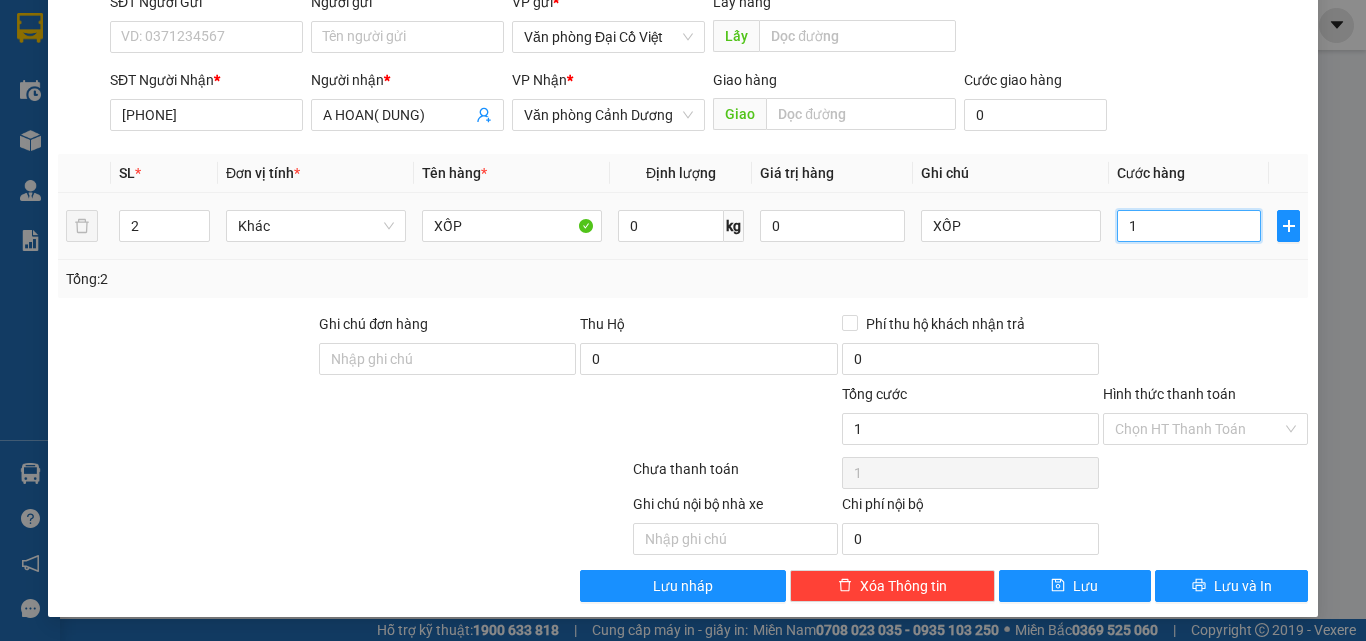 type on "16" 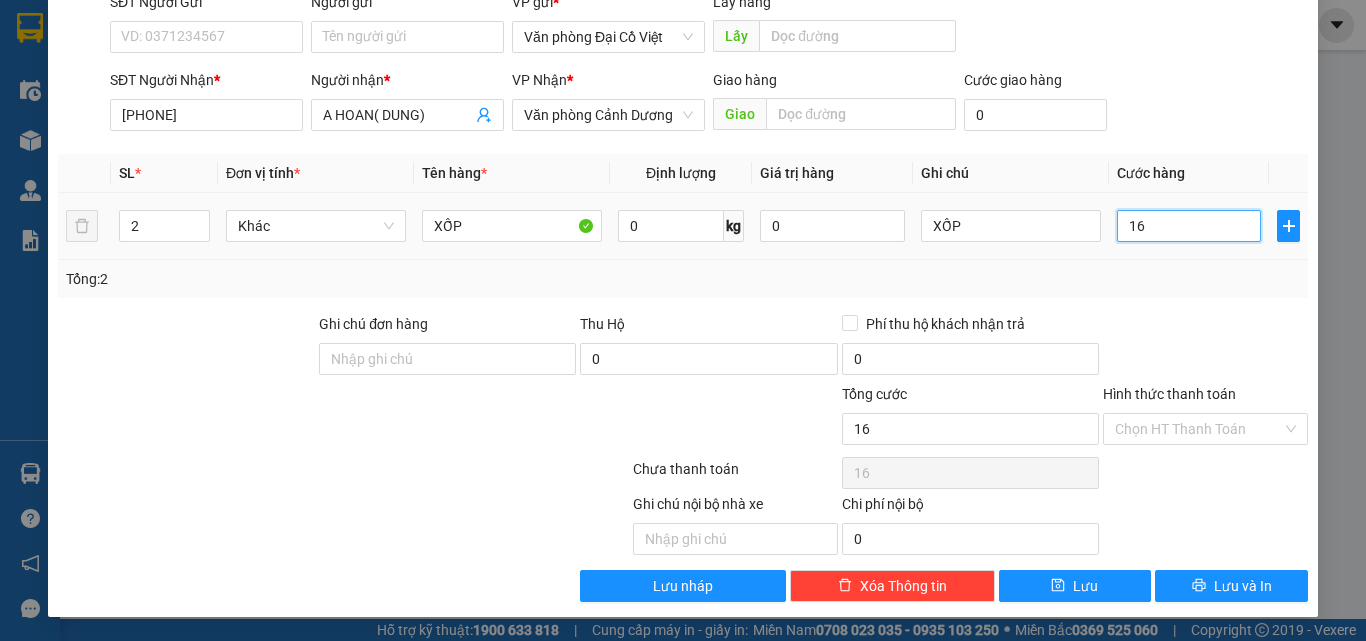 type on "160" 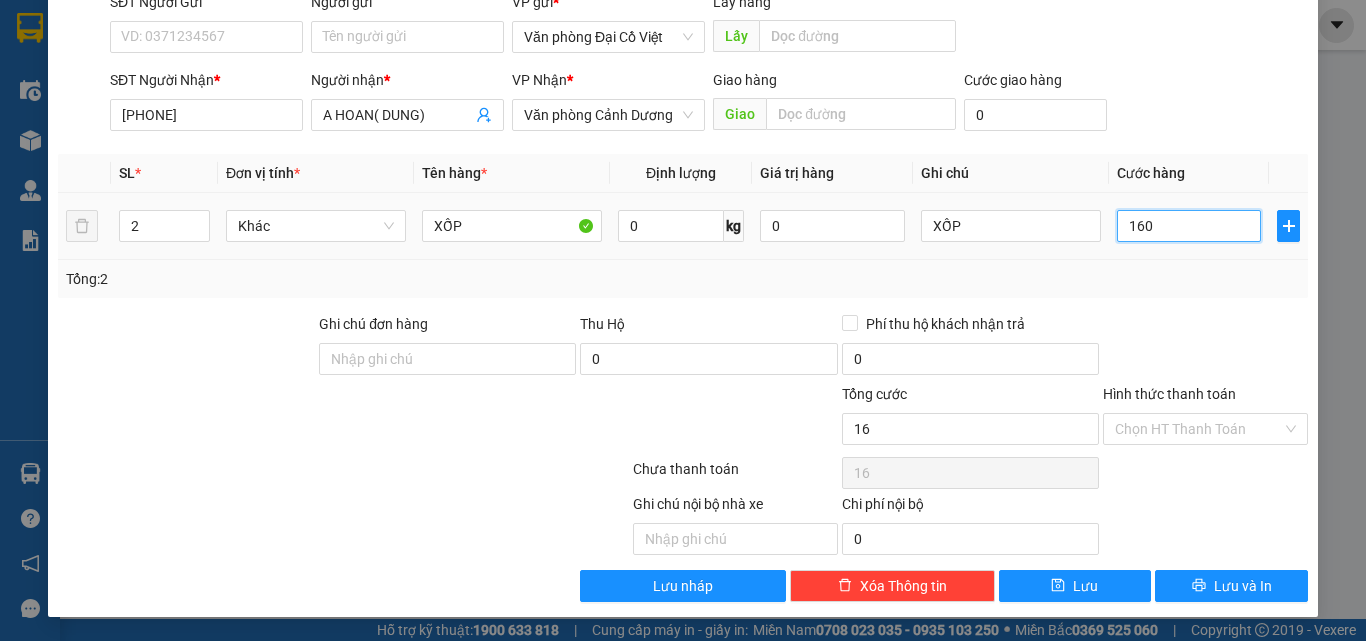 type on "160" 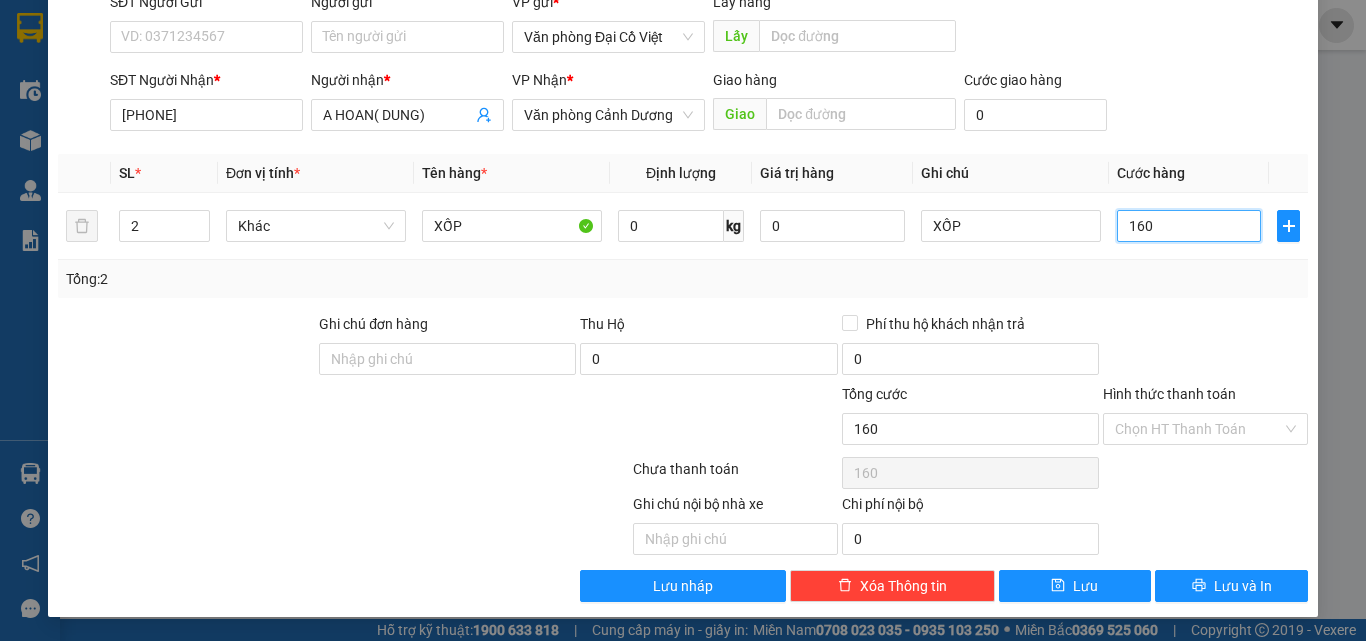 type on "160" 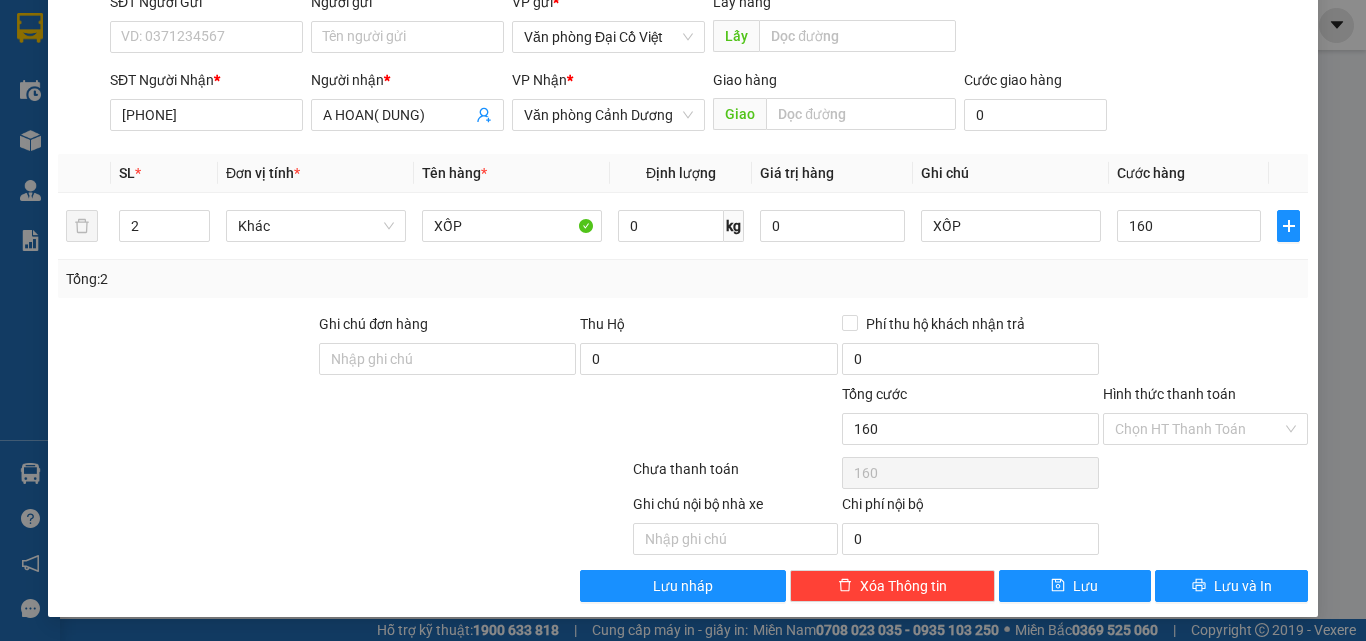 type on "160.000" 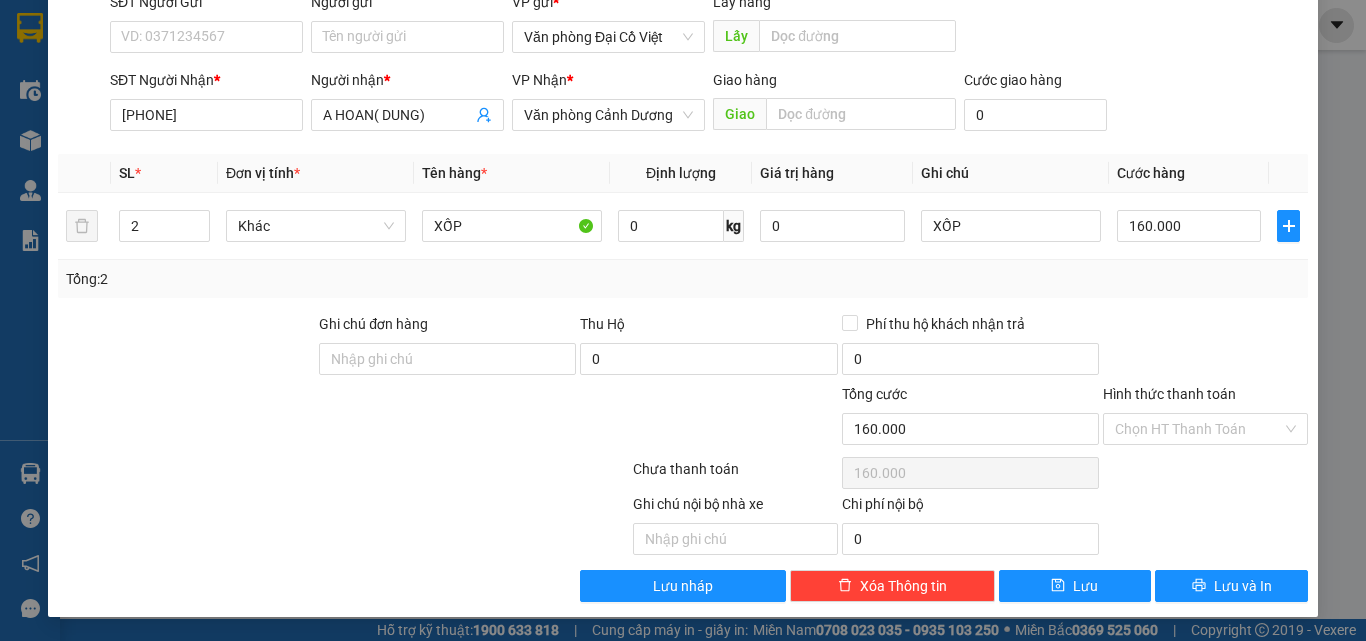 click on "Tổng:  2" at bounding box center [683, 279] 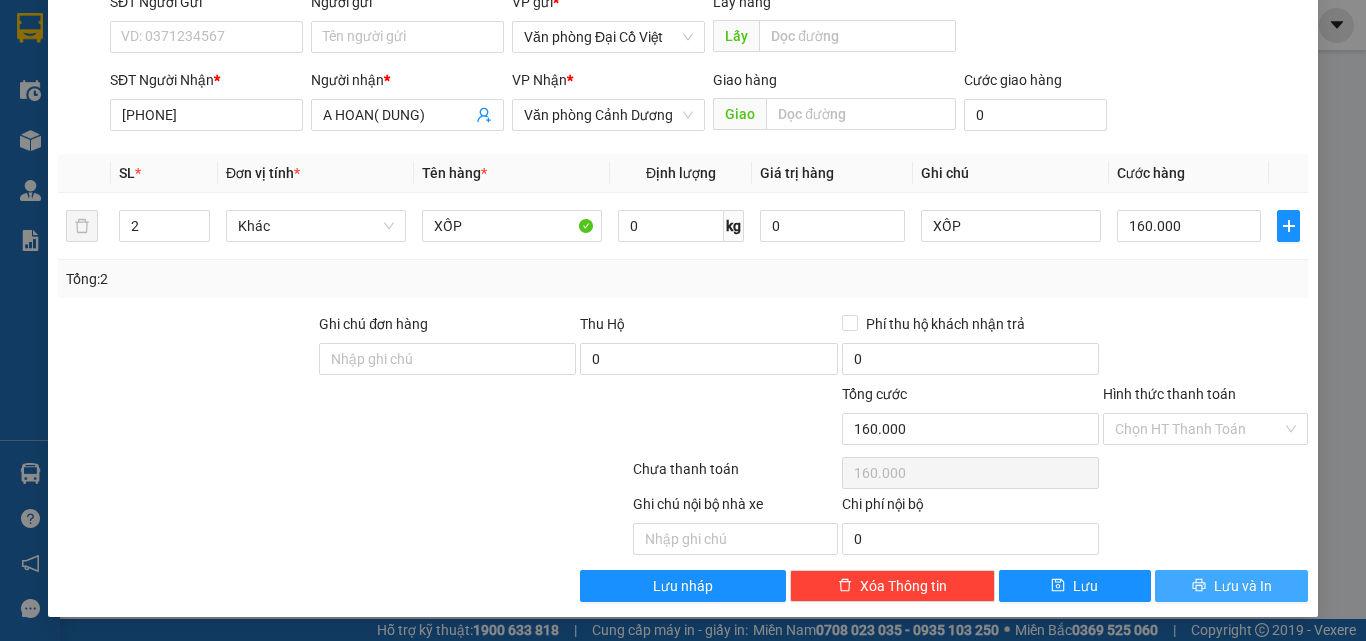 click on "Lưu và In" at bounding box center (1243, 586) 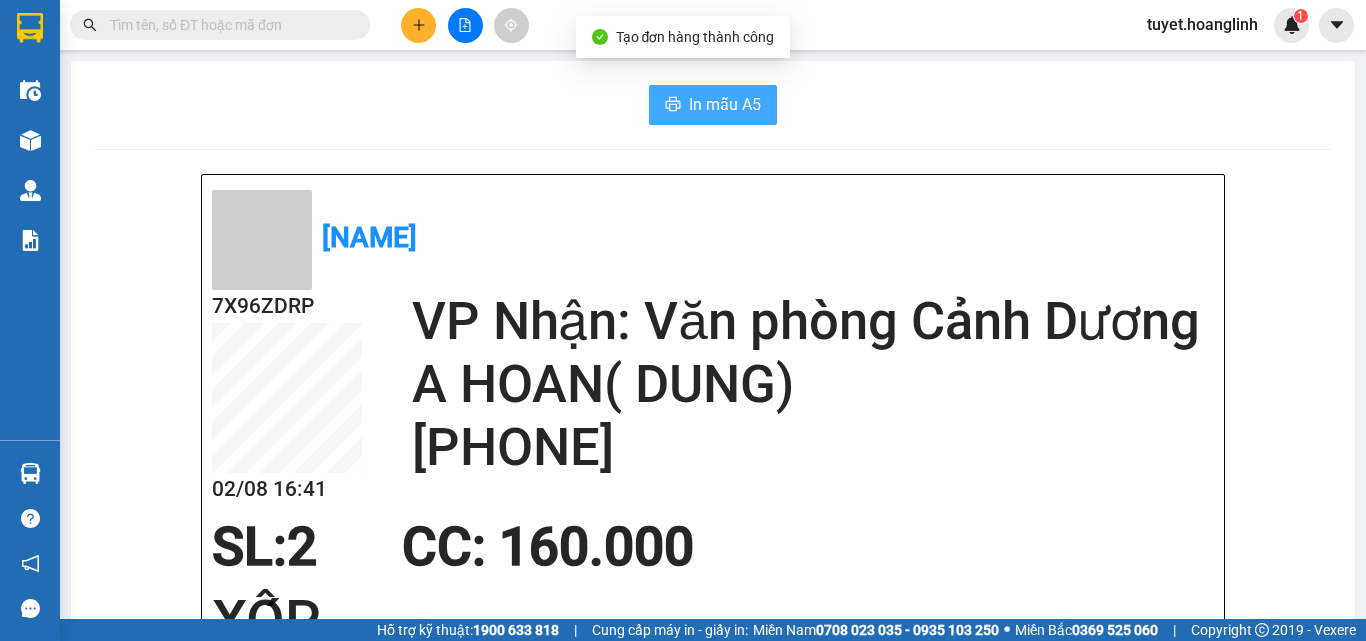 click on "In mẫu A5" at bounding box center (725, 104) 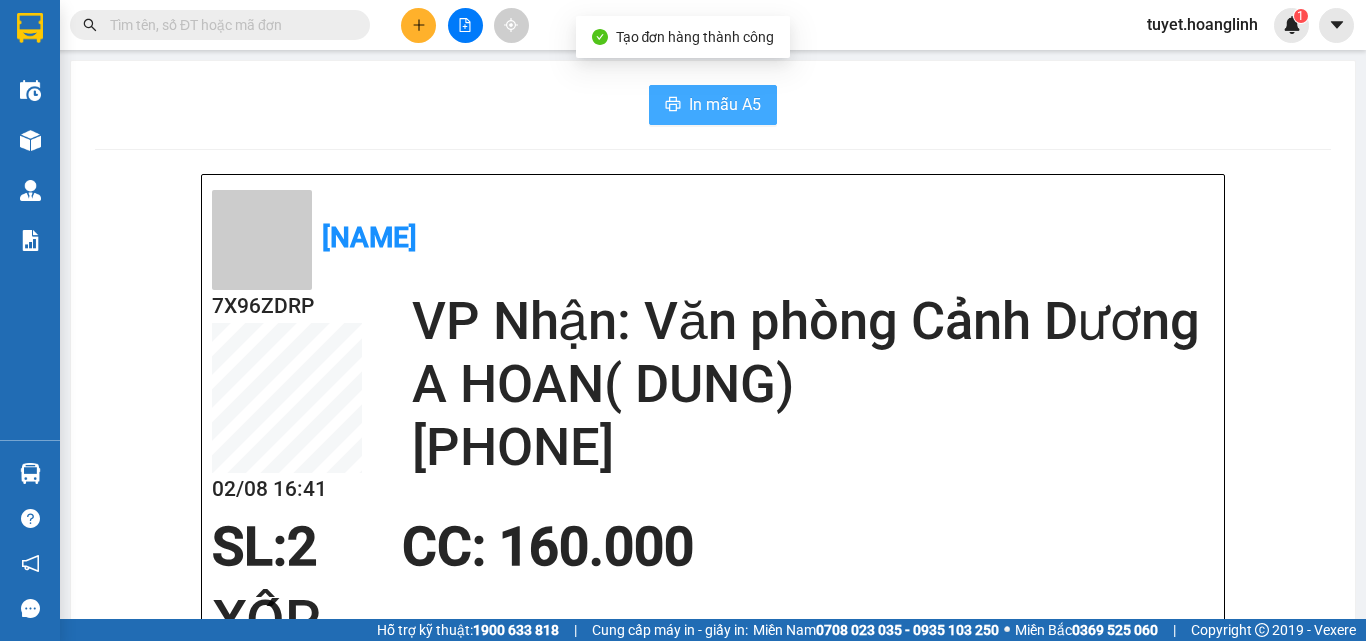 scroll, scrollTop: 0, scrollLeft: 0, axis: both 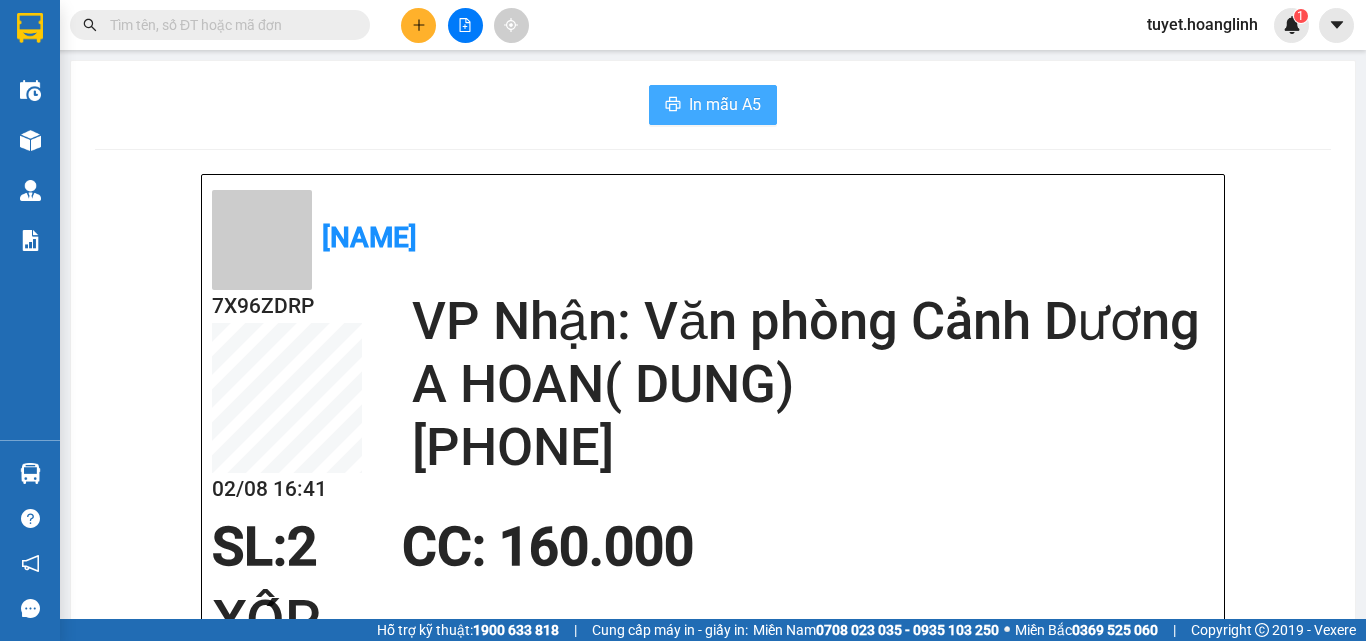 click on "In mẫu A5" at bounding box center (725, 104) 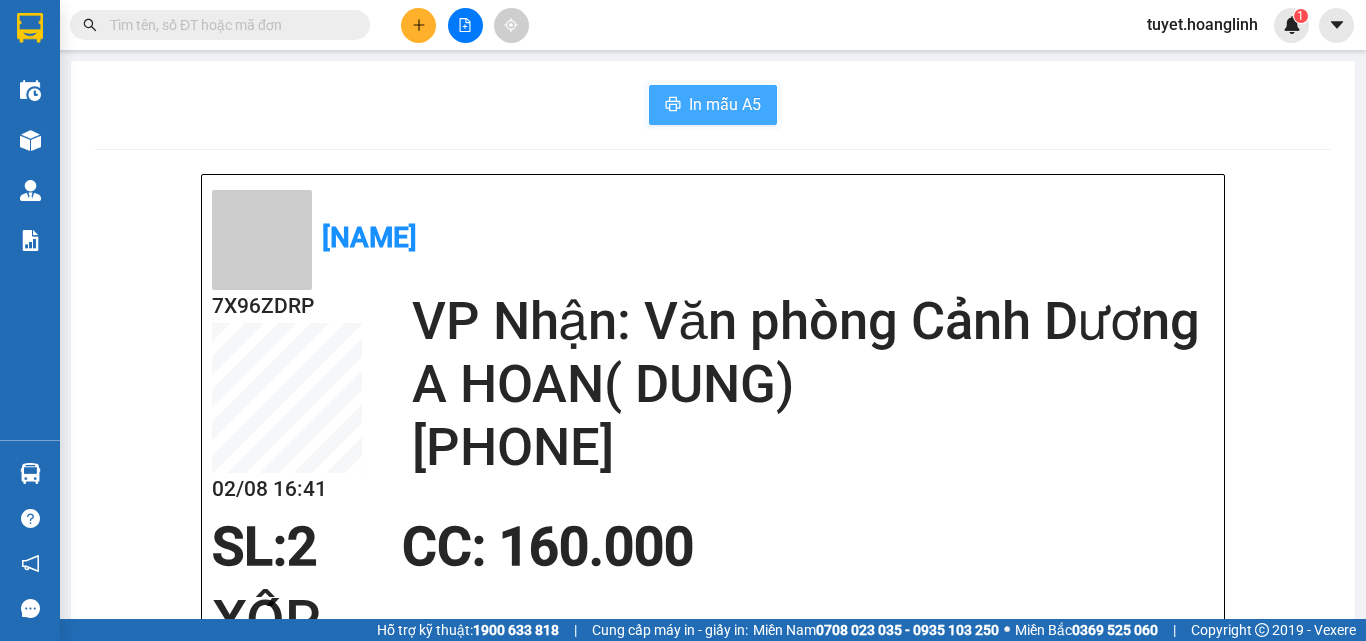 scroll, scrollTop: 0, scrollLeft: 0, axis: both 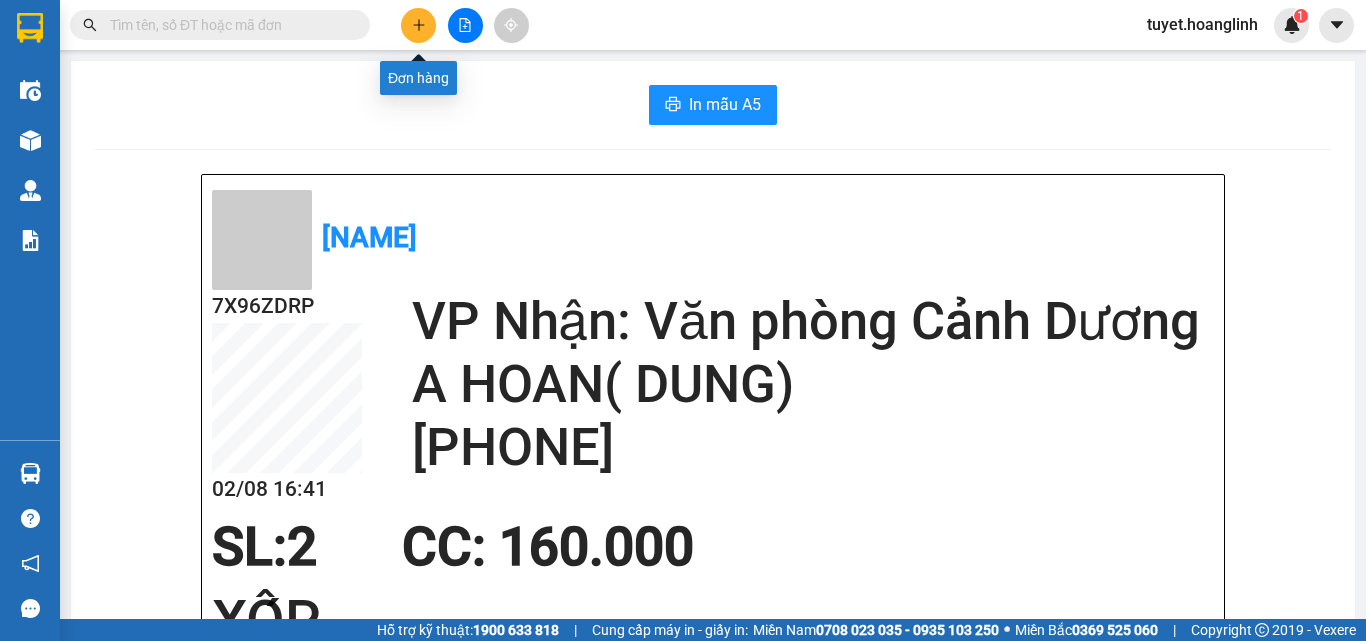 click at bounding box center (418, 25) 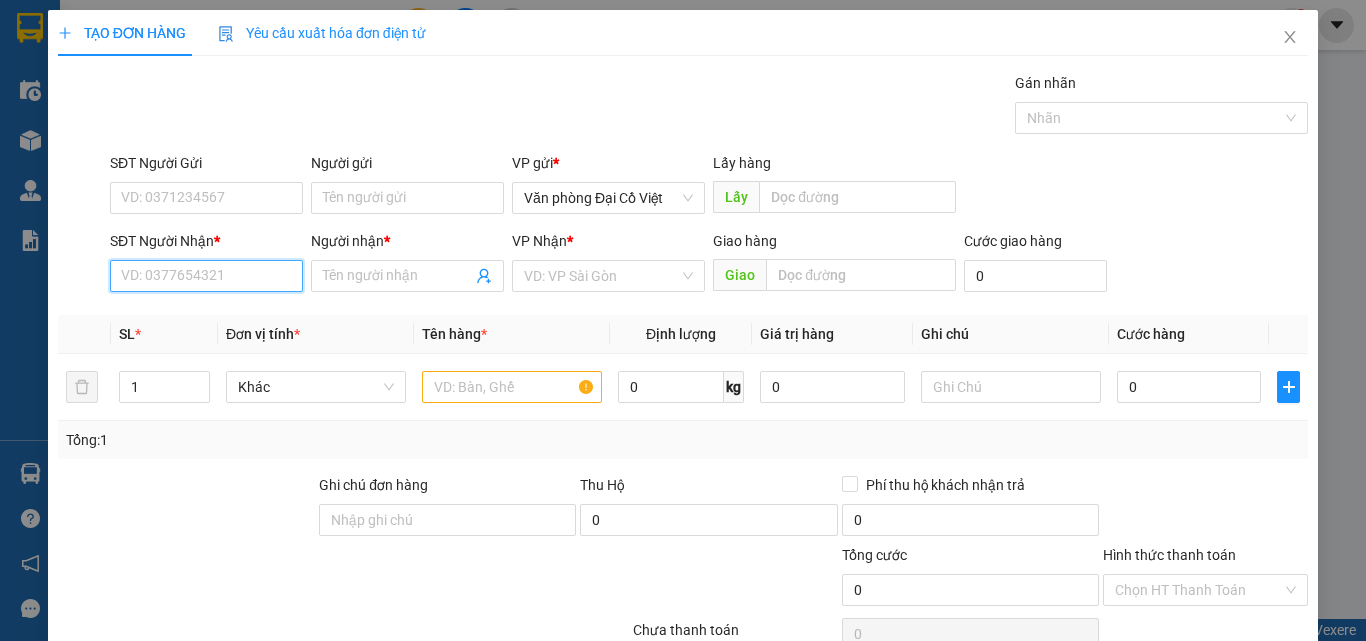 click on "SĐT Người Nhận  *" at bounding box center [206, 276] 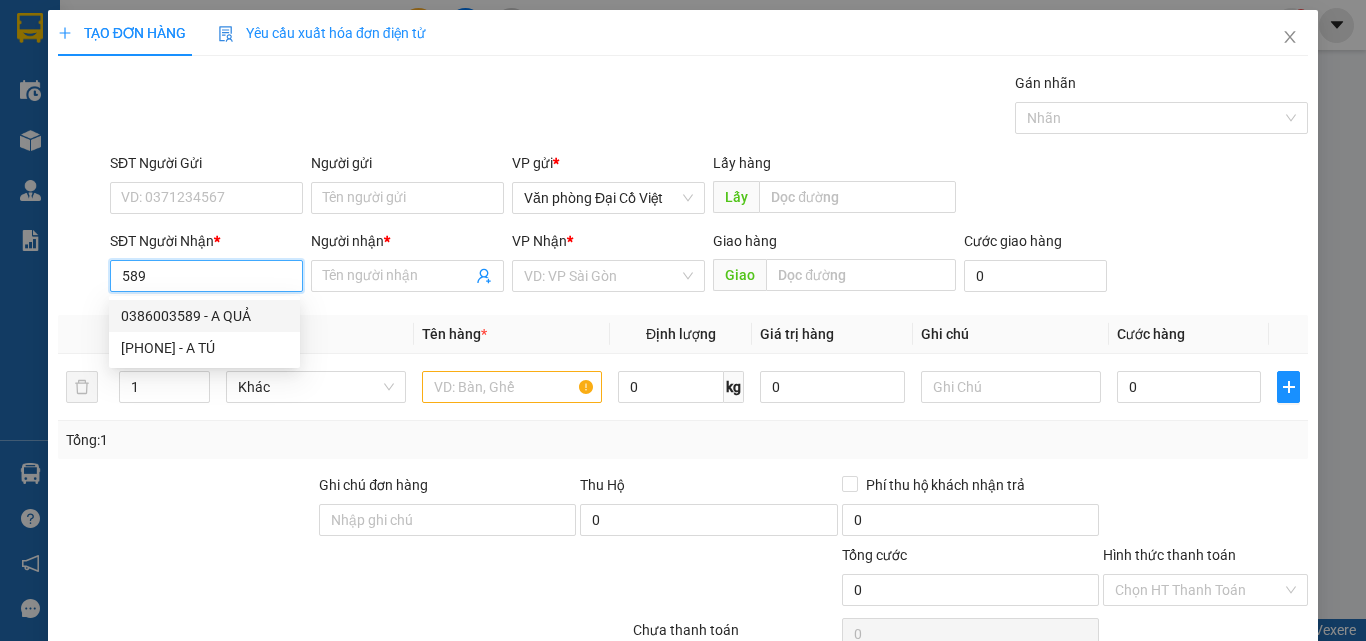 click on "0386003589 - A QUẢ" at bounding box center (204, 316) 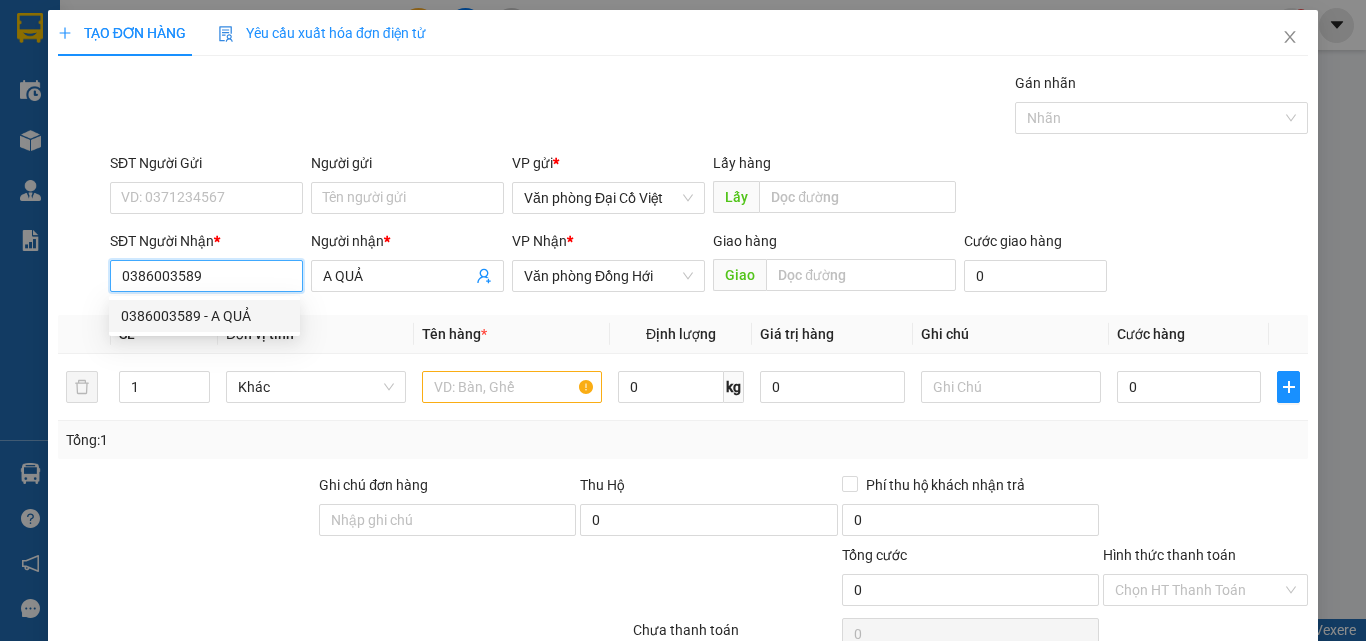 type on "300.000" 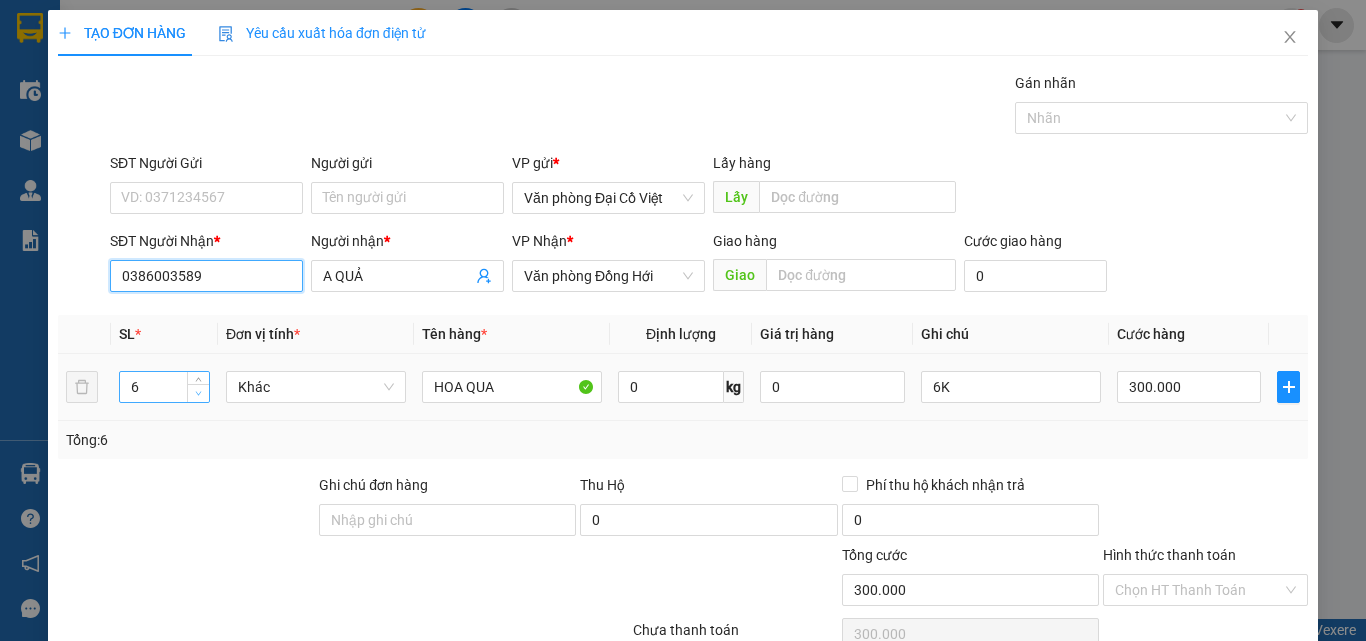 type on "0386003589" 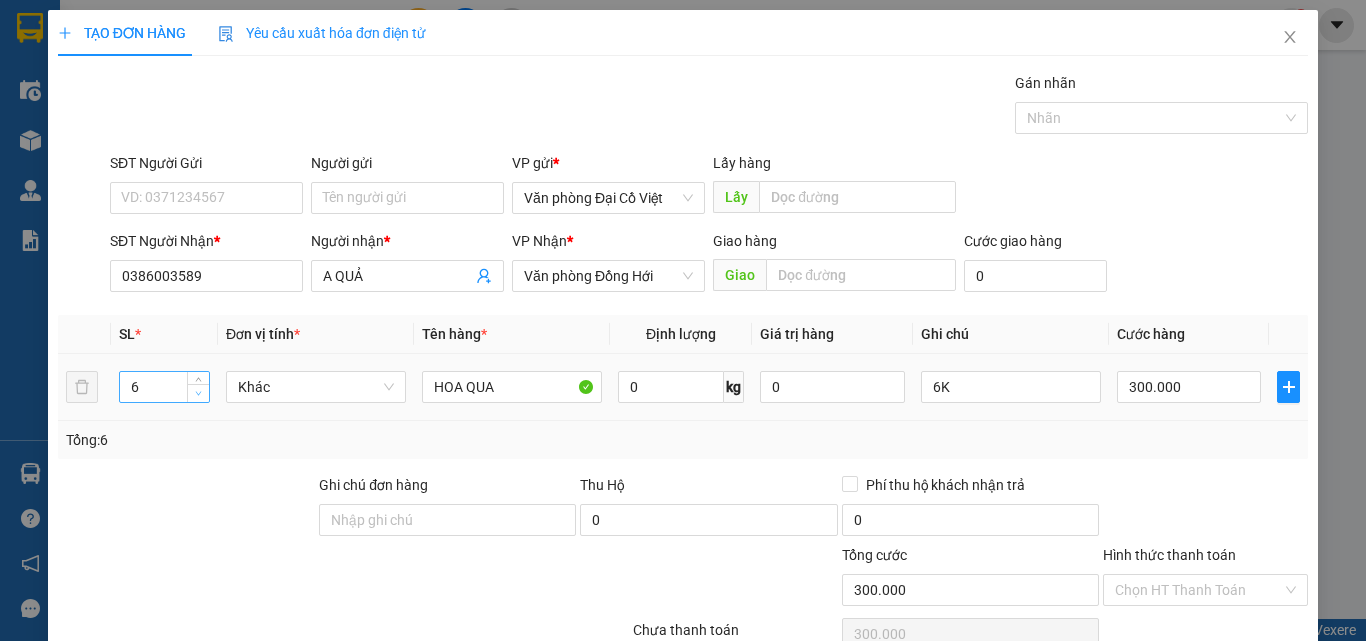 click at bounding box center [199, 394] 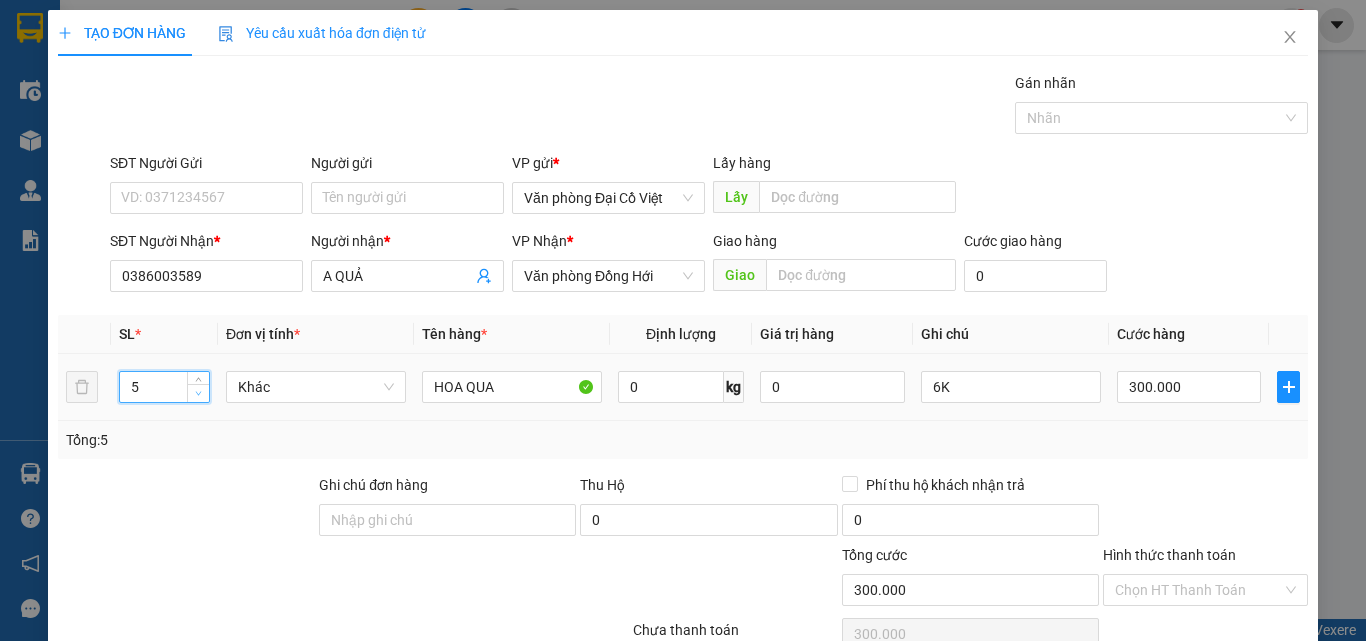 click at bounding box center (199, 394) 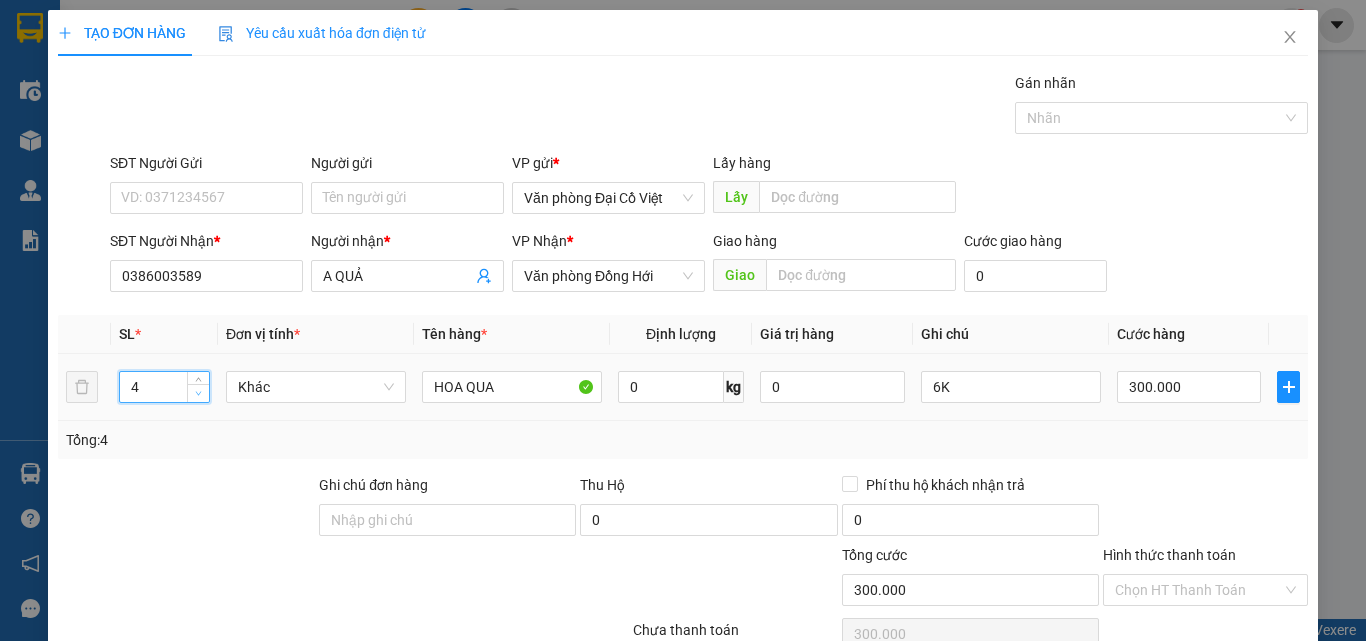 click at bounding box center (199, 394) 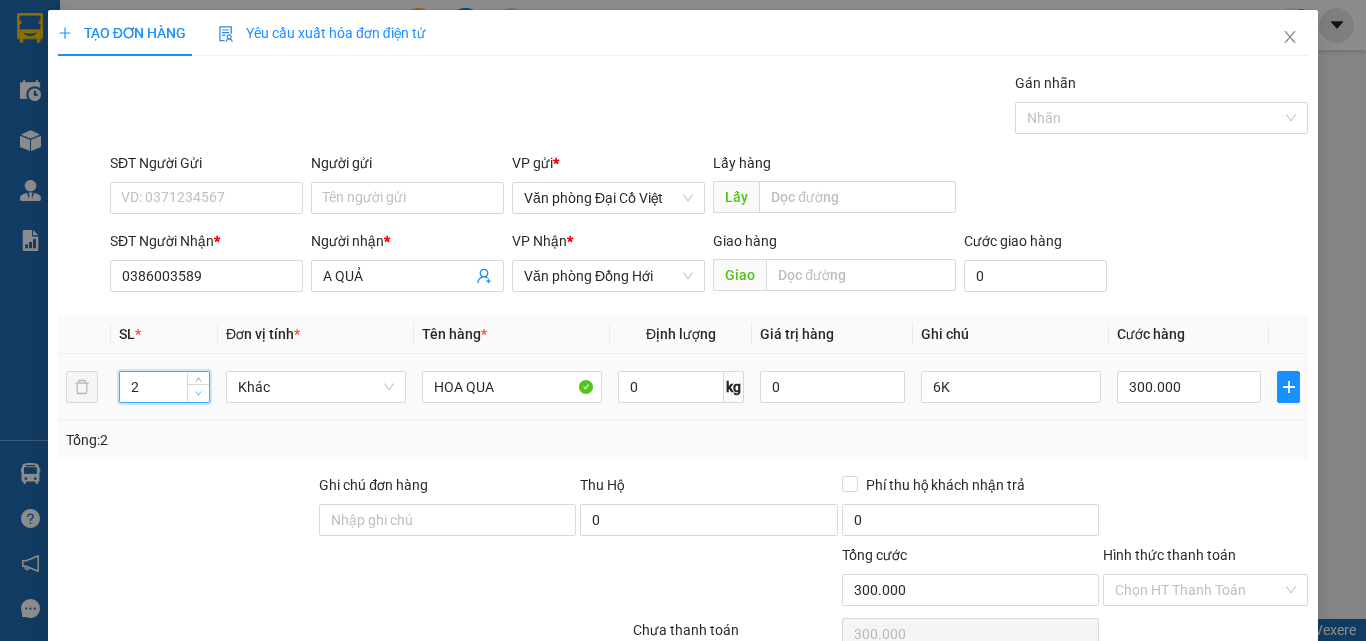 click at bounding box center (199, 394) 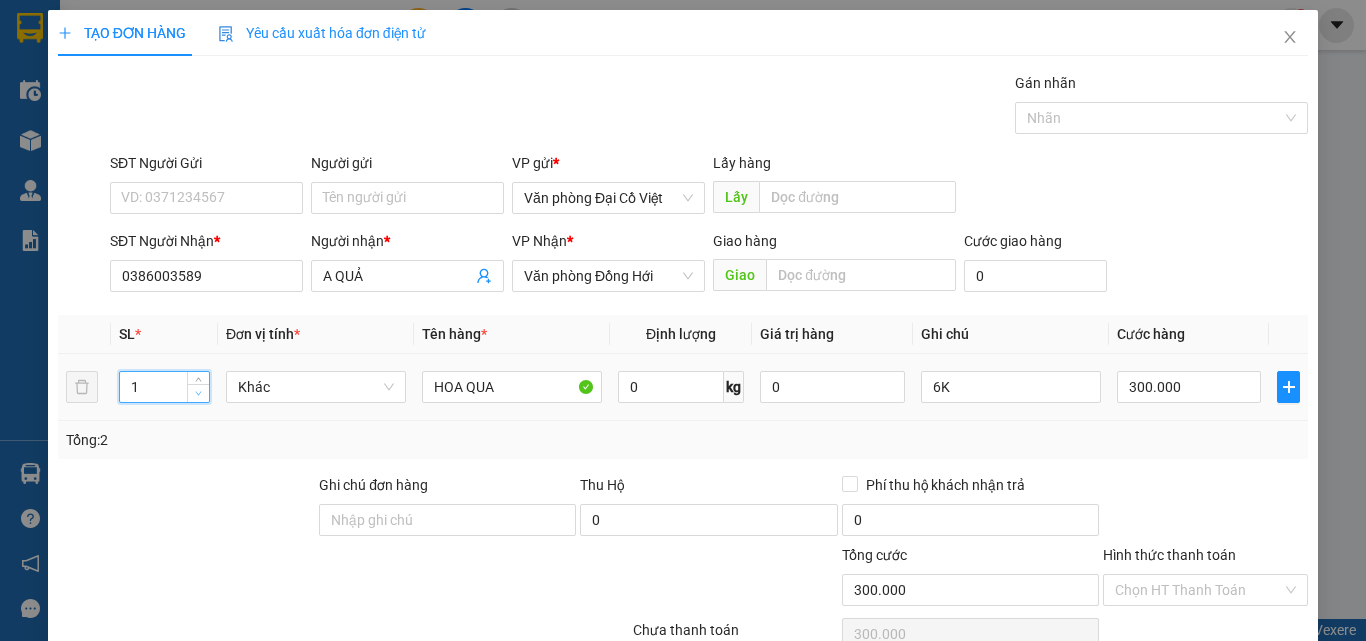 click at bounding box center (199, 394) 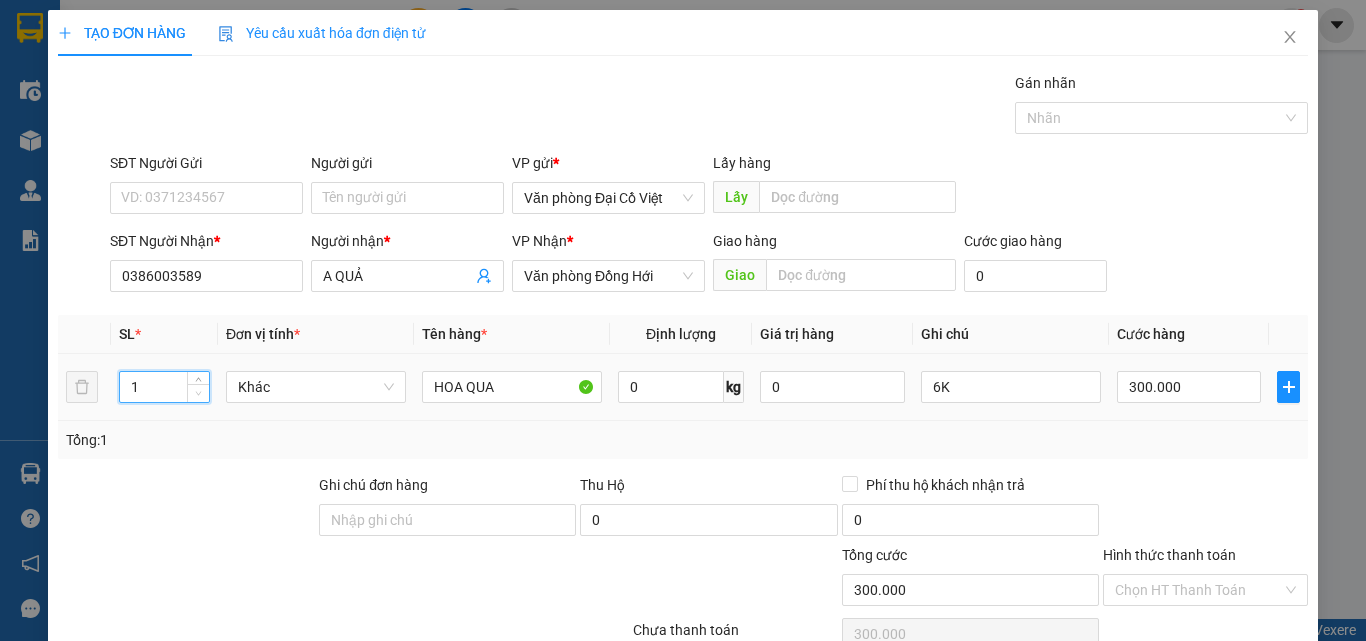 click at bounding box center (199, 394) 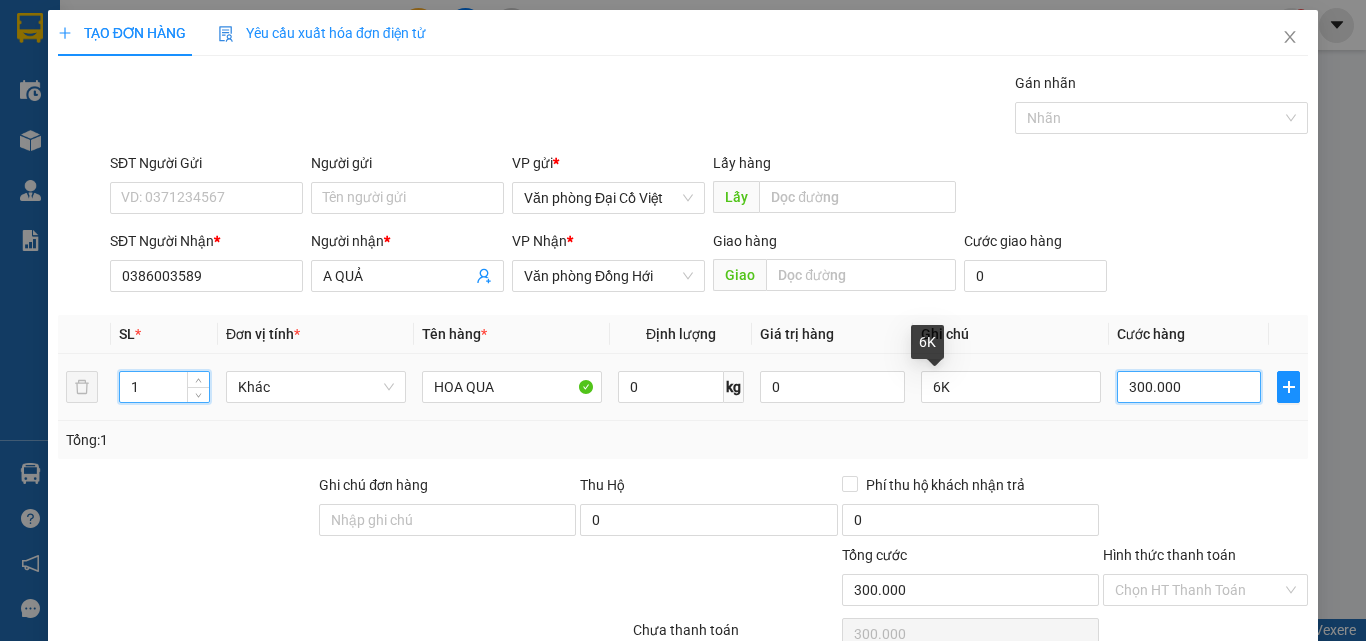 click on "300.000" at bounding box center (1189, 387) 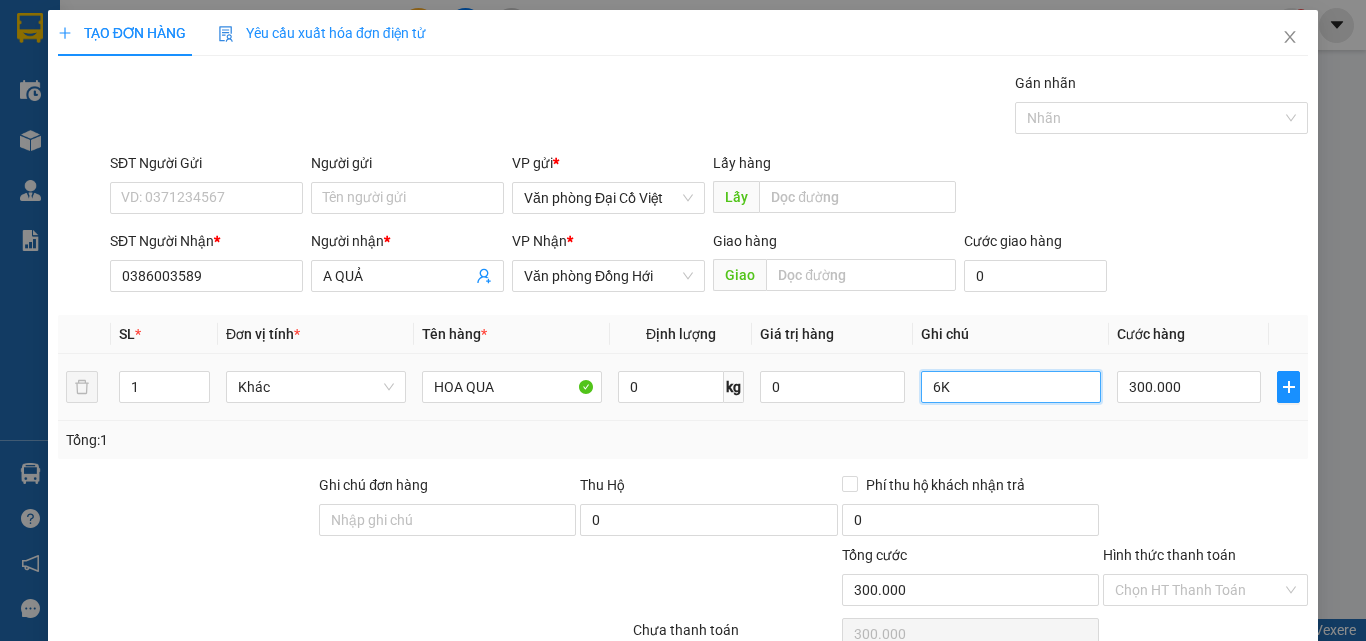 click on "6K" at bounding box center [1011, 387] 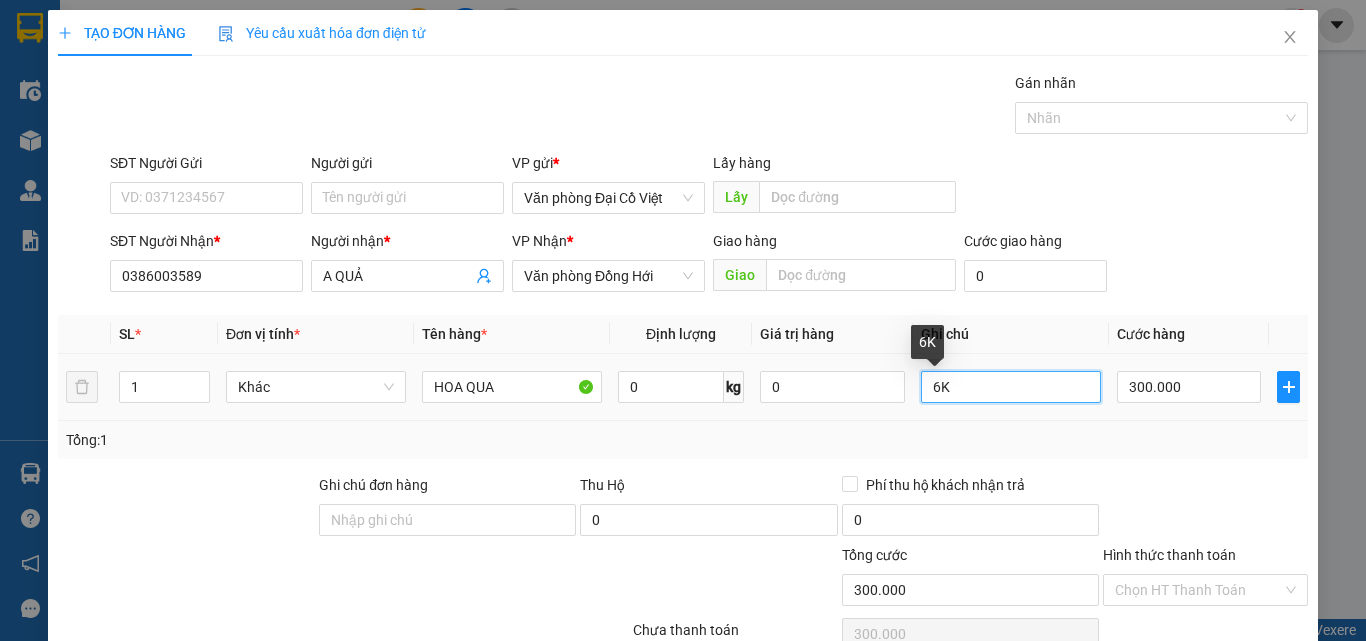 click on "6K" at bounding box center (1011, 387) 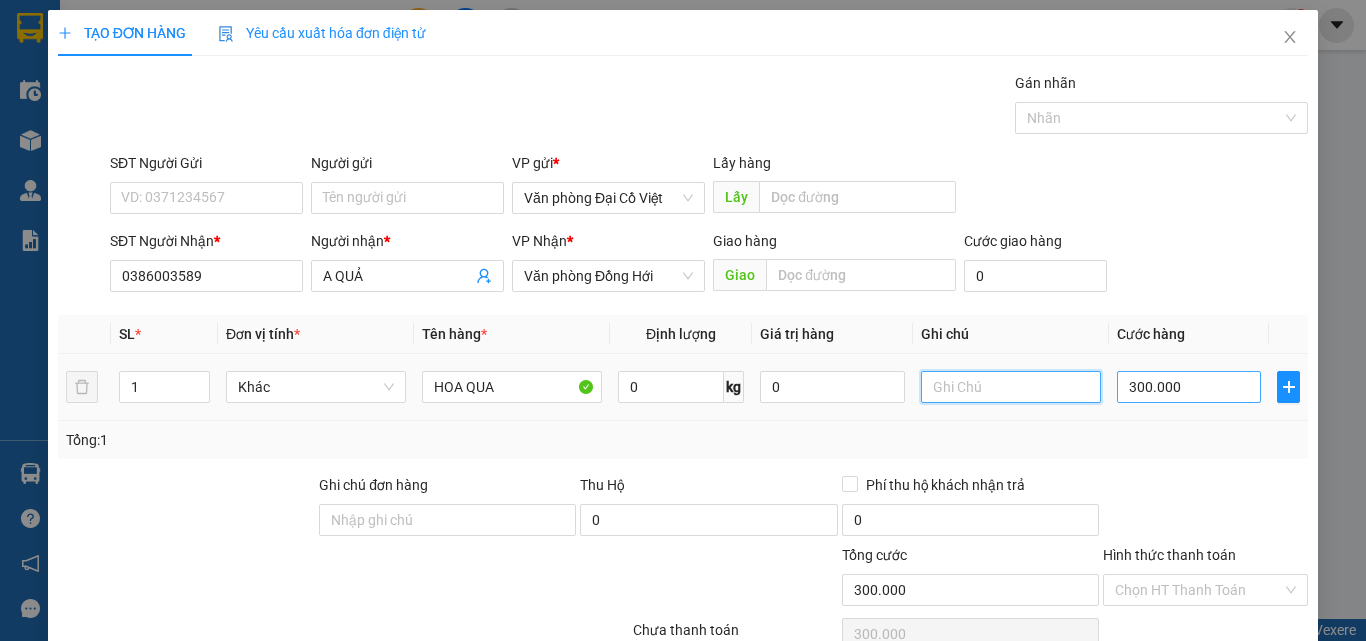 type 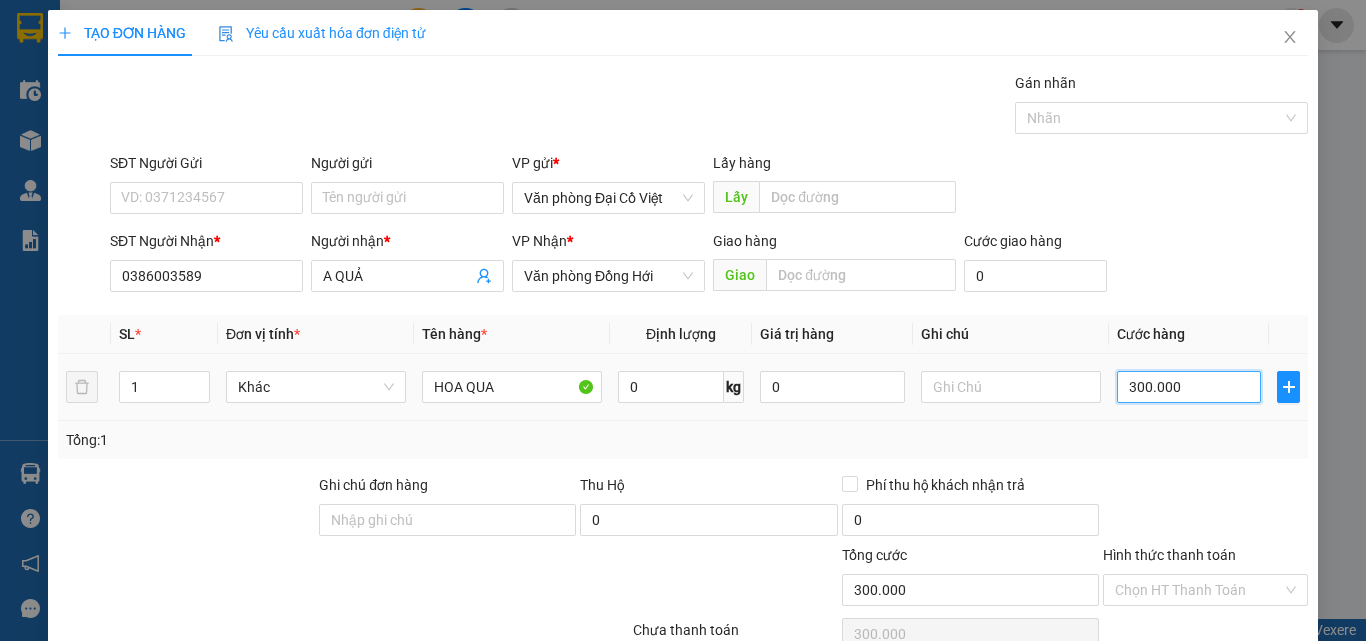 click on "300.000" at bounding box center (1189, 387) 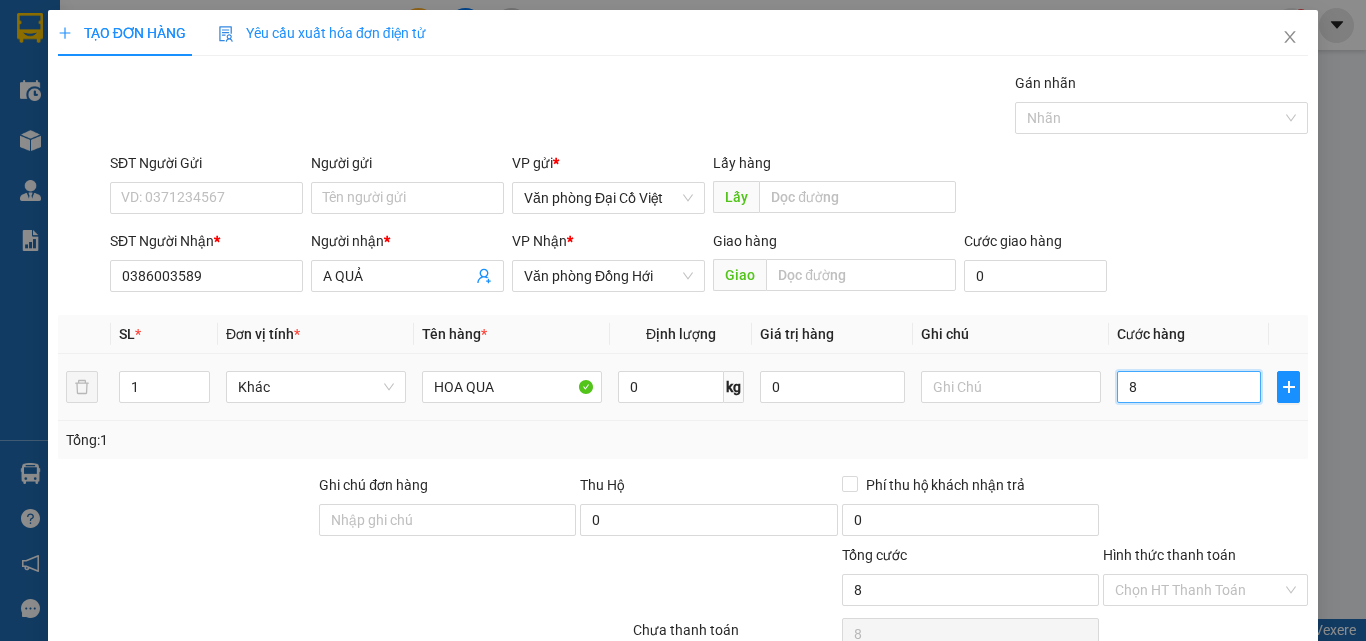 type on "80" 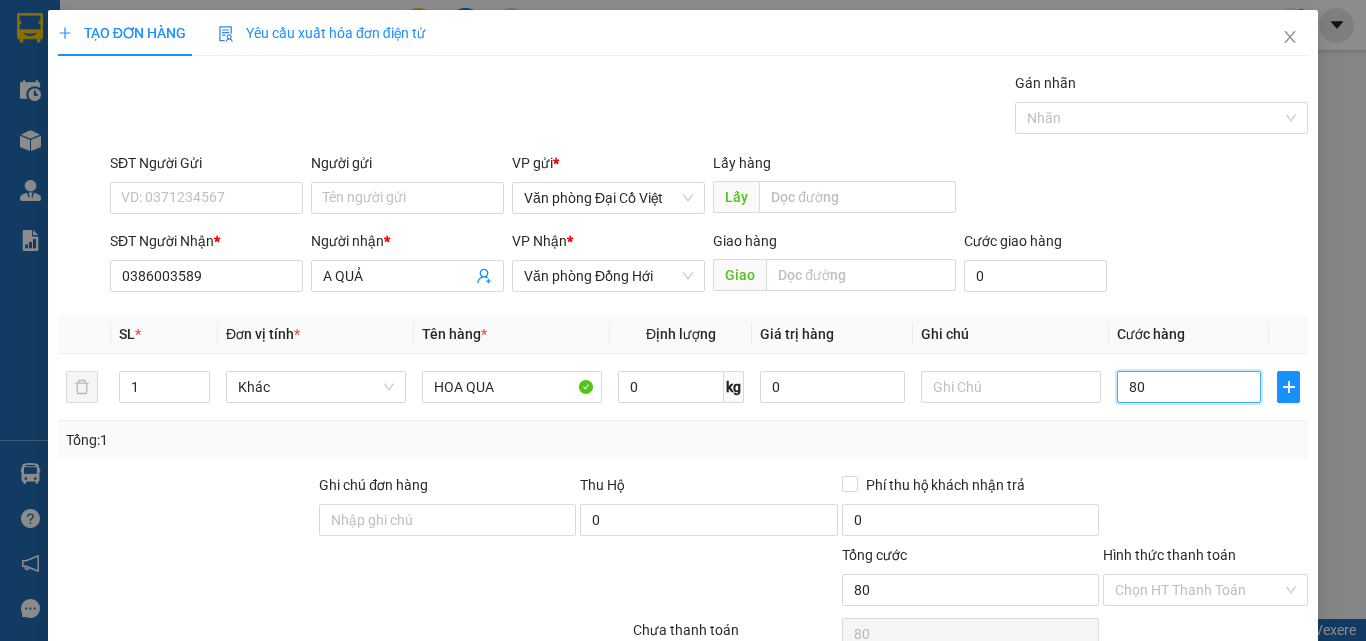 type on "80" 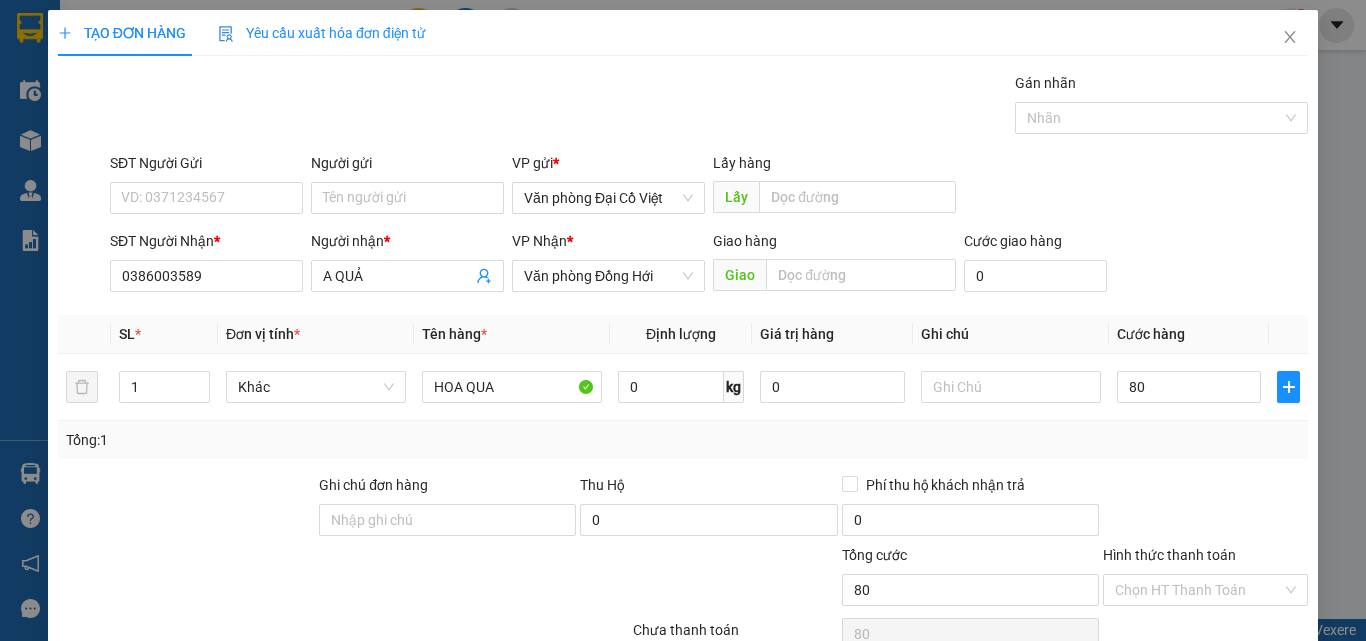 type on "80.000" 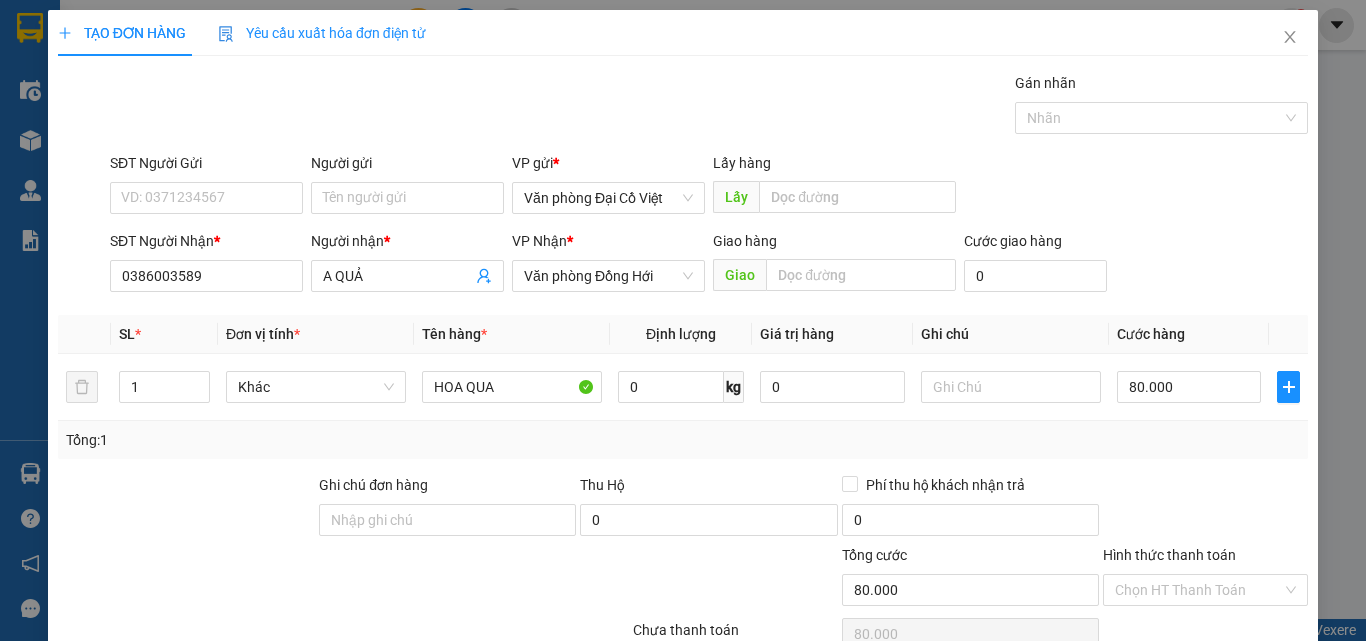 click on "Tổng:  1" at bounding box center (683, 440) 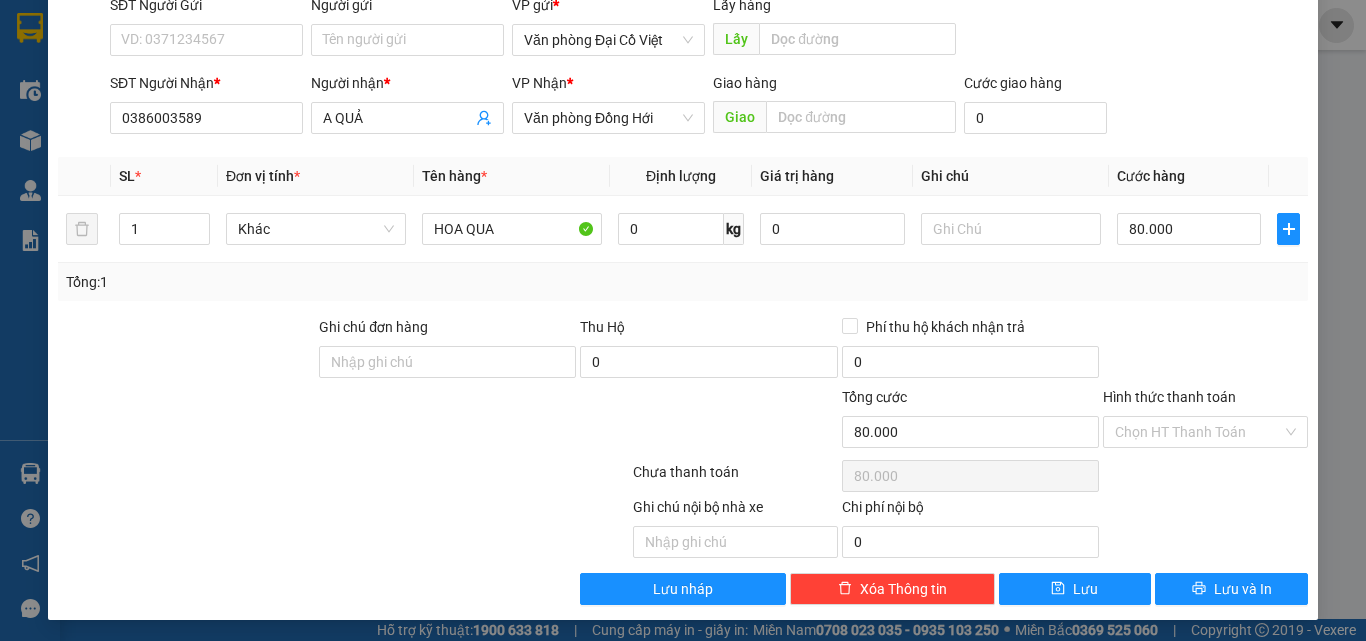 scroll, scrollTop: 161, scrollLeft: 0, axis: vertical 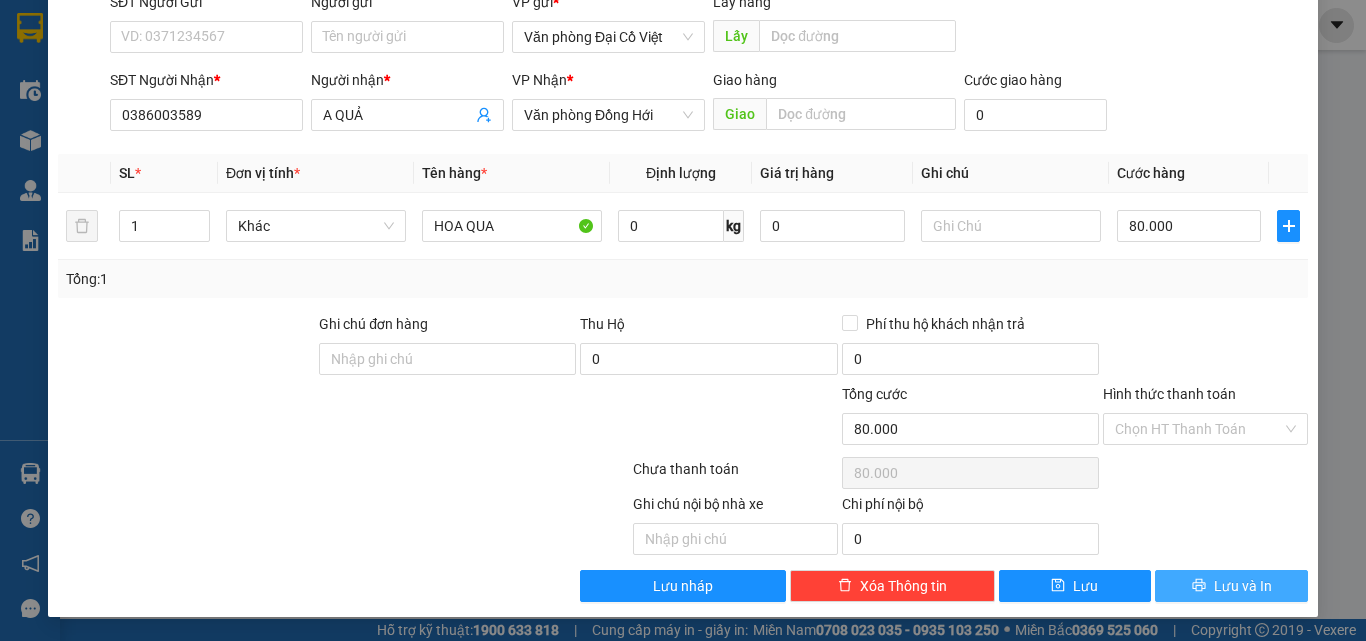 click on "Lưu và In" at bounding box center (1243, 586) 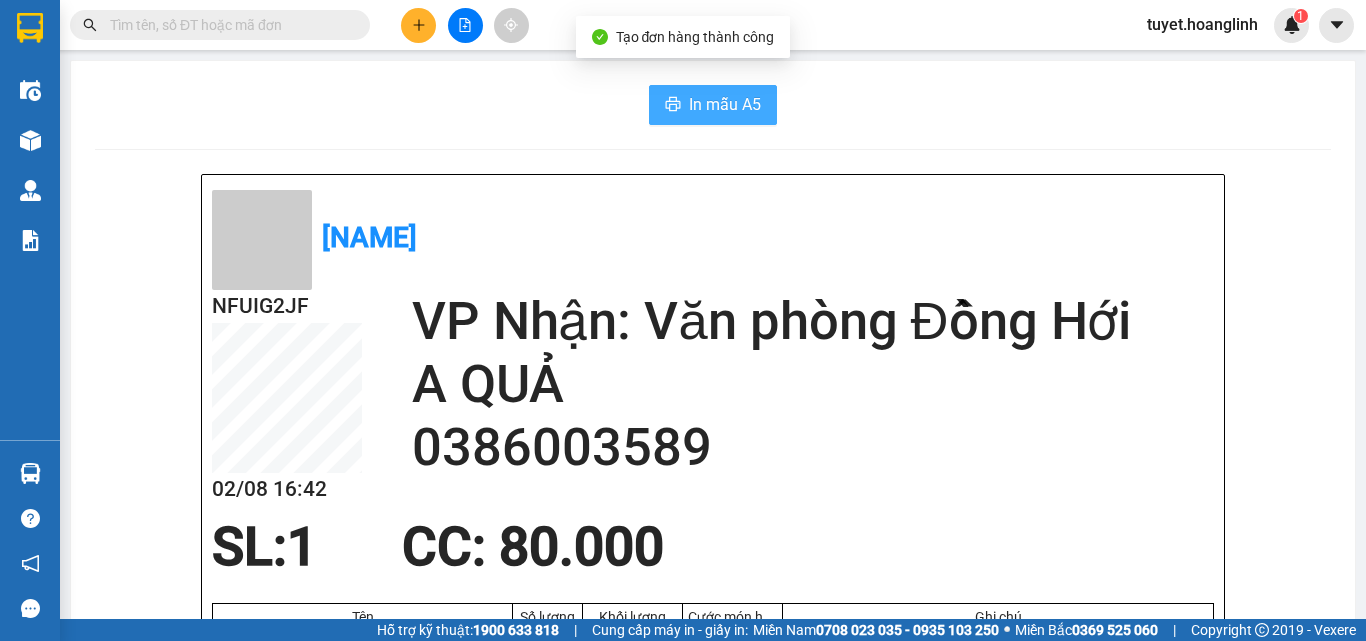 click on "In mẫu A5" at bounding box center (713, 105) 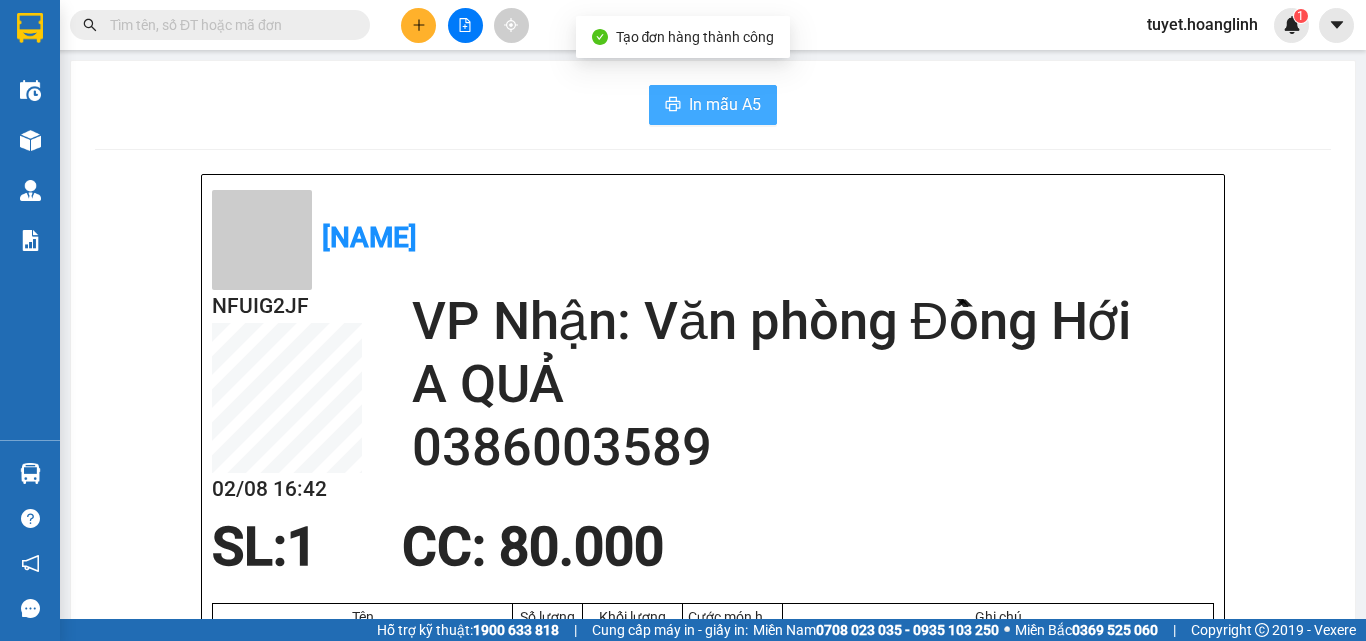 scroll, scrollTop: 0, scrollLeft: 0, axis: both 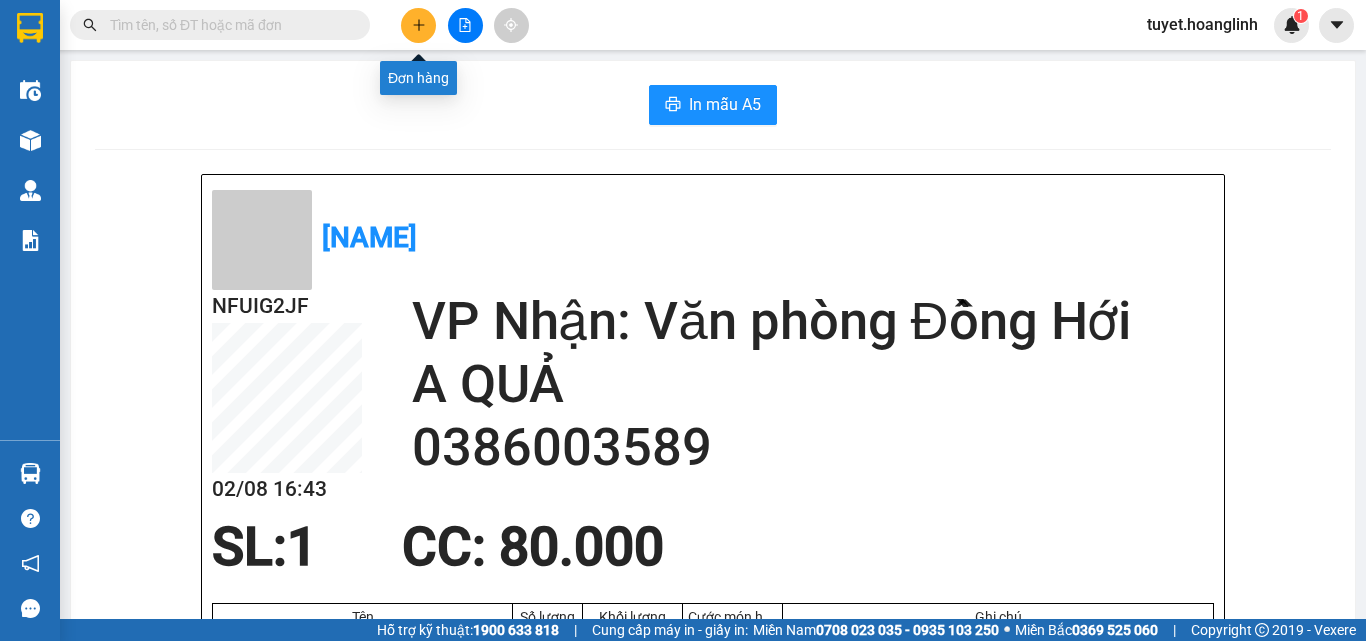click at bounding box center (418, 25) 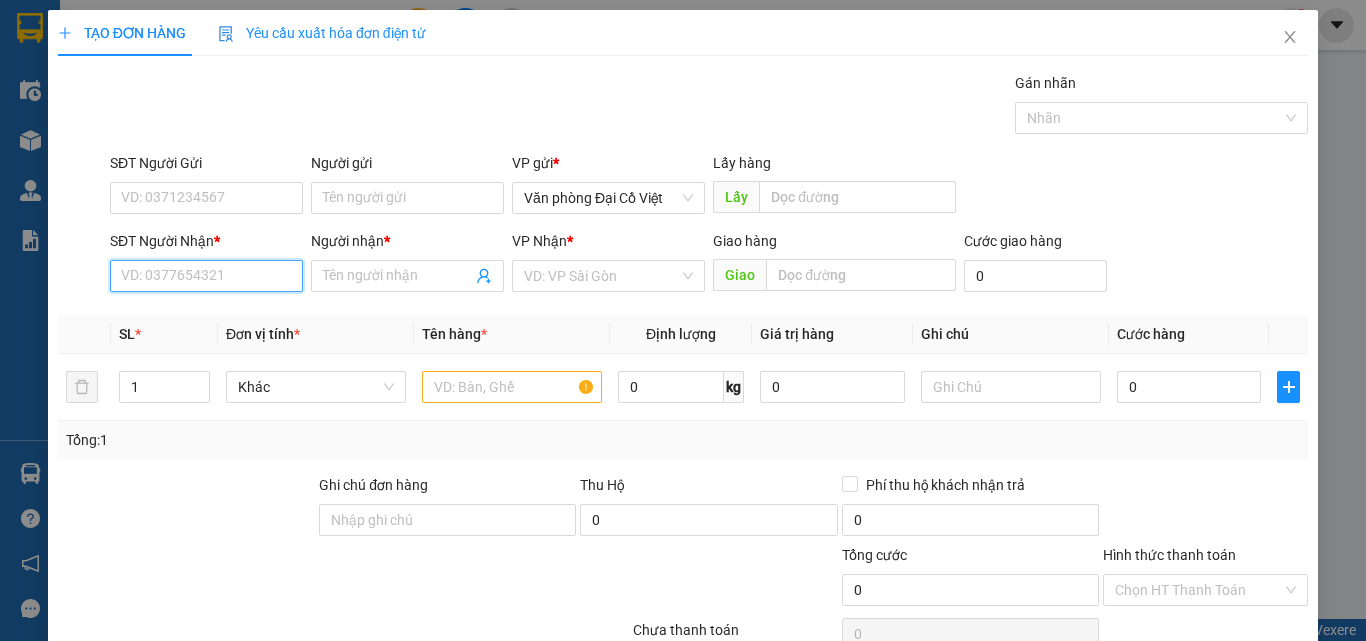 click on "SĐT Người Nhận  *" at bounding box center (206, 276) 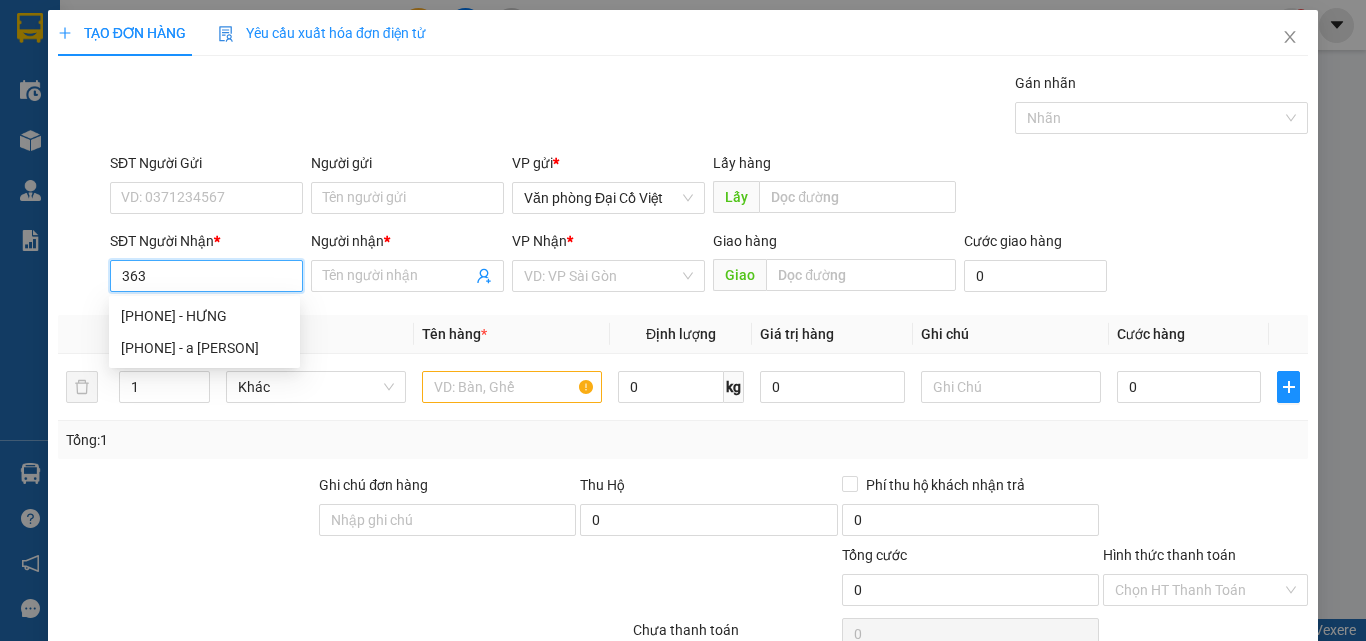 click on "363" at bounding box center (206, 276) 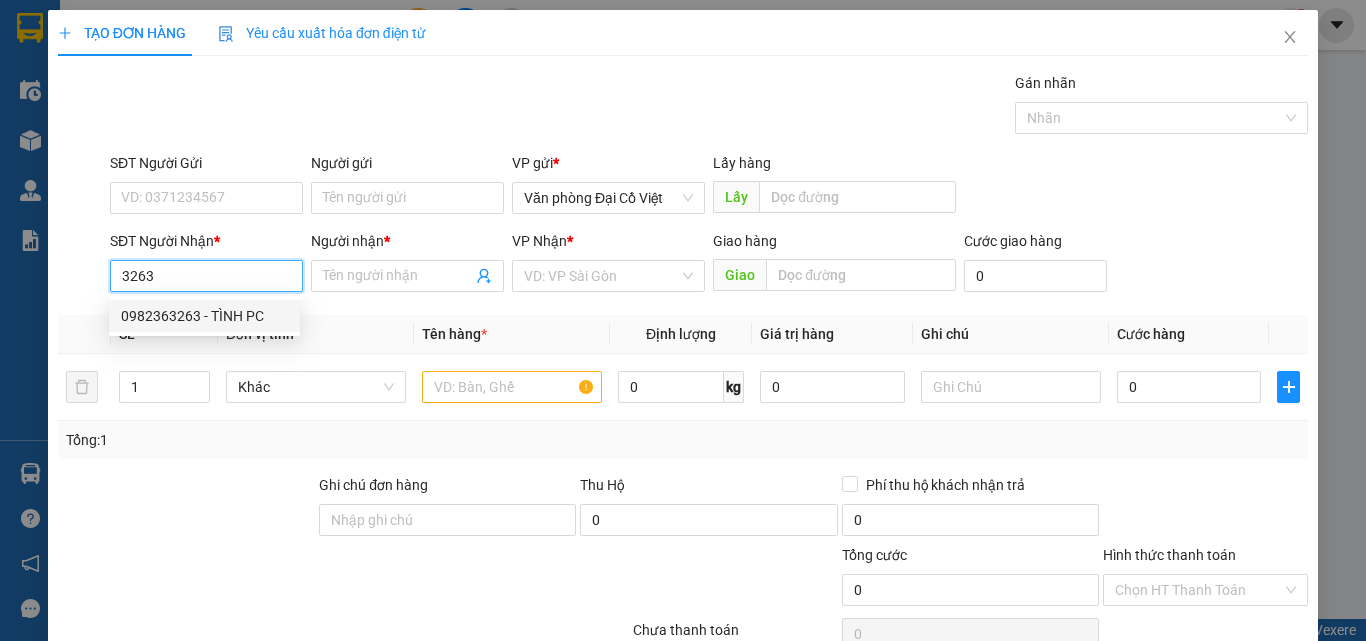 click on "0982363263 - TÌNH PC" at bounding box center (204, 316) 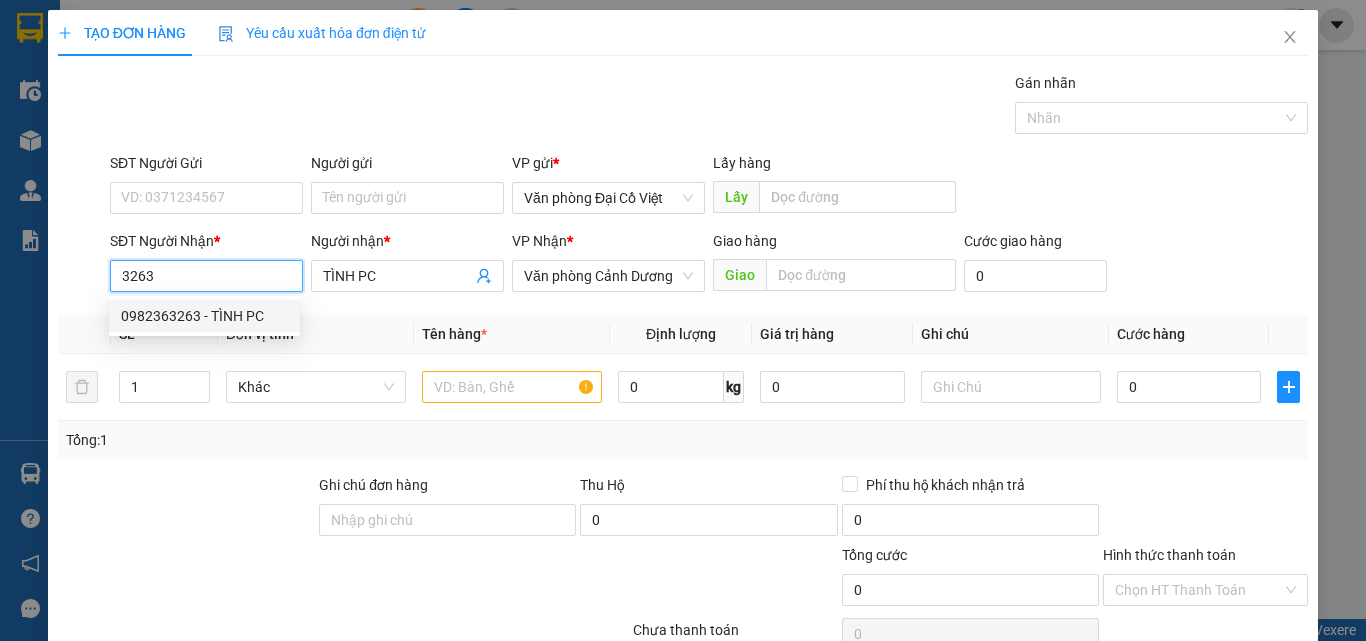 type on "0982363263" 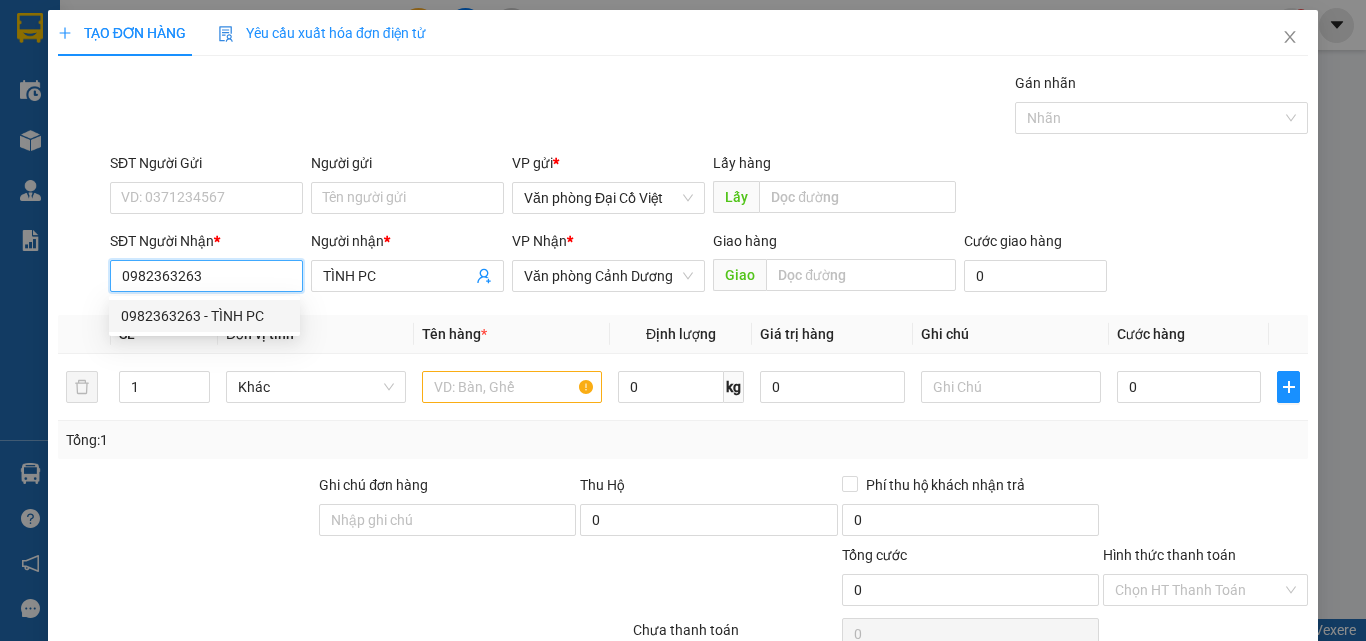 type on "50.000" 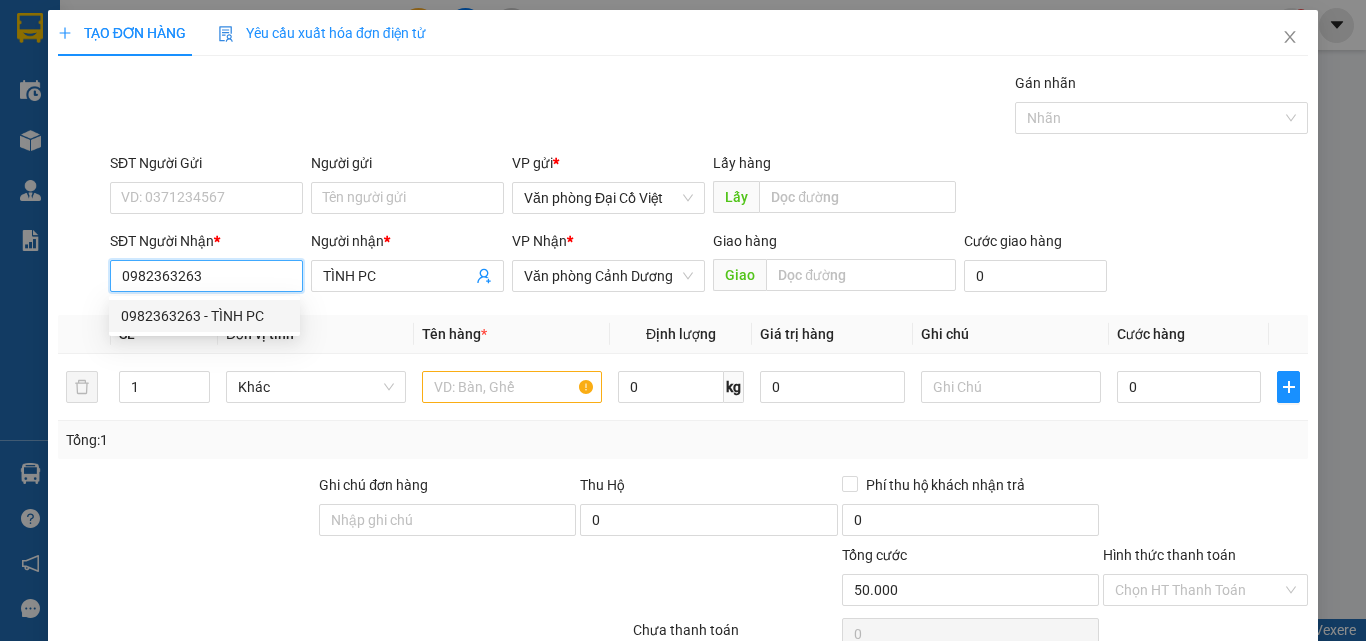 type on "50.000" 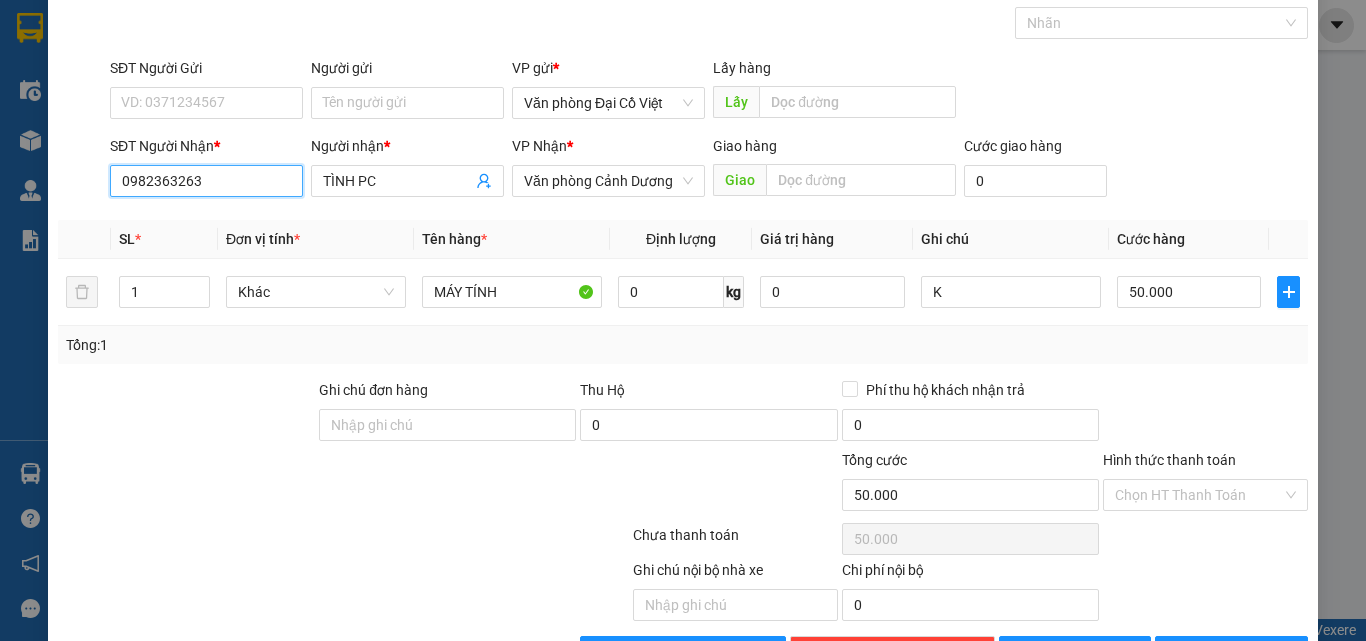 scroll, scrollTop: 161, scrollLeft: 0, axis: vertical 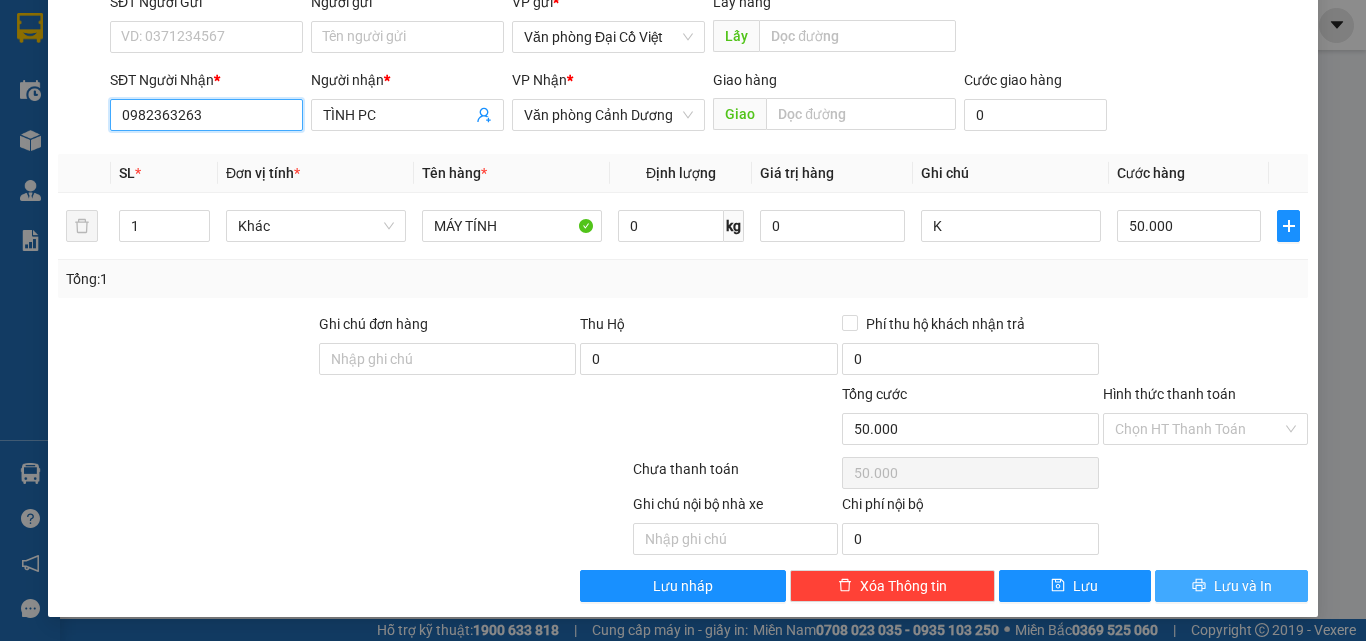 type on "0982363263" 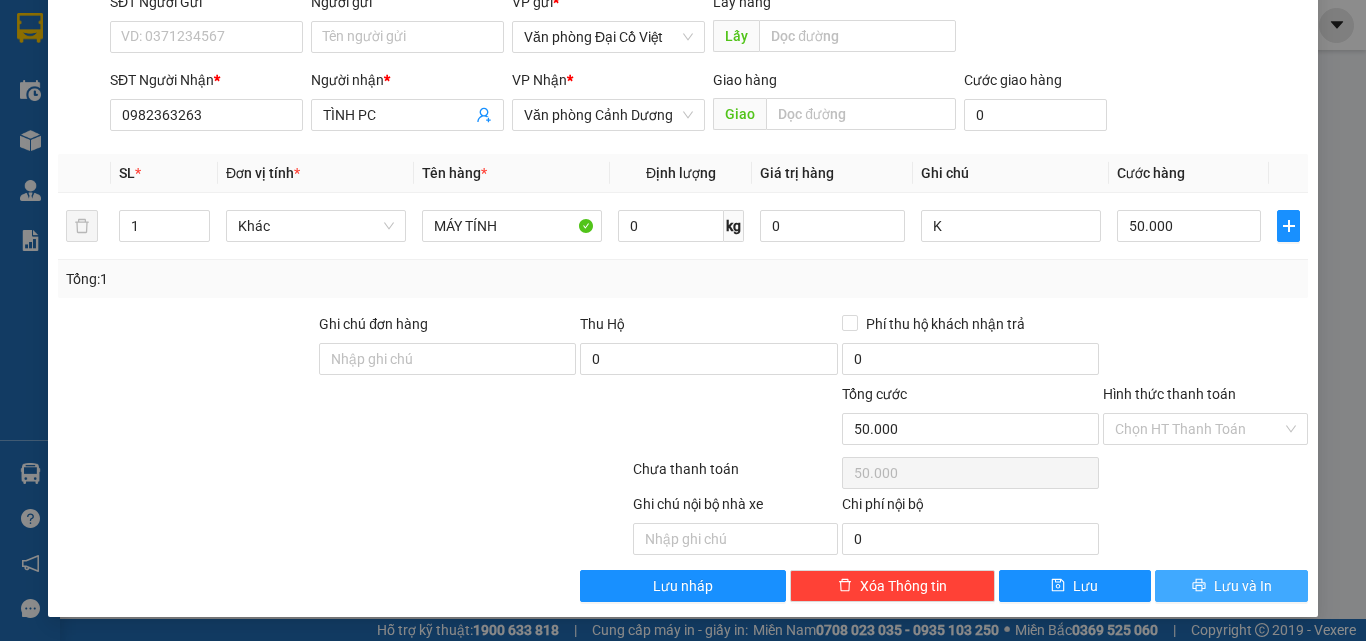click on "Lưu và In" at bounding box center [1243, 586] 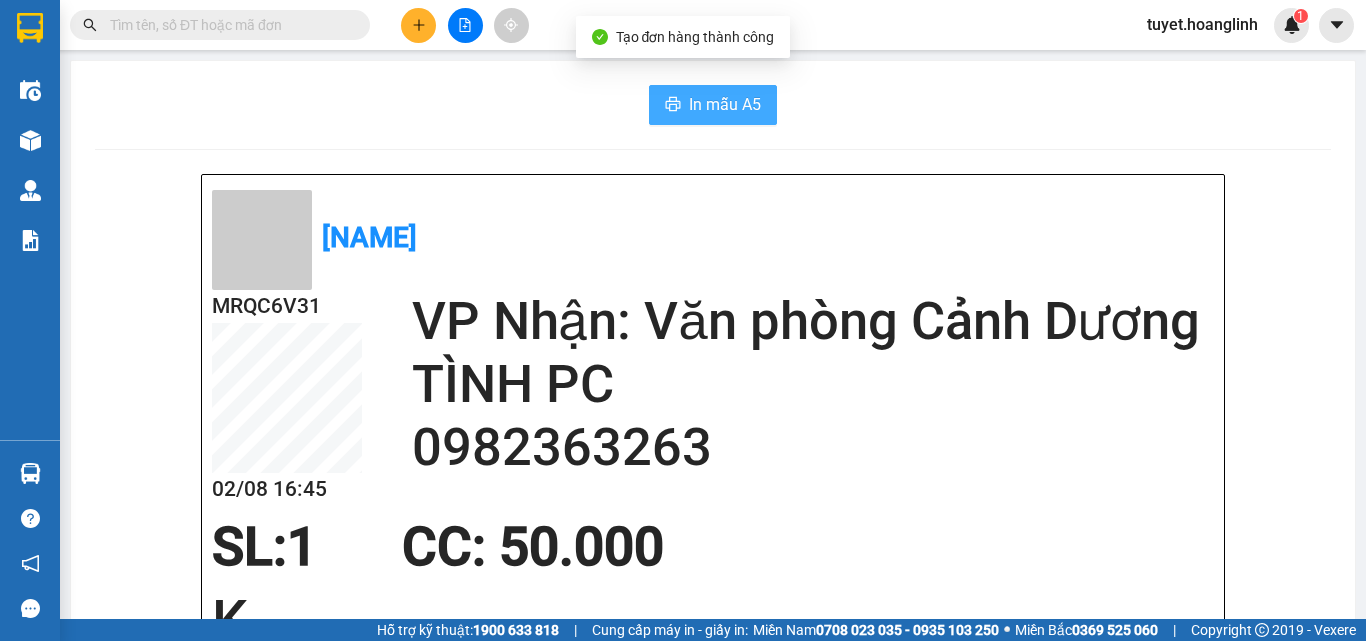 click on "In mẫu A5" at bounding box center [725, 104] 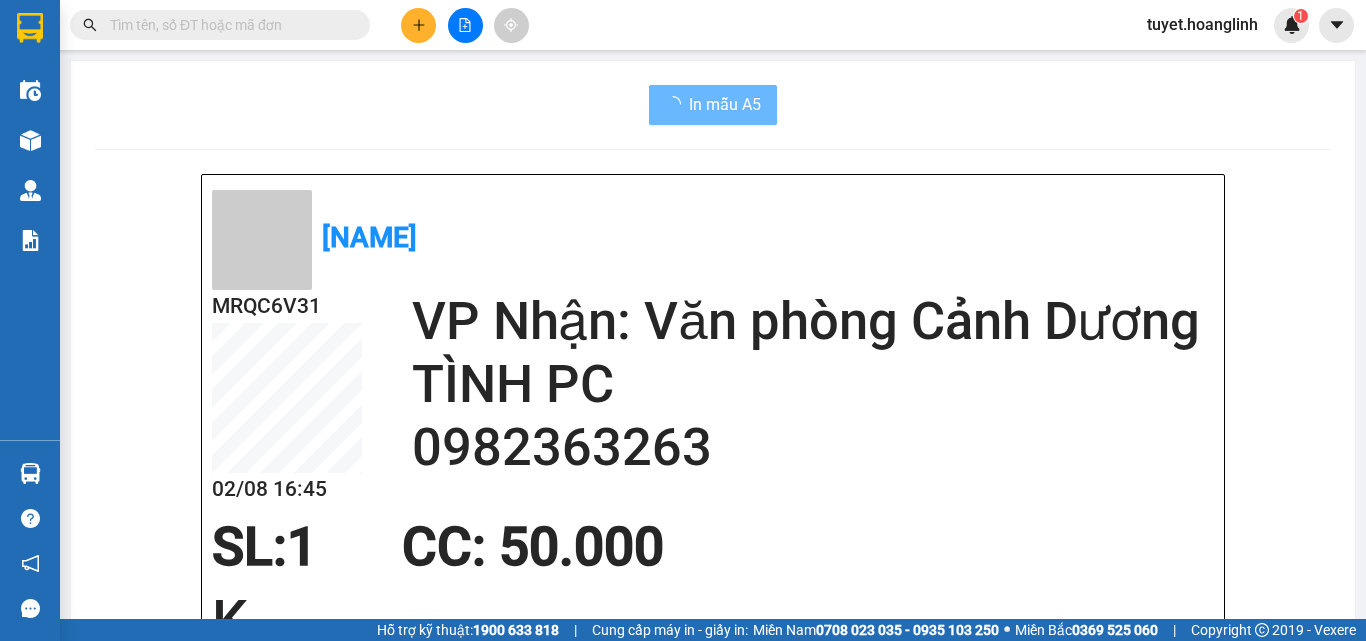 scroll, scrollTop: 0, scrollLeft: 0, axis: both 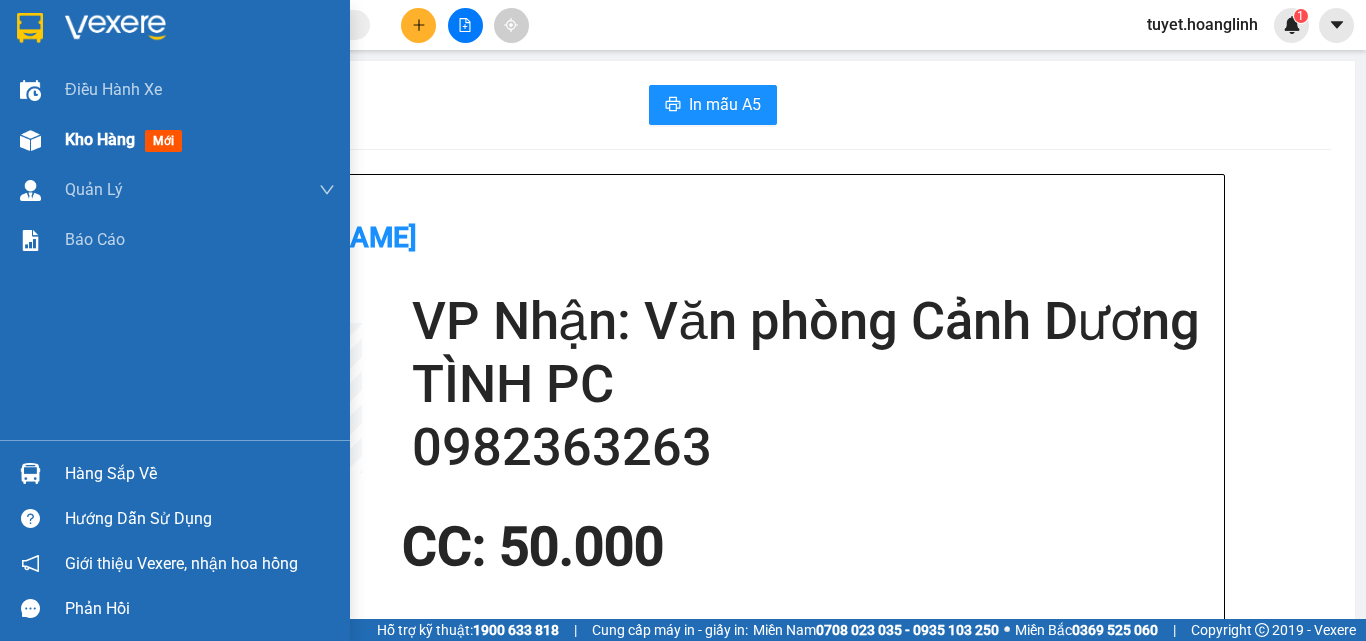 click on "Kho hàng" at bounding box center (100, 139) 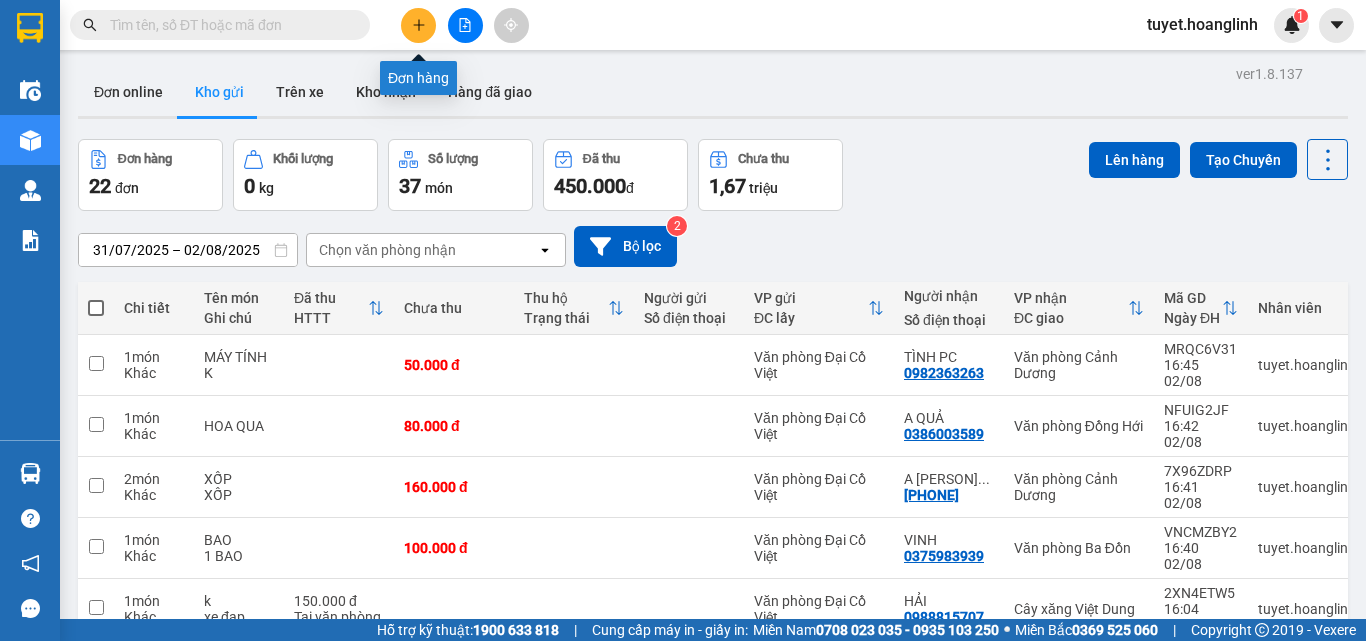 click at bounding box center (418, 25) 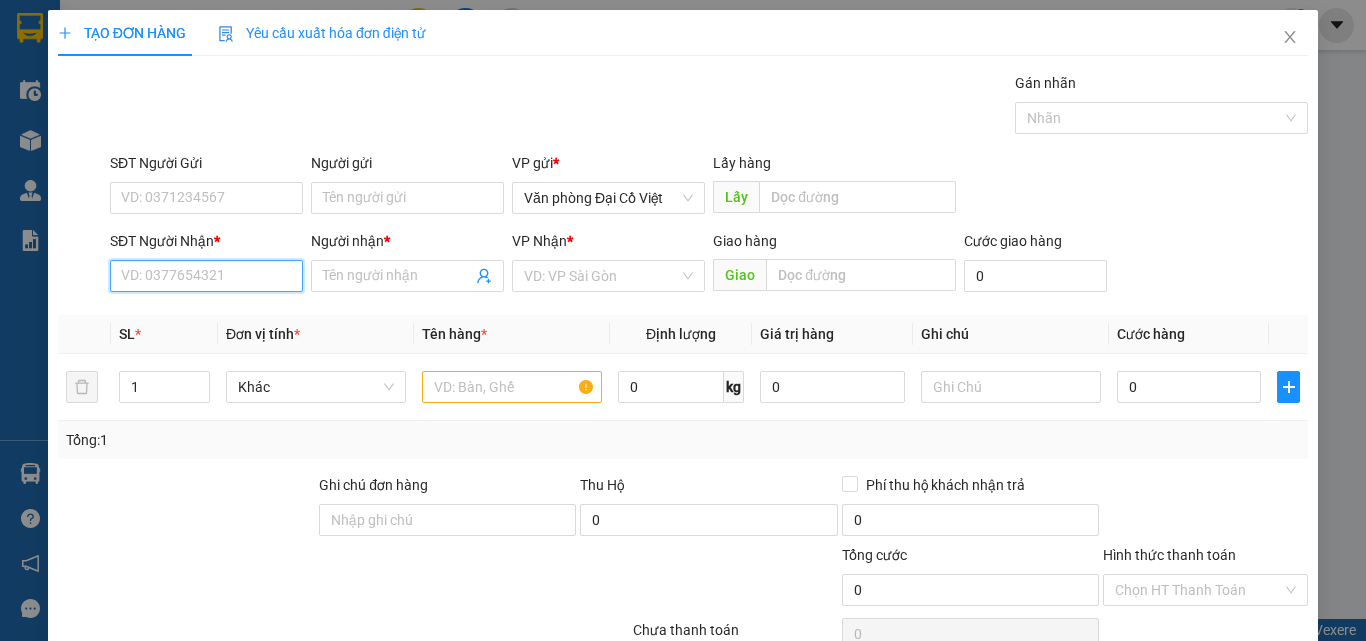 click on "SĐT Người Nhận  *" at bounding box center [206, 276] 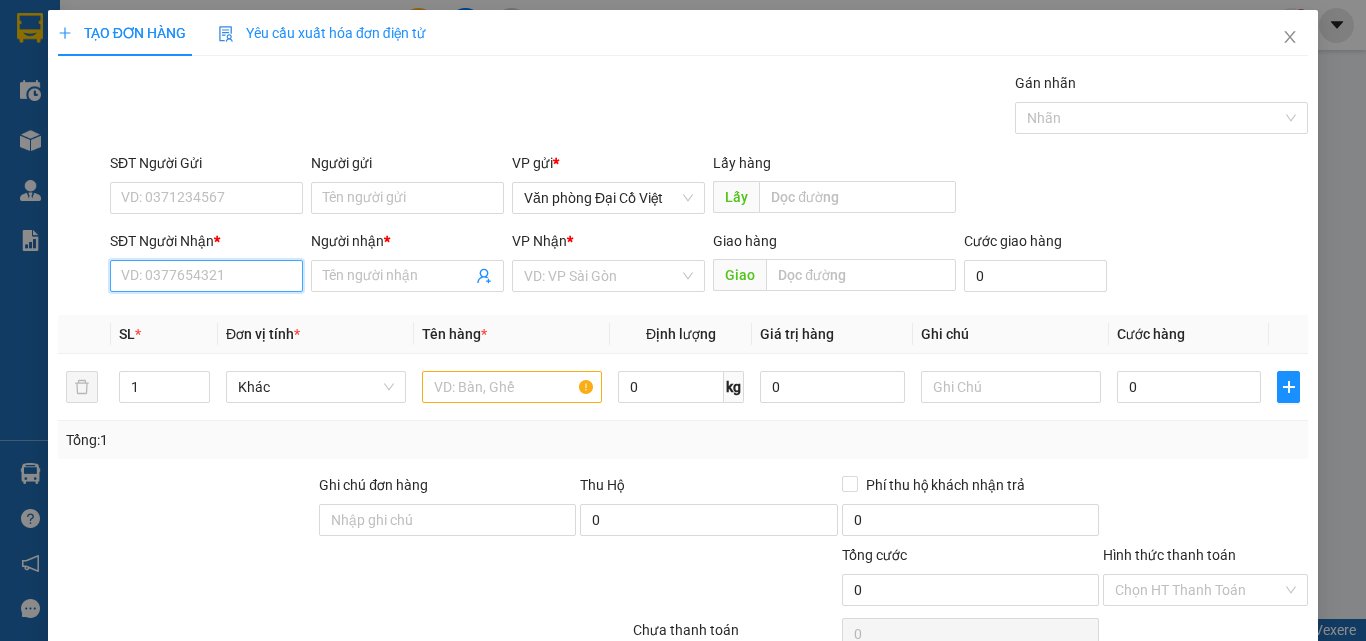 type on "6" 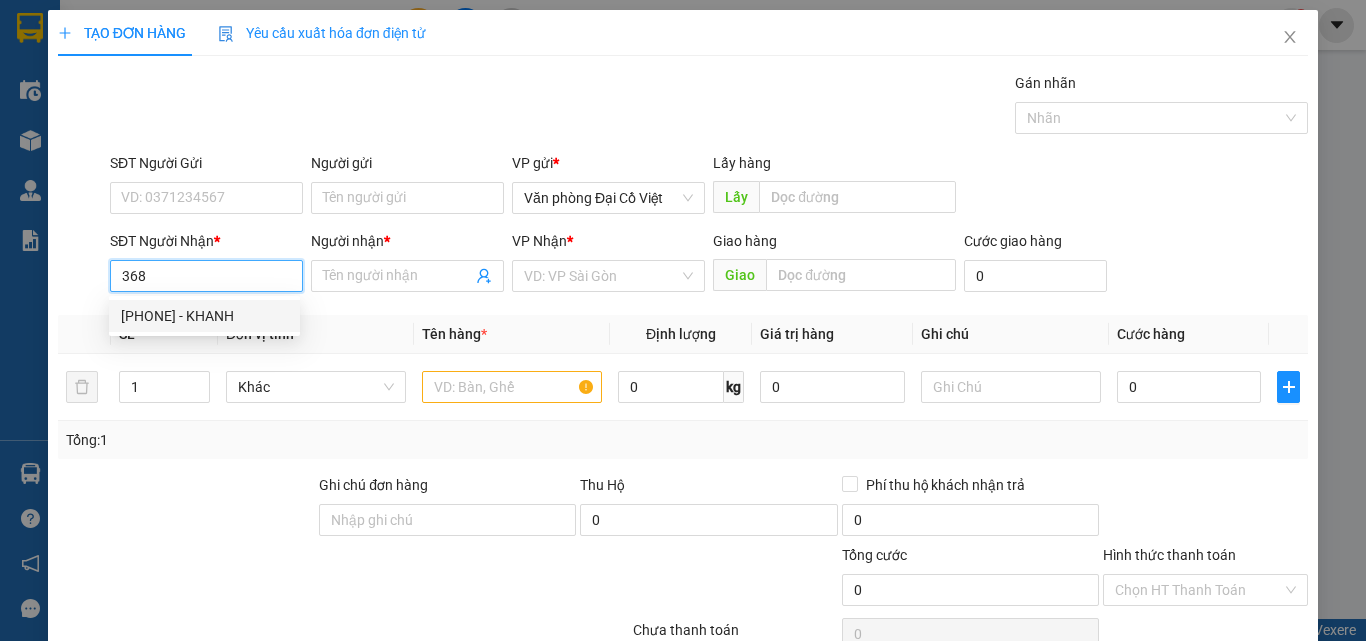 click on "[PHONE] - KHANH" at bounding box center [204, 316] 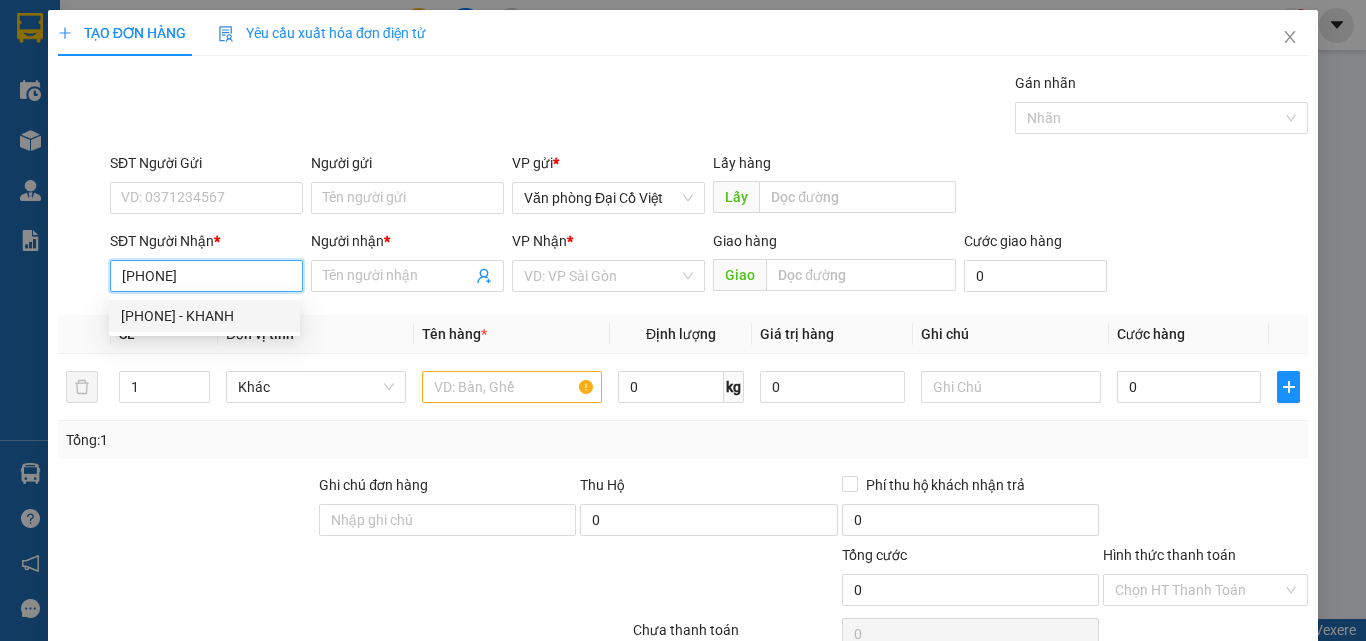type on "KHANH" 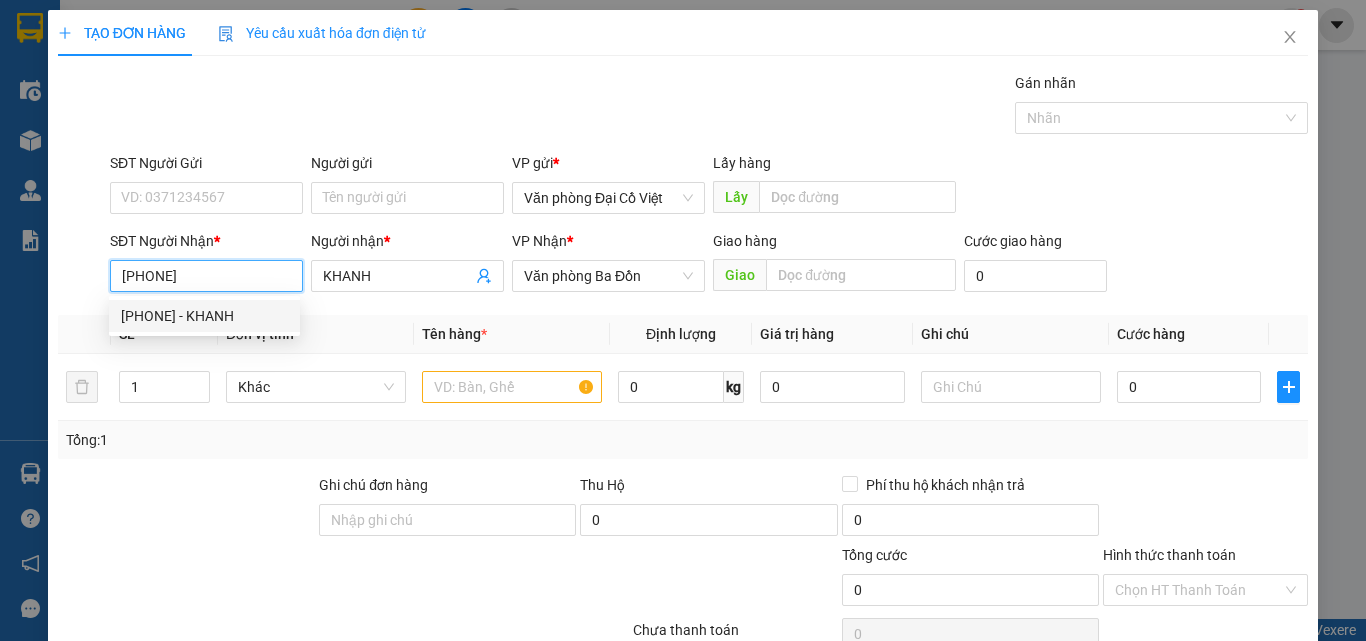 type on "30.000" 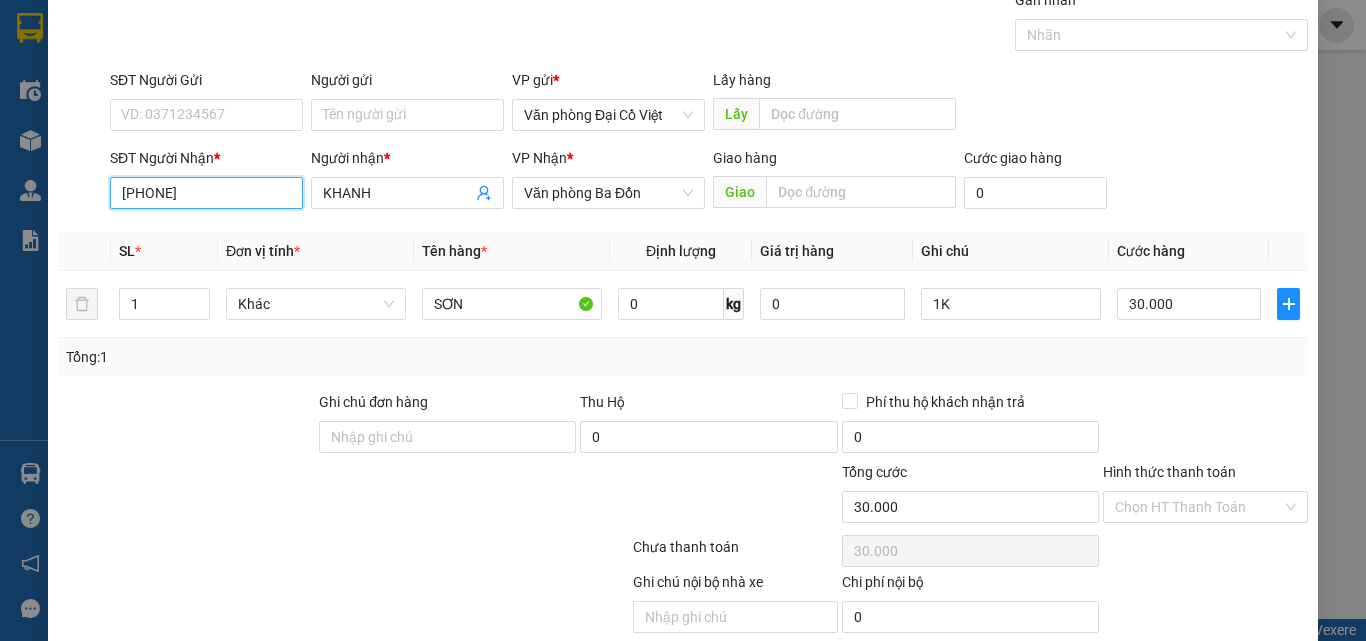 scroll, scrollTop: 161, scrollLeft: 0, axis: vertical 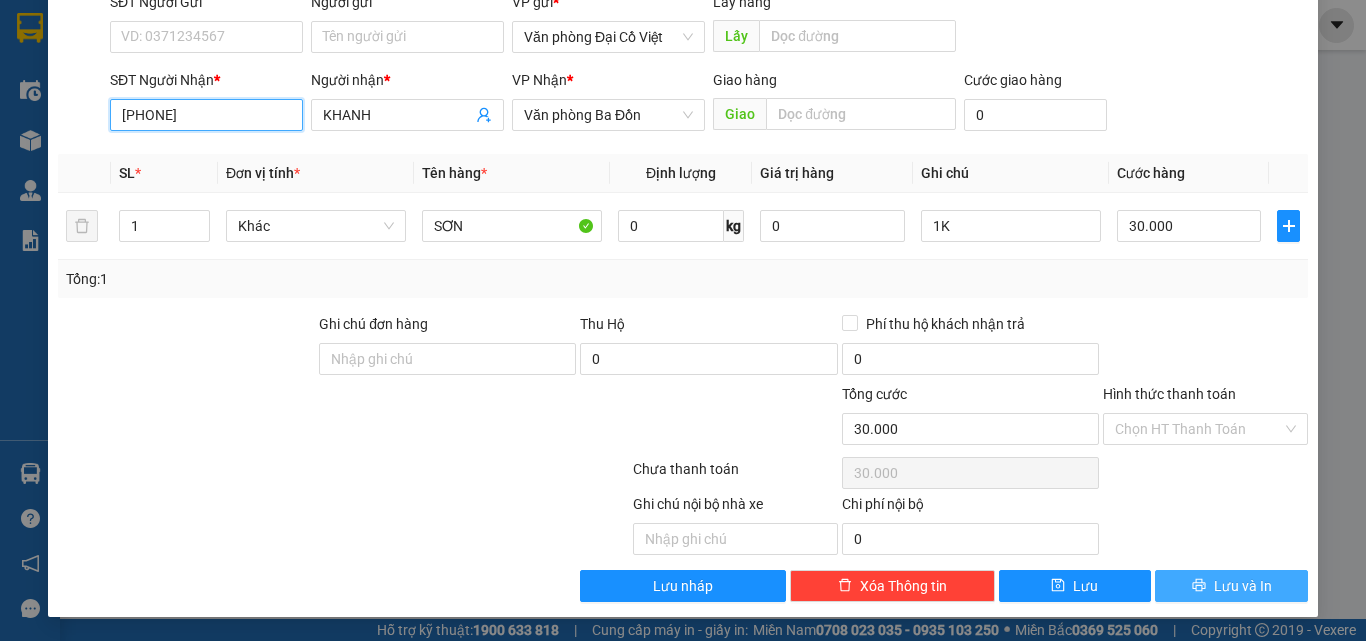 type on "[PHONE]" 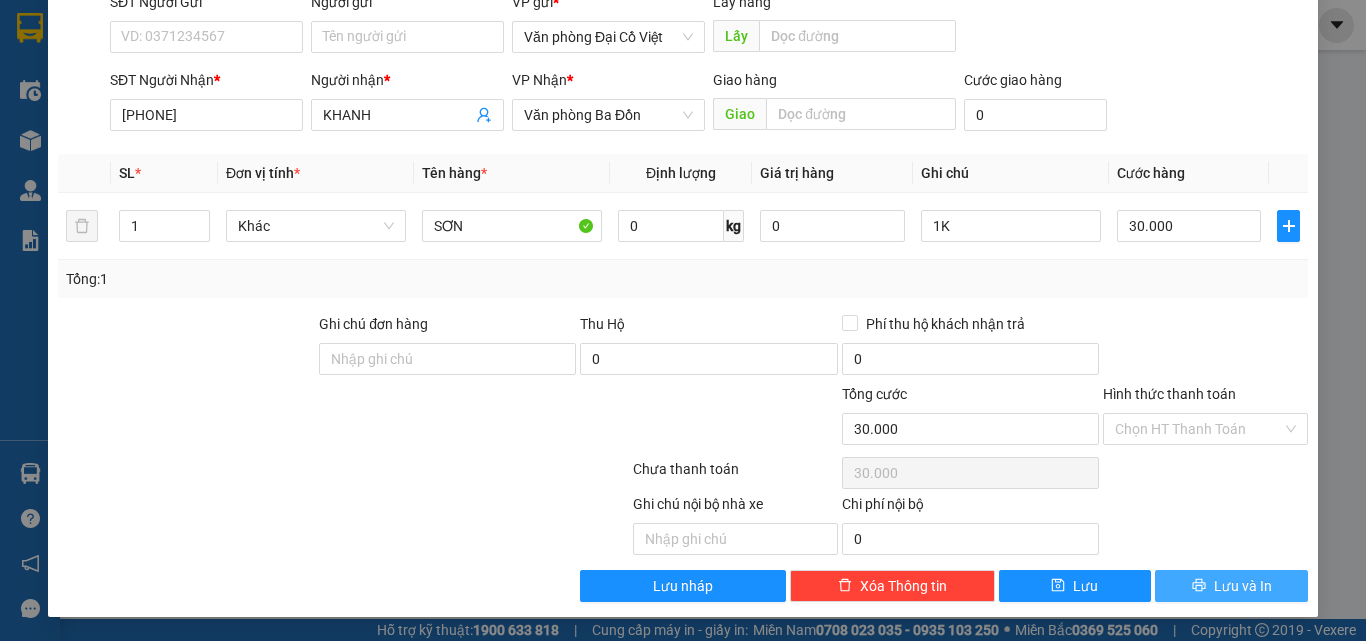 click on "Lưu và In" at bounding box center (1231, 586) 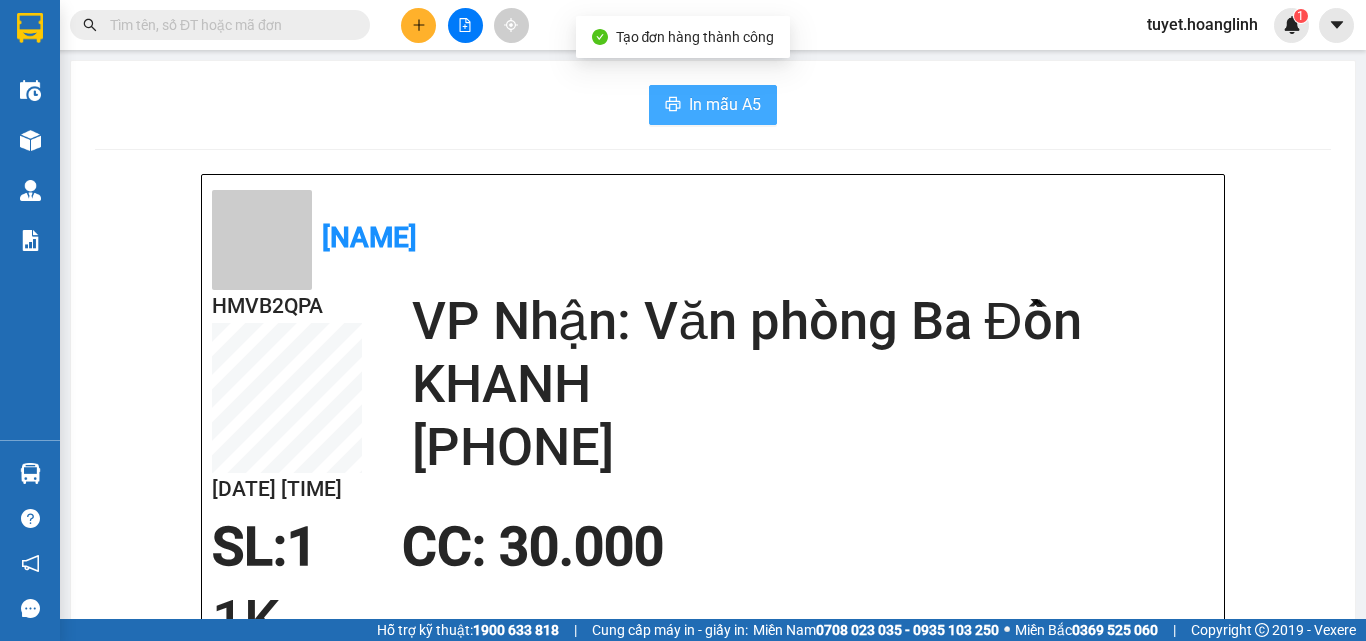 click on "In mẫu A5" at bounding box center [725, 104] 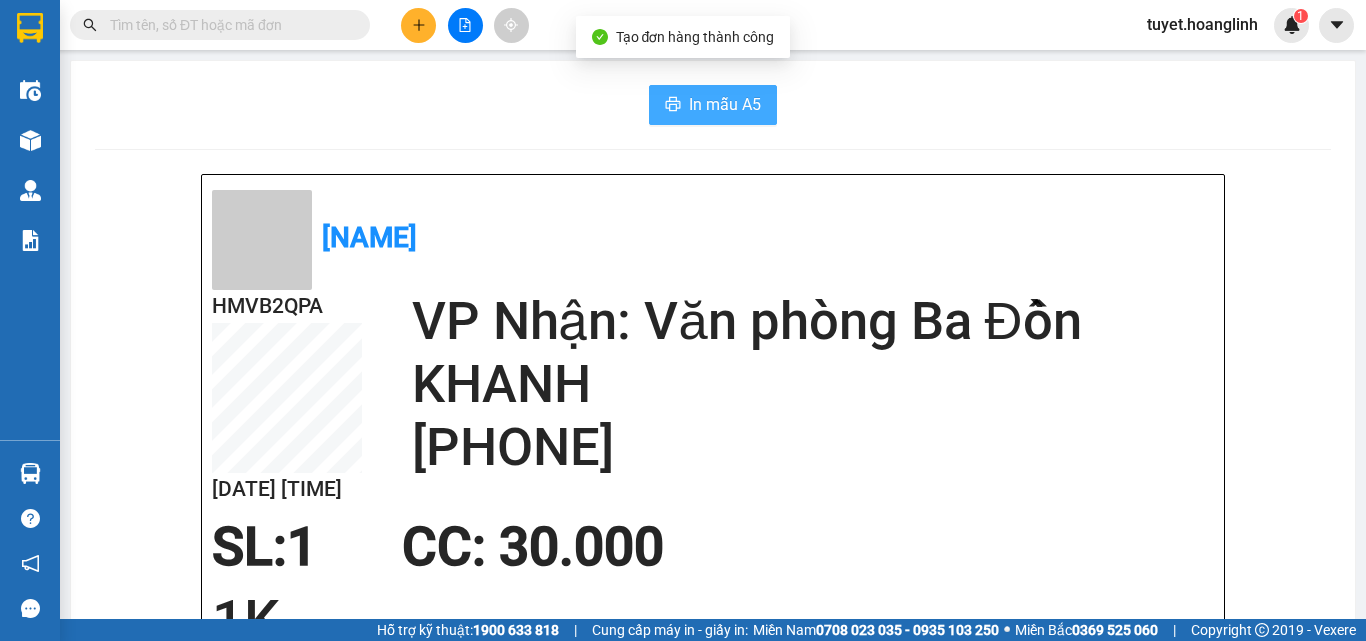 scroll, scrollTop: 0, scrollLeft: 0, axis: both 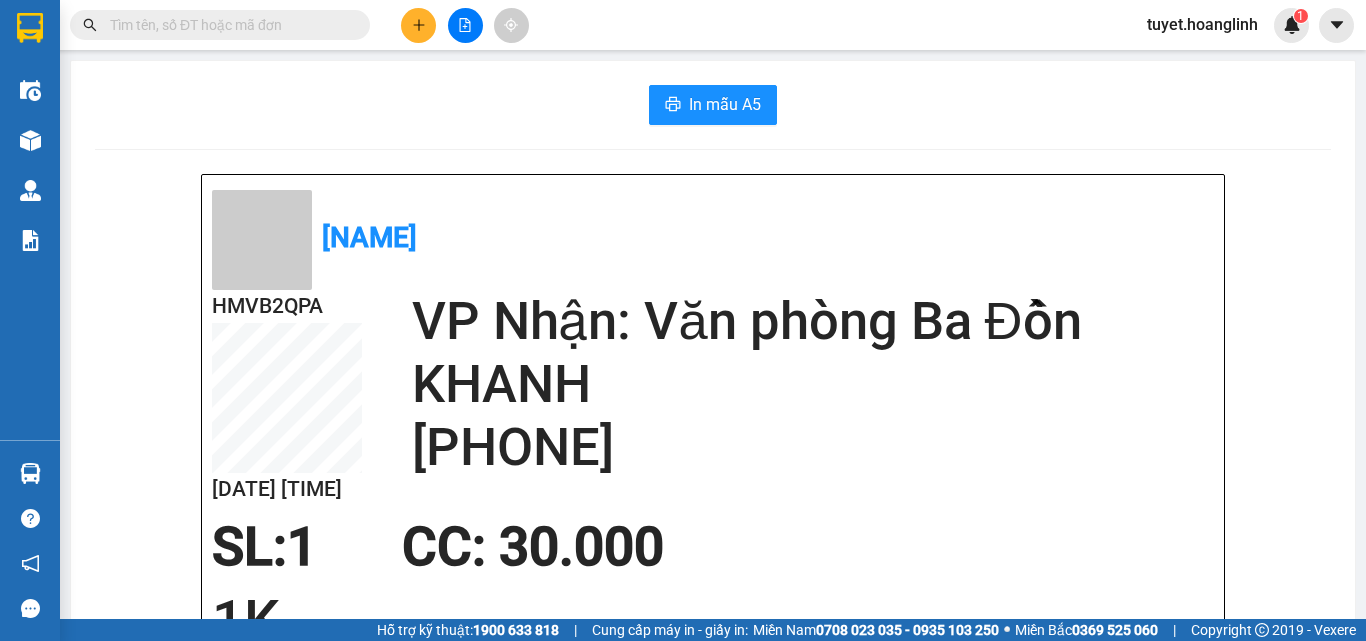 click 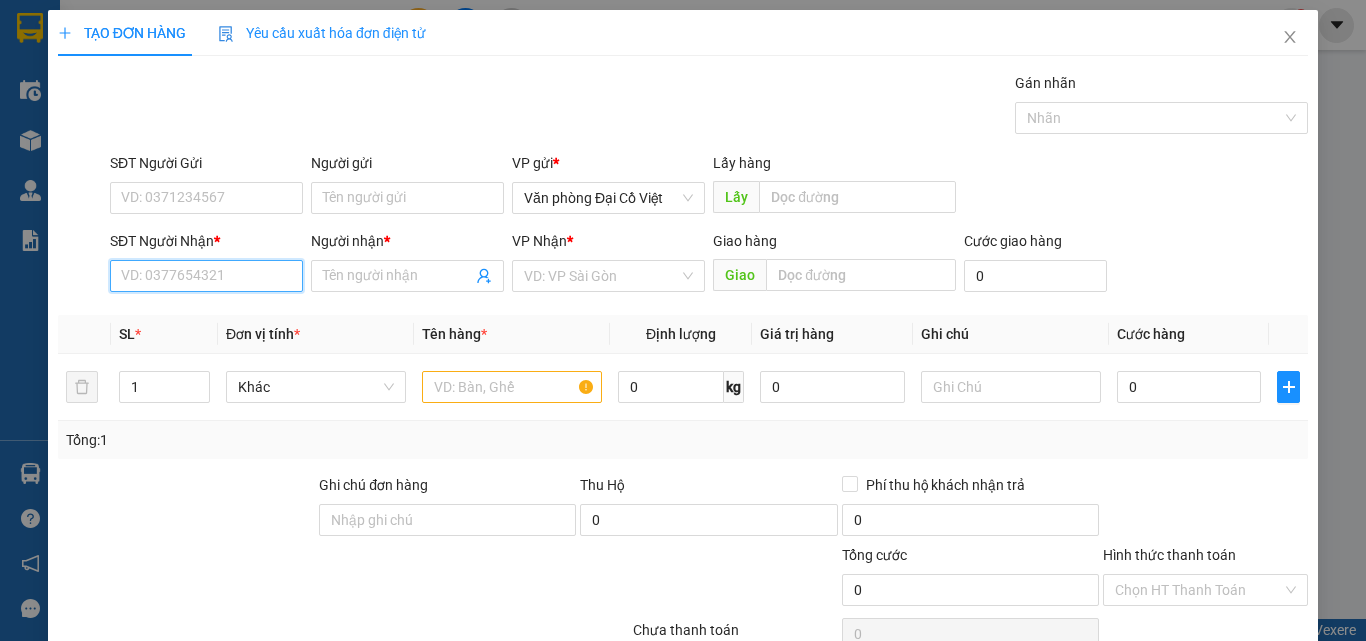 click on "SĐT Người Nhận  *" at bounding box center [206, 276] 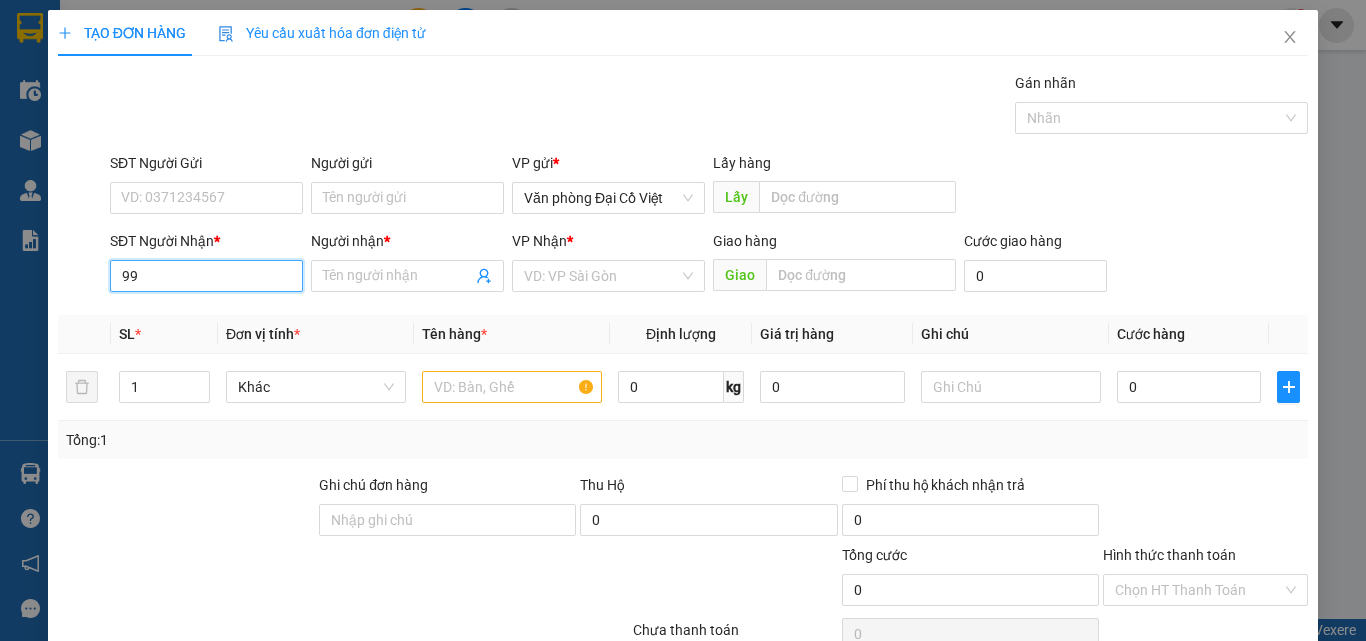 type on "9" 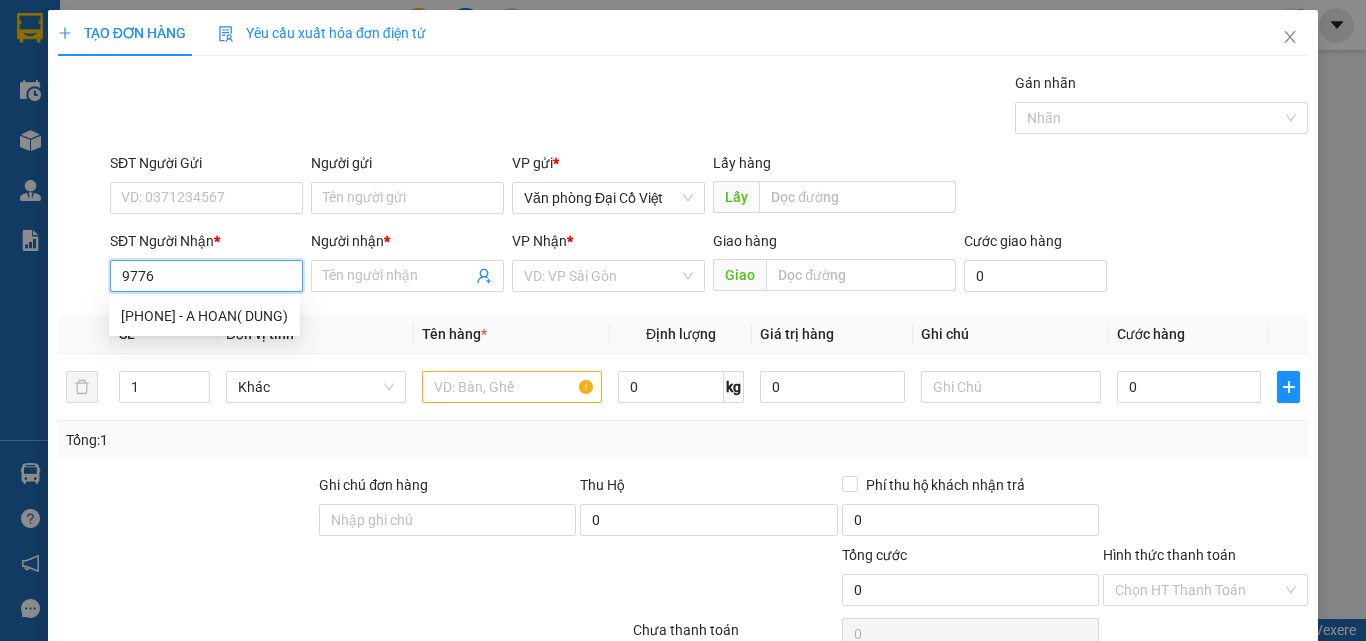 click on "[PHONE] - A HOAN( DUNG)" at bounding box center [204, 316] 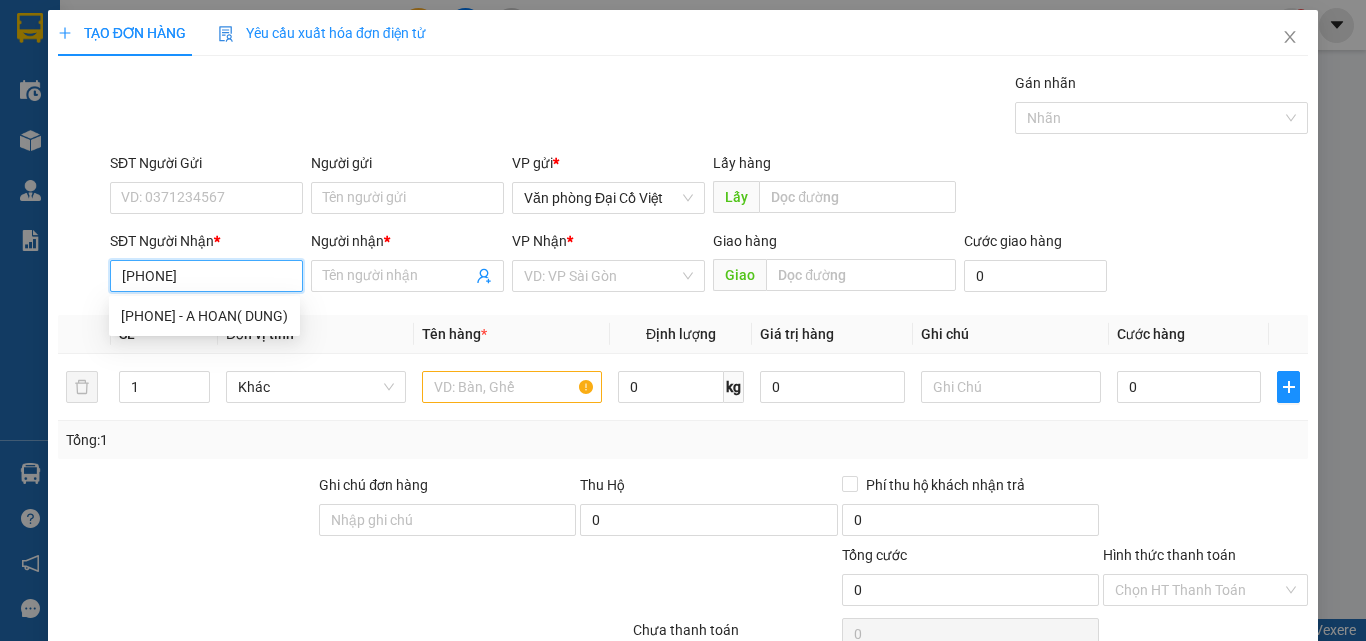 type on "A HOAN( DUNG)" 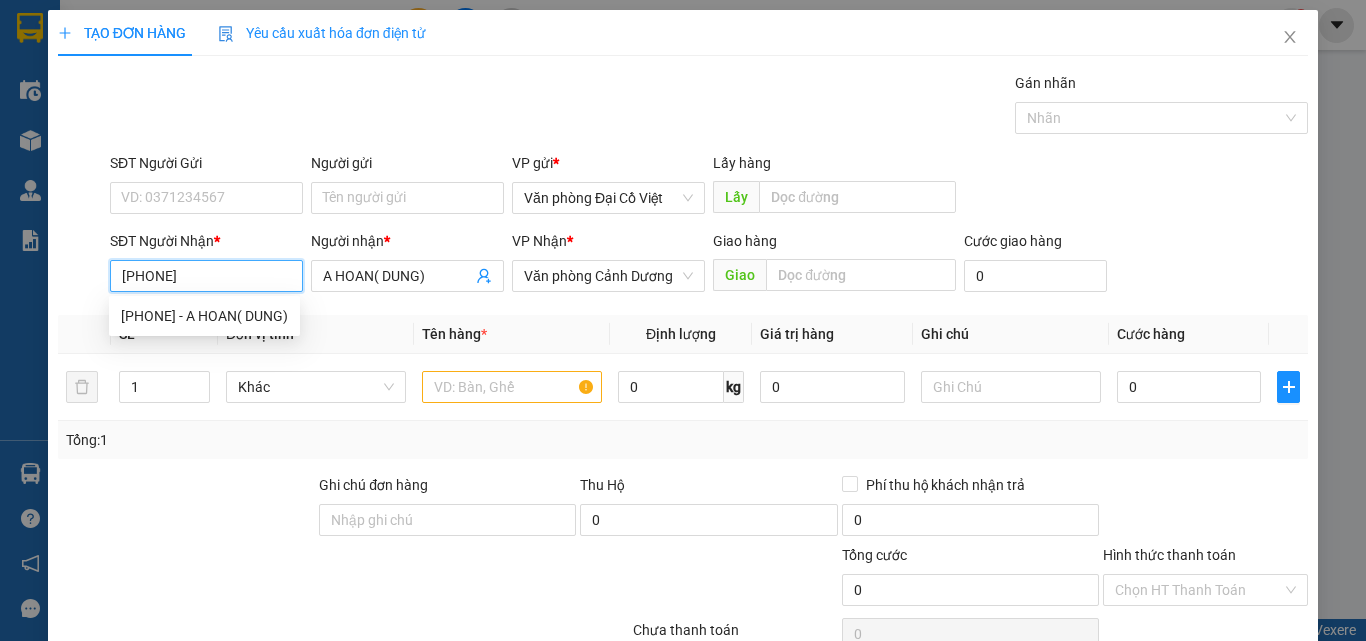 type on "160.000" 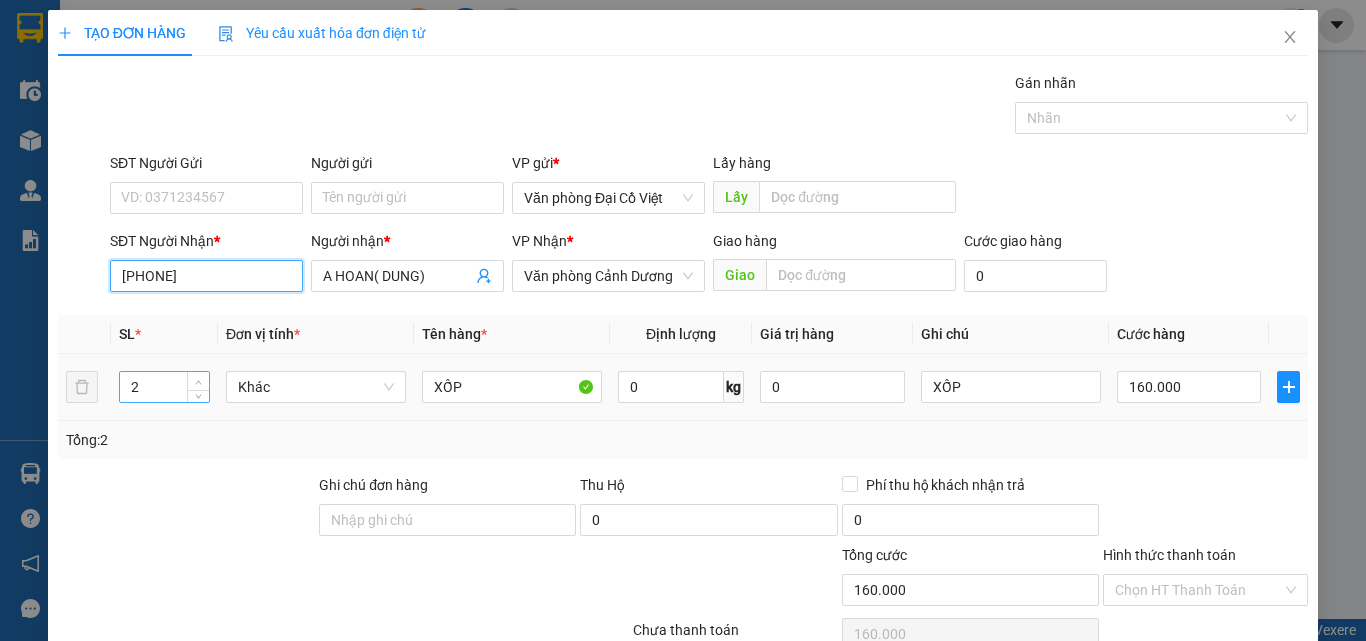 type on "[PHONE]" 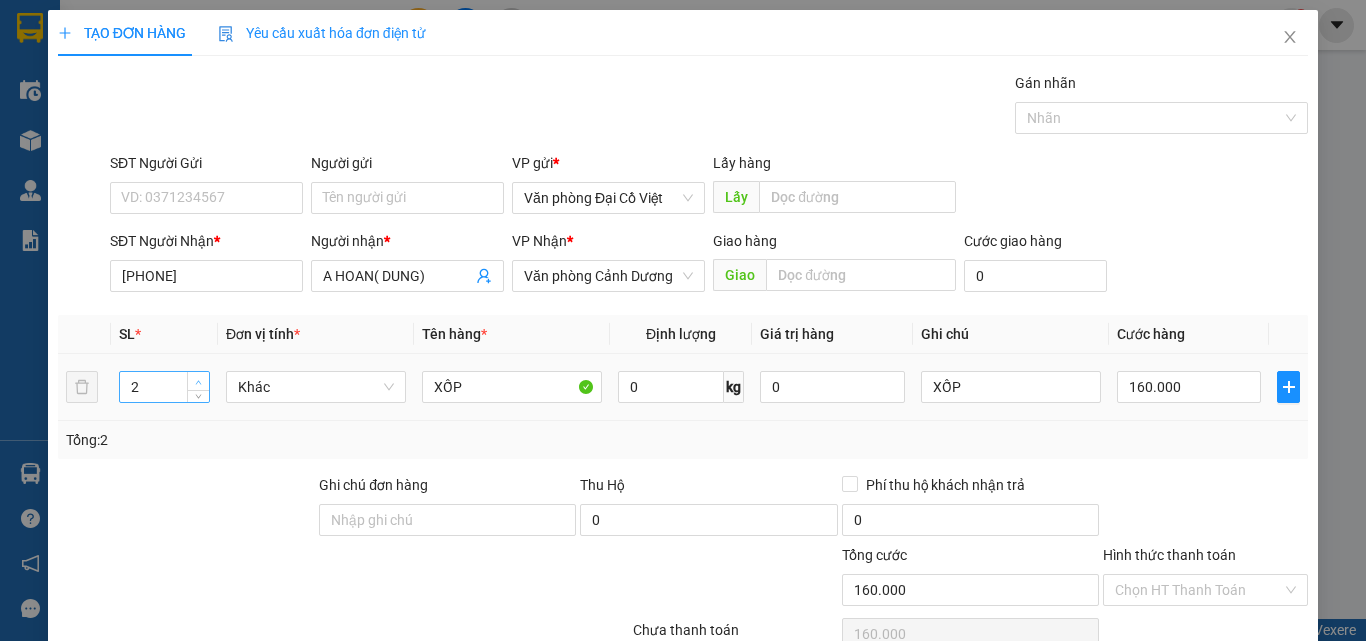 click at bounding box center (199, 382) 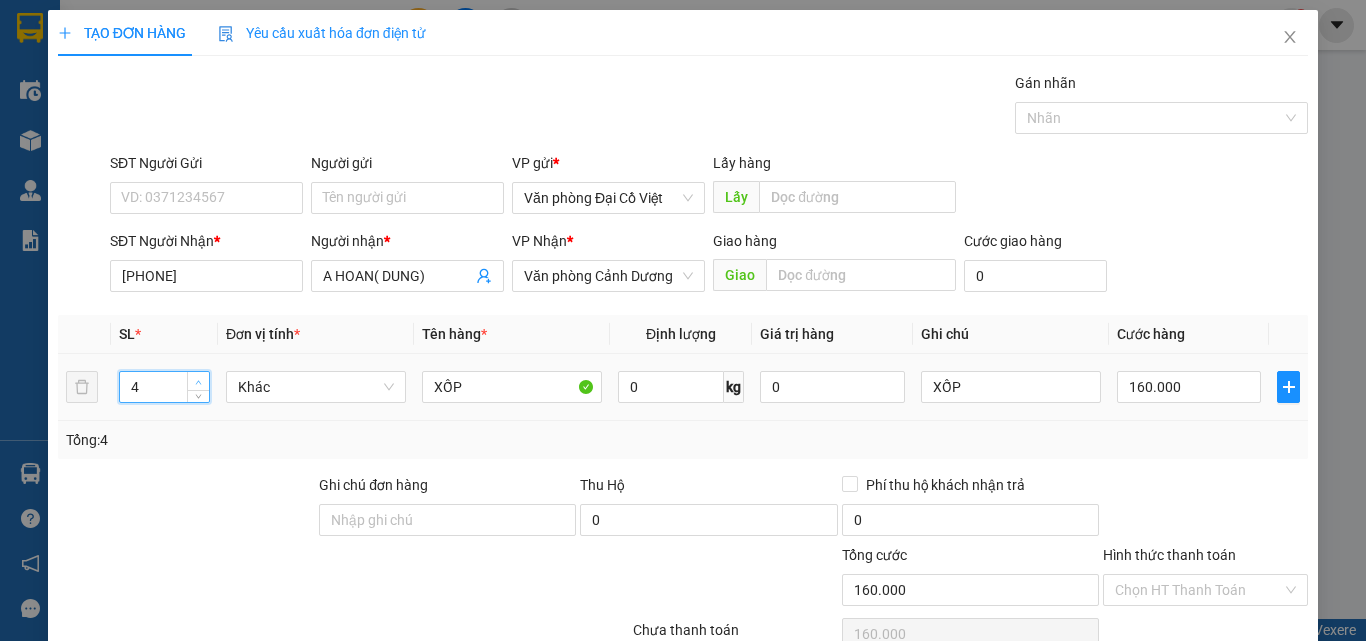 click at bounding box center [199, 382] 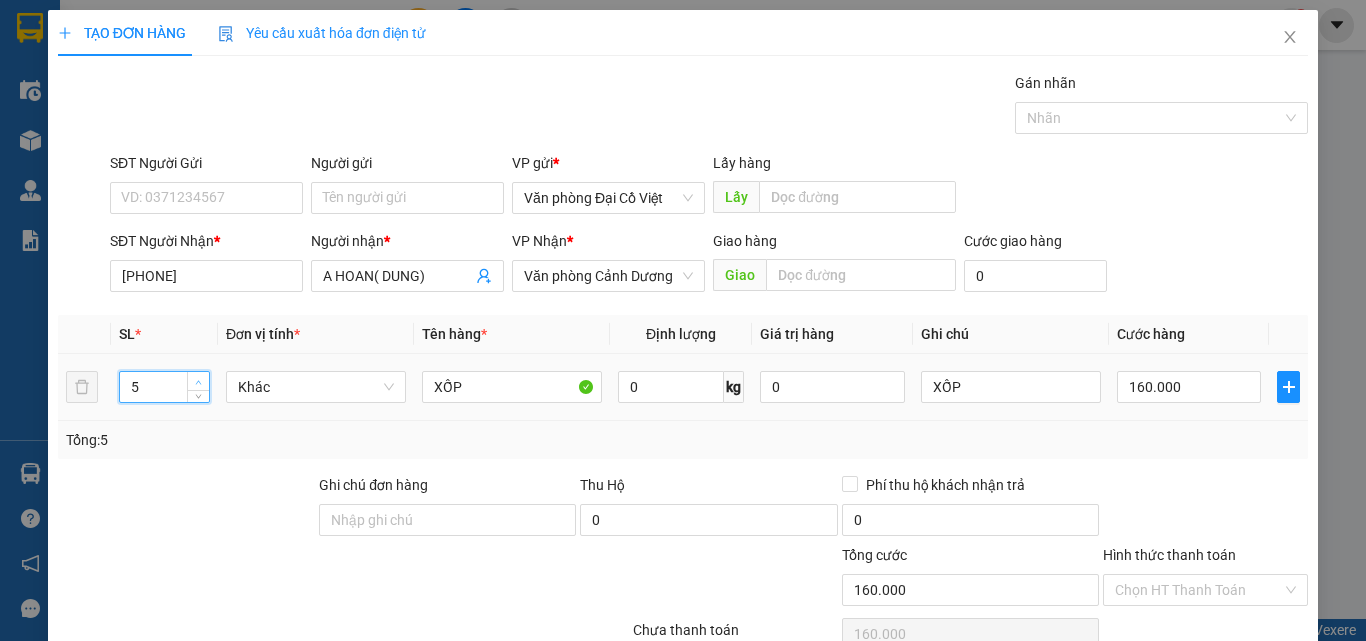 click at bounding box center (199, 382) 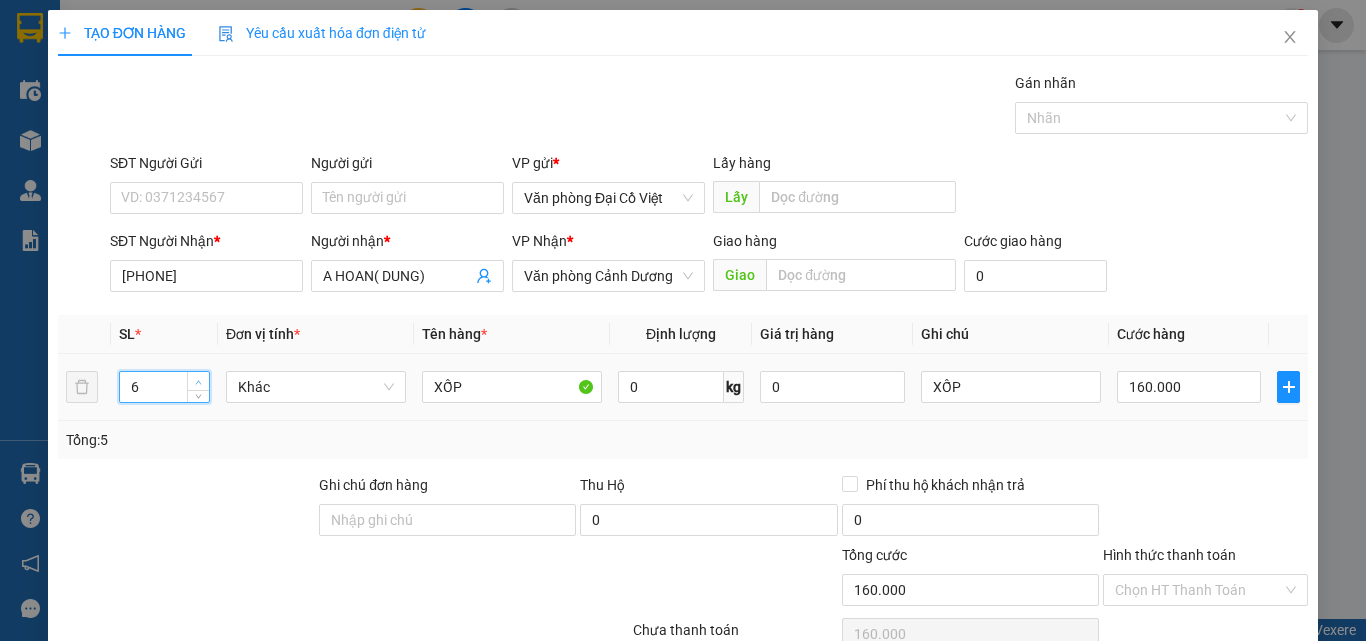 click at bounding box center [199, 382] 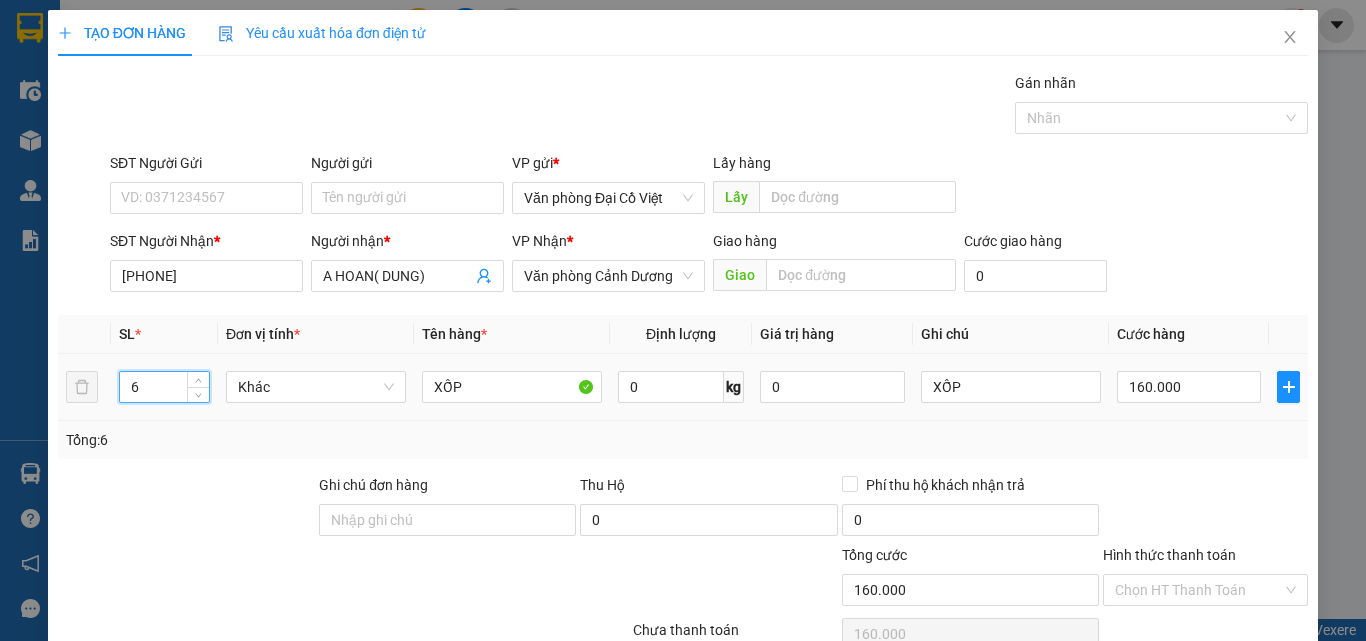 click on "6" at bounding box center (164, 387) 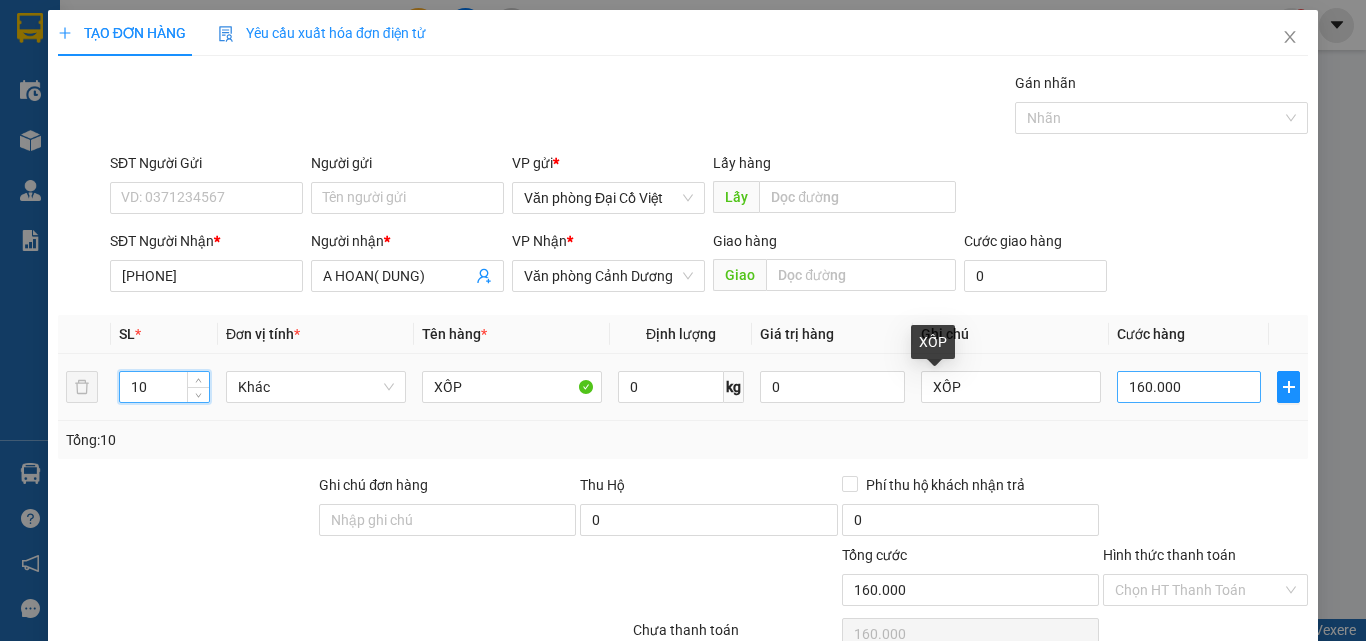 type on "10" 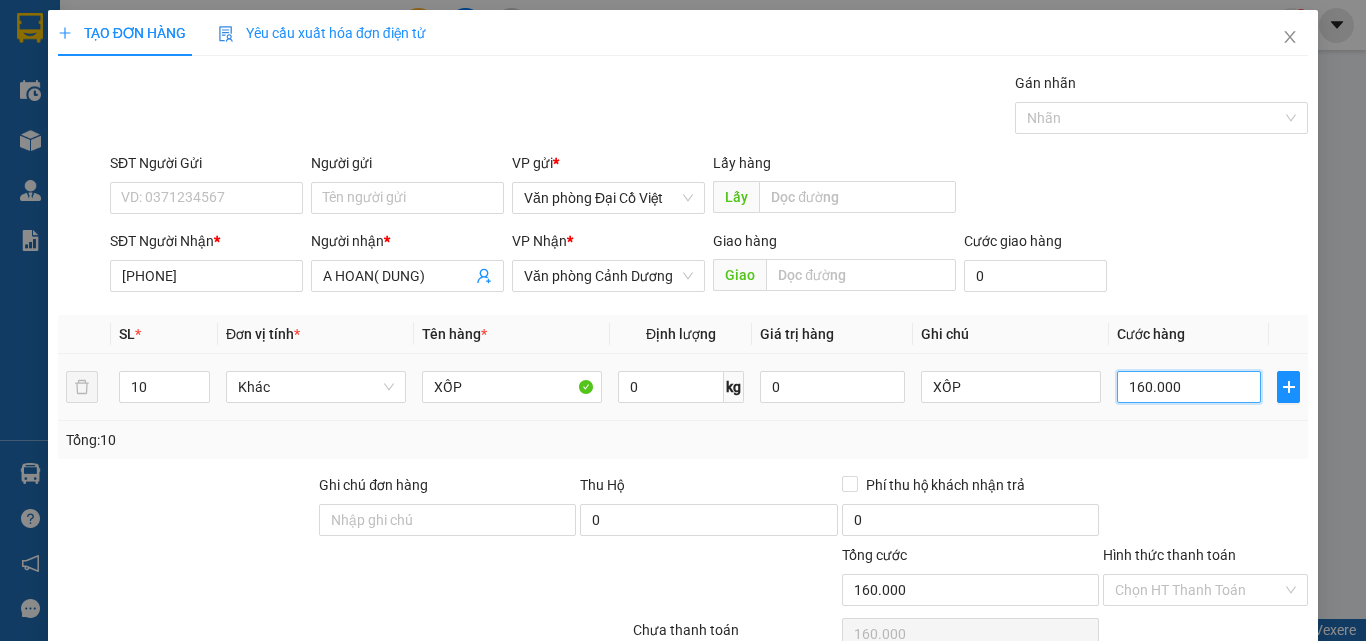 click on "160.000" at bounding box center (1189, 387) 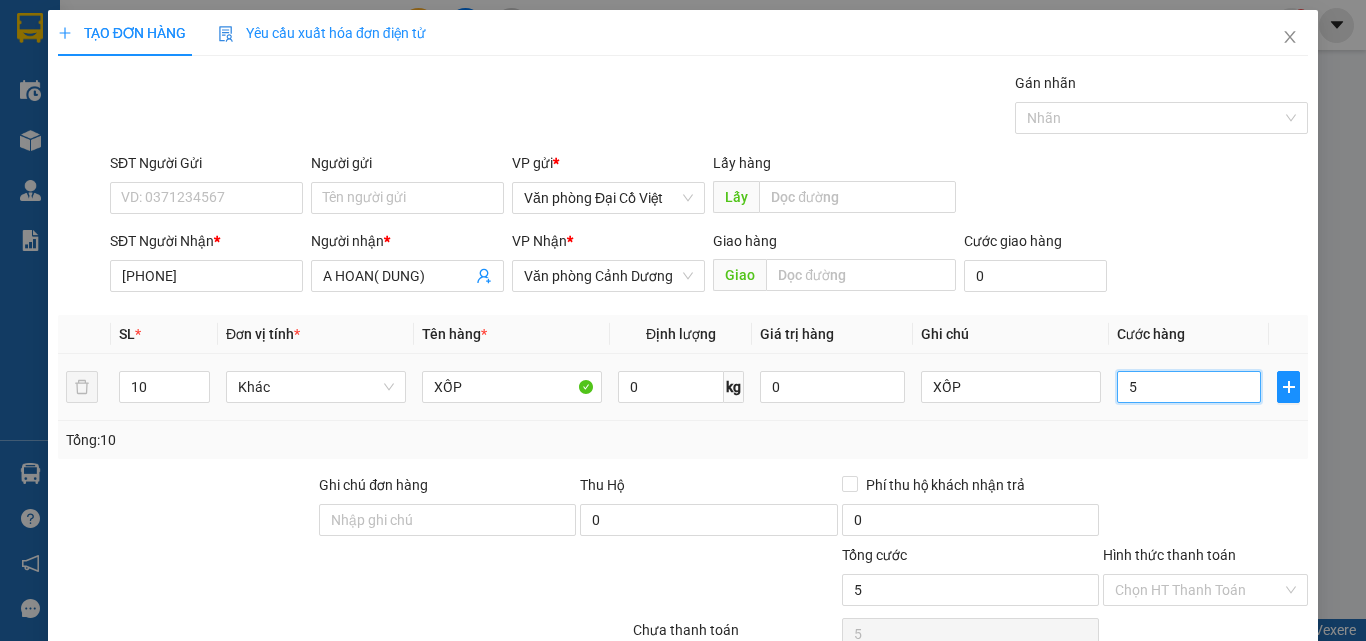 type on "50" 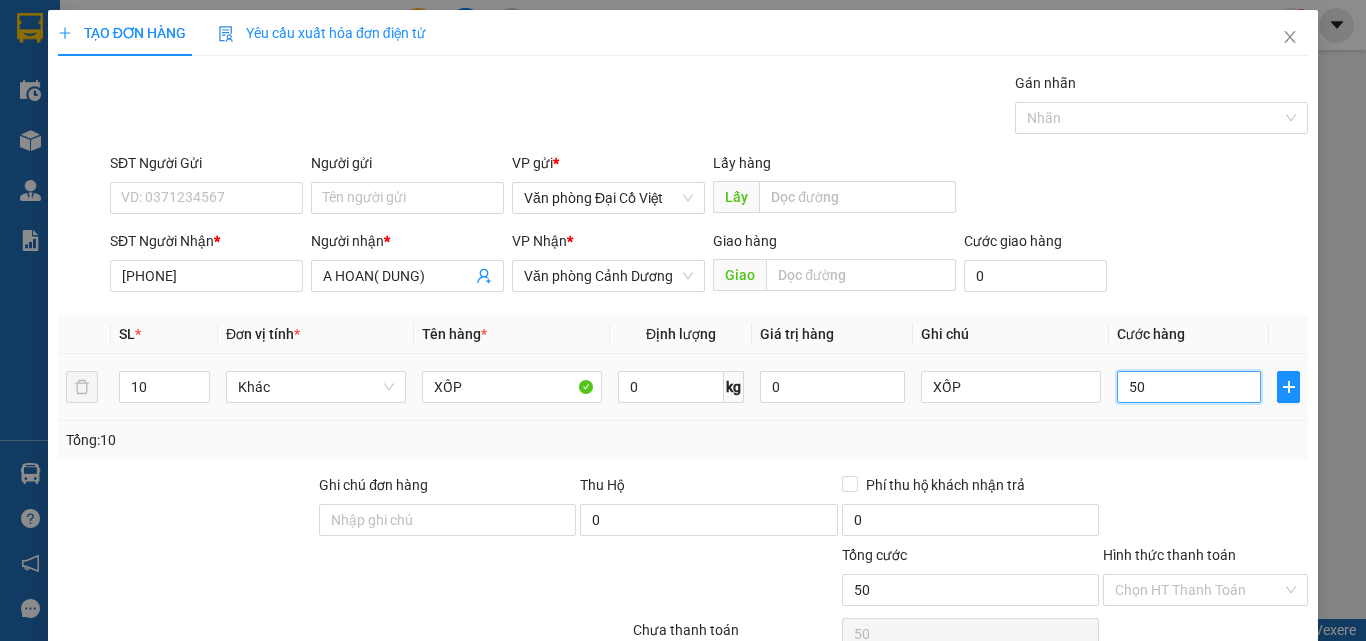 type on "500" 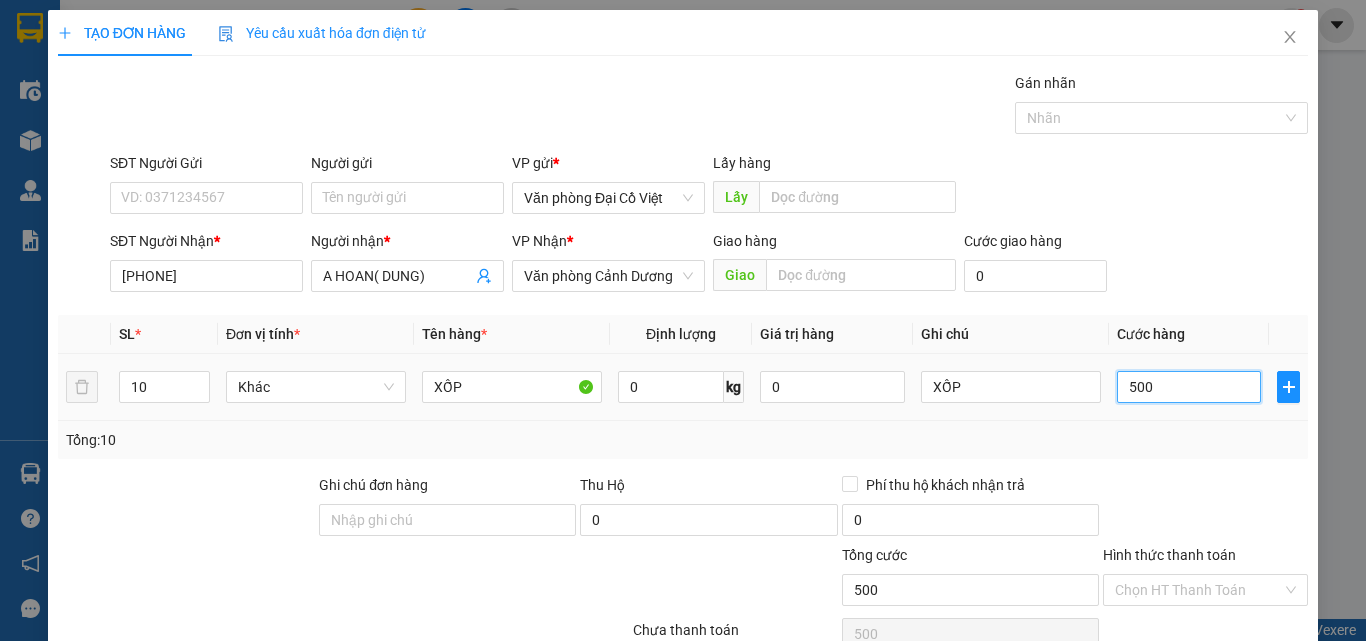type on "500" 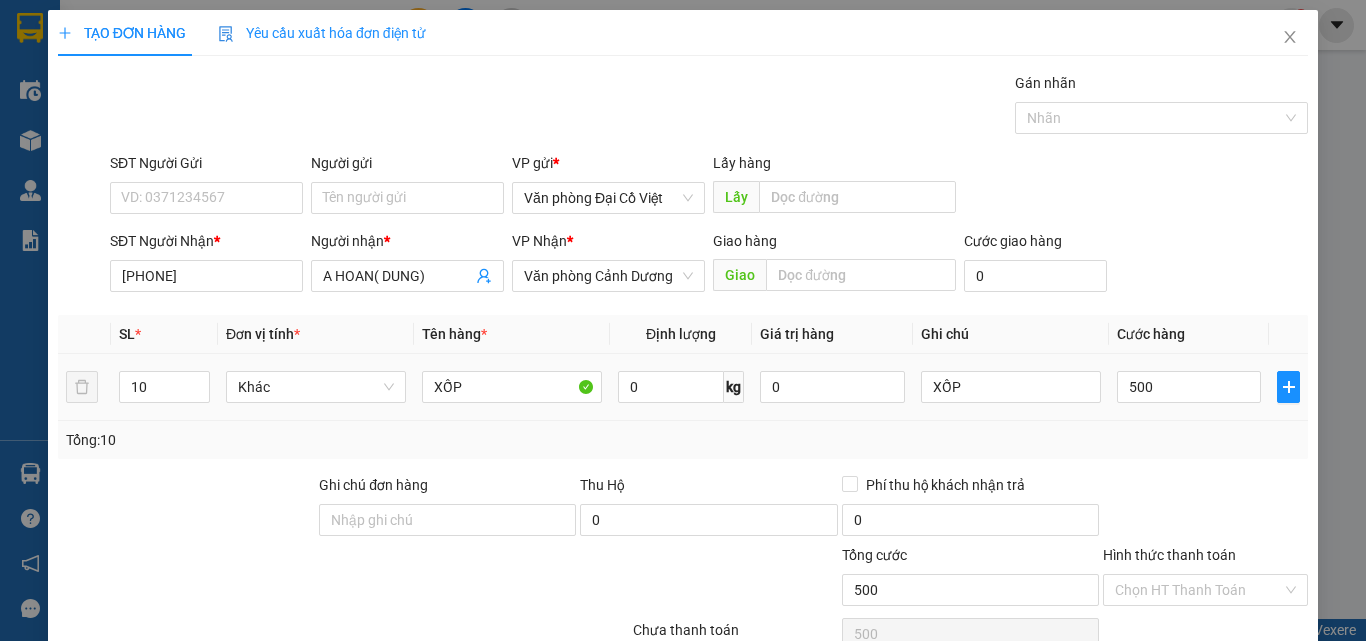type on "500.000" 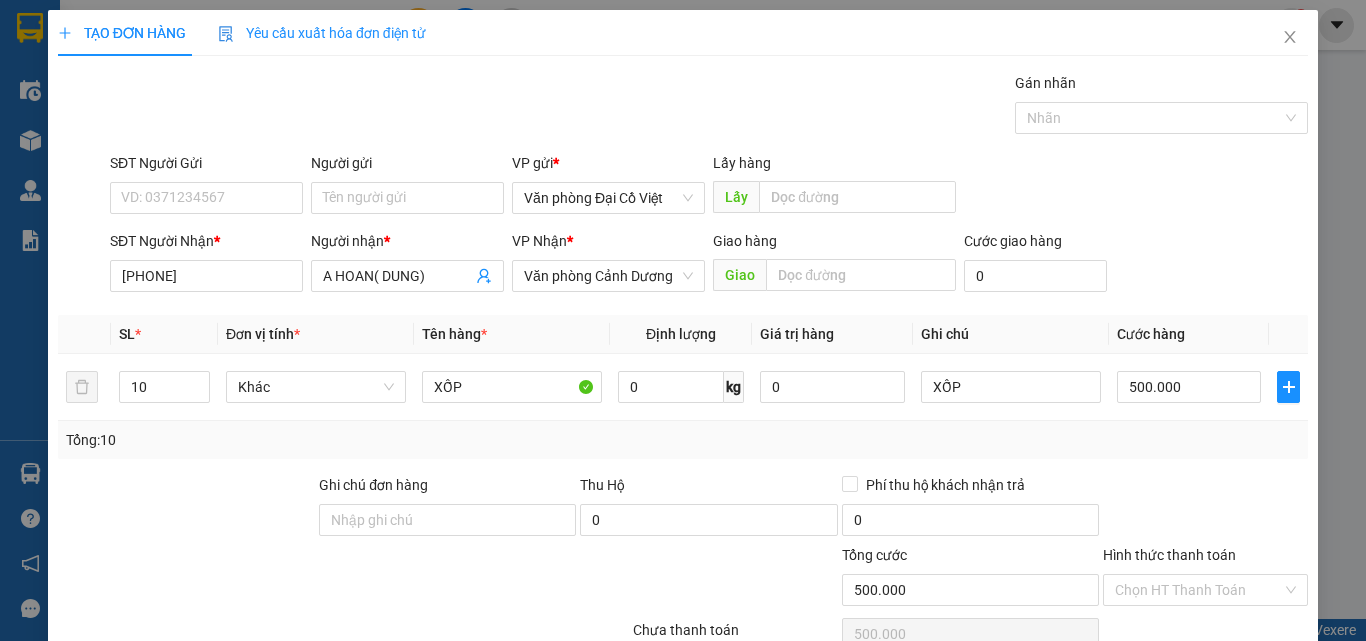 click on "Tổng:  10" at bounding box center [683, 440] 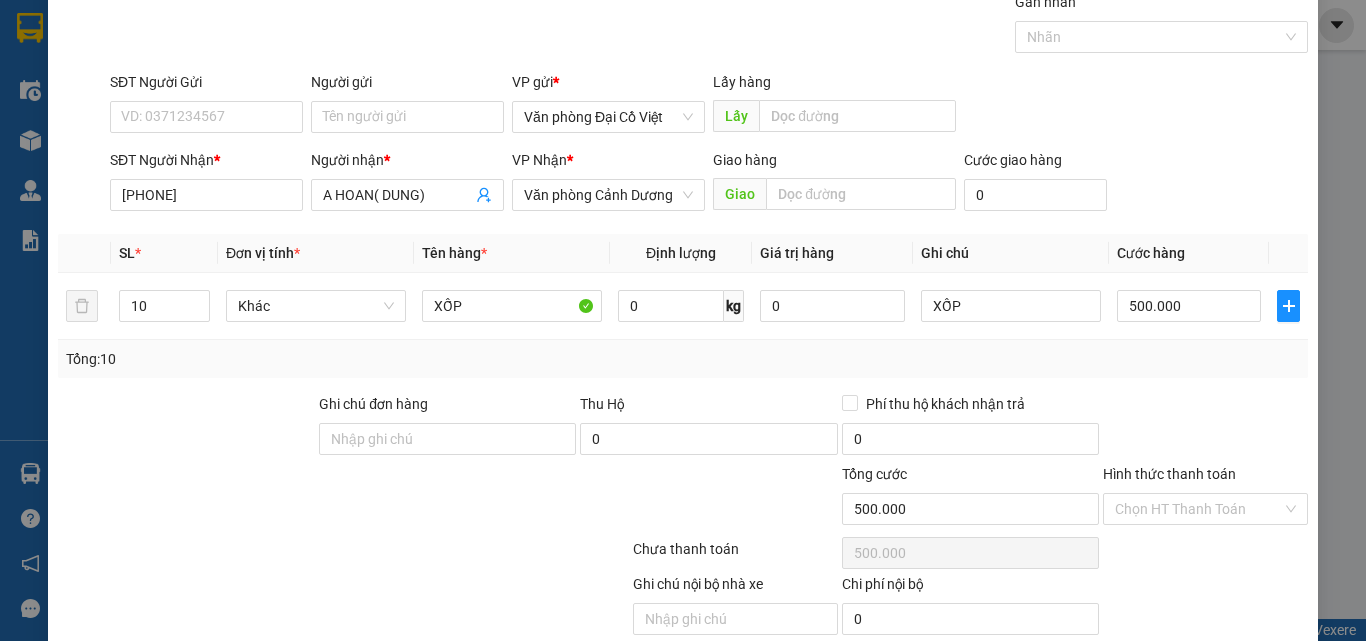 scroll, scrollTop: 161, scrollLeft: 0, axis: vertical 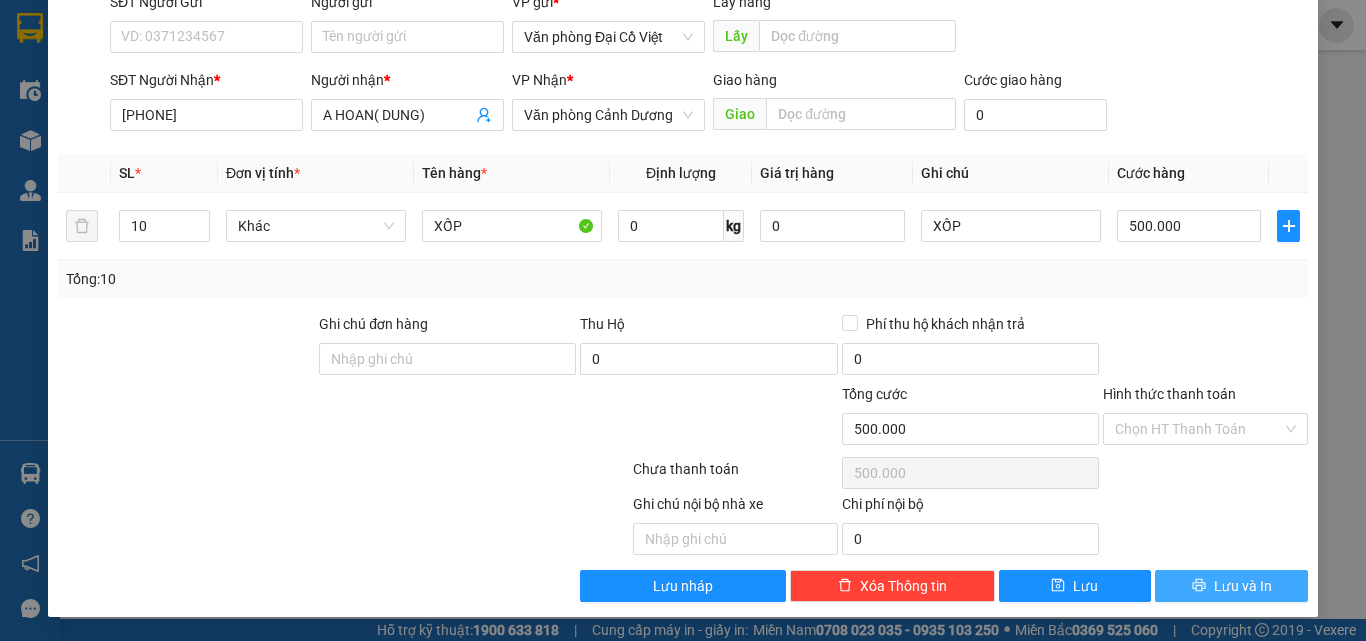 click on "Lưu và In" at bounding box center (1243, 586) 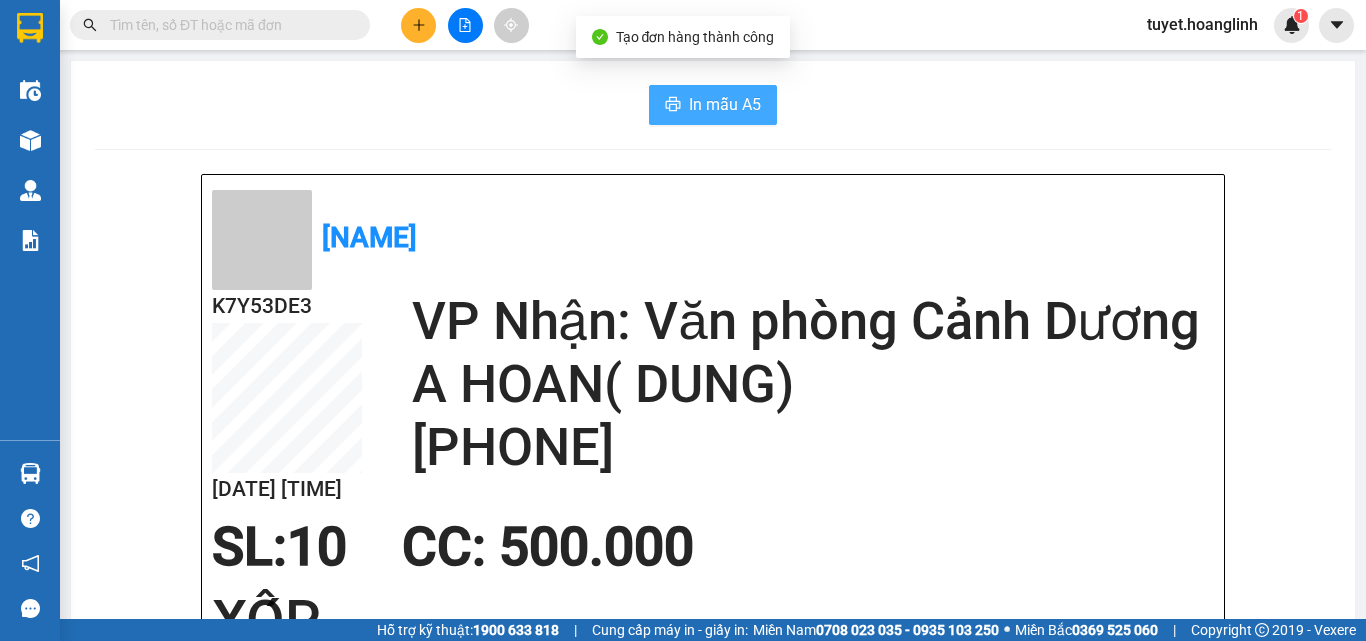 click on "In mẫu A5" at bounding box center [713, 105] 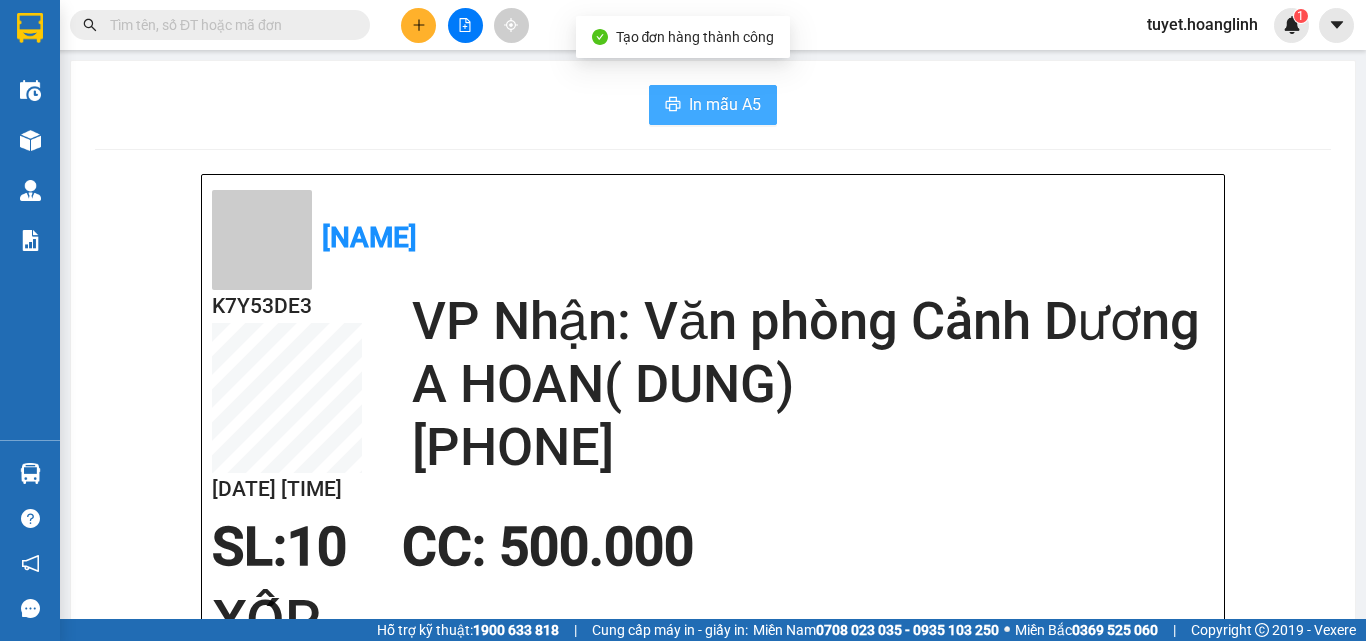 scroll, scrollTop: 0, scrollLeft: 0, axis: both 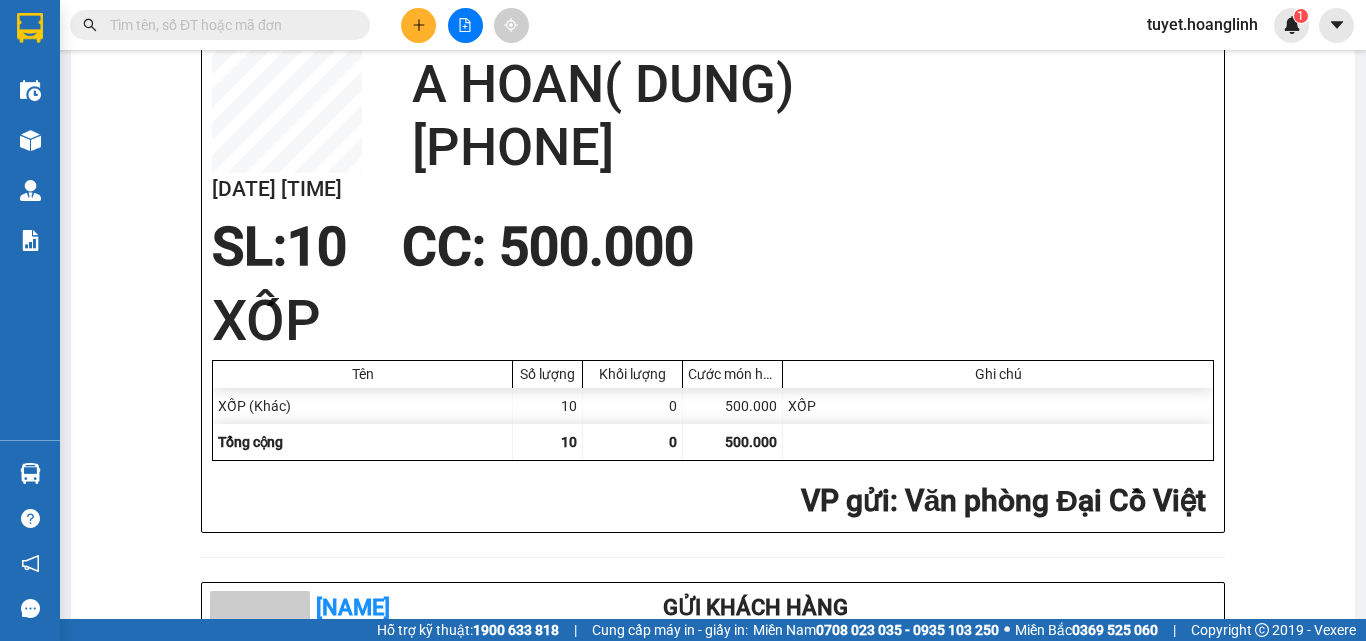 click on "Kết quả tìm kiếm ( 0 )  Bộ lọc  No Data [LAST] 1" at bounding box center [683, 25] 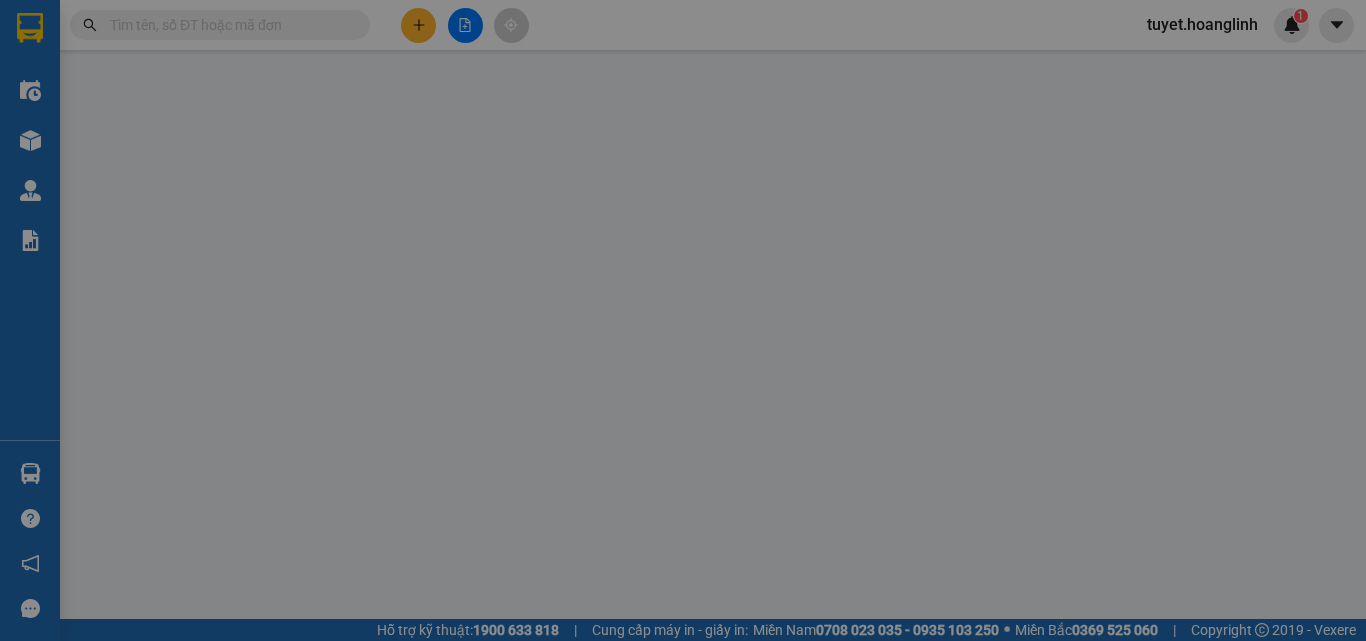 scroll, scrollTop: 0, scrollLeft: 0, axis: both 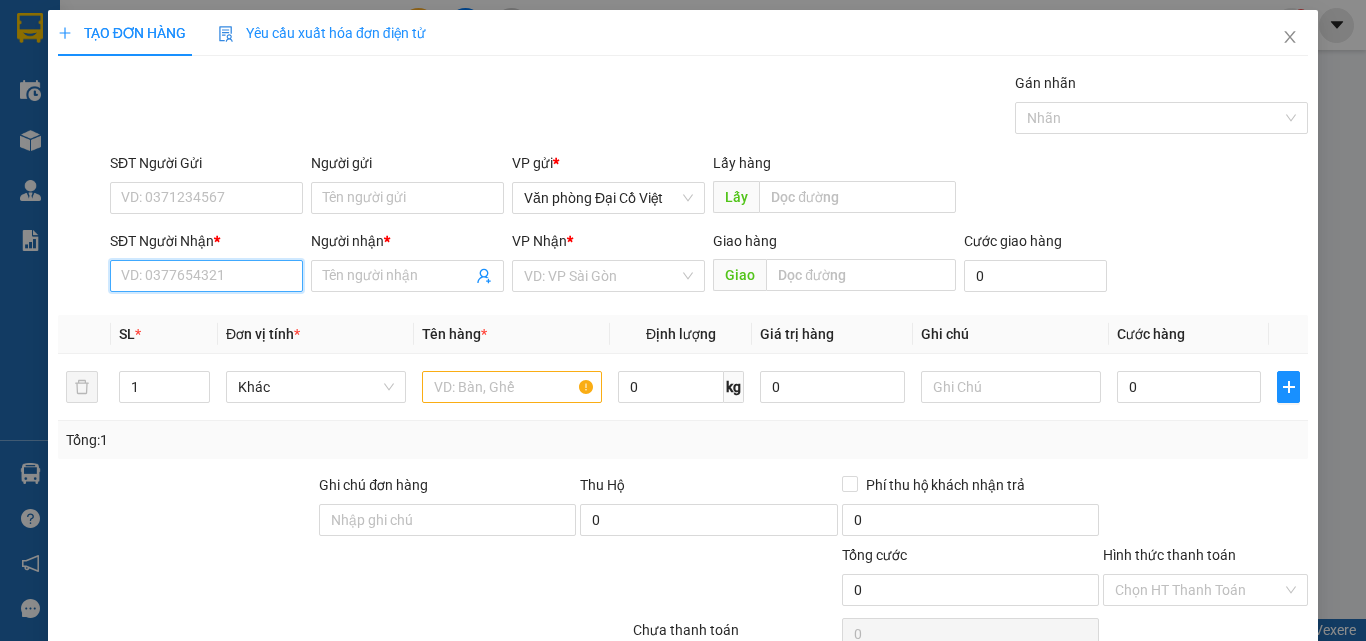 click on "SĐT Người Nhận  *" at bounding box center [206, 276] 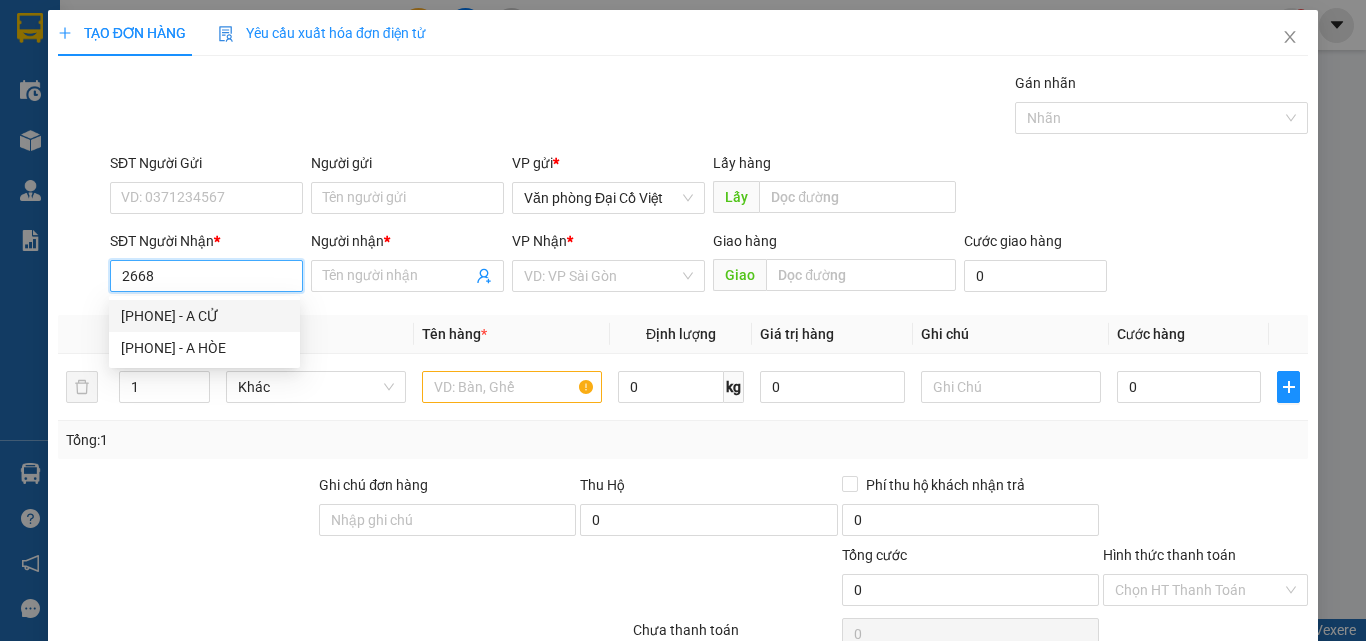 click on "[PHONE] - A CỬ" at bounding box center (204, 316) 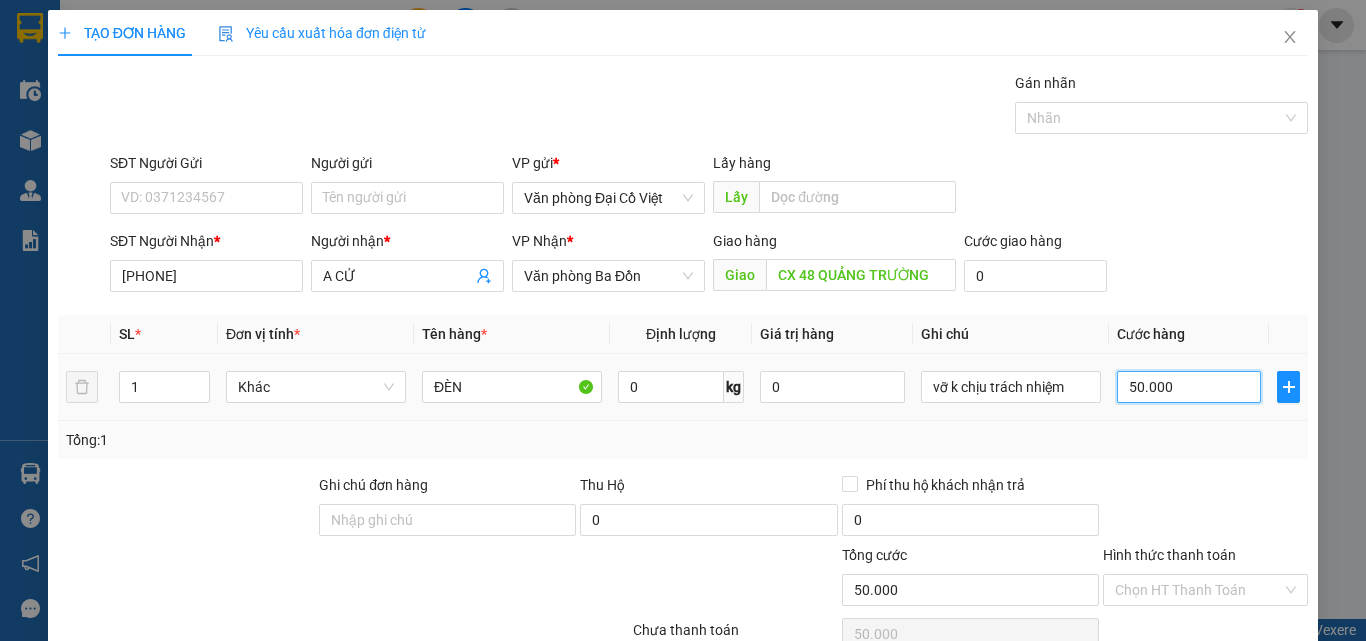 click on "50.000" at bounding box center (1189, 387) 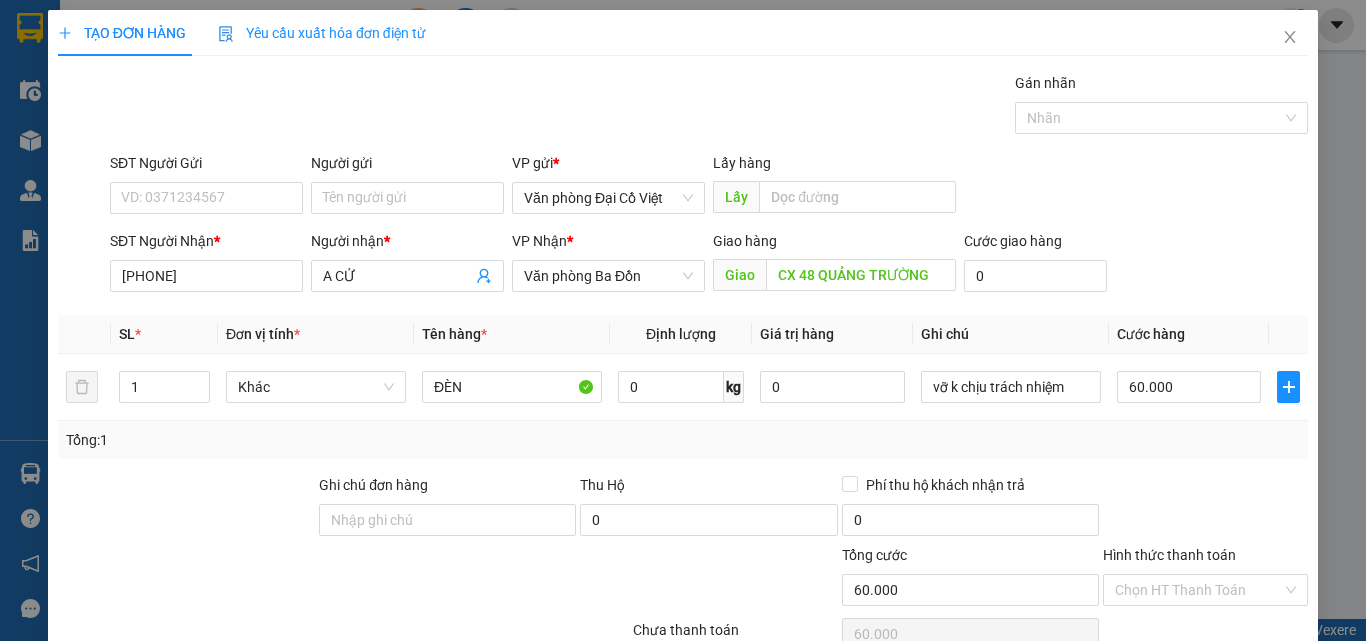 click on "Tổng:  1" at bounding box center [683, 440] 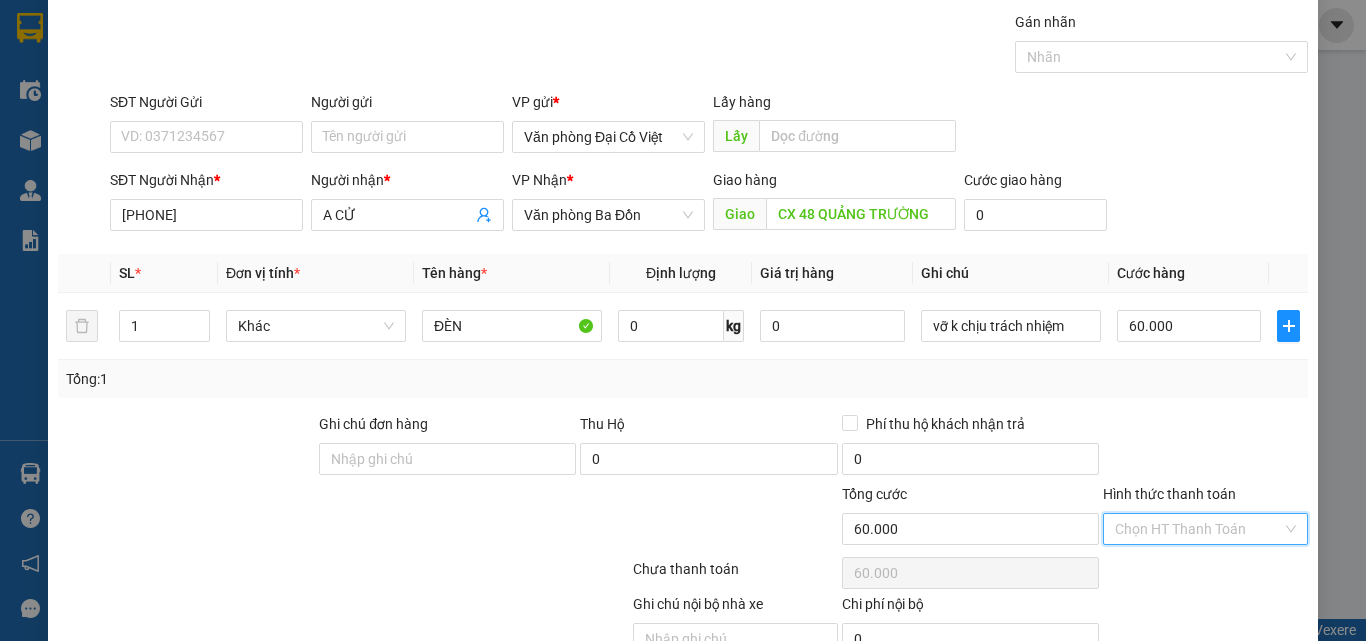 click on "Hình thức thanh toán" at bounding box center (1198, 529) 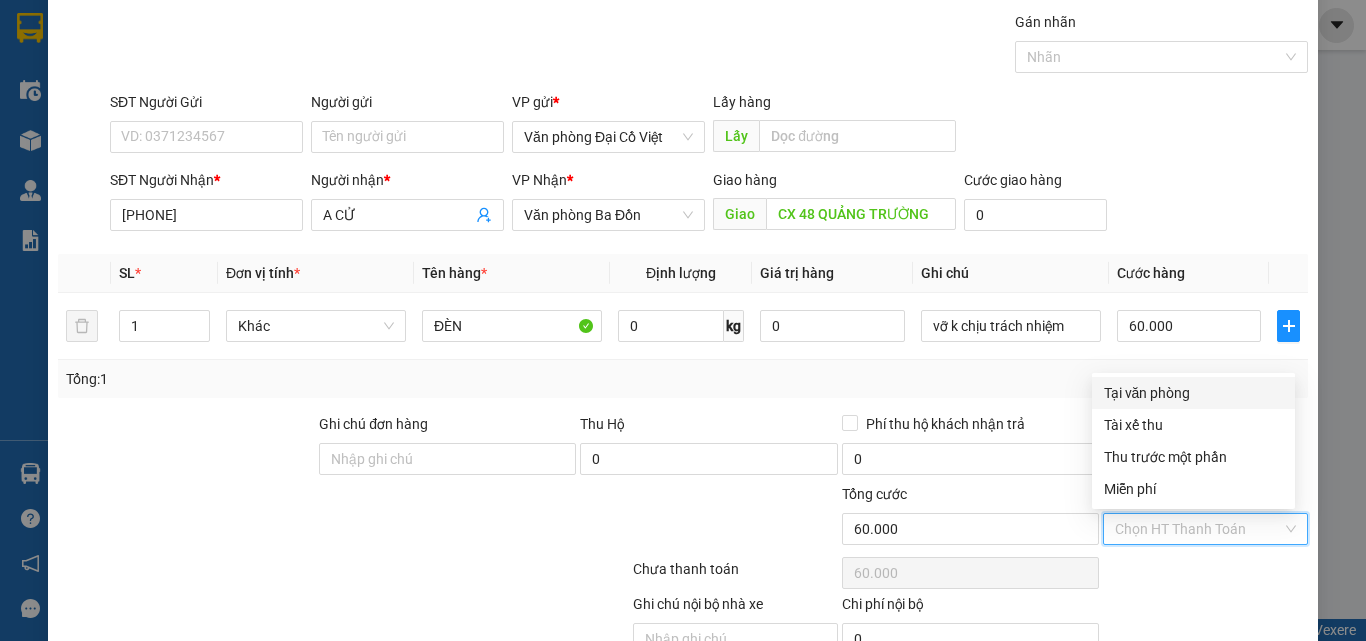 click on "Tại văn phòng" at bounding box center [1193, 393] 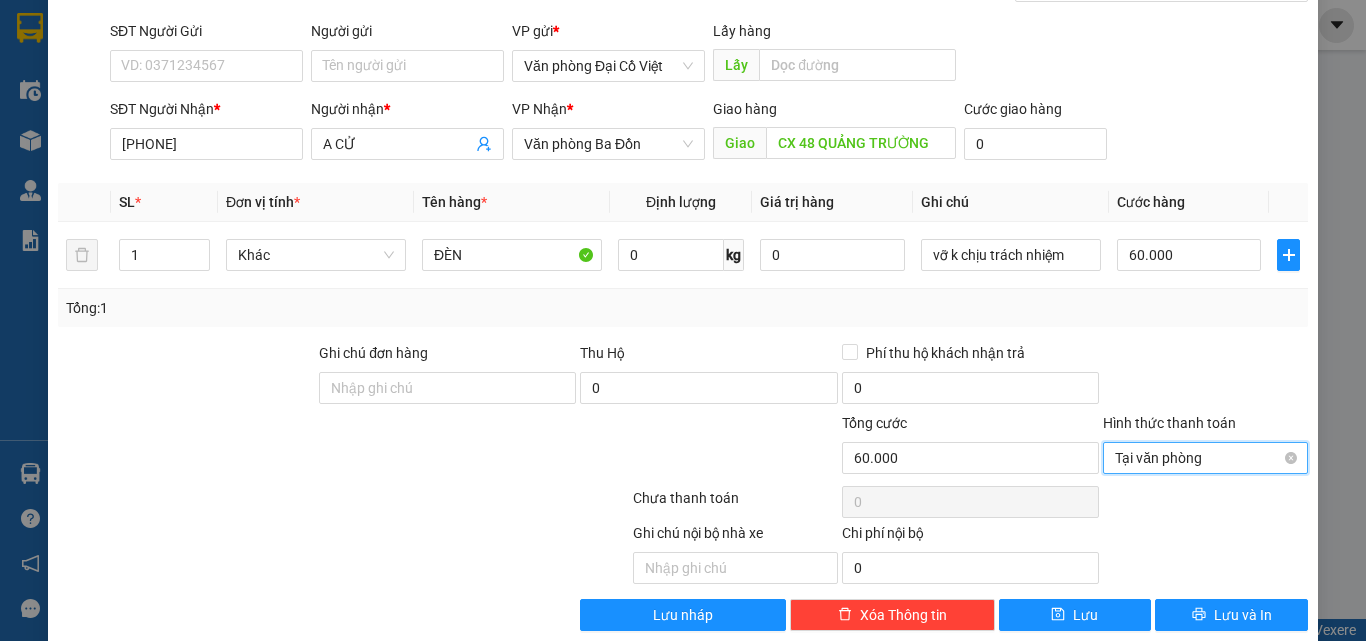 scroll, scrollTop: 161, scrollLeft: 0, axis: vertical 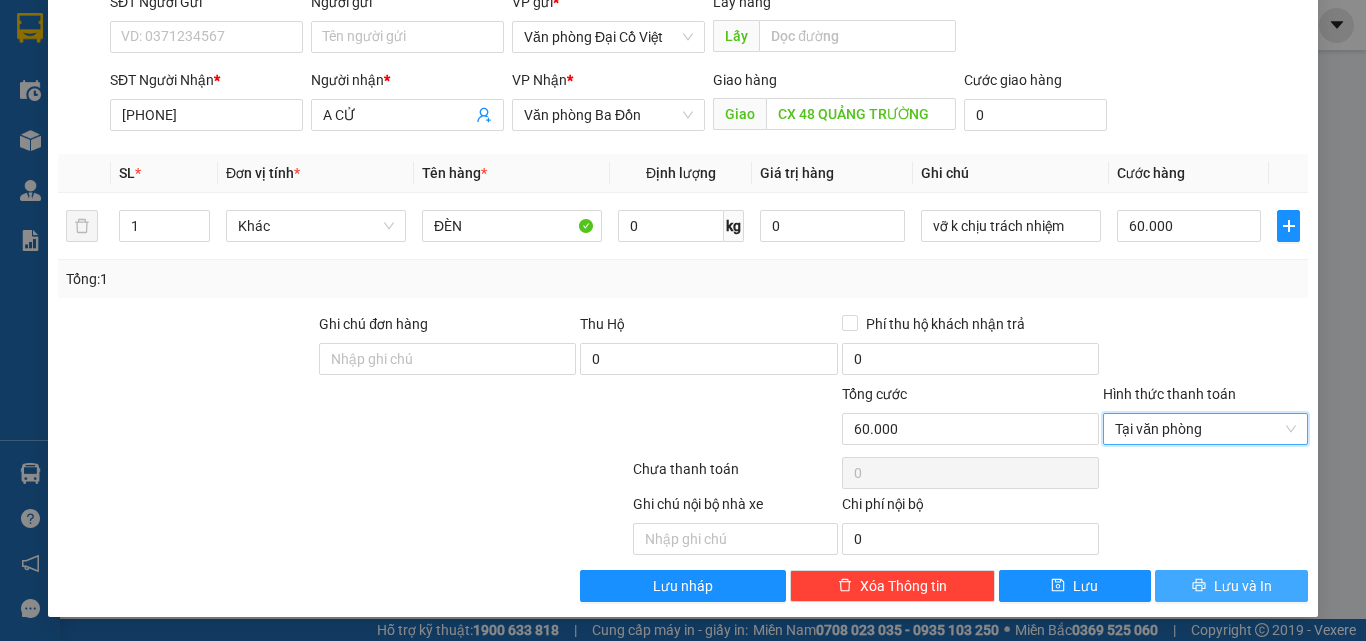 click on "Lưu và In" at bounding box center [1243, 586] 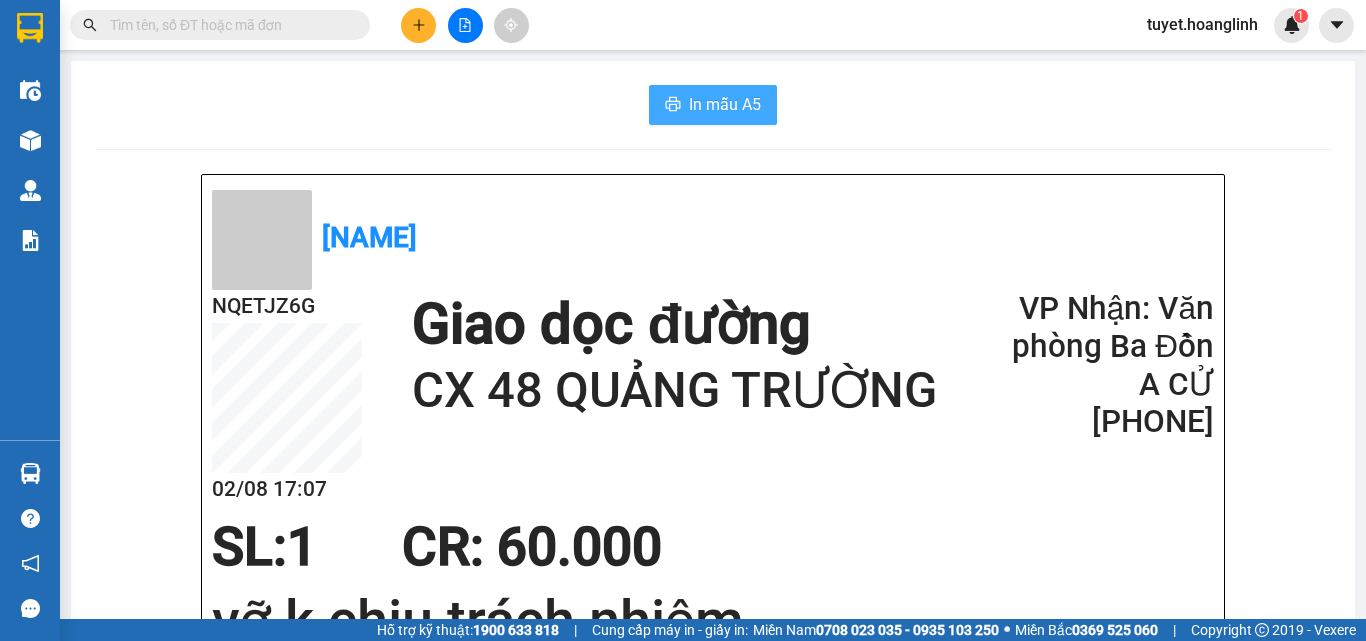 click on "In mẫu A5" at bounding box center [725, 104] 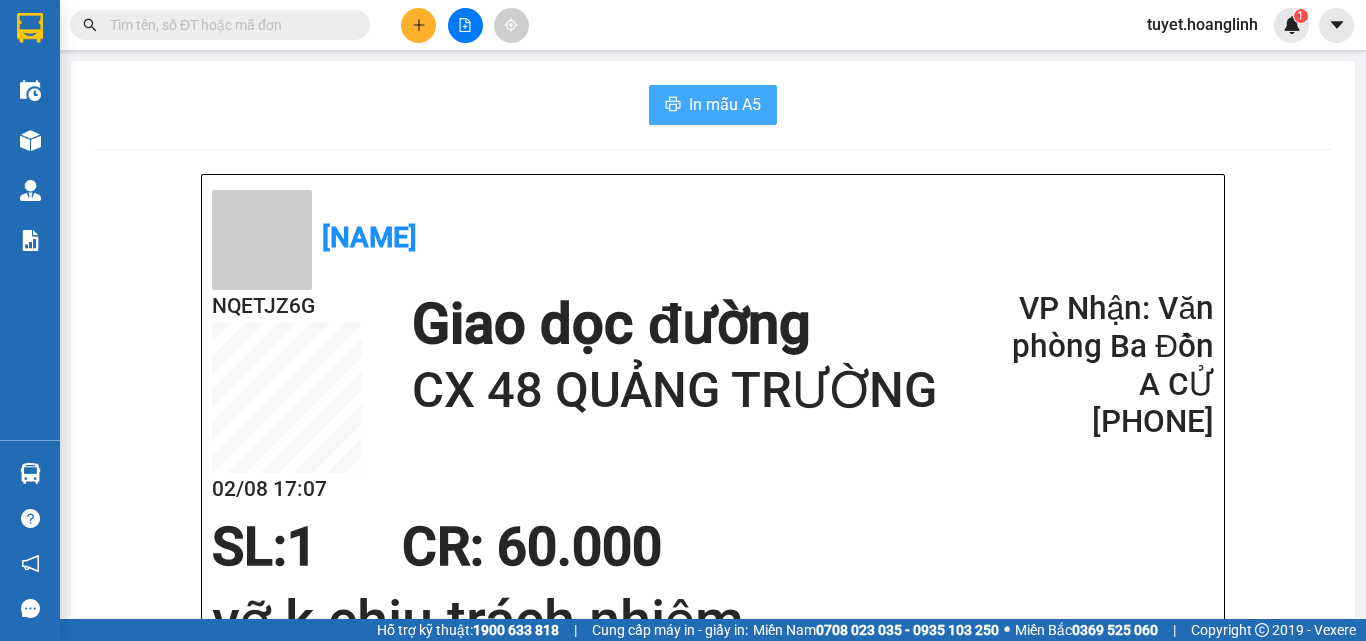 scroll, scrollTop: 0, scrollLeft: 0, axis: both 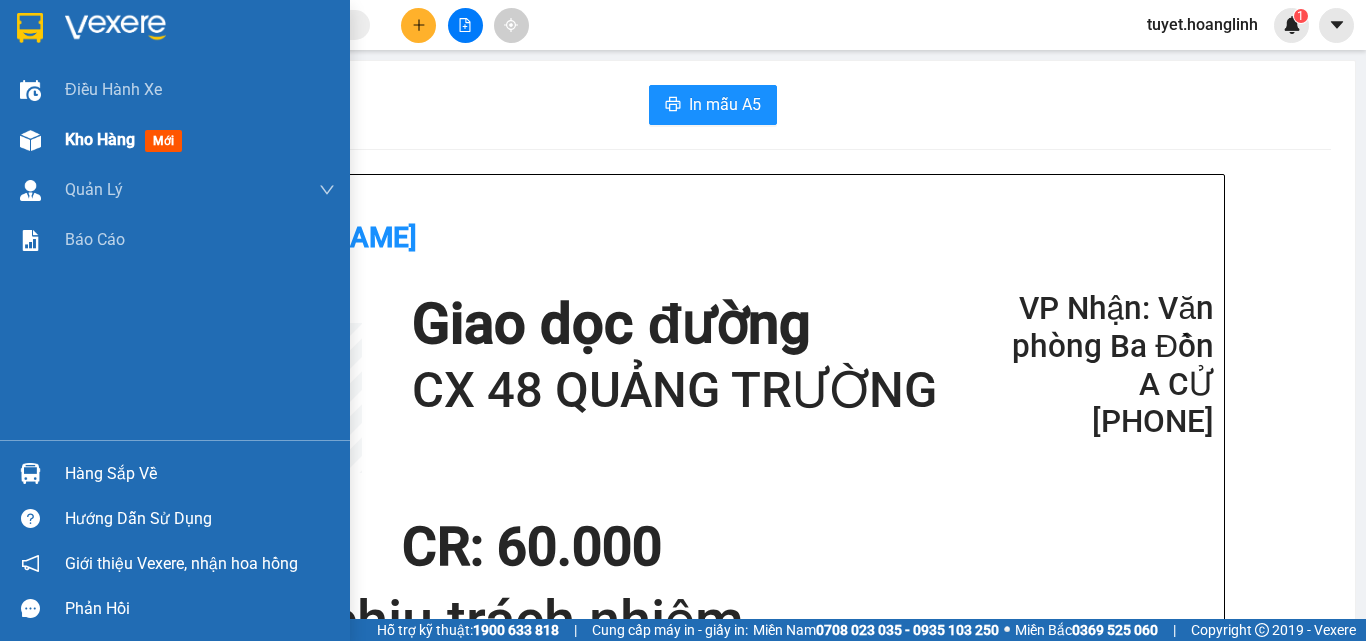 click on "Kho hàng mới" at bounding box center (200, 140) 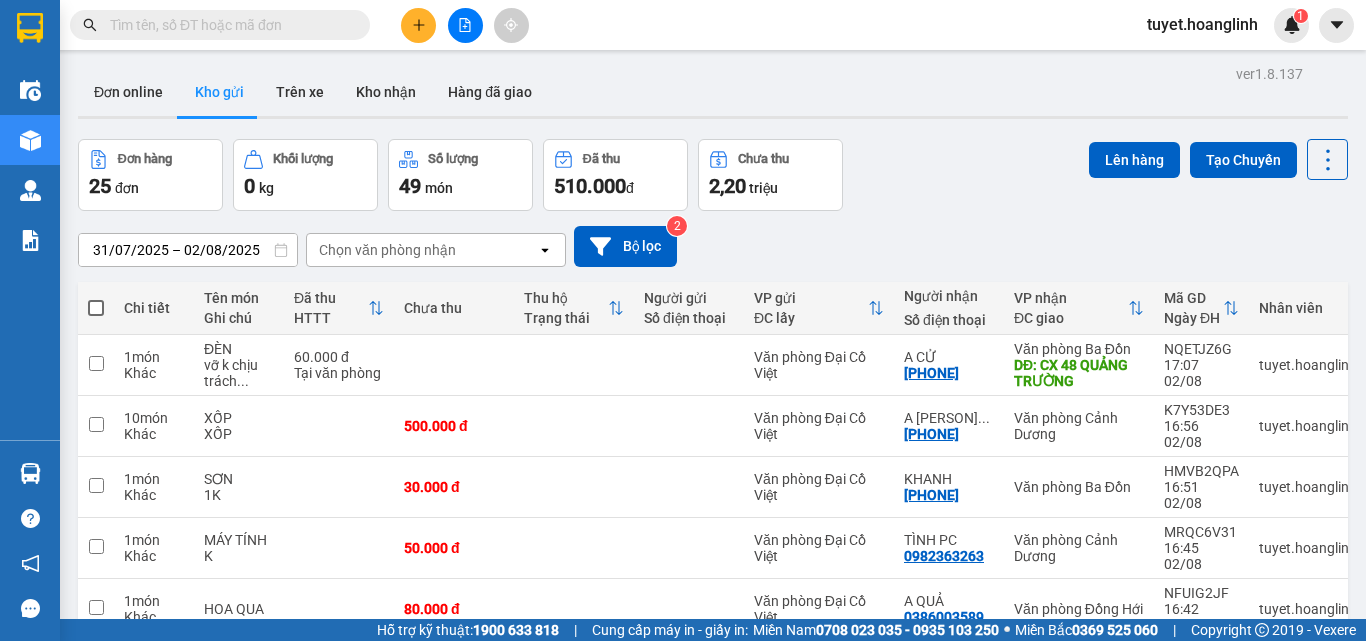 scroll, scrollTop: 288, scrollLeft: 0, axis: vertical 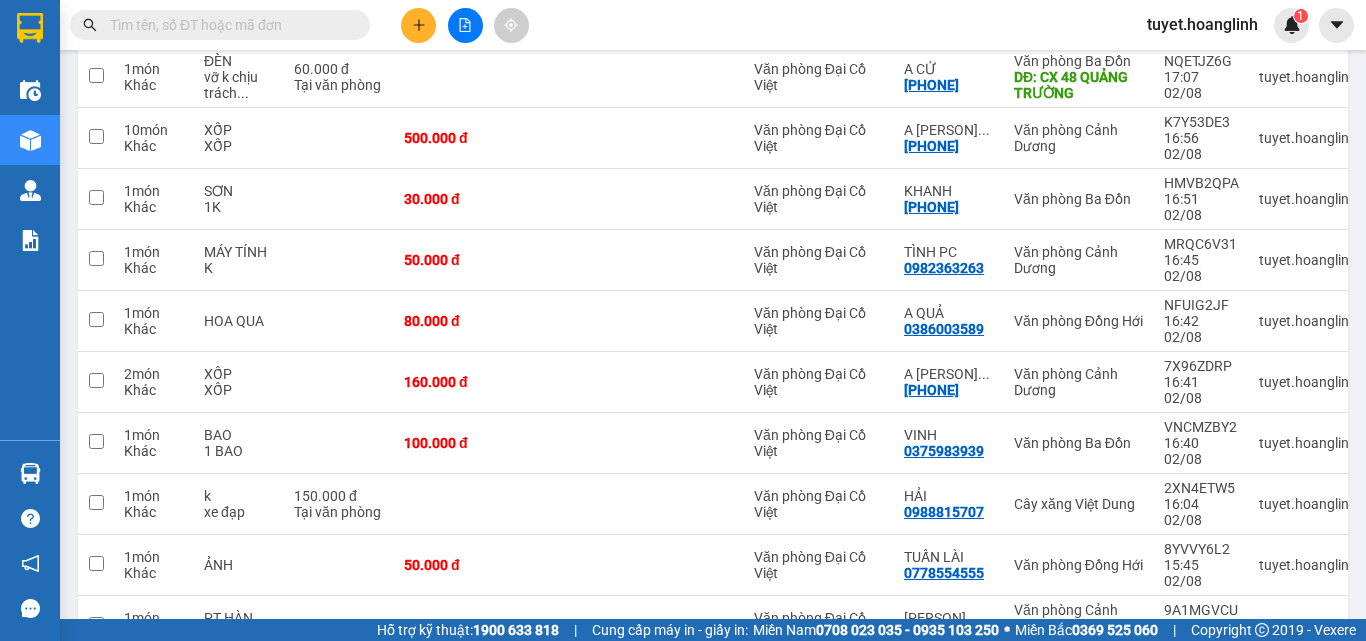 click on "3" at bounding box center (1130, 689) 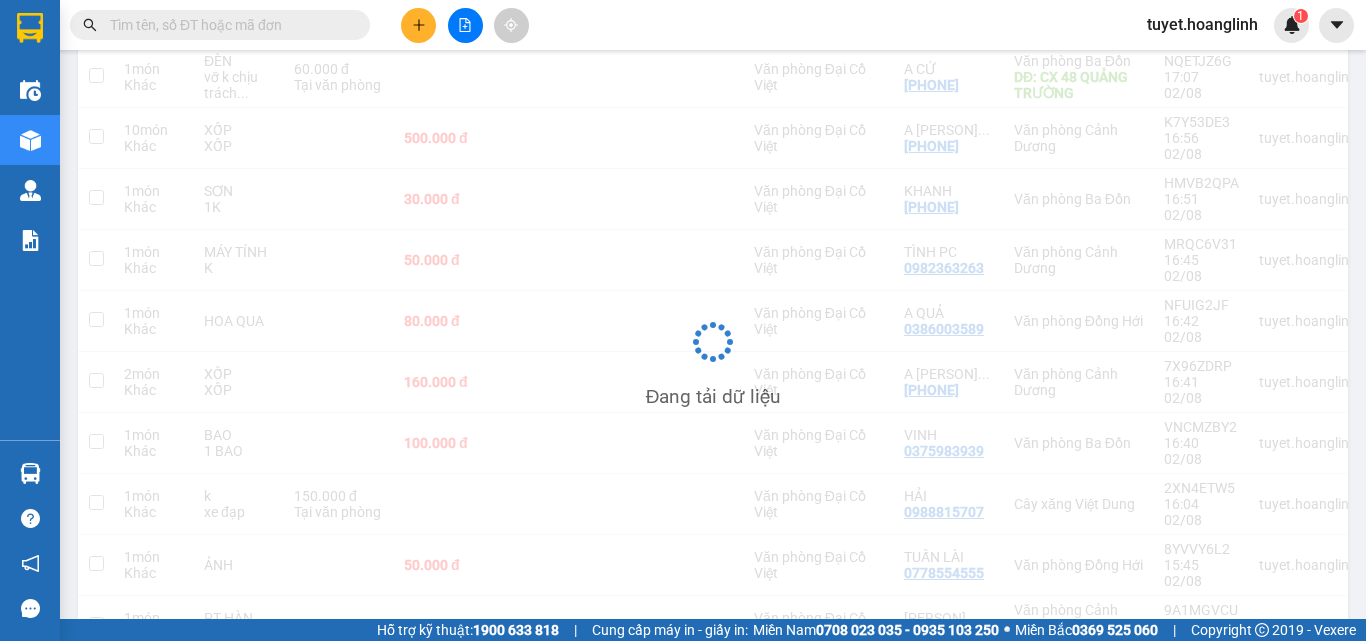 scroll, scrollTop: 92, scrollLeft: 0, axis: vertical 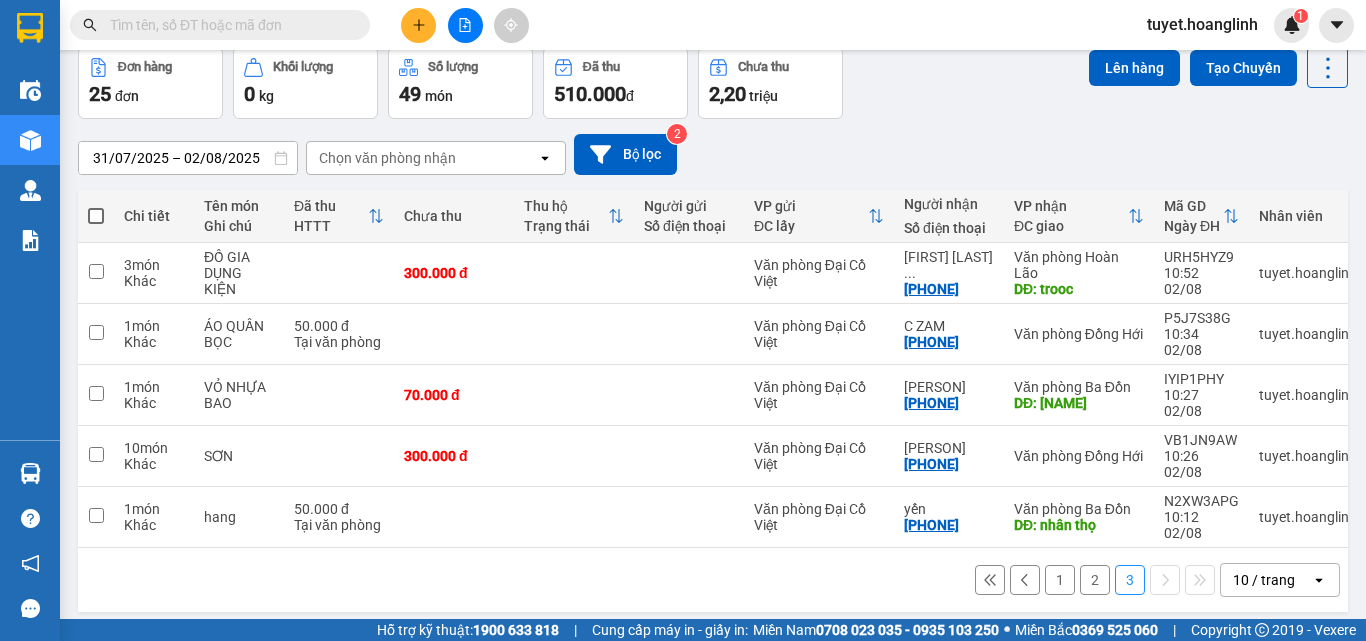 click on "2" at bounding box center (1095, 580) 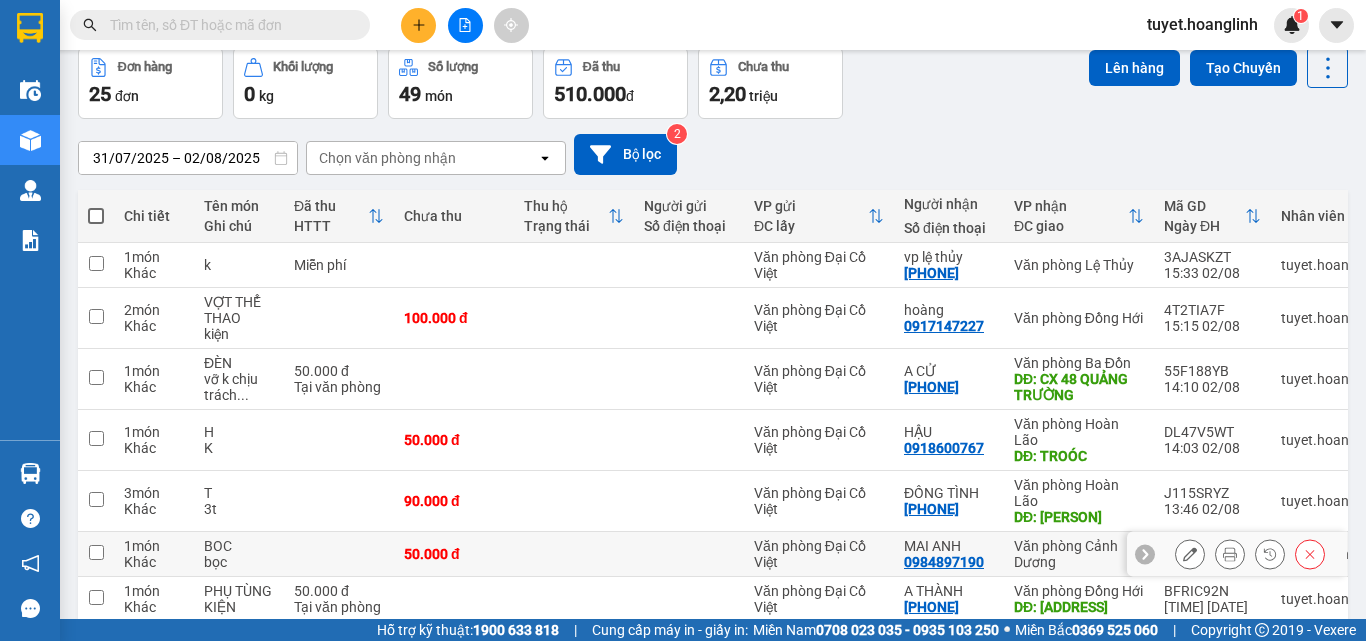 scroll, scrollTop: 192, scrollLeft: 0, axis: vertical 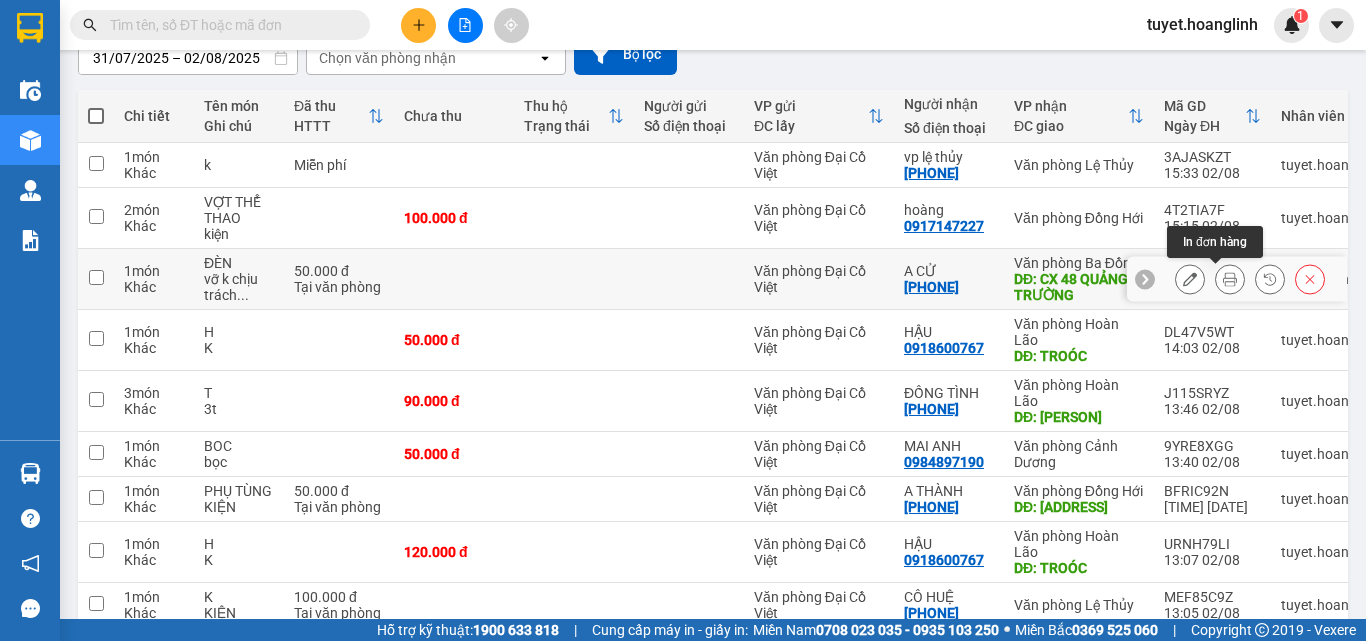 click 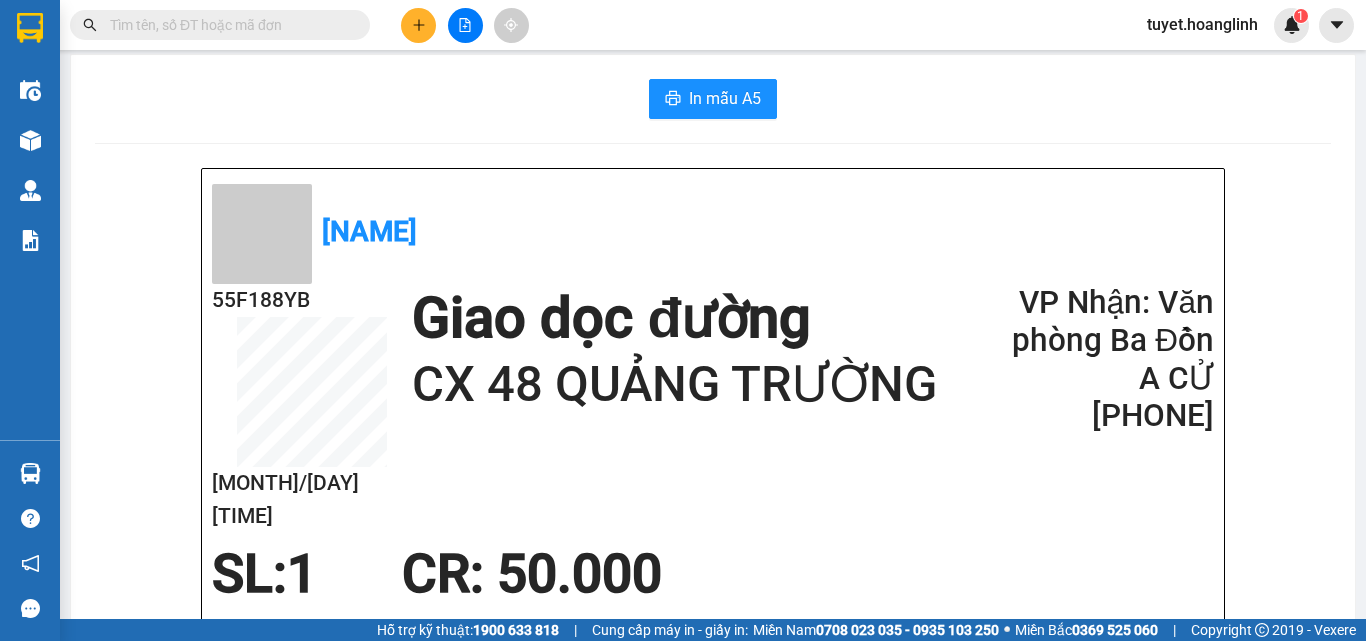 scroll, scrollTop: 0, scrollLeft: 0, axis: both 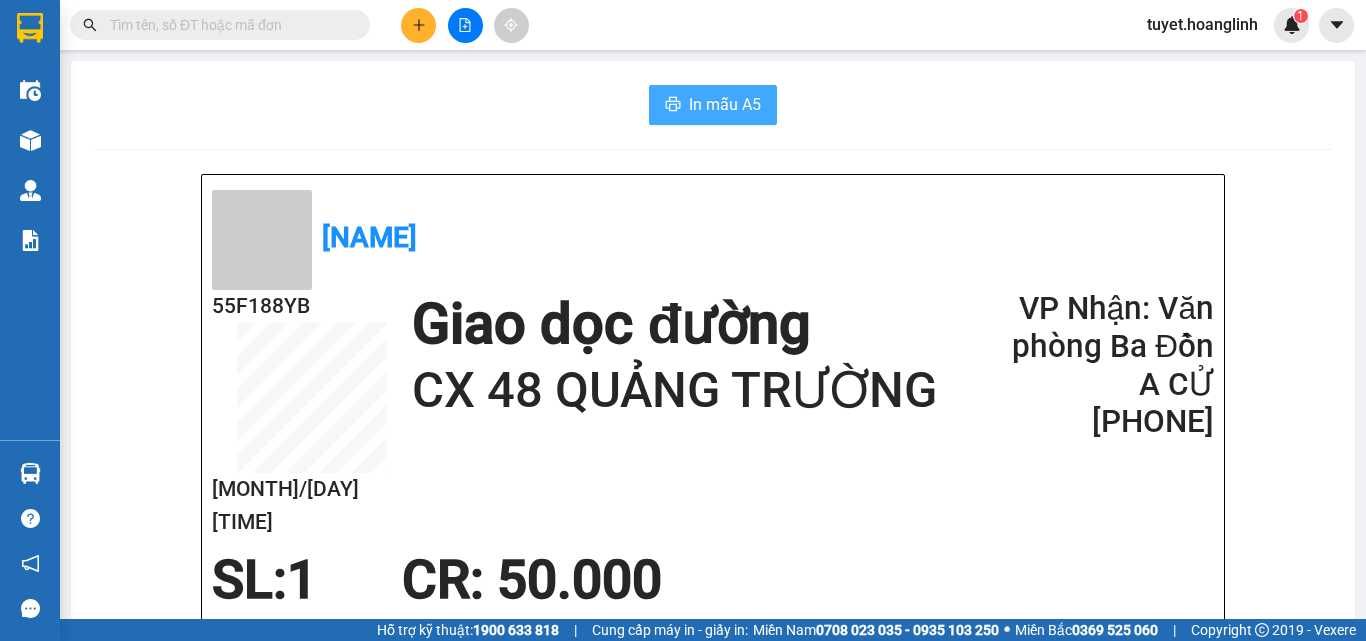 click on "In mẫu A5" at bounding box center [713, 105] 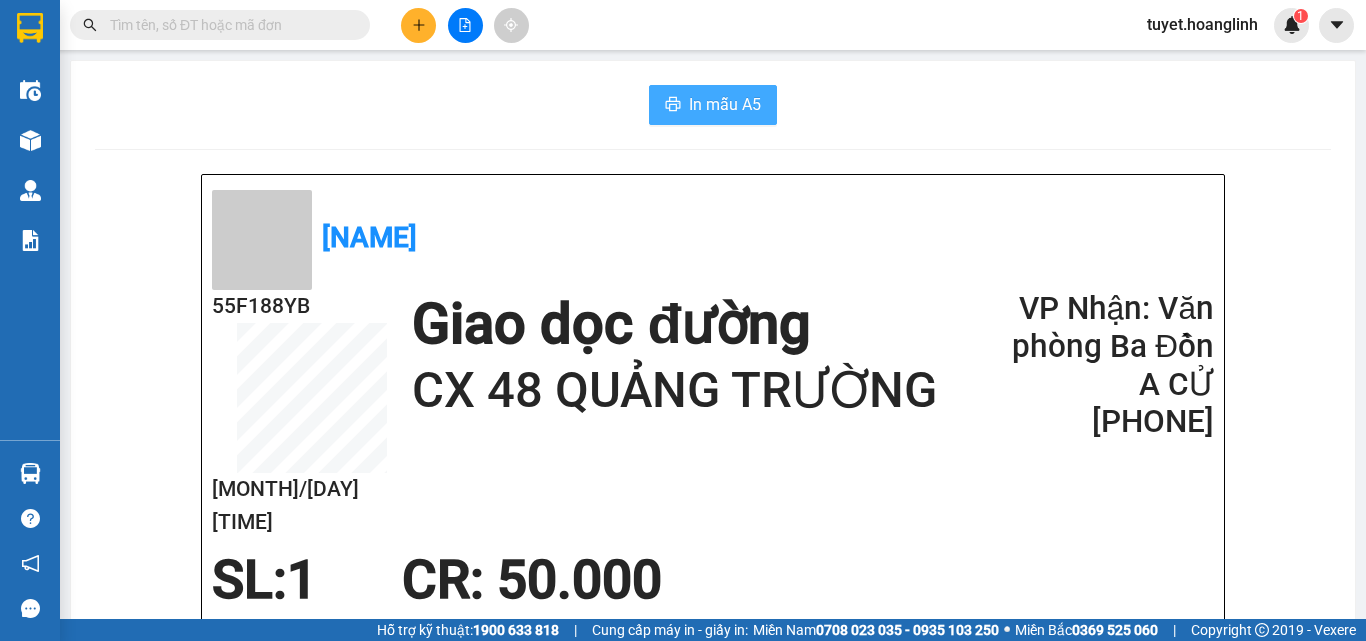scroll, scrollTop: 0, scrollLeft: 0, axis: both 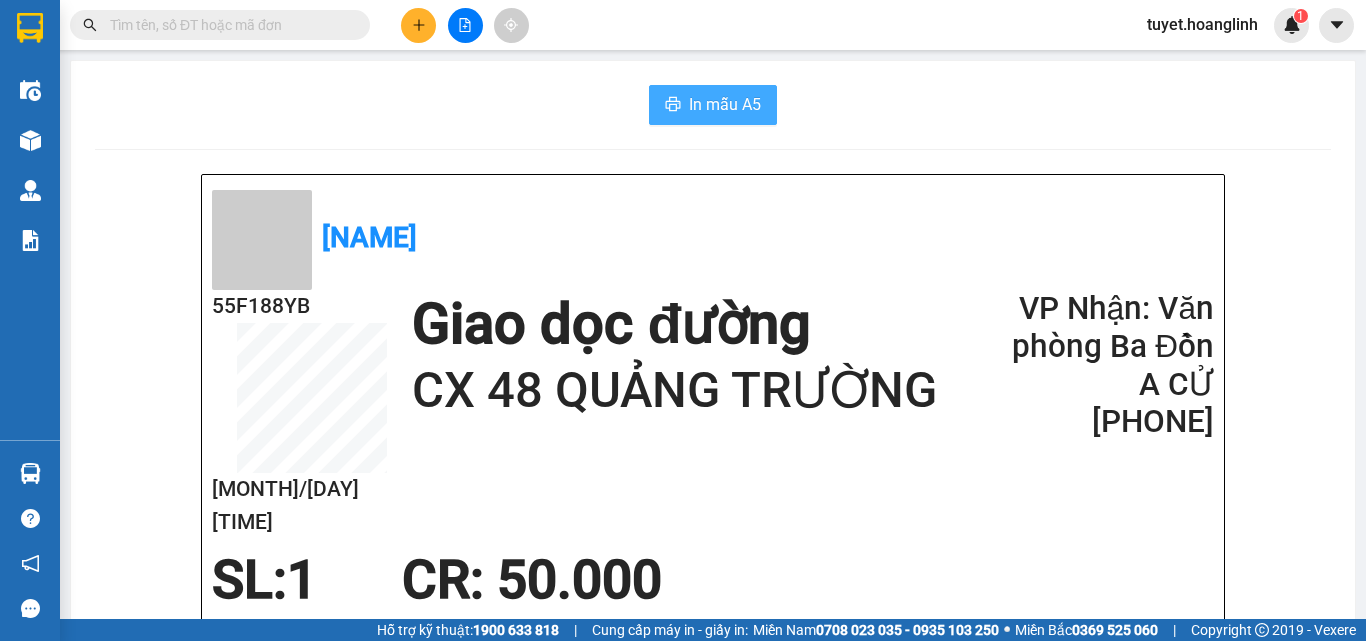 click on "In mẫu A5" at bounding box center (725, 104) 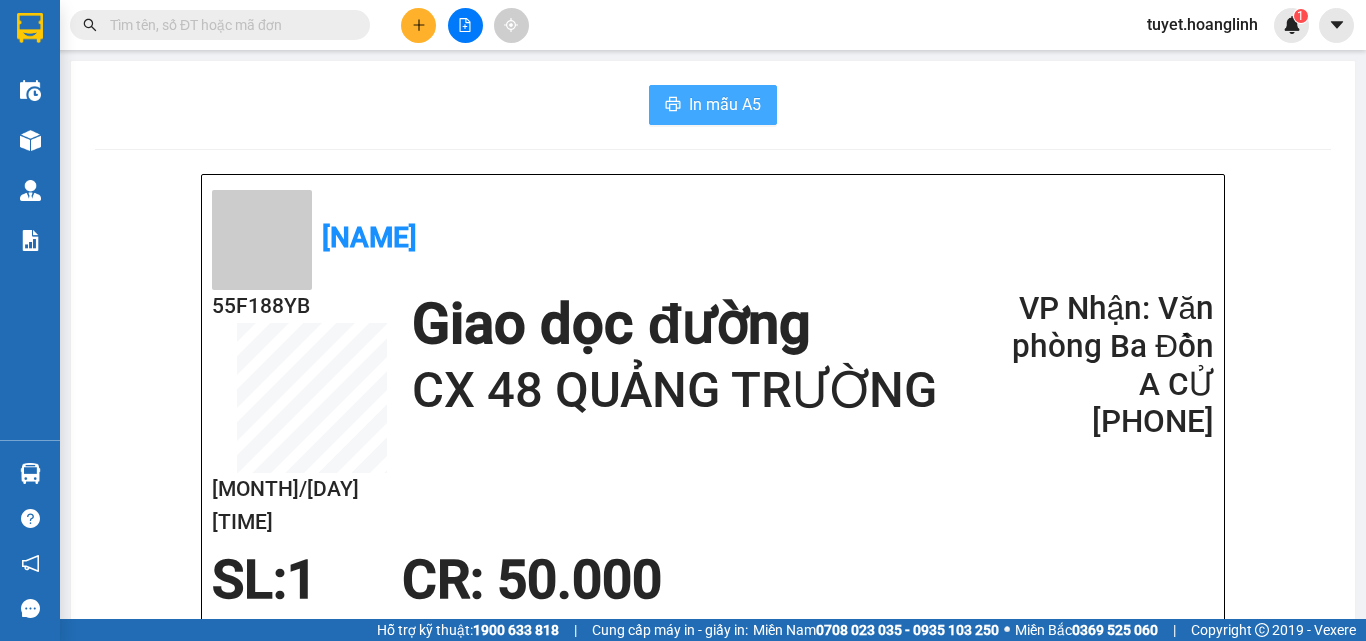 scroll, scrollTop: 0, scrollLeft: 0, axis: both 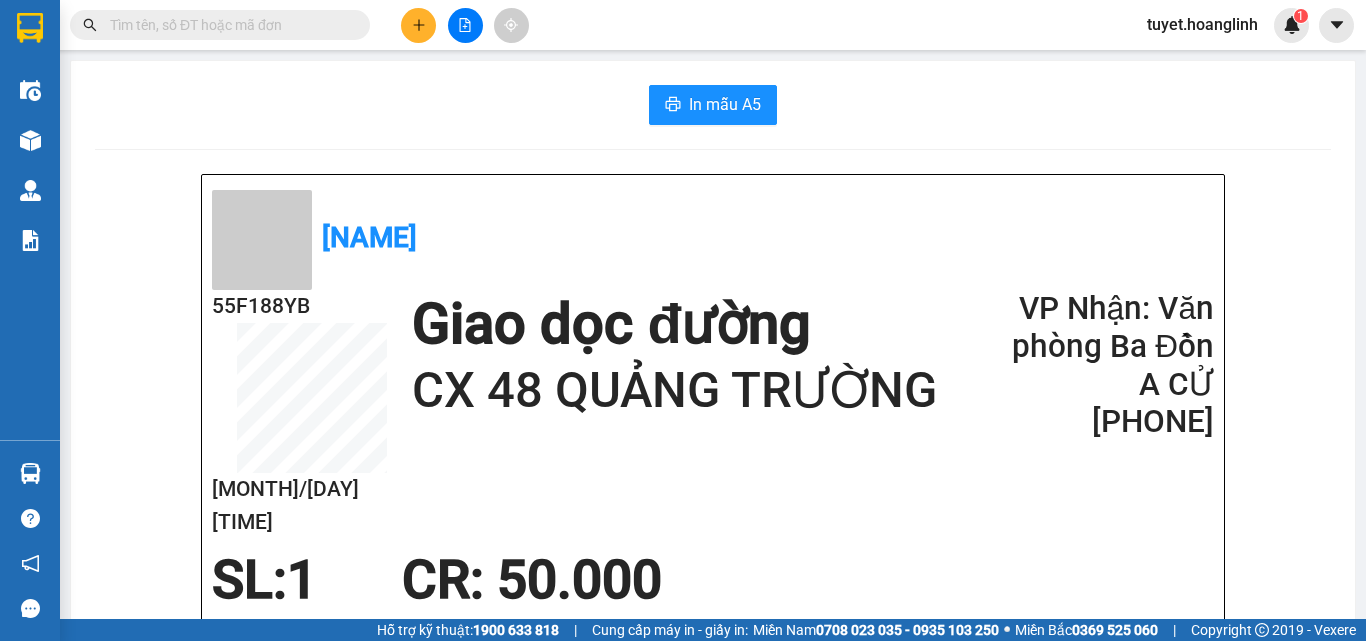 click 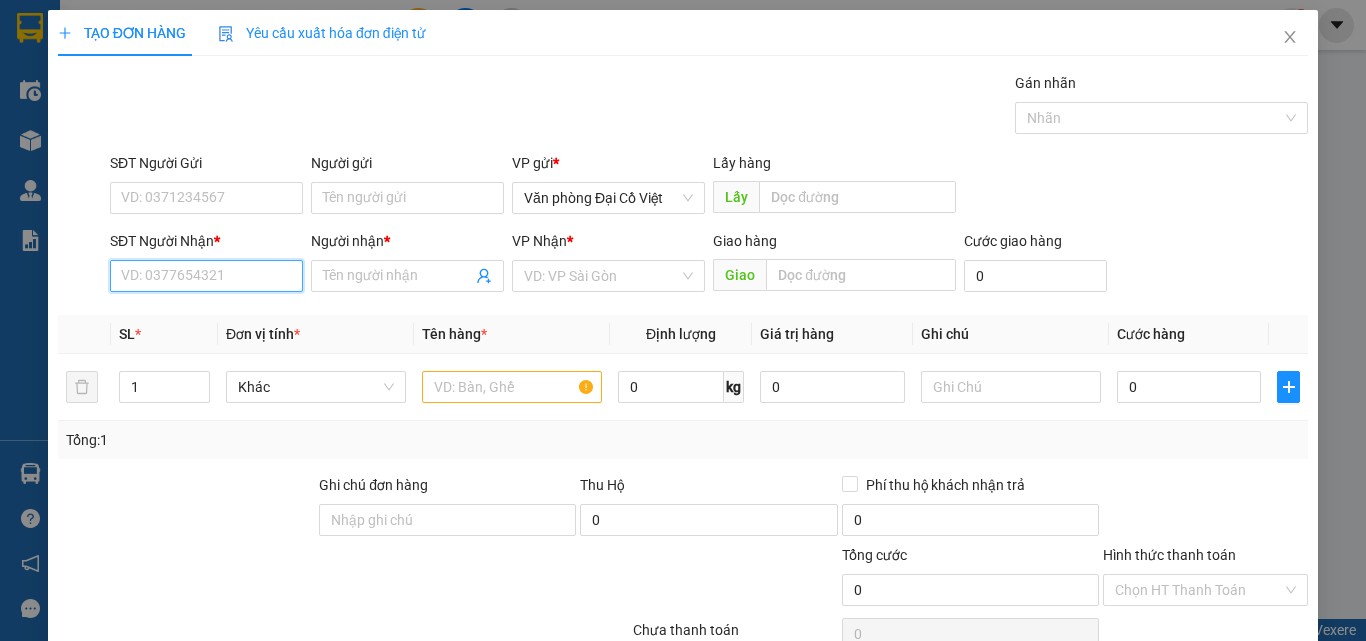click on "SĐT Người Nhận  *" at bounding box center [206, 276] 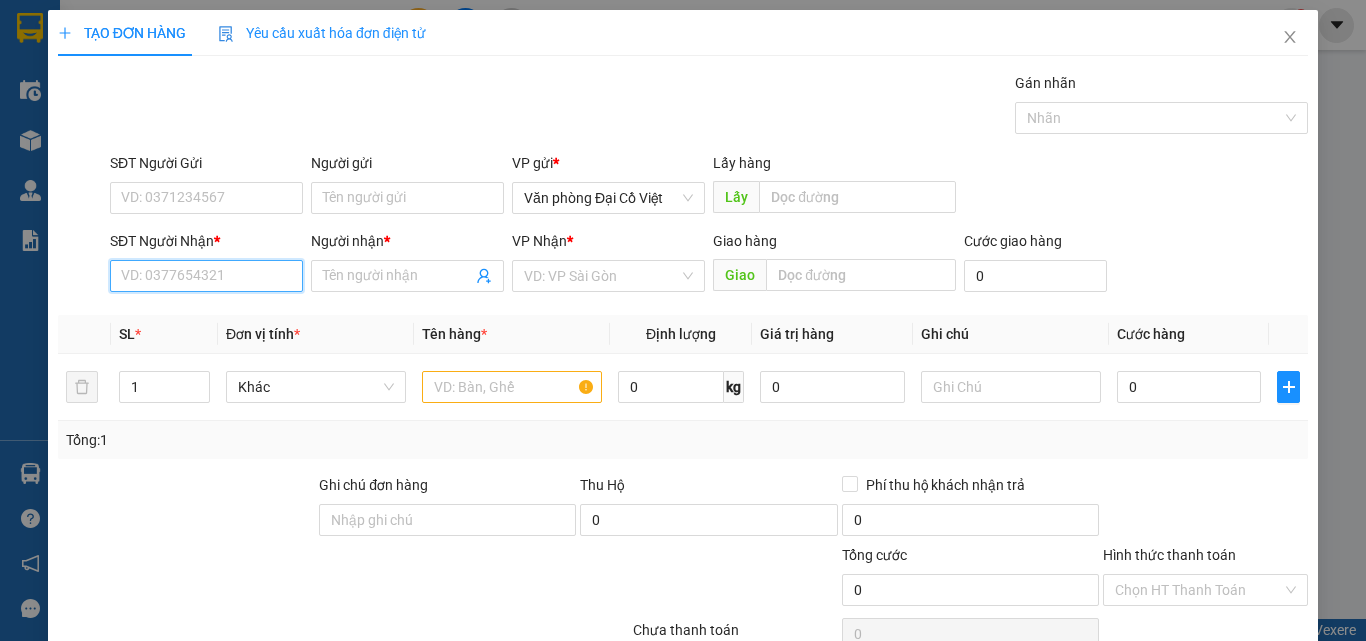 click on "SĐT Người Nhận  *" at bounding box center (206, 276) 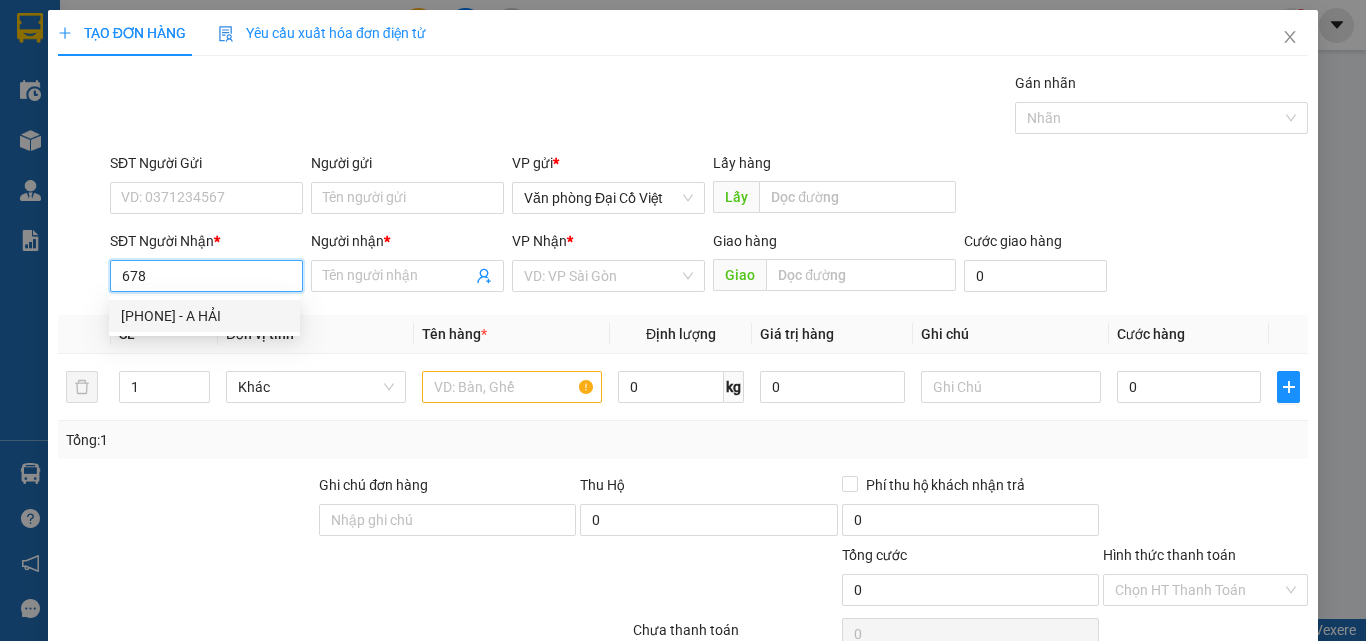 click on "[PHONE] - A HẢI" at bounding box center [204, 316] 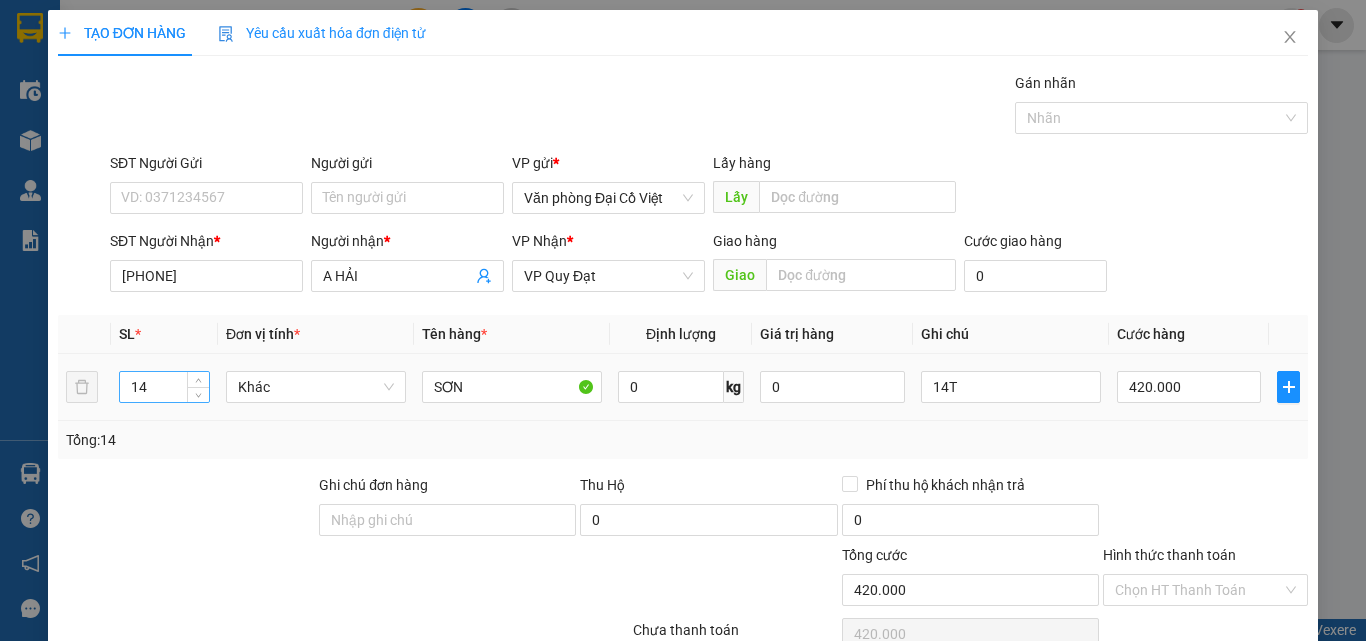 click on "14" at bounding box center (164, 387) 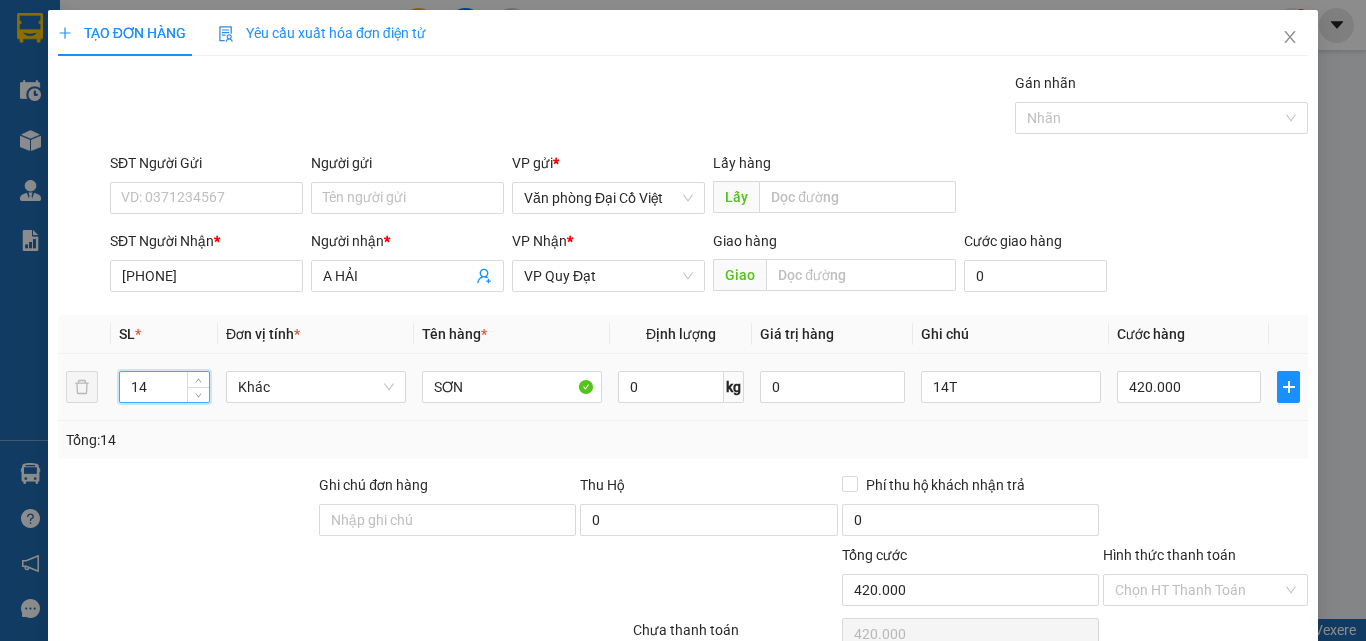 click on "14" at bounding box center (164, 387) 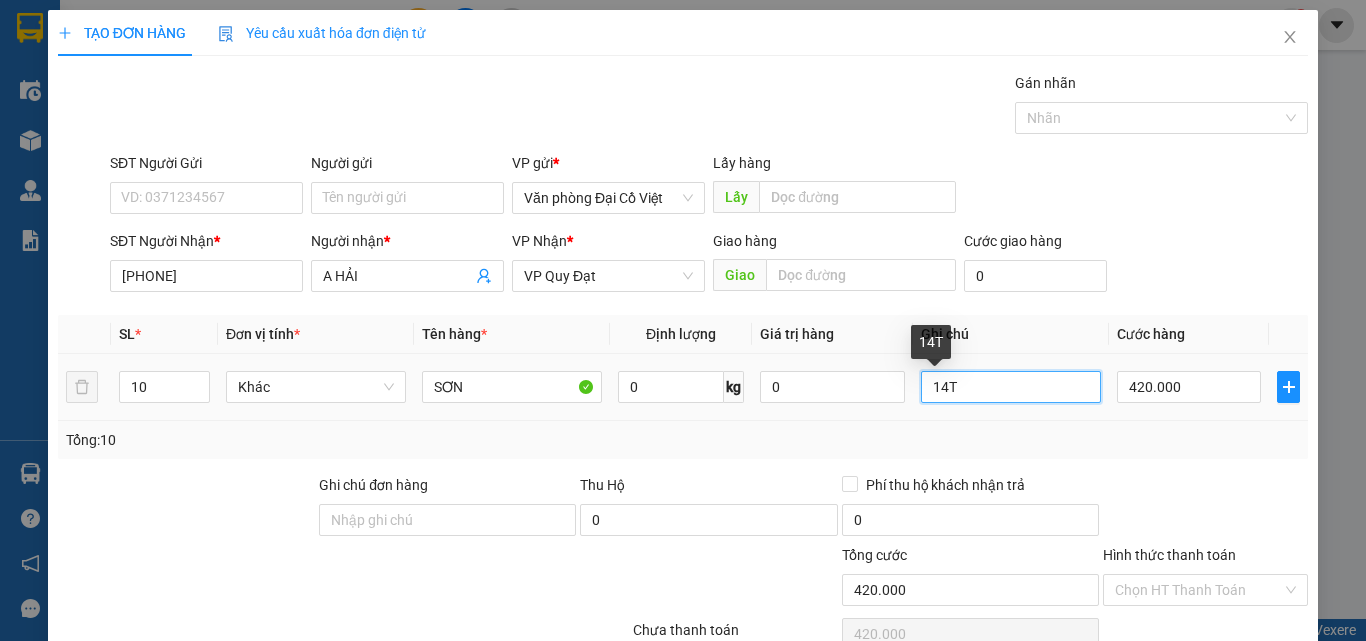 click on "14T" at bounding box center [1011, 387] 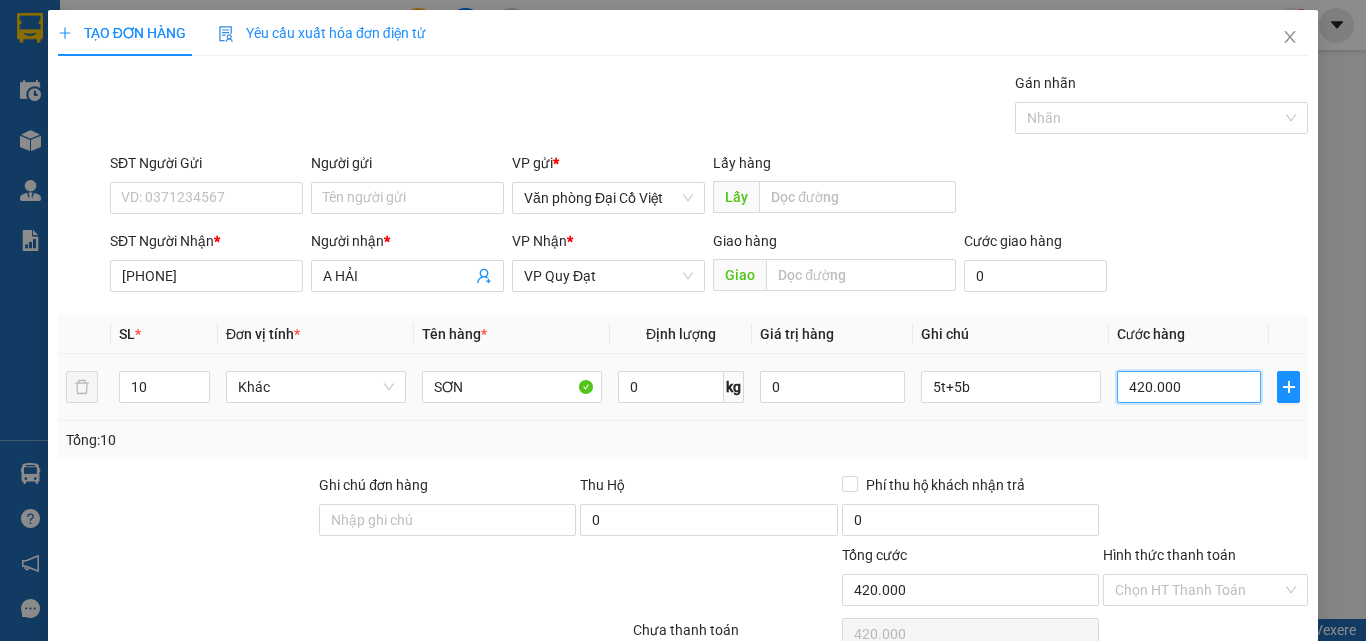 click on "420.000" at bounding box center [1189, 387] 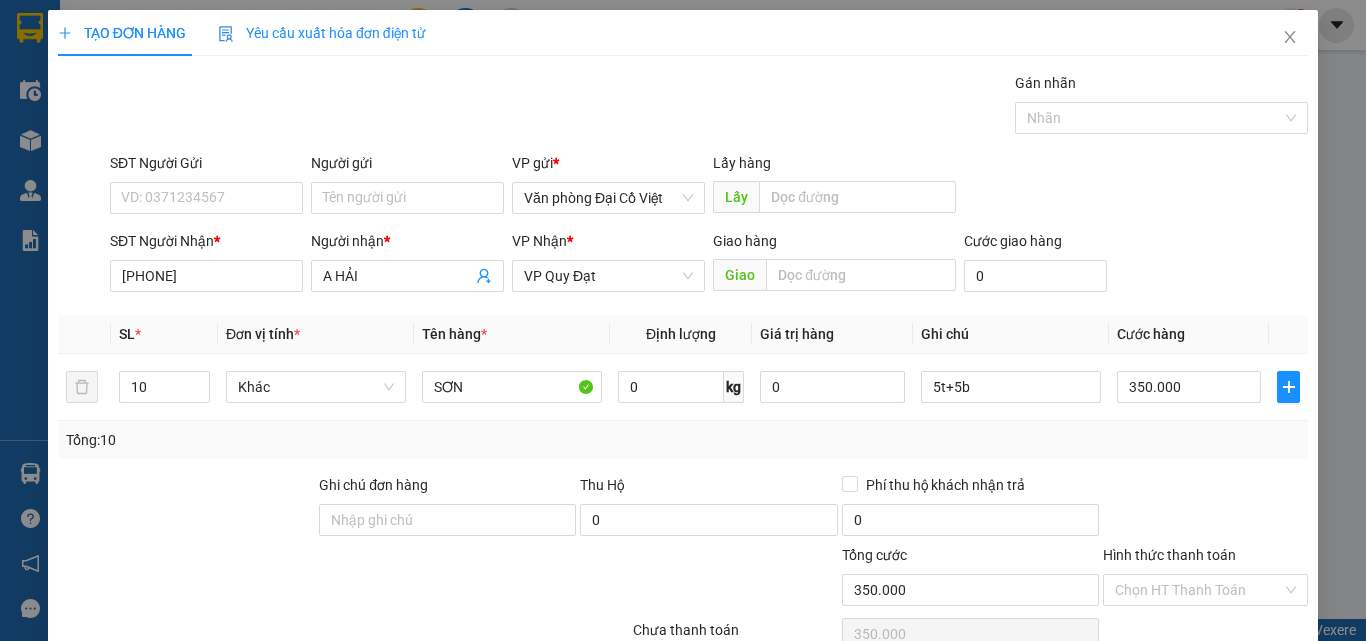 click on "5t+5b" at bounding box center [683, 417] 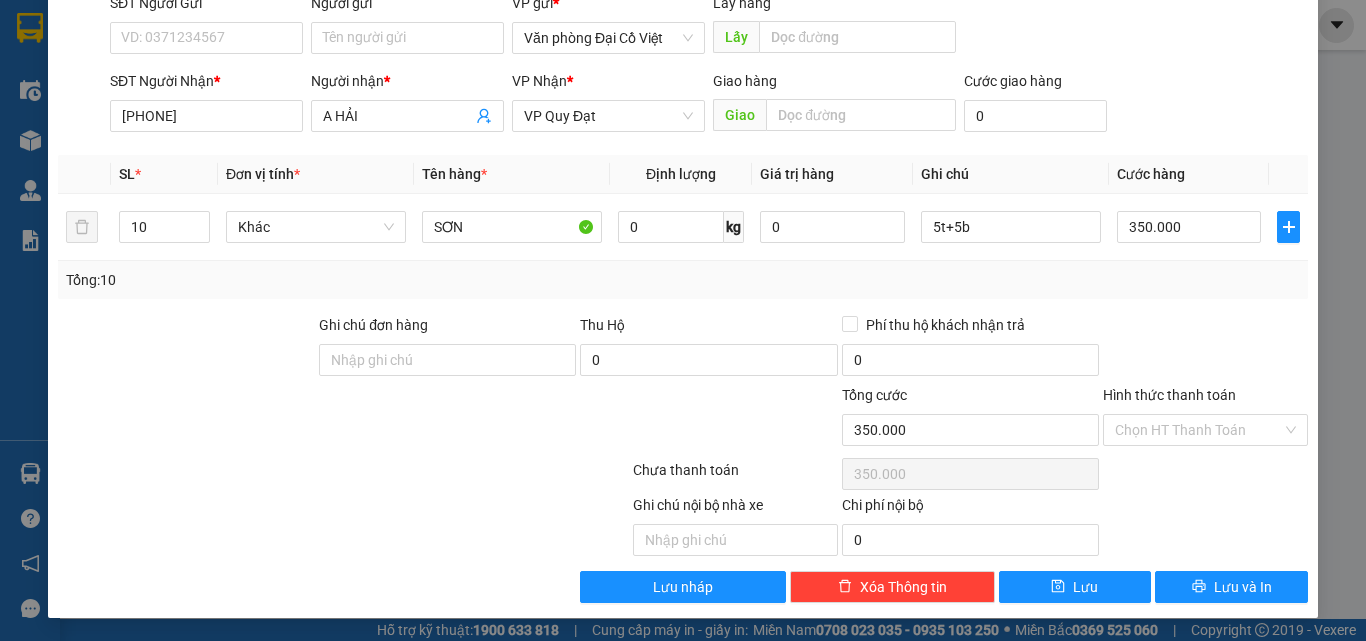 scroll, scrollTop: 161, scrollLeft: 0, axis: vertical 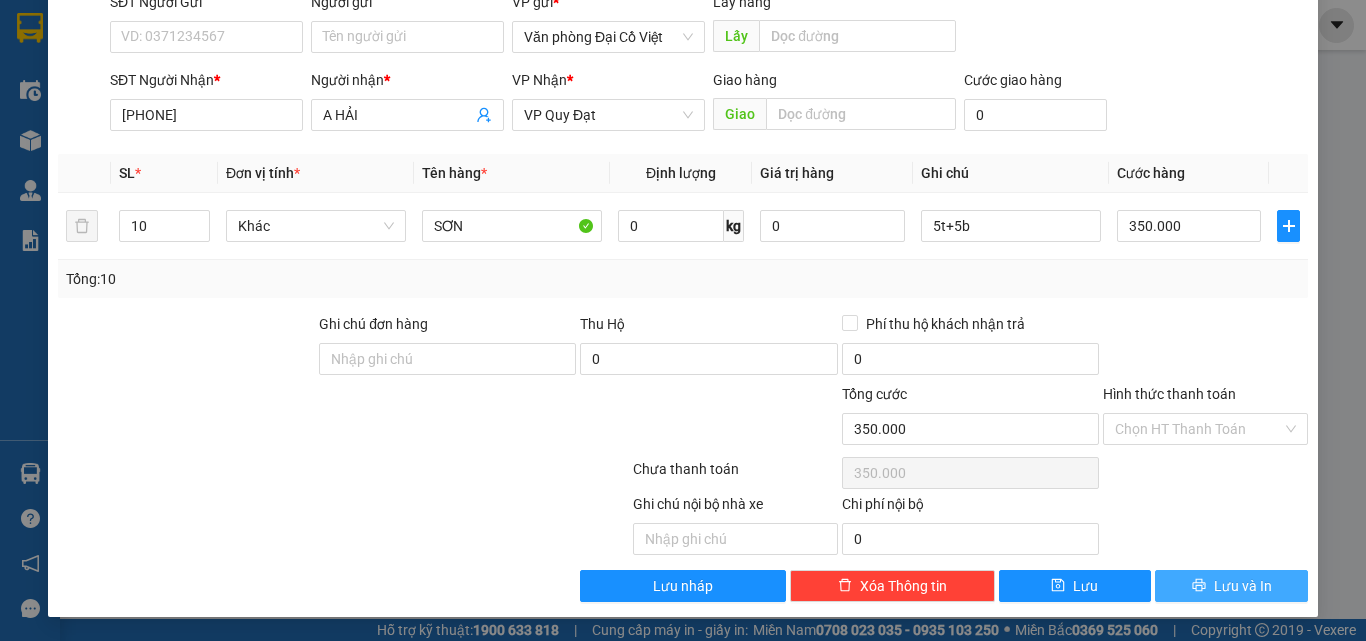 click on "Lưu và In" at bounding box center (1231, 586) 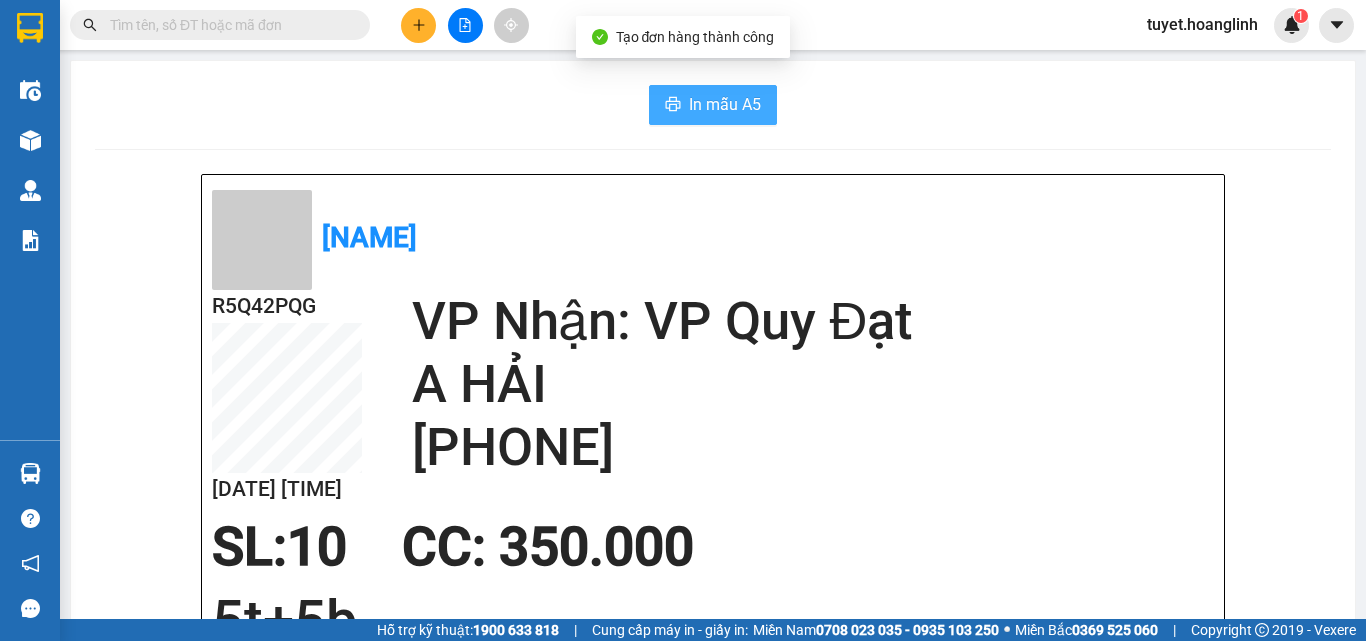 click on "In mẫu A5" at bounding box center [725, 104] 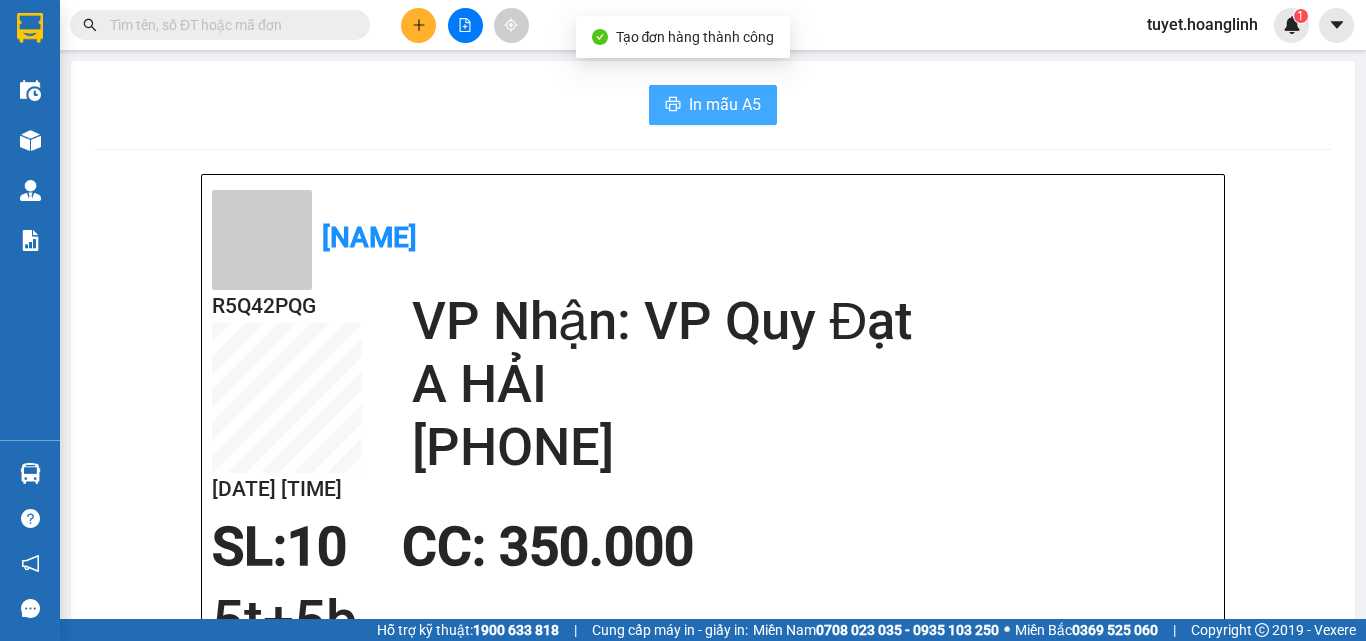 scroll, scrollTop: 0, scrollLeft: 0, axis: both 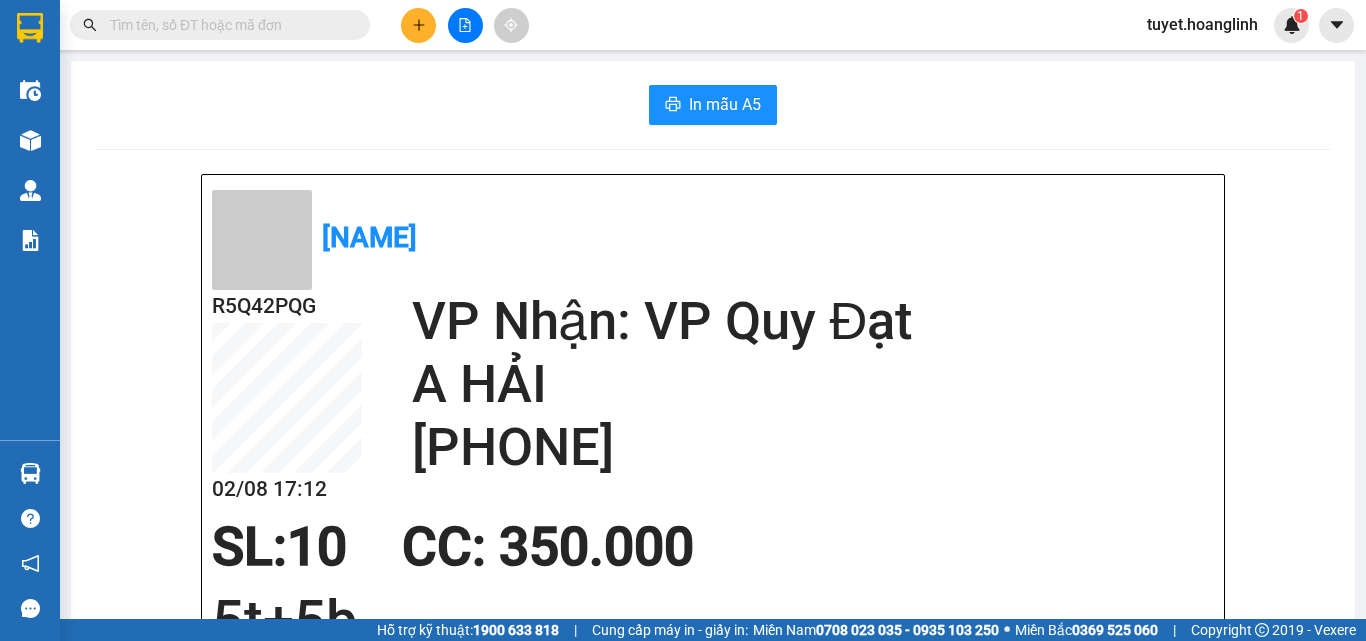 click on "VP Nhận:   VP [PERSON]" at bounding box center [813, 321] 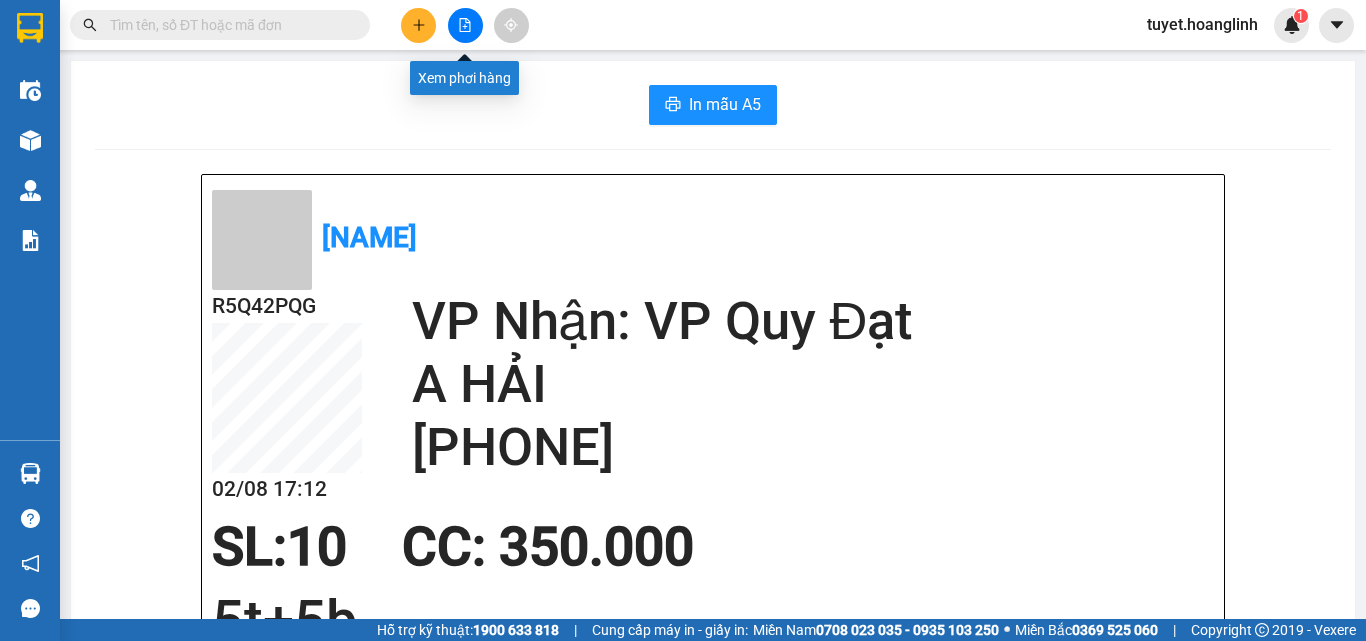 click at bounding box center [418, 25] 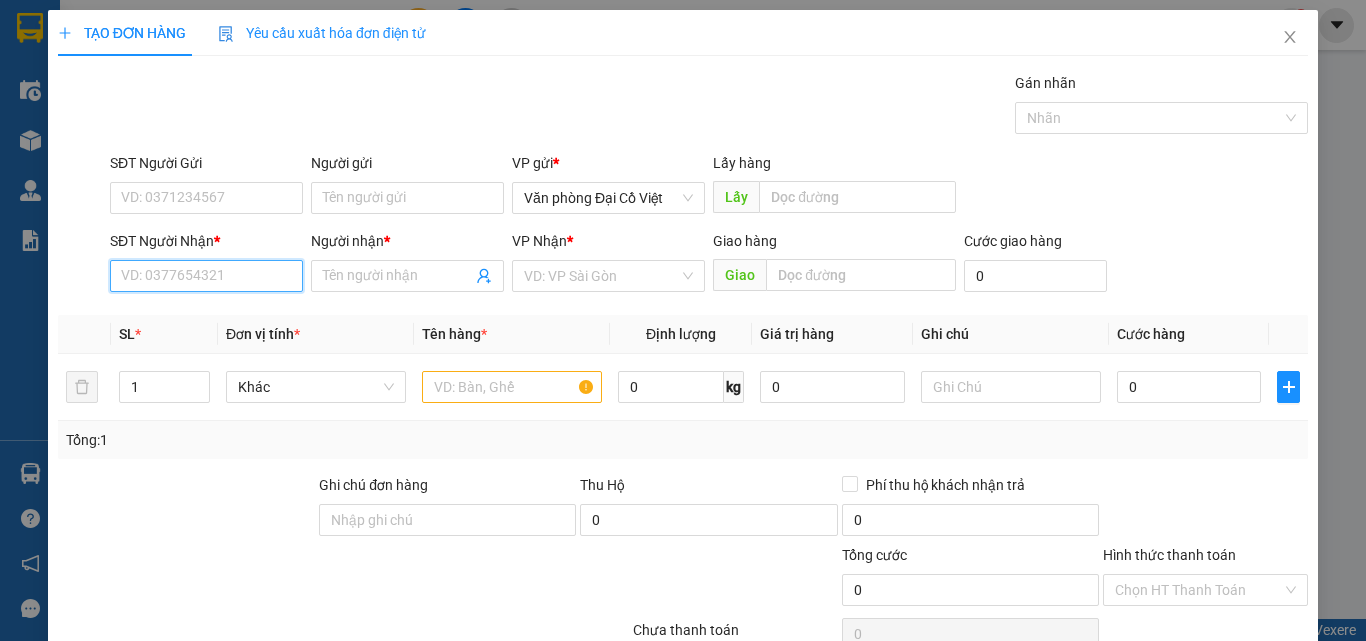 click on "SĐT Người Nhận  *" at bounding box center [206, 276] 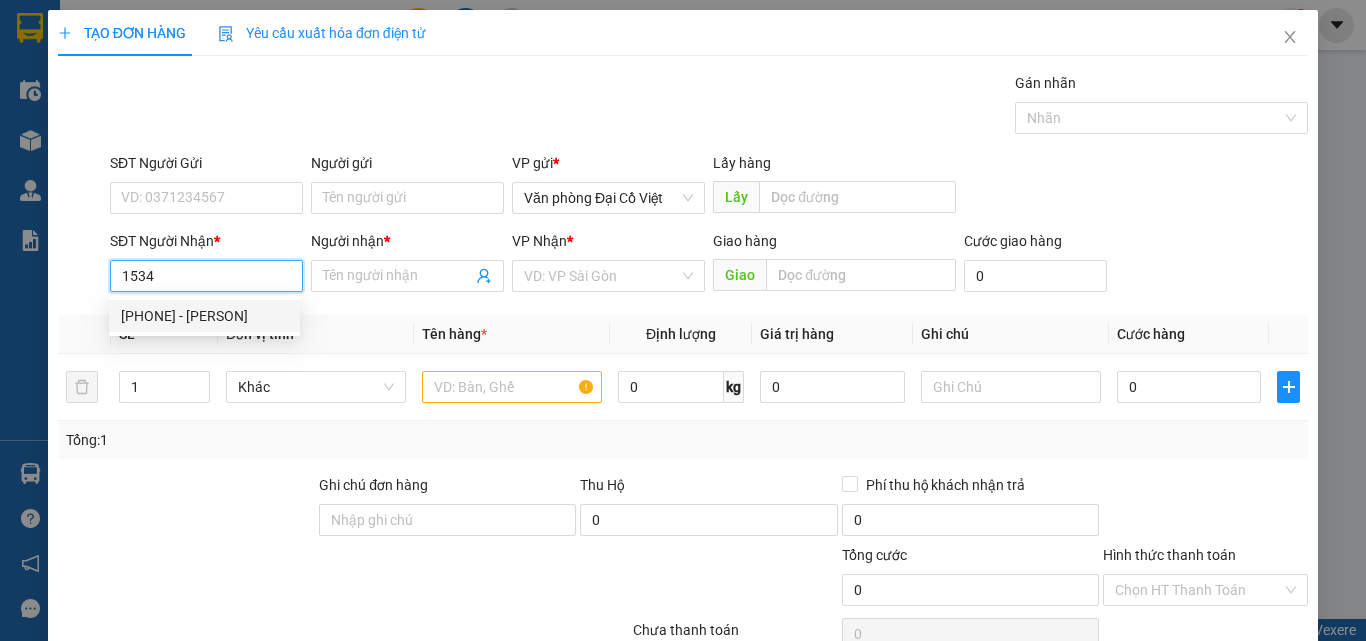 click on "[PHONE] - [PERSON]" at bounding box center (204, 316) 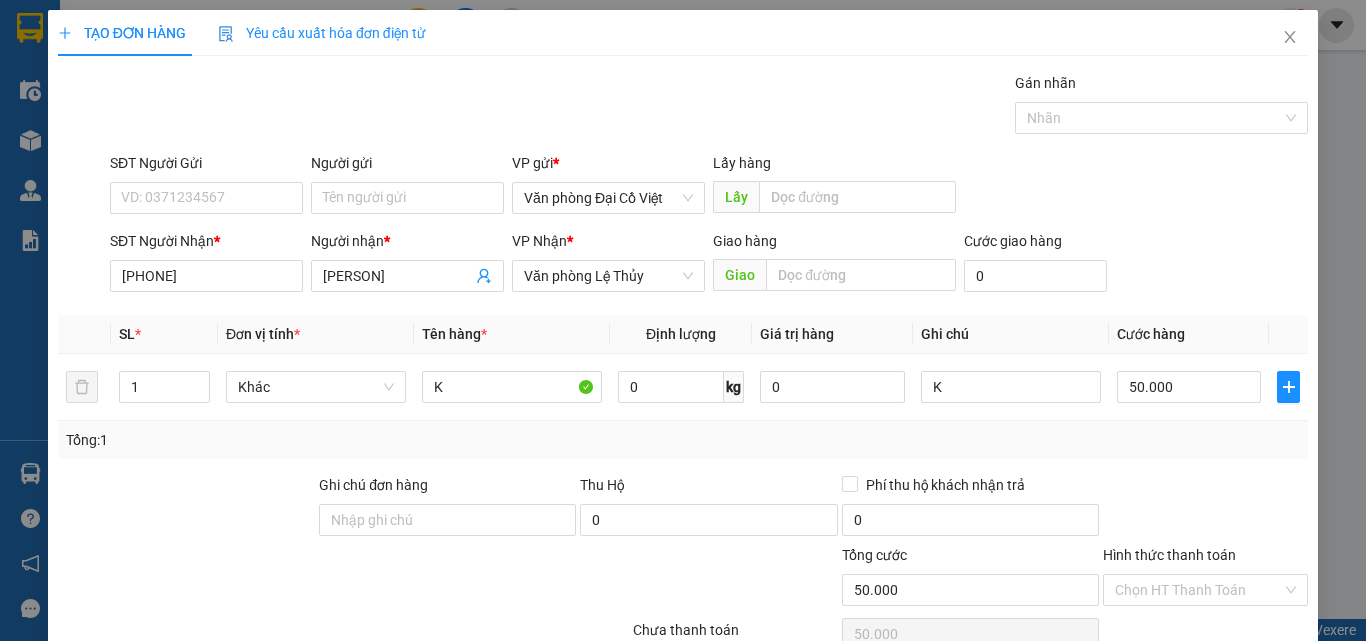 click on "Tổng:  1" at bounding box center [683, 440] 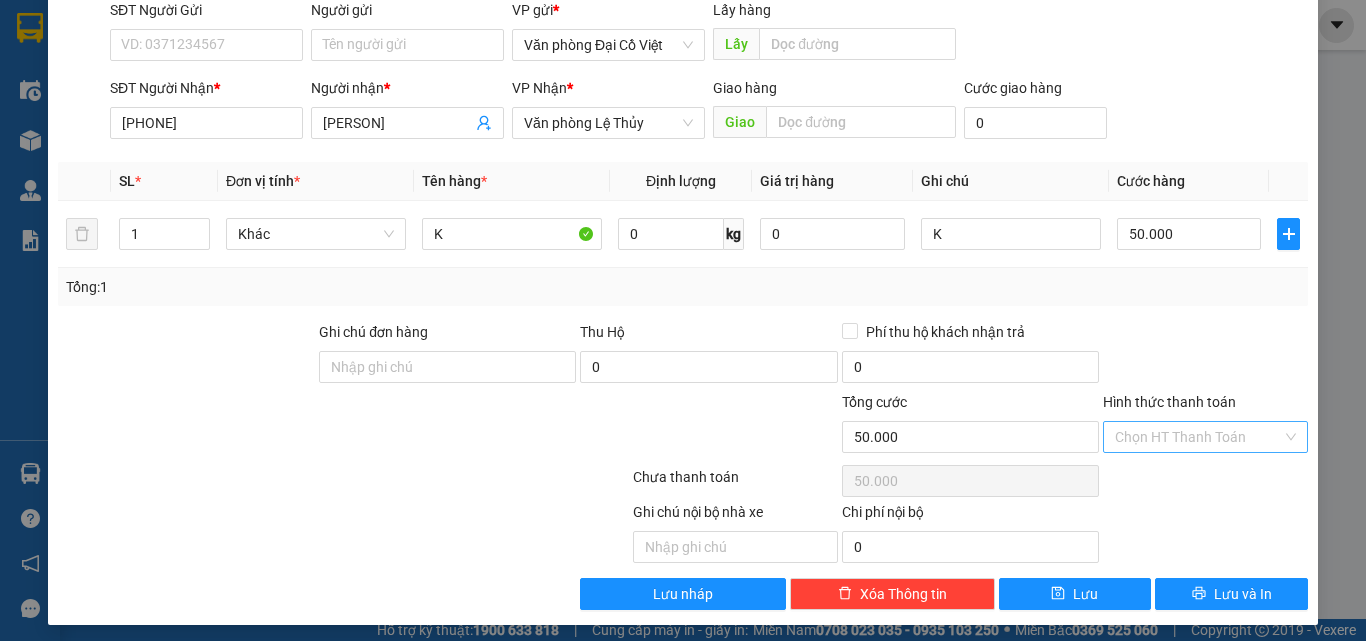 scroll, scrollTop: 161, scrollLeft: 0, axis: vertical 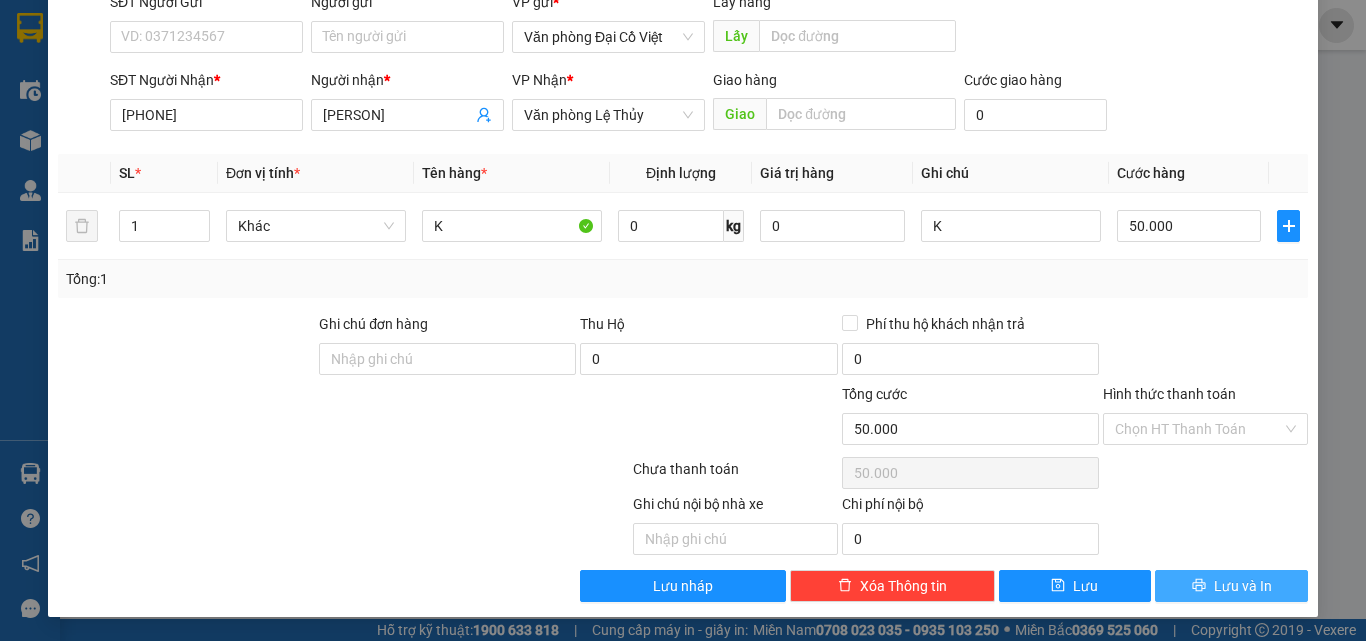 click on "Lưu và In" at bounding box center (1243, 586) 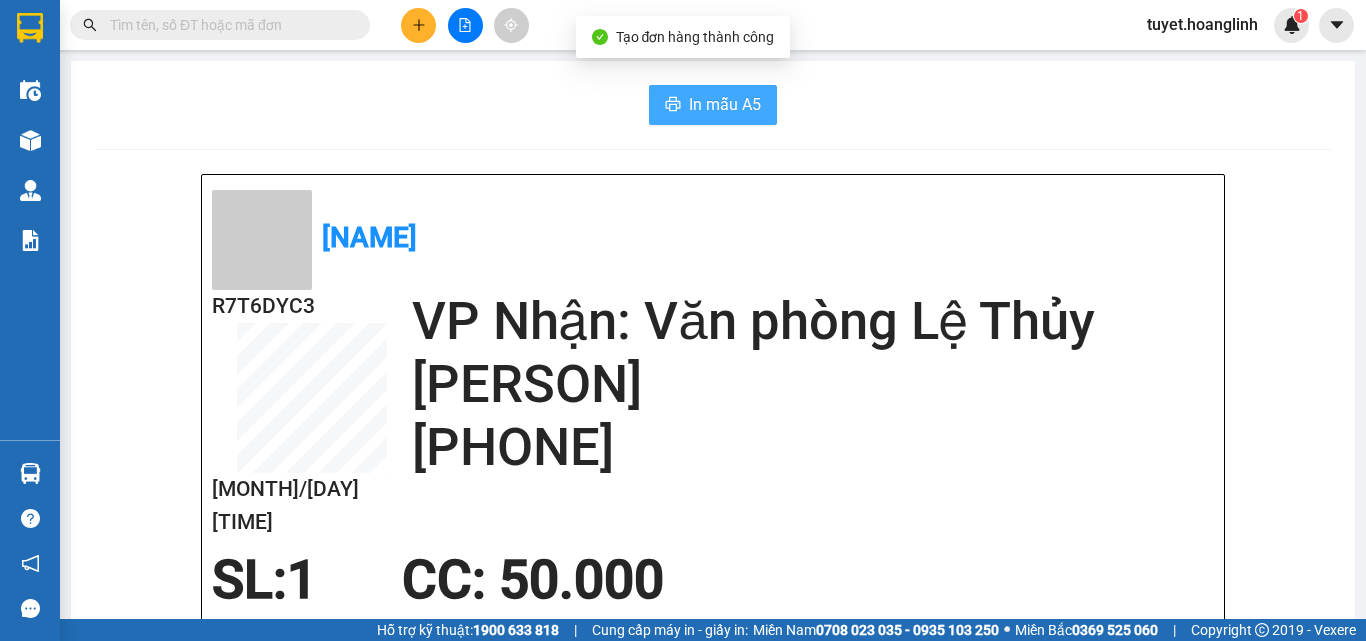 click on "In mẫu A5" at bounding box center [725, 104] 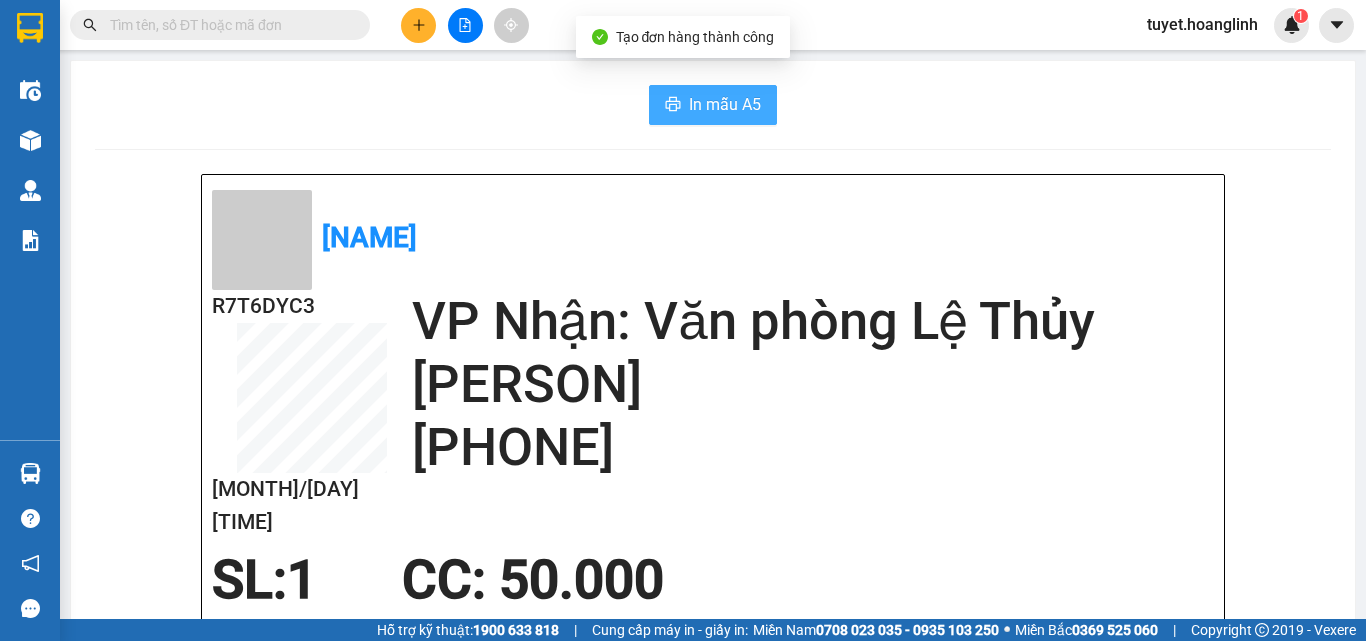 scroll, scrollTop: 0, scrollLeft: 0, axis: both 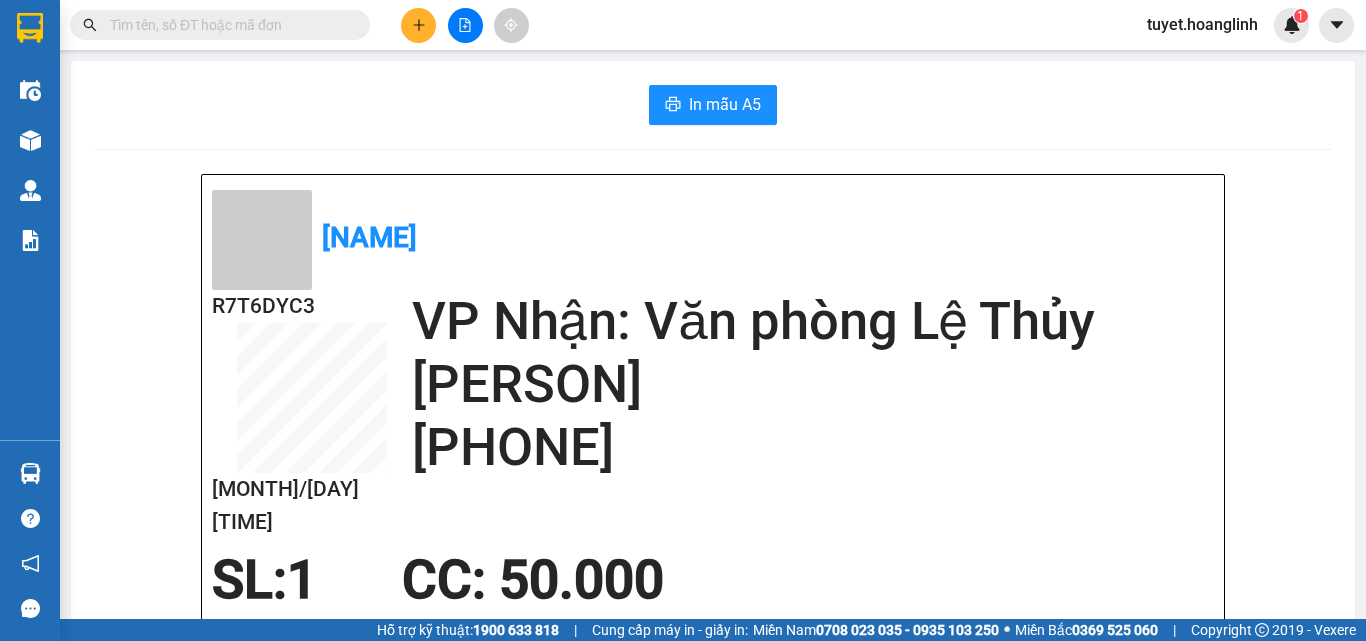 click at bounding box center [418, 25] 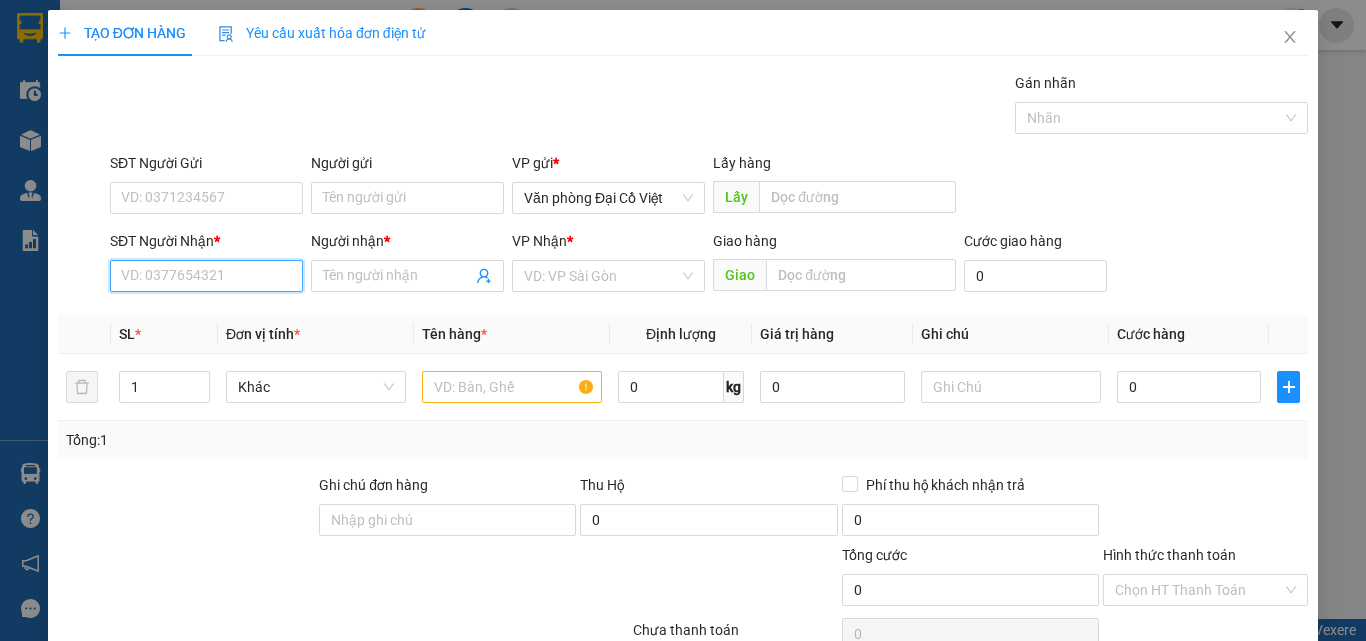 click on "SĐT Người Nhận  *" at bounding box center (206, 276) 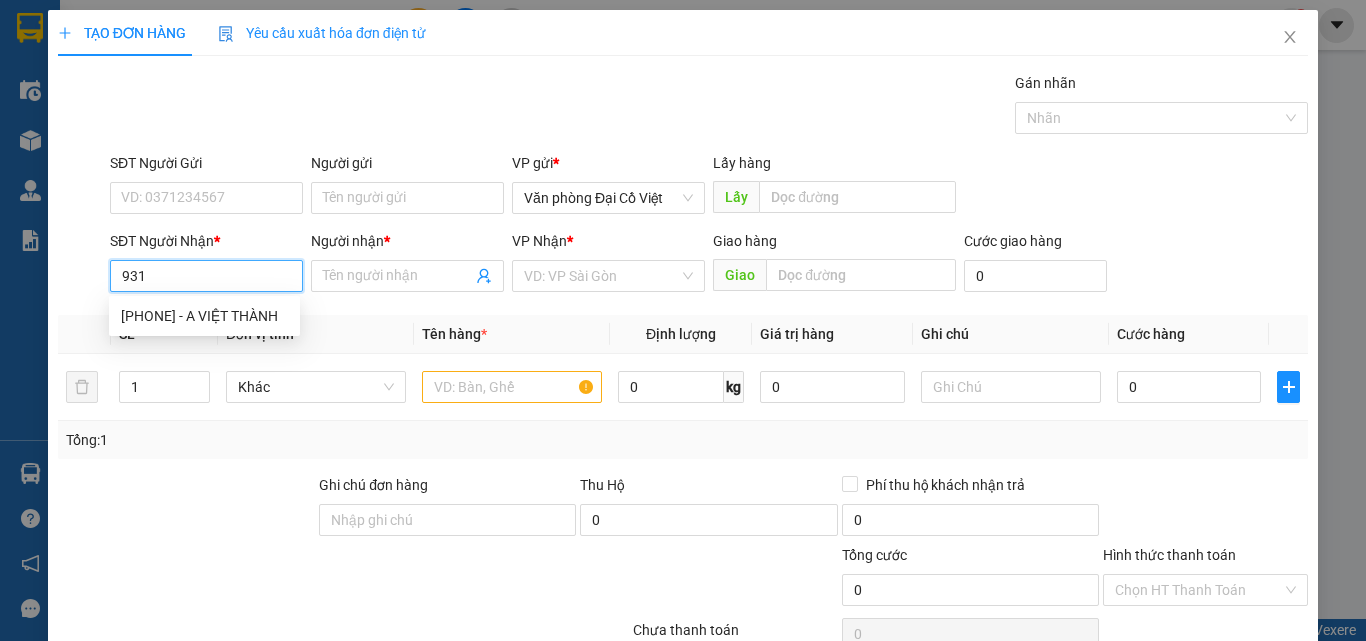 click on "[PHONE] - A VIỆT THÀNH" at bounding box center (204, 316) 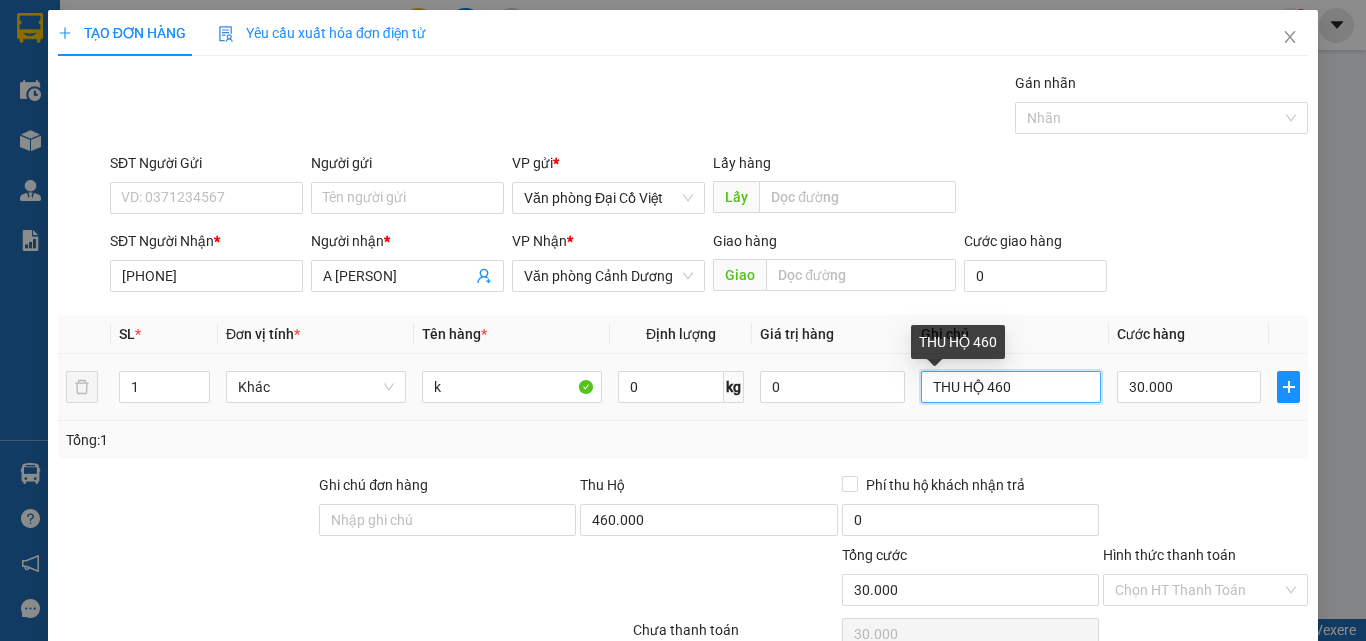 click on "THU HỘ 460" at bounding box center [1011, 387] 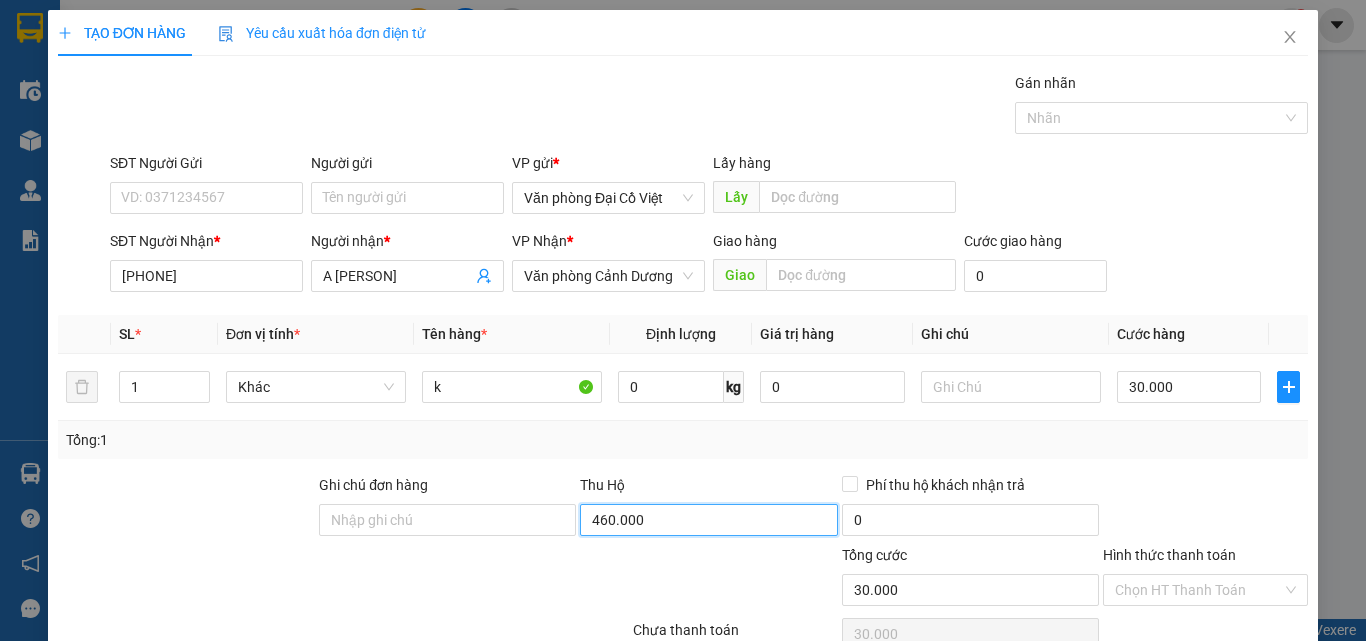 click on "460.000" at bounding box center [708, 520] 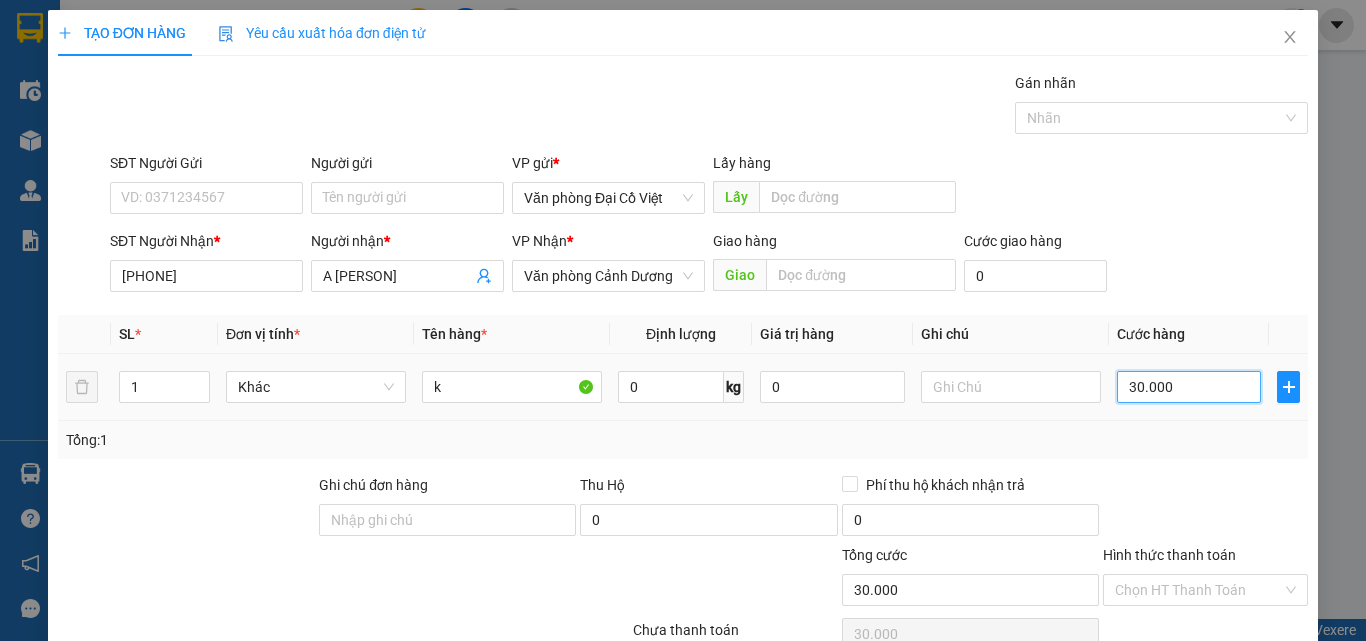 click on "30.000" at bounding box center [1189, 387] 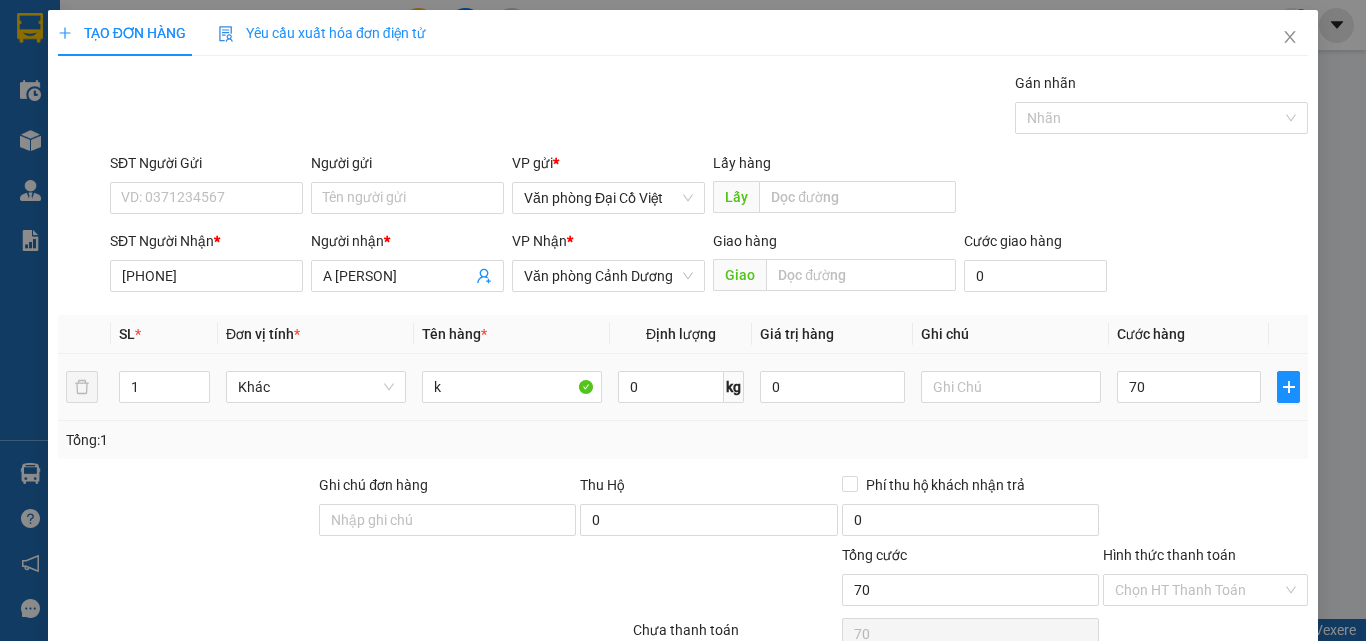 click on "Tổng:  1" at bounding box center [683, 440] 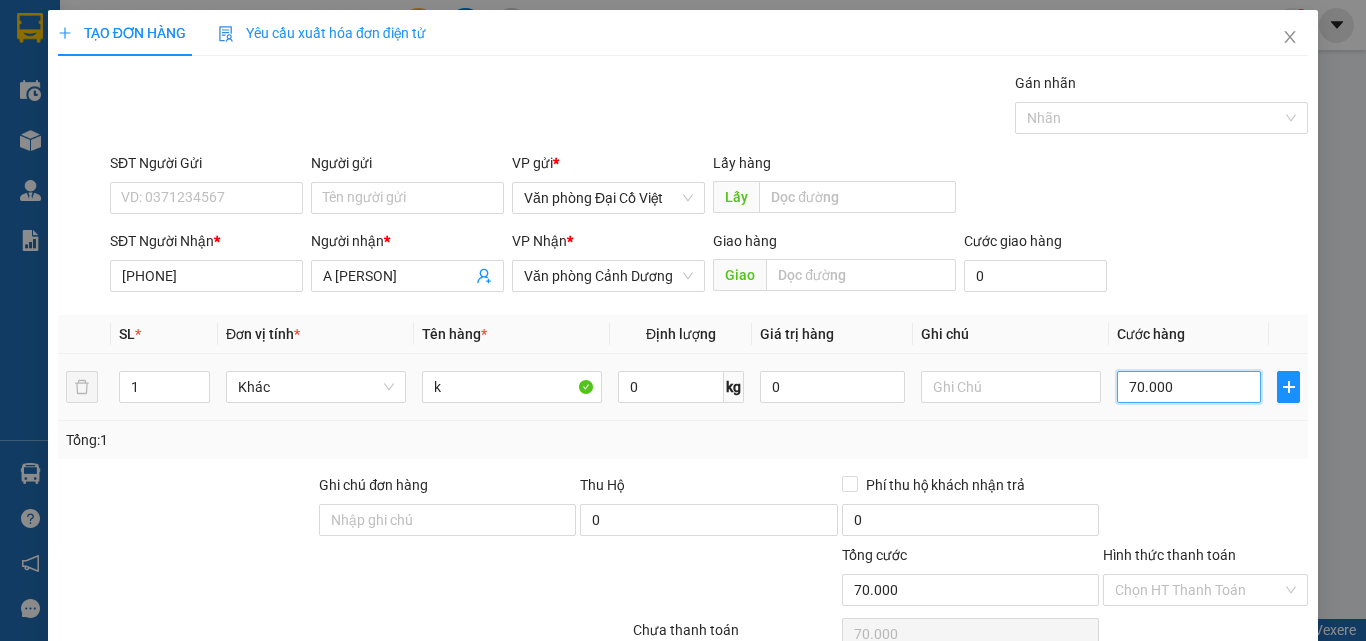 click on "70.000" at bounding box center (1189, 387) 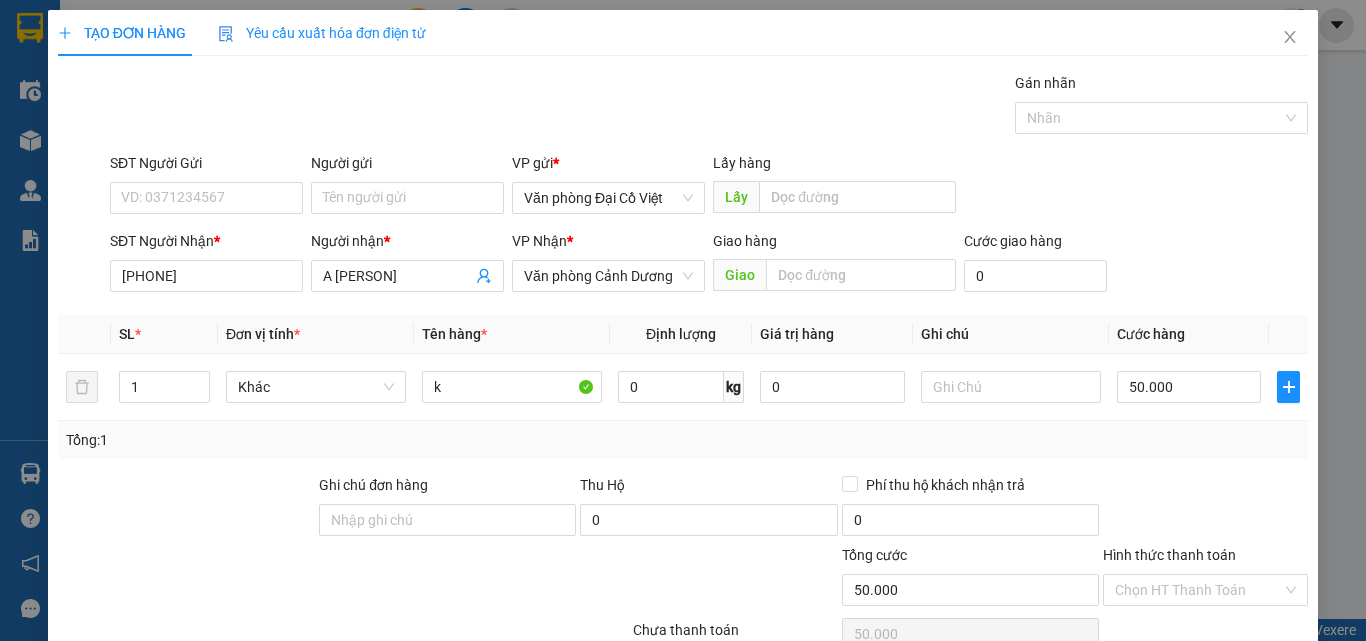 click on "Tổng:  1" at bounding box center [683, 440] 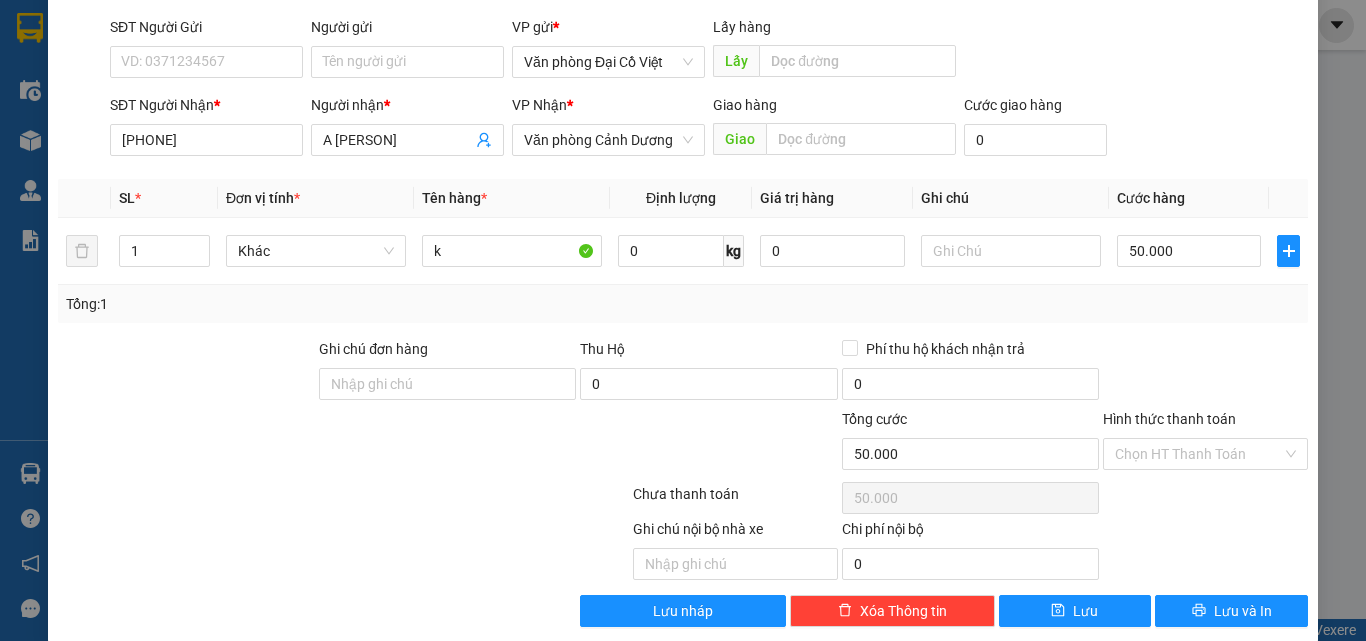 scroll, scrollTop: 161, scrollLeft: 0, axis: vertical 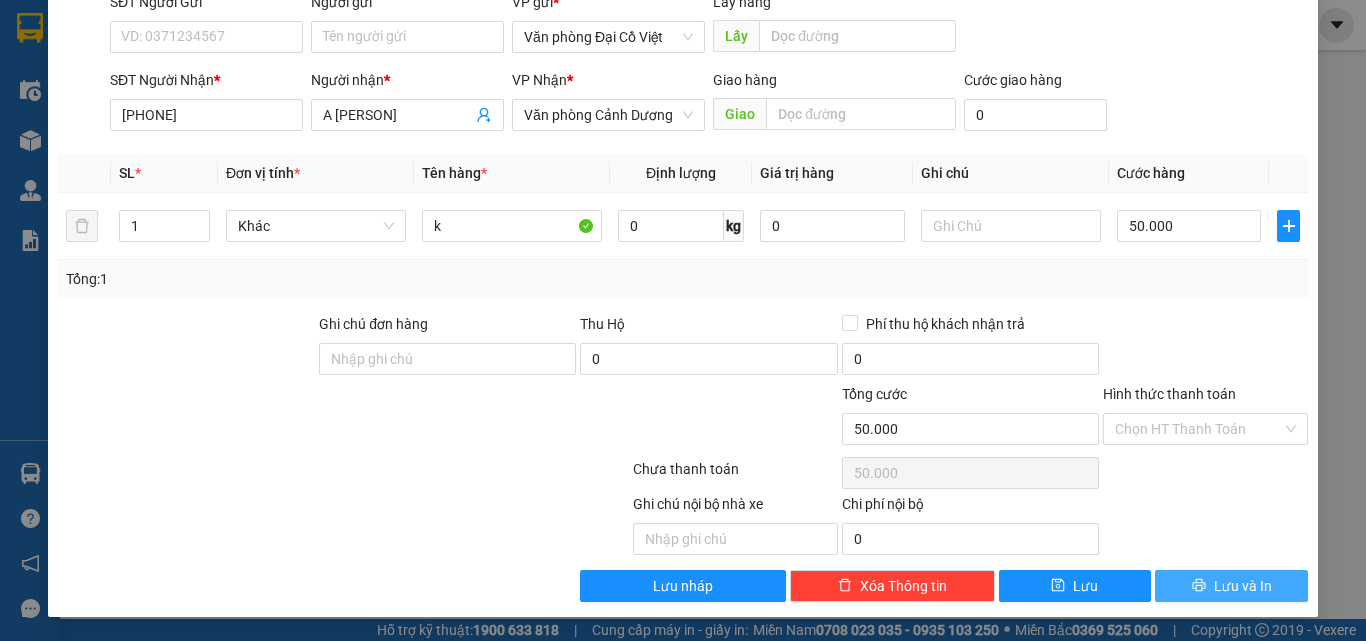 click on "Lưu và In" at bounding box center [1243, 586] 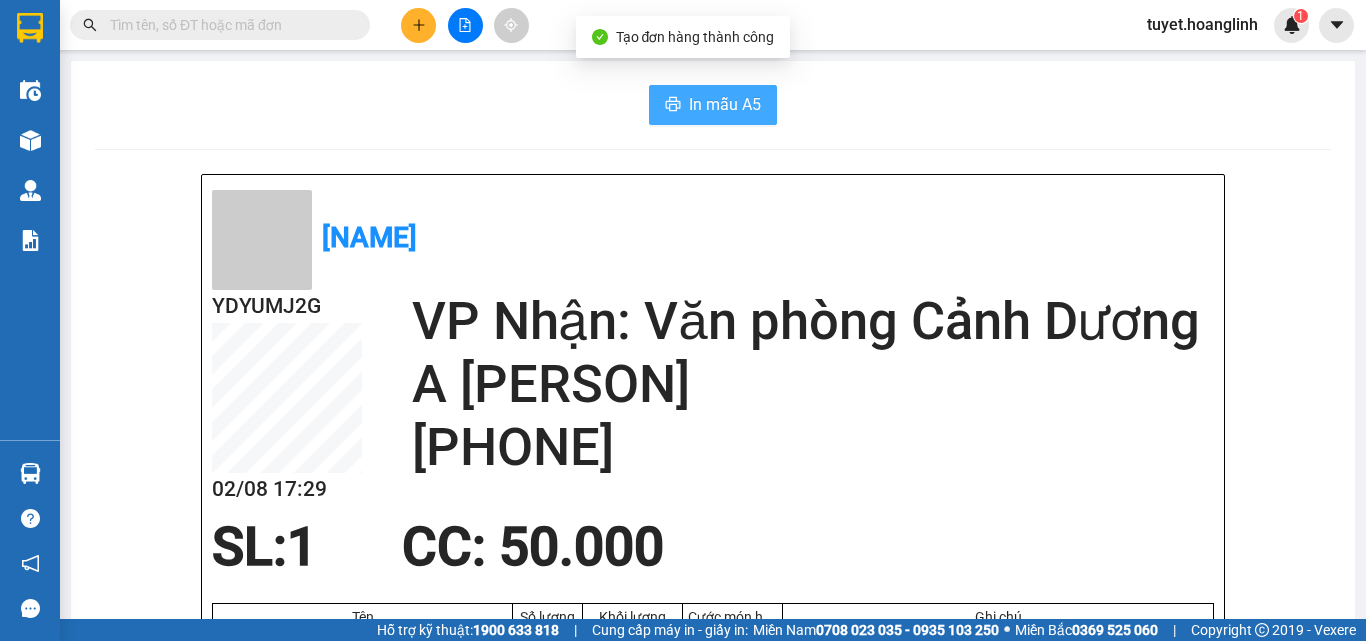 click on "In mẫu A5" at bounding box center (725, 104) 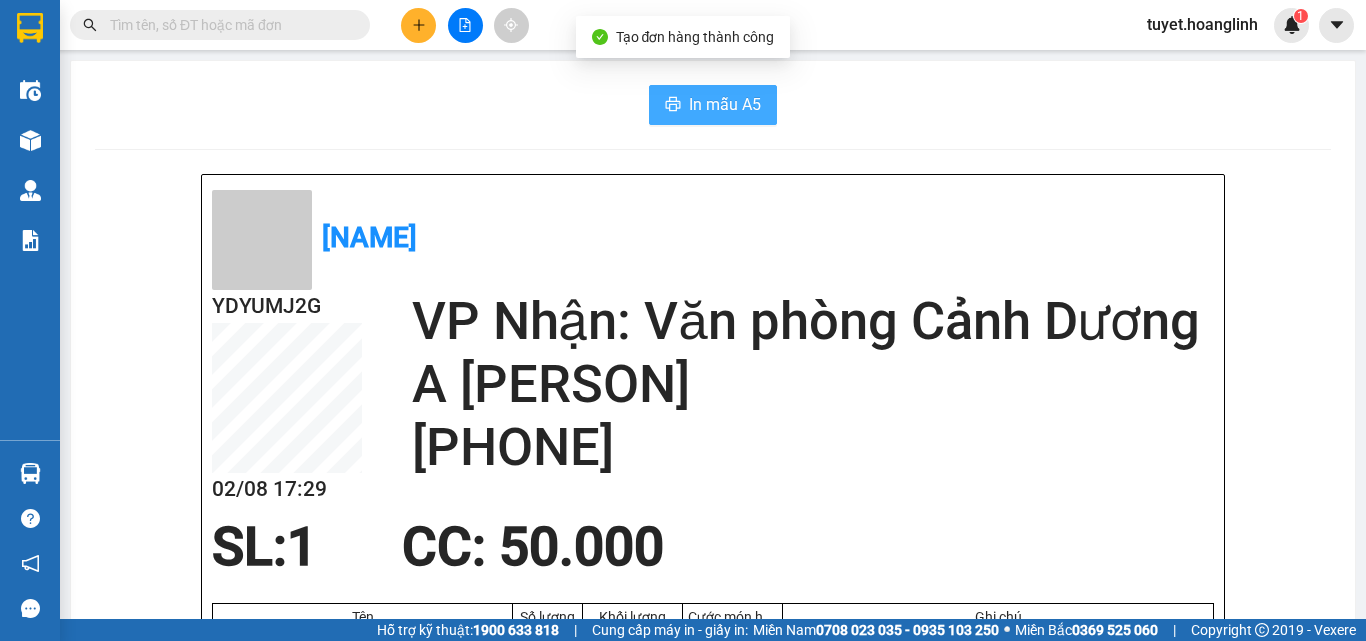 scroll, scrollTop: 0, scrollLeft: 0, axis: both 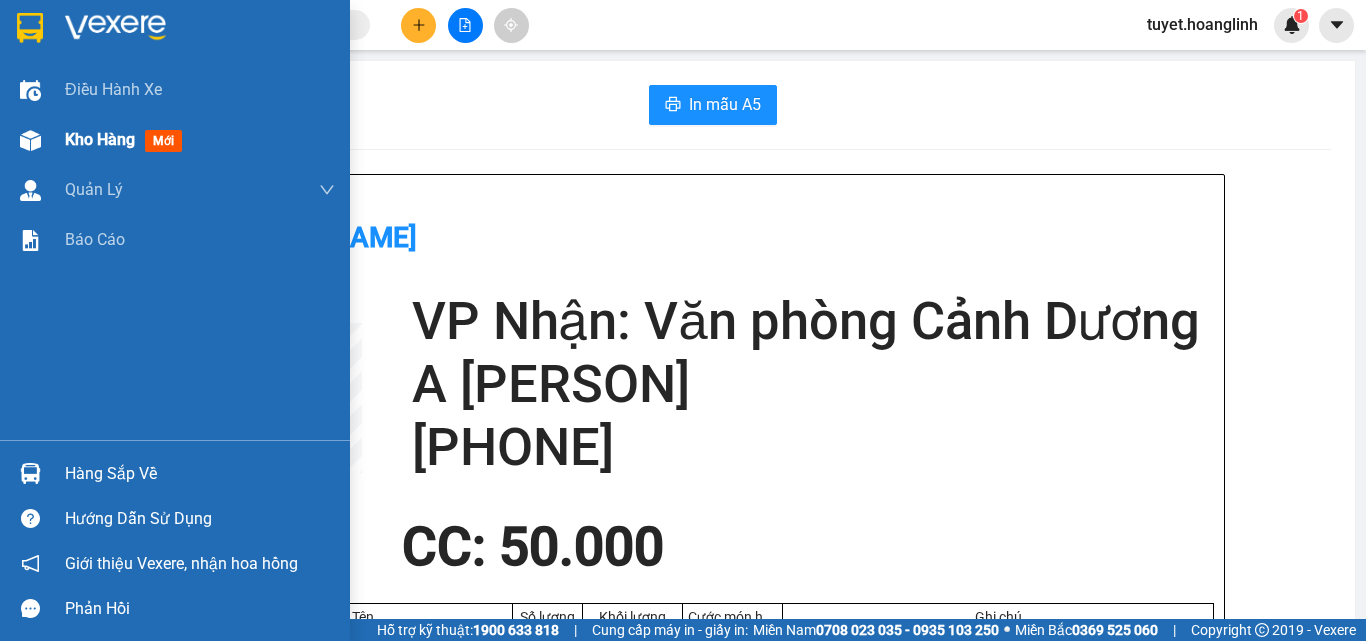 click at bounding box center (30, 140) 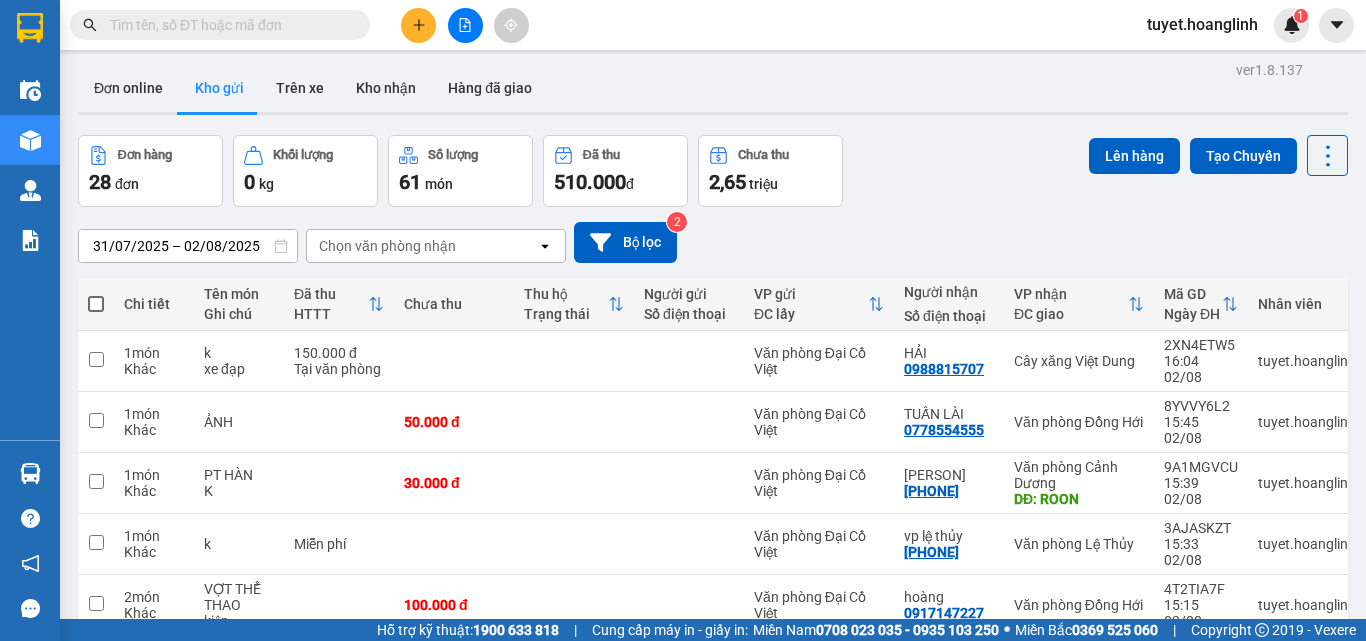 scroll, scrollTop: 0, scrollLeft: 0, axis: both 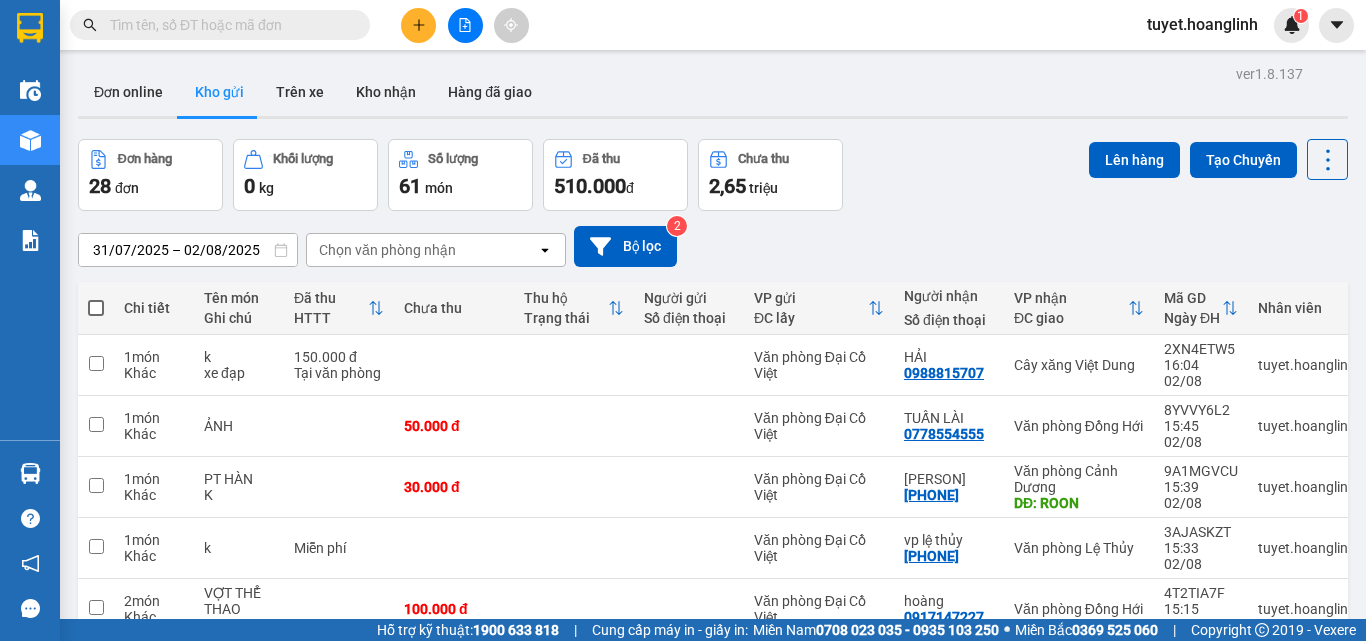 click at bounding box center (418, 25) 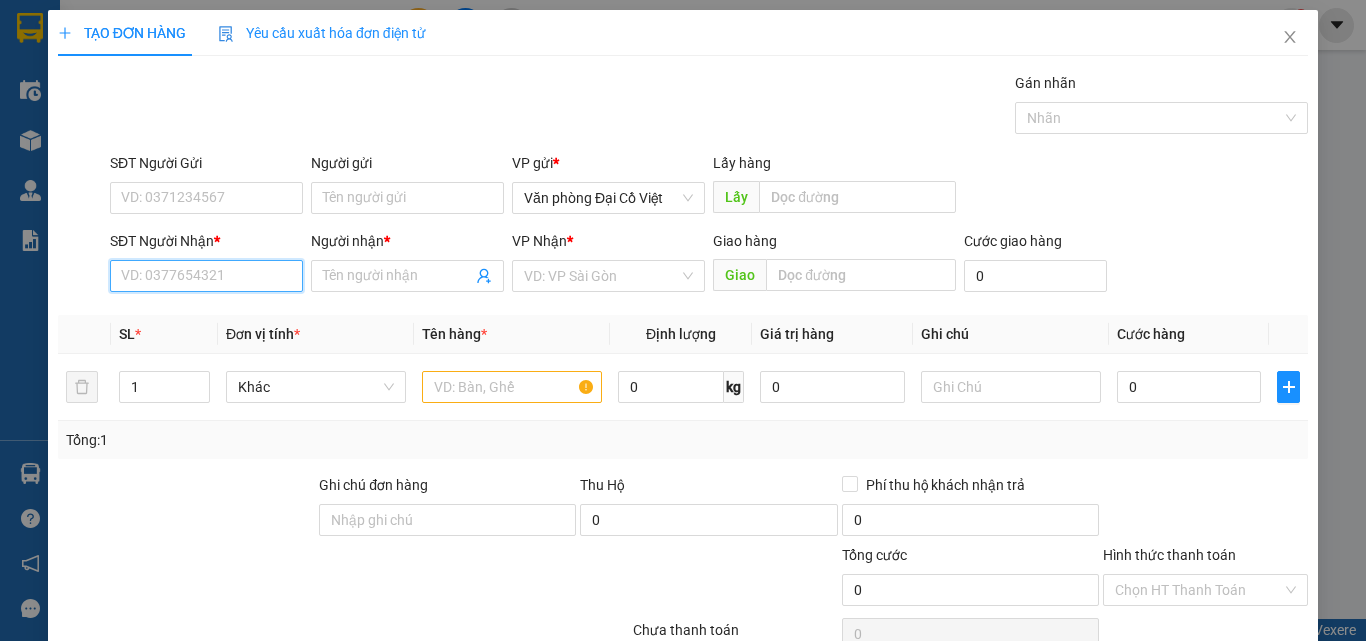 click on "SĐT Người Nhận  *" at bounding box center [206, 276] 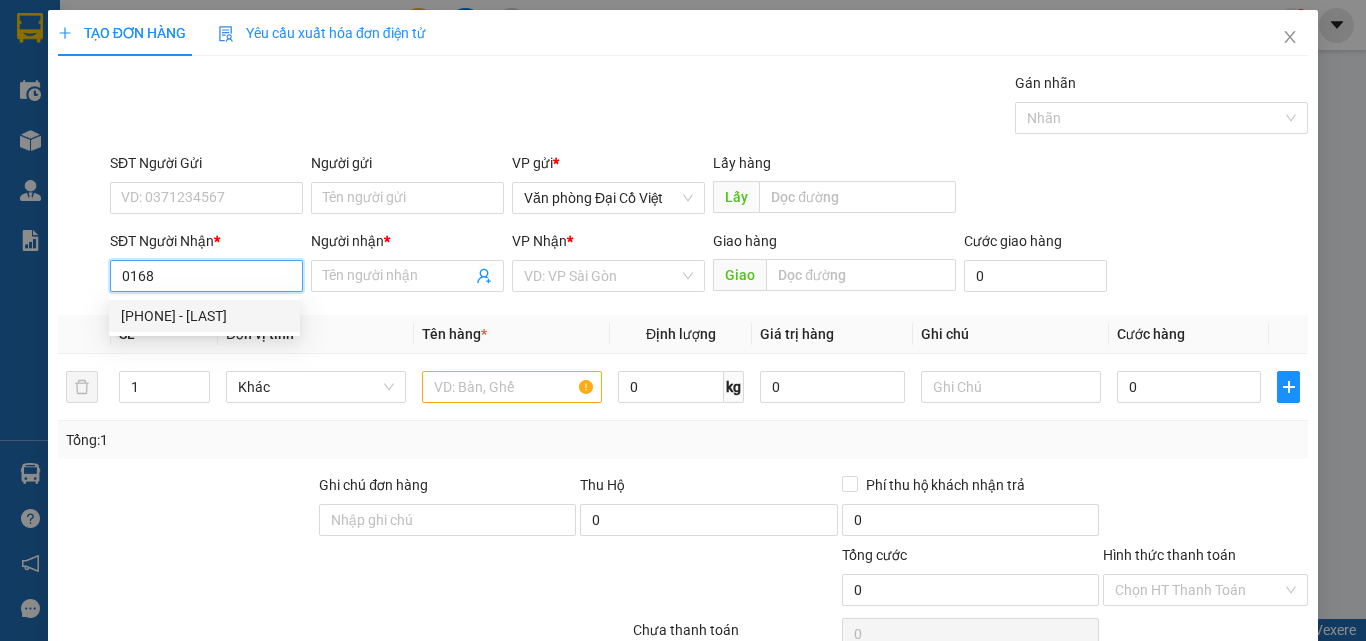 click on "[PHONE] - [LAST]" at bounding box center (204, 316) 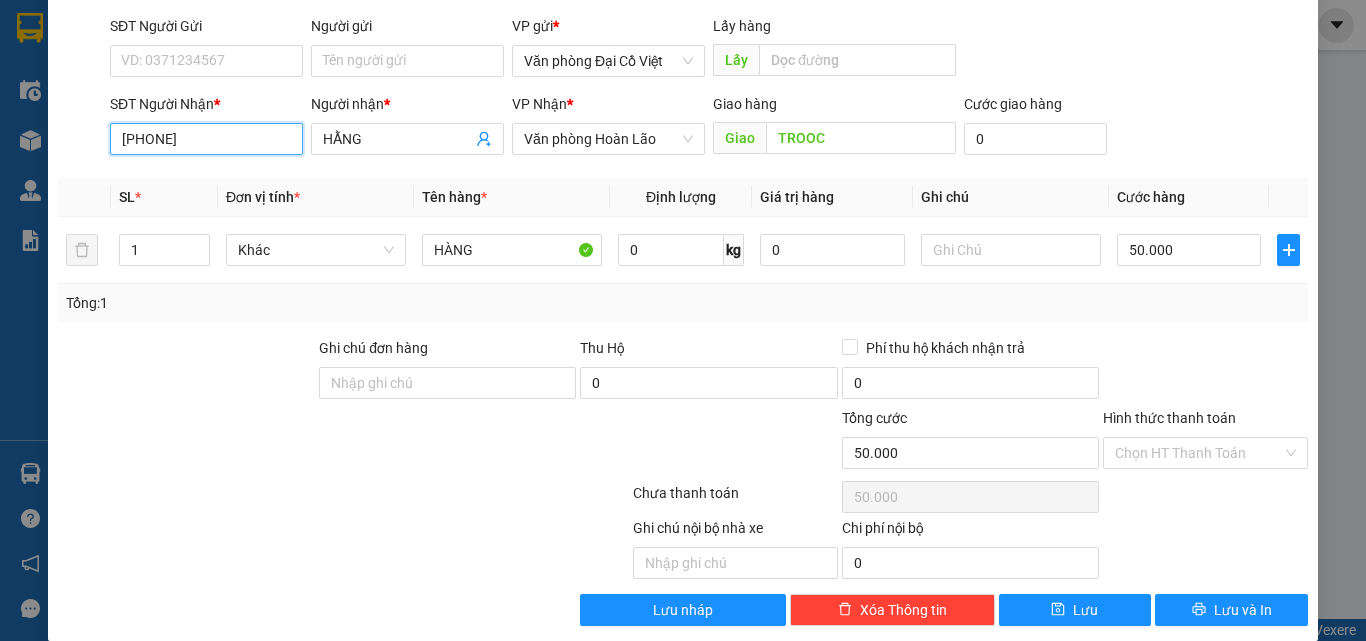 scroll, scrollTop: 161, scrollLeft: 0, axis: vertical 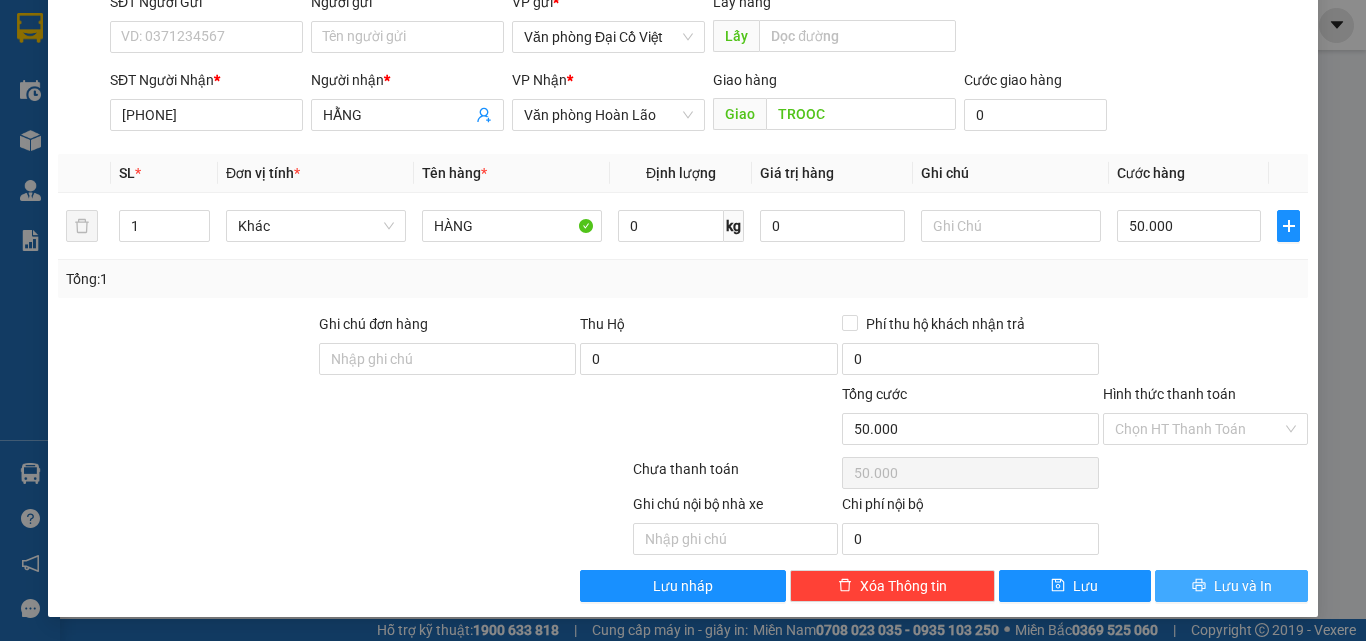 click on "Lưu và In" at bounding box center (1243, 586) 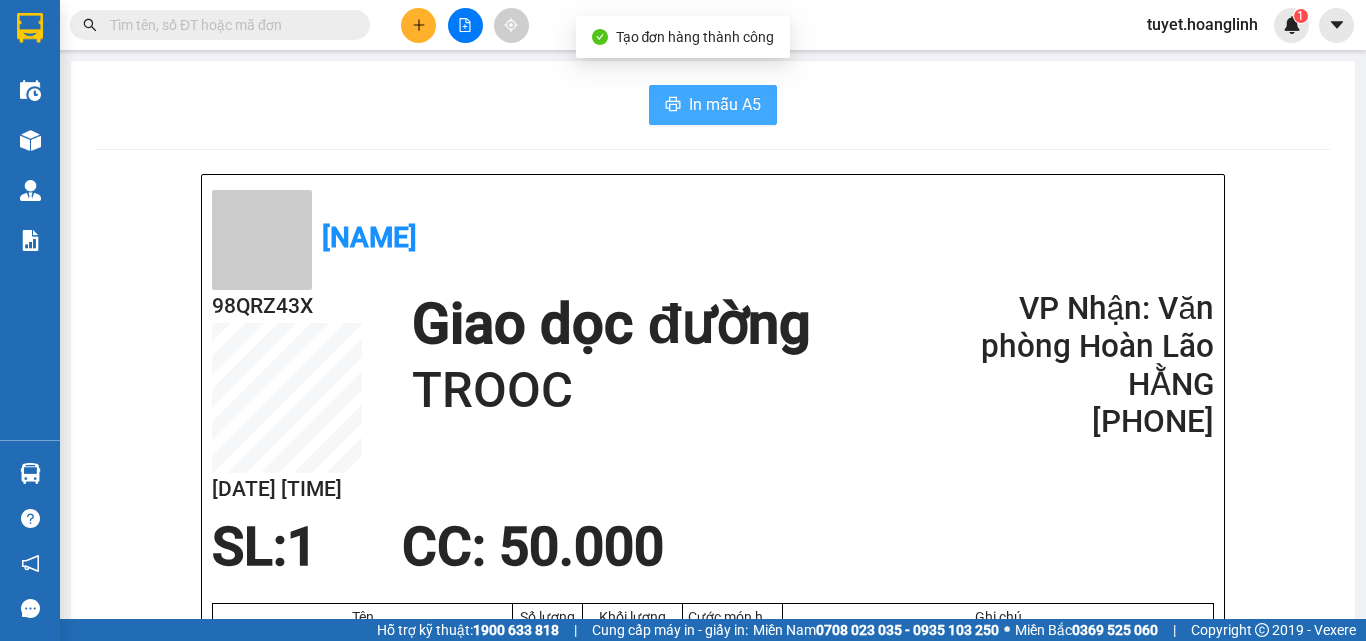 click on "In mẫu A5" at bounding box center [713, 105] 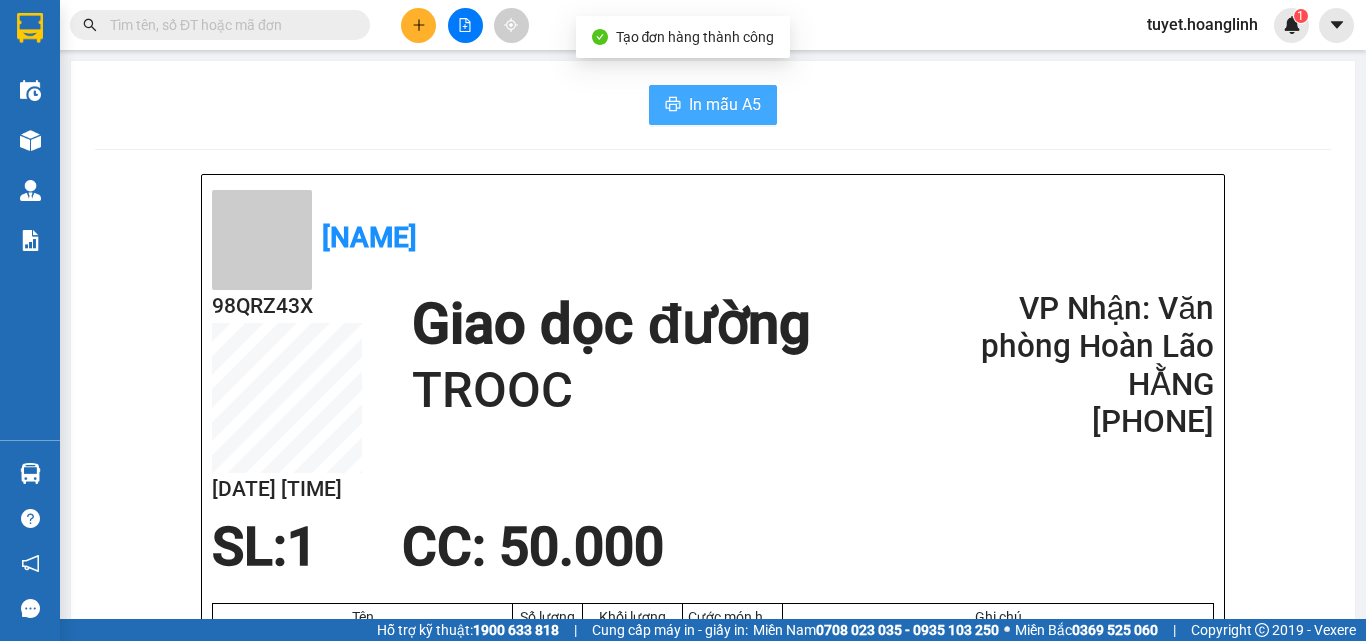 scroll, scrollTop: 0, scrollLeft: 0, axis: both 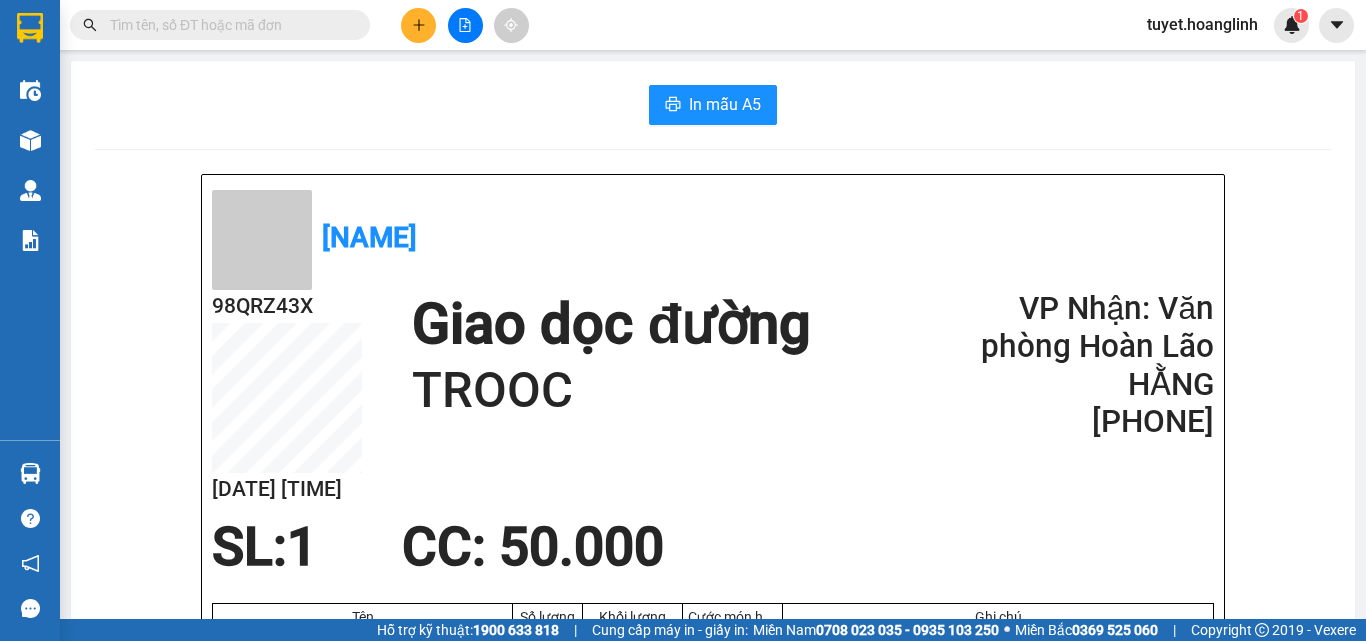 click at bounding box center (418, 25) 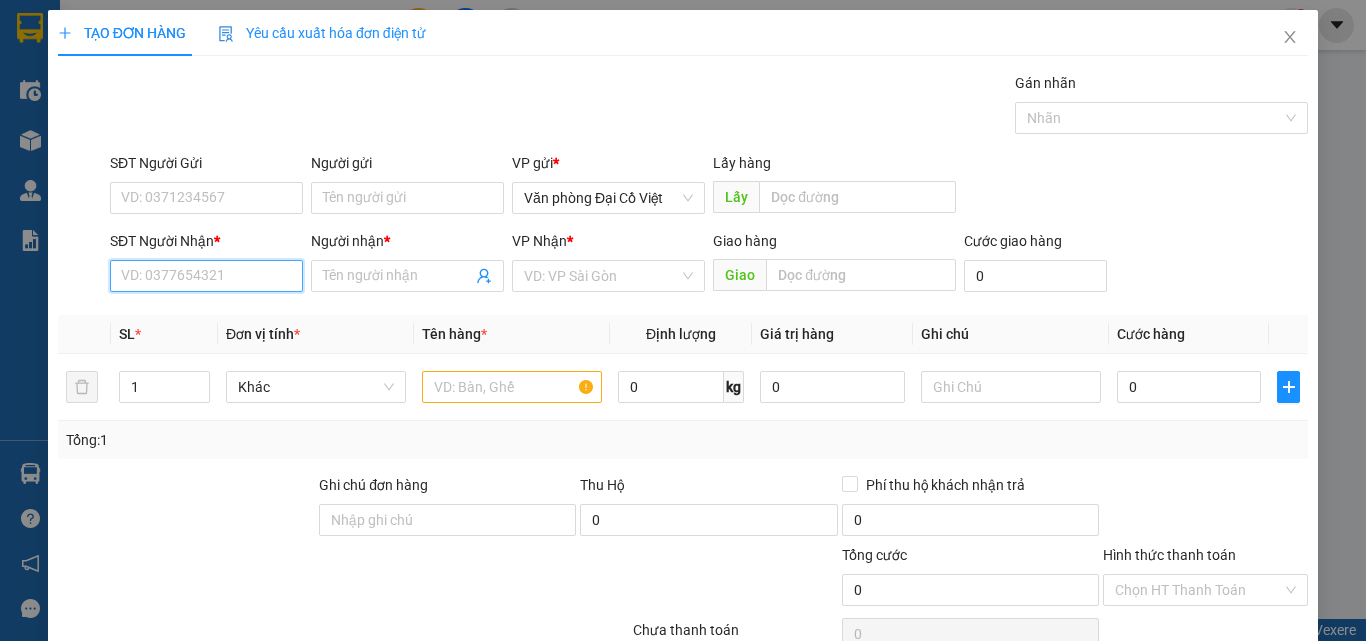 click on "SĐT Người Nhận  *" at bounding box center (206, 276) 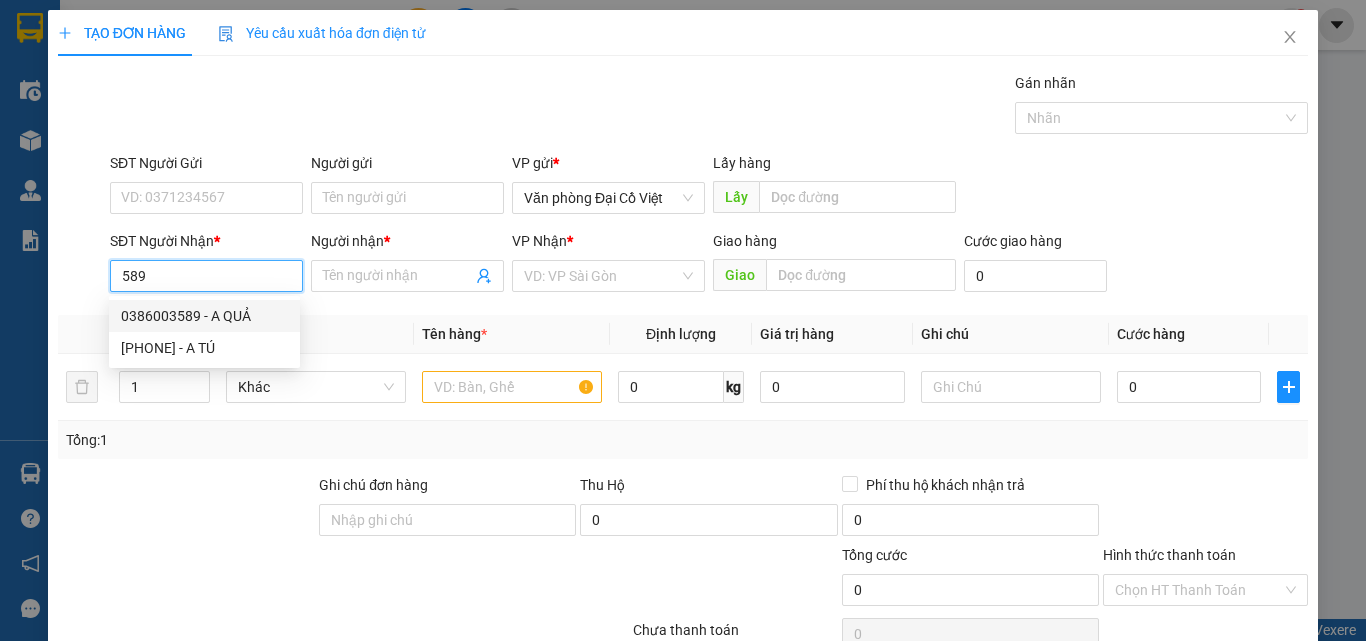 click on "0386003589 - A QUẢ" at bounding box center (204, 316) 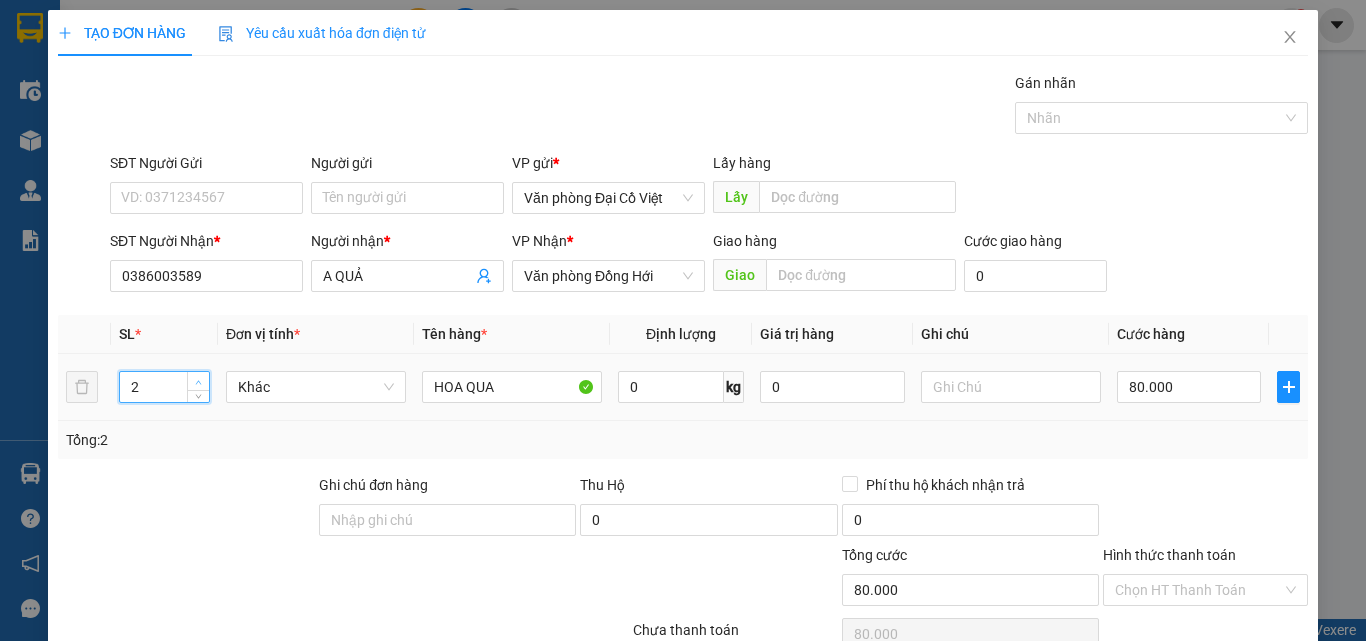 click at bounding box center (198, 381) 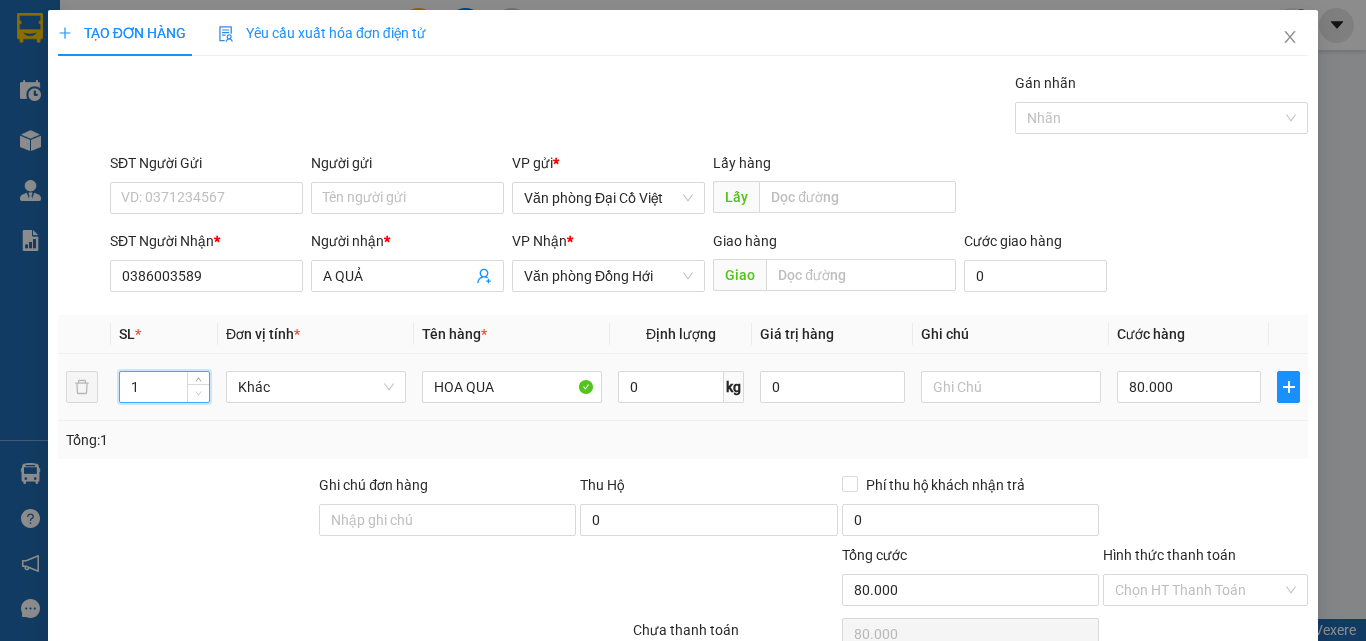 click 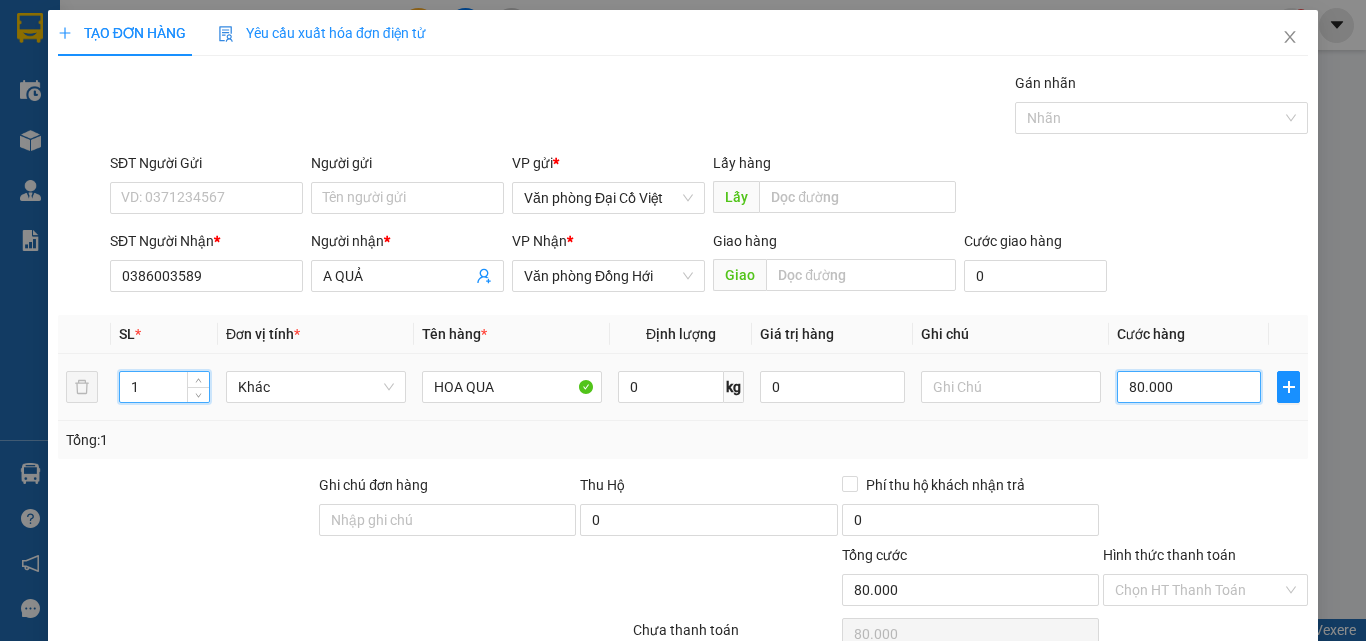 click on "80.000" at bounding box center [1189, 387] 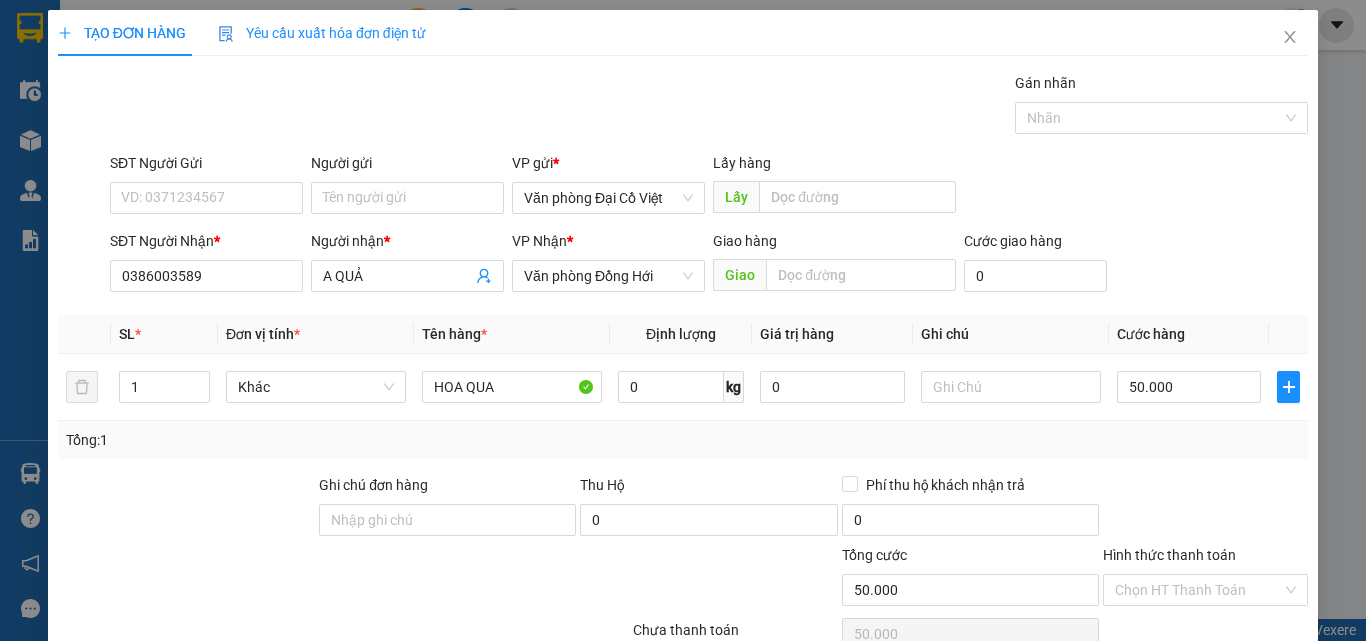 click on "Transit Pickup Surcharge Ids Transit Deliver Surcharge Ids Transit Deliver Surcharge Transit Deliver Surcharge Gán nhãn   Nhãn SĐT Người Gửi VD: [PHONE] Người gửi Tên người gửi VP gửi  * Văn phòng Đại Cồ Việt Lấy hàng Lấy SĐT Người Nhận  * [PHONE] Người nhận  * A [PERSON] VP Nhận  * Văn phòng Đồng Hới Giao hàng Giao Cước giao hàng 0 SL  * Đơn vị tính  * Tên hàng  * Định lượng Giá trị hàng Ghi chú Cước hàng                   1 Khác HOA QUA 0 kg 0 50.000 Tổng:  1 Ghi chú đơn hàng Thu Hộ 0 Phí thu hộ khách nhận trả 0 Tổng cước 50.000 Hình thức thanh toán Chọn HT Thanh Toán Số tiền thu trước 0 Chưa thanh toán 50.000 Chọn HT Thanh Toán Ghi chú nội bộ nhà xe Chi phí nội bộ 0 Lưu nháp Xóa Thông tin Lưu Lưu và In HOA QUA" at bounding box center [683, 417] 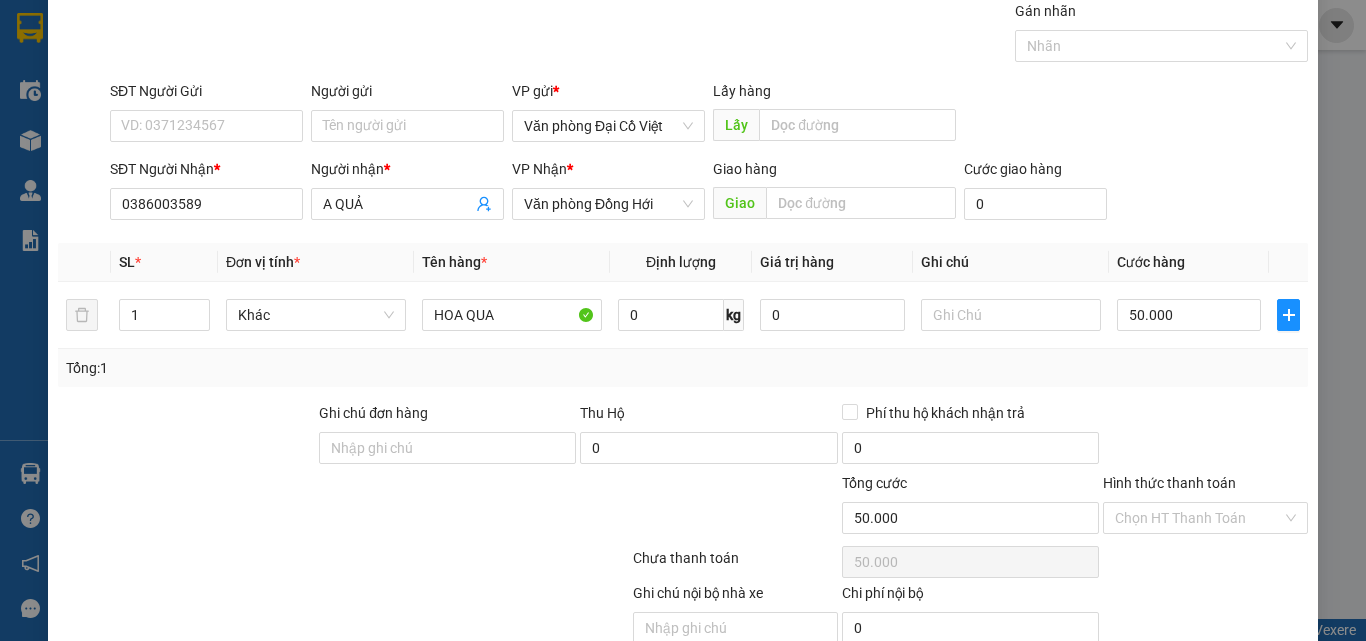 scroll, scrollTop: 161, scrollLeft: 0, axis: vertical 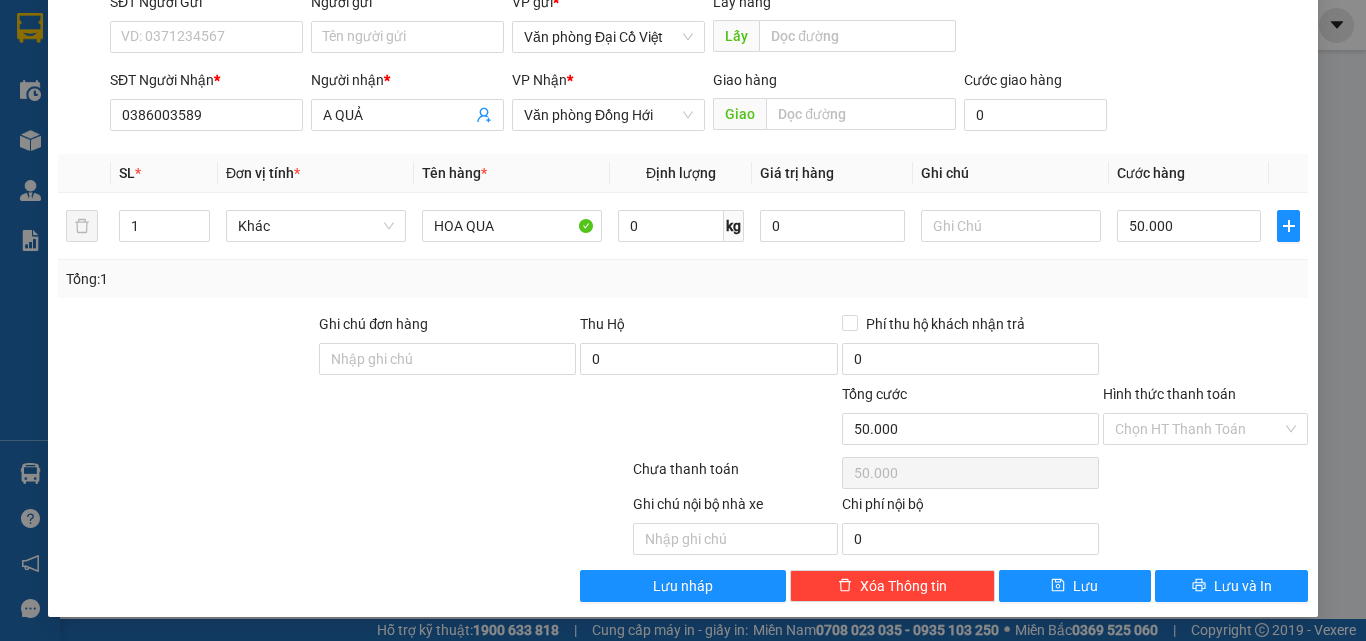 click on "Transit Pickup Surcharge Ids Transit Deliver Surcharge Ids Transit Deliver Surcharge Transit Deliver Surcharge Gán nhãn   Nhãn SĐT Người Gửi VD: [PHONE] Người gửi Tên người gửi VP gửi  * Văn phòng Đại Cồ Việt Lấy hàng Lấy SĐT Người Nhận  * [PHONE] Người nhận  * A [PERSON] VP Nhận  * Văn phòng Đồng Hới Giao hàng Giao Cước giao hàng 0 SL  * Đơn vị tính  * Tên hàng  * Định lượng Giá trị hàng Ghi chú Cước hàng                   1 Khác HOA QUA 0 kg 0 50.000 Tổng:  1 Ghi chú đơn hàng Thu Hộ 0 Phí thu hộ khách nhận trả 0 Tổng cước 50.000 Hình thức thanh toán Chọn HT Thanh Toán Số tiền thu trước 0 Chưa thanh toán 50.000 Chọn HT Thanh Toán Ghi chú nội bộ nhà xe Chi phí nội bộ 0 Lưu nháp Xóa Thông tin Lưu Lưu và In HOA QUA" at bounding box center [683, 256] 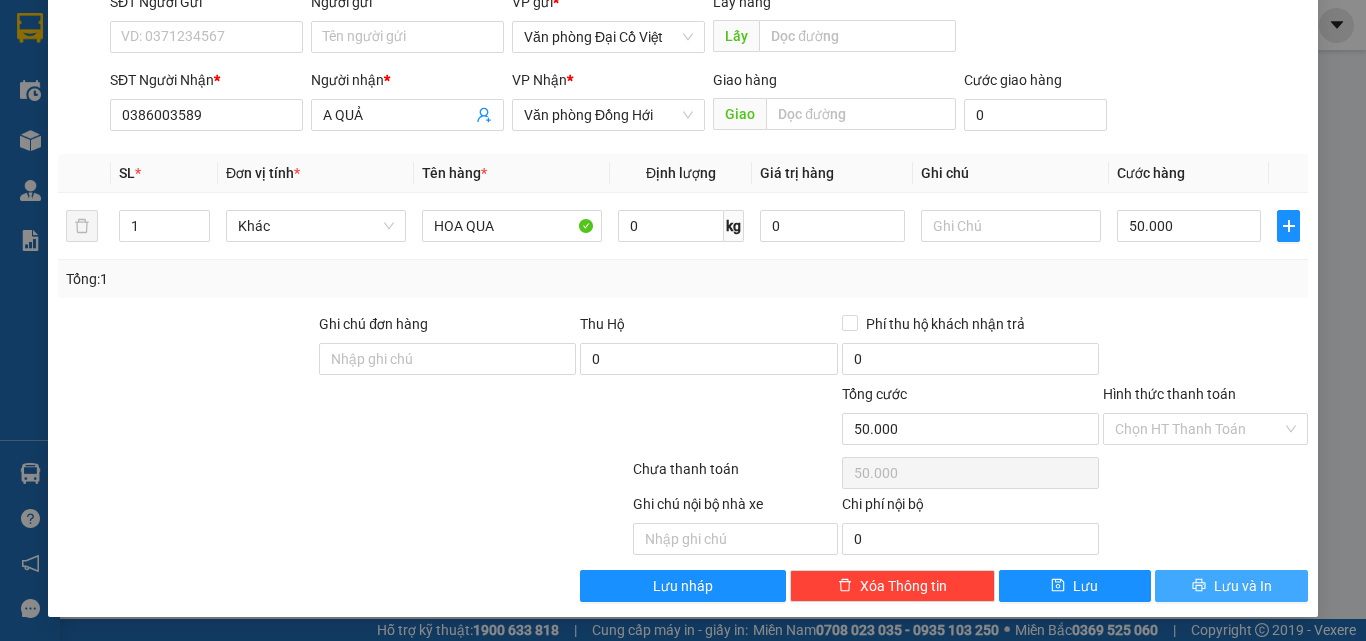 click on "Lưu và In" at bounding box center (1243, 586) 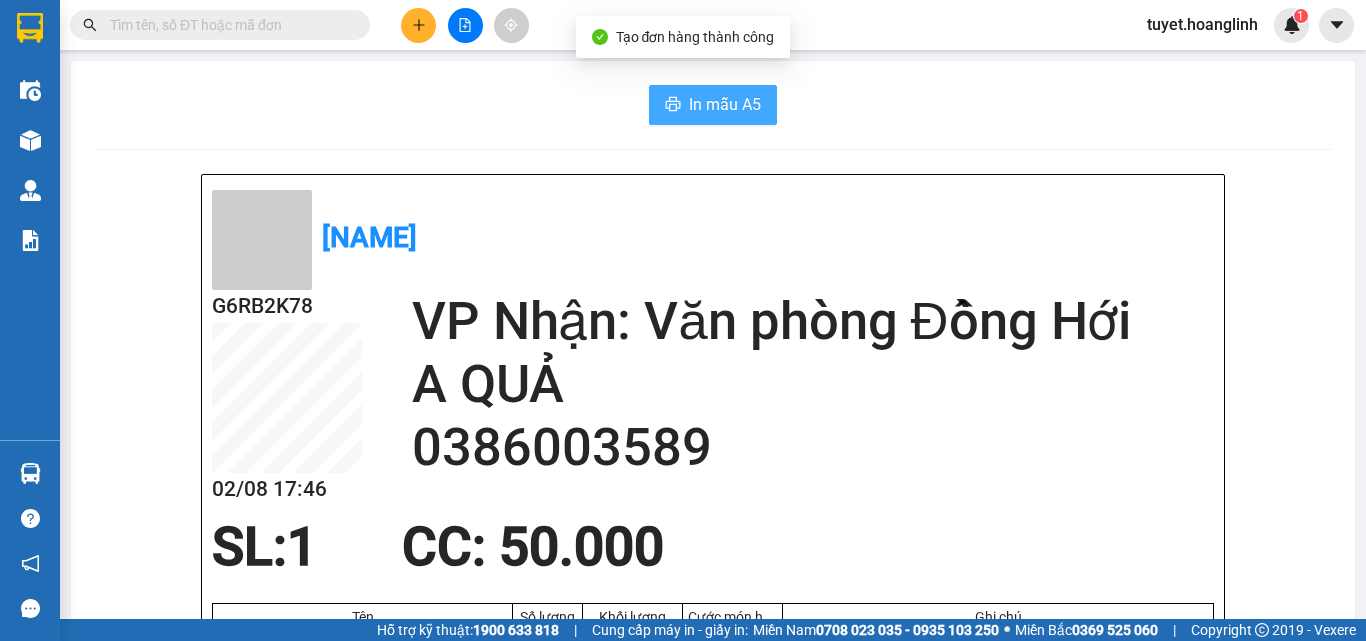 click on "In mẫu A5" at bounding box center [725, 104] 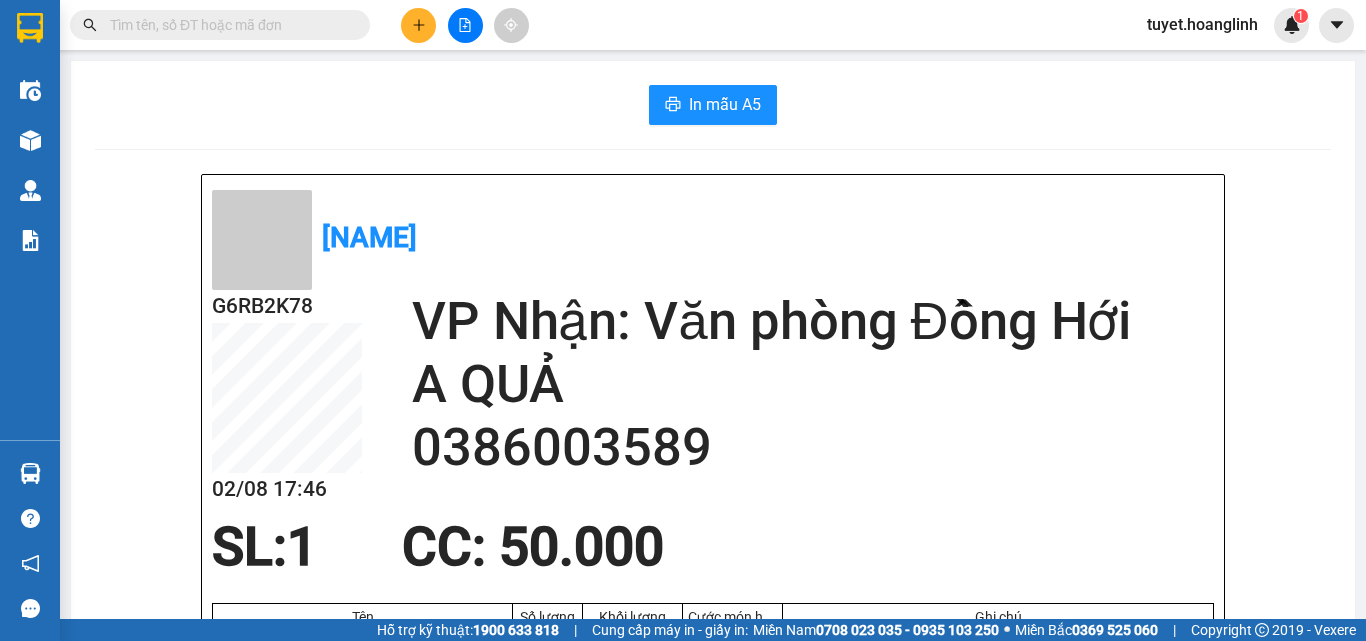 click at bounding box center [418, 25] 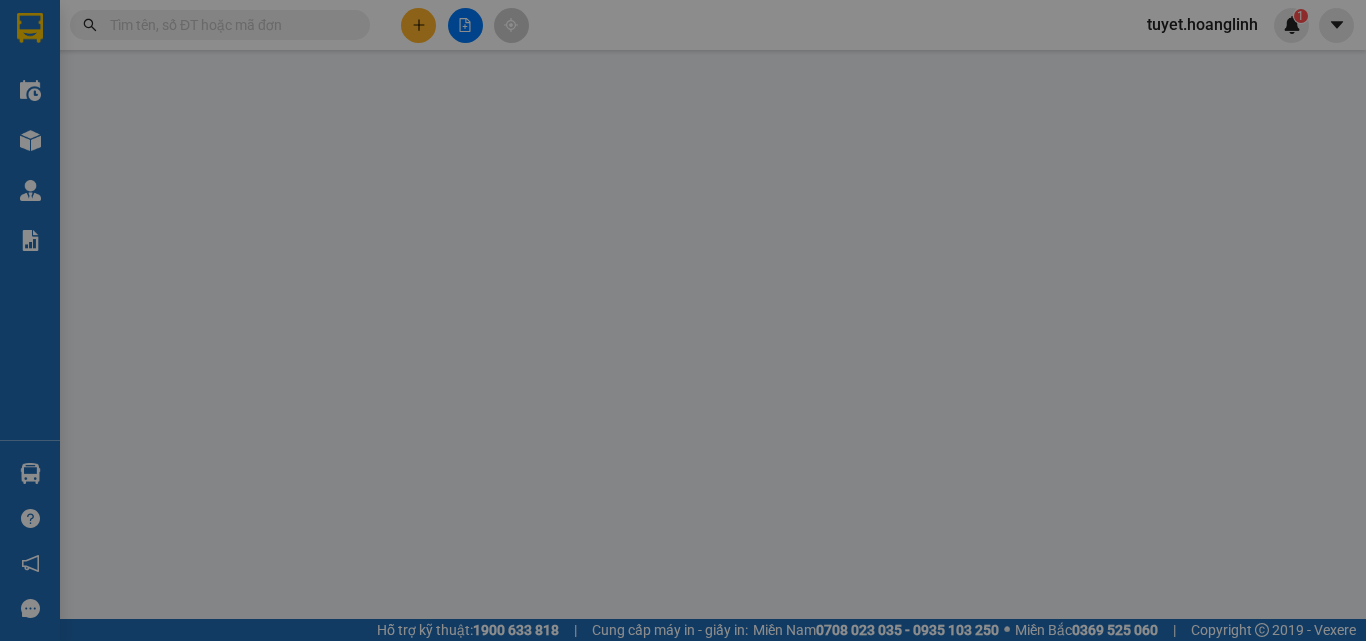 scroll, scrollTop: 0, scrollLeft: 0, axis: both 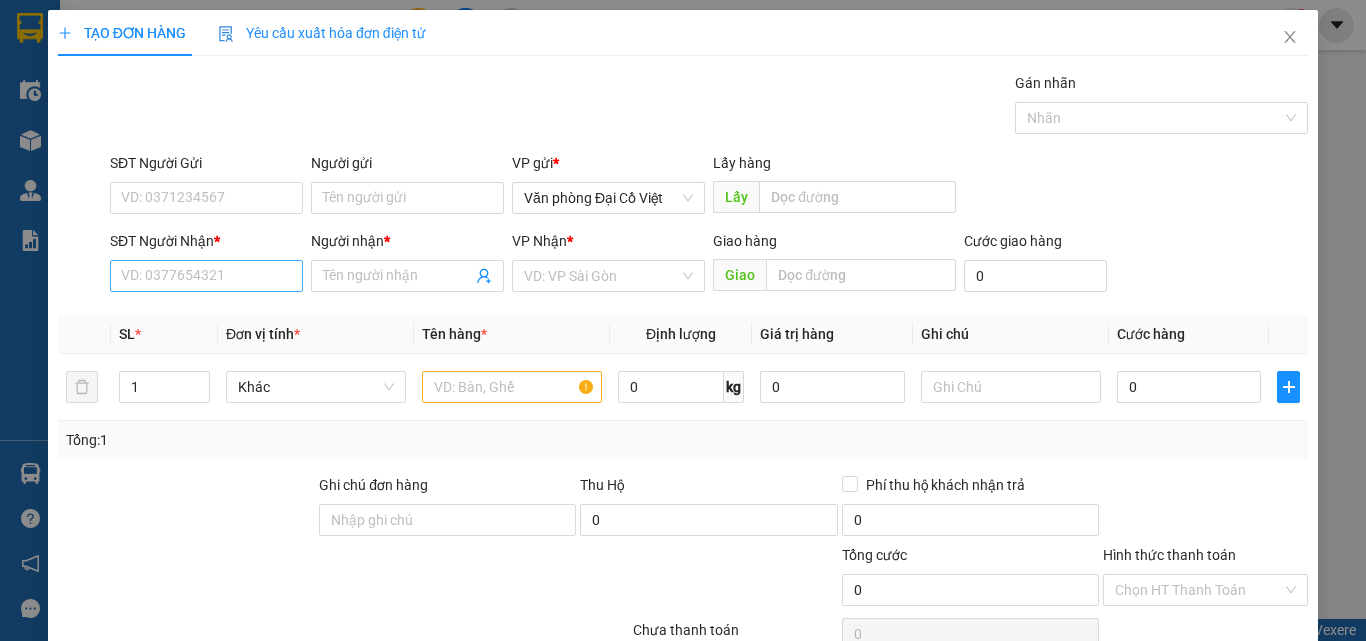 drag, startPoint x: 157, startPoint y: 252, endPoint x: 163, endPoint y: 273, distance: 21.84033 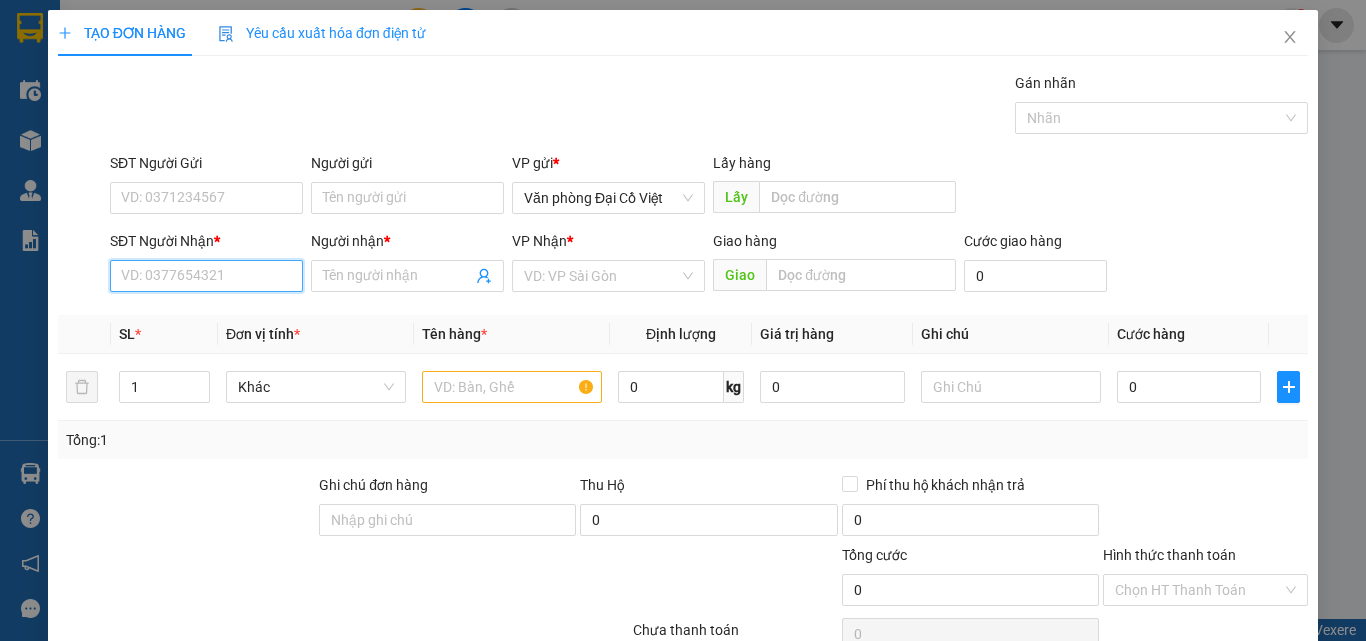 click on "SĐT Người Nhận  *" at bounding box center [206, 276] 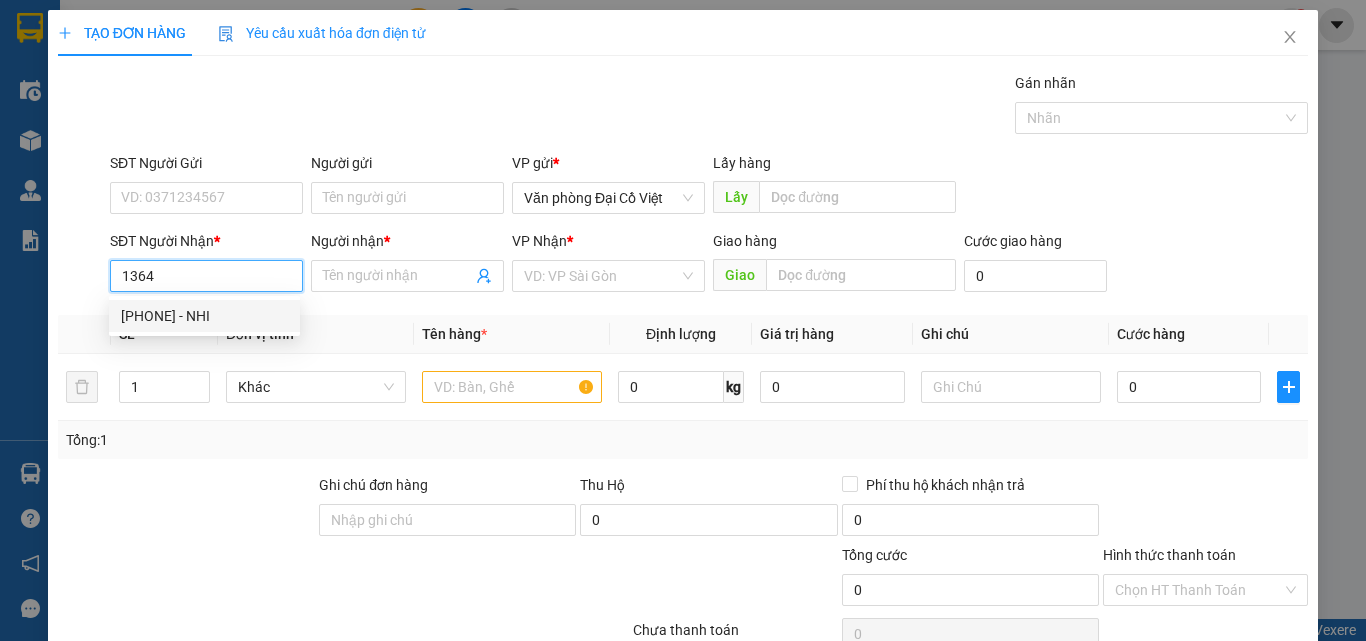 click on "[PHONE] - NHI" at bounding box center [204, 316] 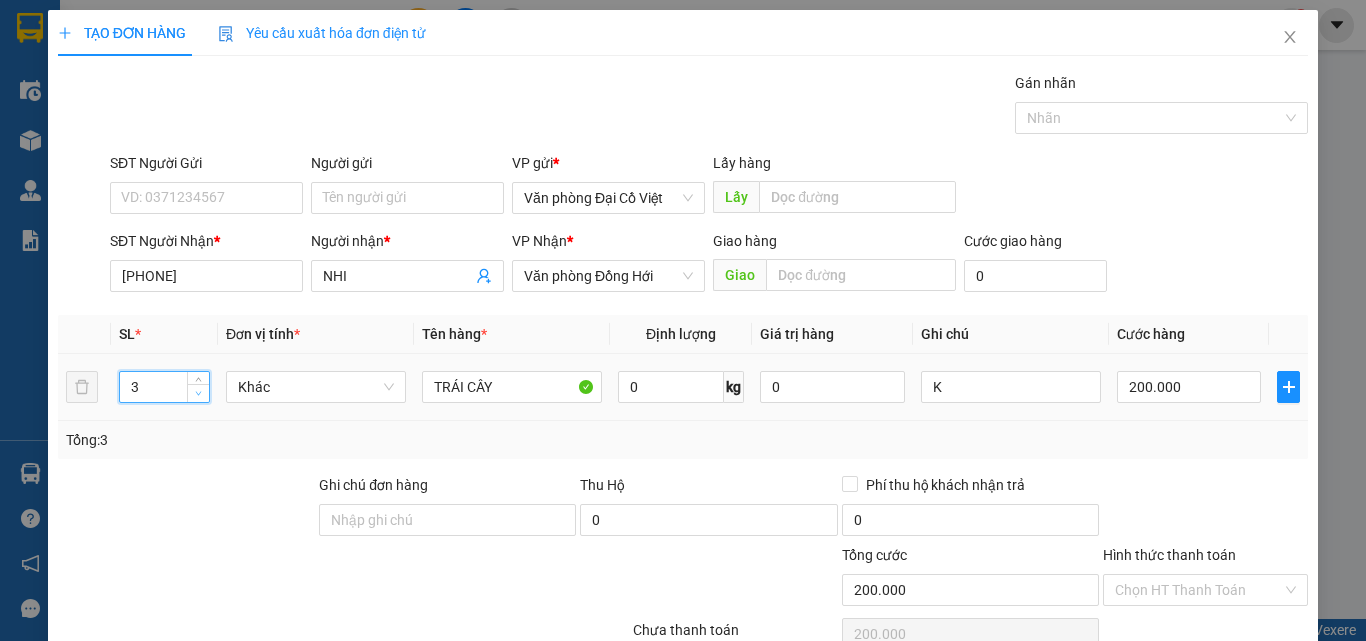 drag, startPoint x: 198, startPoint y: 399, endPoint x: 192, endPoint y: 389, distance: 11.661903 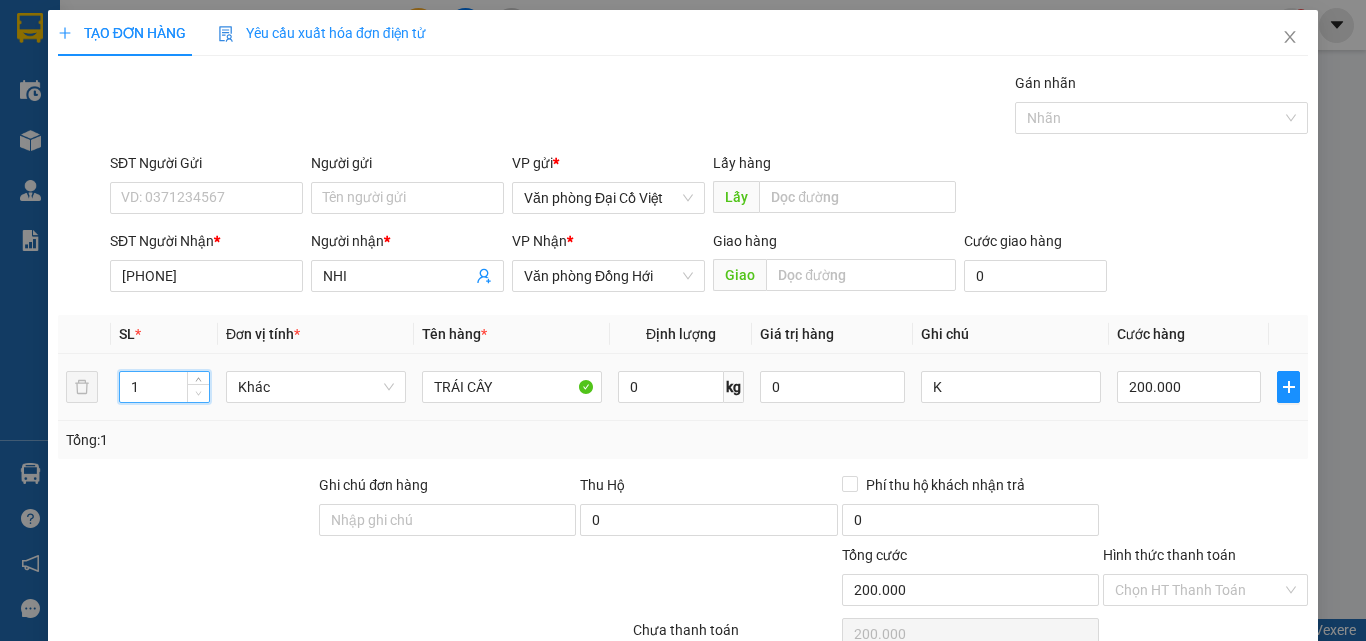 click 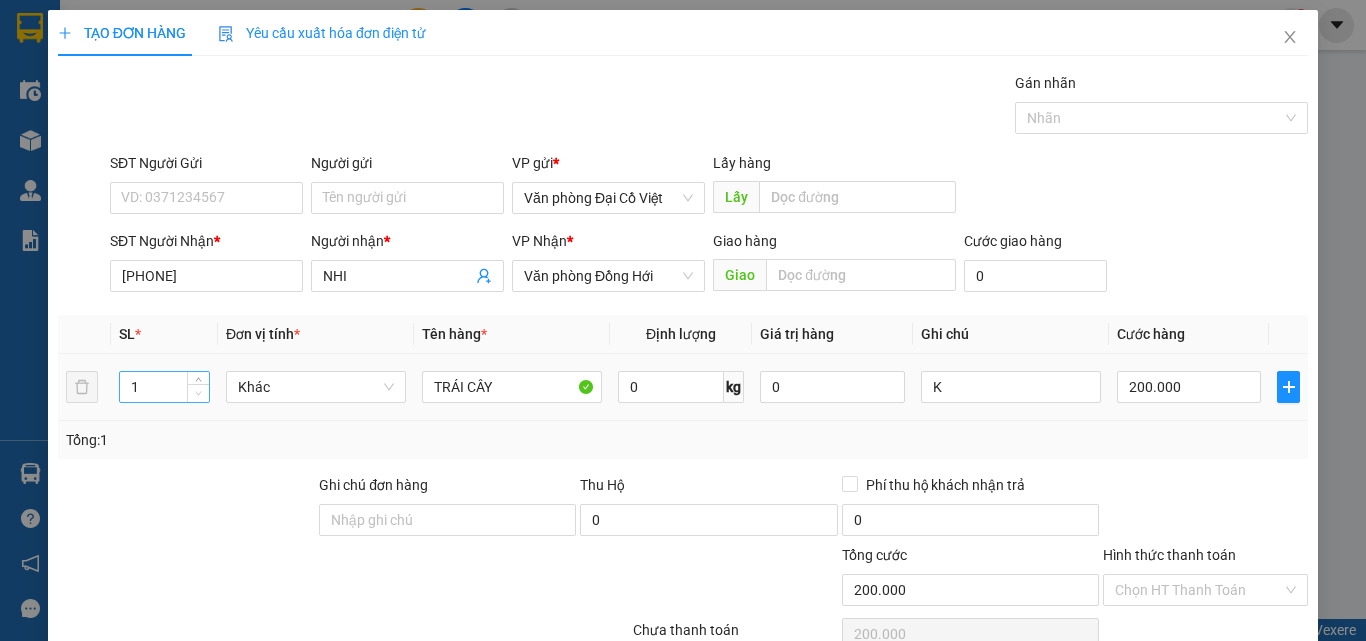 click at bounding box center (198, 393) 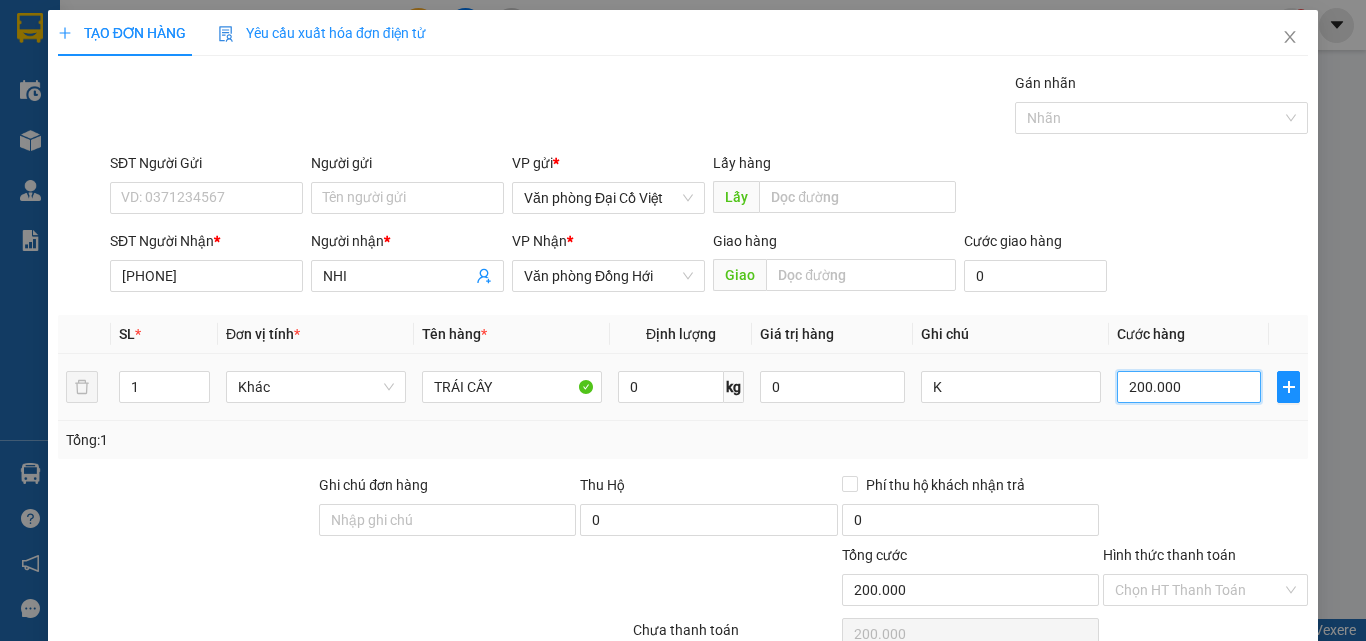 click on "200.000" at bounding box center [1189, 387] 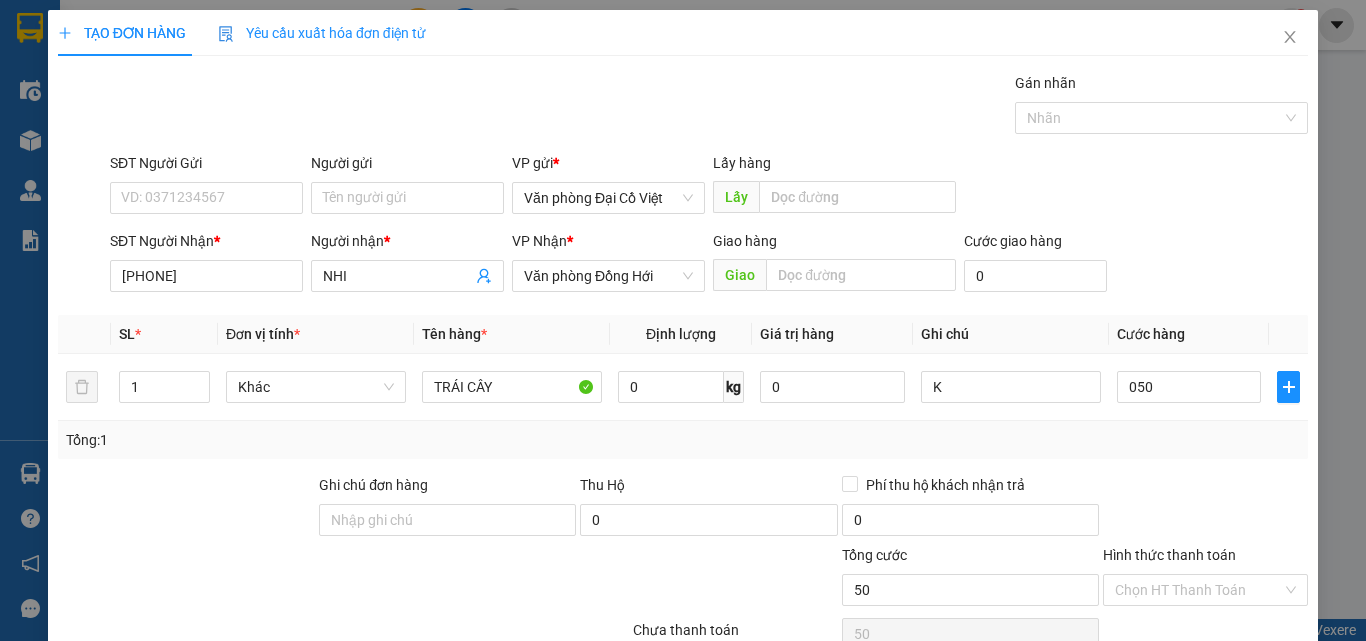 click on "Tổng:  1" at bounding box center [683, 440] 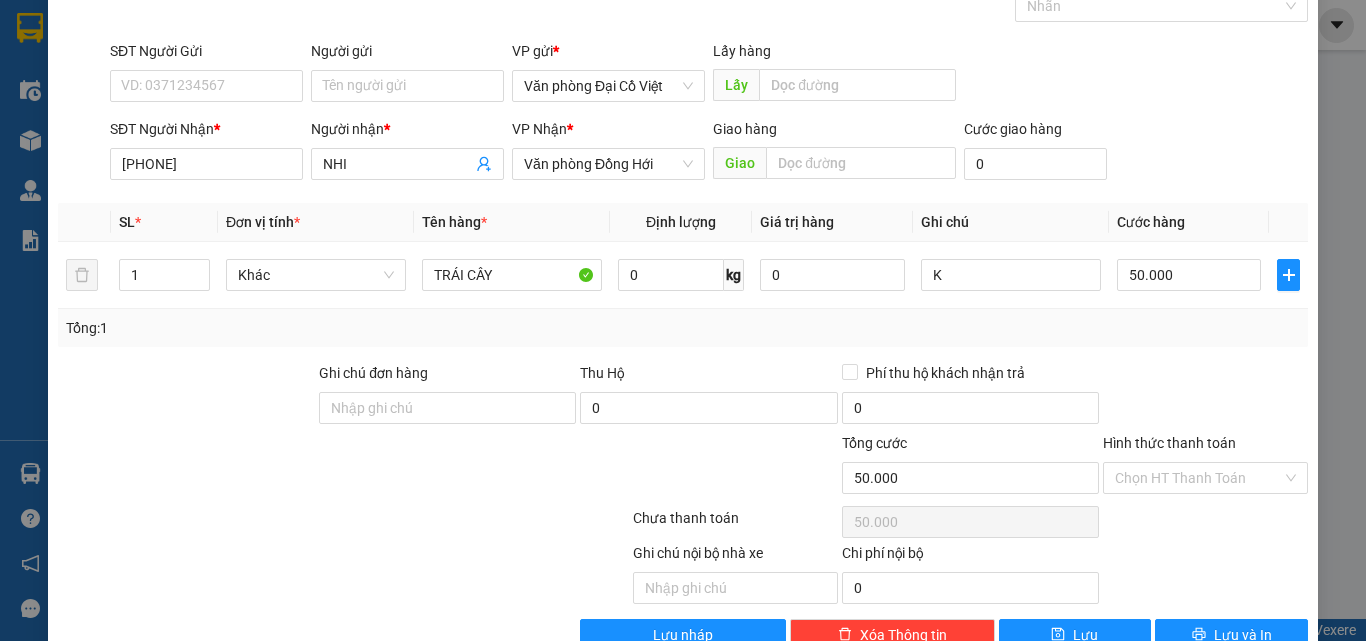 scroll, scrollTop: 161, scrollLeft: 0, axis: vertical 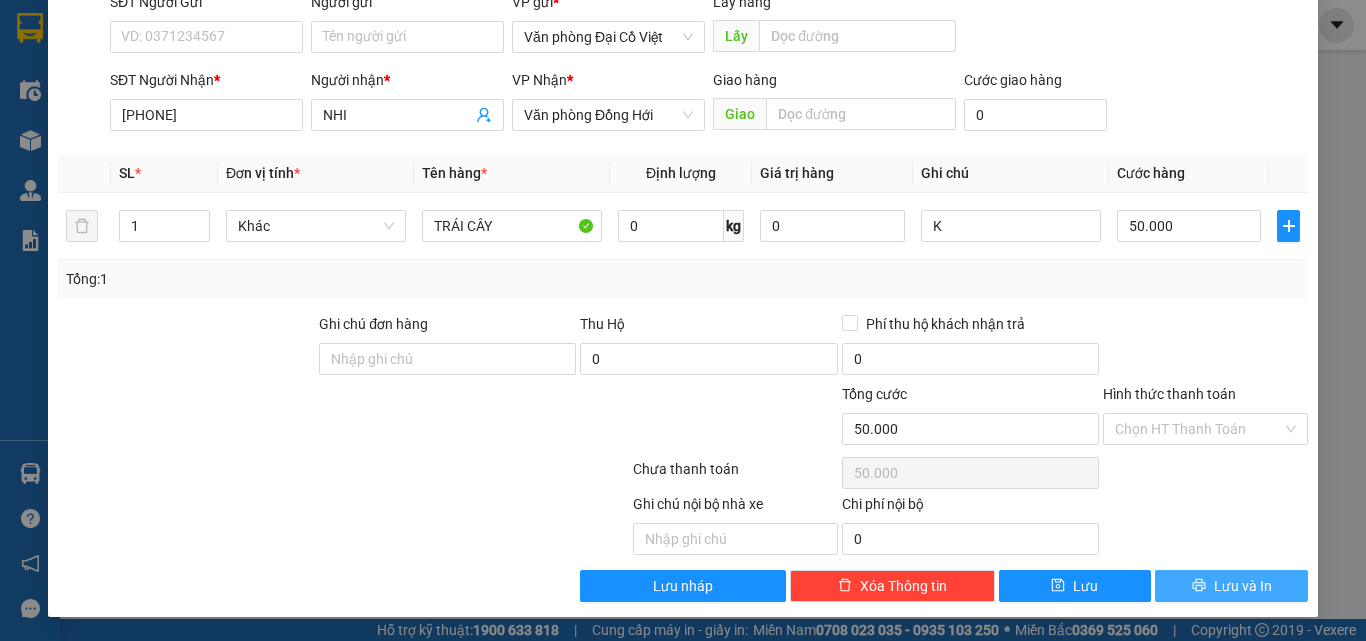 click on "Lưu và In" at bounding box center [1243, 586] 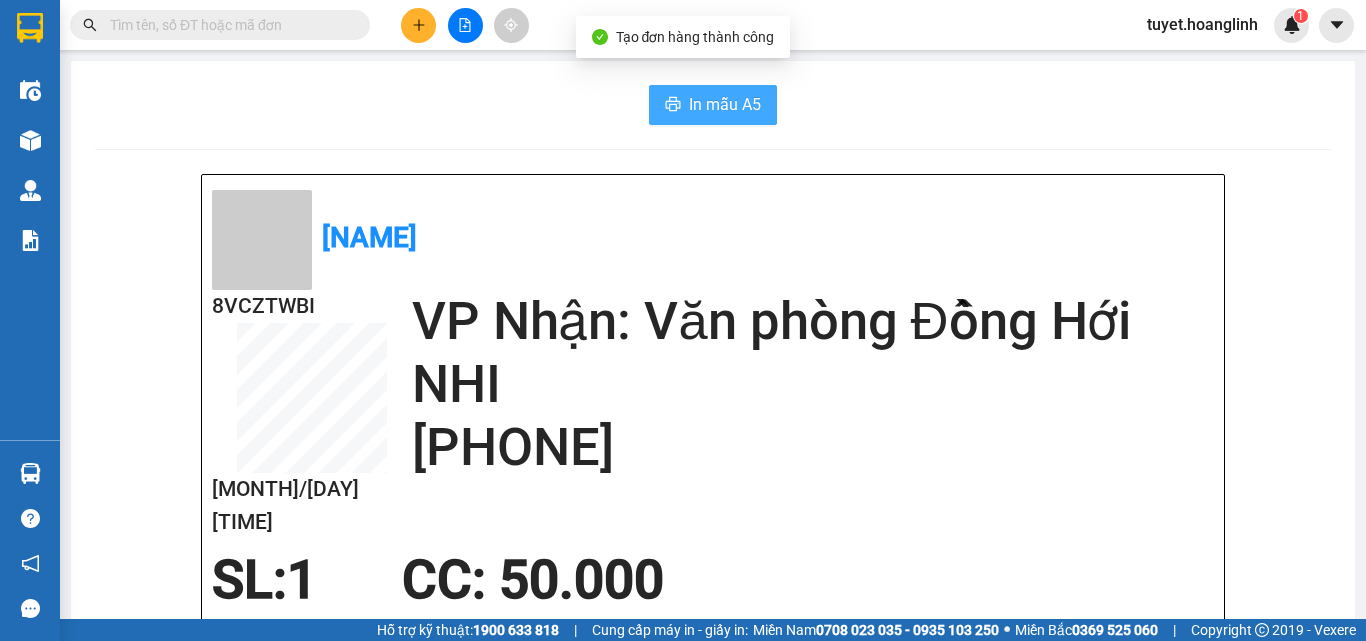 click on "In mẫu A5" at bounding box center [725, 104] 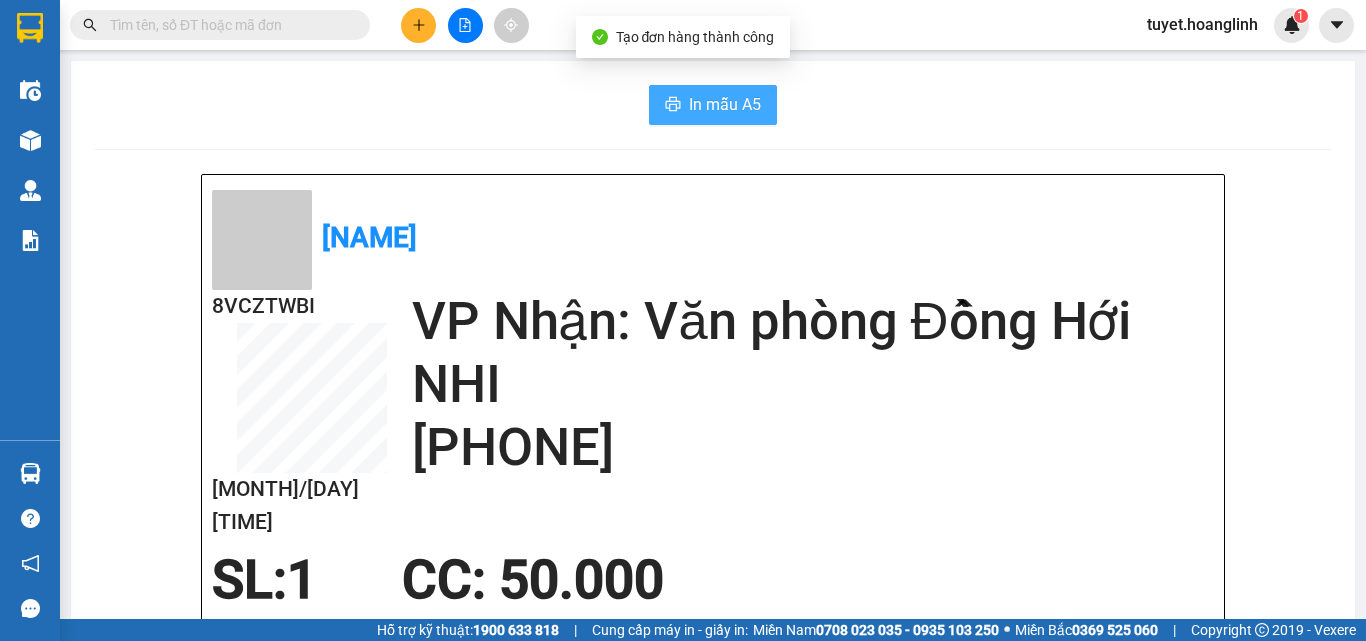 scroll, scrollTop: 0, scrollLeft: 0, axis: both 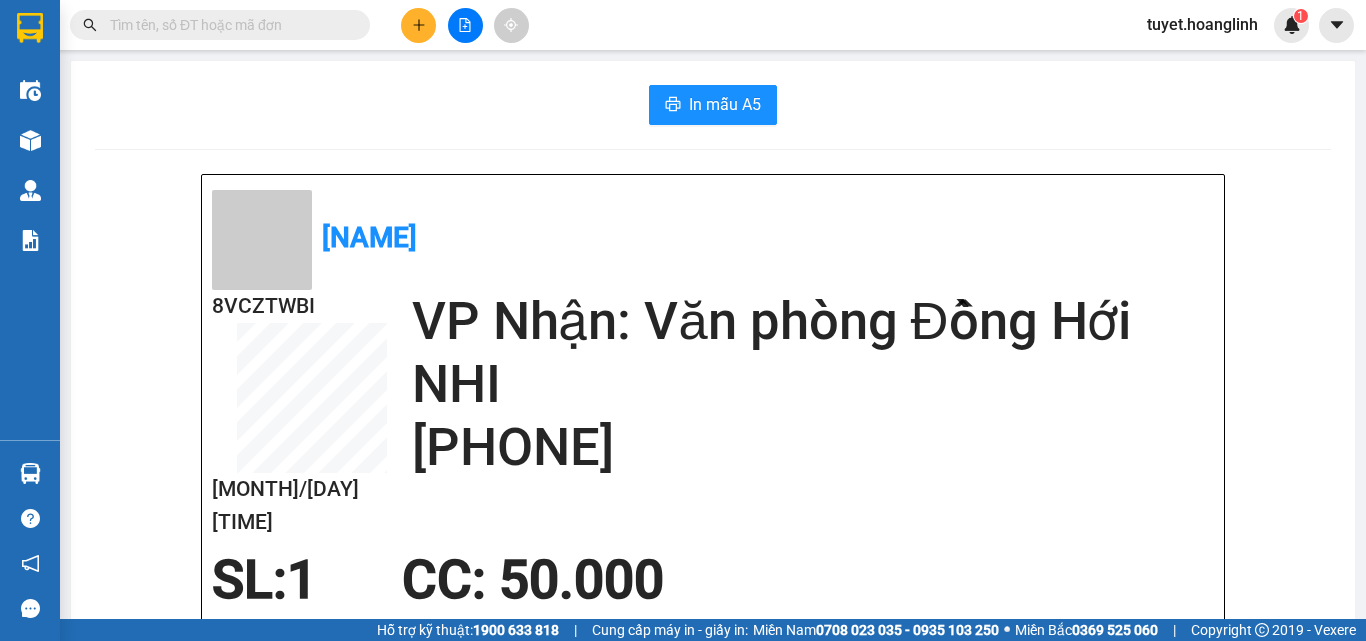 click at bounding box center [418, 25] 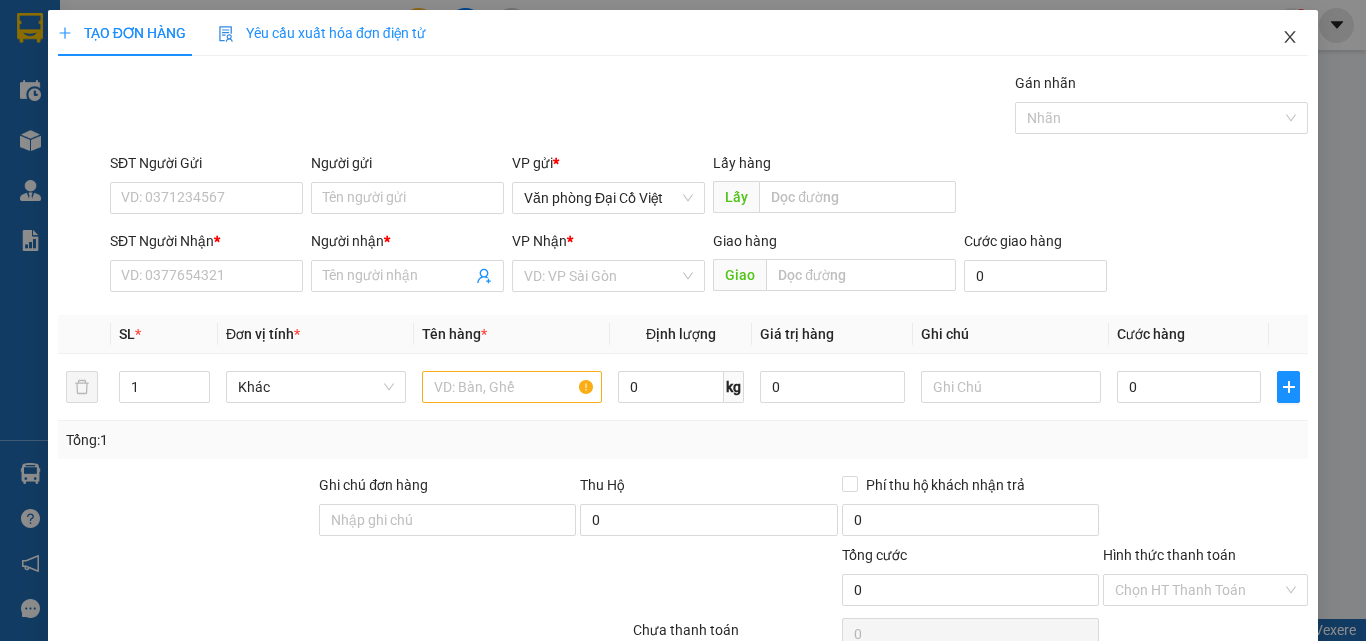 click 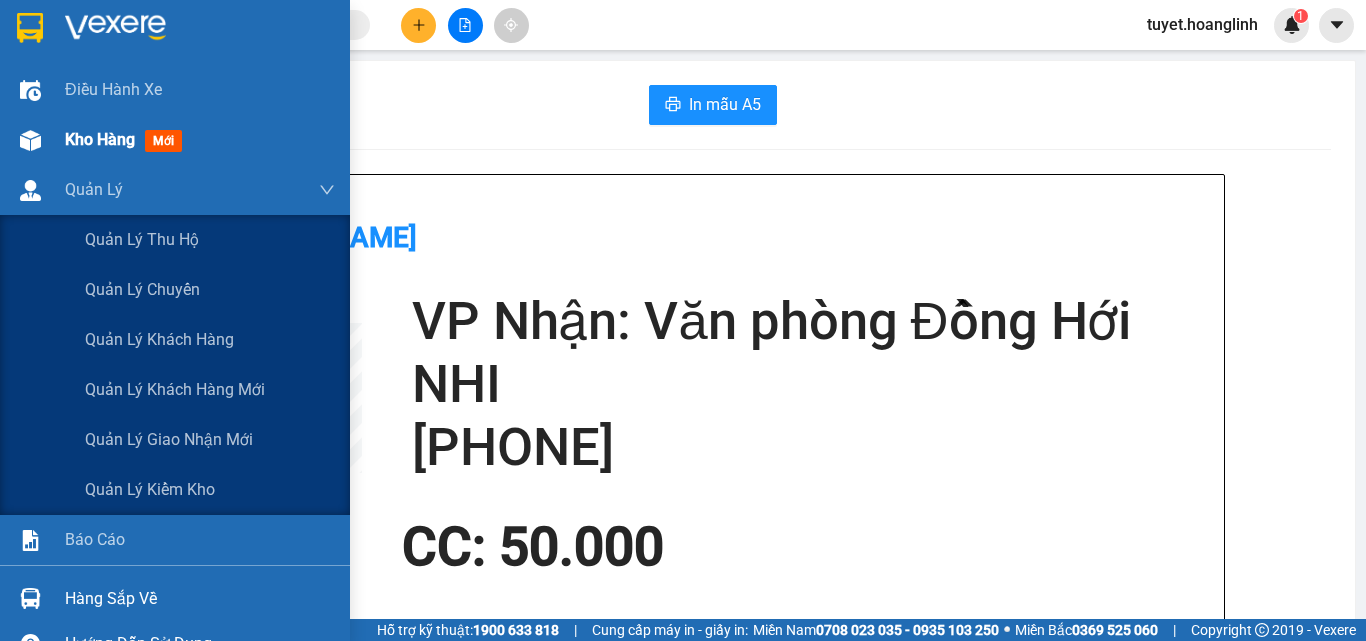click on "Kho hàng mới" at bounding box center (200, 140) 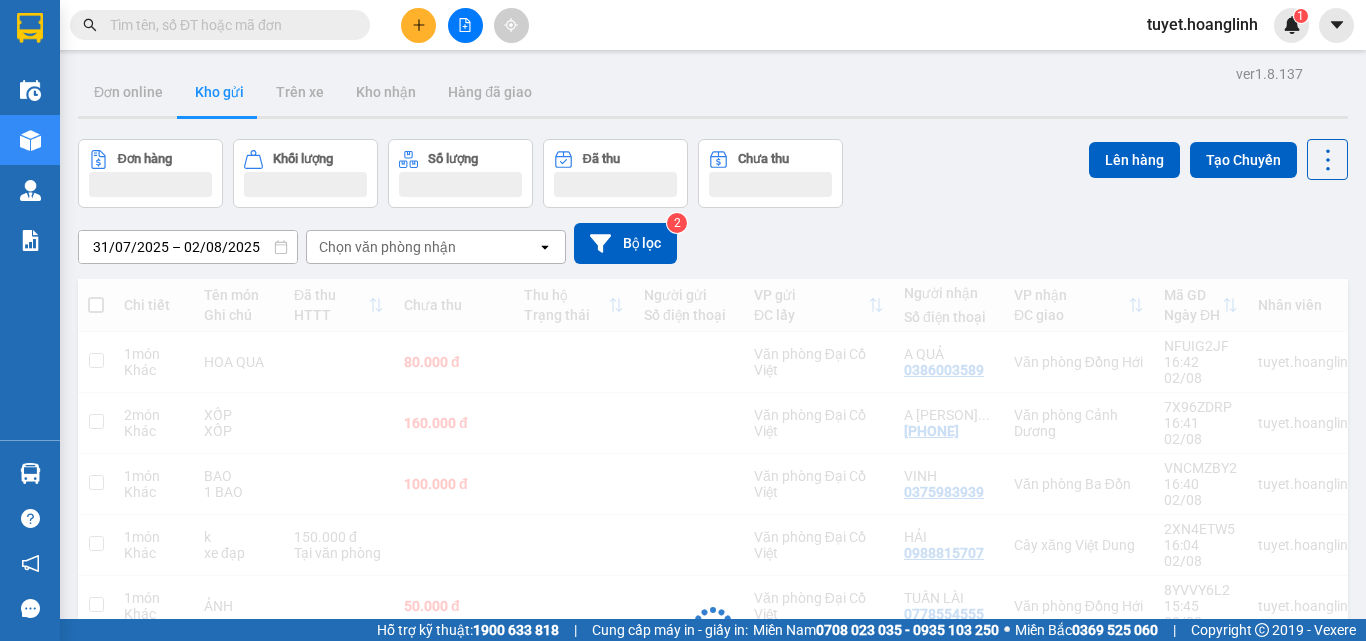 click on "Kết quả tìm kiếm ( 0 )  Bộ lọc  No Data [LAST] 1" at bounding box center [683, 25] 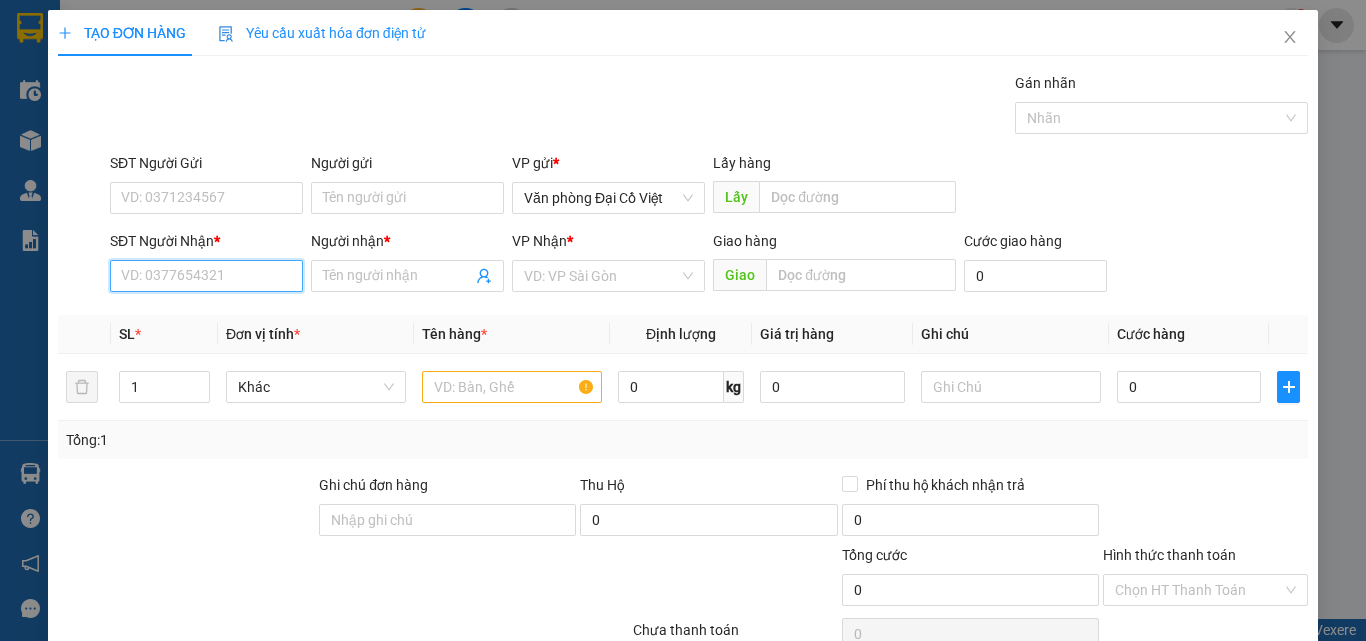 click on "SĐT Người Nhận  *" at bounding box center (206, 276) 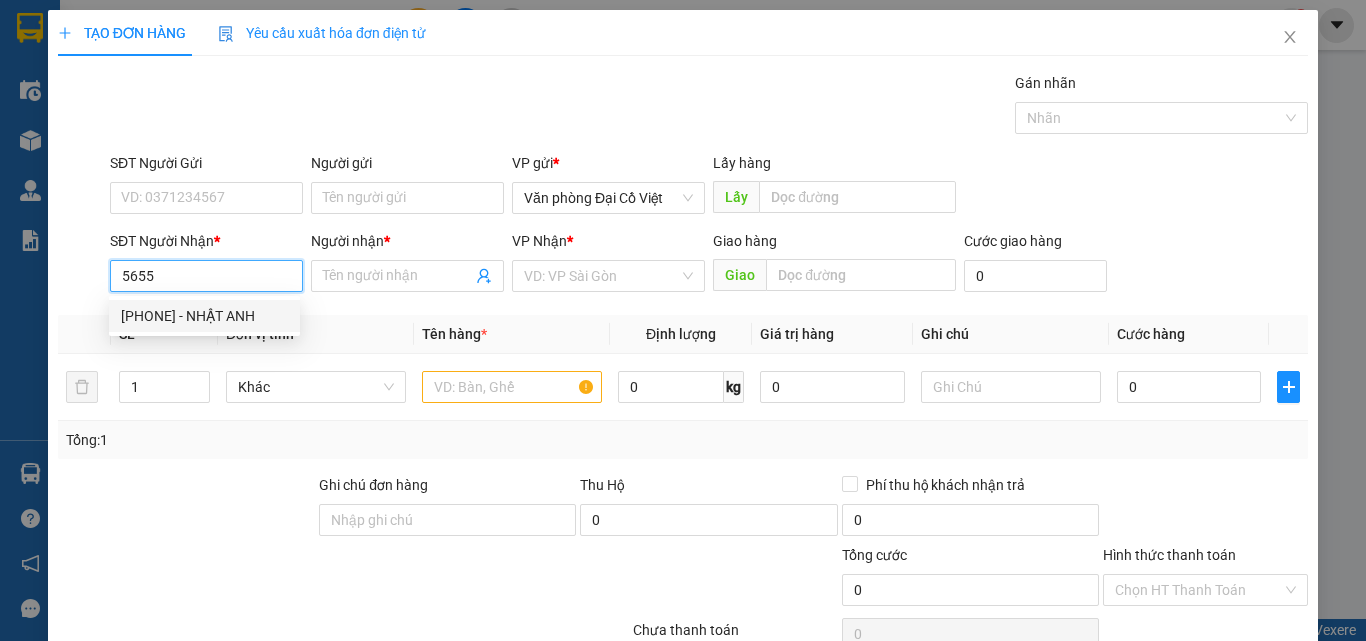 click on "[PHONE] - NHẬT ANH" at bounding box center [204, 316] 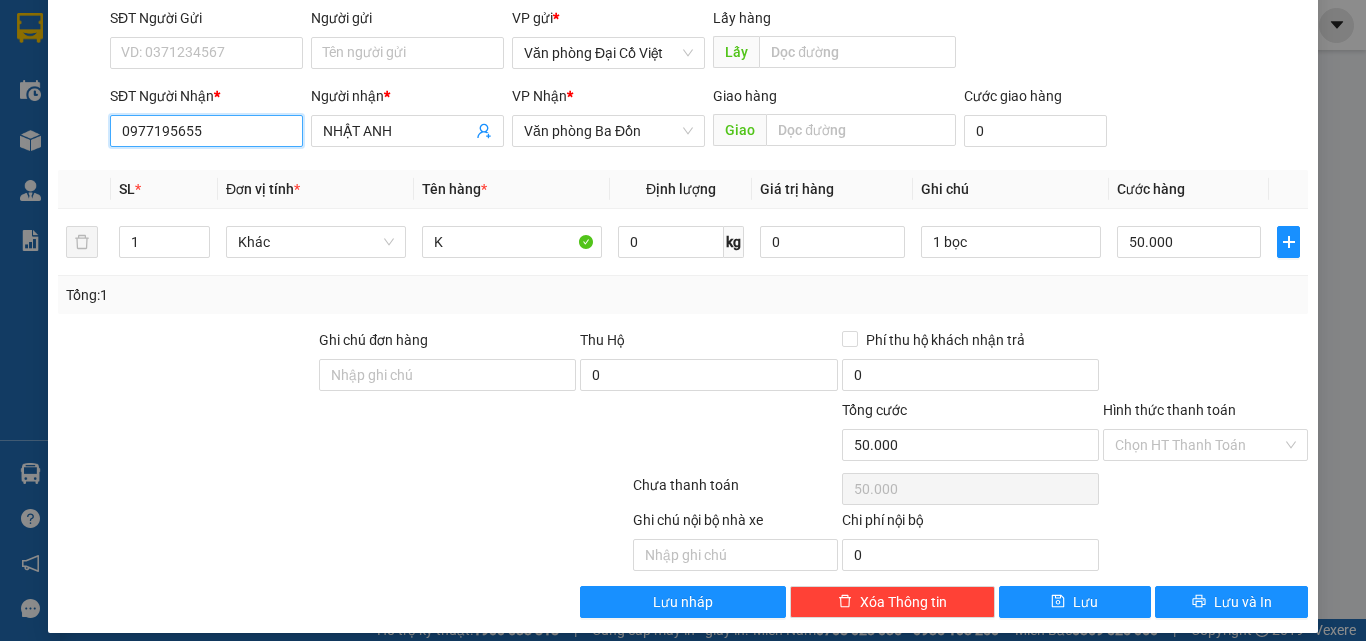 scroll, scrollTop: 161, scrollLeft: 0, axis: vertical 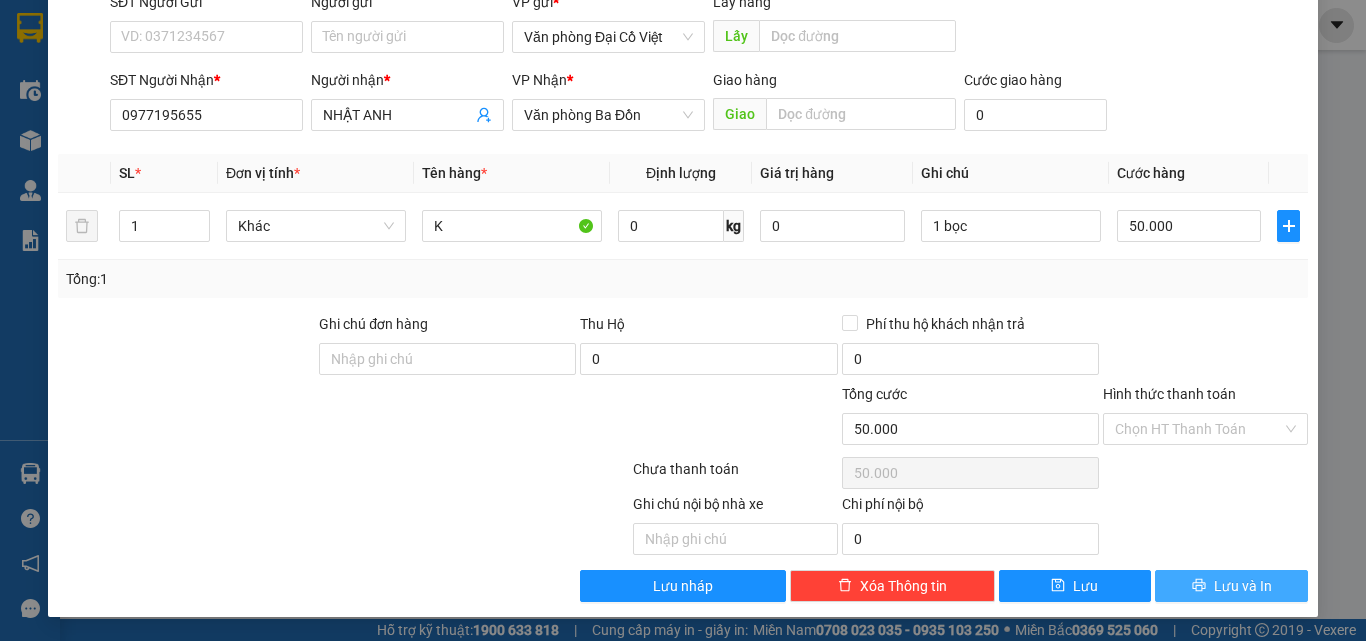 click on "Lưu và In" at bounding box center [1243, 586] 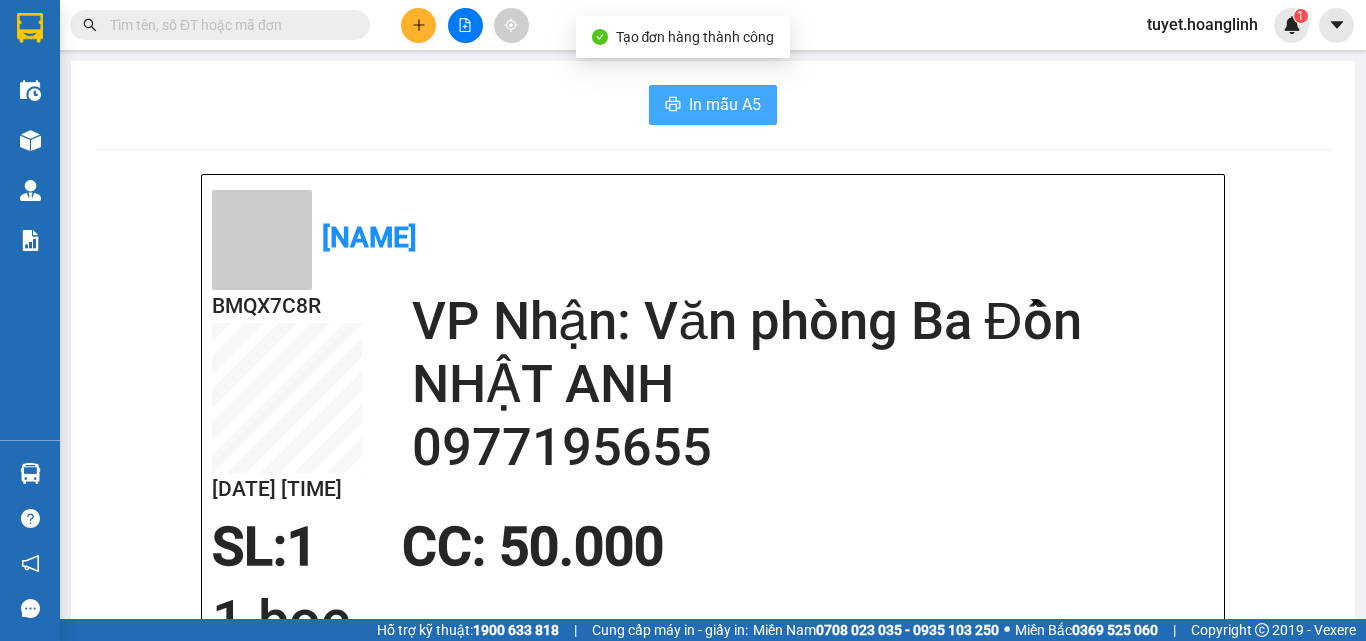 click on "In mẫu A5" at bounding box center (725, 104) 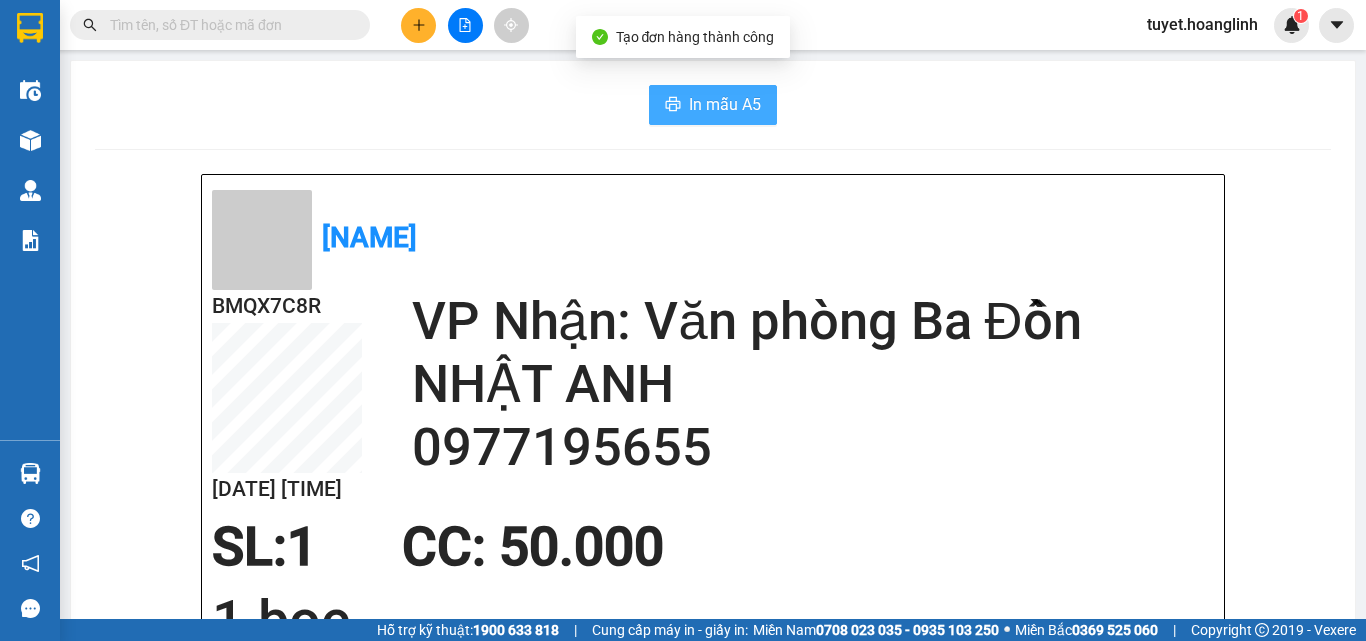scroll, scrollTop: 0, scrollLeft: 0, axis: both 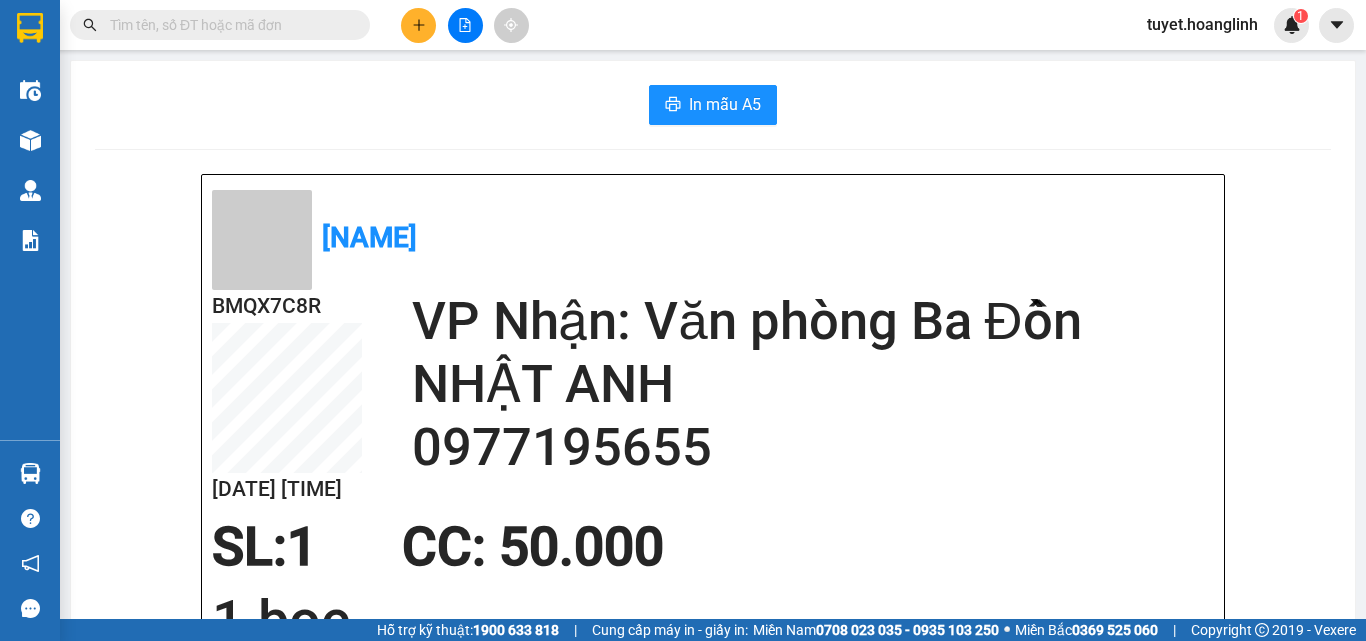 click at bounding box center [418, 25] 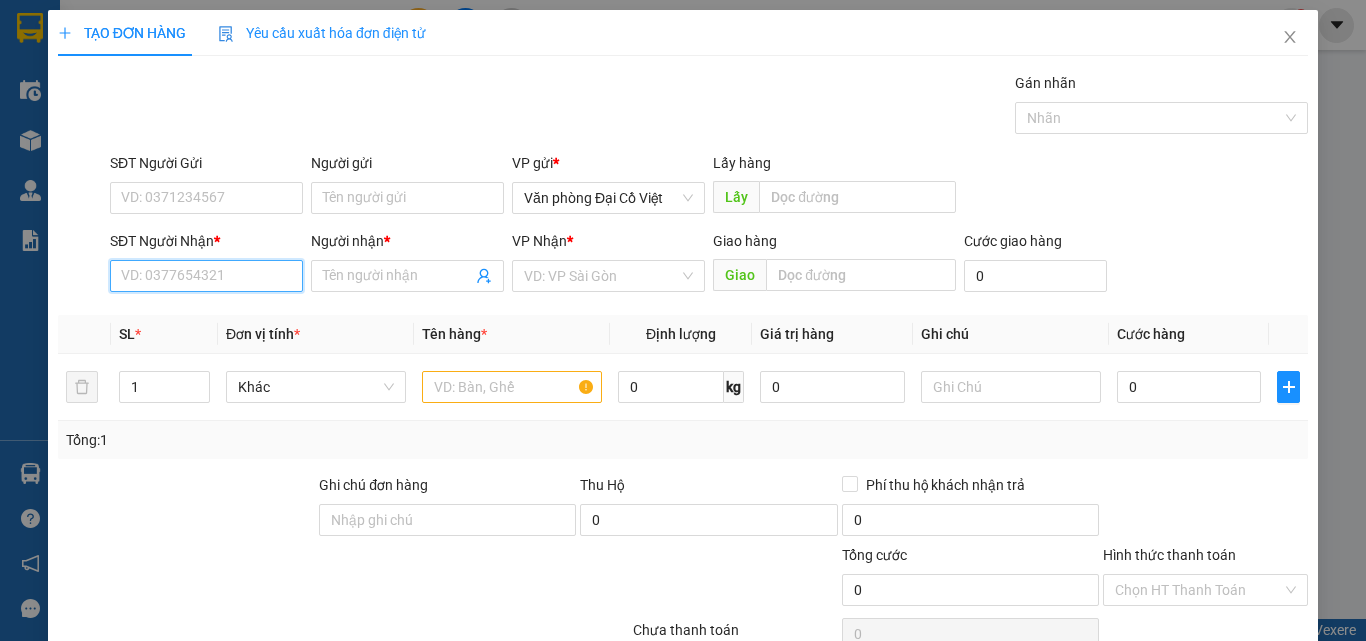 click on "SĐT Người Nhận  *" at bounding box center (206, 276) 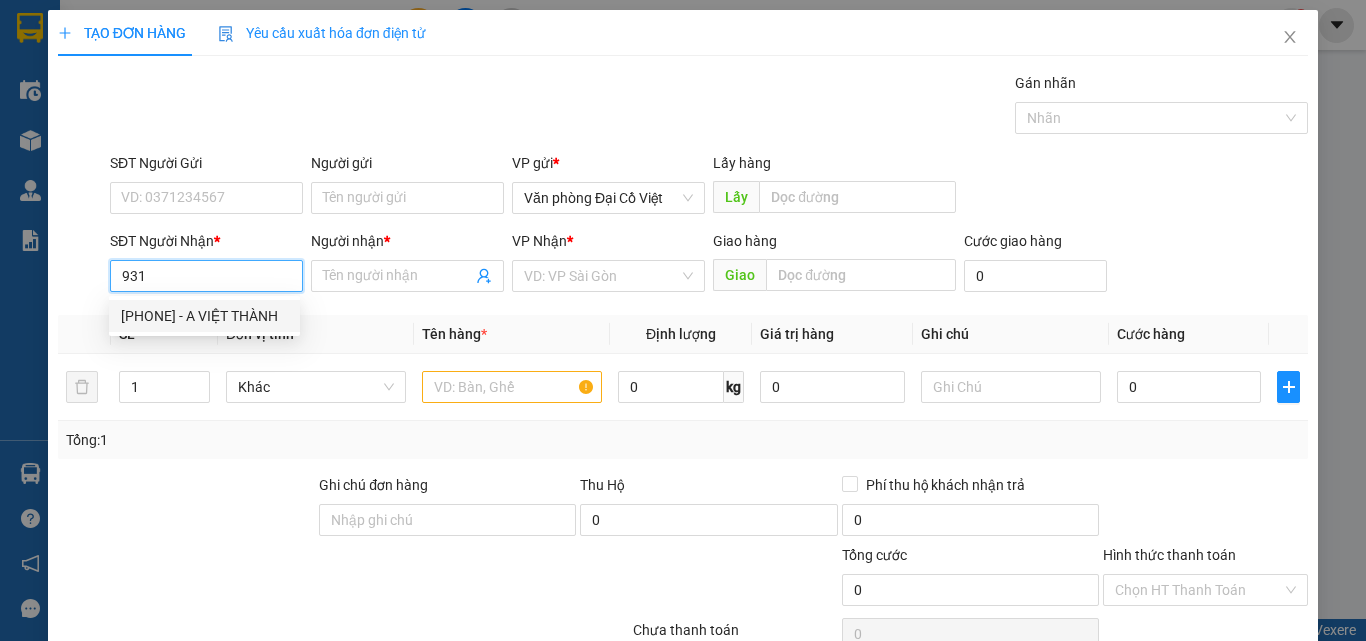click on "[PHONE] - A VIỆT THÀNH" at bounding box center [204, 316] 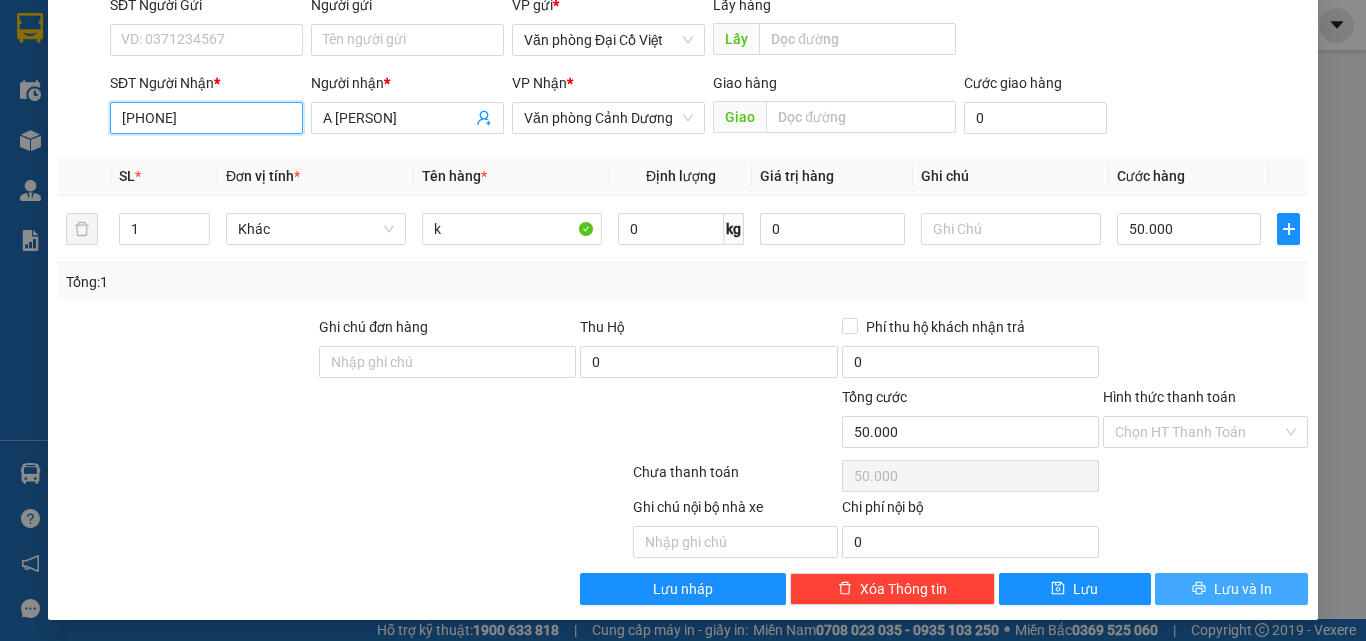 scroll, scrollTop: 161, scrollLeft: 0, axis: vertical 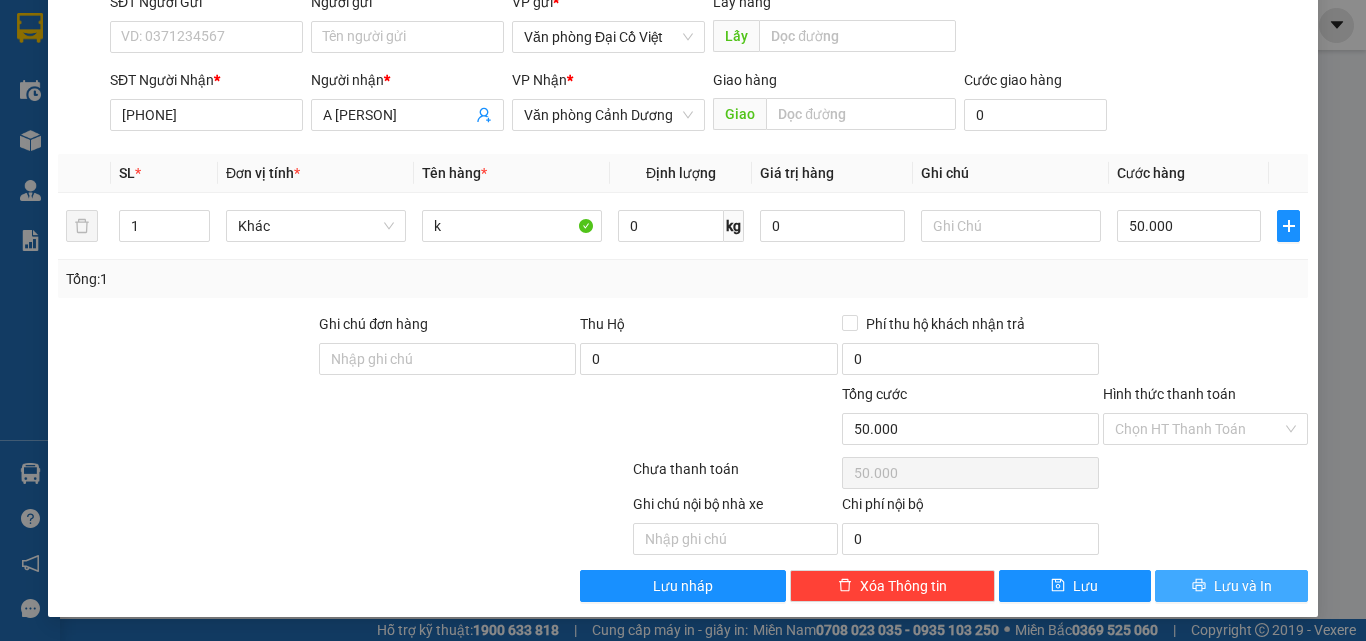 click on "Lưu và In" at bounding box center (1231, 586) 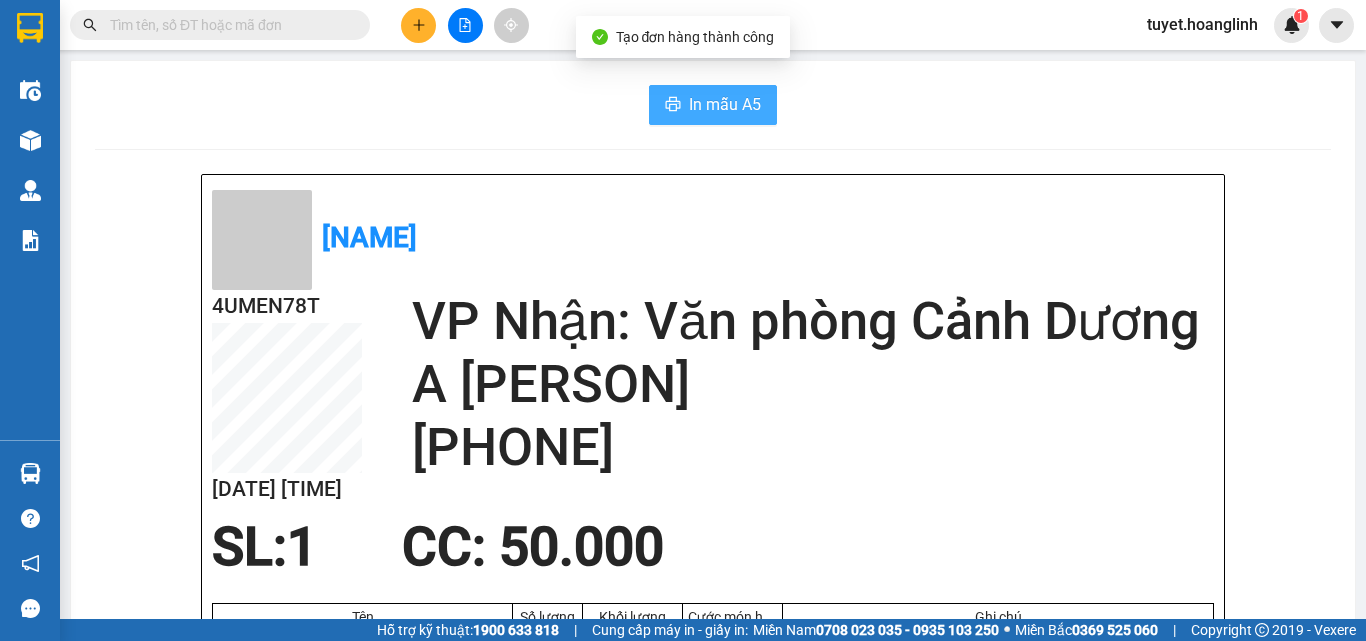 click on "In mẫu A5" at bounding box center (725, 104) 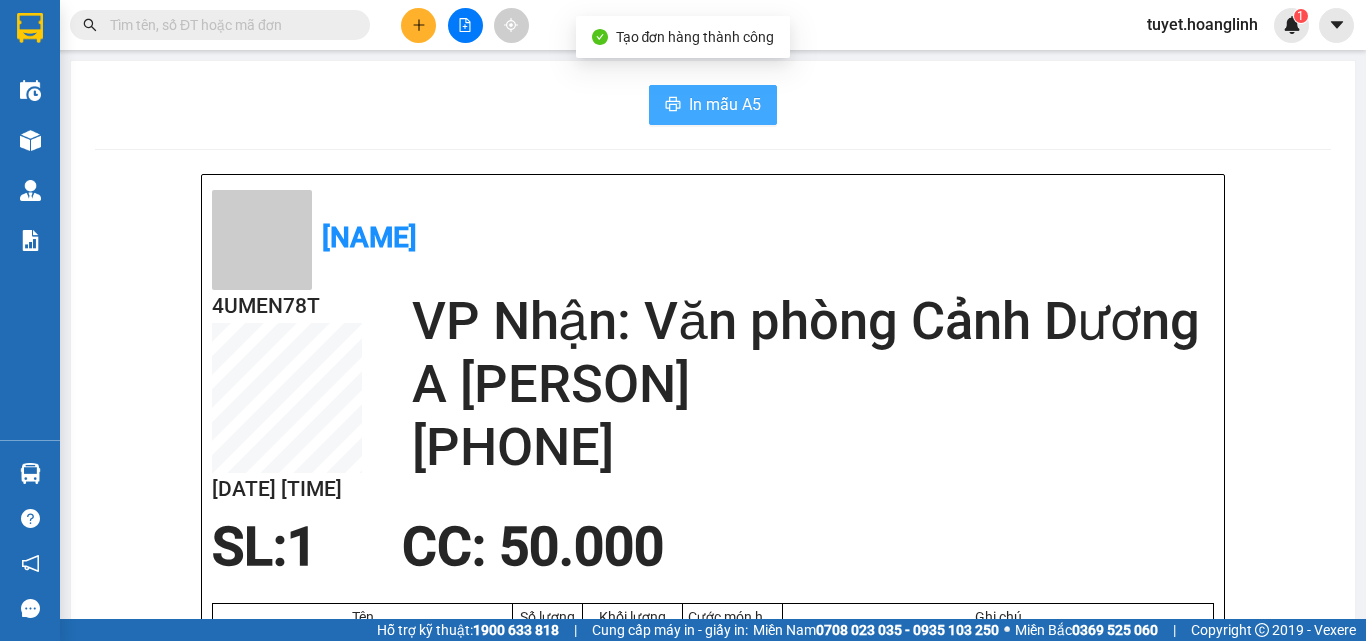 scroll, scrollTop: 0, scrollLeft: 0, axis: both 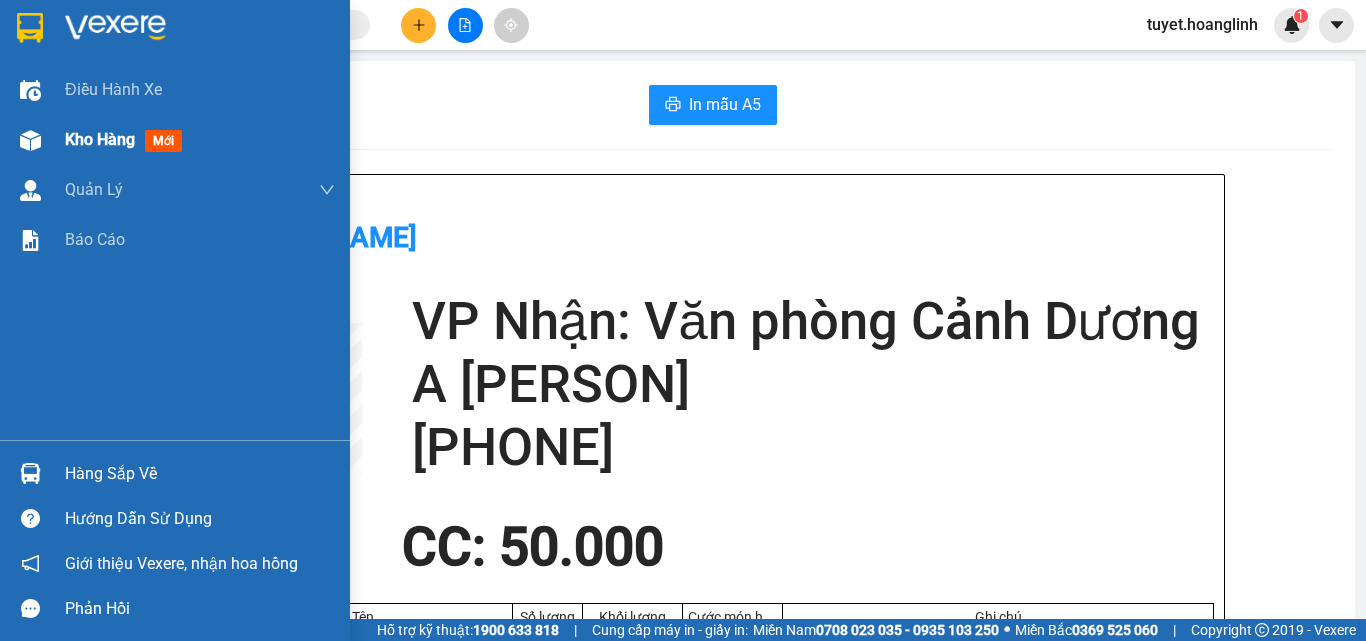 click on "Kho hàng" at bounding box center (100, 139) 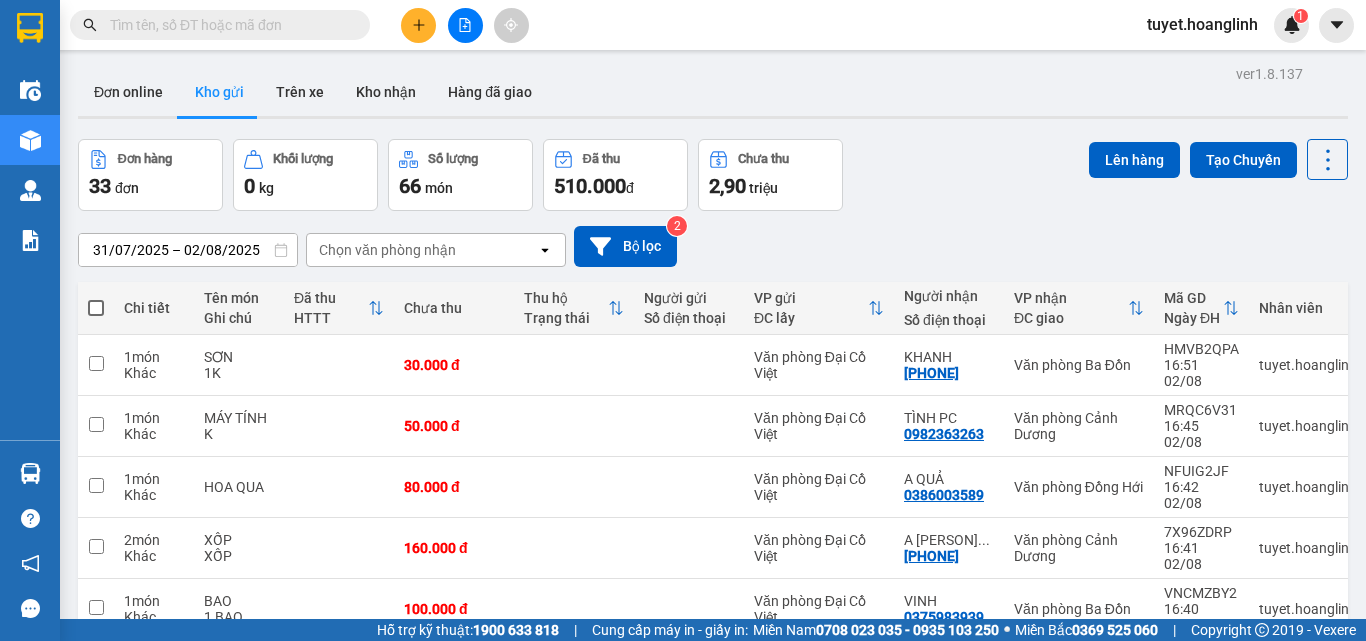 click on "31/07/2025 – 02/08/2025 Press the down arrow key to interact with the calendar and select a date. Press the escape button to close the calendar. Selected date range is from 31/07/2025 to 02/08/2025. Chọn văn phòng nhận open Bộ lọc 2" at bounding box center (713, 246) 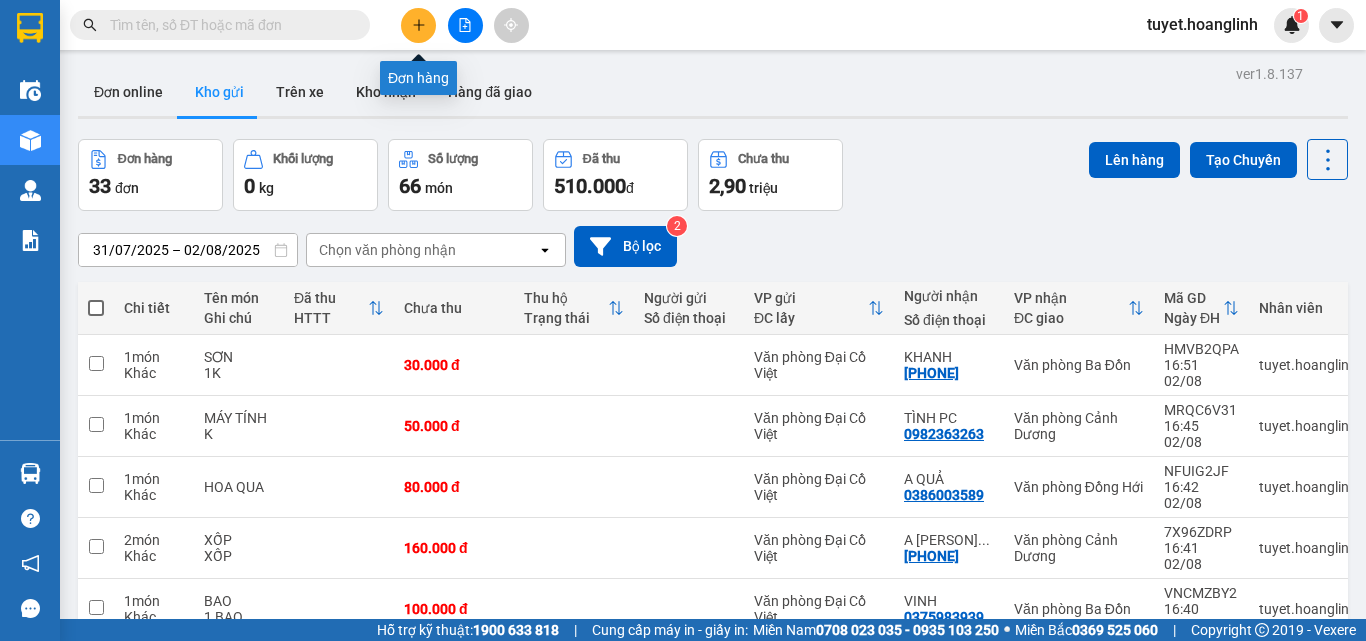 click at bounding box center (418, 25) 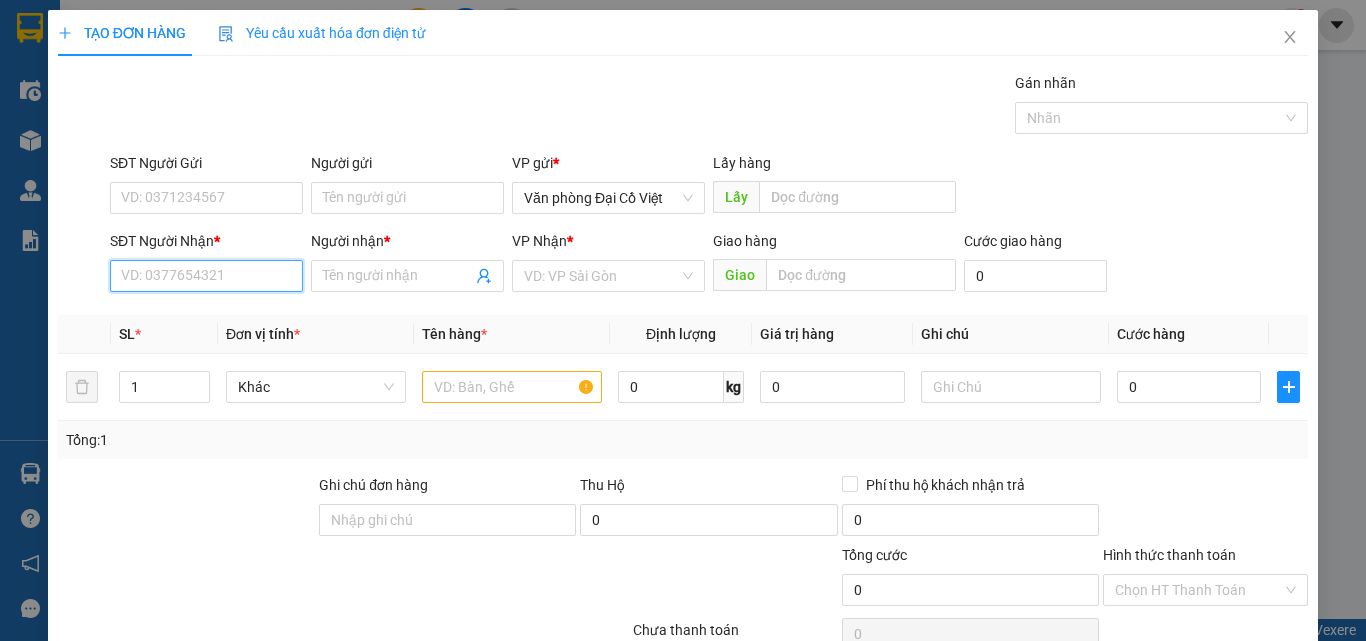 click on "SĐT Người Nhận  *" at bounding box center [206, 276] 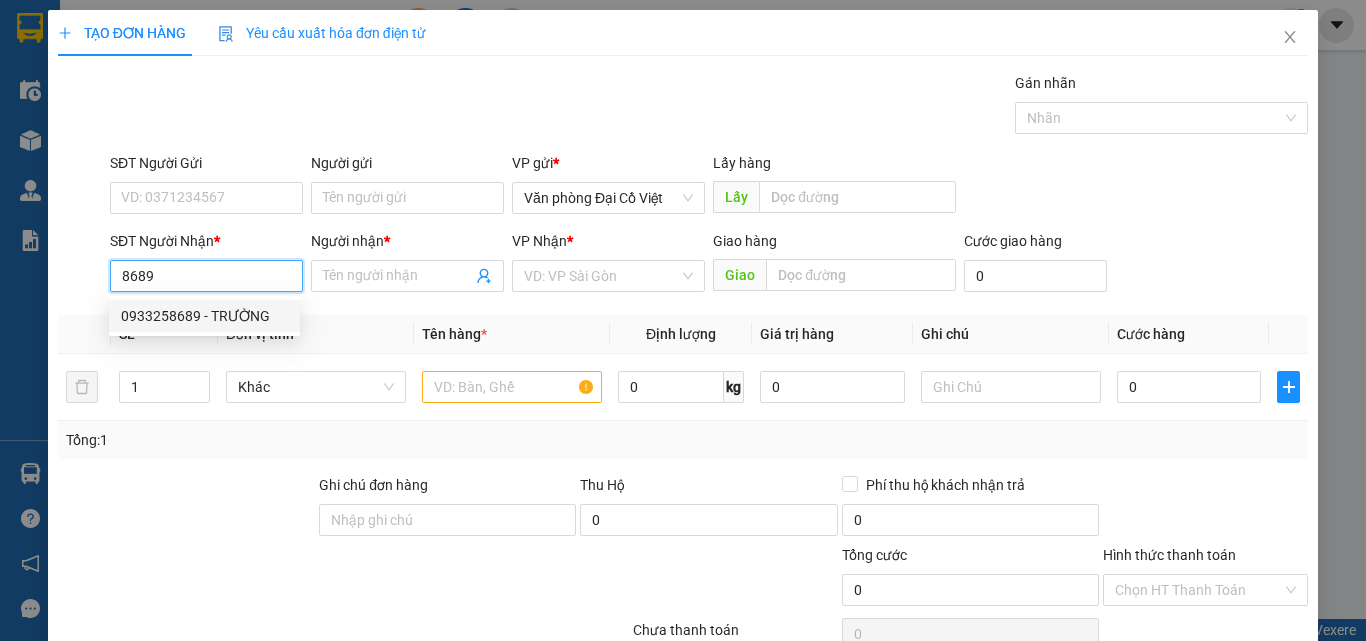 click on "0933258689 - TRƯỜNG" at bounding box center [204, 316] 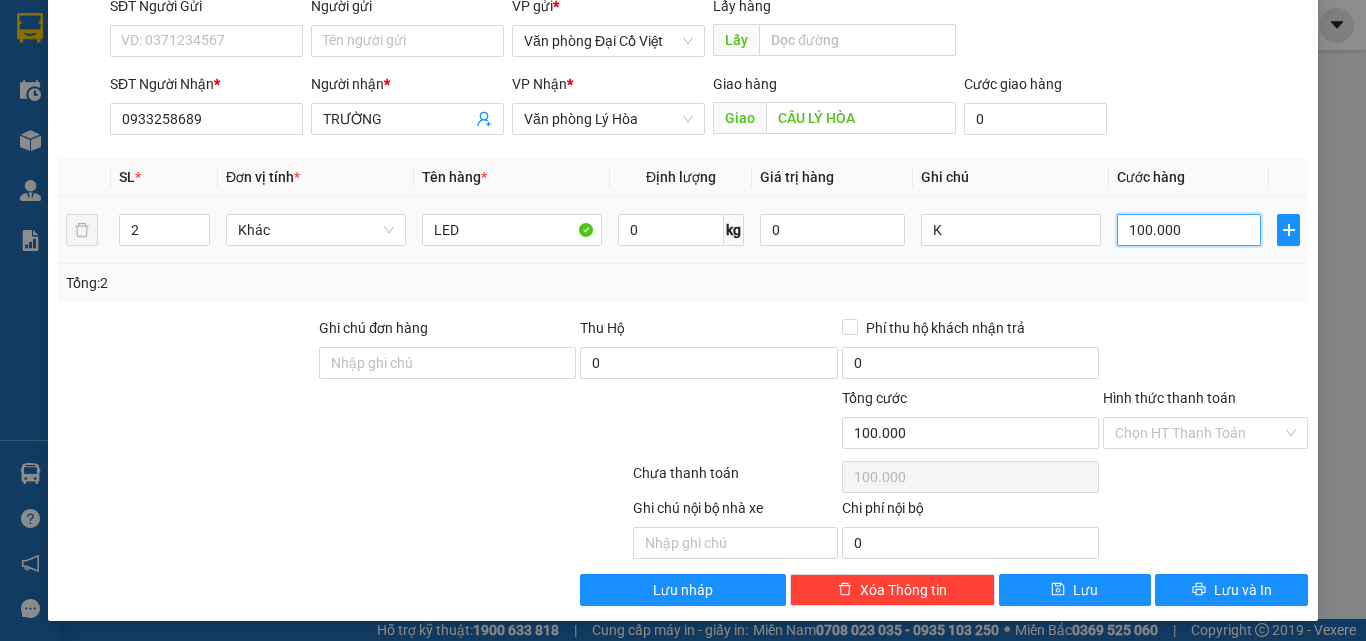 scroll, scrollTop: 161, scrollLeft: 0, axis: vertical 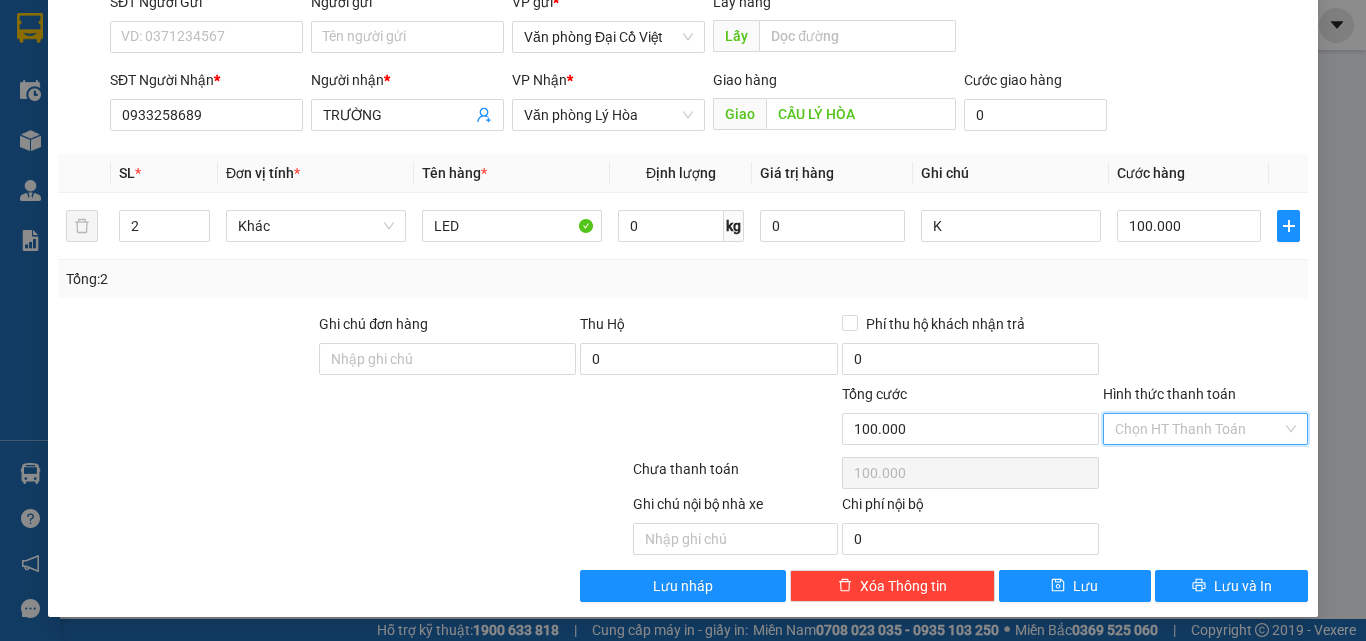 click on "Hình thức thanh toán" at bounding box center (1198, 429) 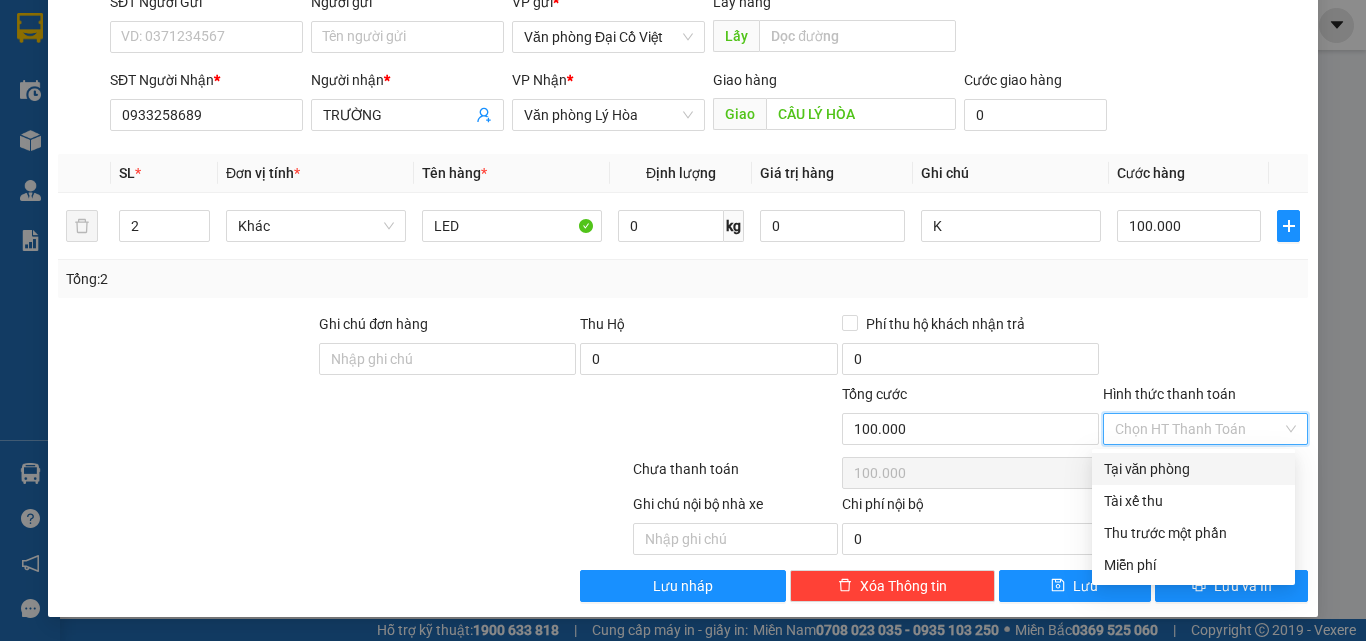 click on "Tổng:  2" at bounding box center [683, 279] 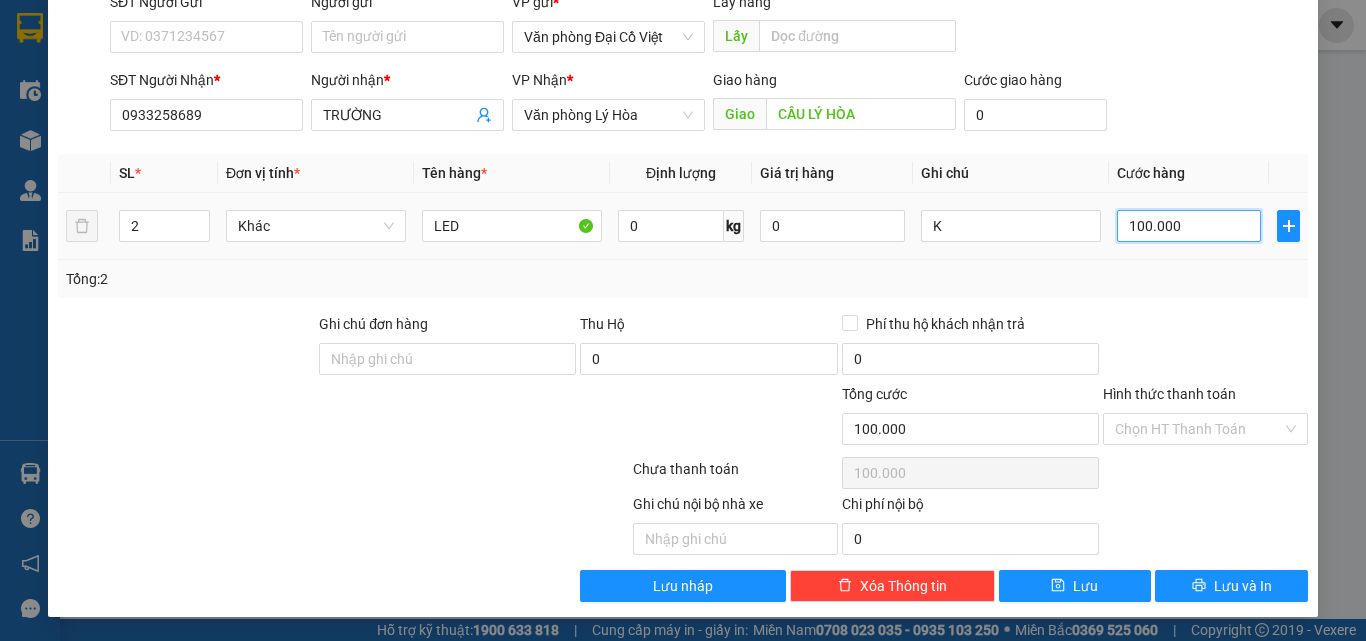 click on "100.000" at bounding box center [1189, 226] 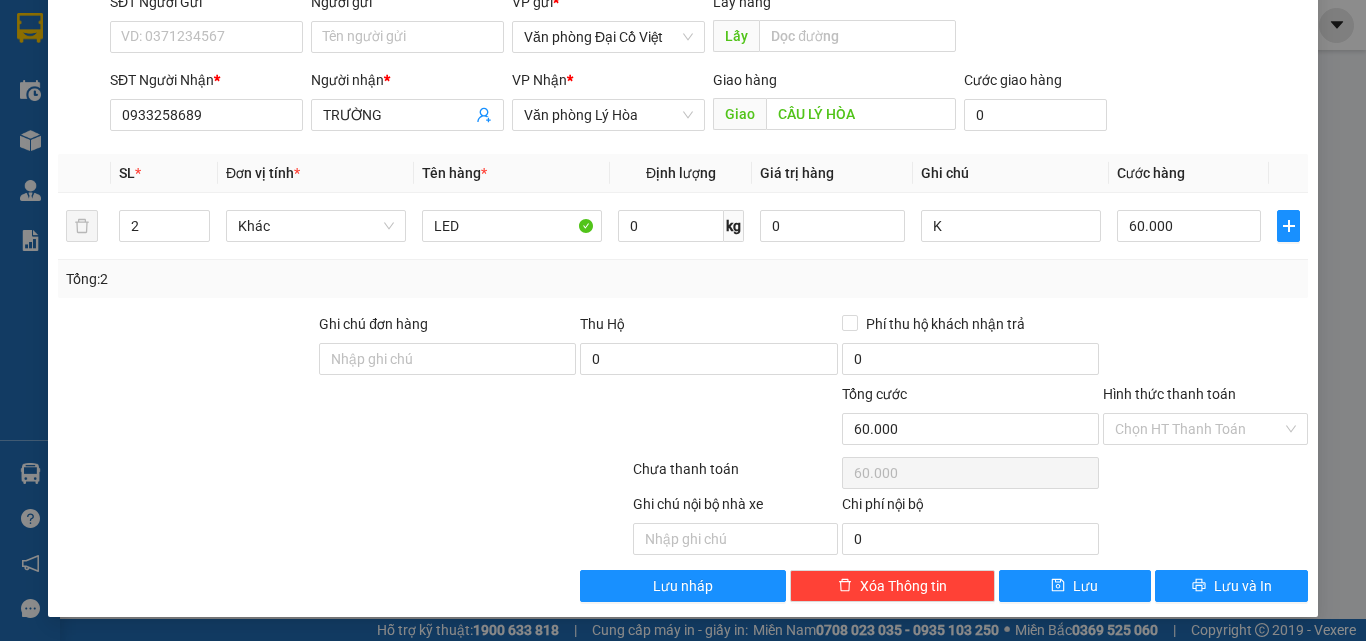 click on "Tổng:  2" at bounding box center [683, 279] 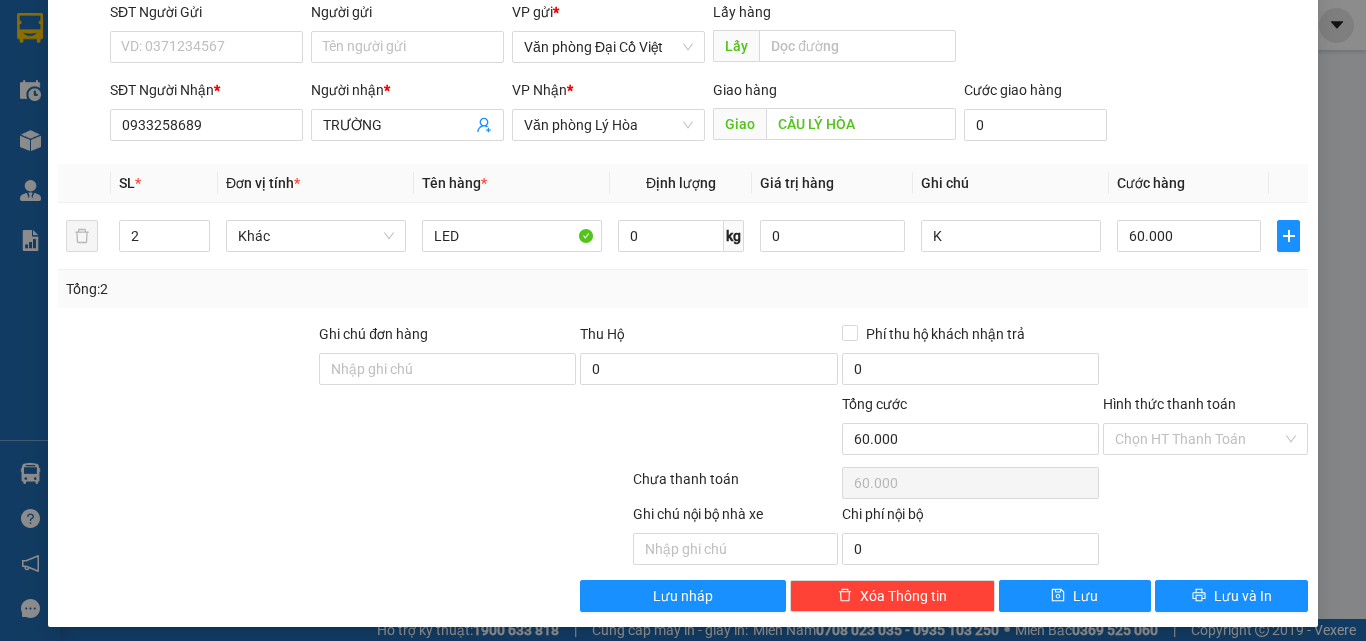 scroll, scrollTop: 161, scrollLeft: 0, axis: vertical 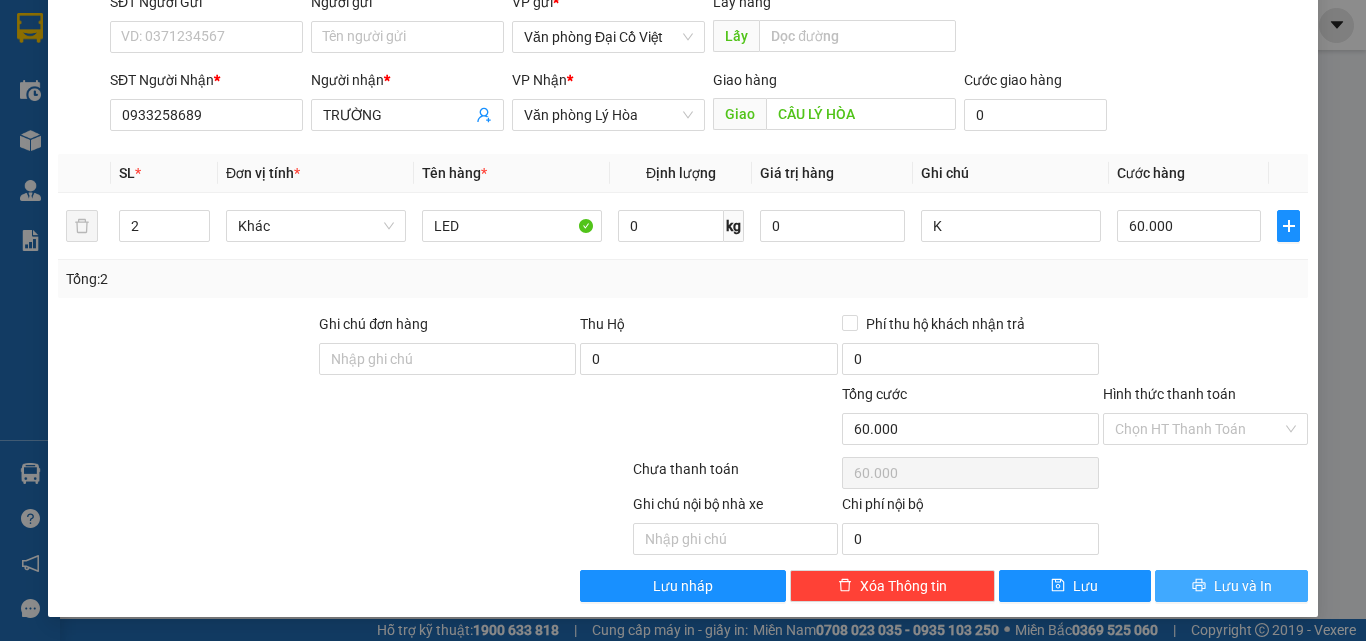 click on "Lưu và In" at bounding box center [1243, 586] 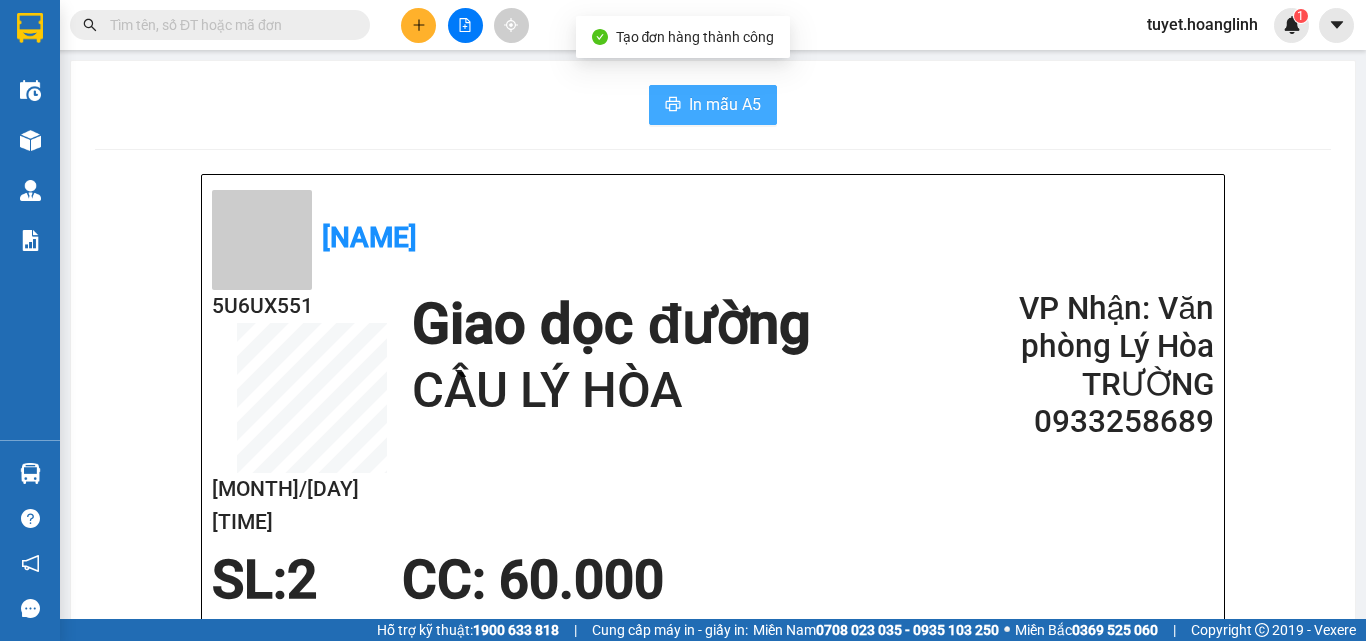 click on "In mẫu A5" at bounding box center (713, 105) 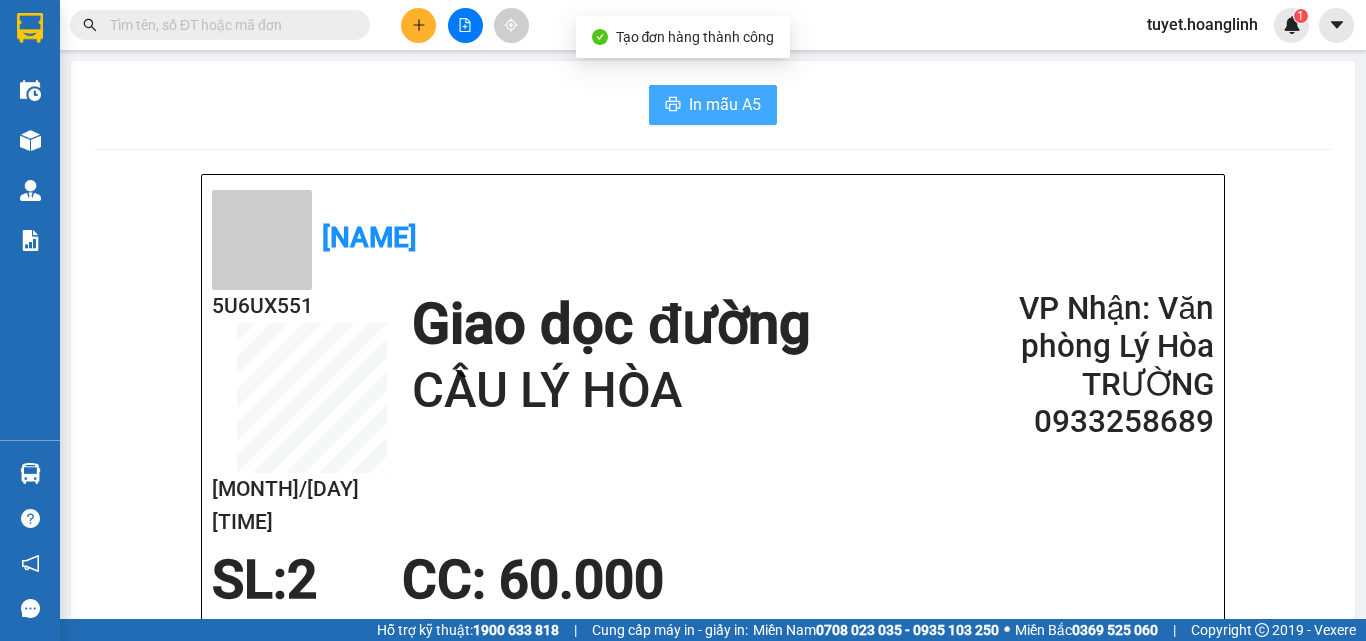 scroll, scrollTop: 0, scrollLeft: 0, axis: both 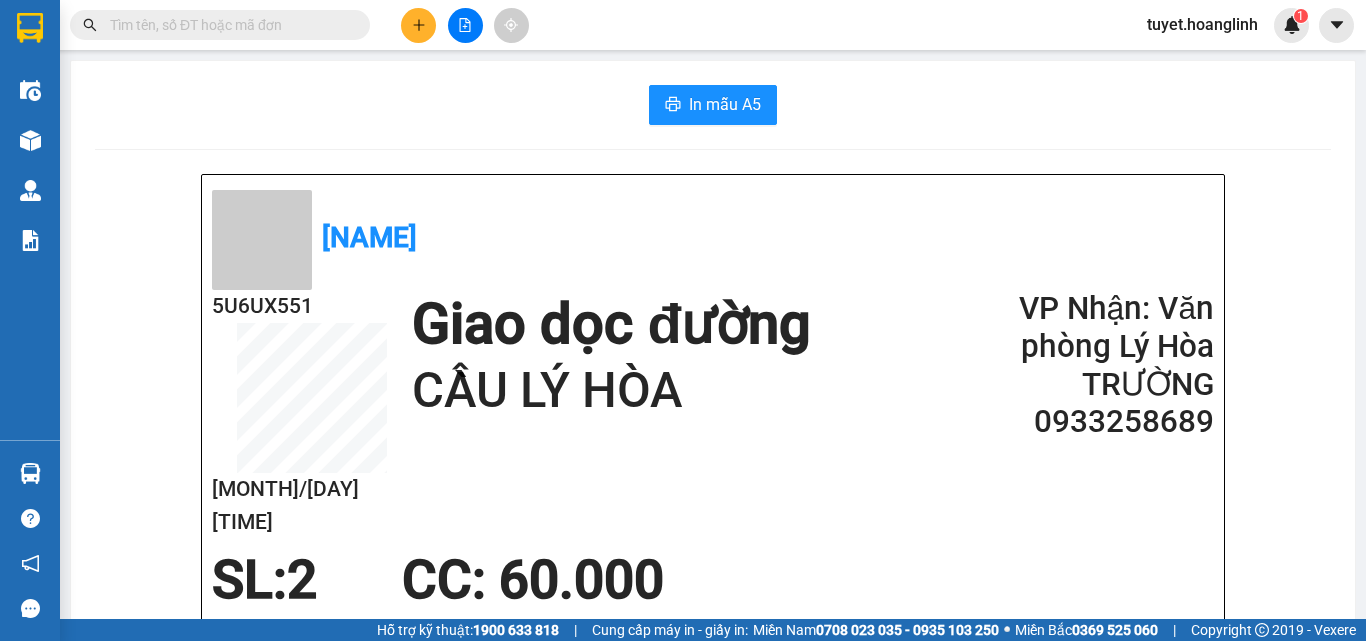 click at bounding box center [195, 25] 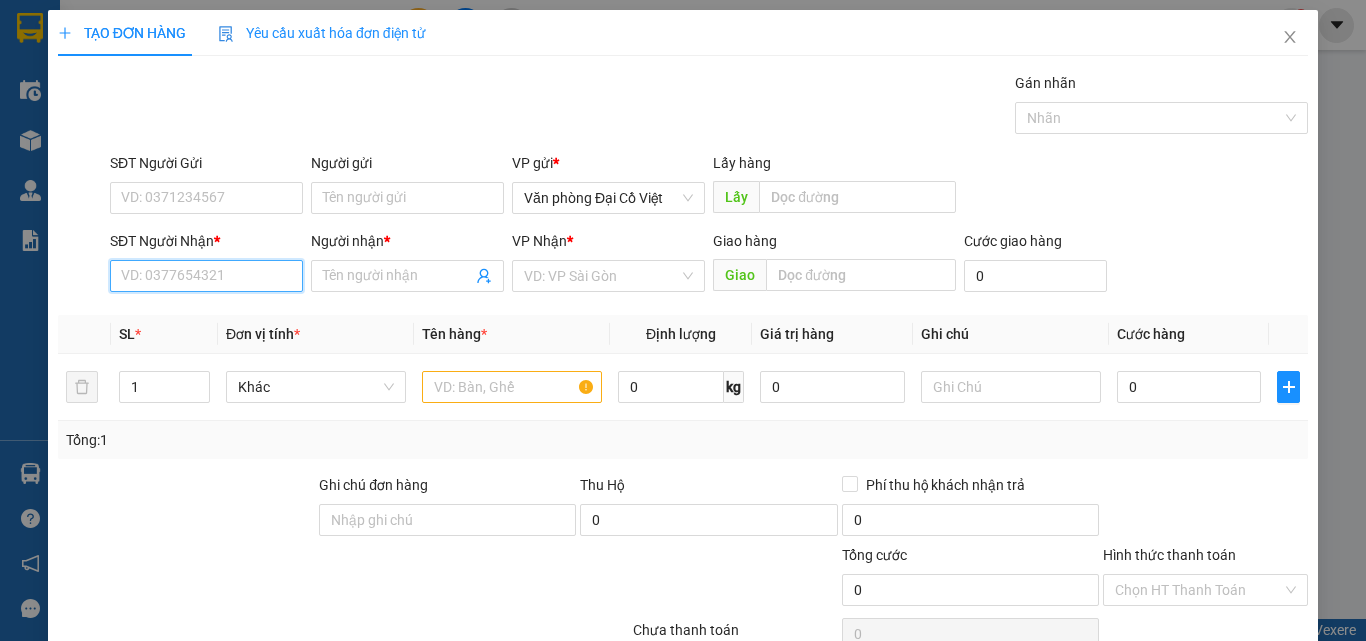 click on "SĐT Người Nhận  *" at bounding box center [206, 276] 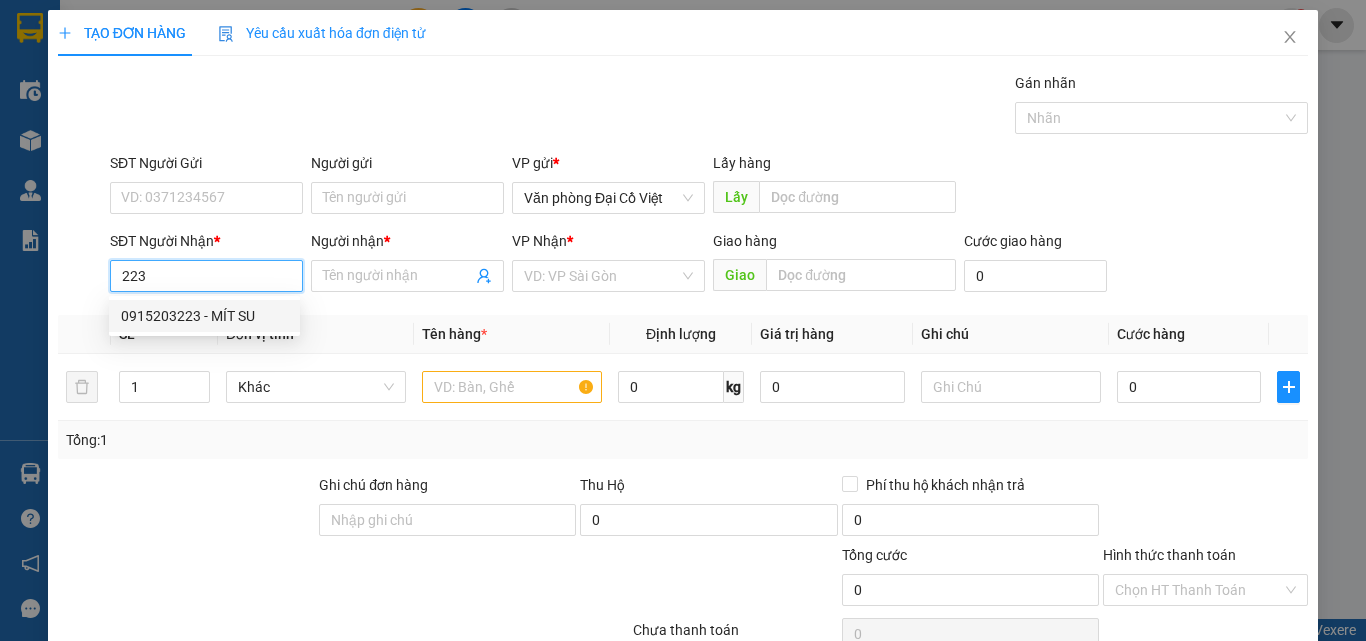click on "0915203223 - MÍT SU" at bounding box center [204, 316] 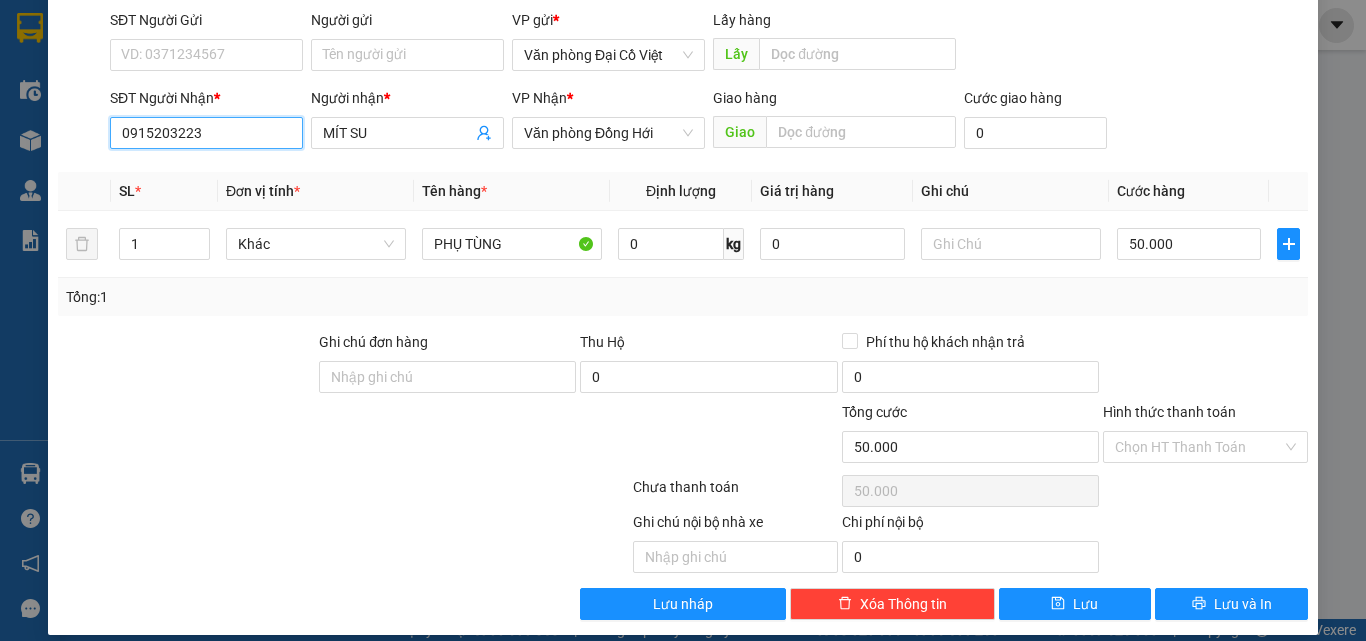 scroll, scrollTop: 161, scrollLeft: 0, axis: vertical 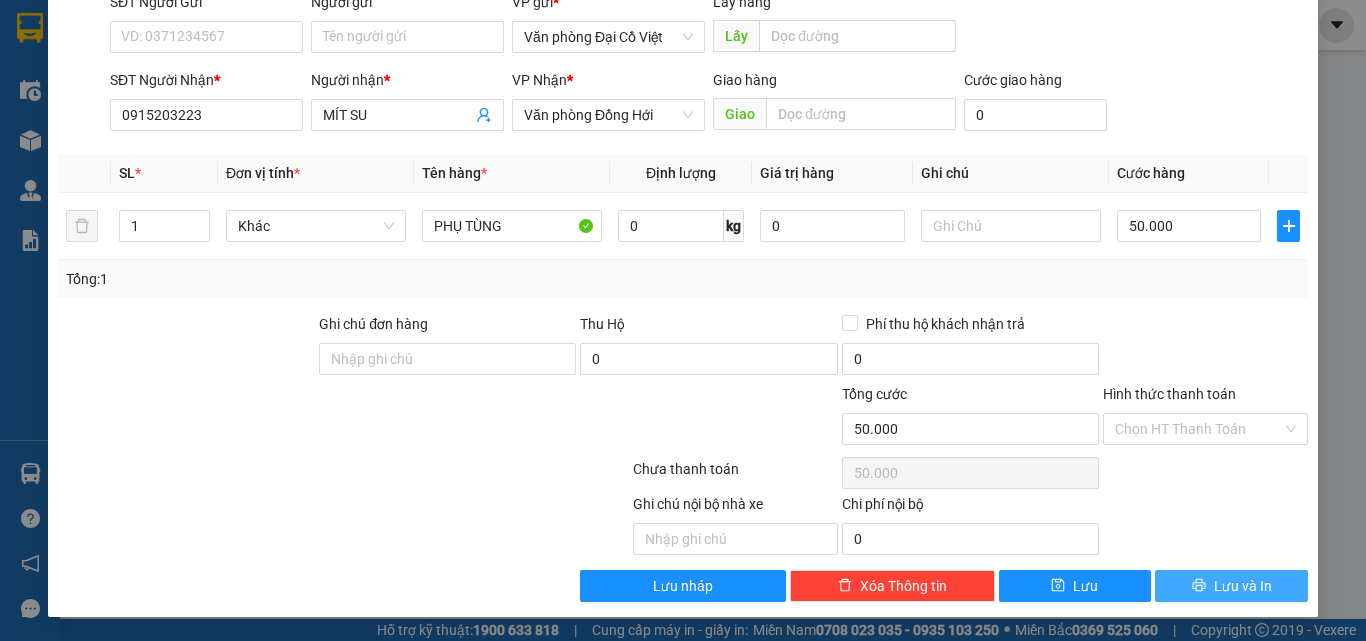 click on "Lưu và In" at bounding box center (1231, 586) 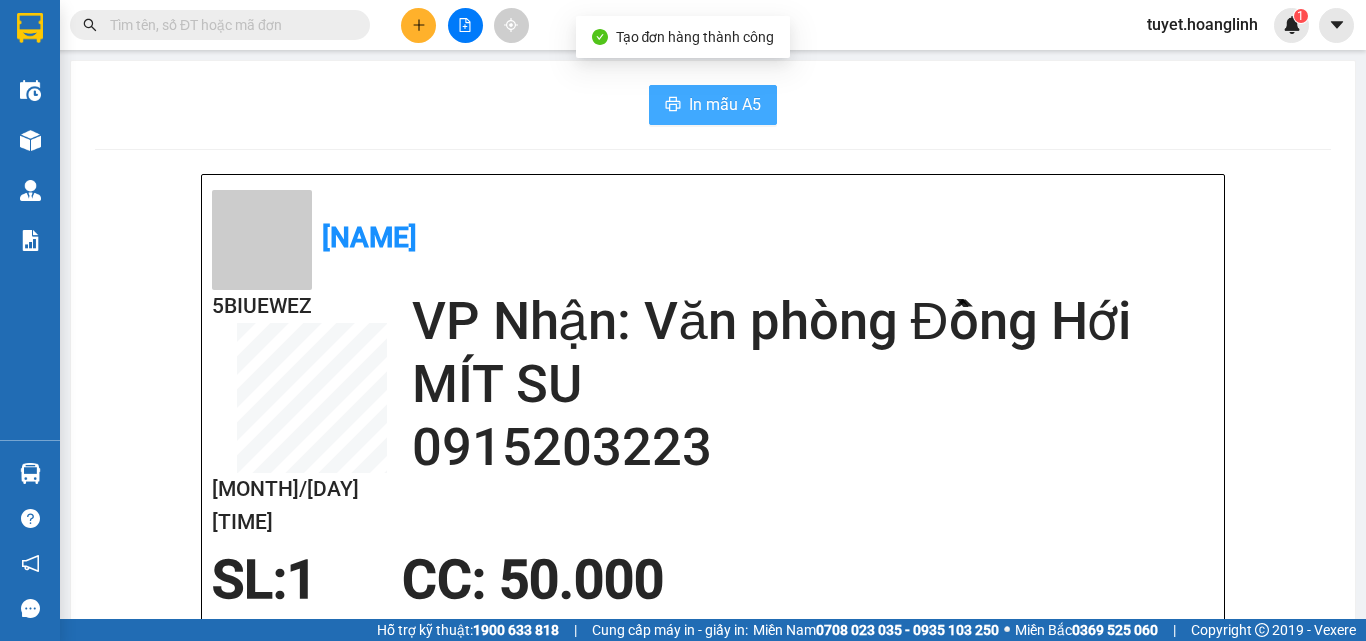 click on "In mẫu A5" at bounding box center (725, 104) 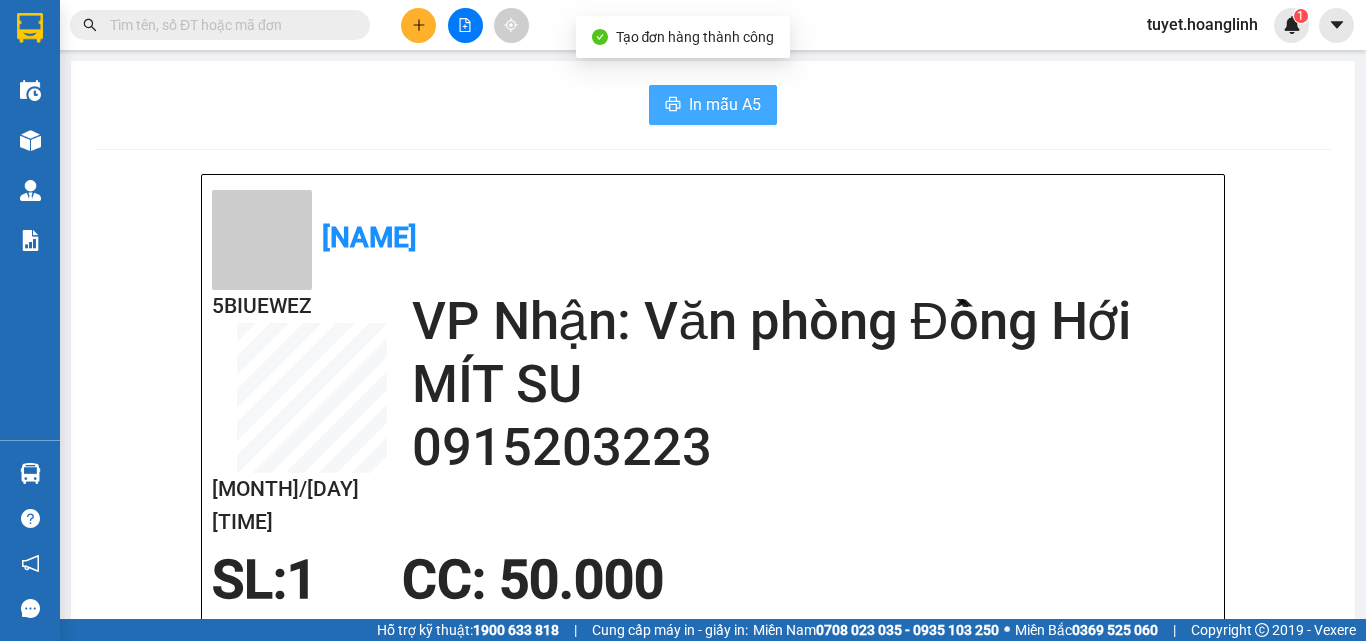 scroll, scrollTop: 0, scrollLeft: 0, axis: both 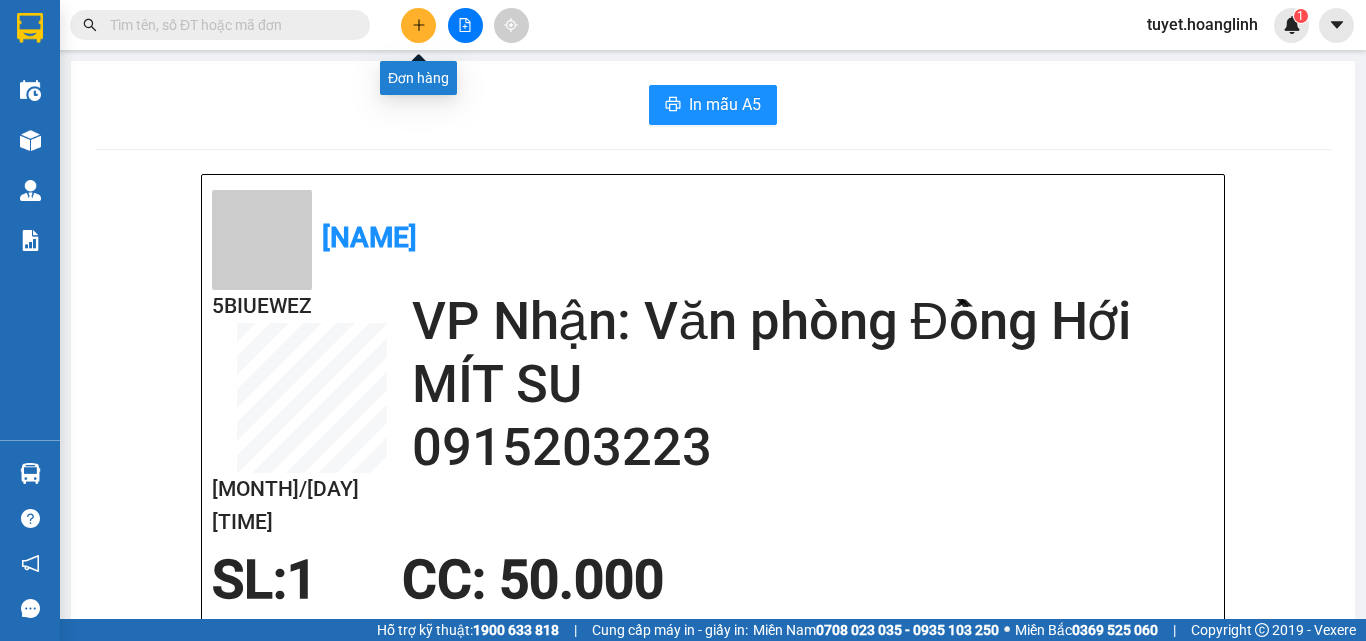click 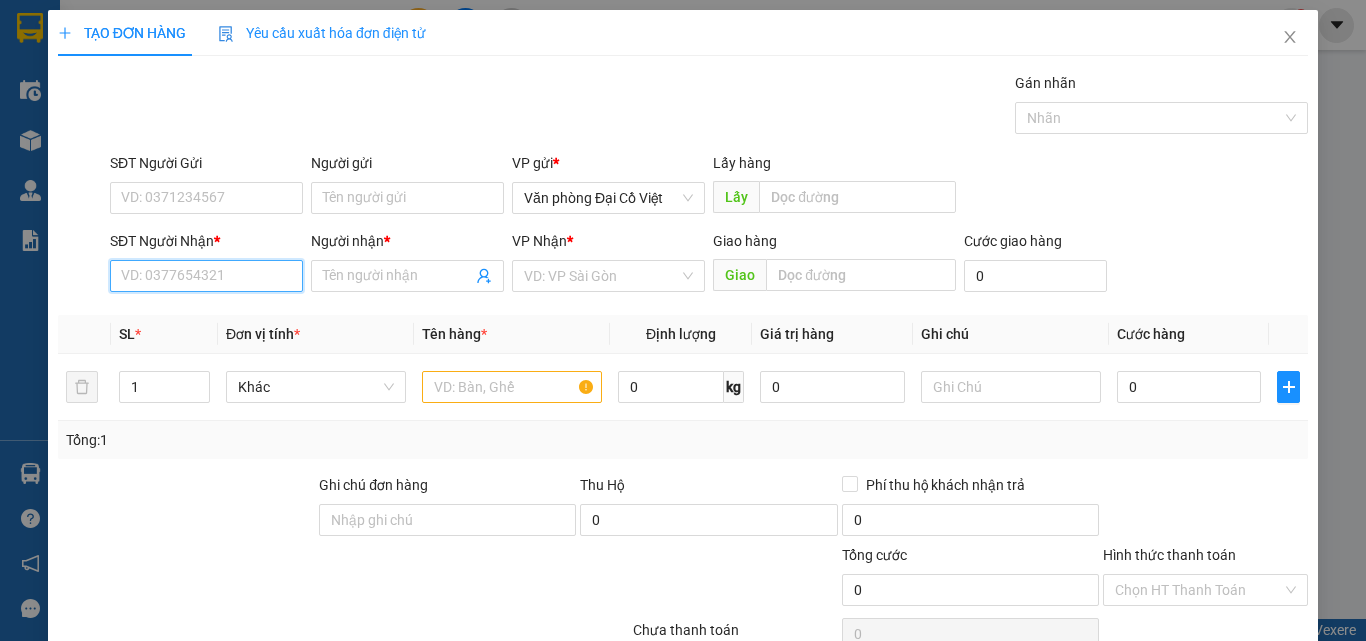 click on "SĐT Người Nhận  *" at bounding box center (206, 276) 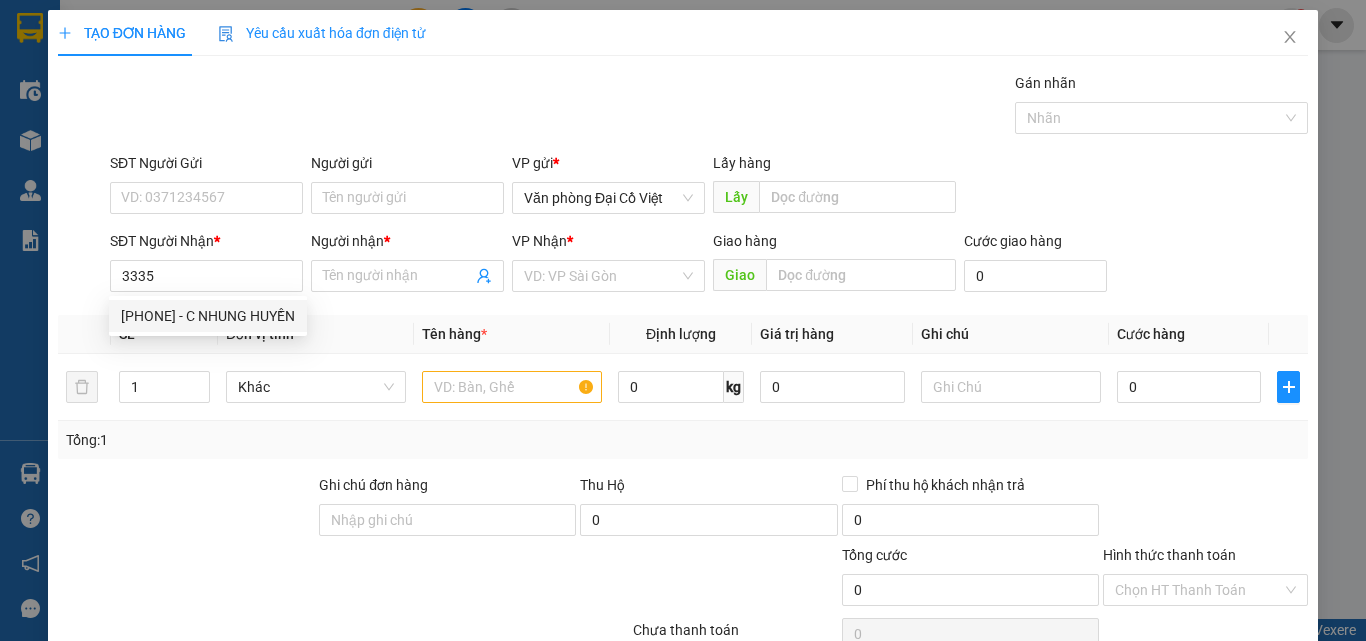 click on "[PHONE] [PHONE] - C [PERSON] [PERSON]" at bounding box center (208, 316) 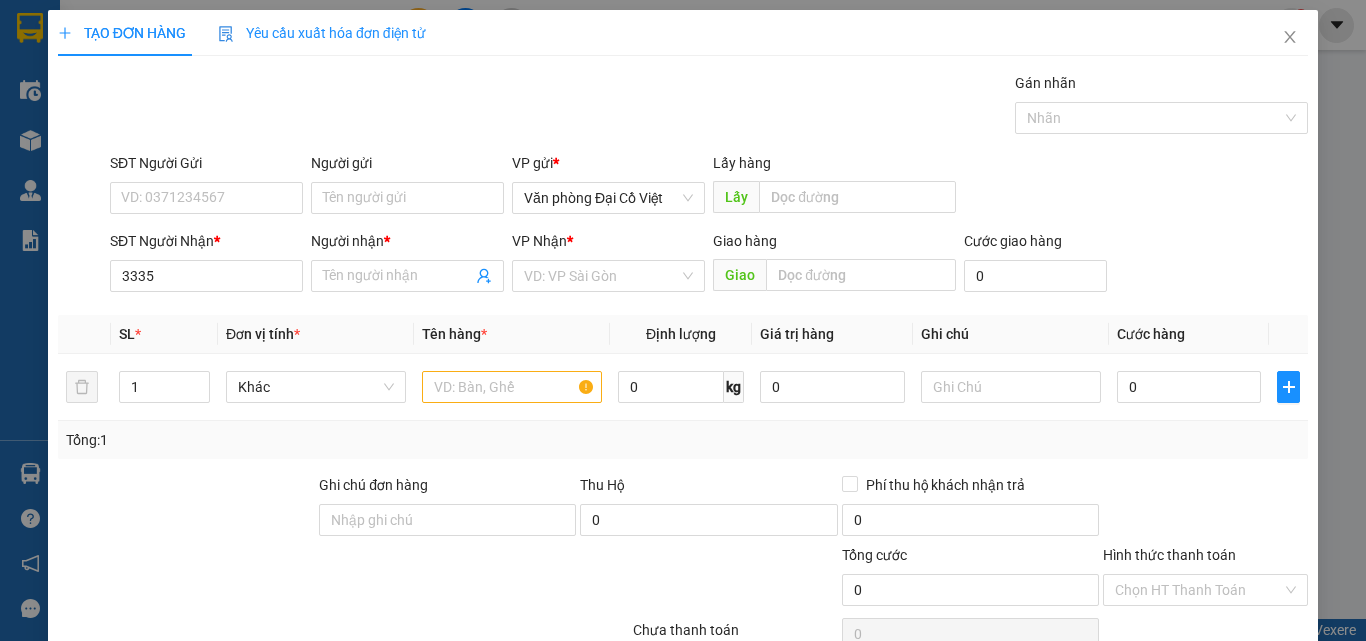 click on "Transit Pickup Surcharge Ids Transit Deliver Surcharge Ids Transit Deliver Surcharge Transit Deliver Surcharge Gán nhãn   Nhãn SĐT Người Gửi VD: [PHONE] Người gửi Tên người gửi VP gửi  * Văn phòng Đại Cồ Việt Lấy hàng Lấy SĐT Người Nhận  * [PHONE] Người nhận  * Tên người nhận VP Nhận  * VD: VP Sài Gòn Giao hàng Giao Cước giao hàng 0 SL  * Đơn vị tính  * Tên hàng  * Định lượng Giá trị hàng Ghi chú Cước hàng                   1 Khác 0 kg 0 0 Tổng:  1 Ghi chú đơn hàng Thu Hộ 0 Phí thu hộ khách nhận trả 0 Tổng cước 0 Hình thức thanh toán Chọn HT Thanh Toán Số tiền thu trước 0 Chưa thanh toán 0 Chọn HT Thanh Toán Ghi chú nội bộ nhà xe Chi phí nội bộ 0 Lưu nháp Xóa Thông tin Lưu Lưu và In" at bounding box center (683, 417) 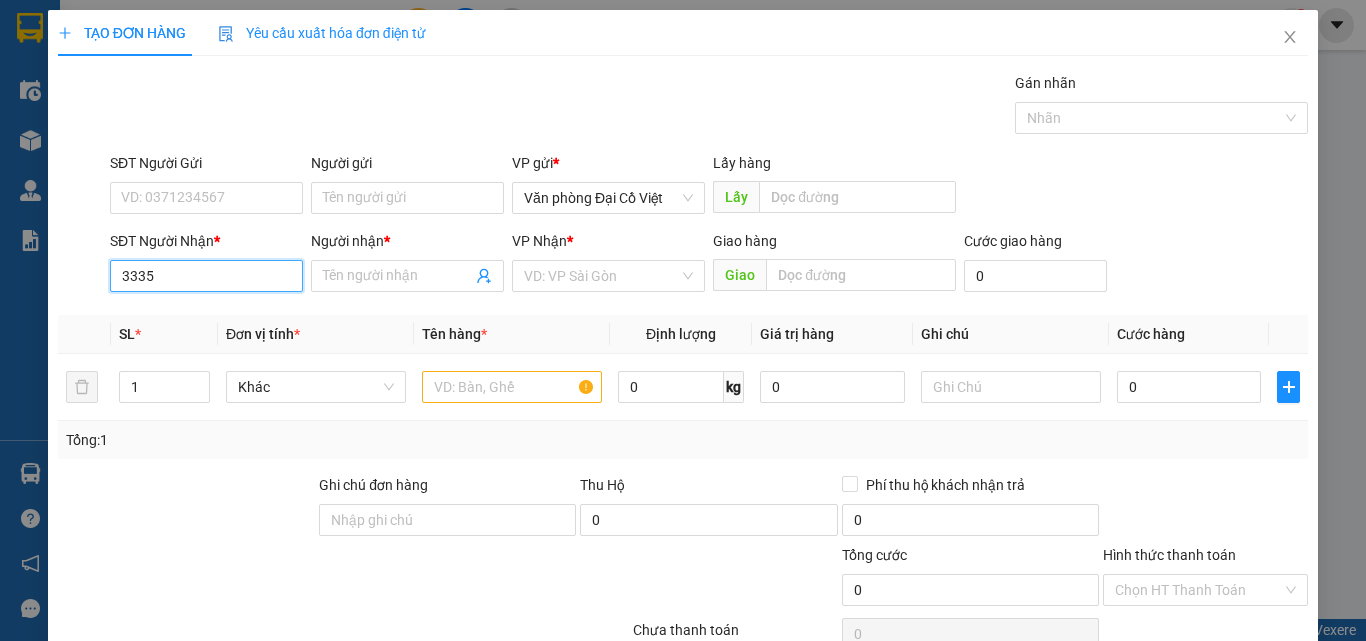 click on "3335" at bounding box center (206, 276) 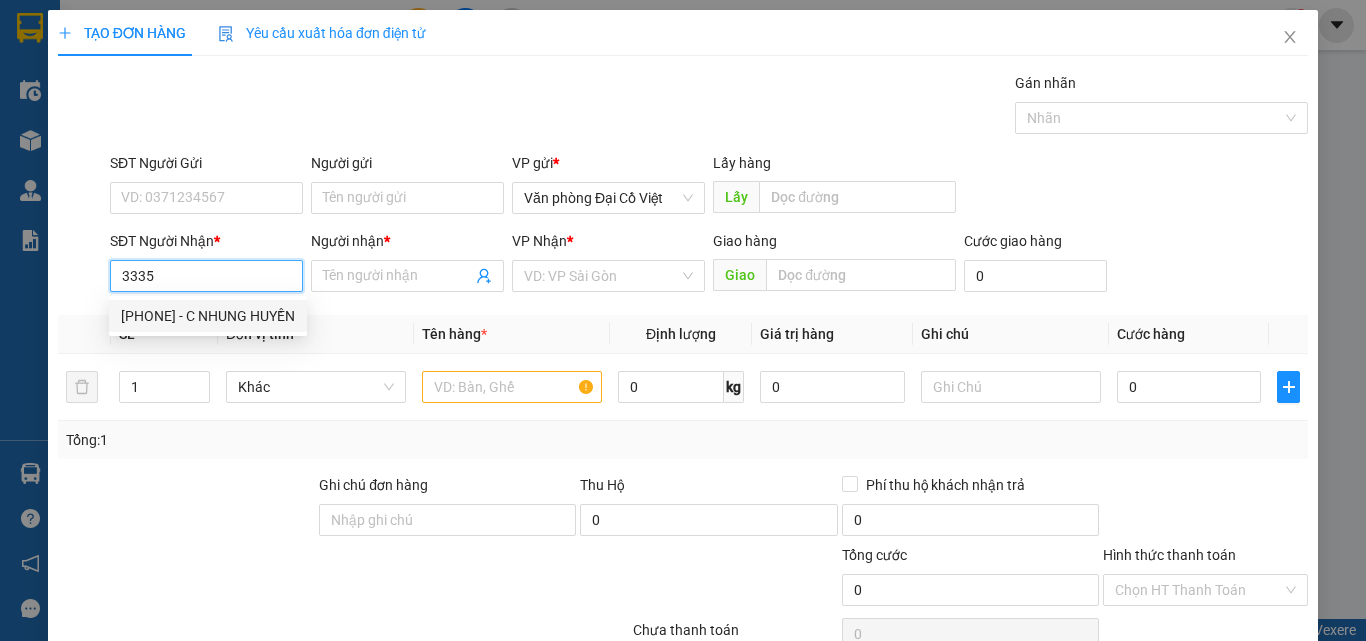 click on "[PHONE] - C NHUNG HUYỀN" at bounding box center [208, 316] 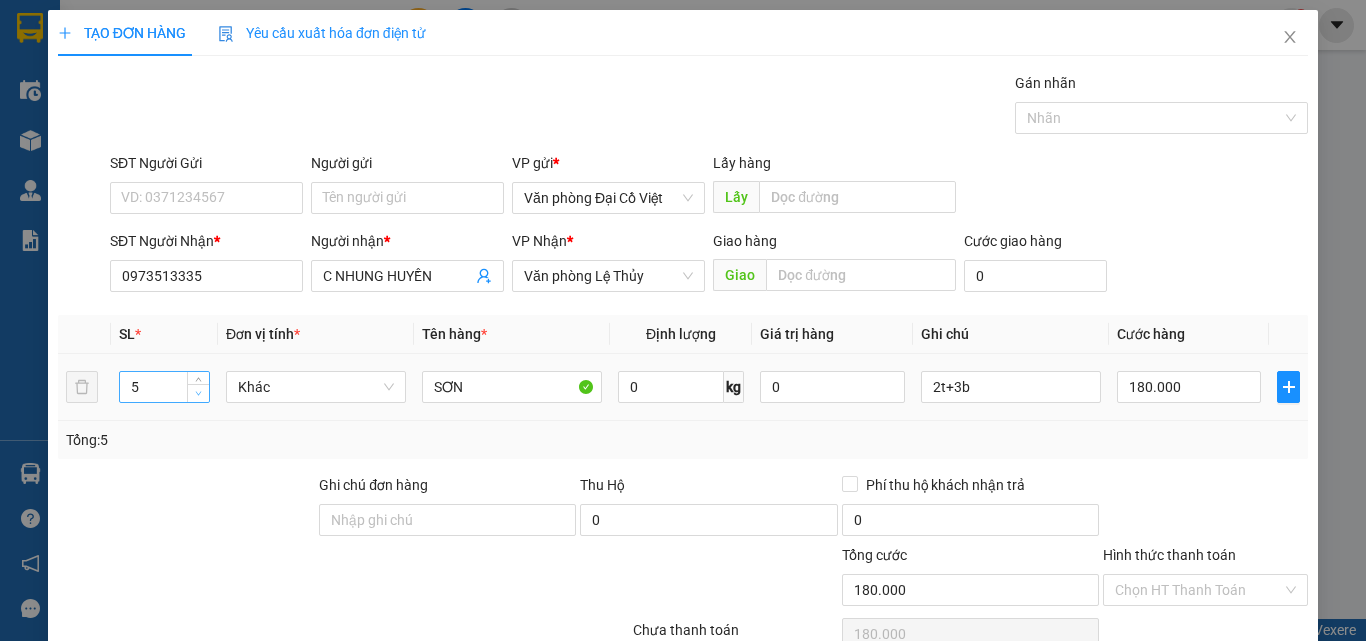 click at bounding box center [198, 393] 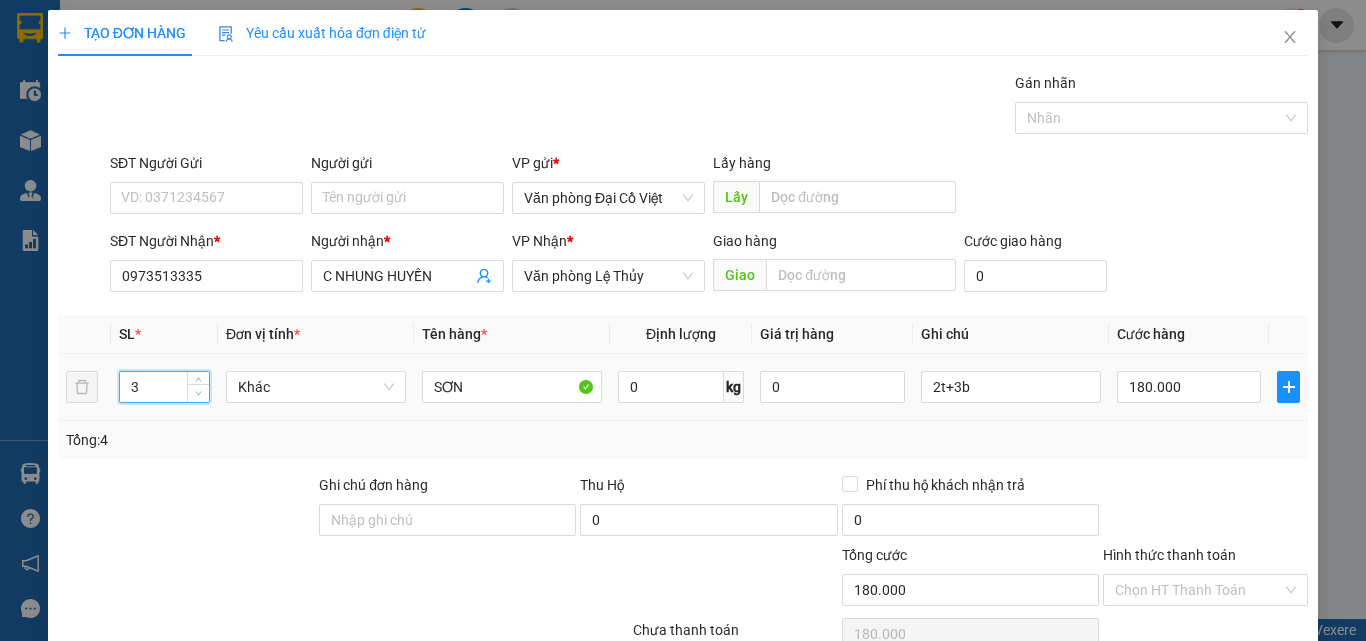 click at bounding box center [198, 393] 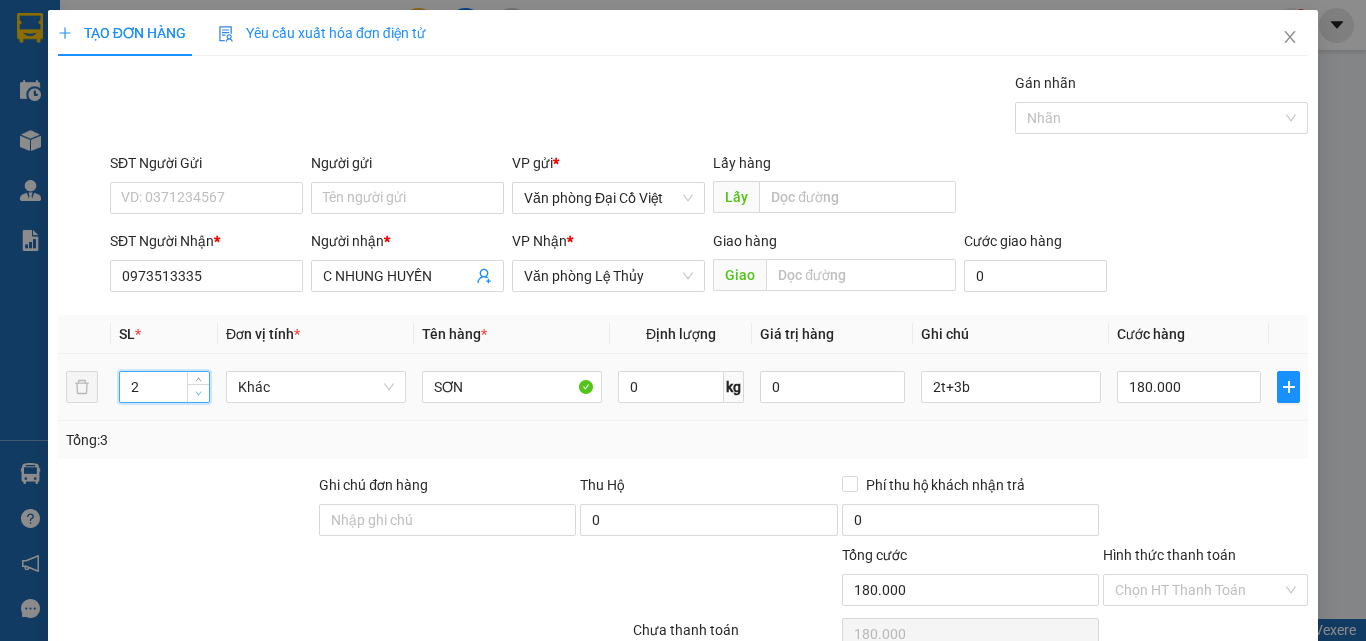 click at bounding box center (198, 393) 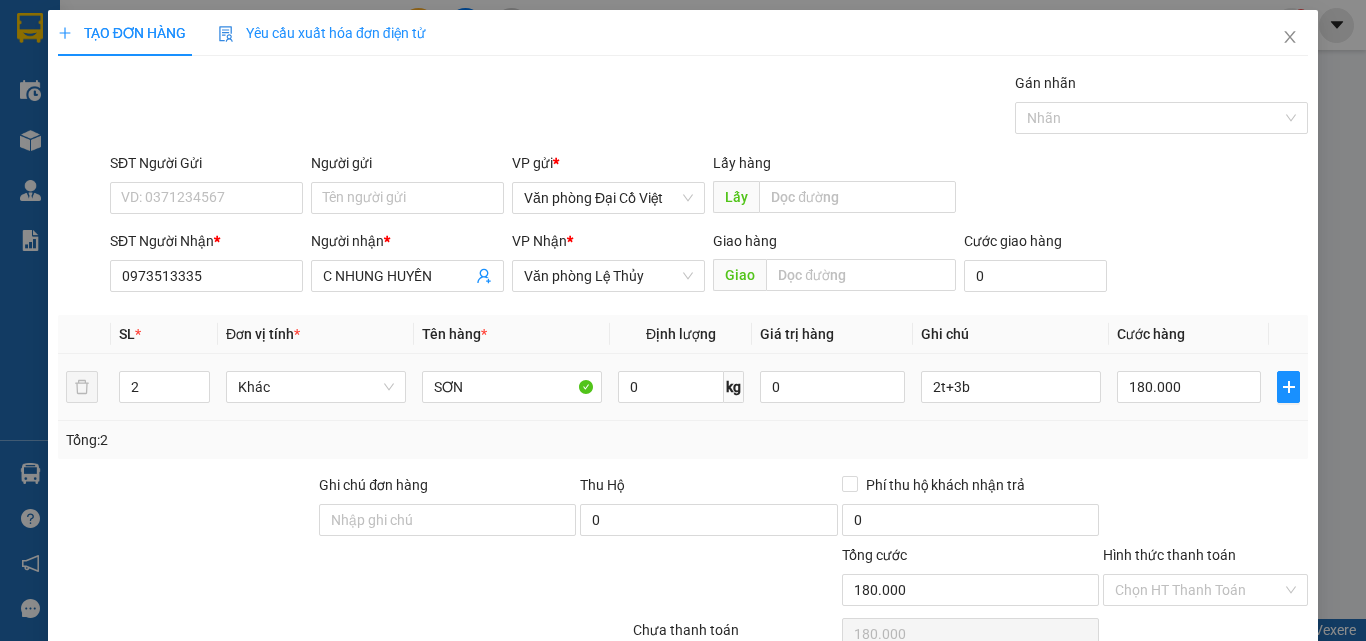 click on "2t+3b" at bounding box center (1011, 387) 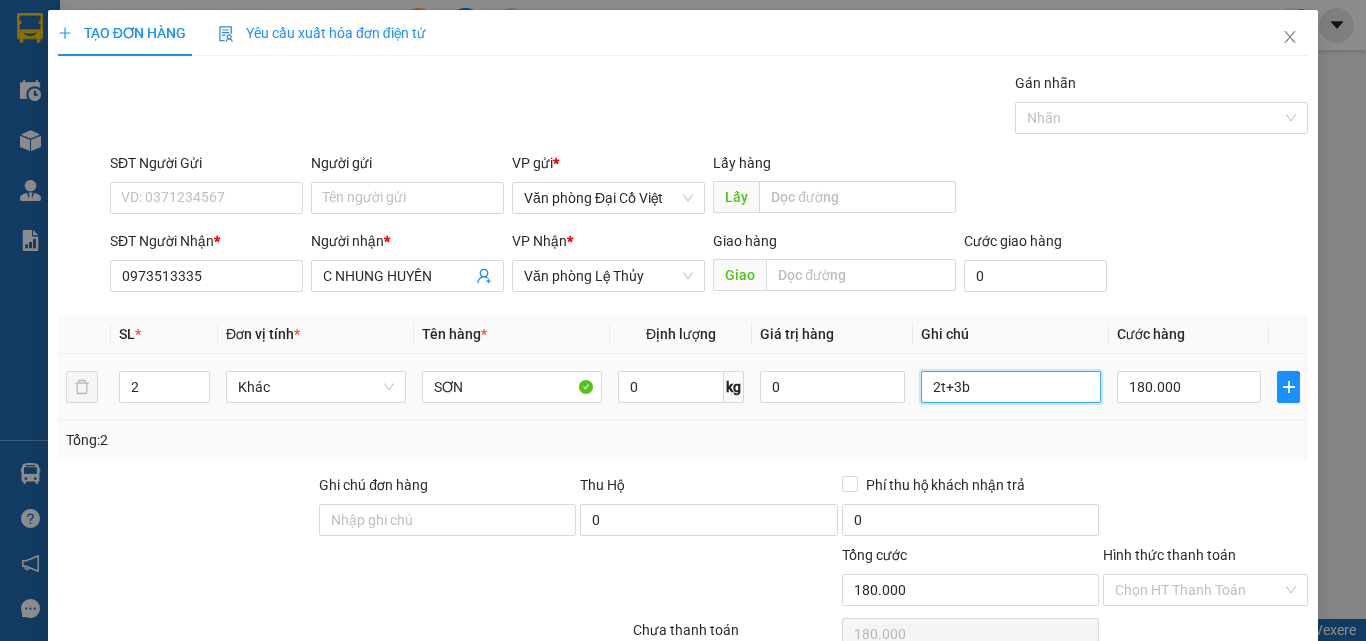 click on "2t+3b" at bounding box center (1011, 387) 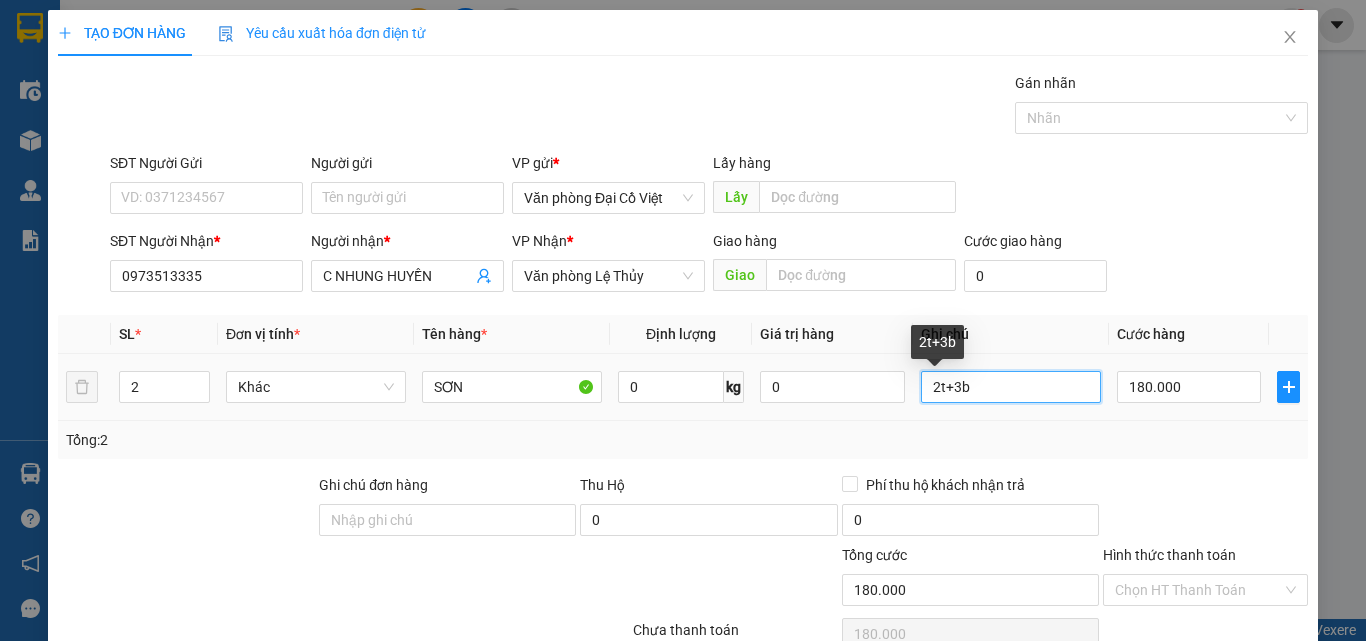 click on "2t+3b" at bounding box center [1011, 387] 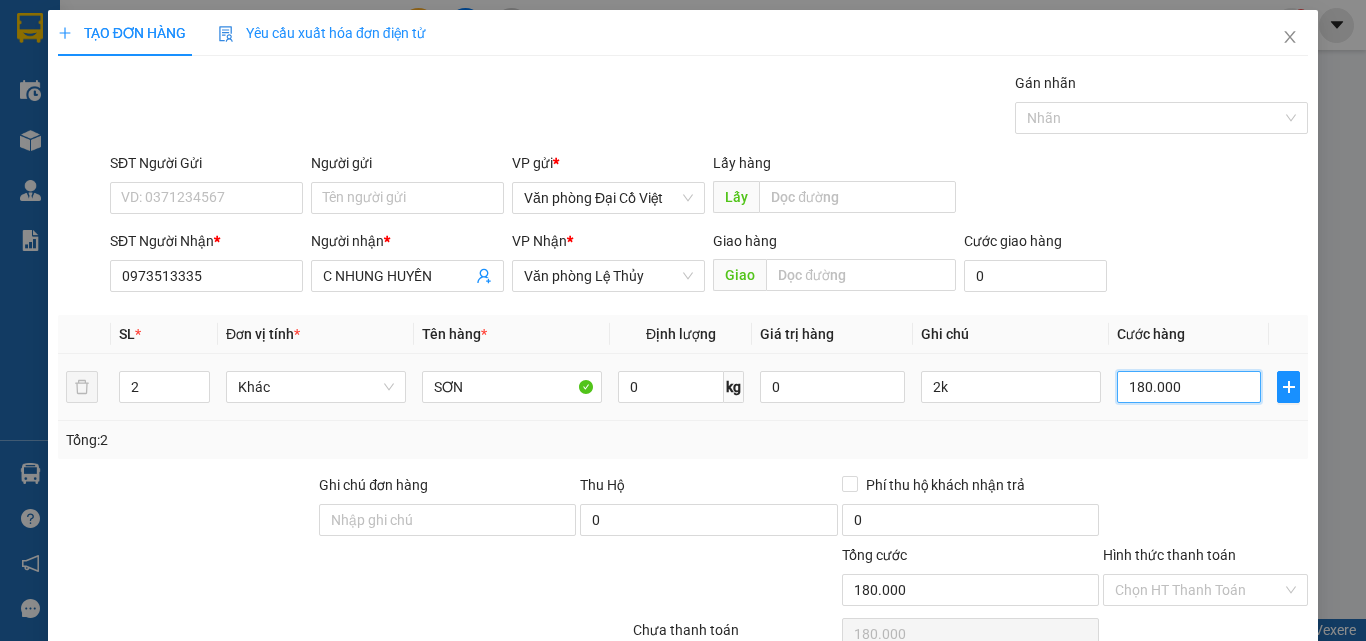 click on "180.000" at bounding box center [1189, 387] 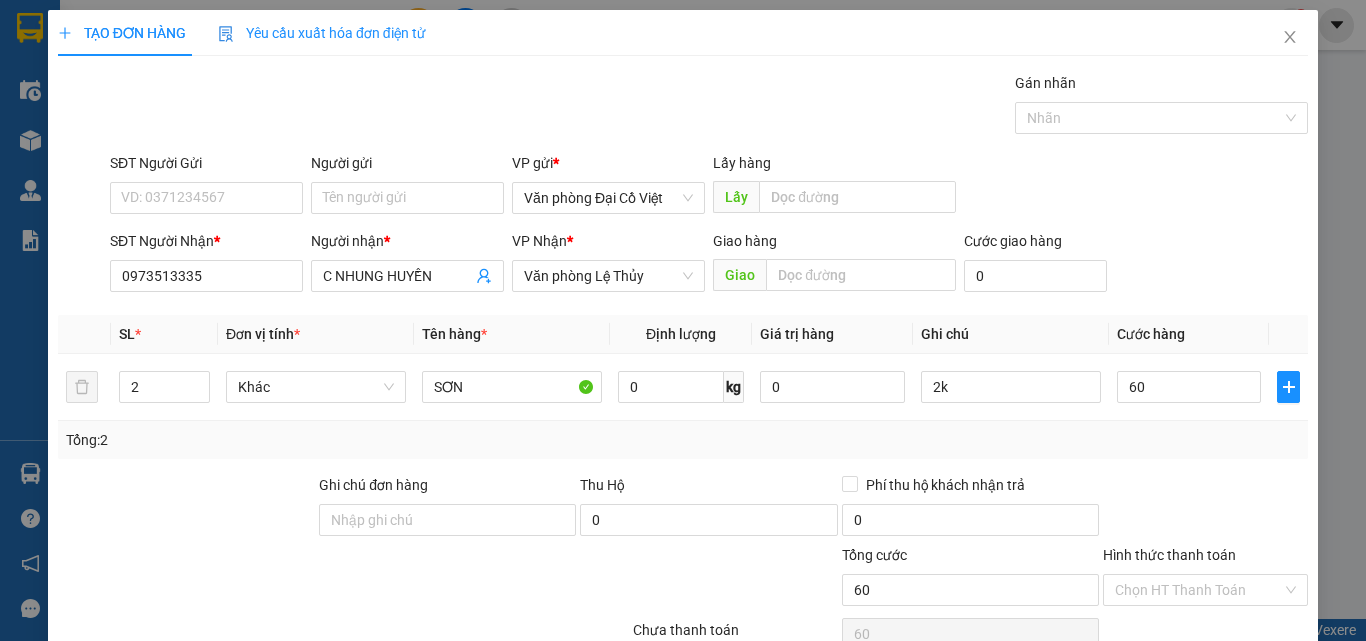 click on "Tổng:  2" at bounding box center (683, 440) 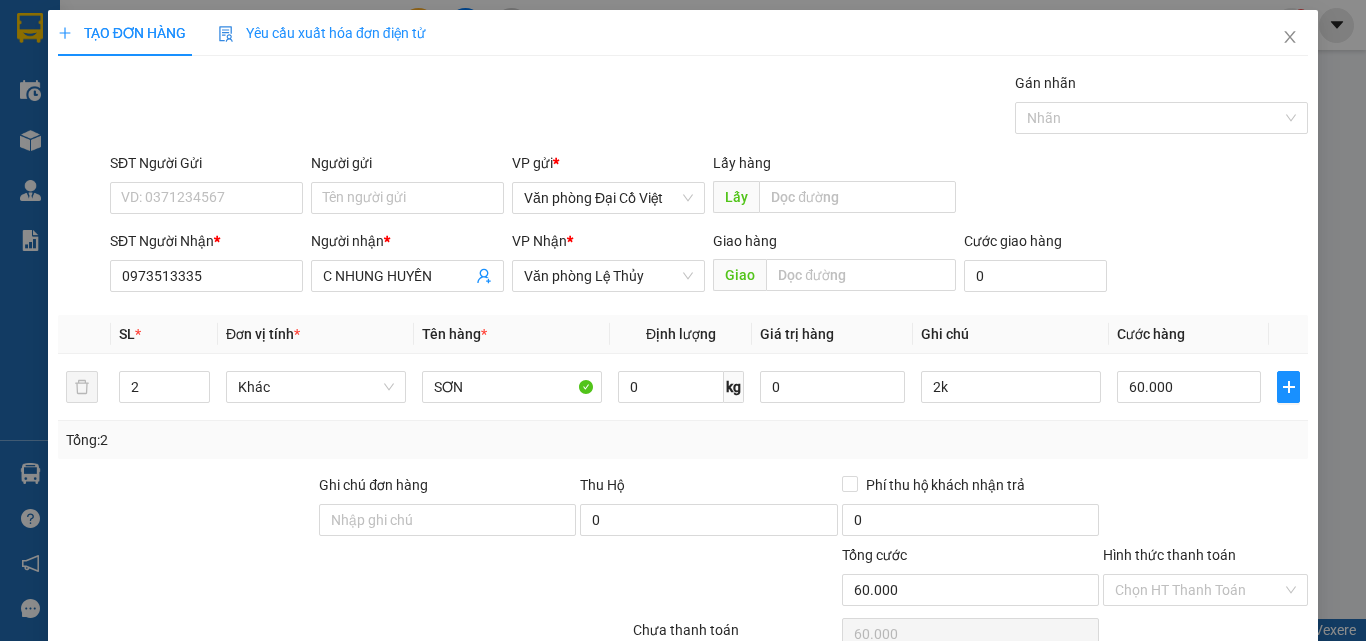 click on "Lưu và In" at bounding box center (1243, 747) 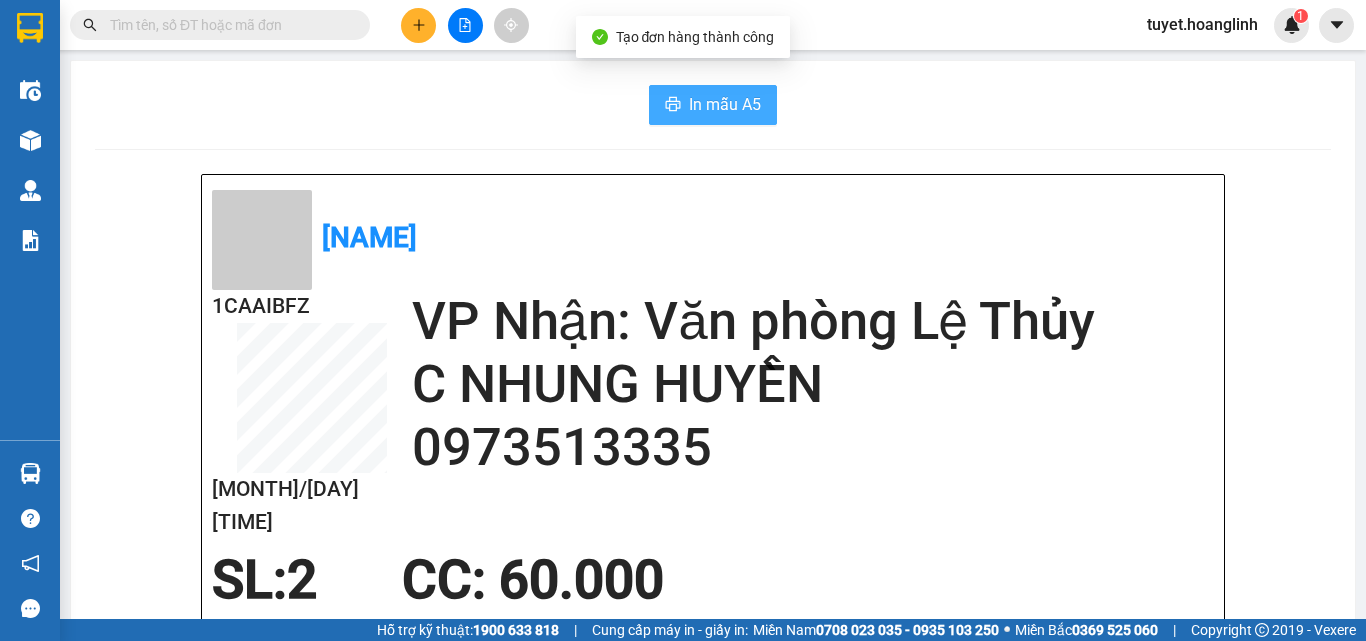 click on "In mẫu A5" at bounding box center [725, 104] 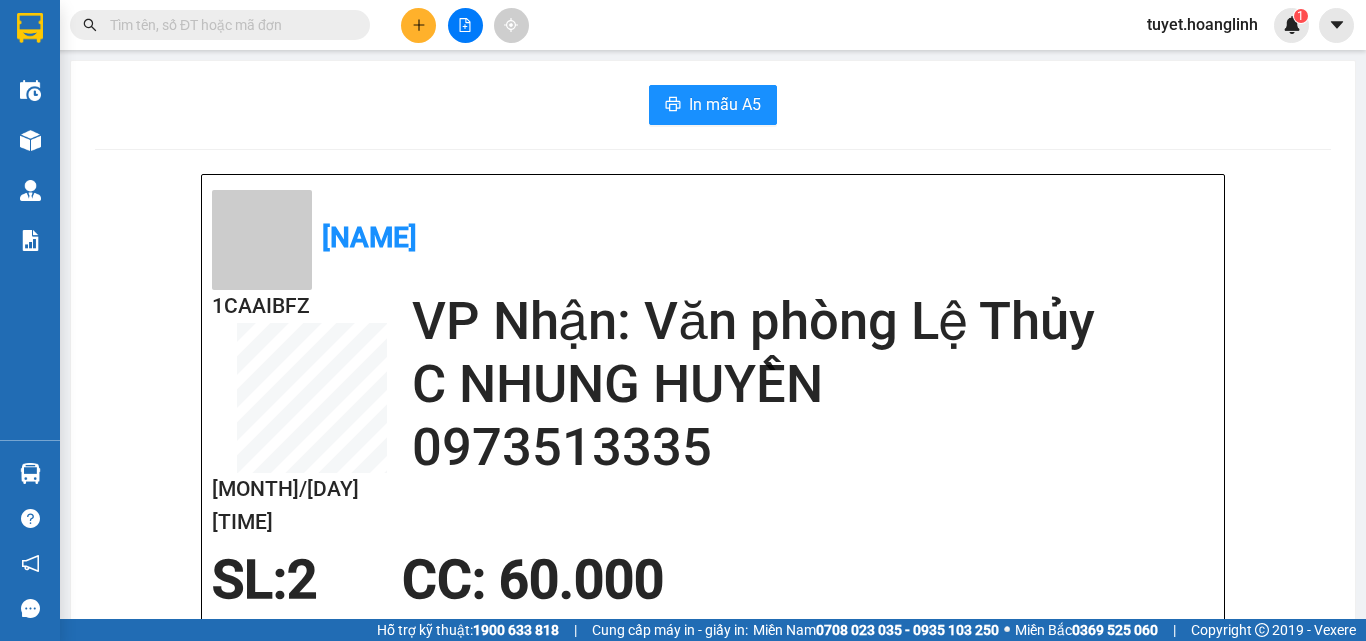 click 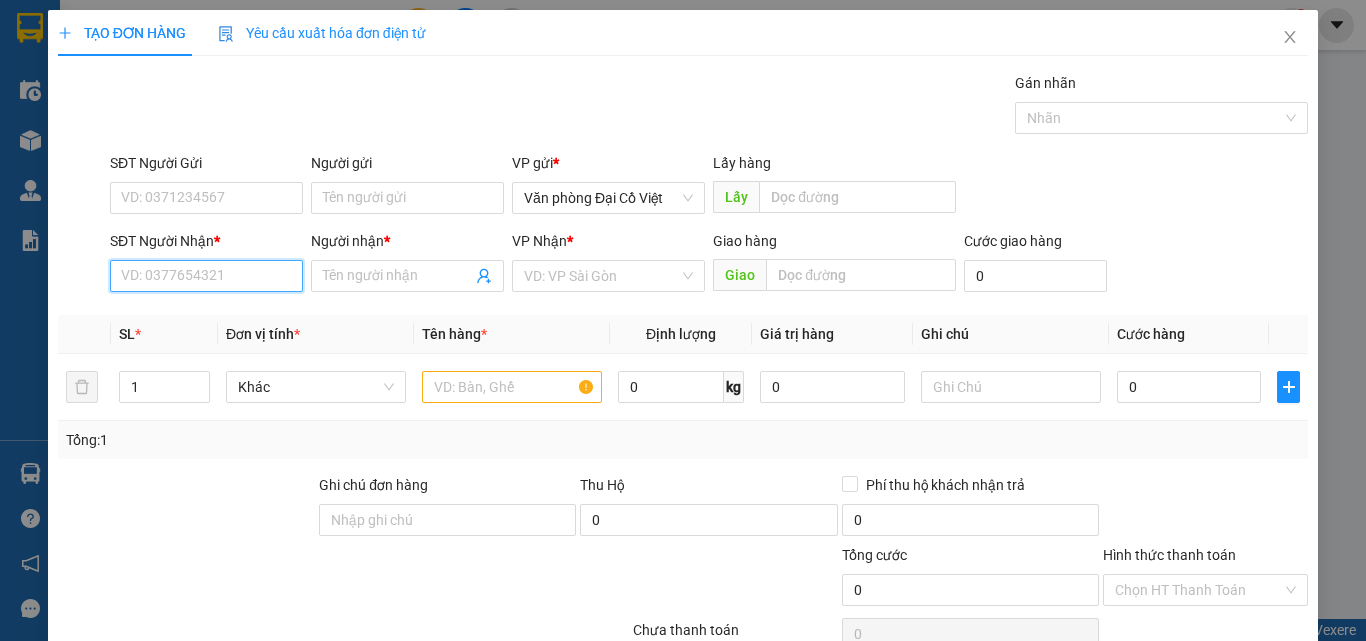drag, startPoint x: 196, startPoint y: 274, endPoint x: 200, endPoint y: 247, distance: 27.294687 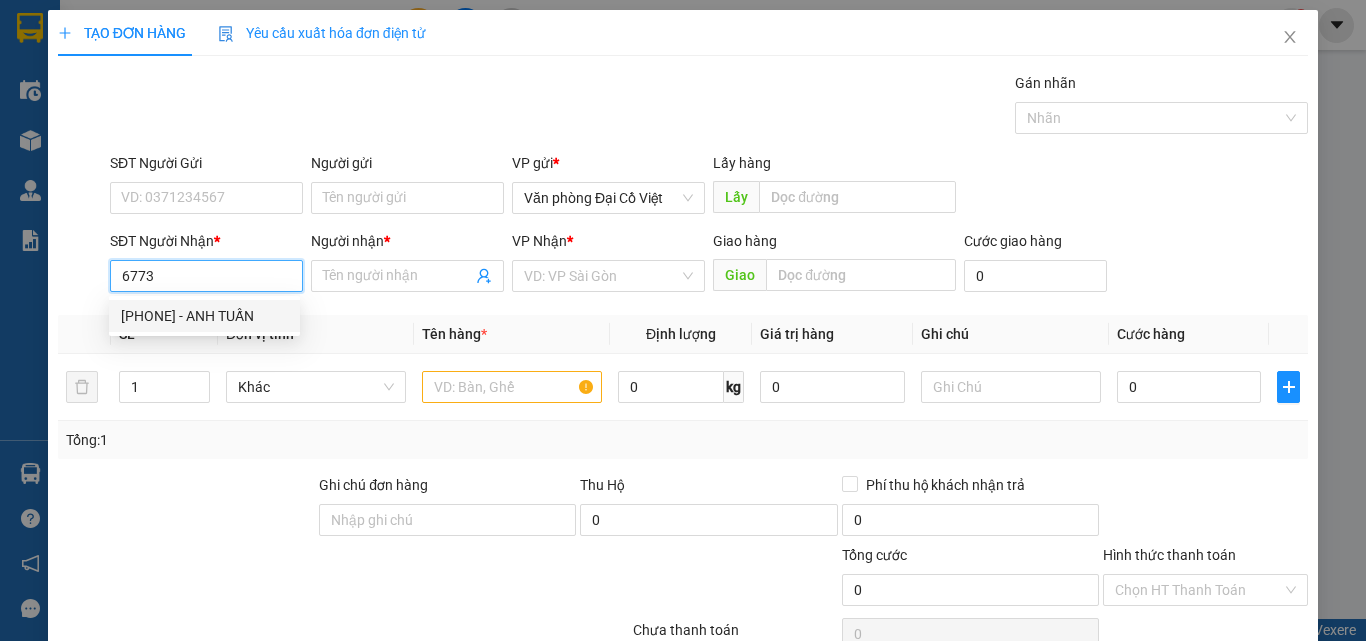 click on "[PHONE] - ANH TUẤN" at bounding box center [204, 316] 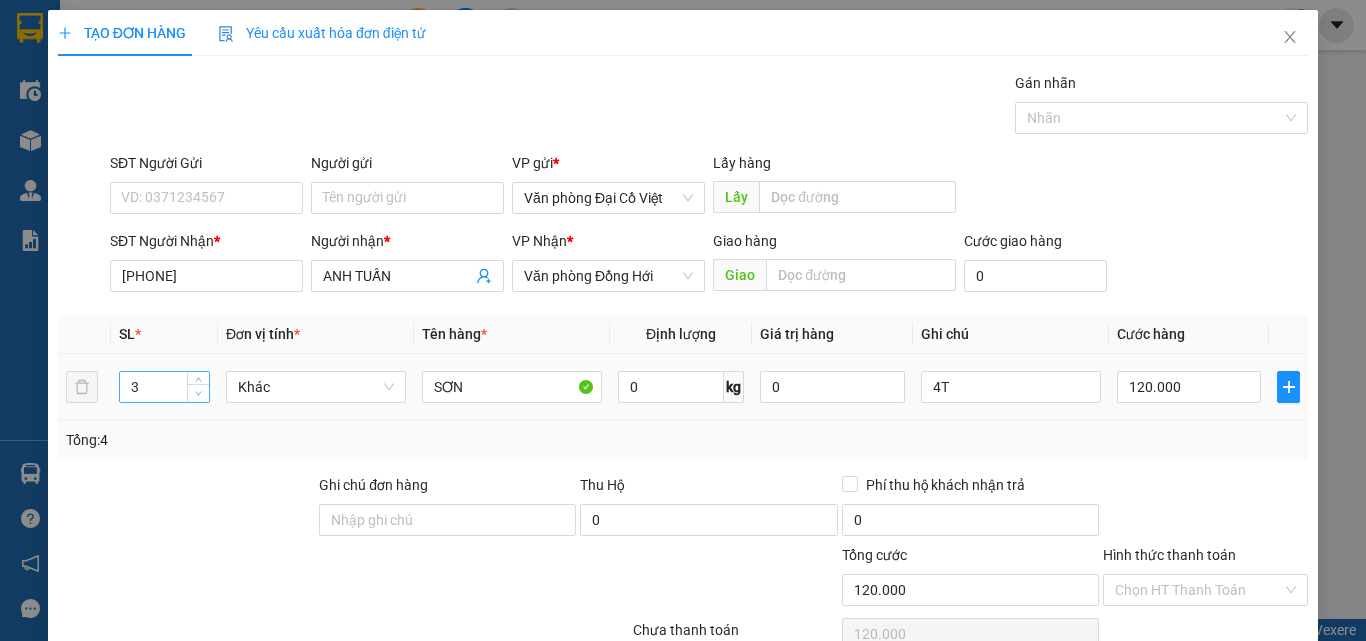 click at bounding box center [198, 393] 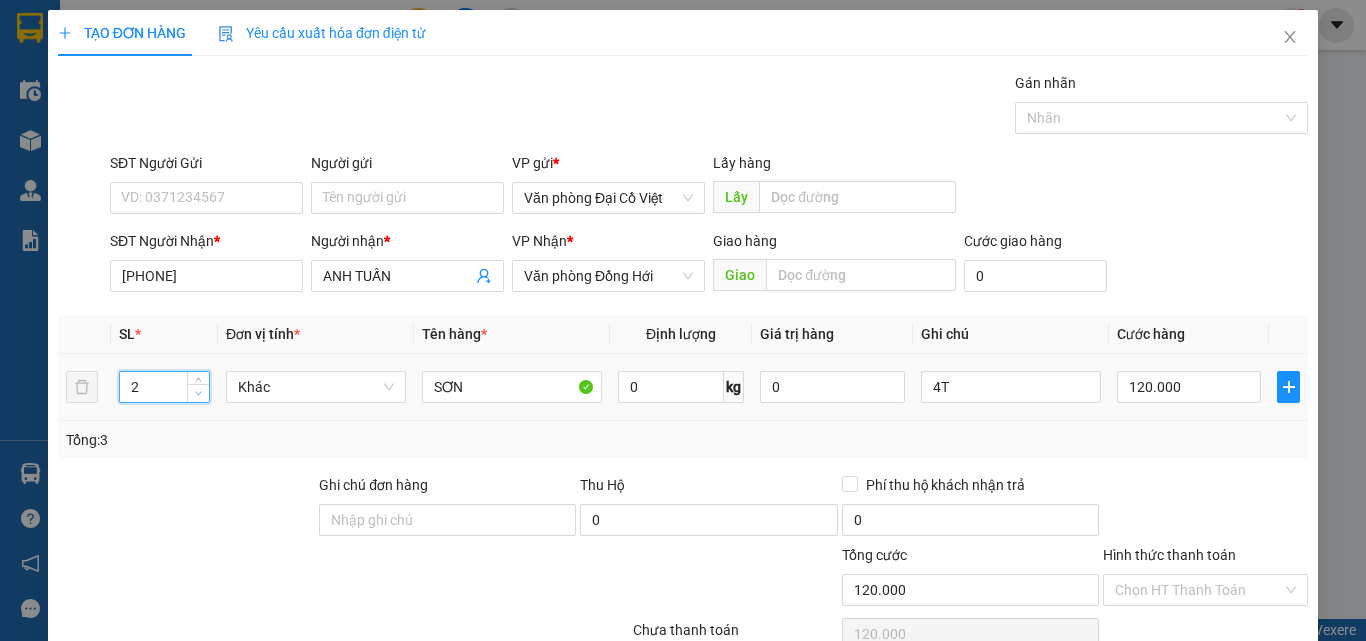 click at bounding box center [198, 393] 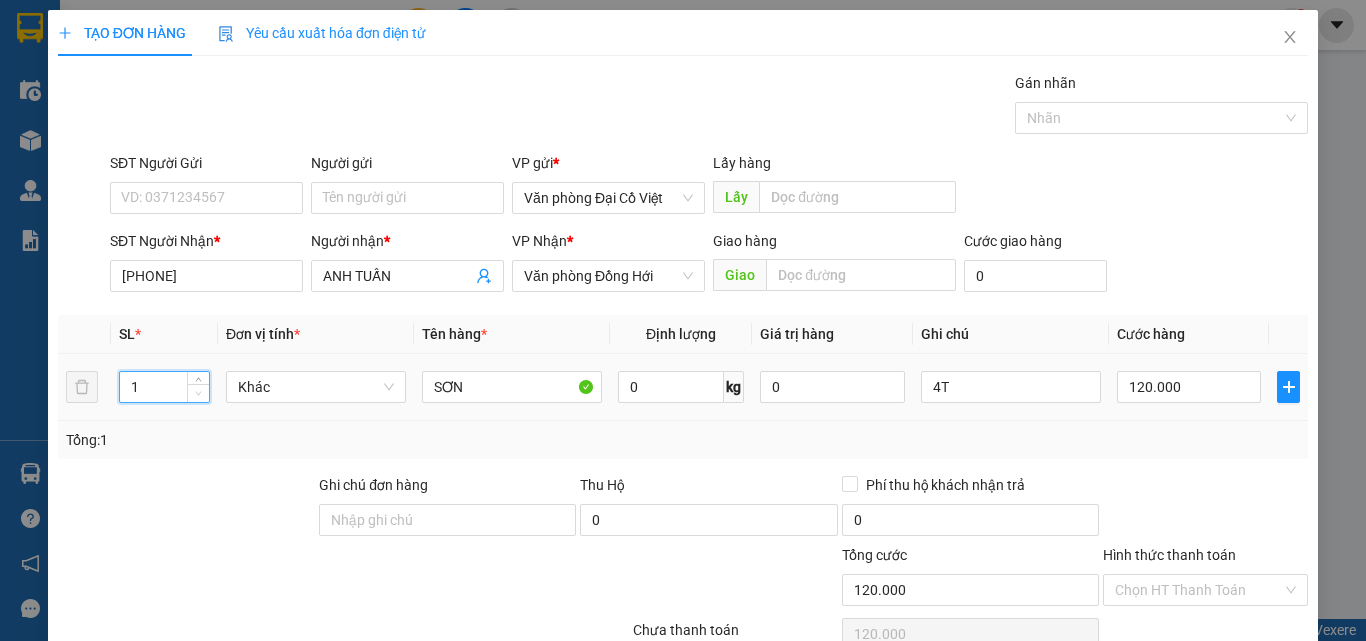 click at bounding box center [198, 393] 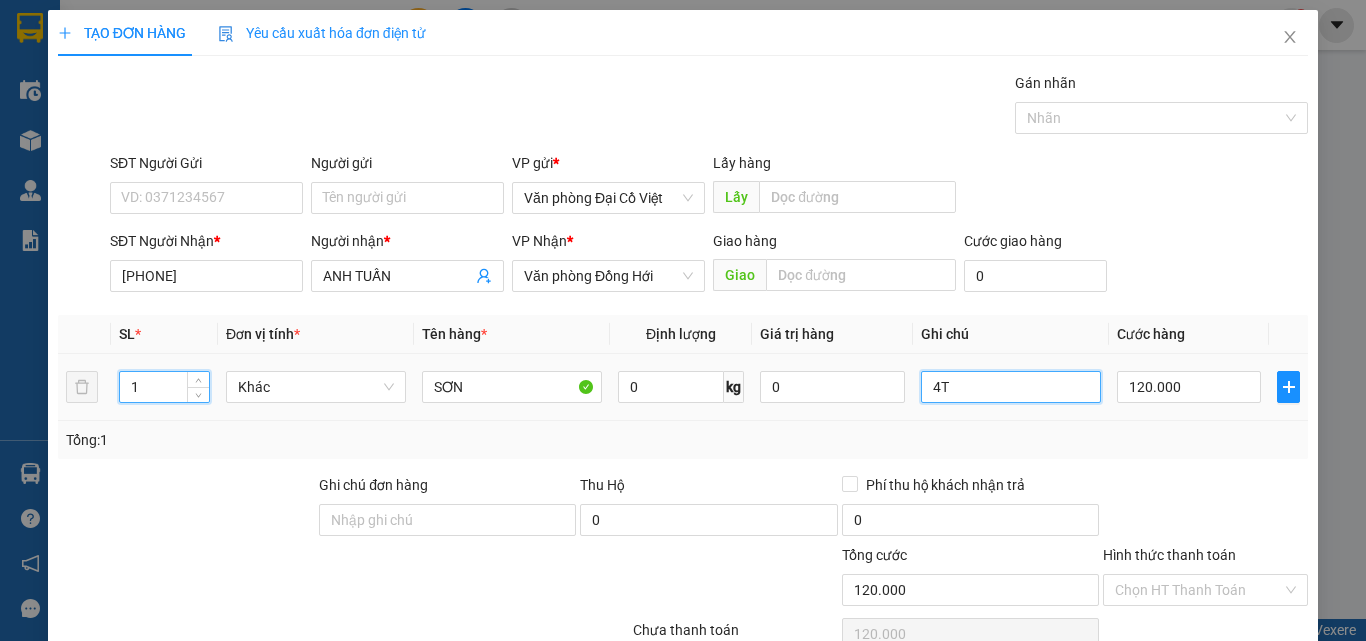 click on "4T" at bounding box center [1011, 387] 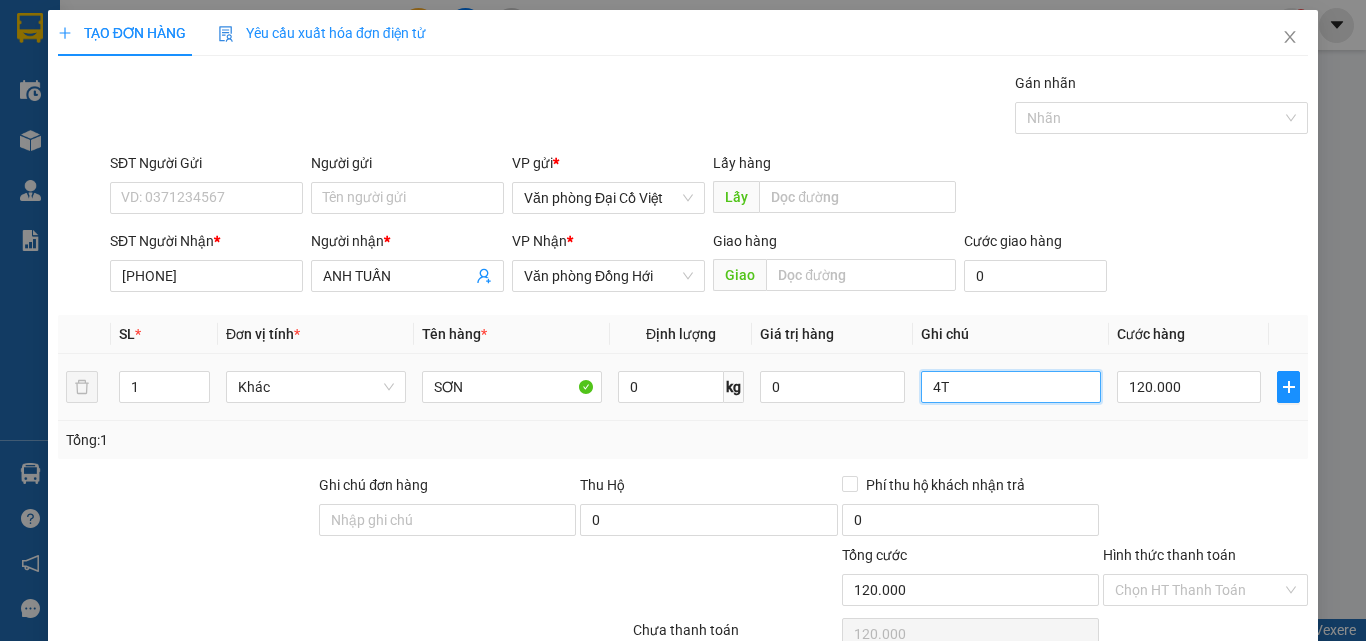 click on "4T" at bounding box center (1011, 387) 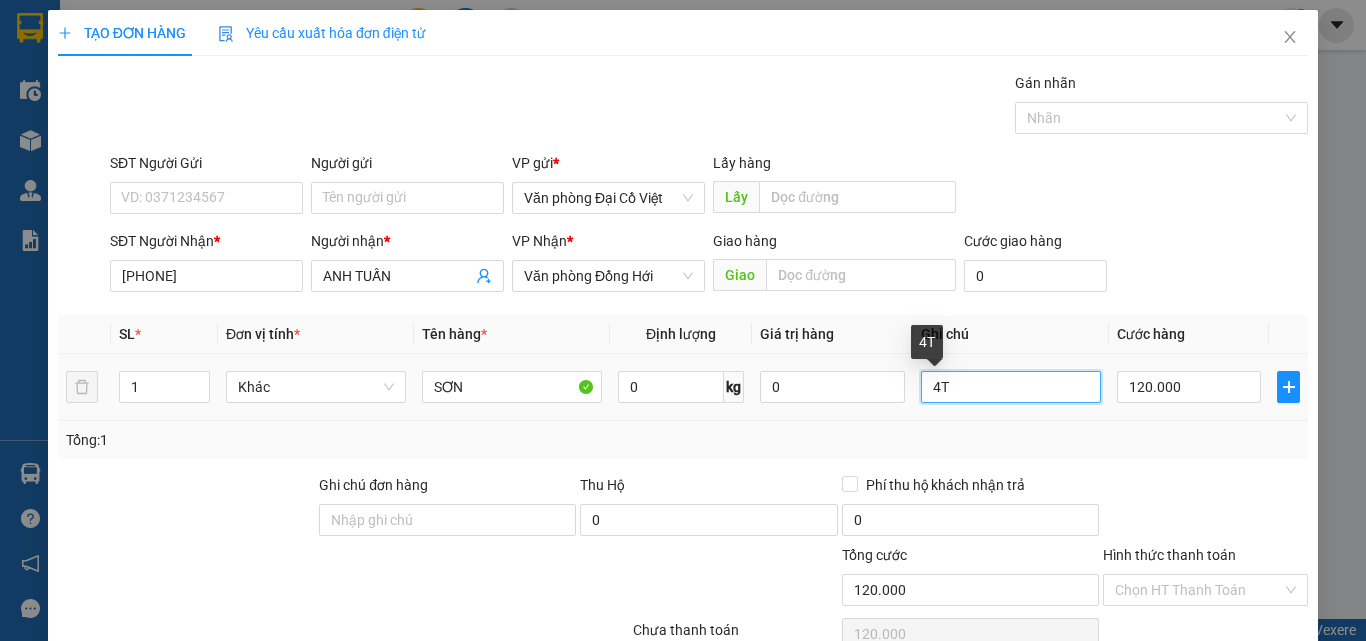 click on "4T" at bounding box center (1011, 387) 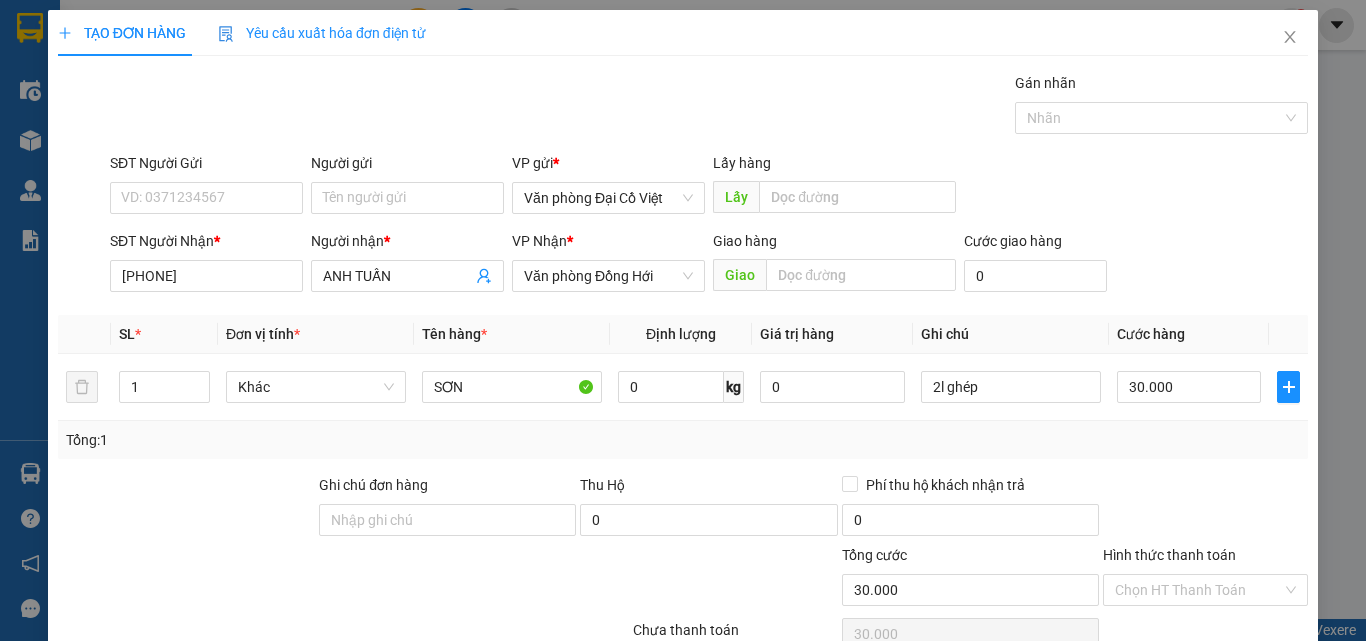 click on "Lưu và In" at bounding box center [1243, 747] 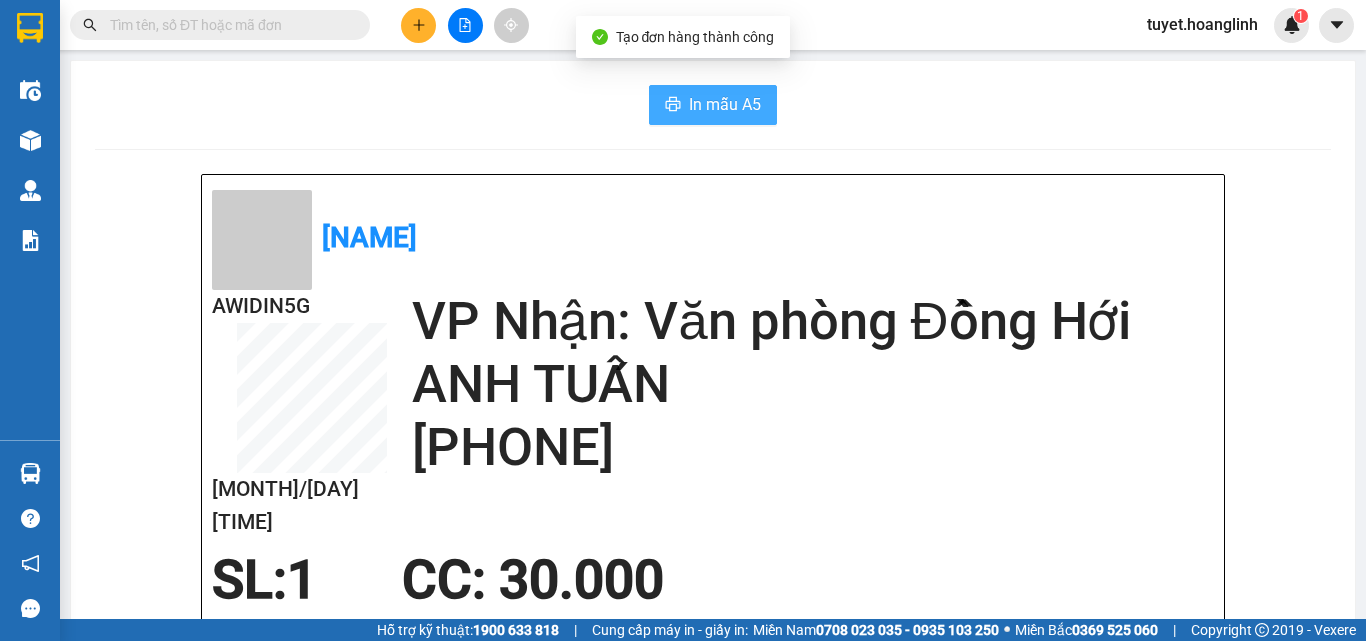 click on "In mẫu A5" at bounding box center (725, 104) 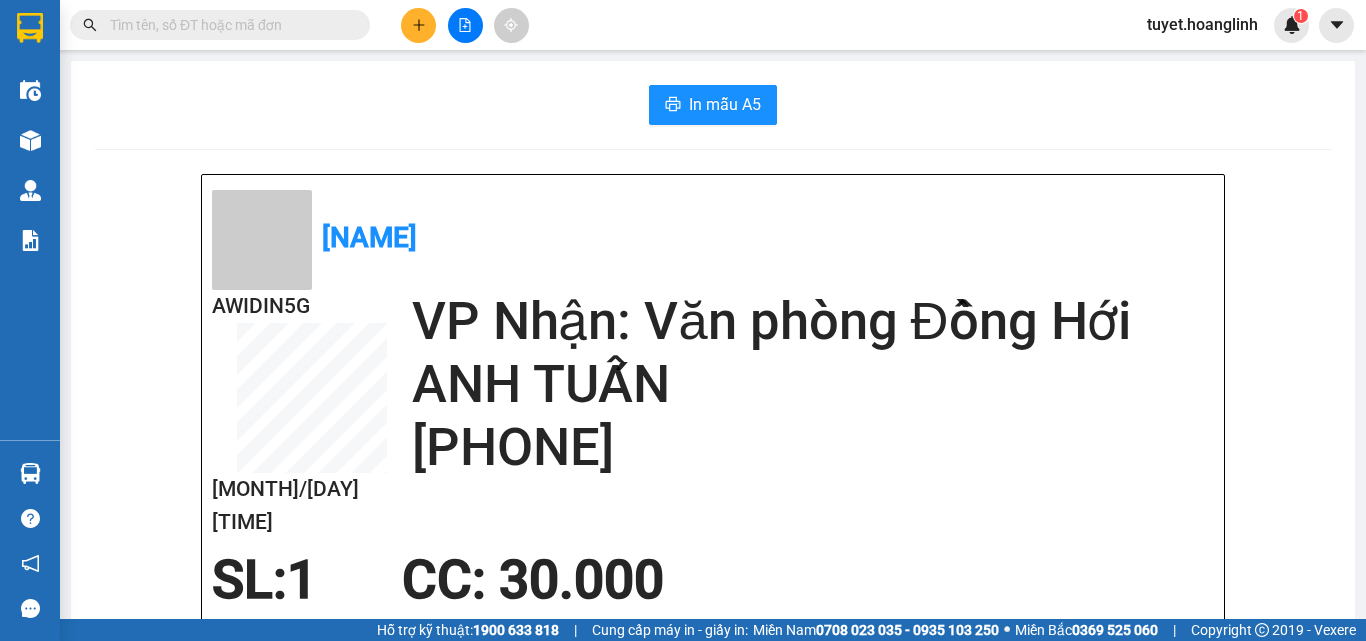 drag, startPoint x: 402, startPoint y: 41, endPoint x: 413, endPoint y: 36, distance: 12.083046 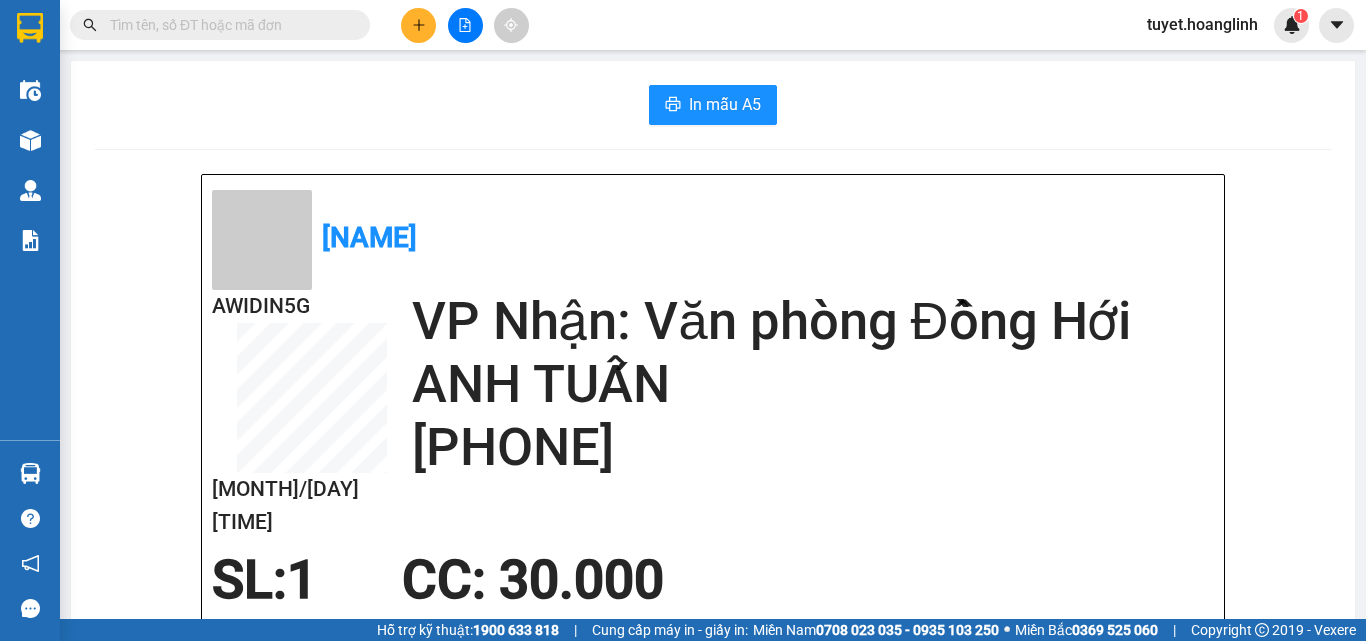 click at bounding box center [418, 25] 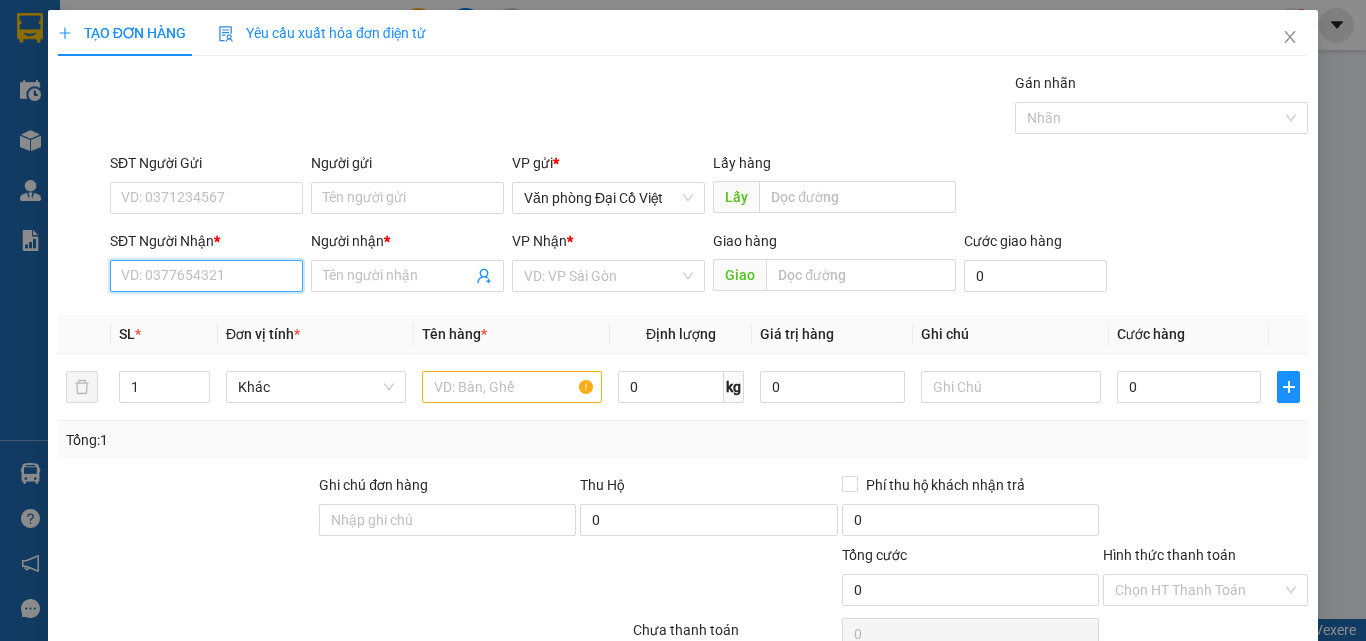 click on "SĐT Người Nhận  *" at bounding box center [206, 276] 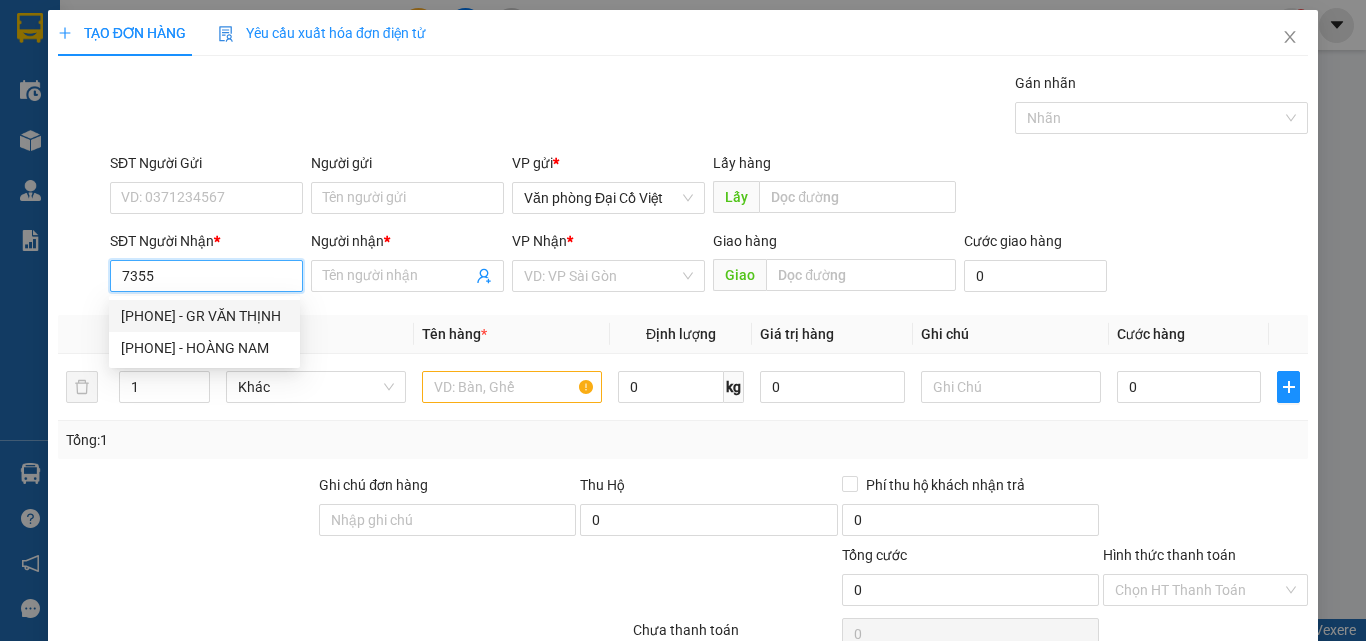 click on "[PHONE] - GR VĂN THỊNH" at bounding box center [204, 316] 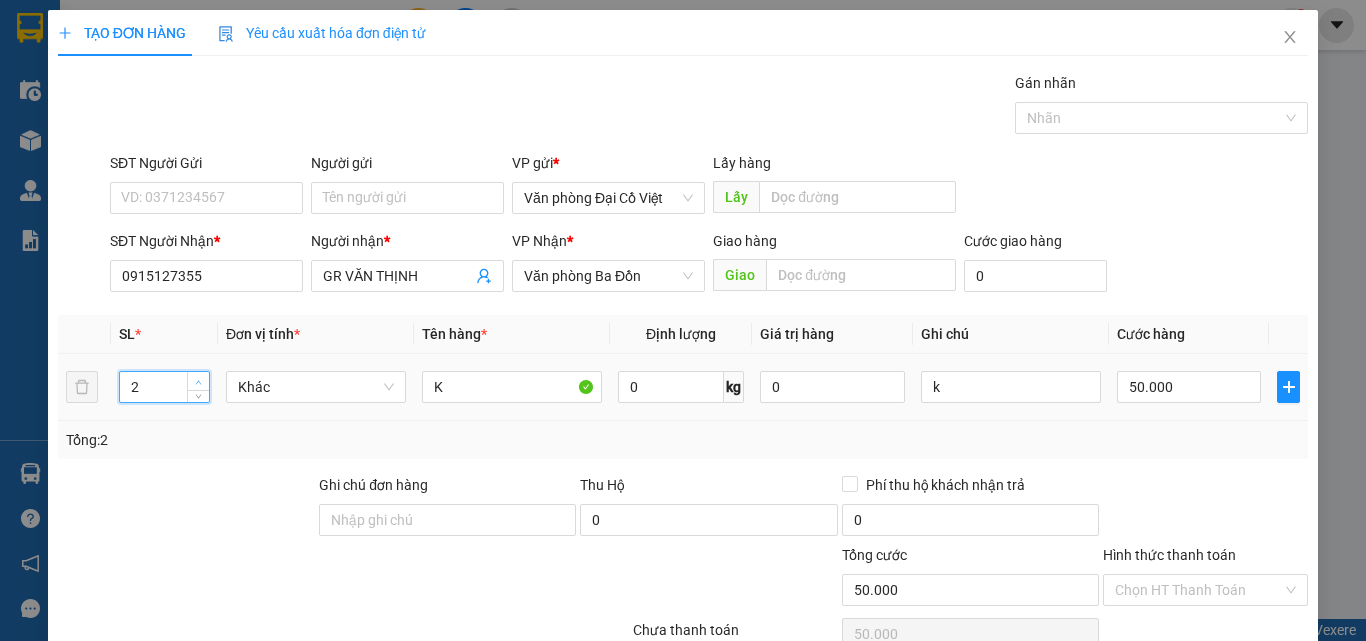 click 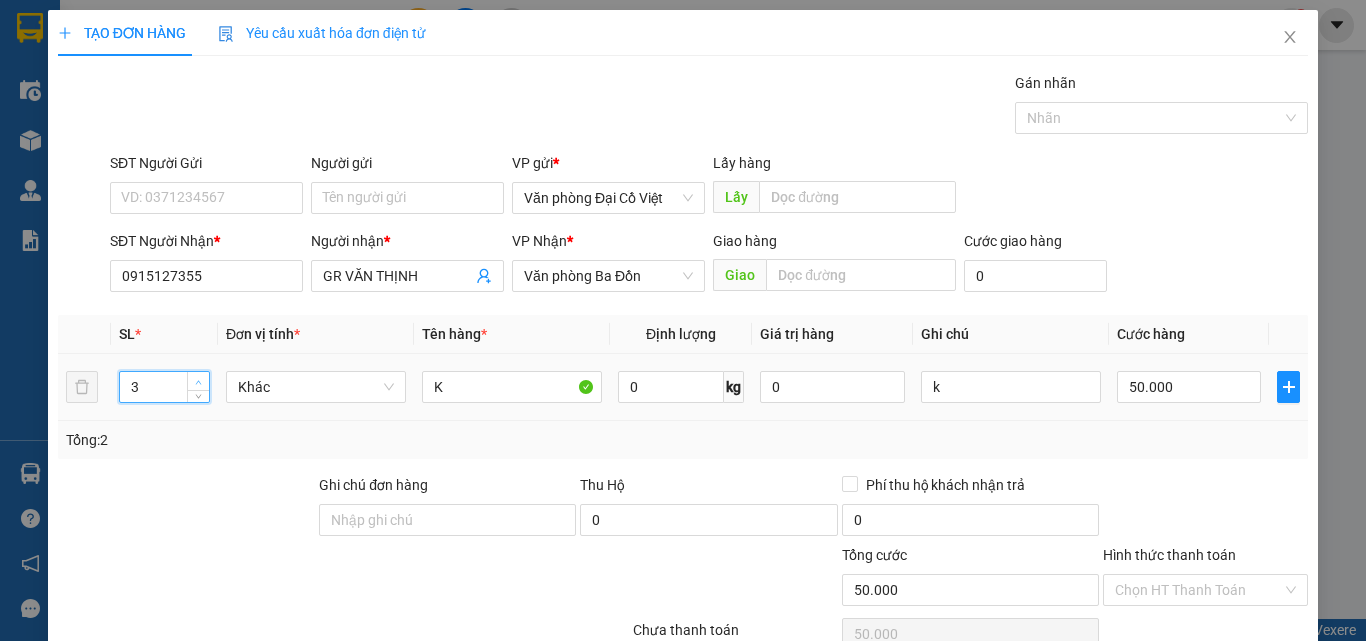 click 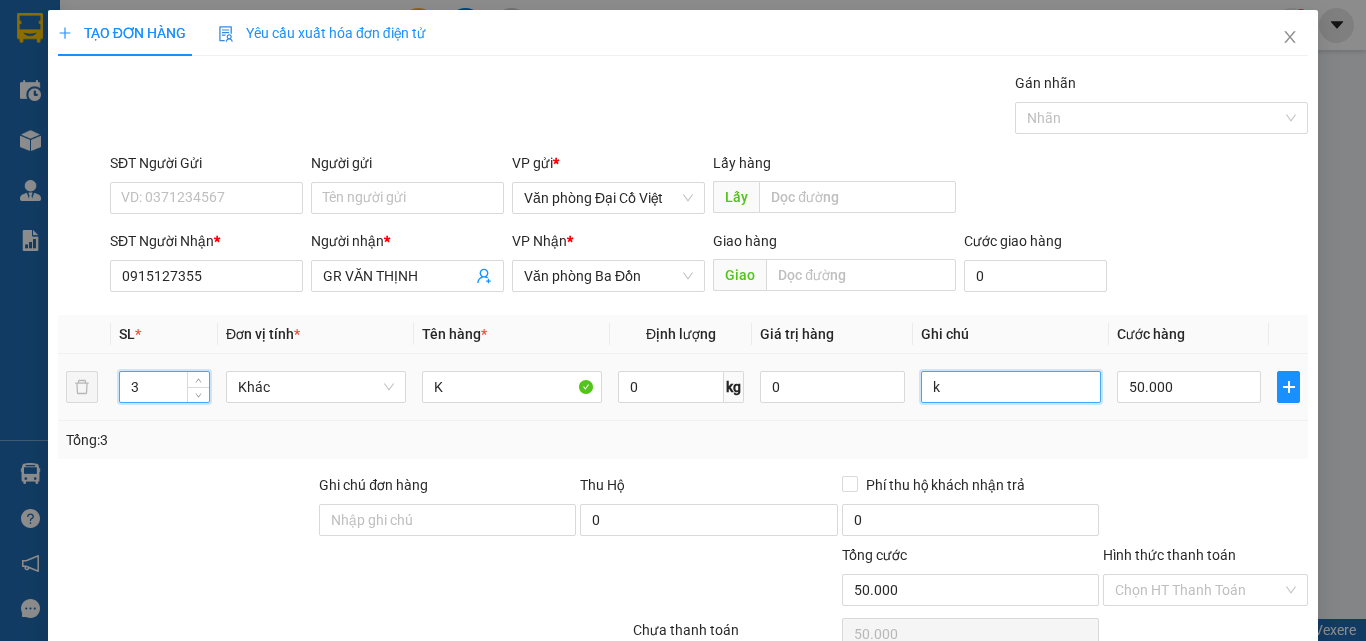 click on "k" at bounding box center [1011, 387] 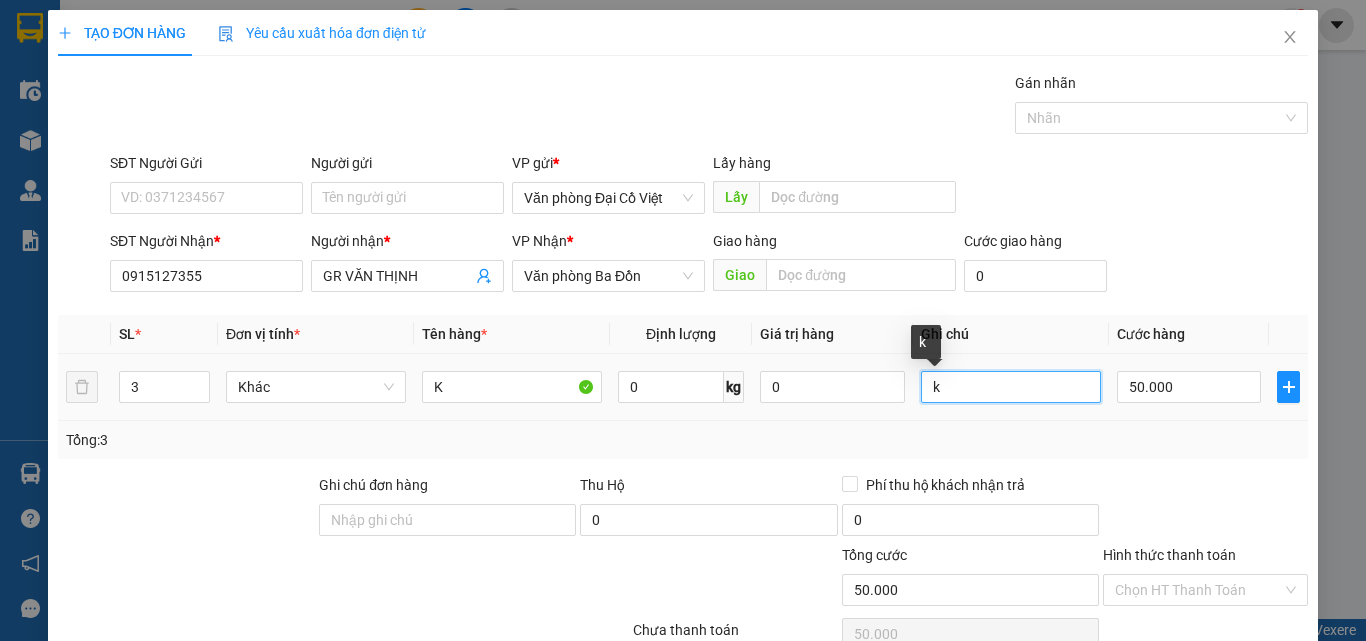 click on "k" at bounding box center (1011, 387) 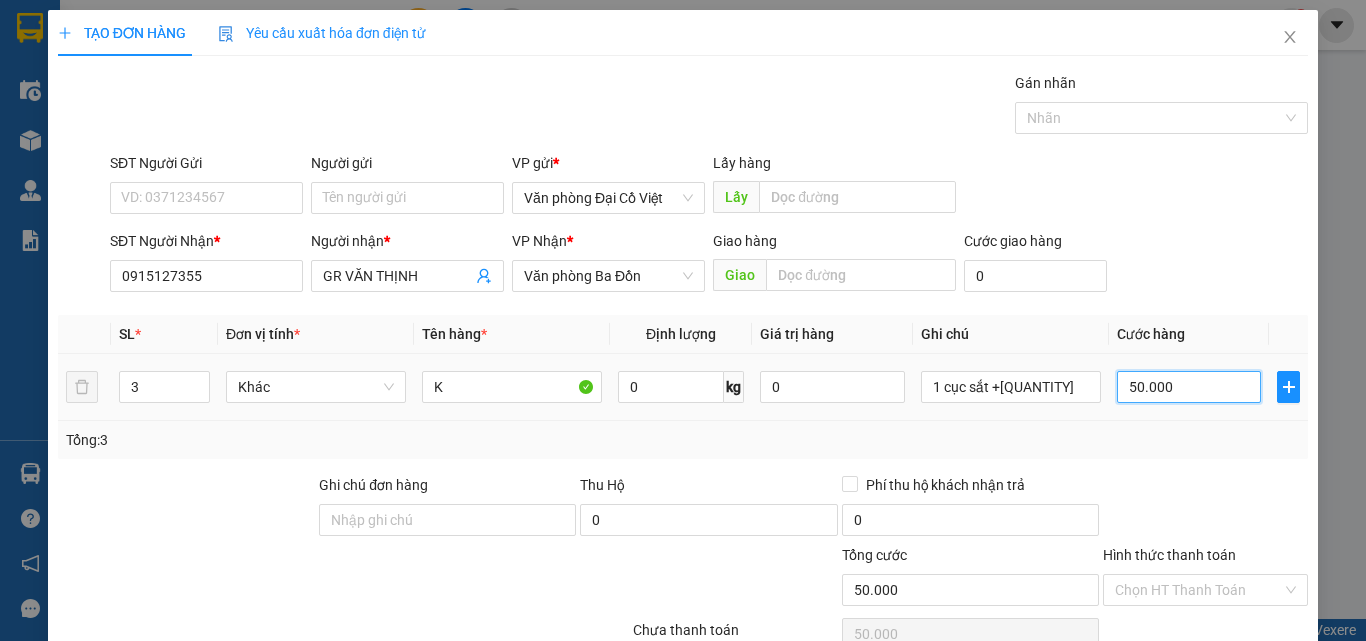 click on "50.000" at bounding box center (1189, 387) 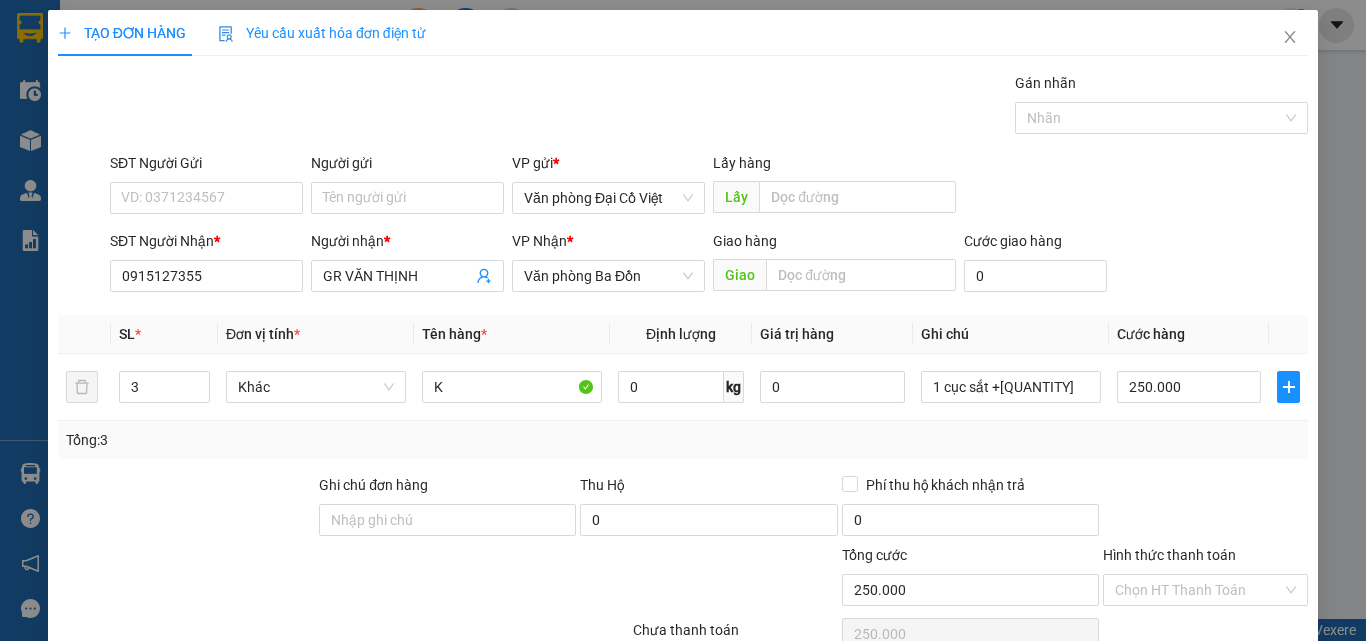 click on "Tổng:  3" at bounding box center (683, 440) 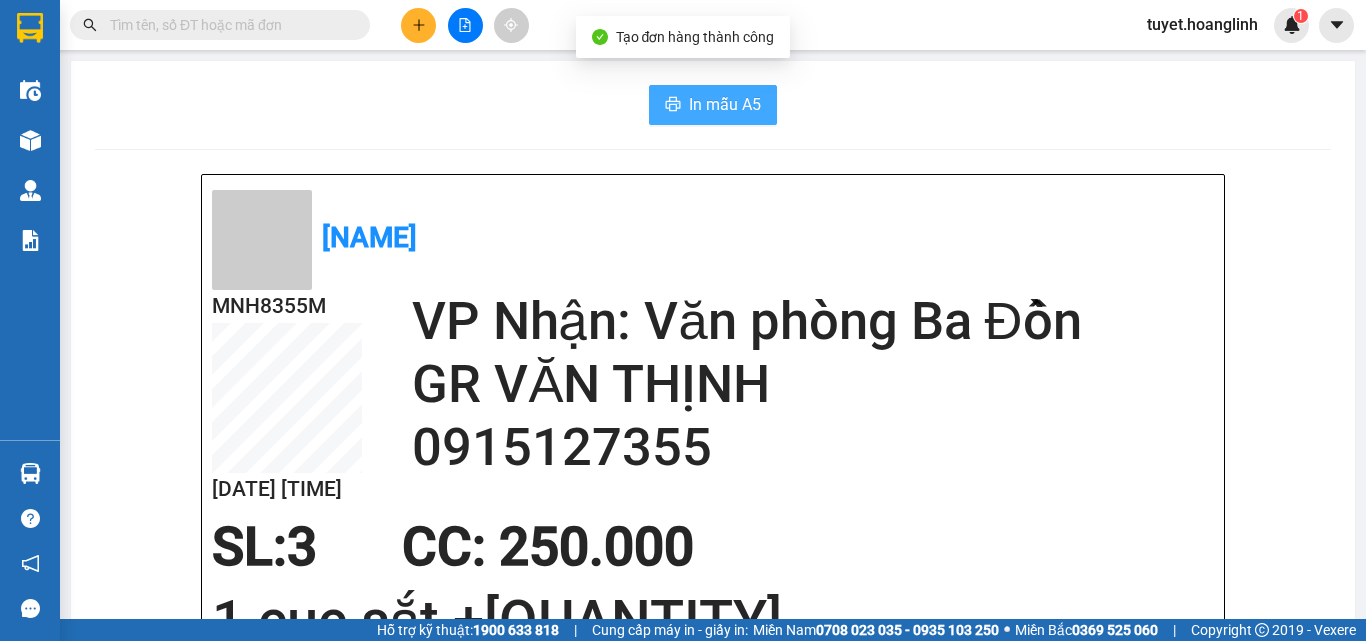 click on "In mẫu A5" at bounding box center [725, 104] 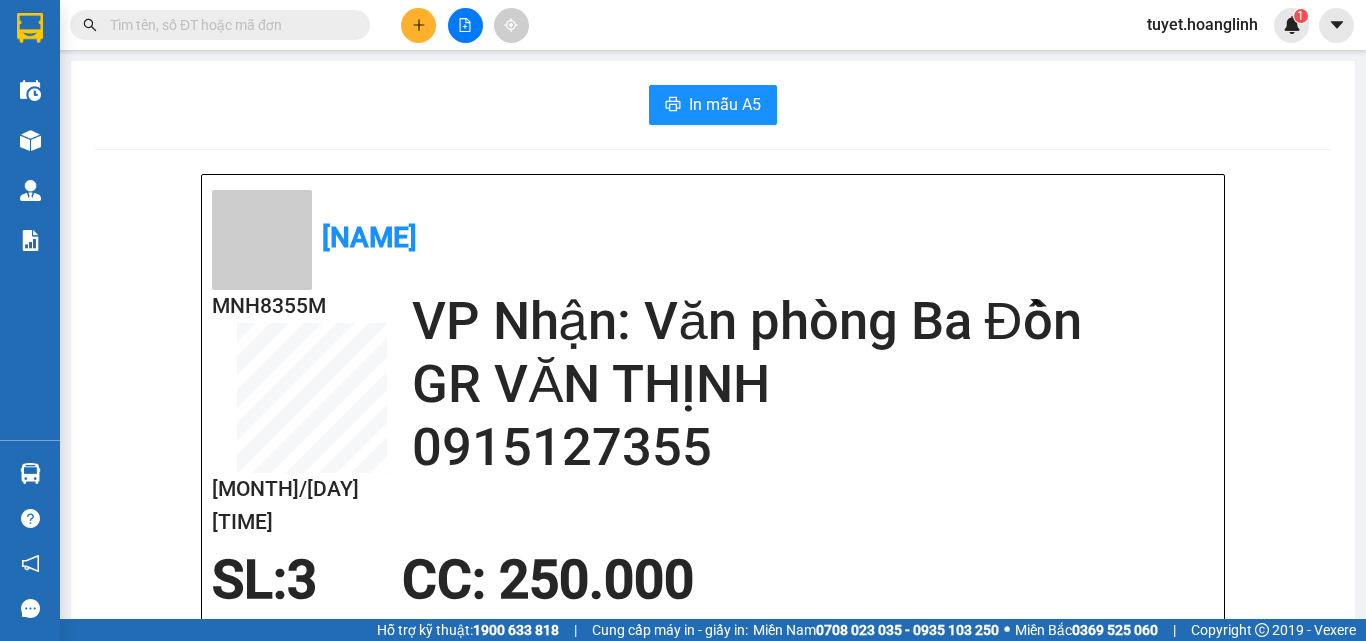 click at bounding box center [418, 25] 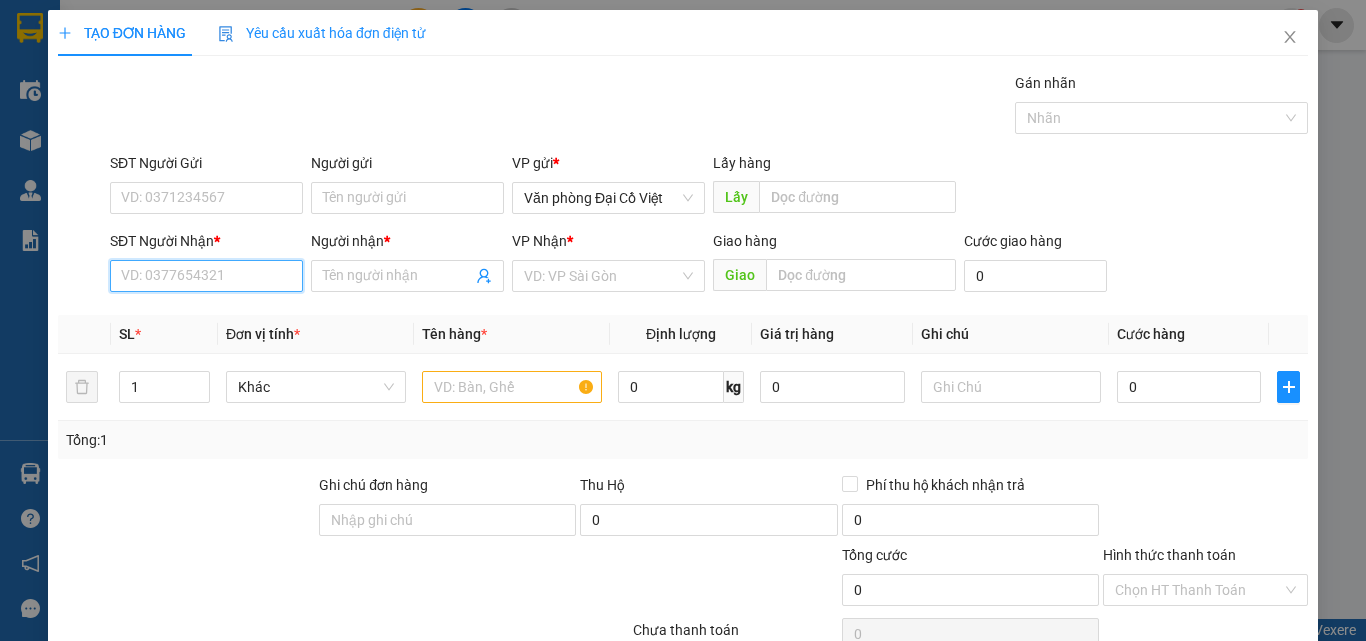 click on "SĐT Người Nhận  *" at bounding box center [206, 276] 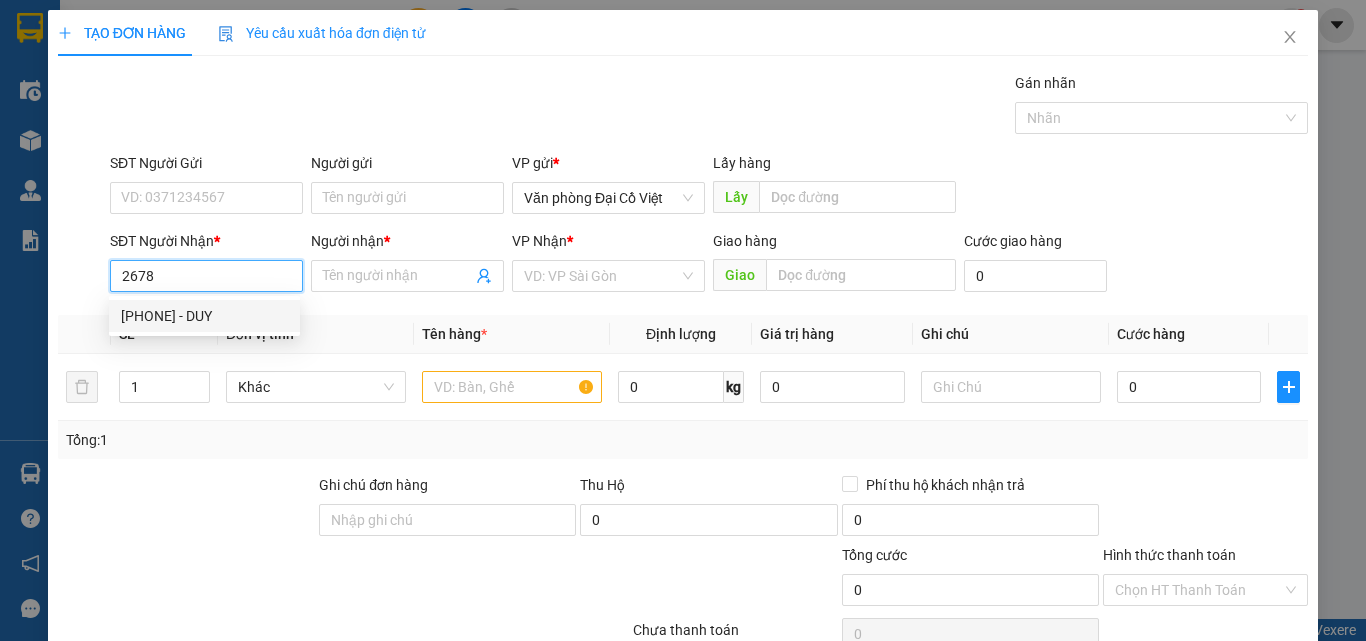 click on "[PHONE] - DUY" at bounding box center (204, 316) 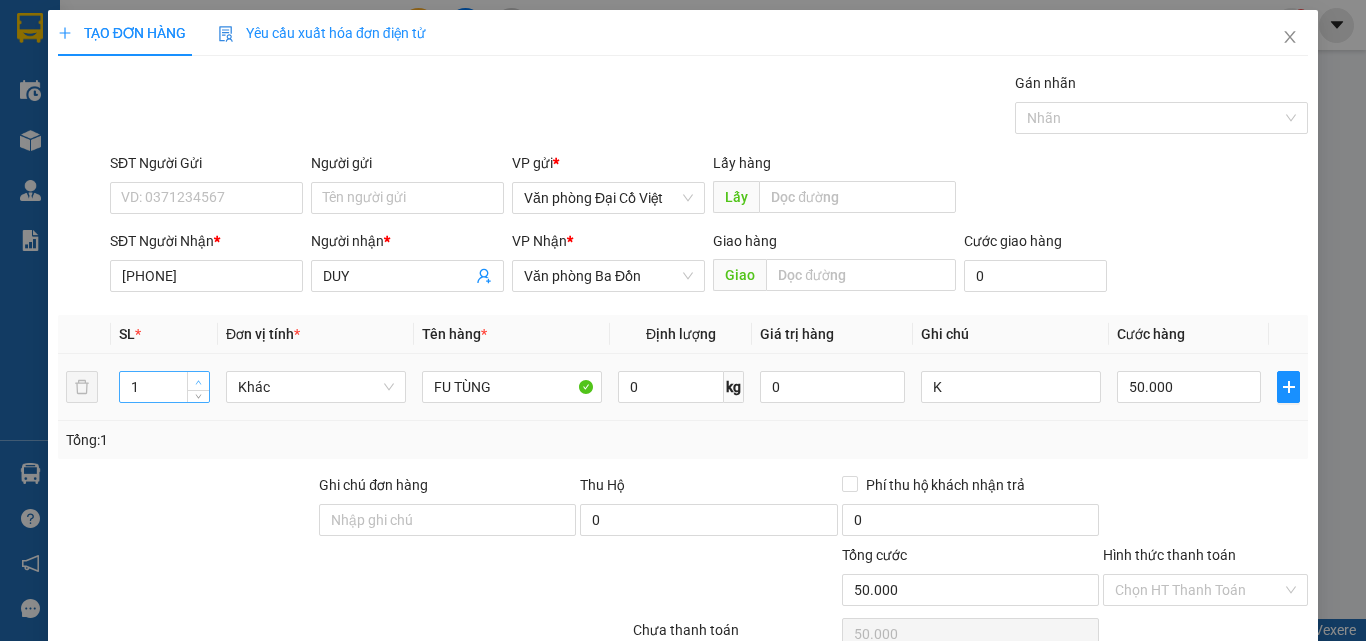 click at bounding box center (199, 382) 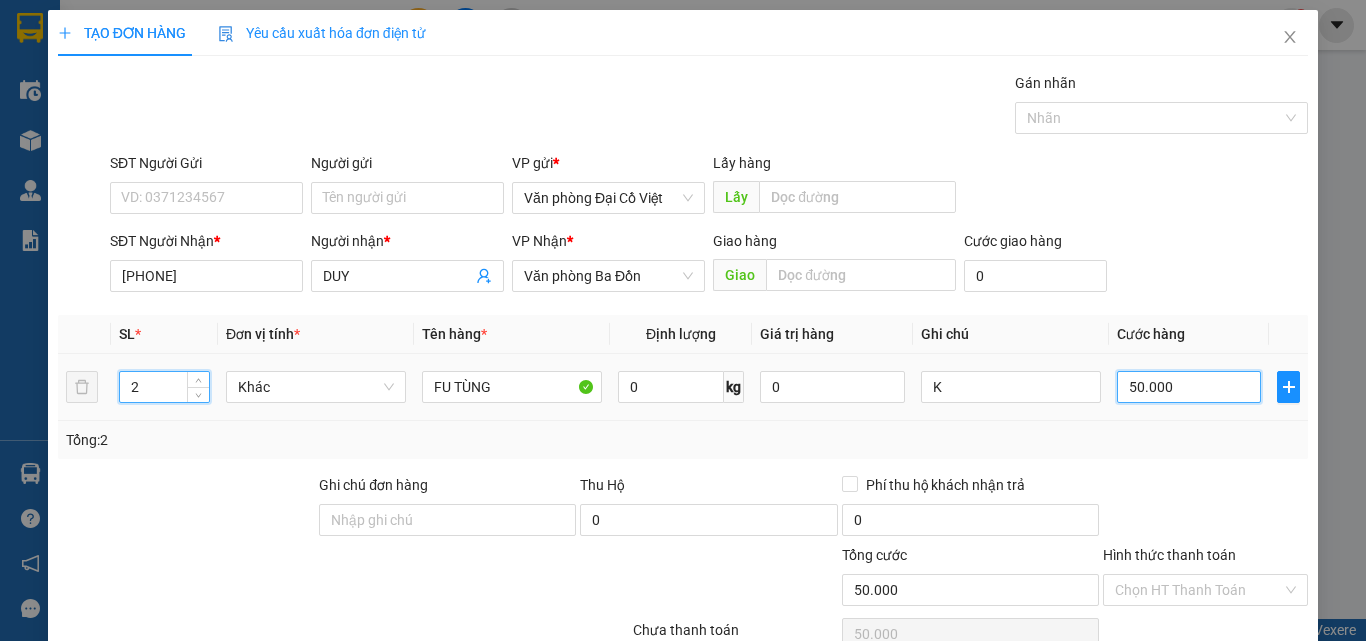 click on "50.000" at bounding box center [1189, 387] 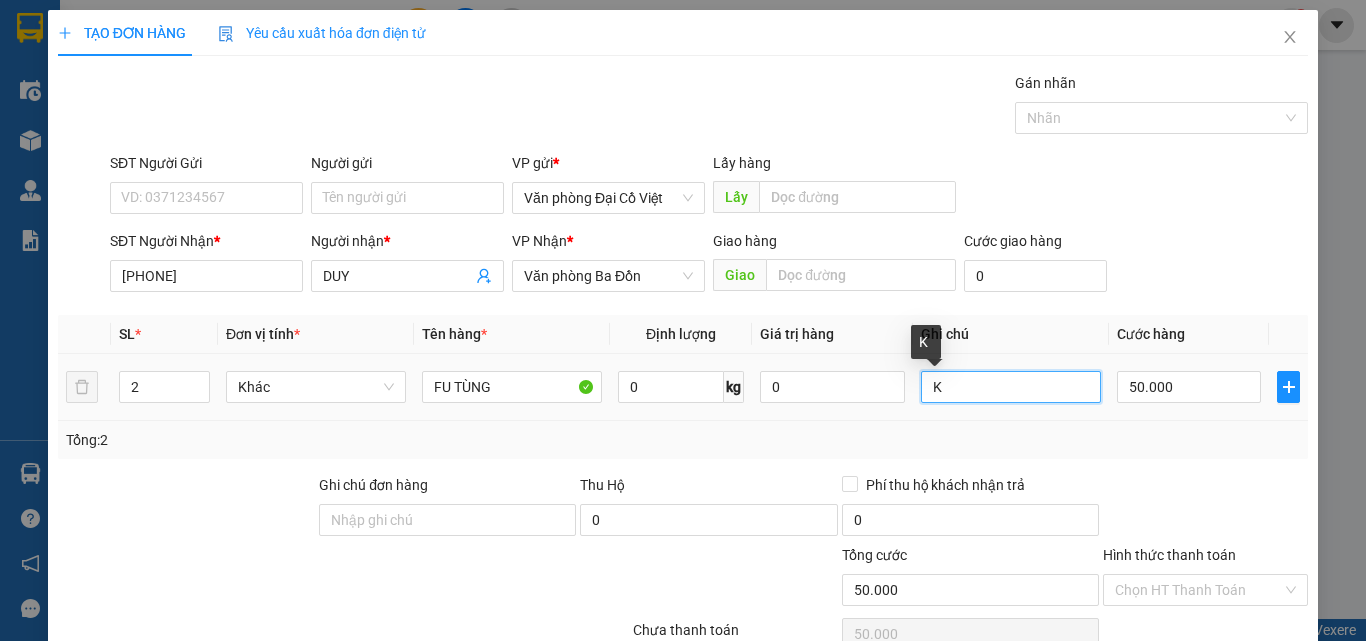 click on "K" at bounding box center (1011, 387) 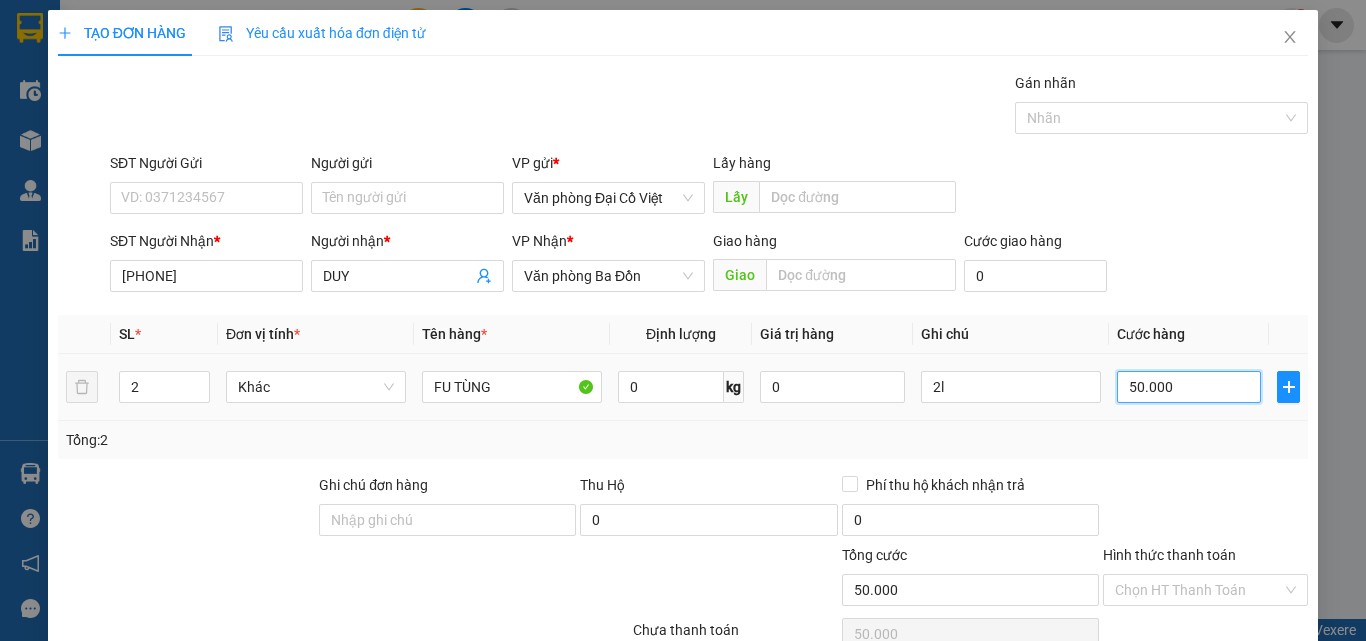 click on "50.000" at bounding box center [1189, 387] 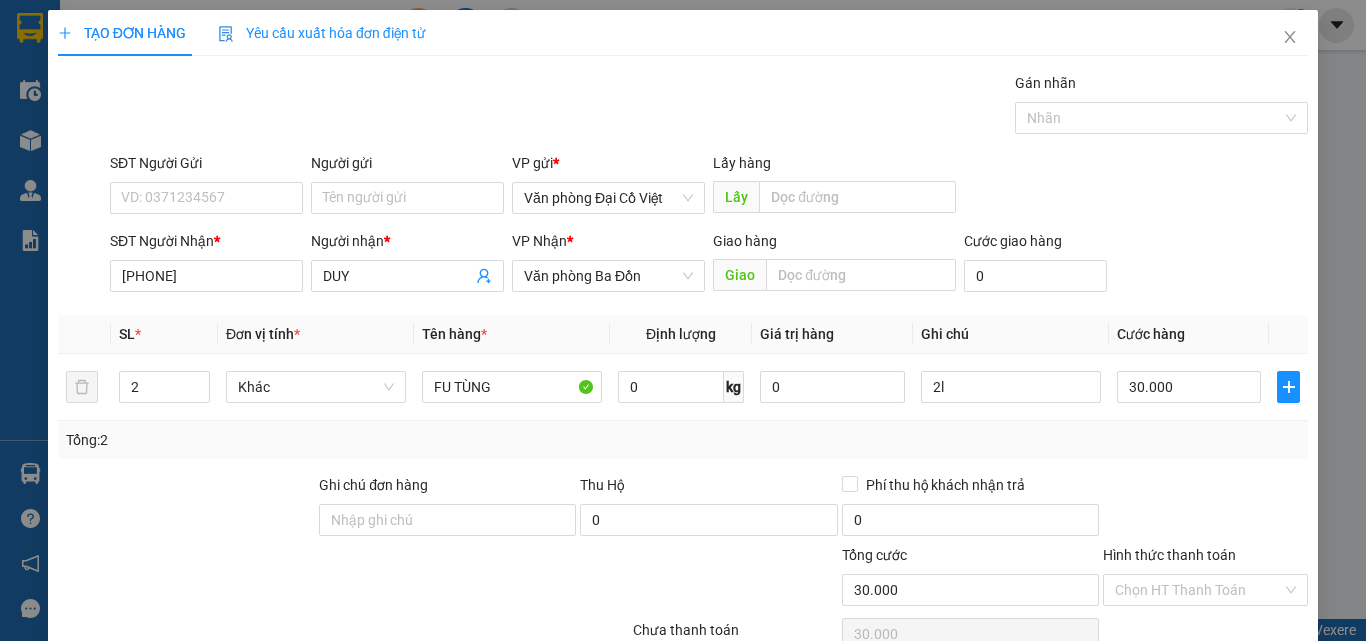 click on "Tổng:  2" at bounding box center (683, 440) 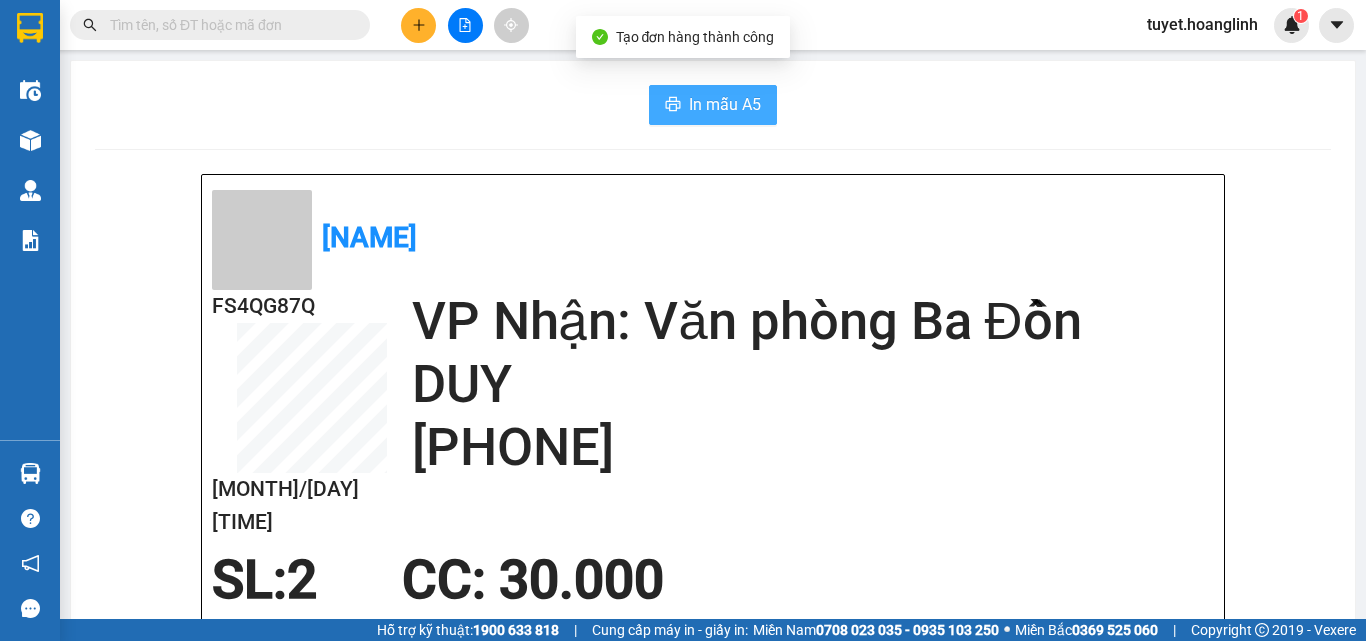 click on "In mẫu A5" at bounding box center [725, 104] 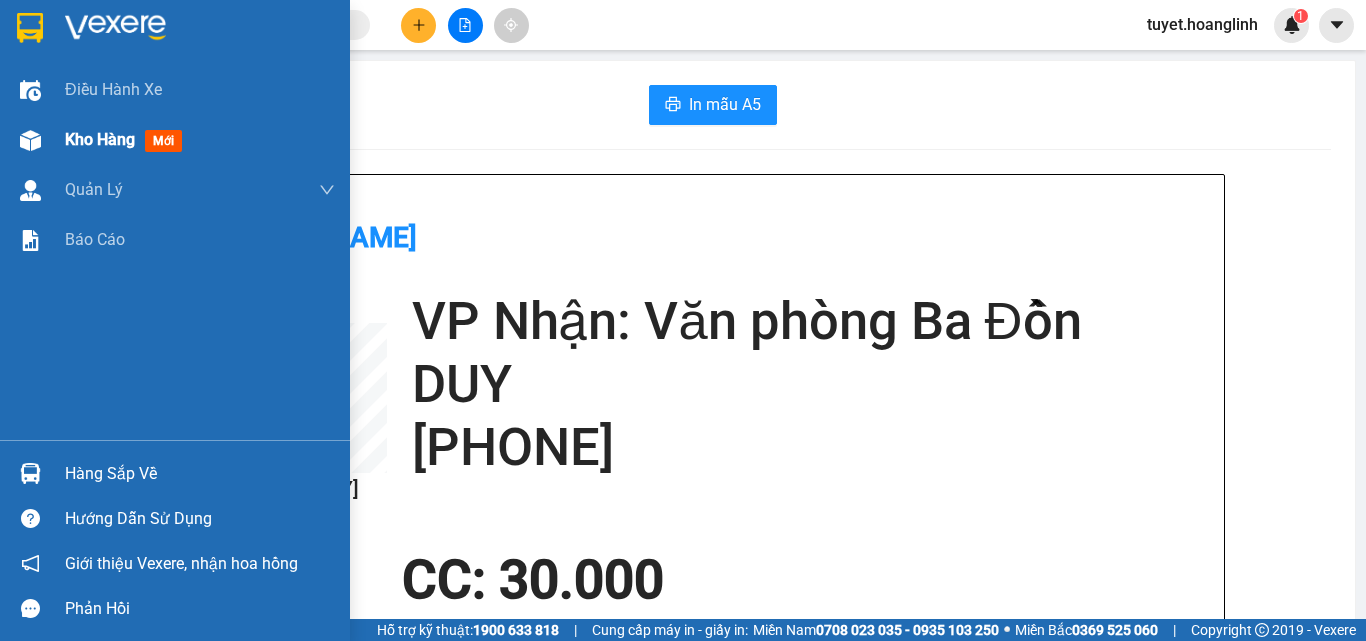 click at bounding box center [30, 140] 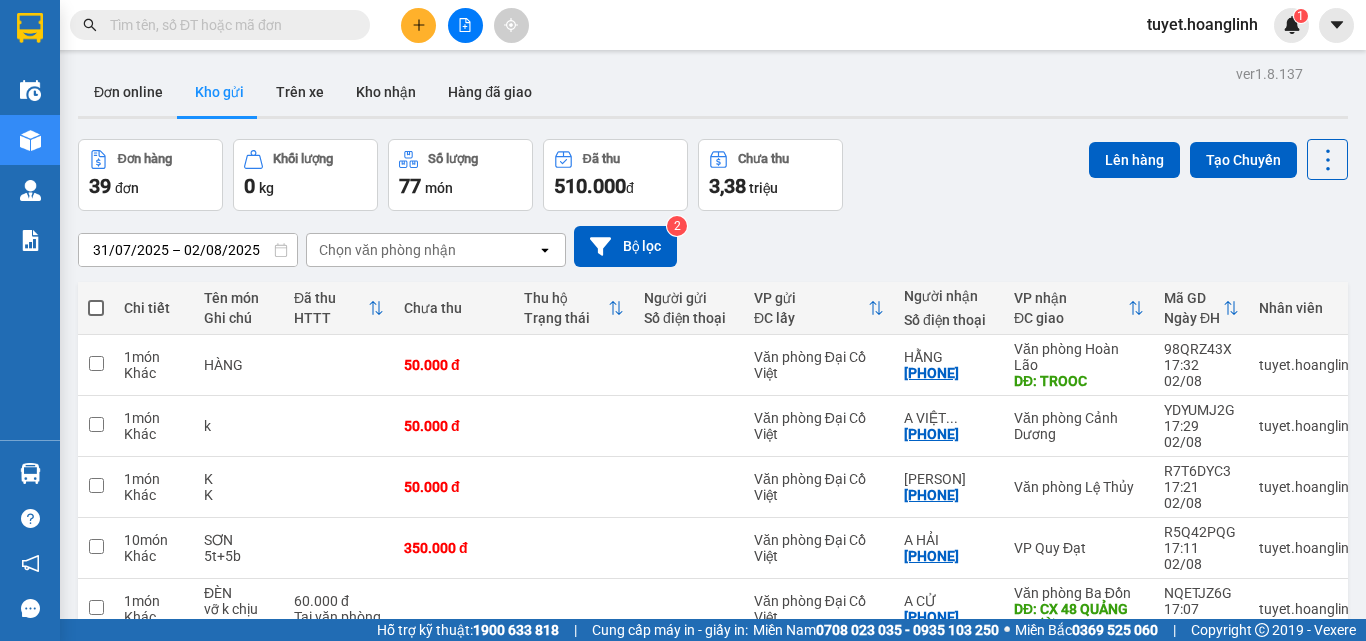 click on "1" at bounding box center [1025, 977] 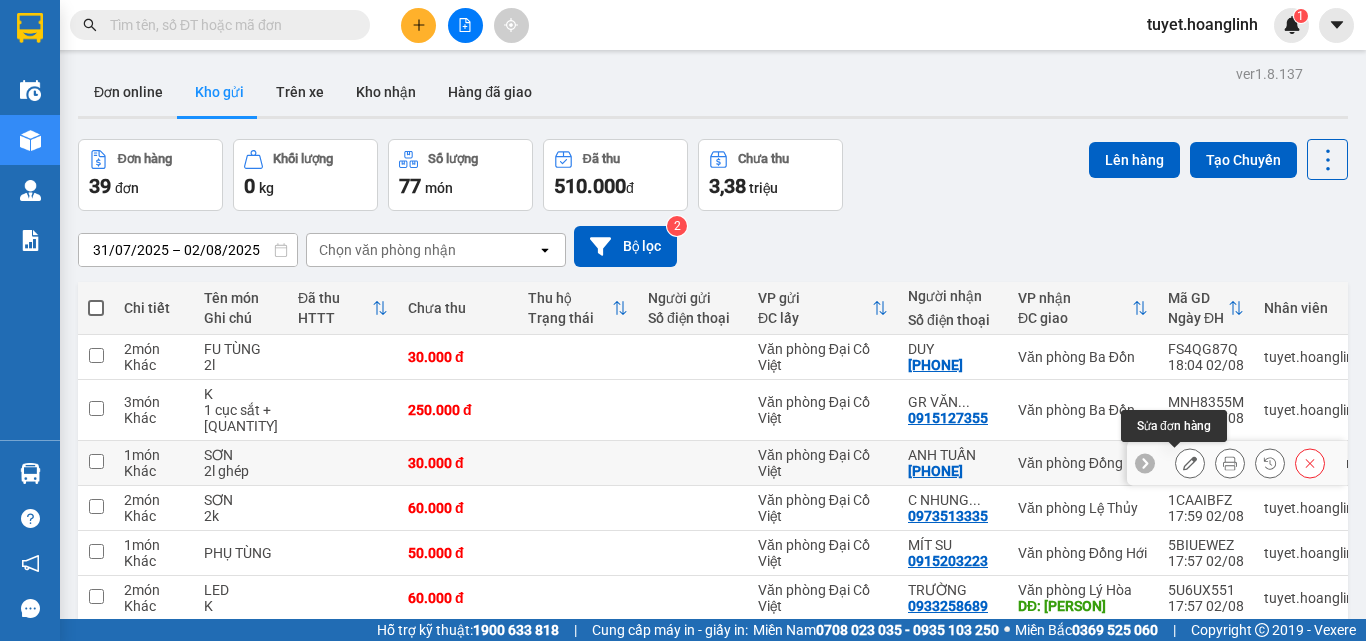 click 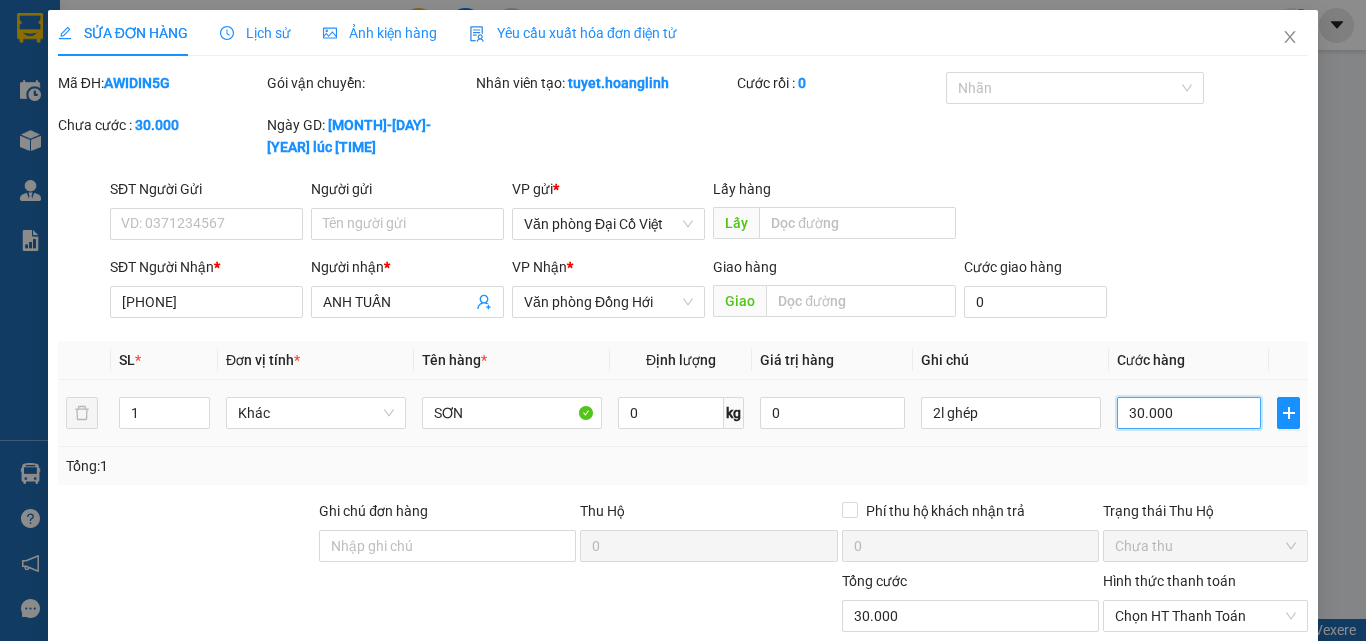click on "30.000" at bounding box center [1189, 413] 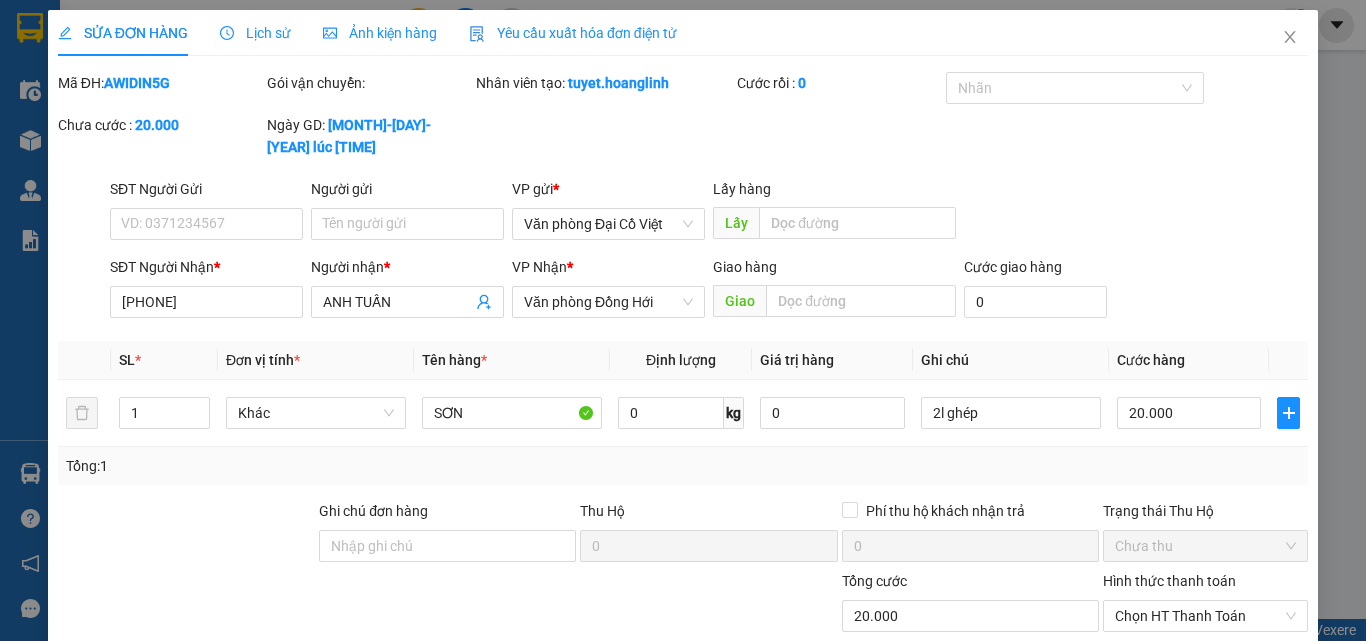 click on "Tổng:  1" at bounding box center (683, 466) 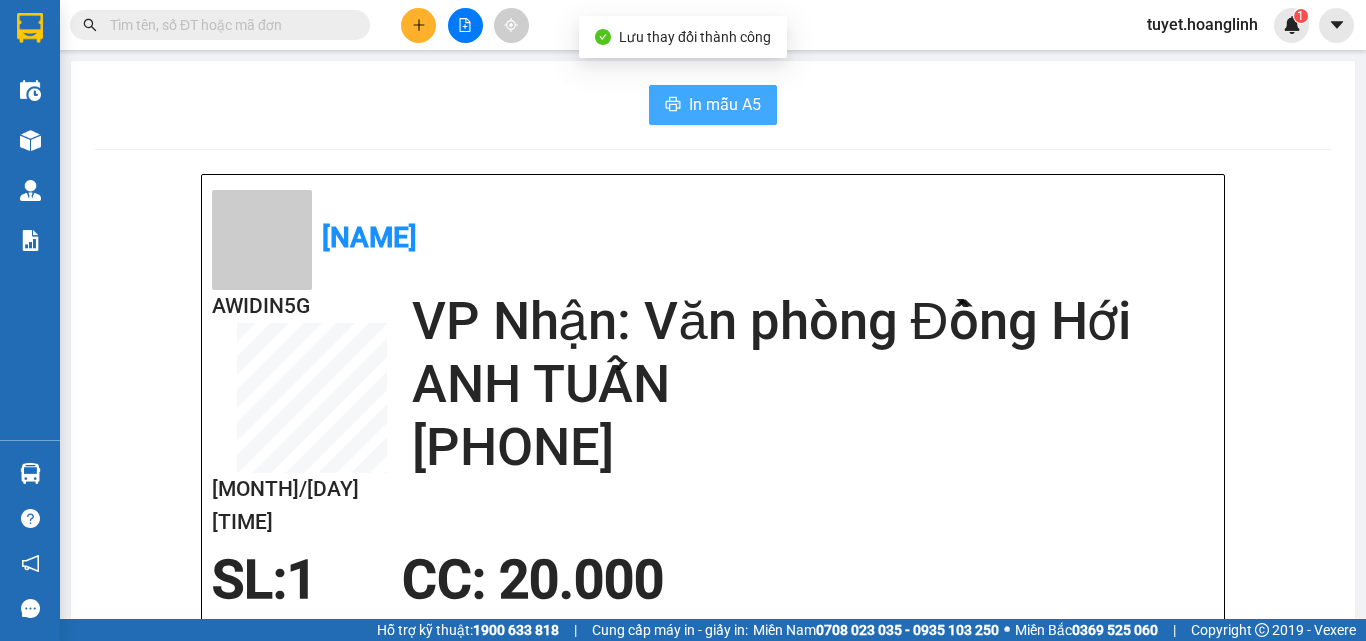 click on "In mẫu A5" at bounding box center (725, 104) 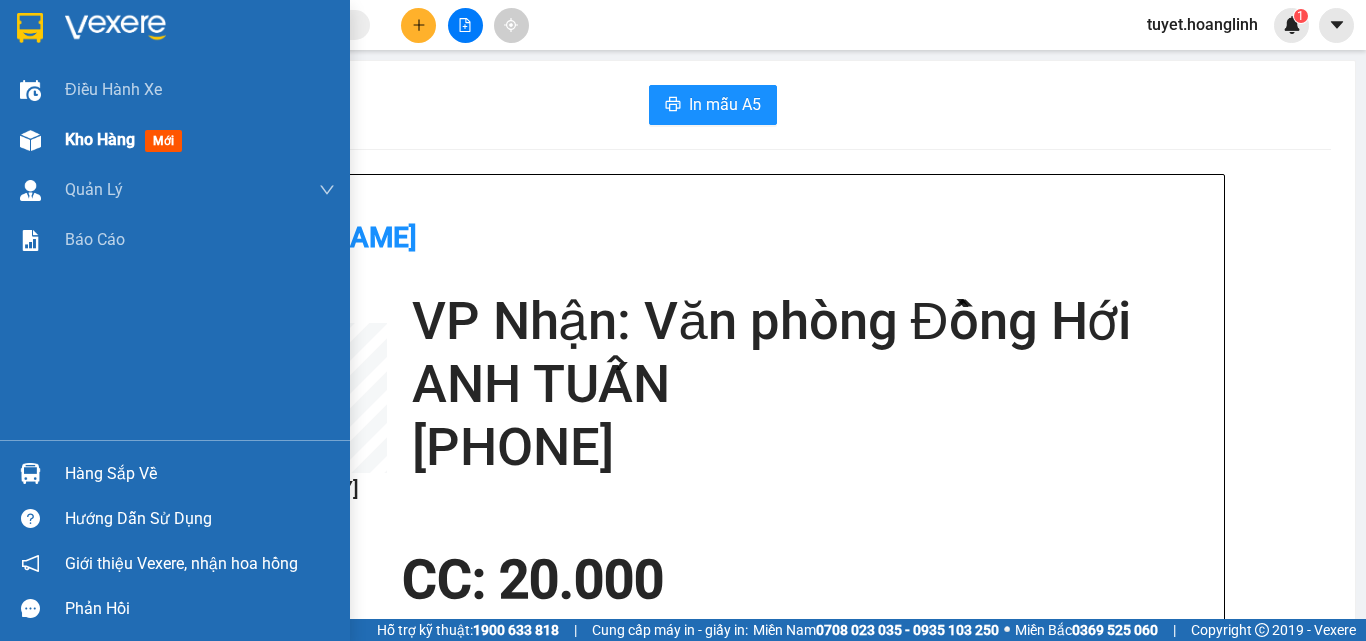 click at bounding box center [30, 140] 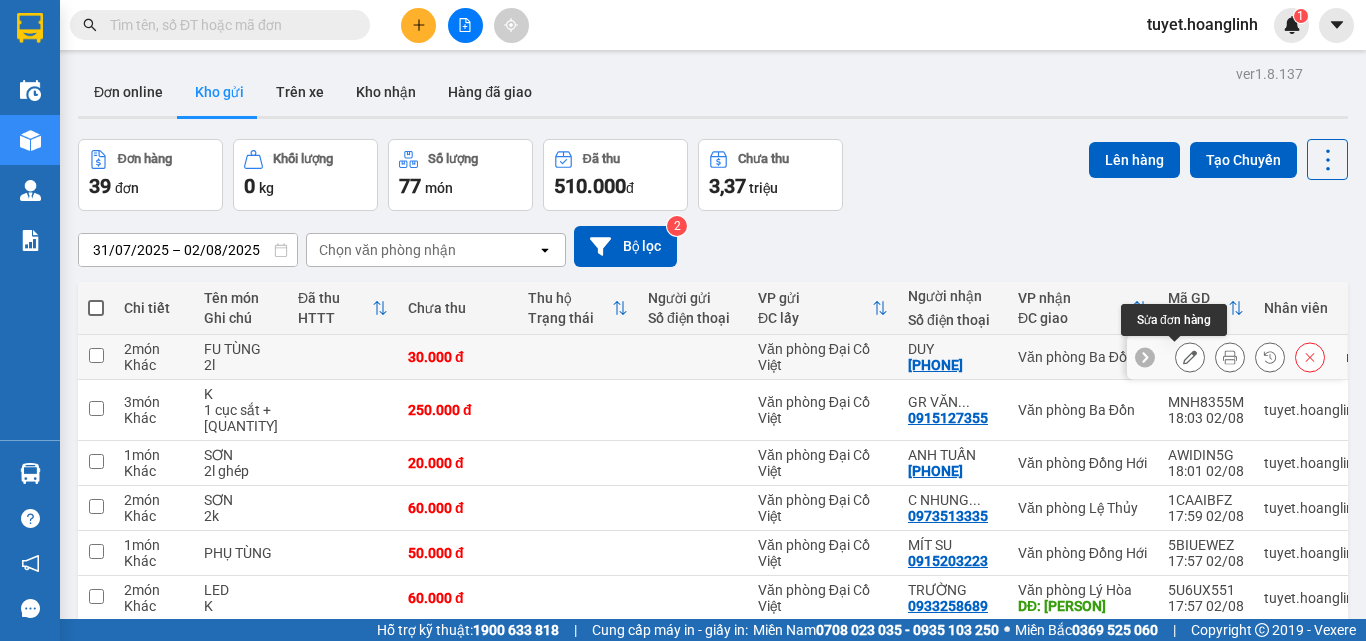click at bounding box center [1190, 357] 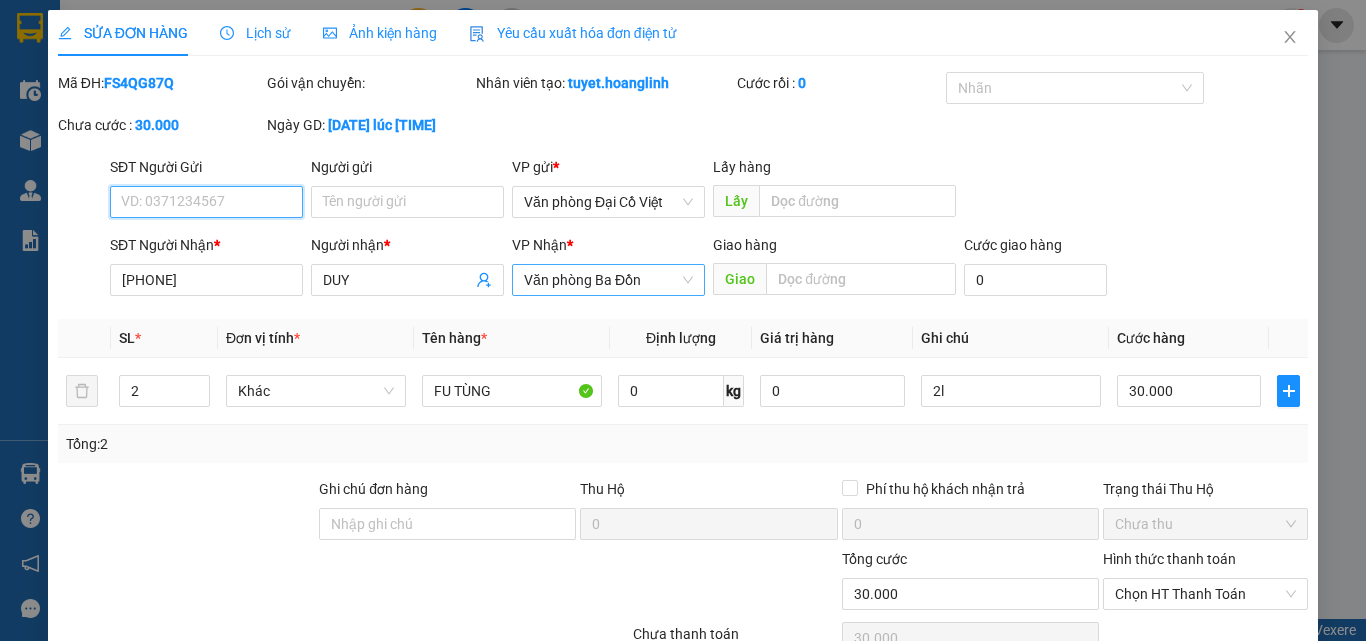 click on "Văn phòng Ba Đồn" at bounding box center (608, 280) 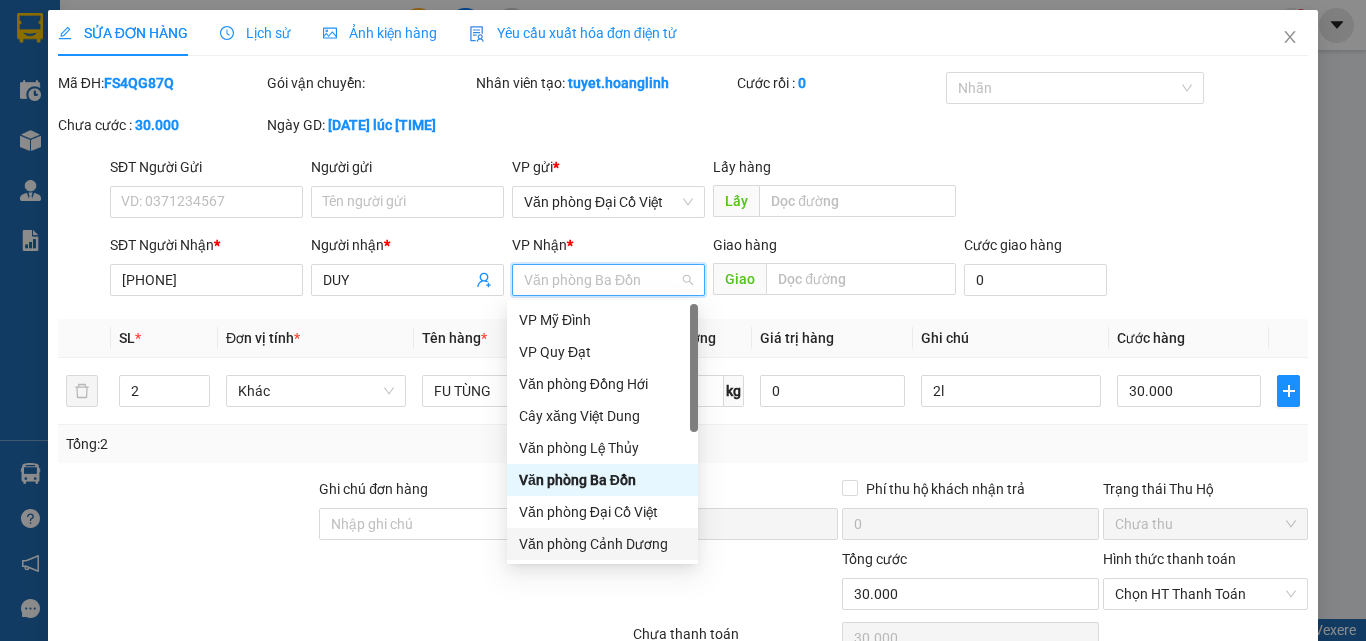 click on "Văn phòng Cảnh Dương" at bounding box center [602, 544] 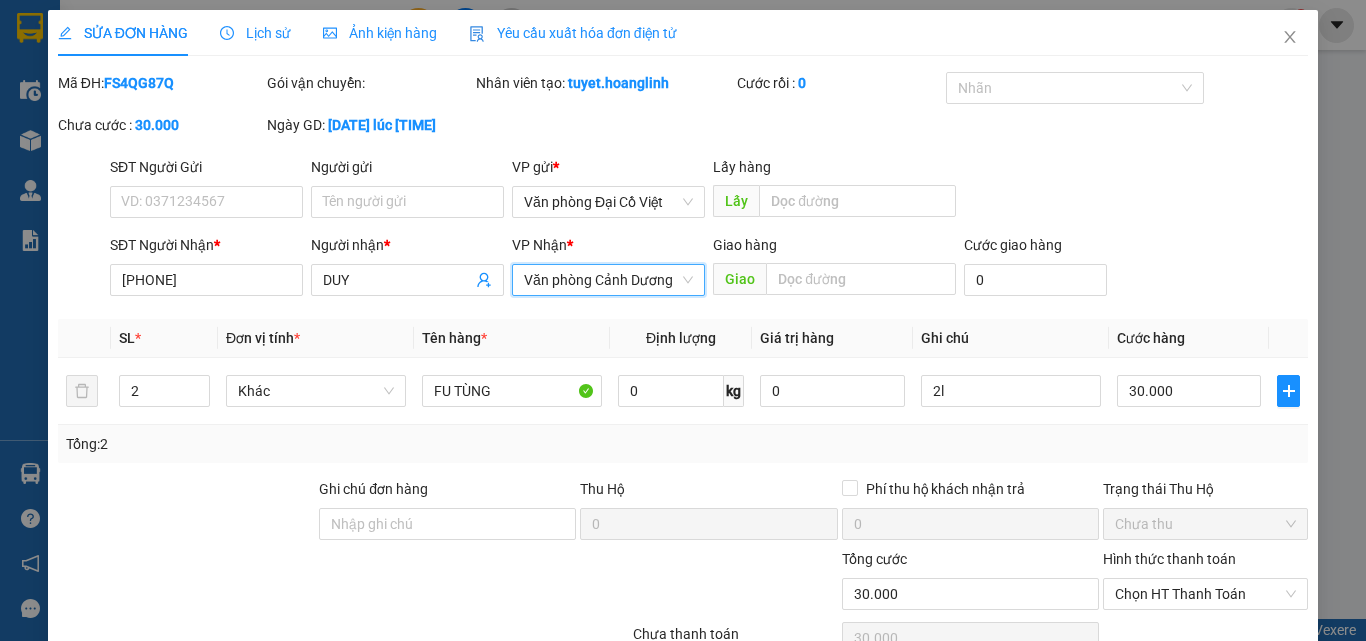 click on "Lưu và In" at bounding box center (1231, 751) 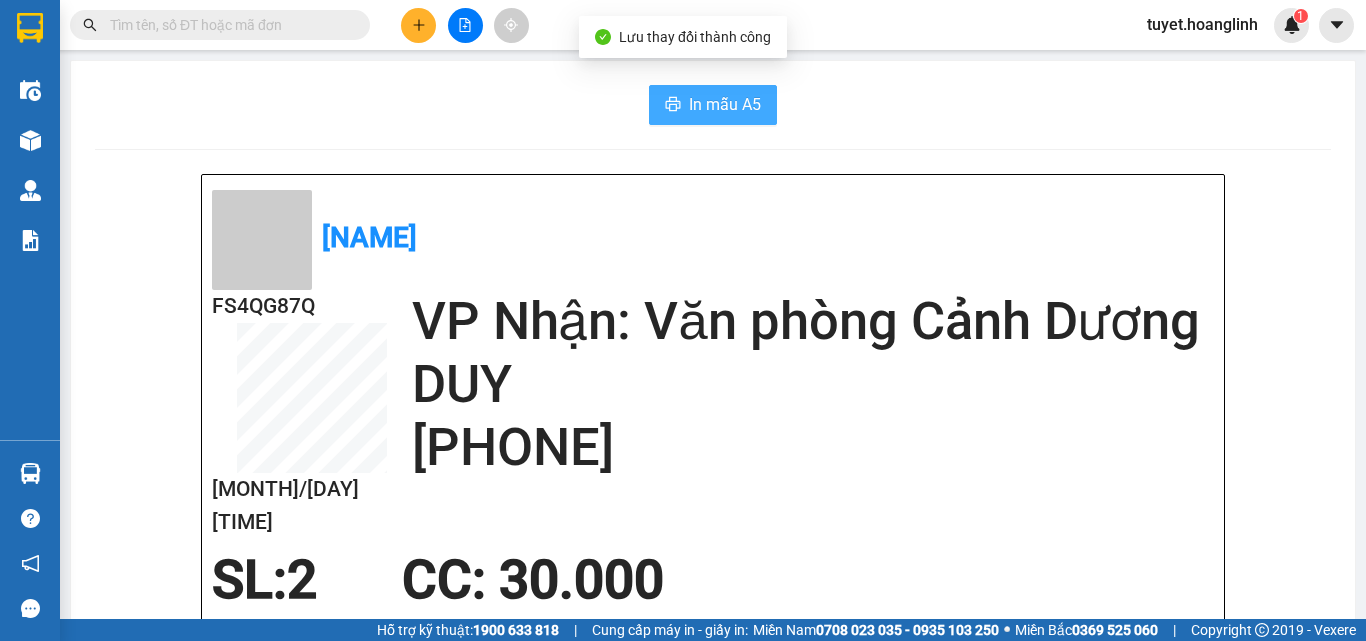 click on "In mẫu A5" at bounding box center (725, 104) 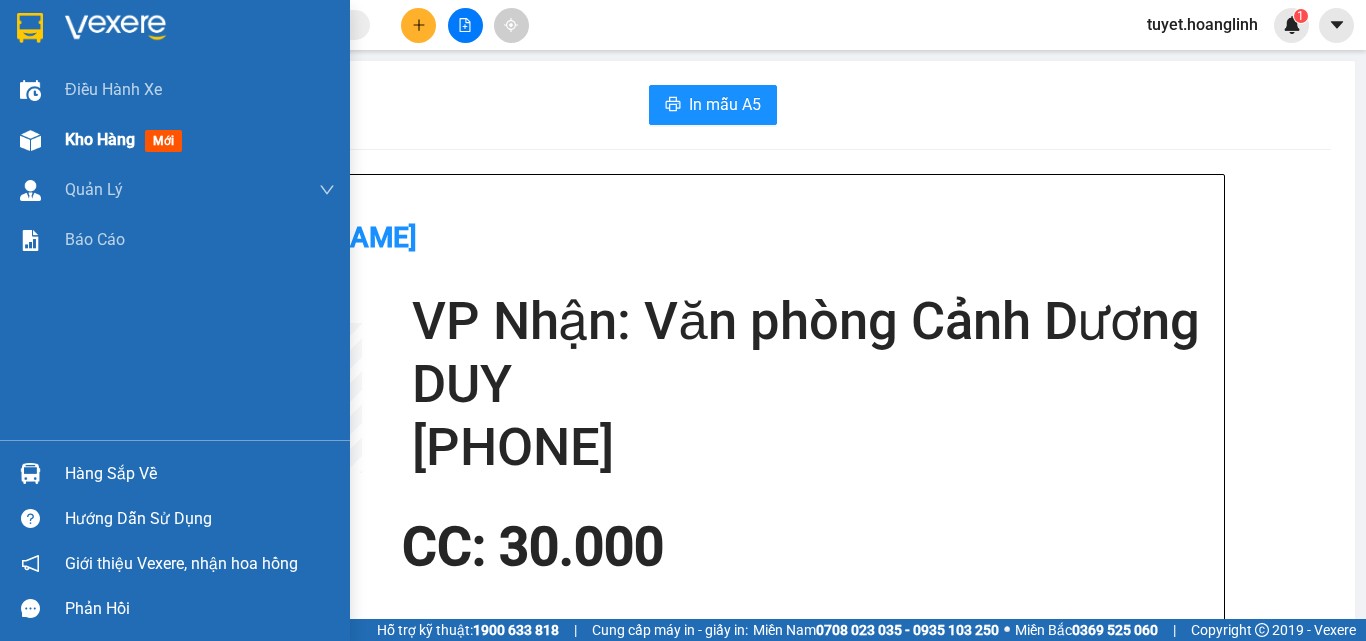 click at bounding box center [30, 140] 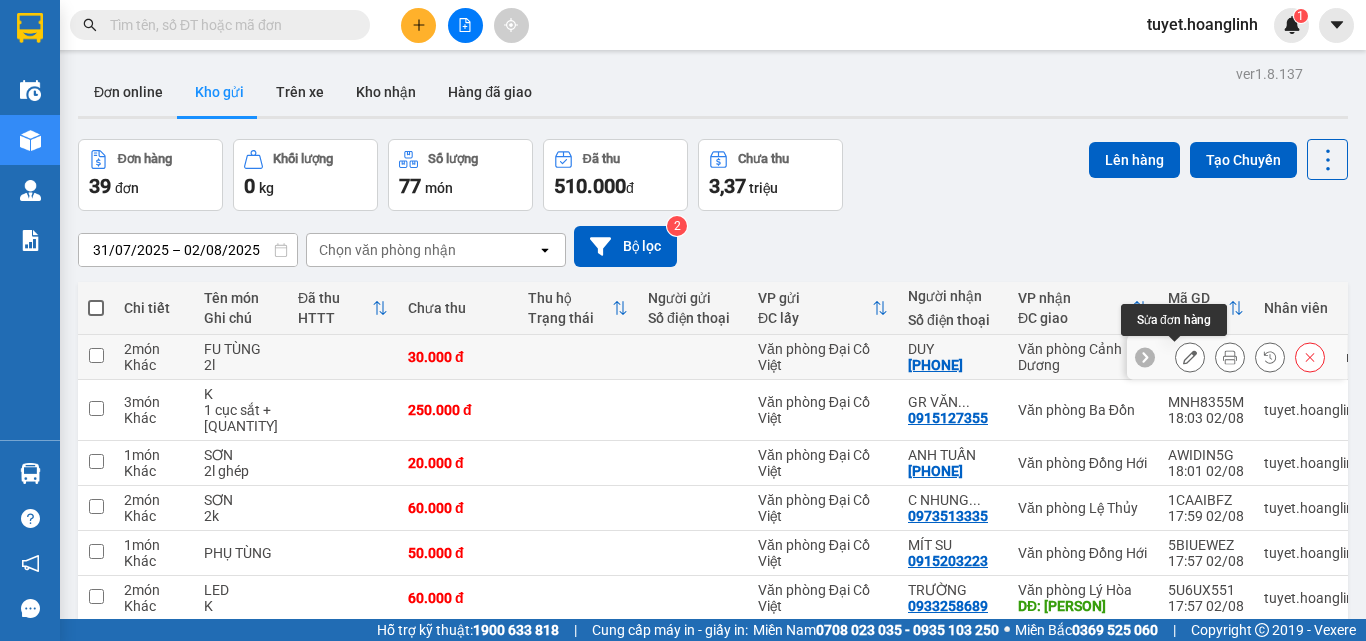 click 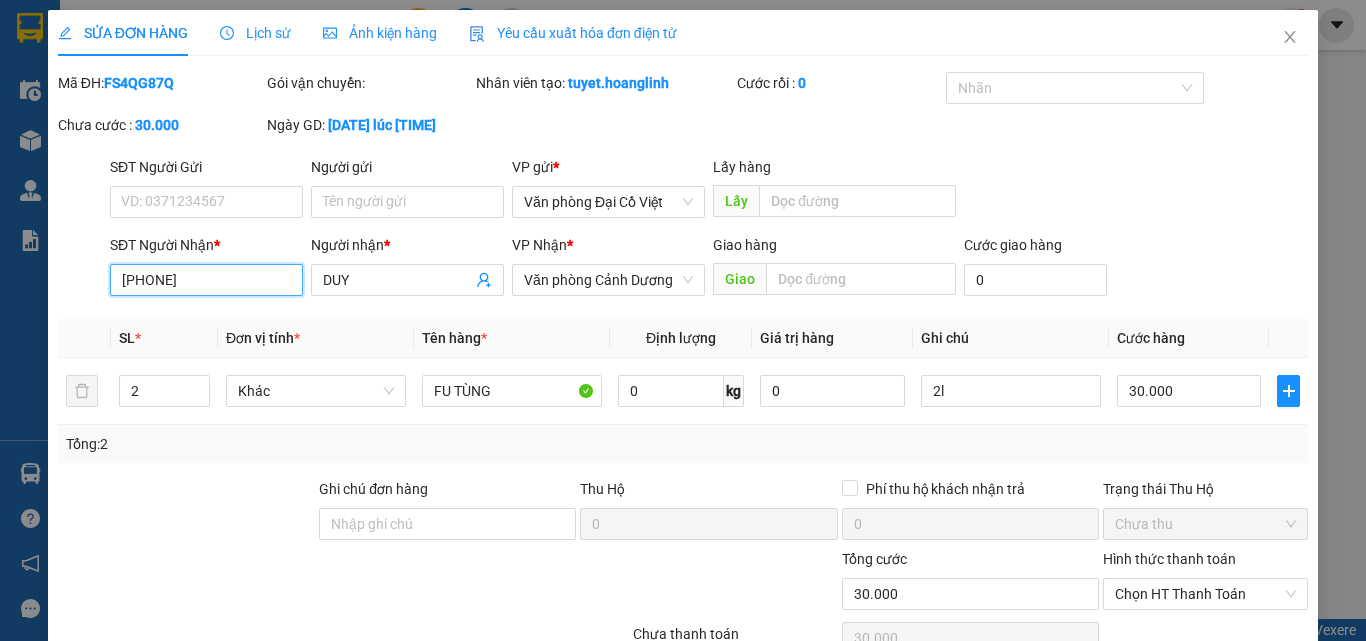 click on "[PHONE]" at bounding box center [206, 280] 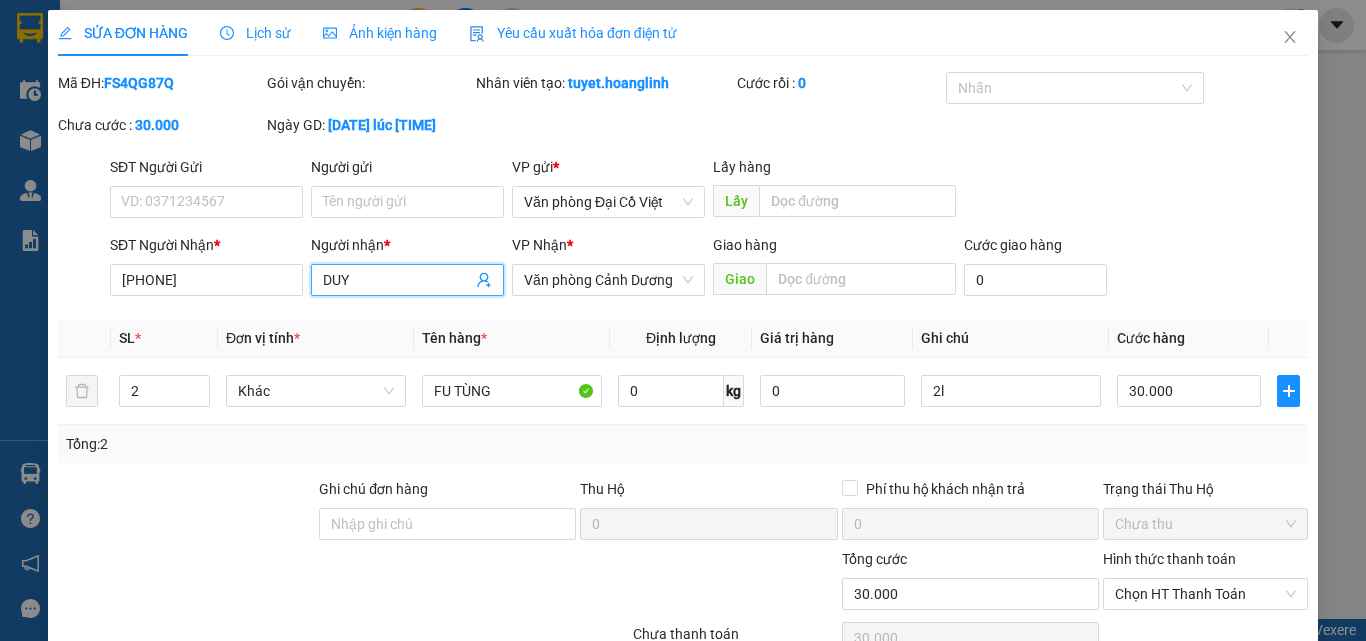 click on "DUY" at bounding box center (397, 280) 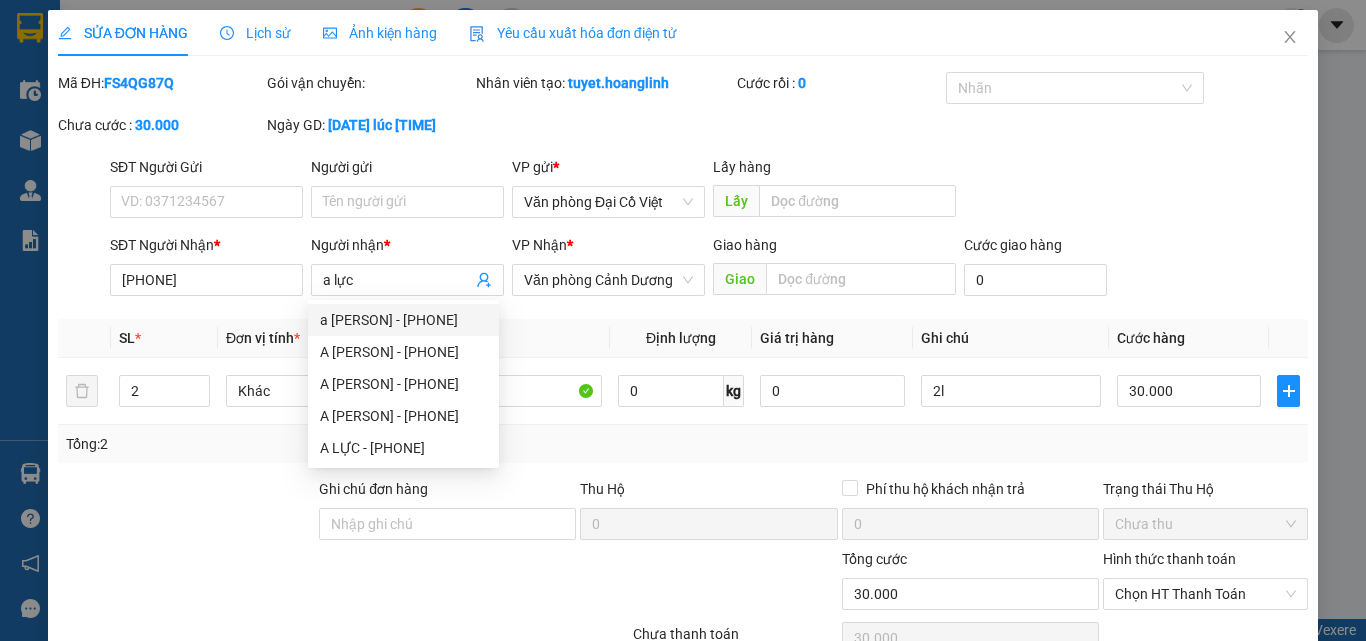 click on "Tổng:  2" at bounding box center [683, 444] 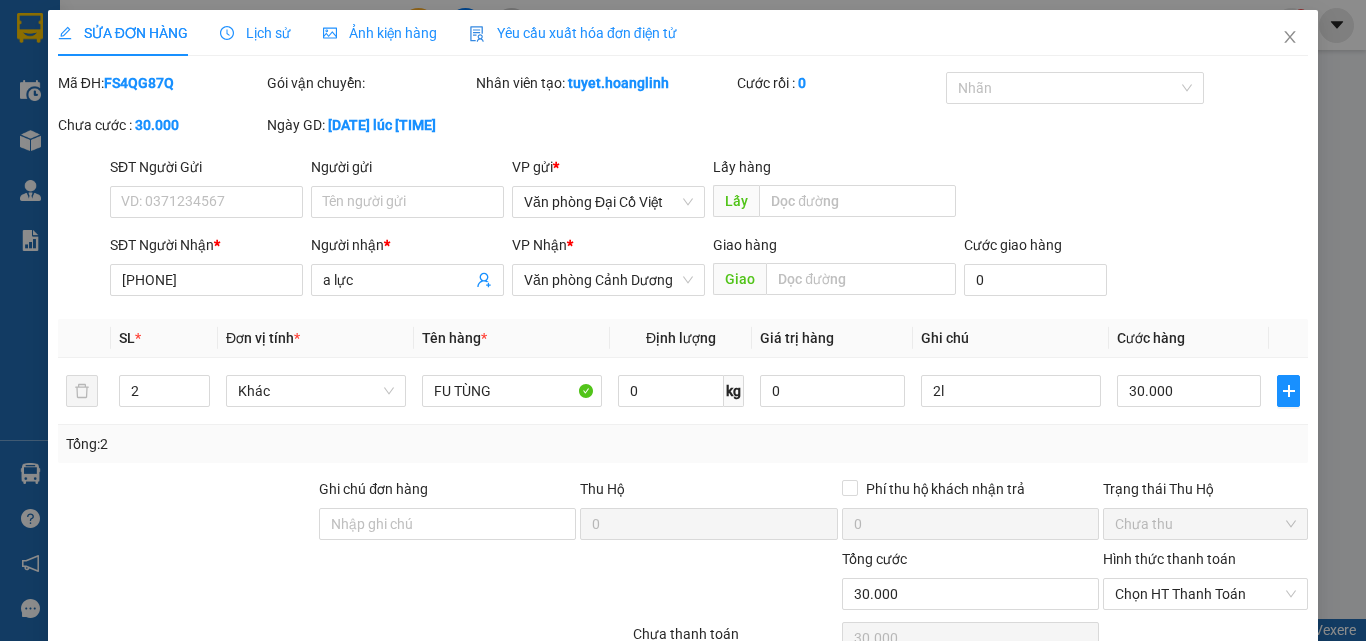 click on "Lưu và In" at bounding box center [1231, 751] 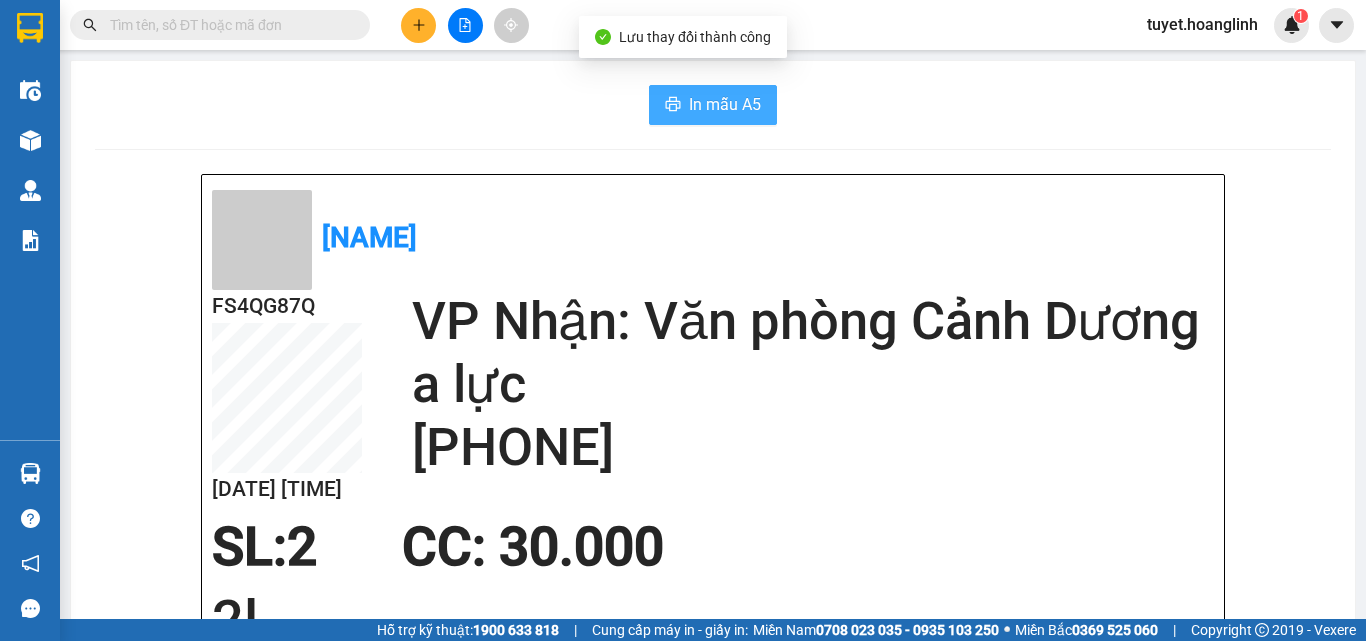 click on "In mẫu A5" at bounding box center (725, 104) 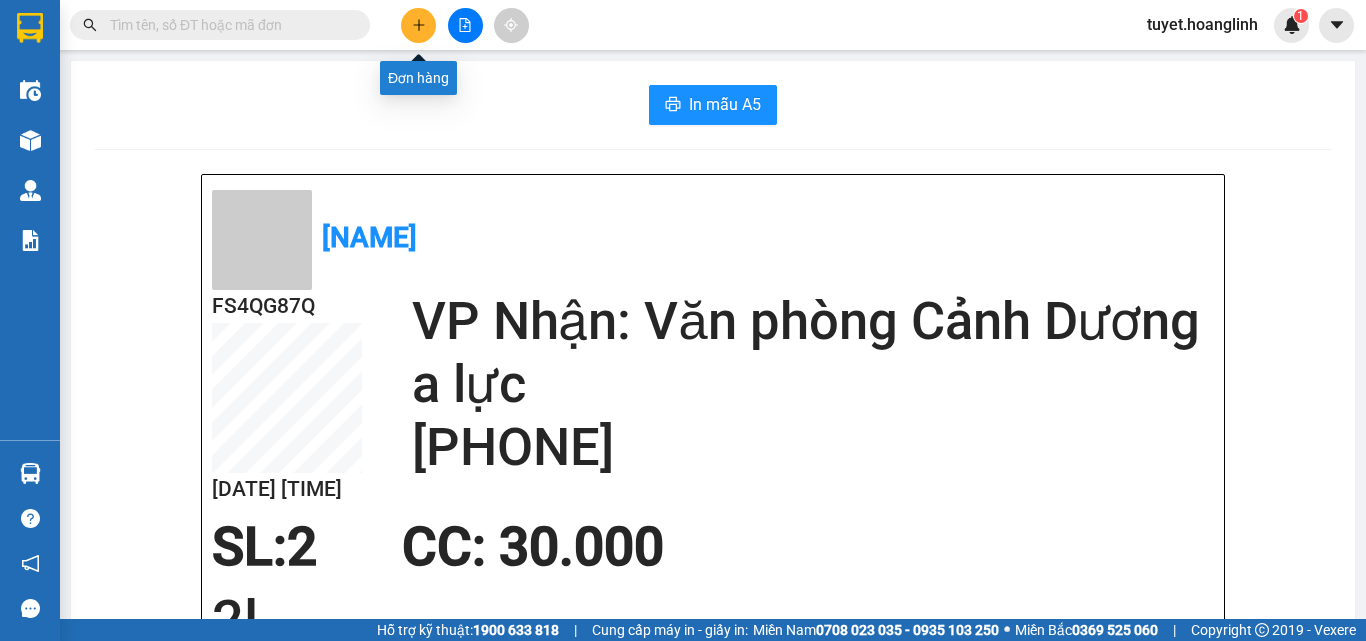 click at bounding box center (418, 25) 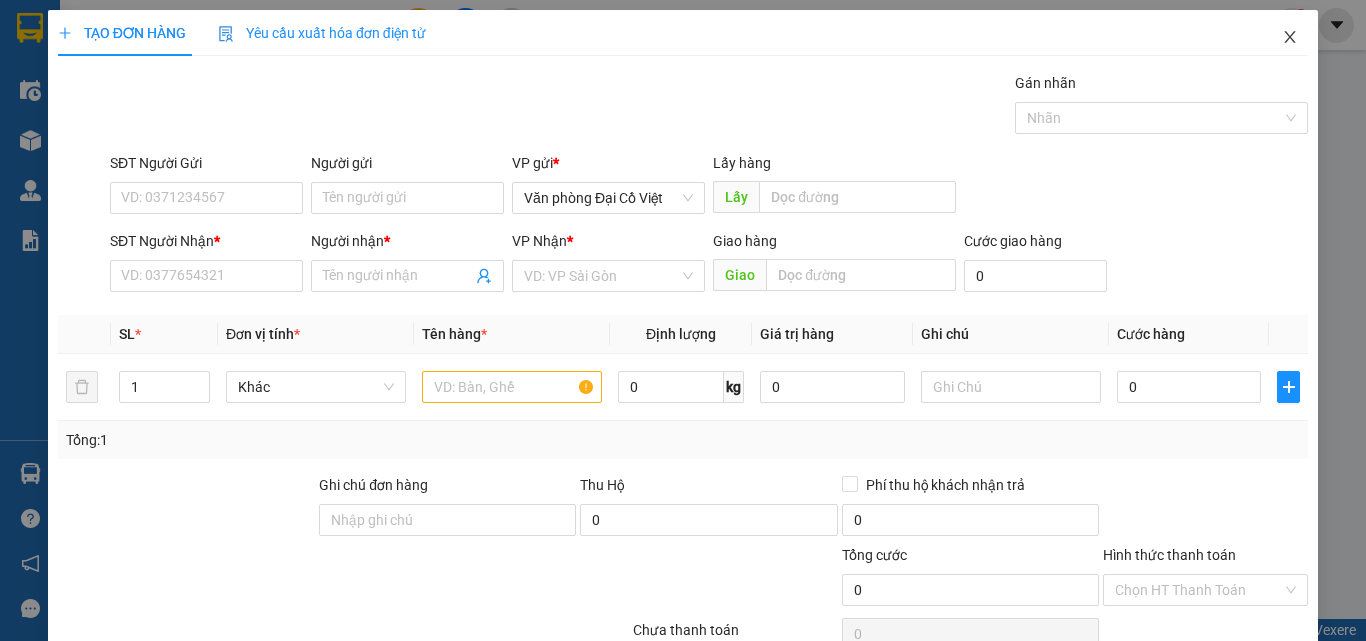 click at bounding box center (1290, 38) 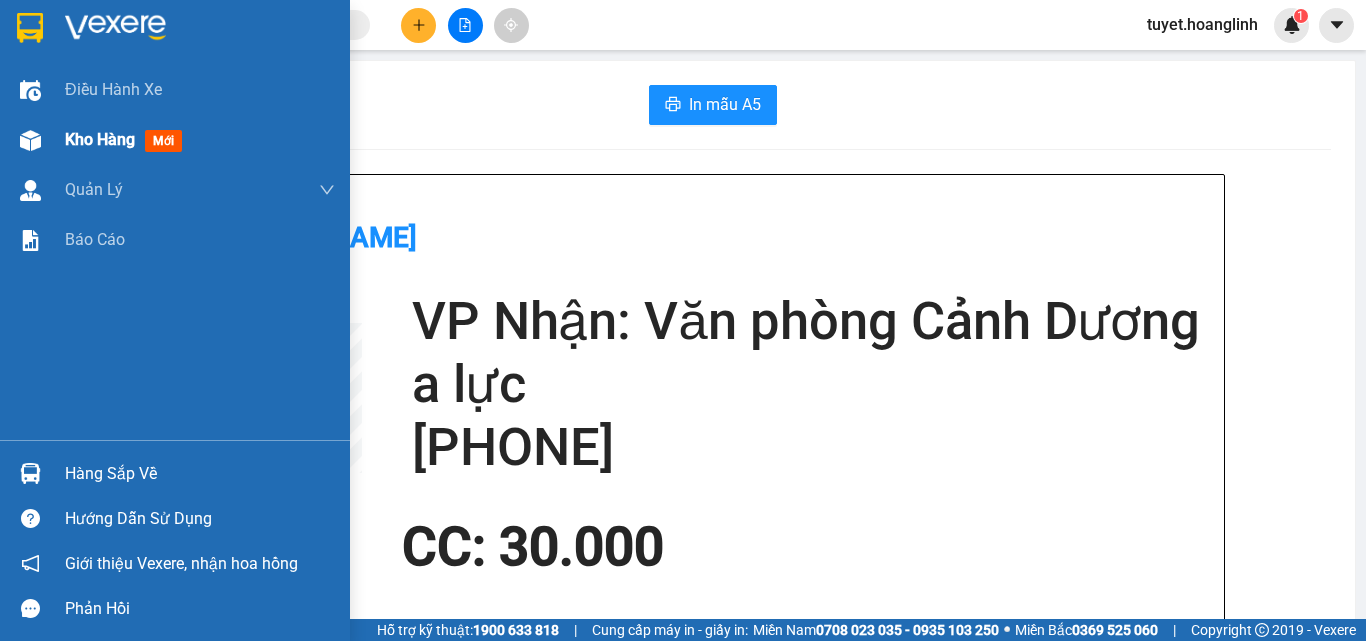 click at bounding box center [30, 140] 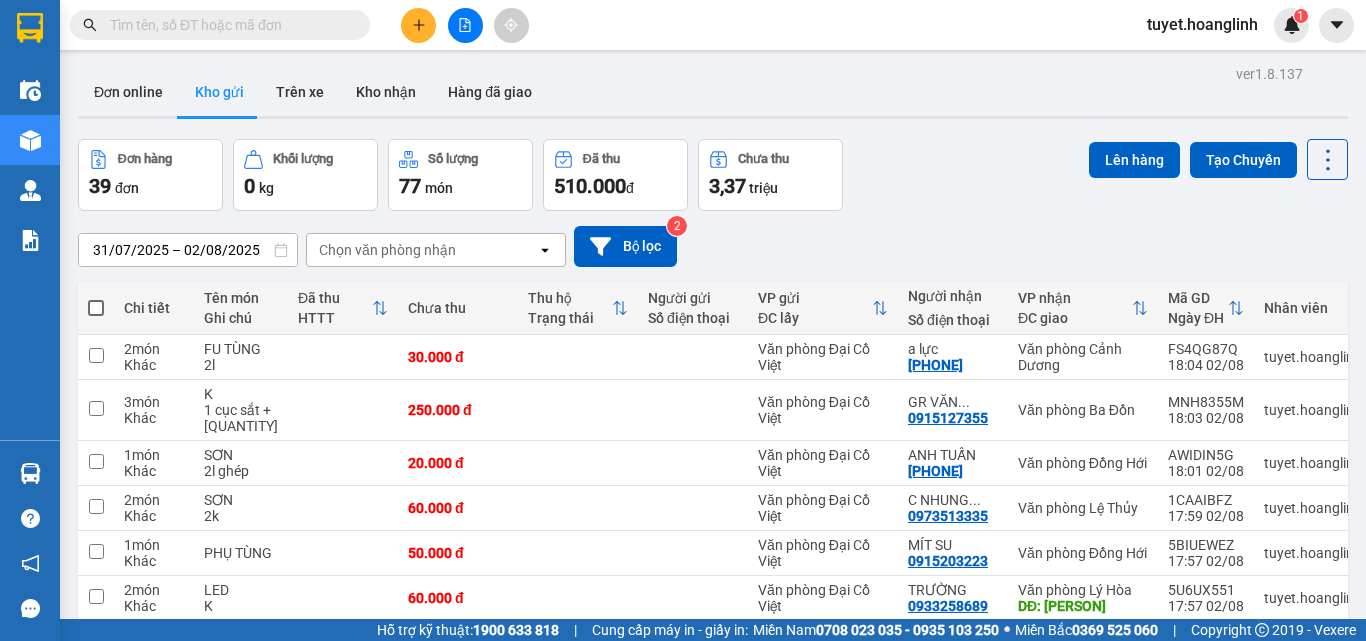 click at bounding box center [418, 25] 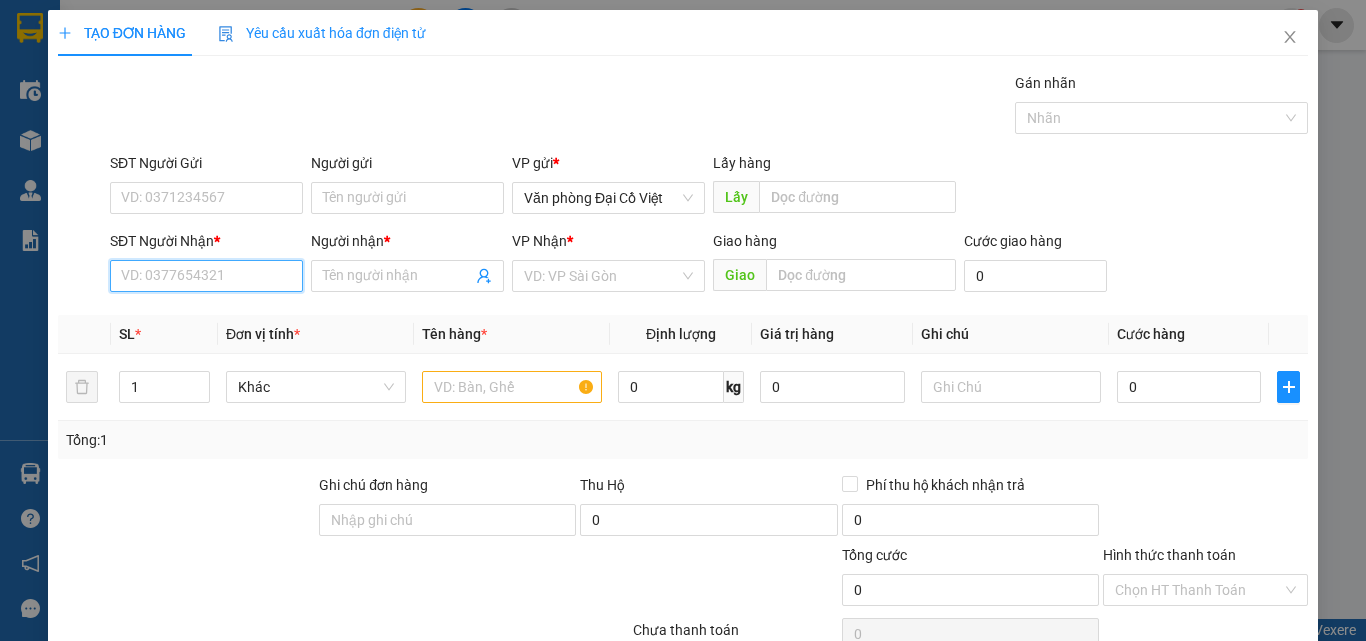 click on "SĐT Người Nhận  *" at bounding box center [206, 276] 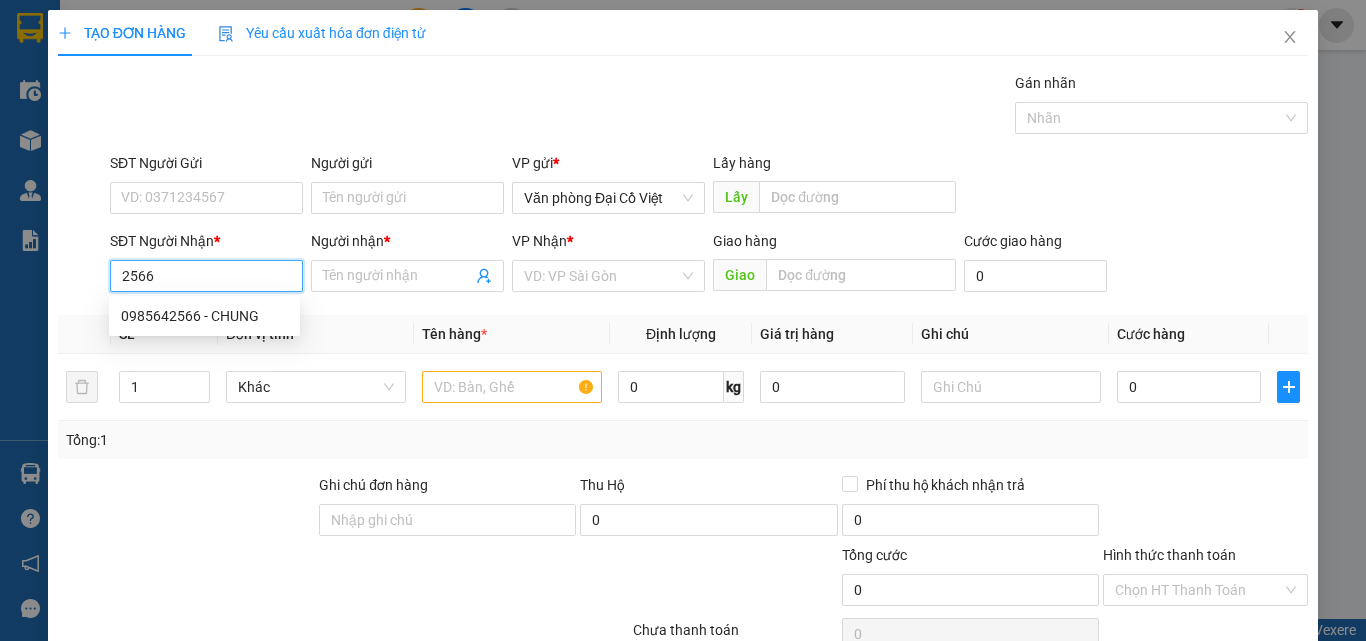 click on "0985642566 - CHUNG" at bounding box center (204, 316) 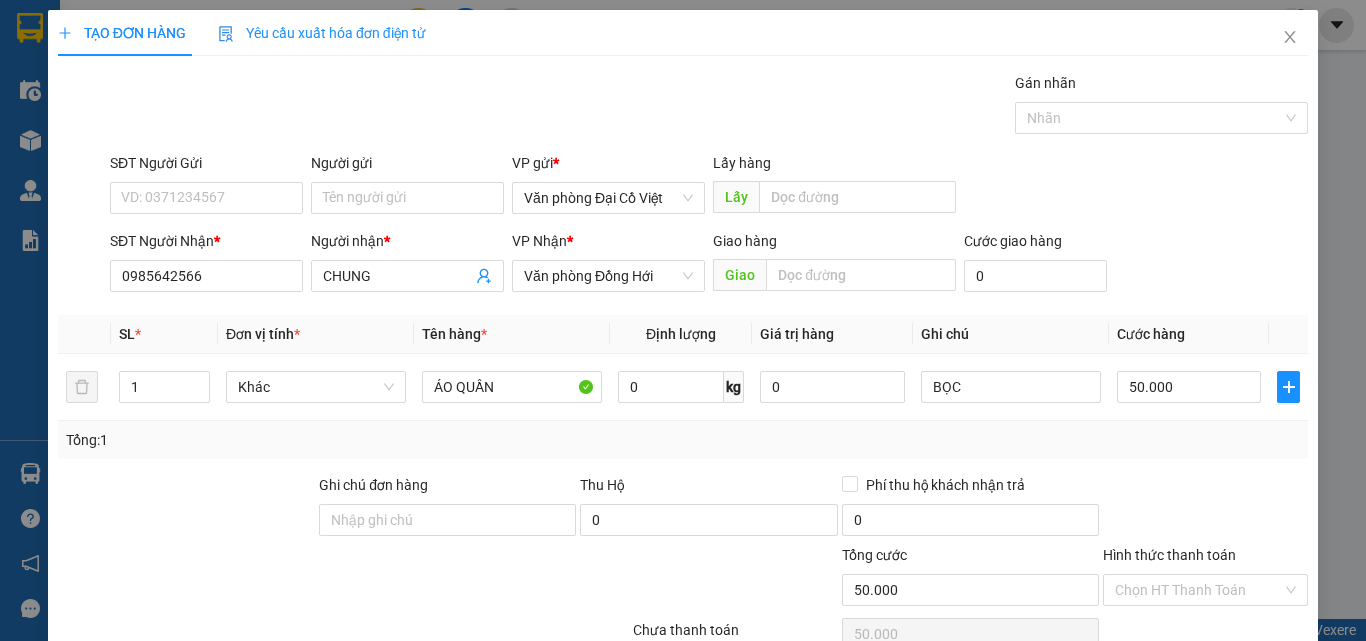 click on "Lưu và In" at bounding box center (1231, 747) 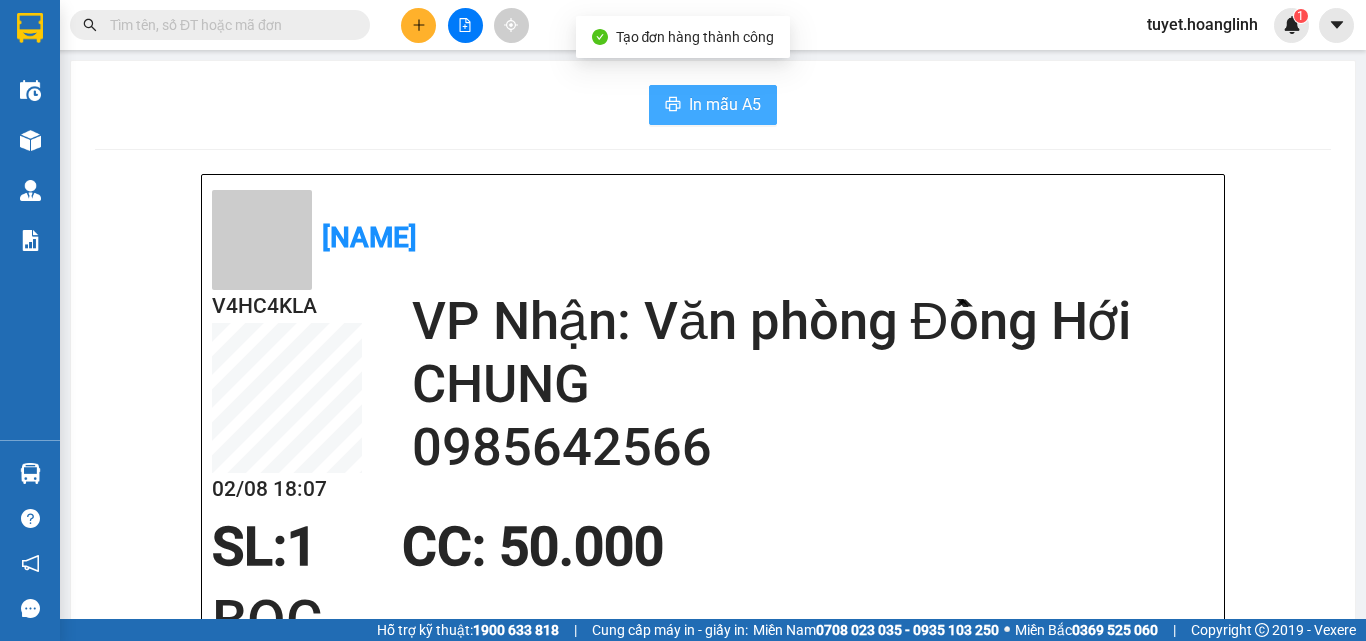 click on "In mẫu A5" at bounding box center [725, 104] 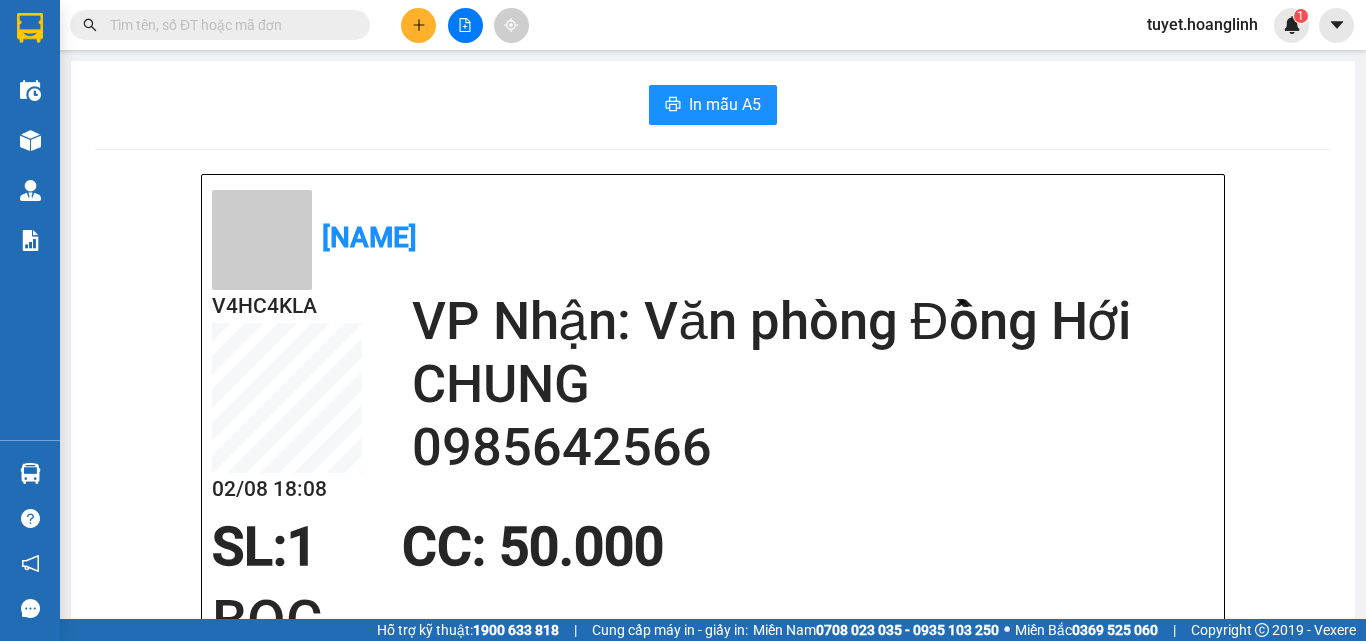 click 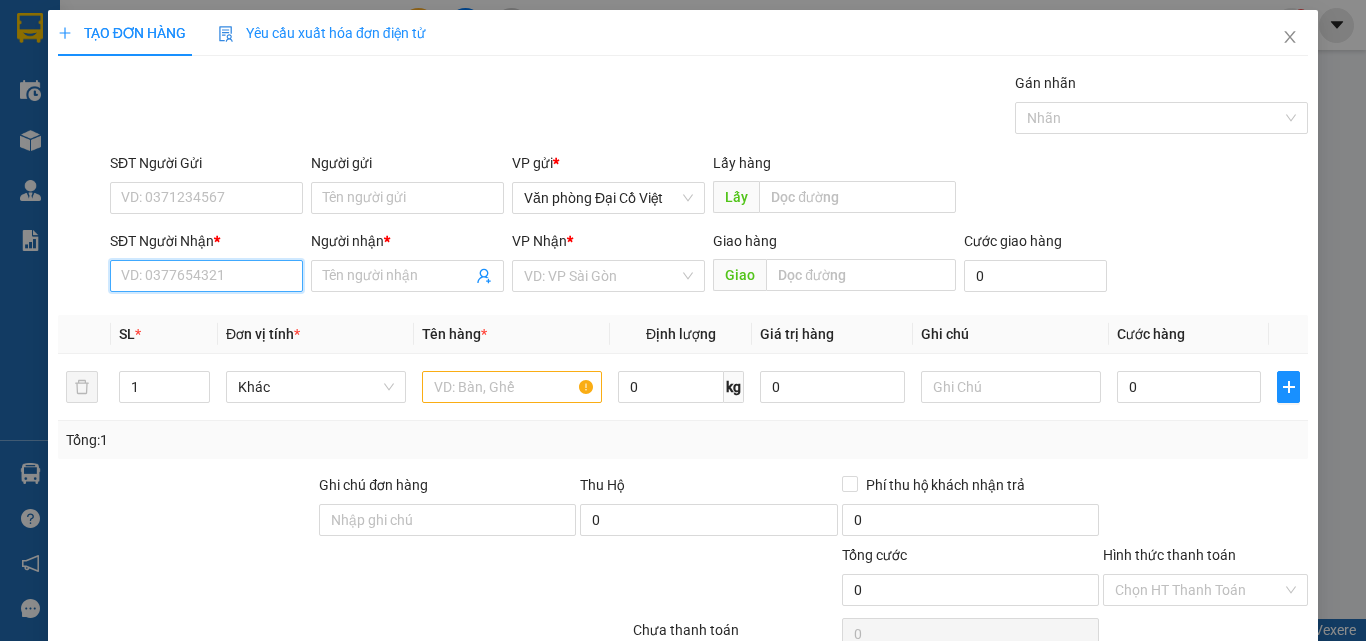 click on "SĐT Người Nhận  *" at bounding box center (206, 276) 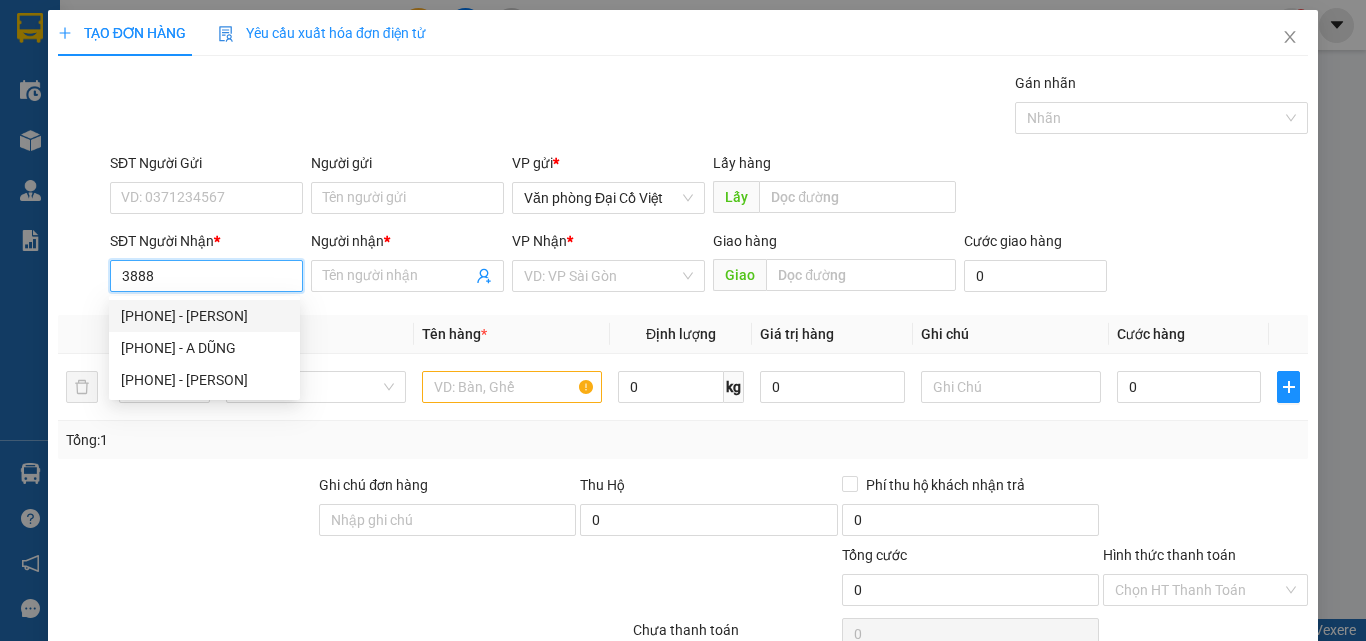click on "[PHONE] - [PERSON]" at bounding box center [204, 316] 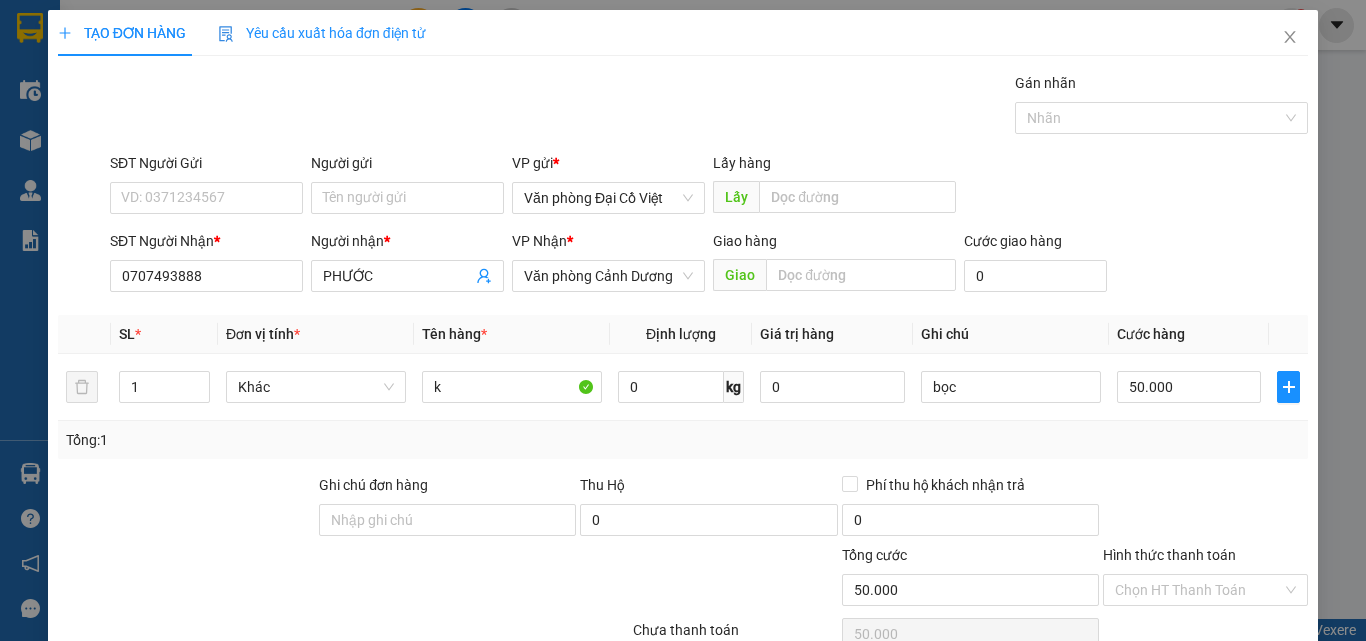 click on "Lưu và In" at bounding box center [1231, 747] 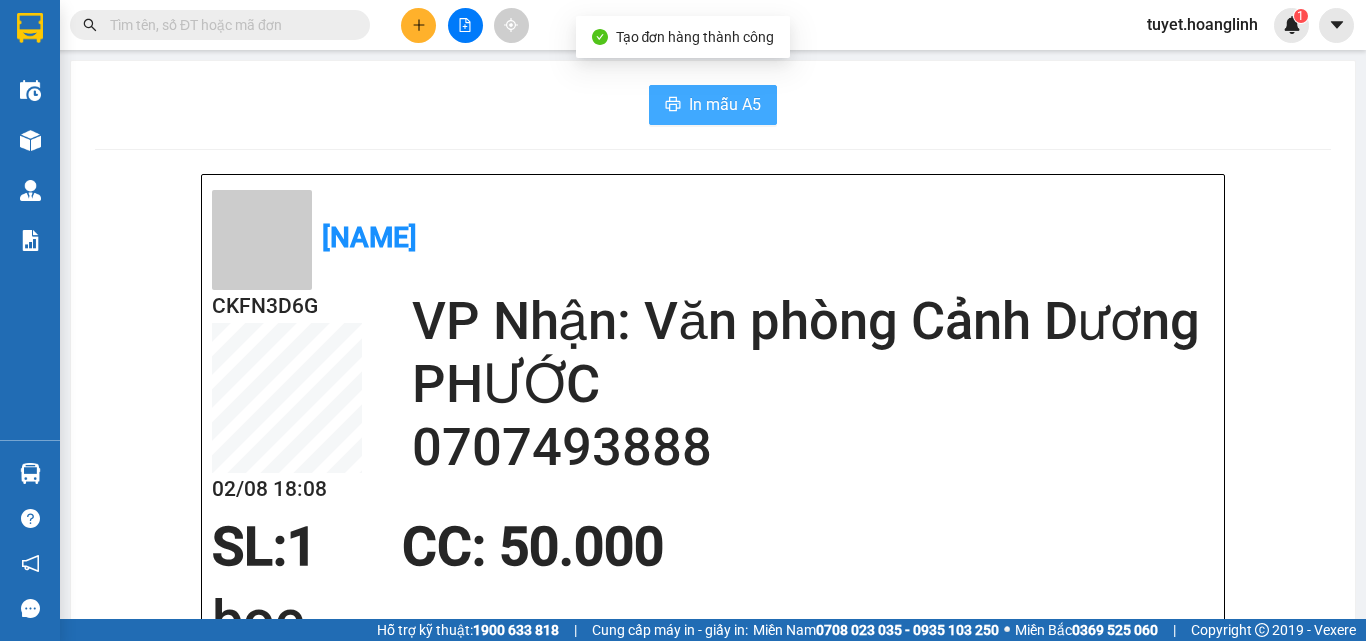 click on "In mẫu A5" at bounding box center [725, 104] 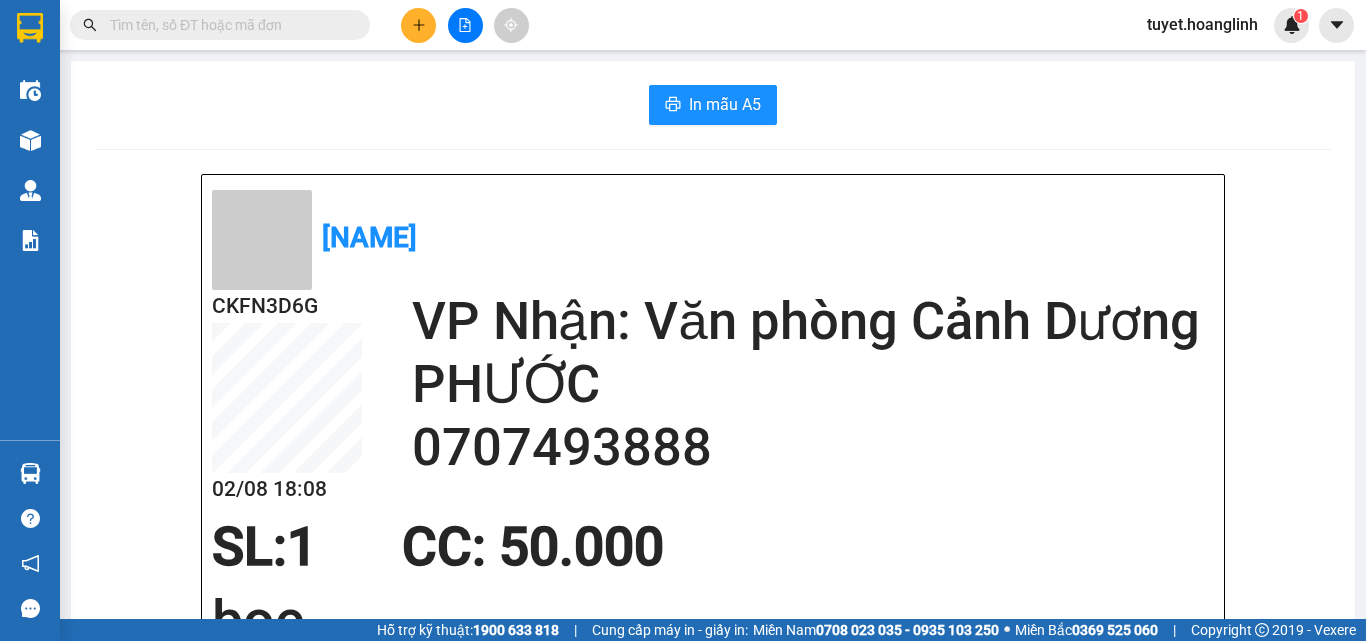 click at bounding box center (418, 25) 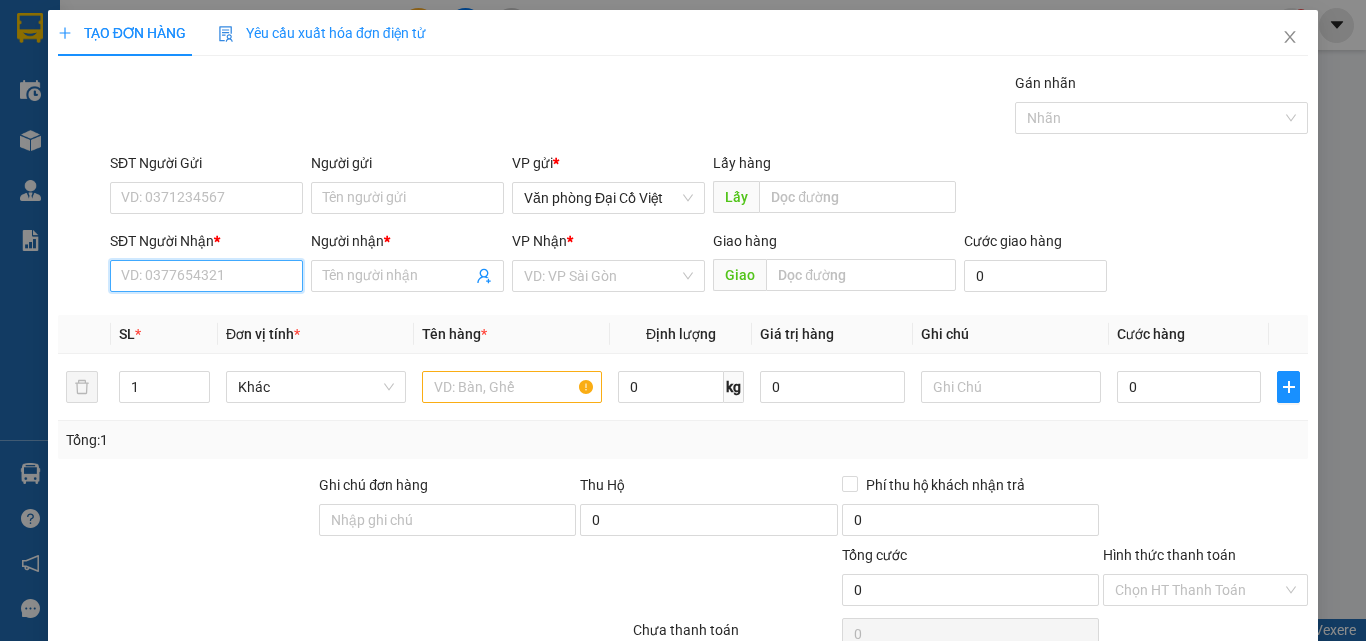 click on "SĐT Người Nhận  *" at bounding box center [206, 276] 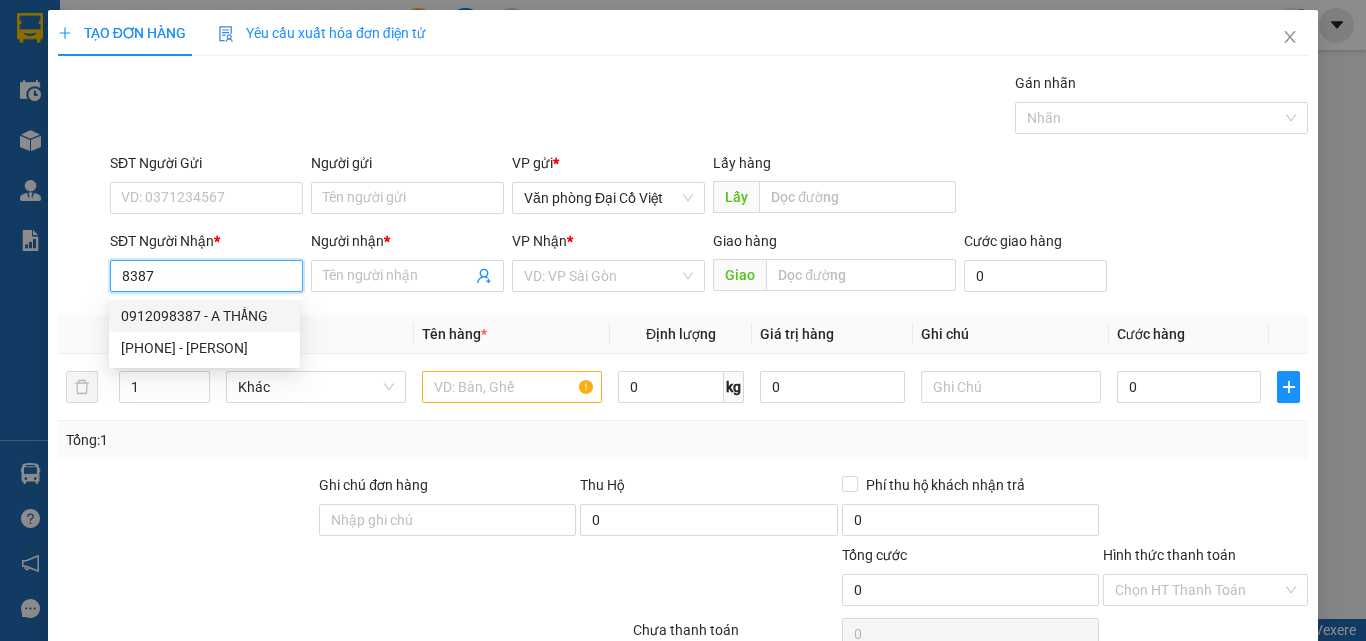 click on "0912098387 - A THẮNG" at bounding box center [204, 316] 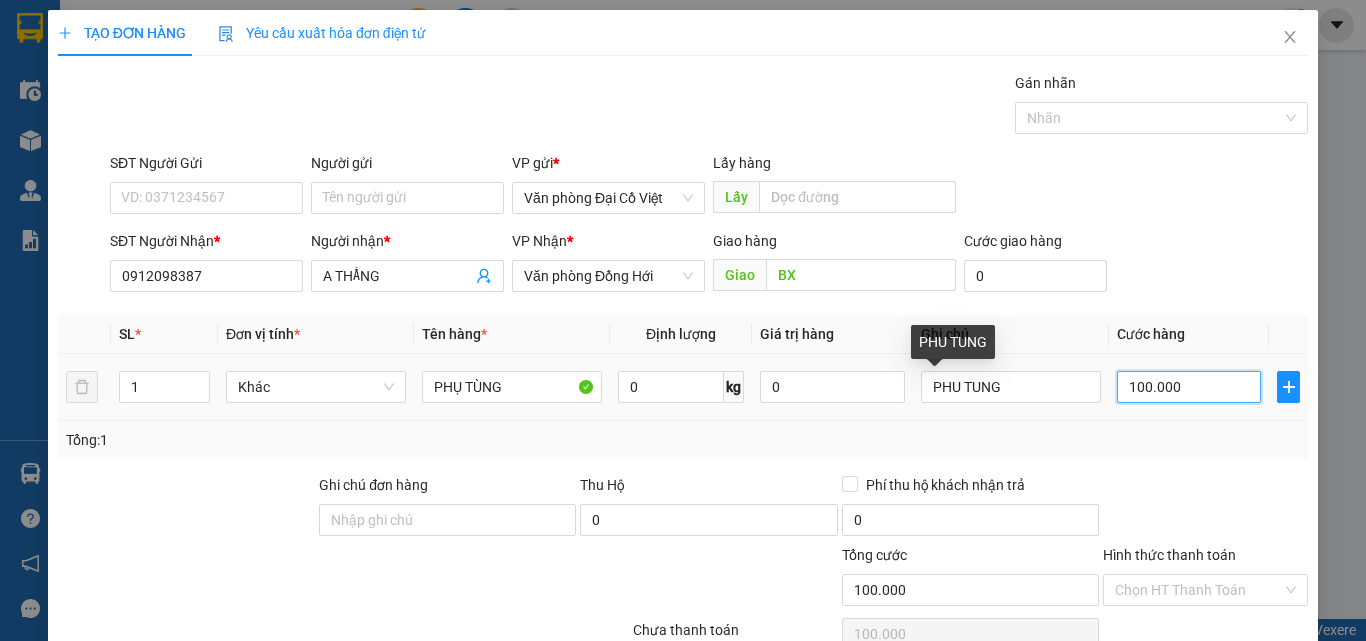 click on "100.000" at bounding box center (1189, 387) 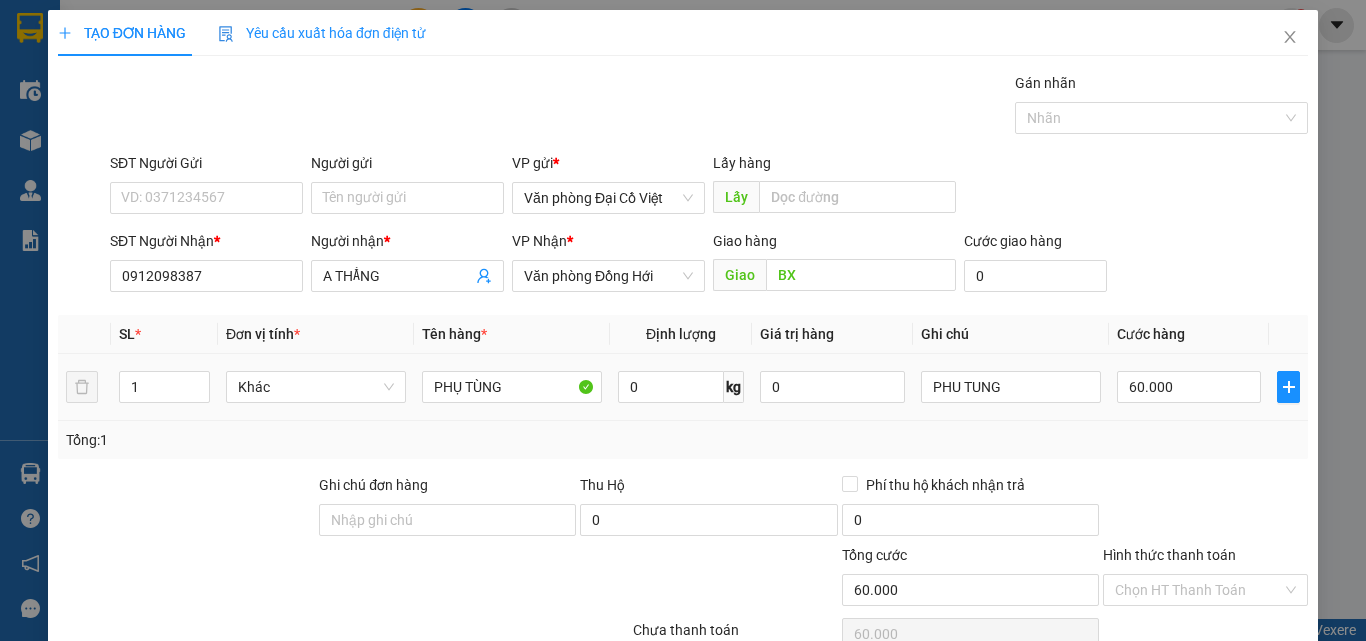 click on "Tổng:  1" at bounding box center [683, 440] 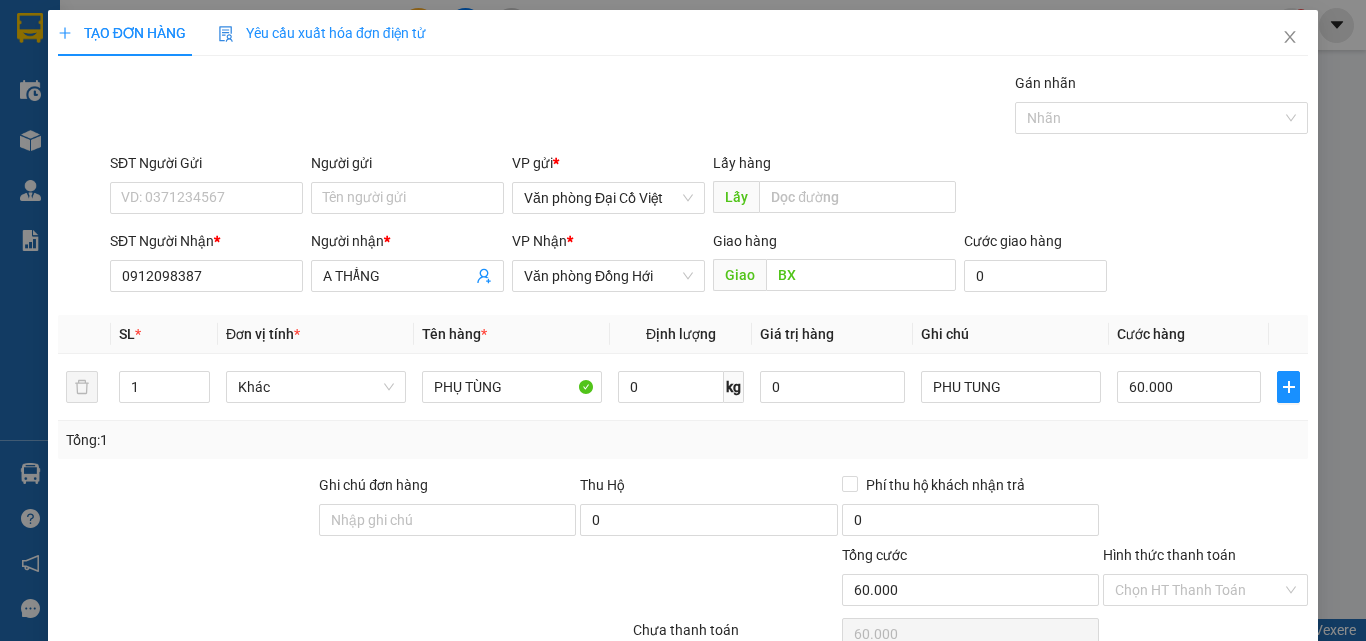 click on "Lưu và In" at bounding box center [1243, 747] 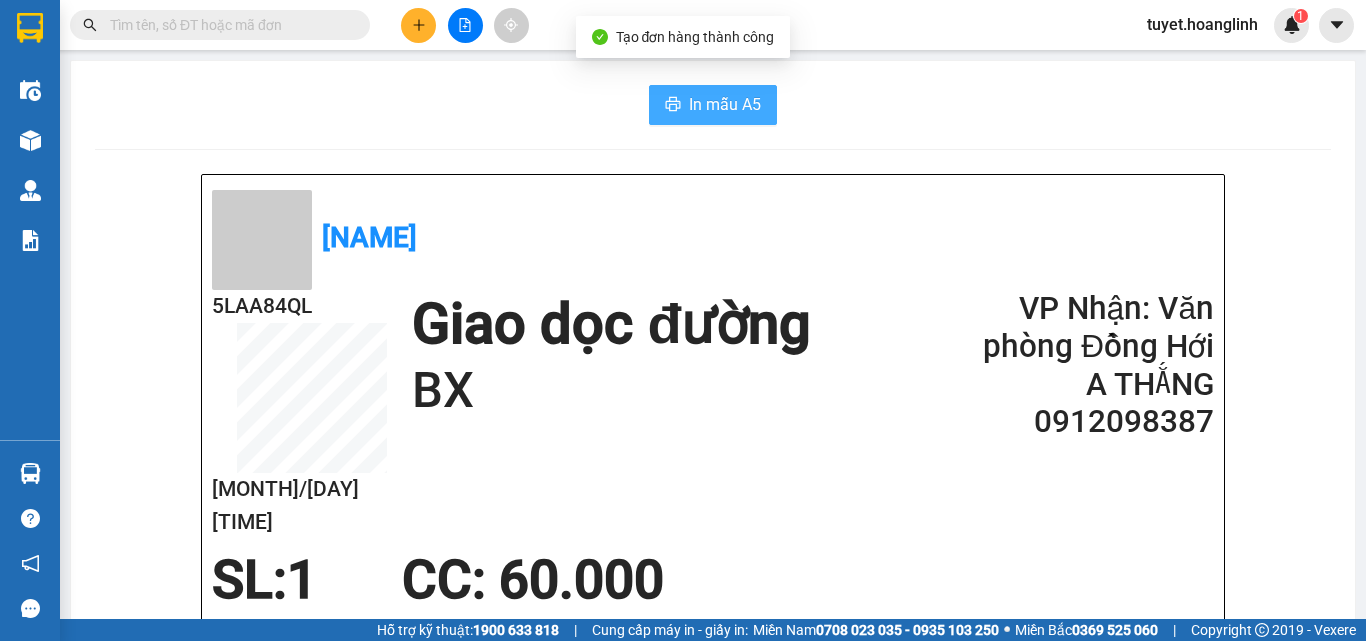 click on "In mẫu A5" at bounding box center [713, 105] 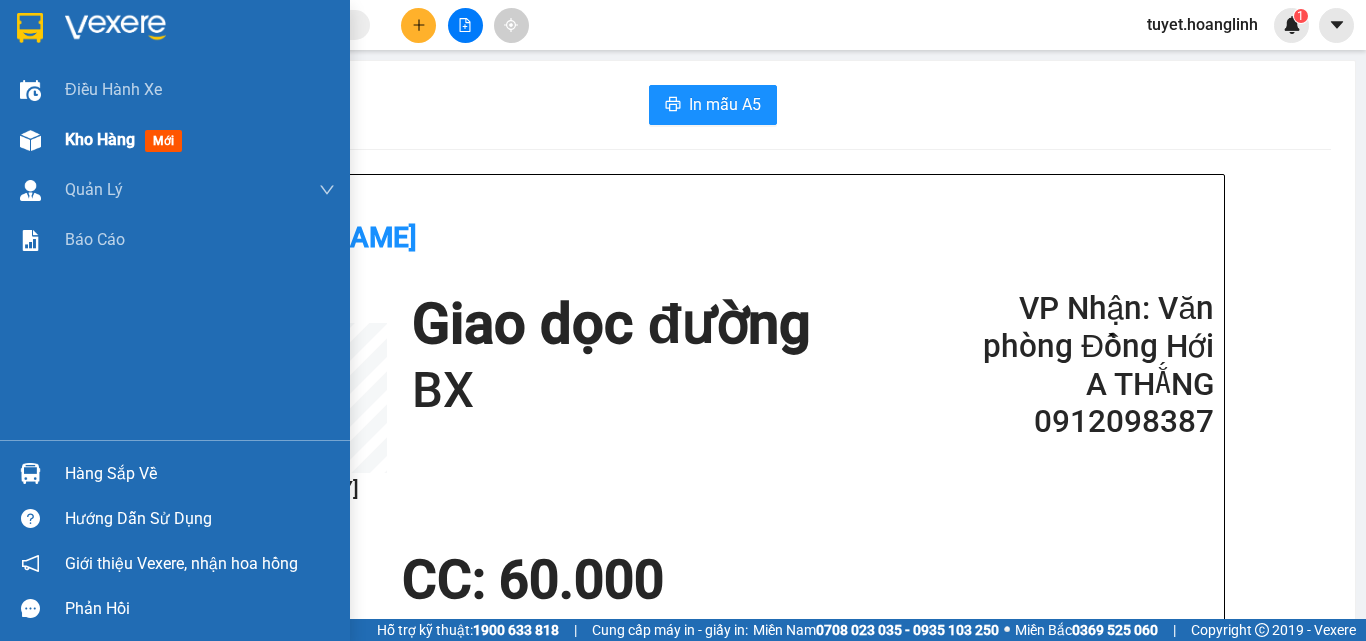 click at bounding box center [30, 140] 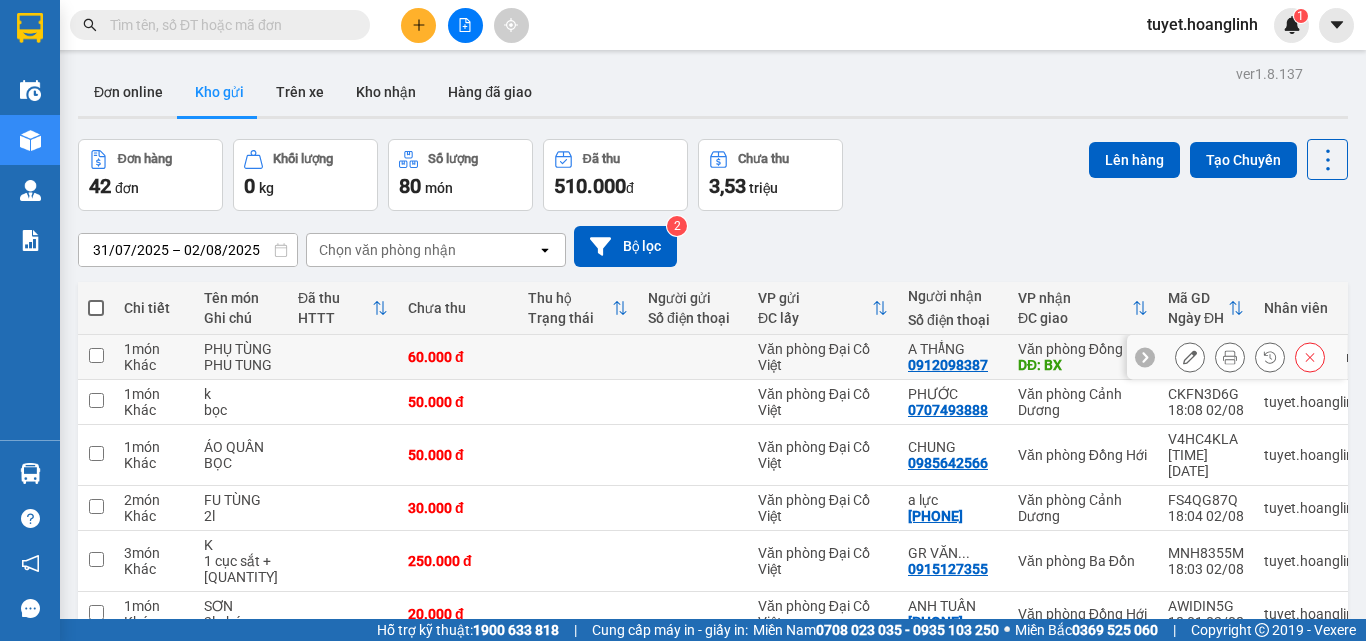 click at bounding box center (1190, 357) 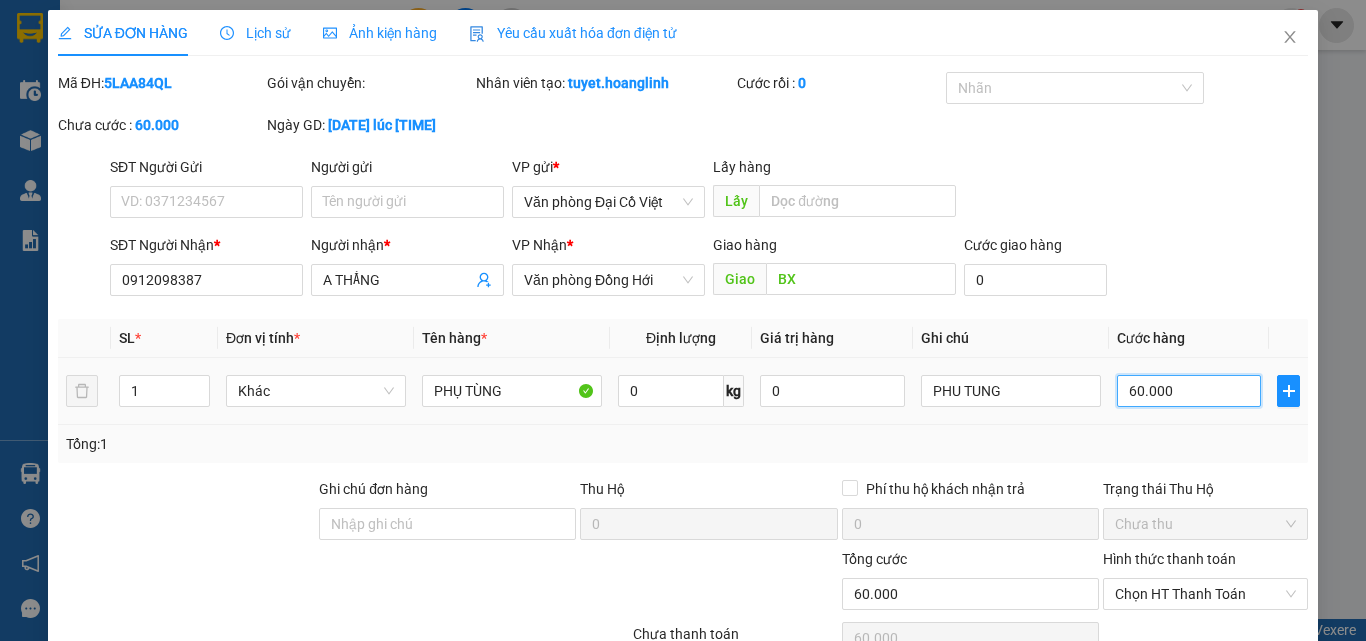 click on "60.000" at bounding box center [1189, 391] 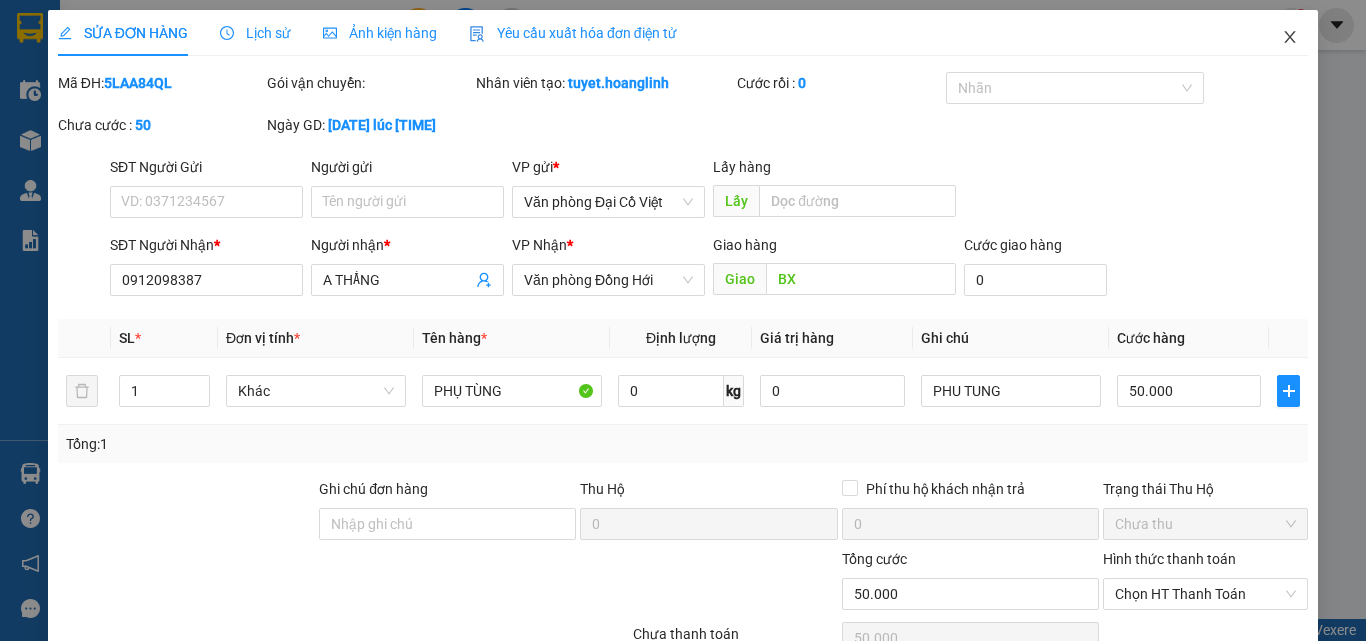 click at bounding box center (1290, 38) 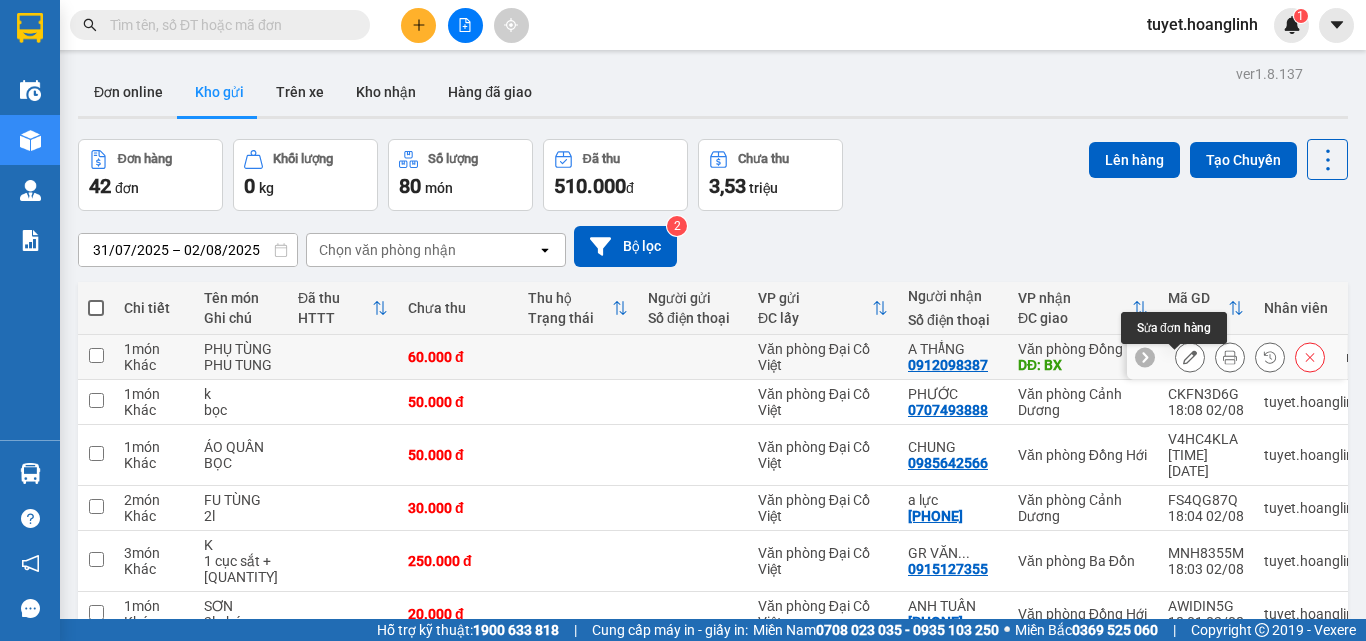 click at bounding box center [1190, 357] 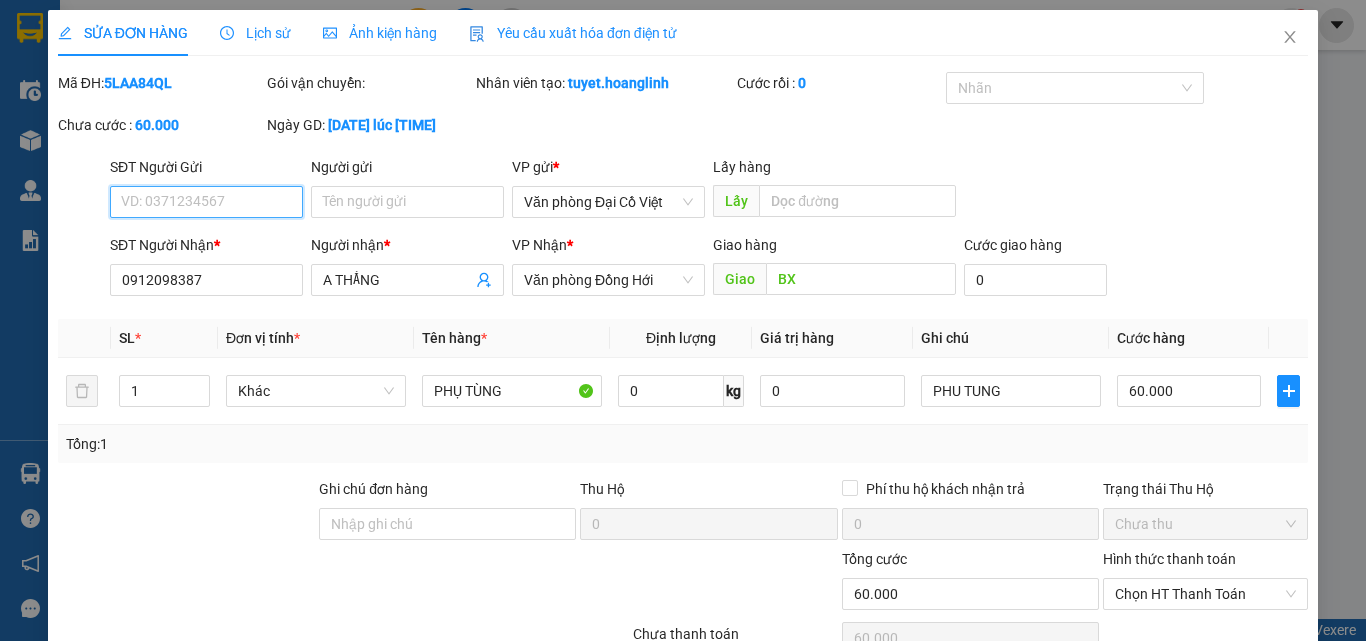 click on "60.000" at bounding box center [1189, 391] 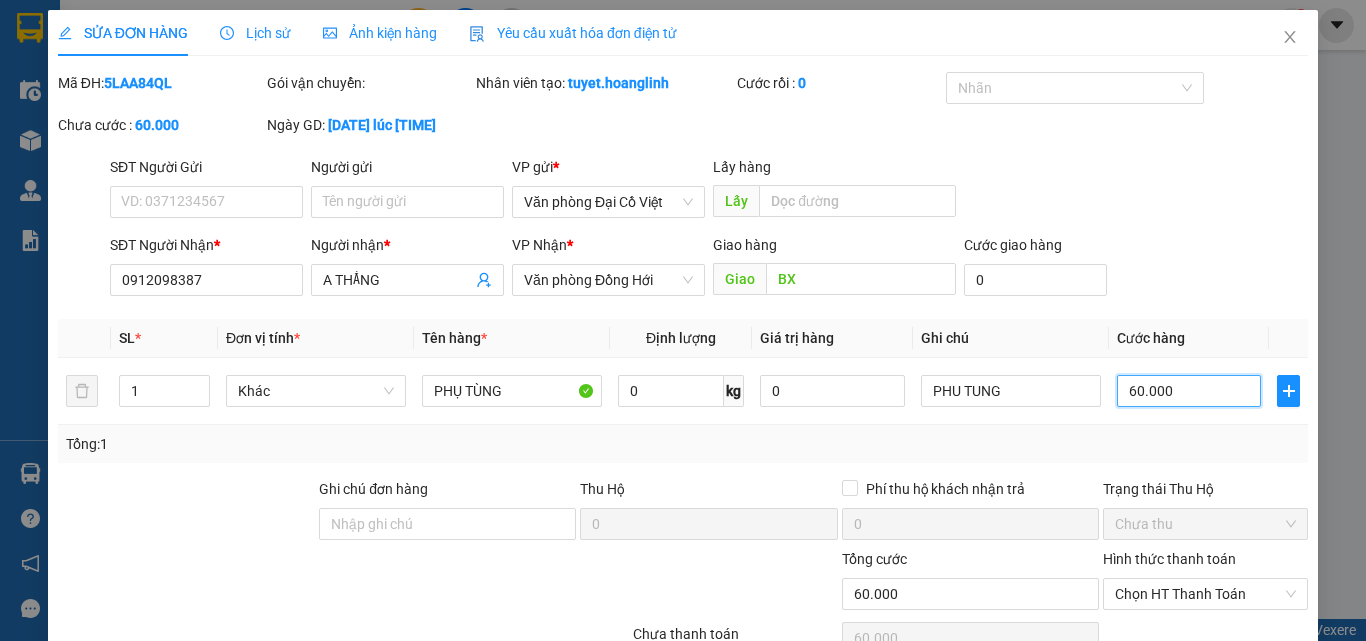 click on "60.000" at bounding box center (1189, 391) 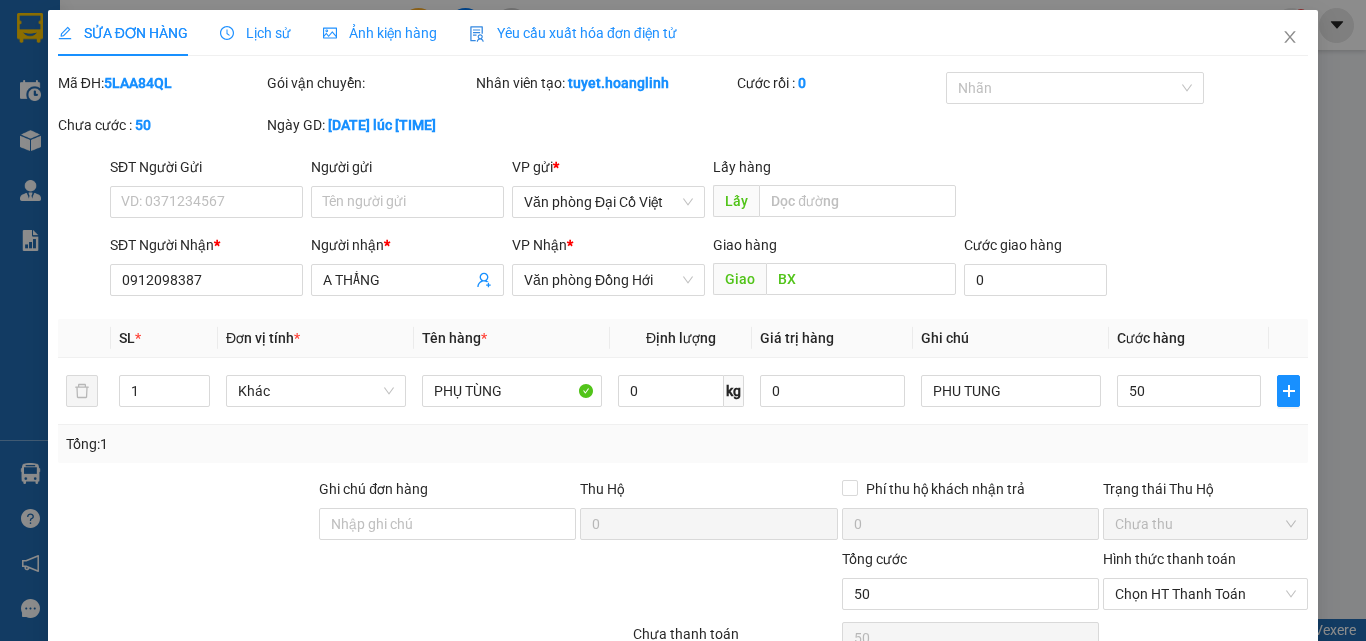 click on "Tổng:  1" at bounding box center [683, 444] 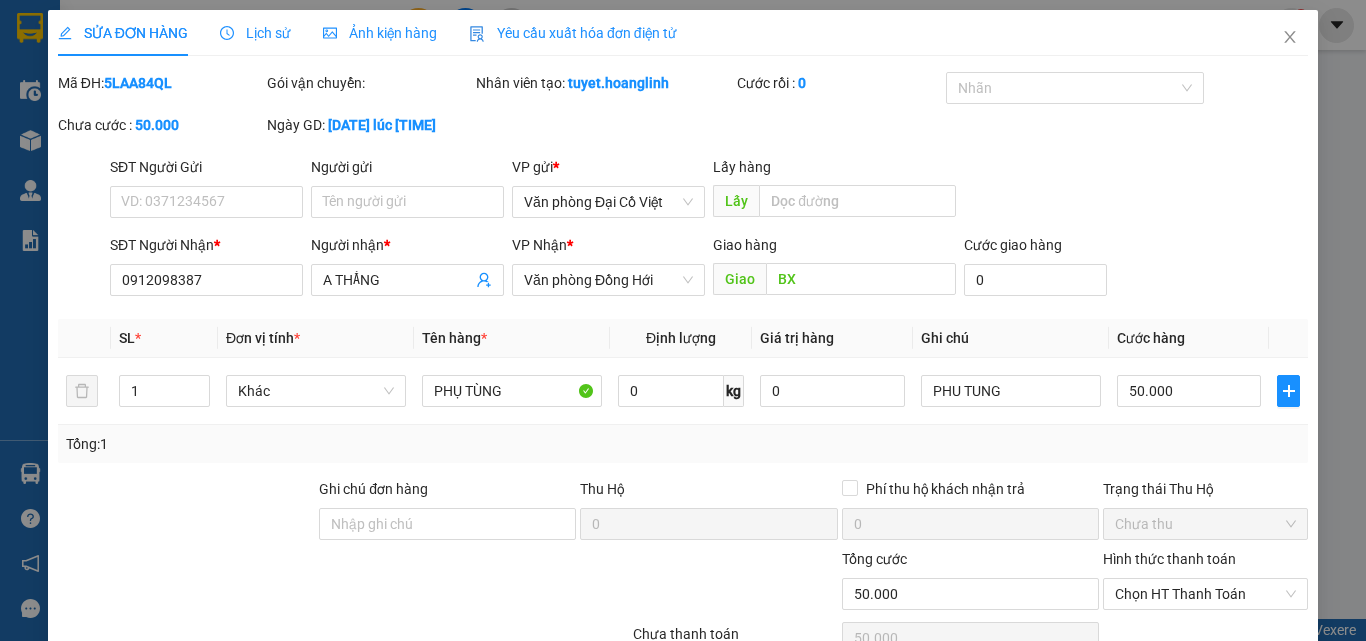 click 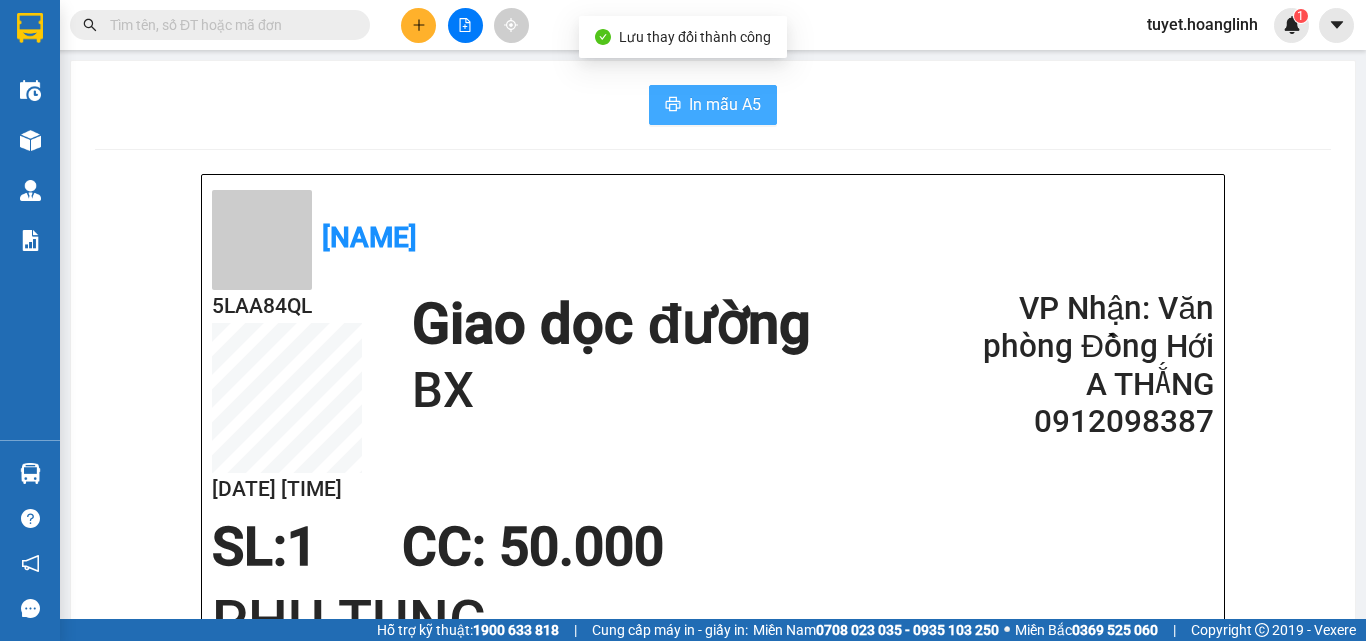 click 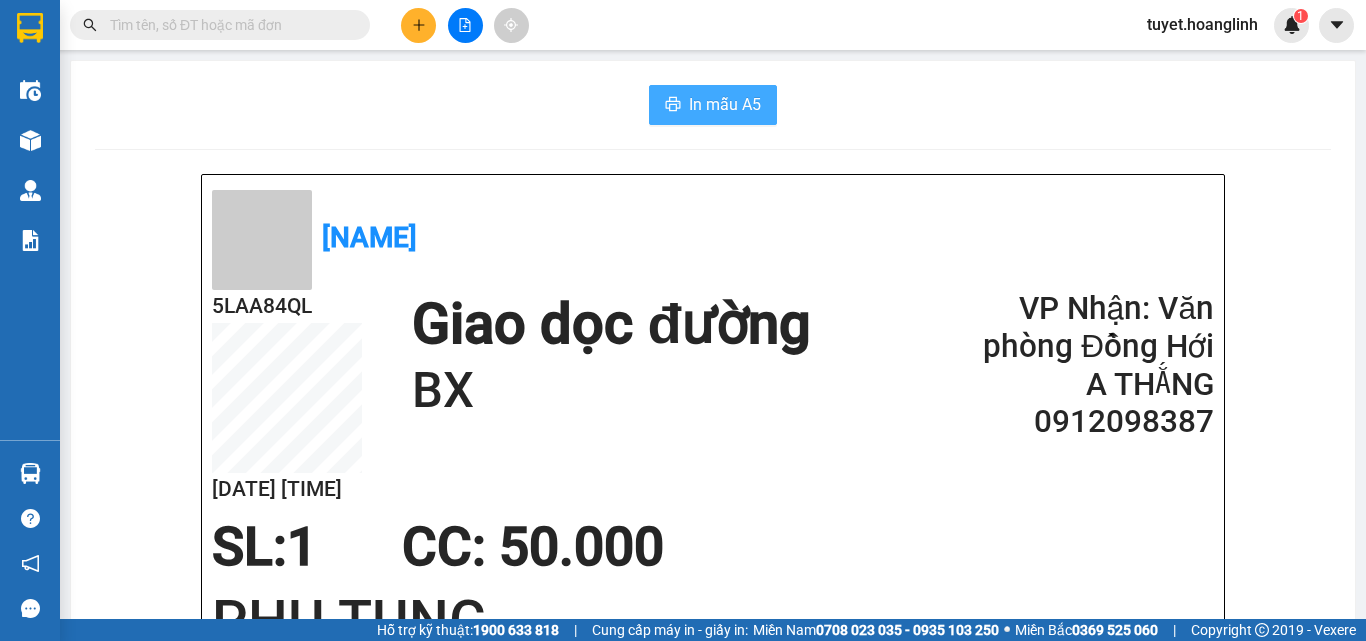 click on "BX" at bounding box center [611, 391] 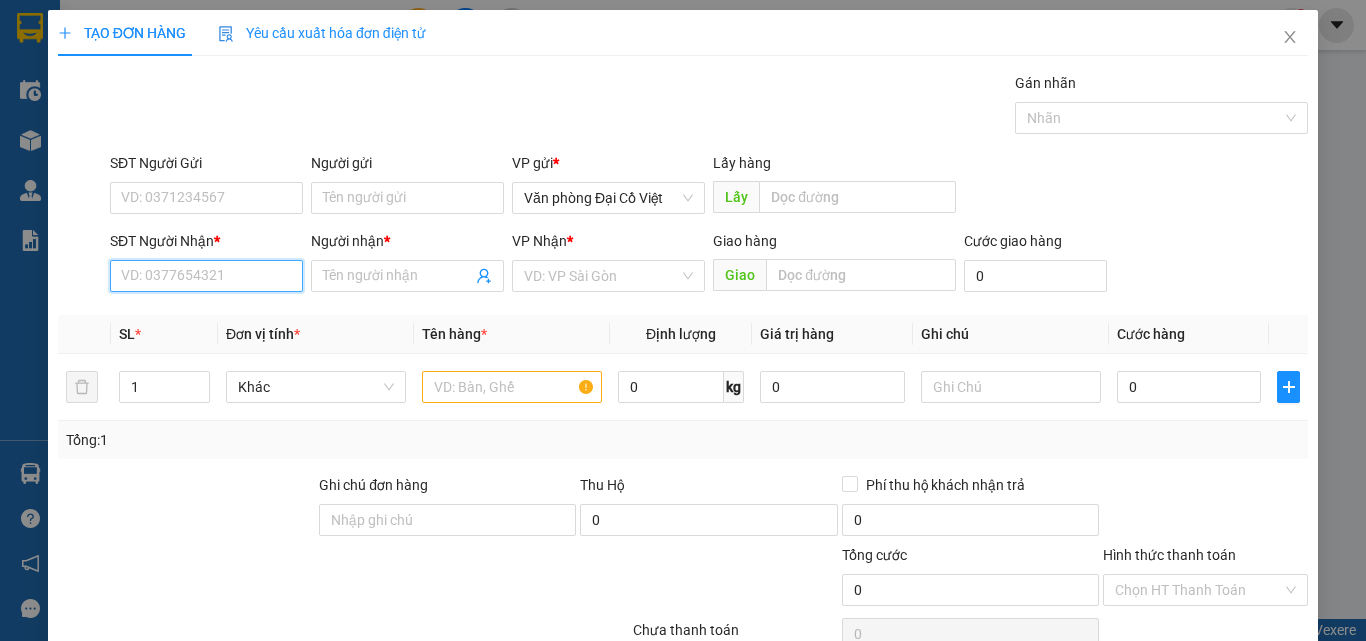 click on "SĐT Người Nhận  *" at bounding box center [206, 276] 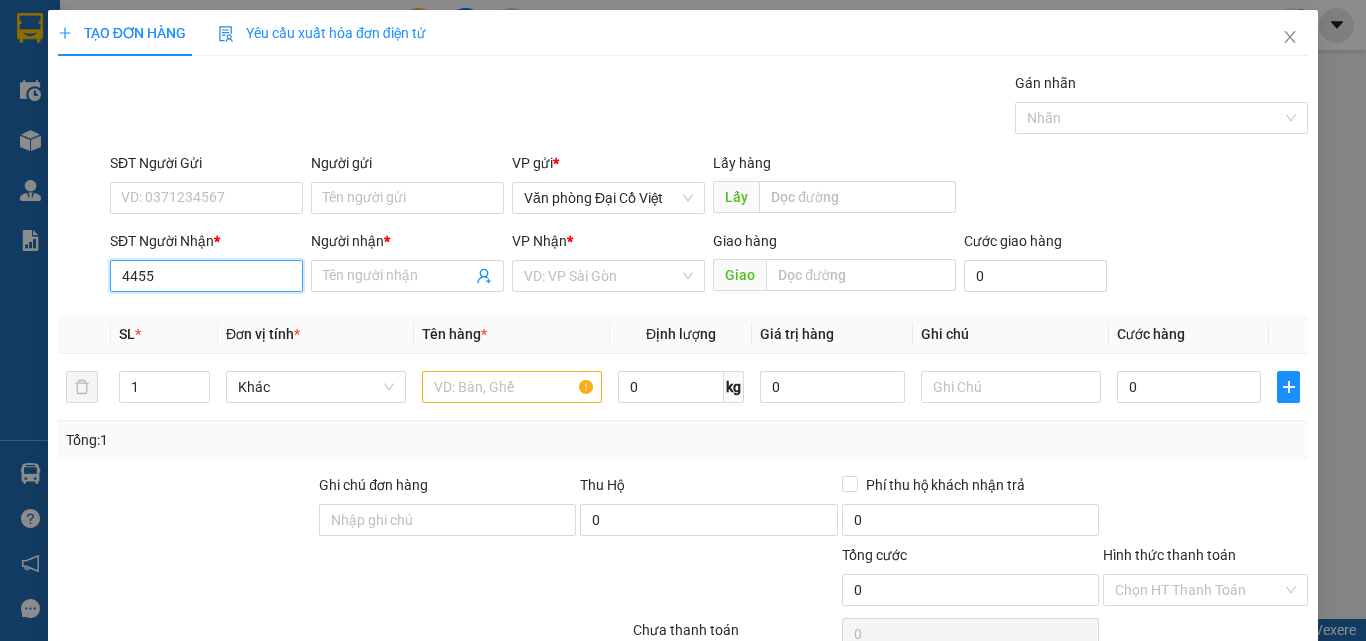 click on "4455" at bounding box center [206, 276] 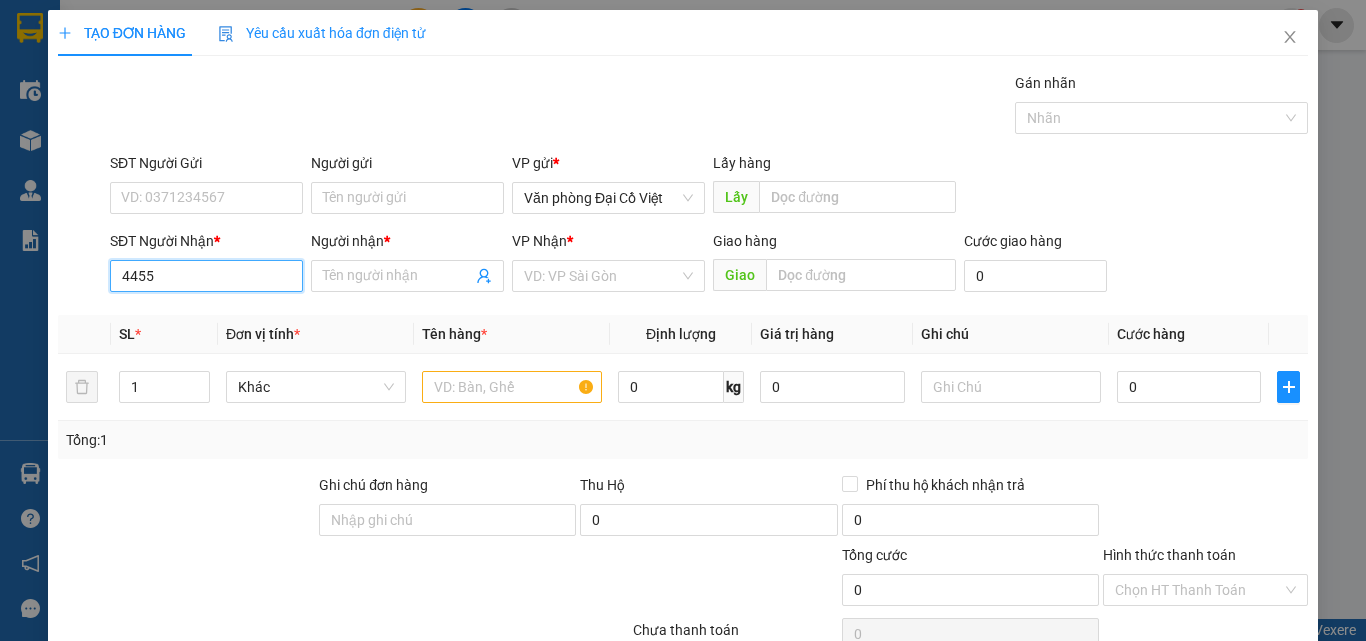 click on "4455" at bounding box center (206, 276) 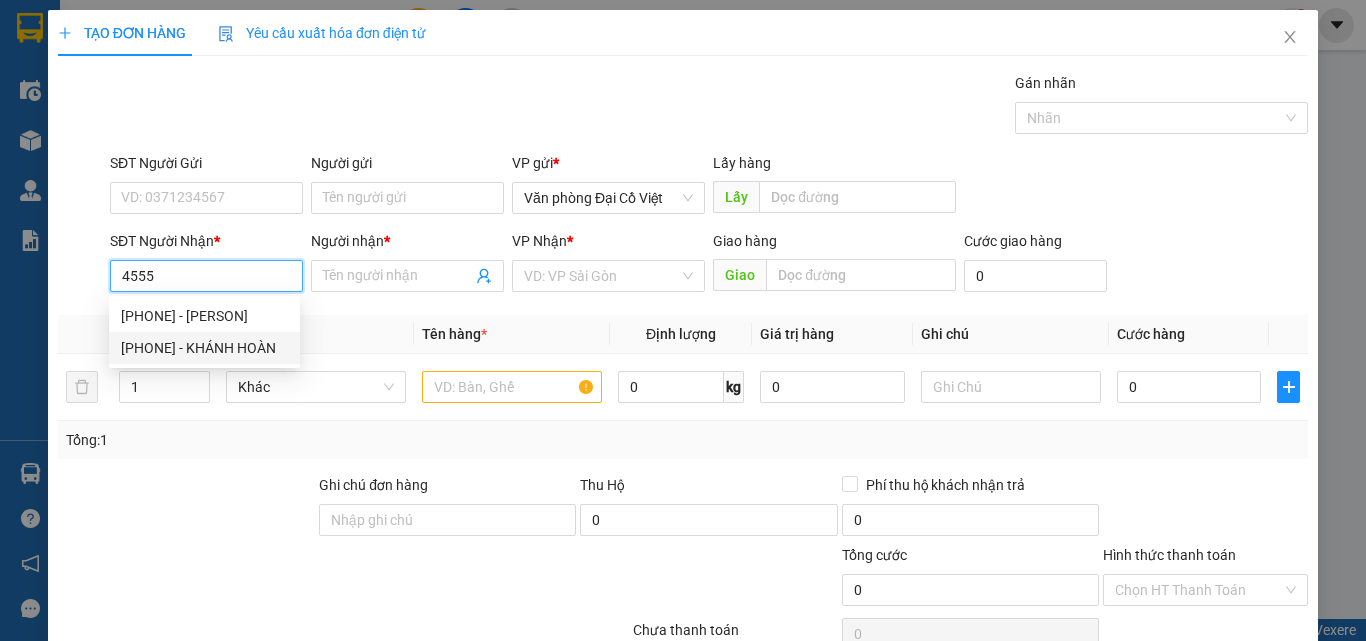 click on "[PHONE] - KHÁNH HOÀN" at bounding box center [204, 348] 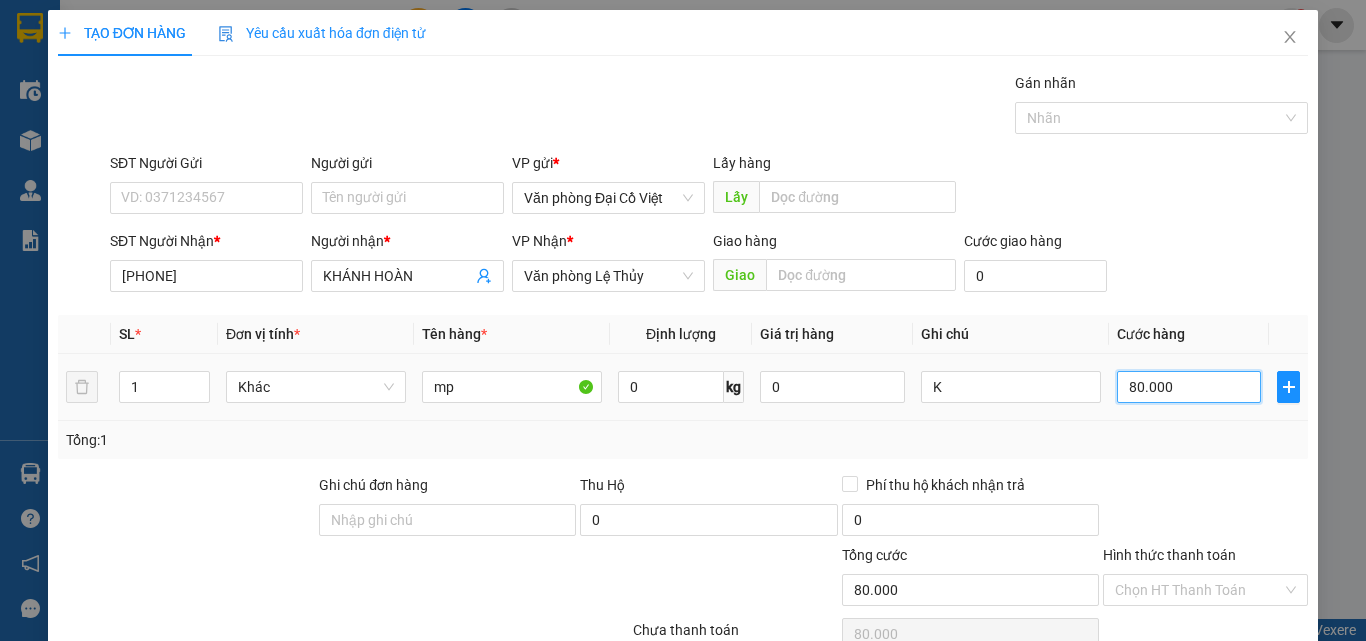 click on "80.000" at bounding box center (1189, 387) 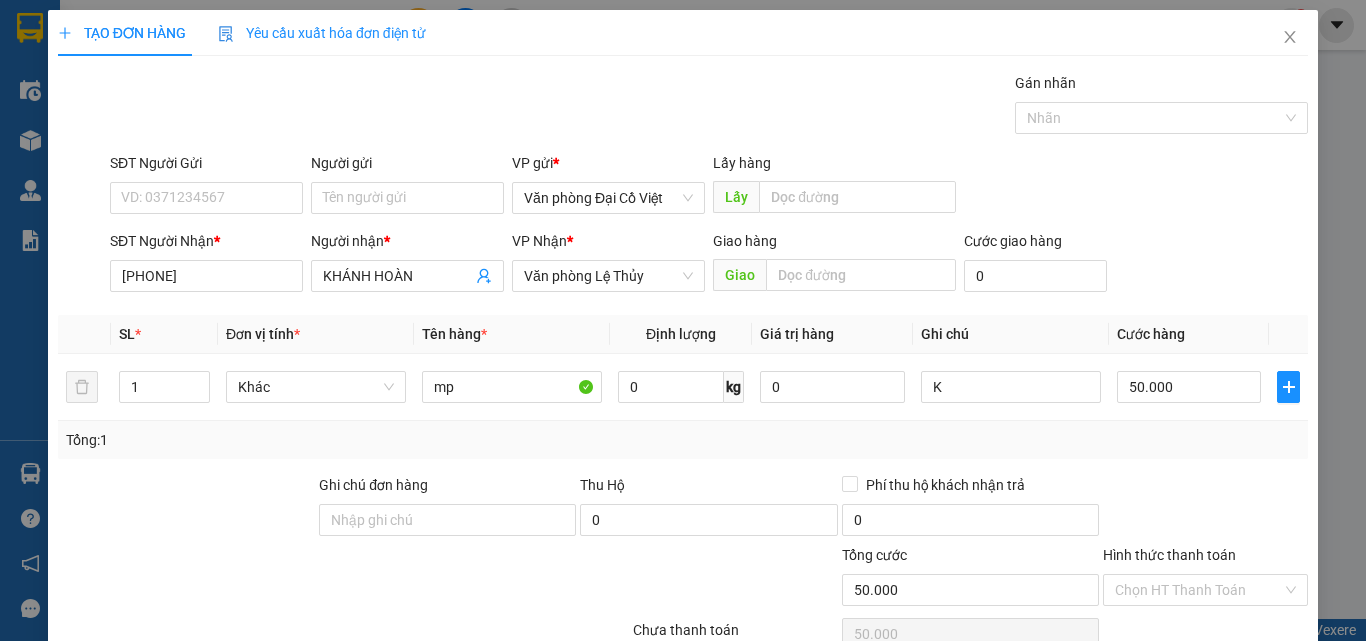 click on "Tổng:  1" at bounding box center (683, 440) 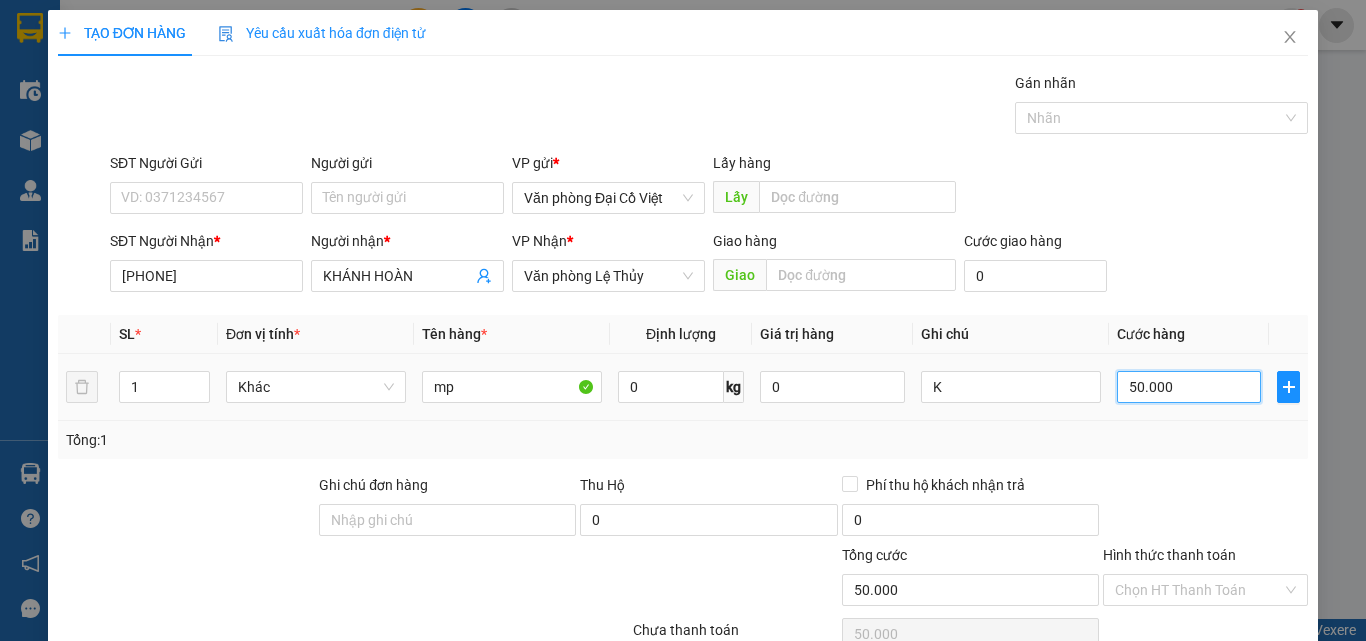 click on "50.000" at bounding box center (1189, 387) 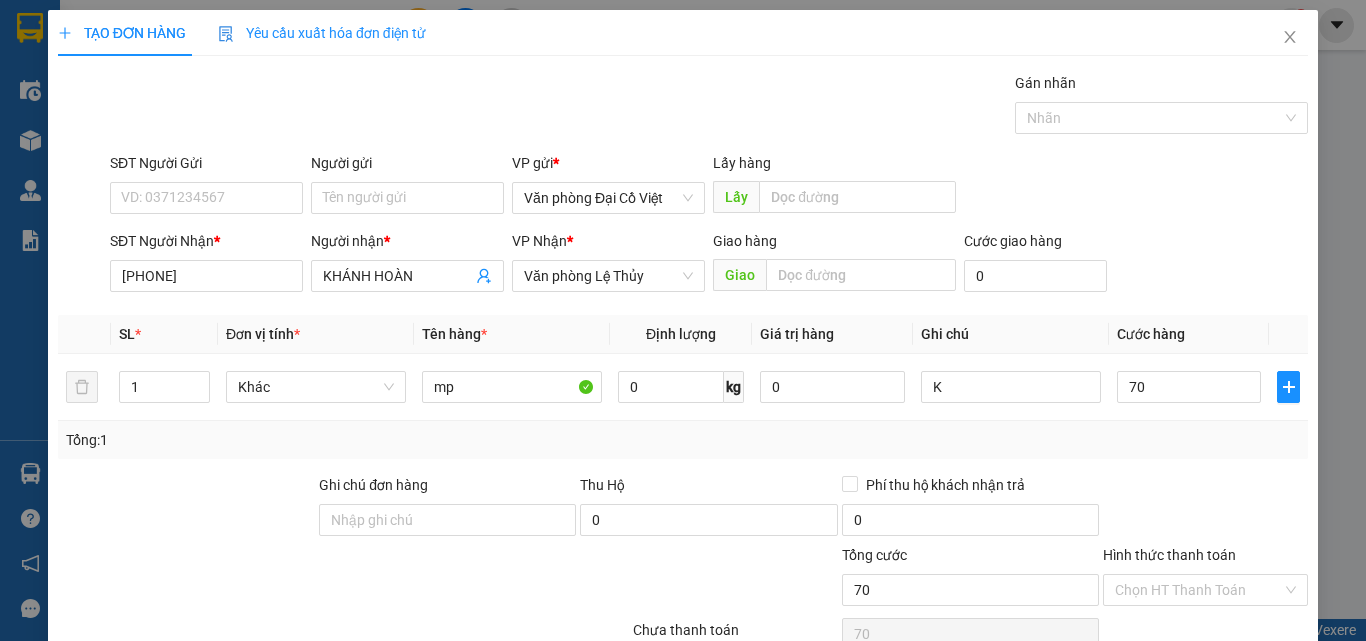 click on "Tổng:  1" at bounding box center (683, 440) 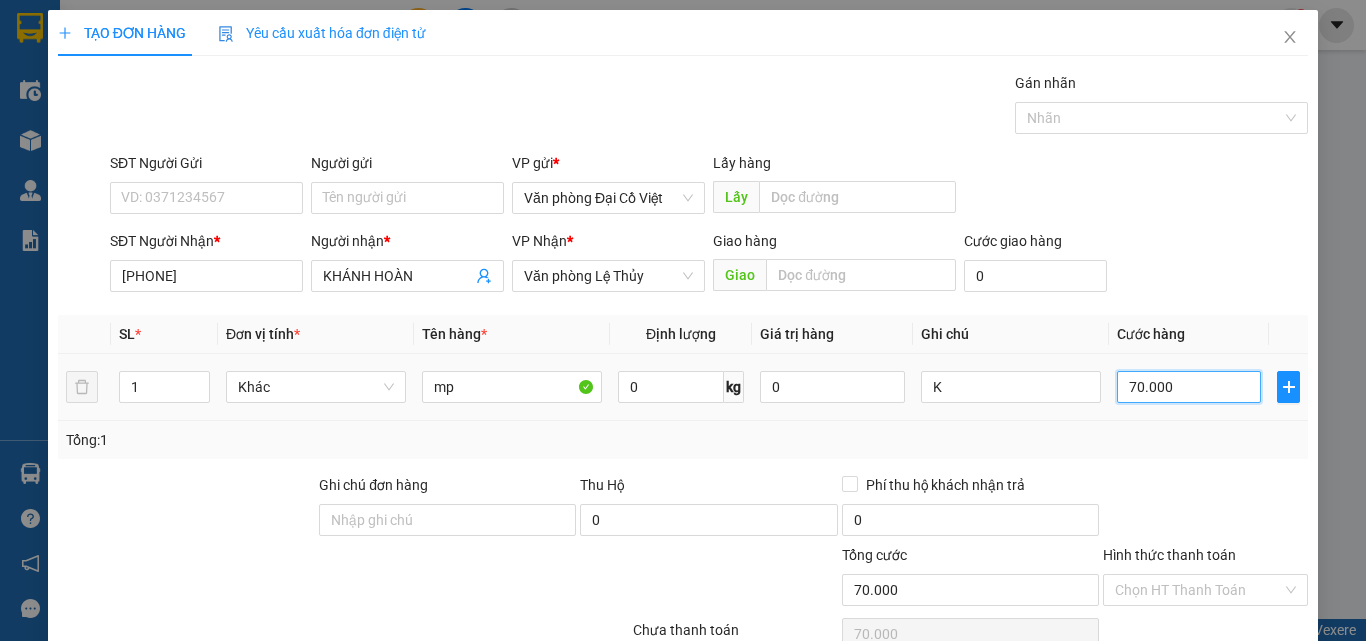 click on "70.000" at bounding box center [1189, 387] 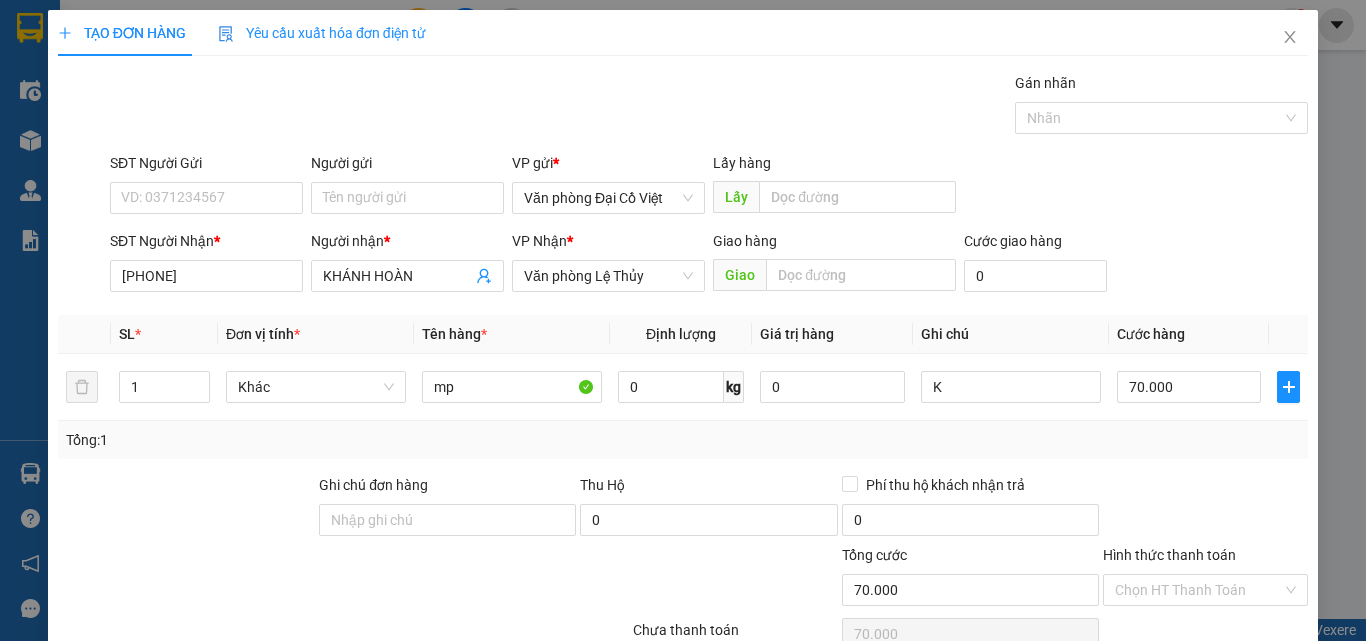 click on "Lưu và In" at bounding box center [1231, 747] 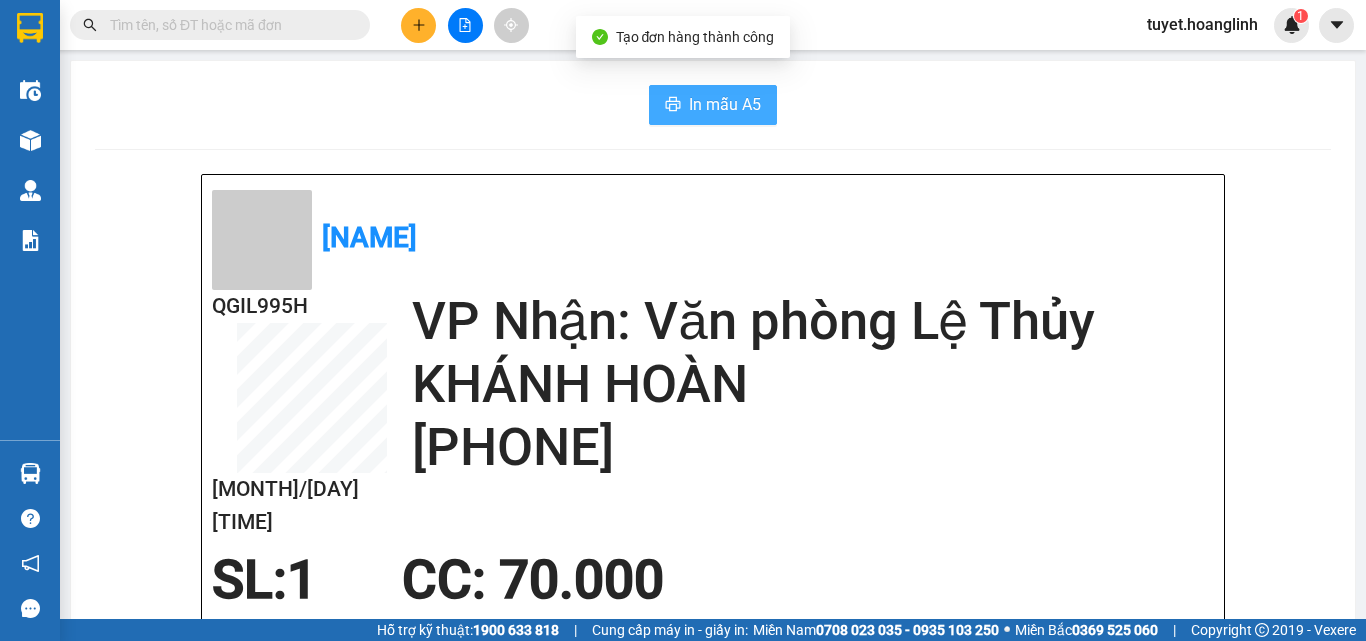 drag, startPoint x: 666, startPoint y: 93, endPoint x: 664, endPoint y: 108, distance: 15.132746 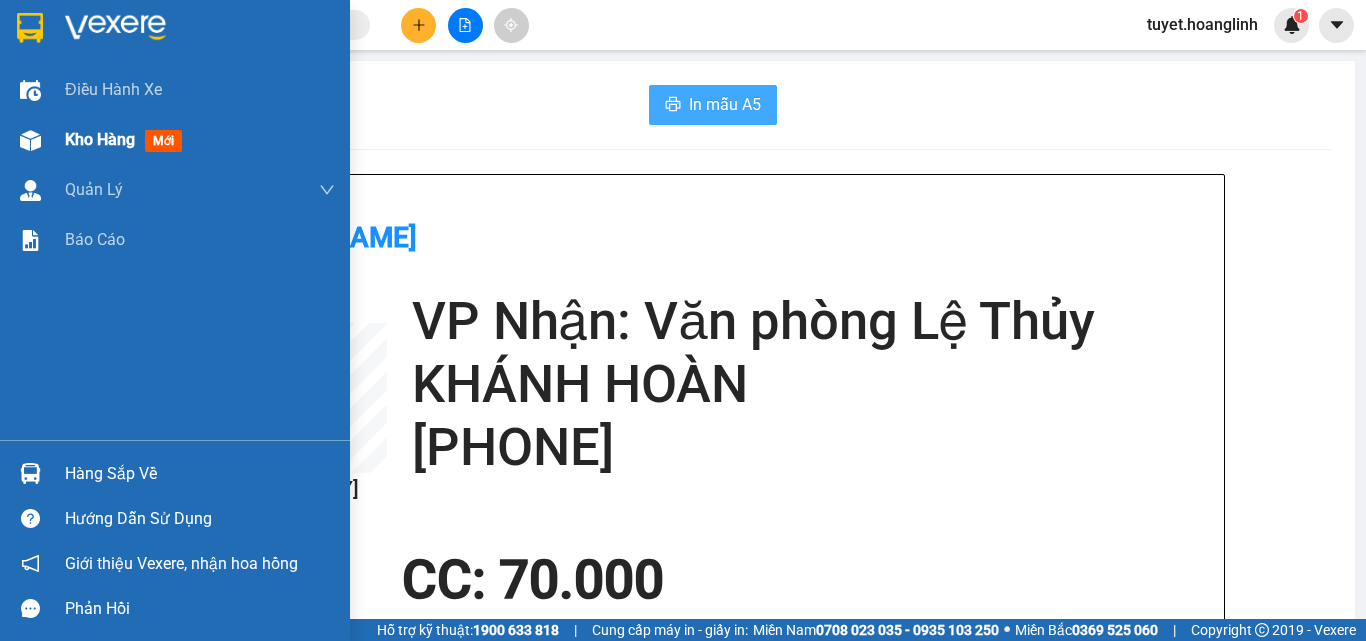 click at bounding box center [30, 140] 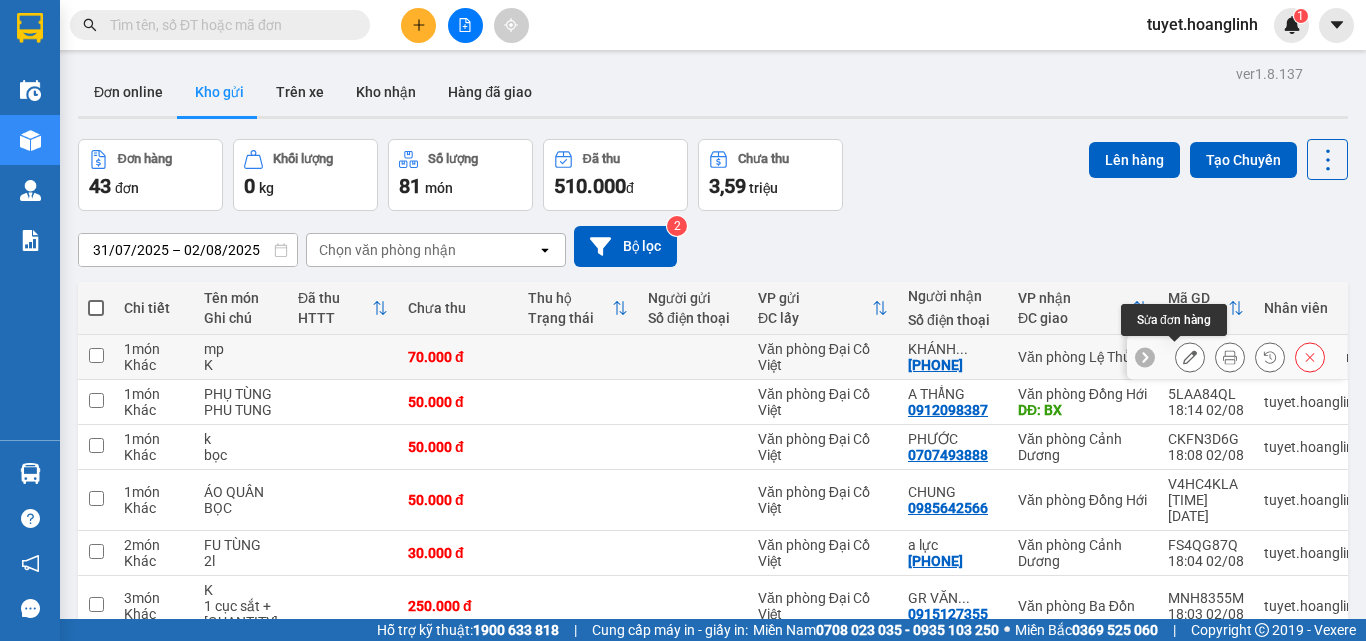click 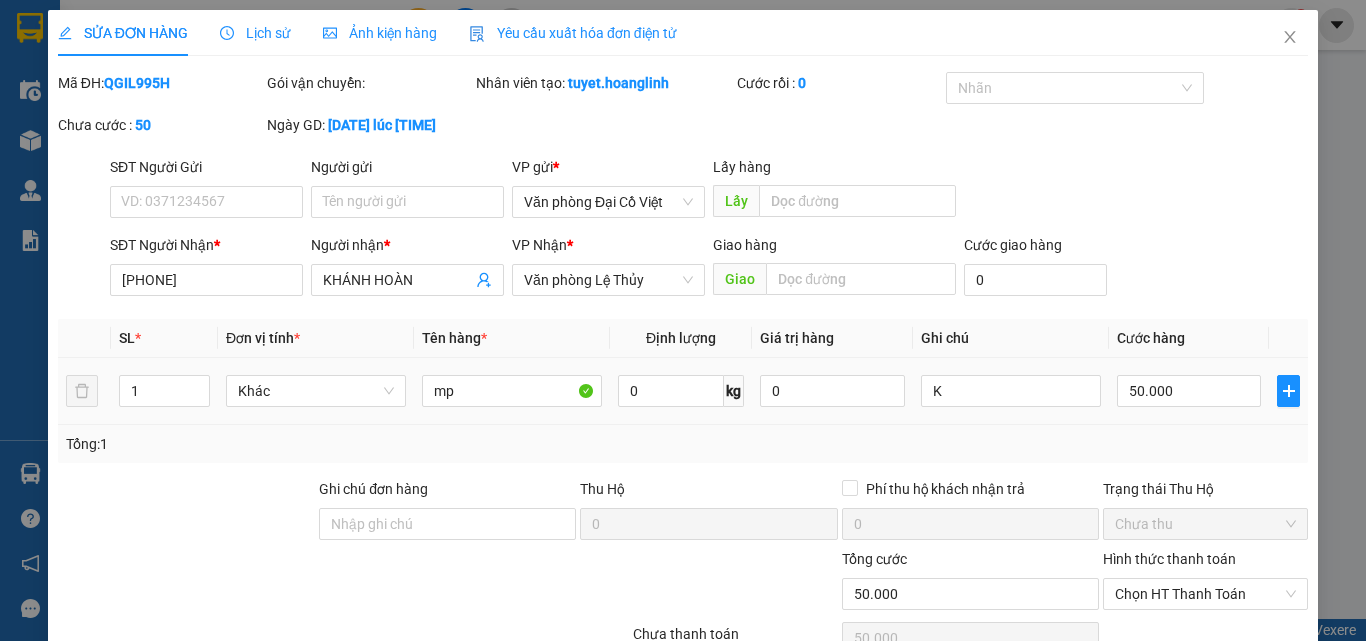 click on "Tổng:  1" at bounding box center [683, 444] 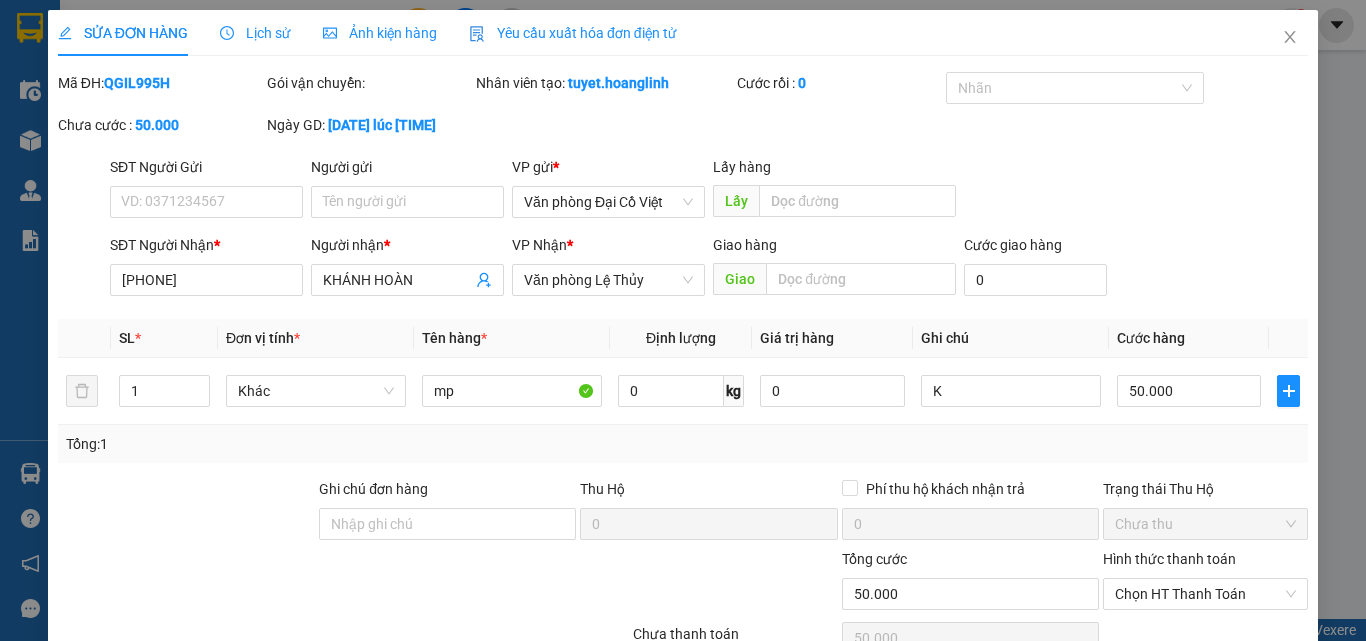 click on "Lưu và In" at bounding box center (1231, 751) 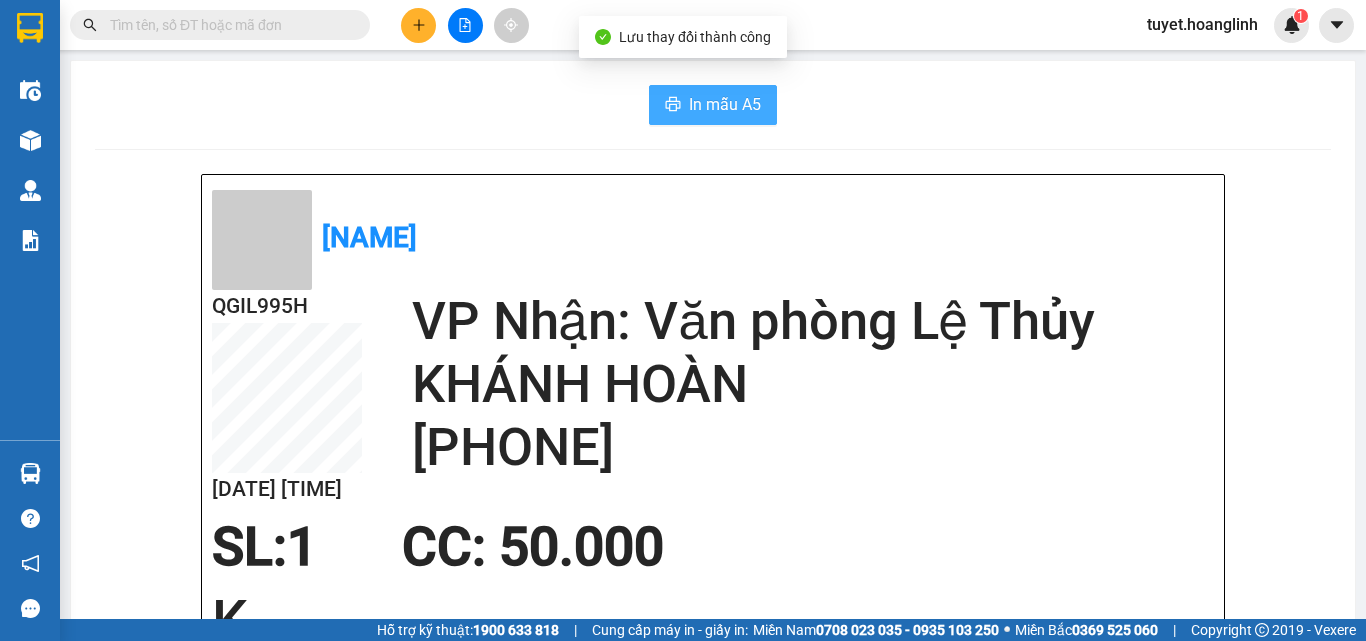 click on "In mẫu A5" at bounding box center [725, 104] 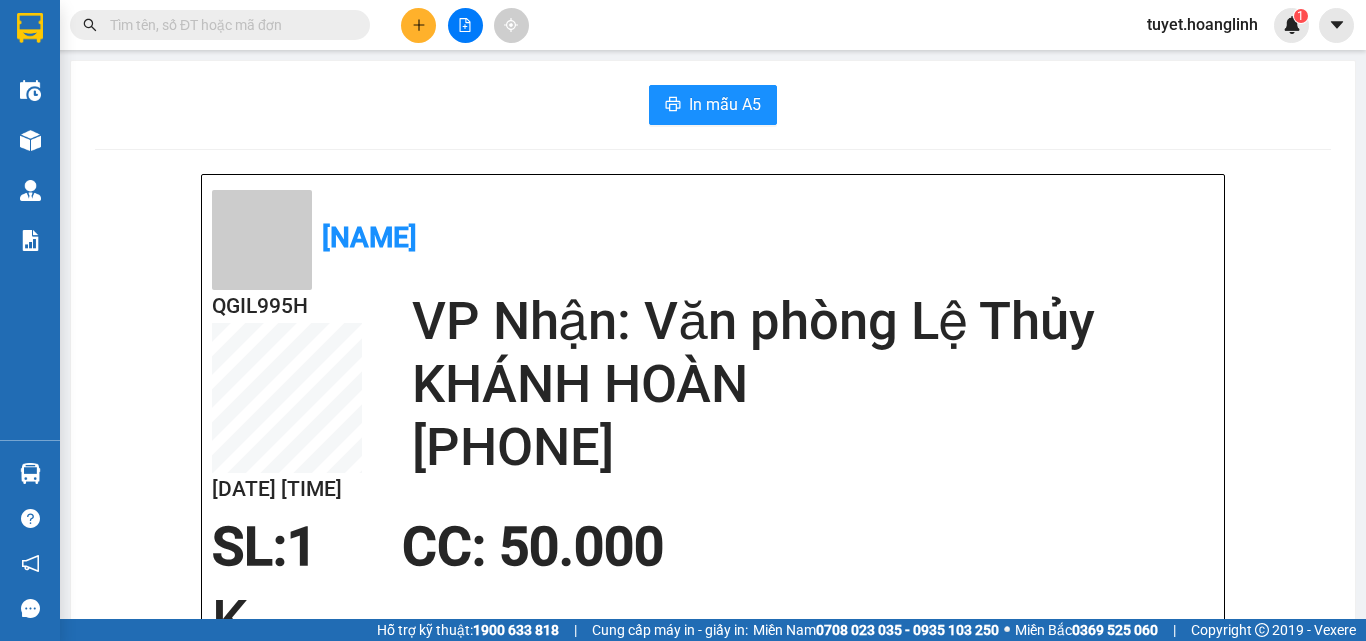 click at bounding box center (418, 25) 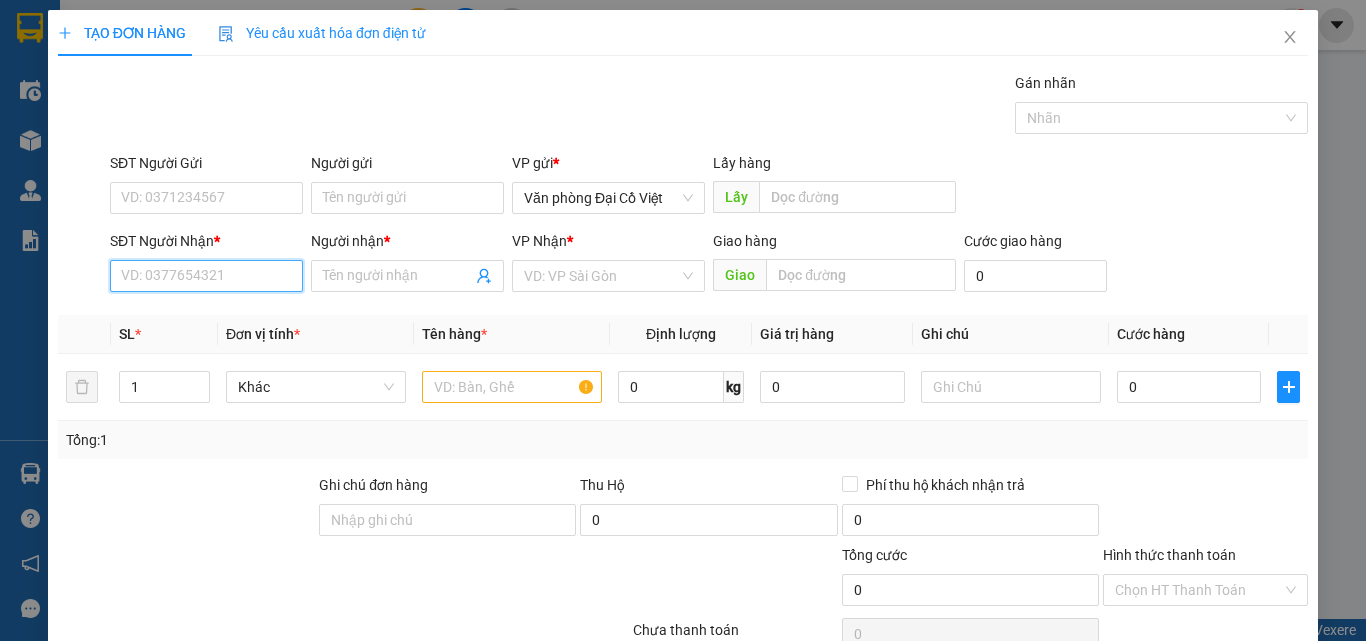 click on "SĐT Người Nhận  *" at bounding box center [206, 276] 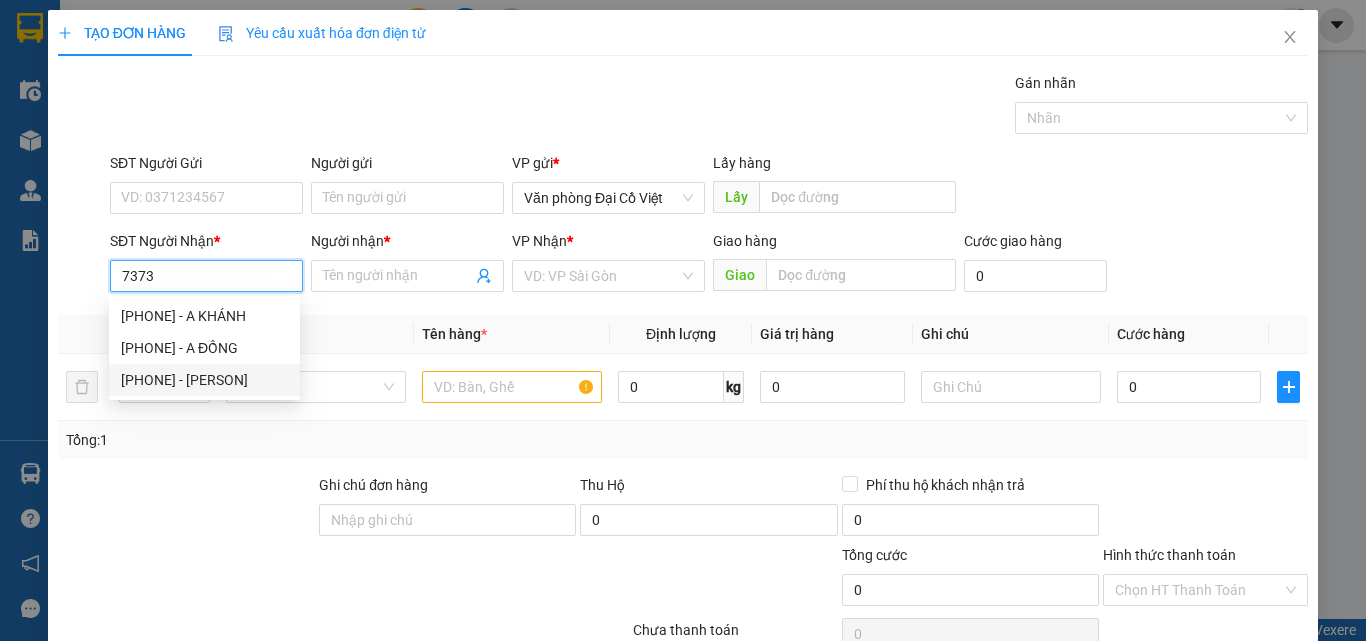 click on "[PHONE] - [PERSON]" at bounding box center [204, 380] 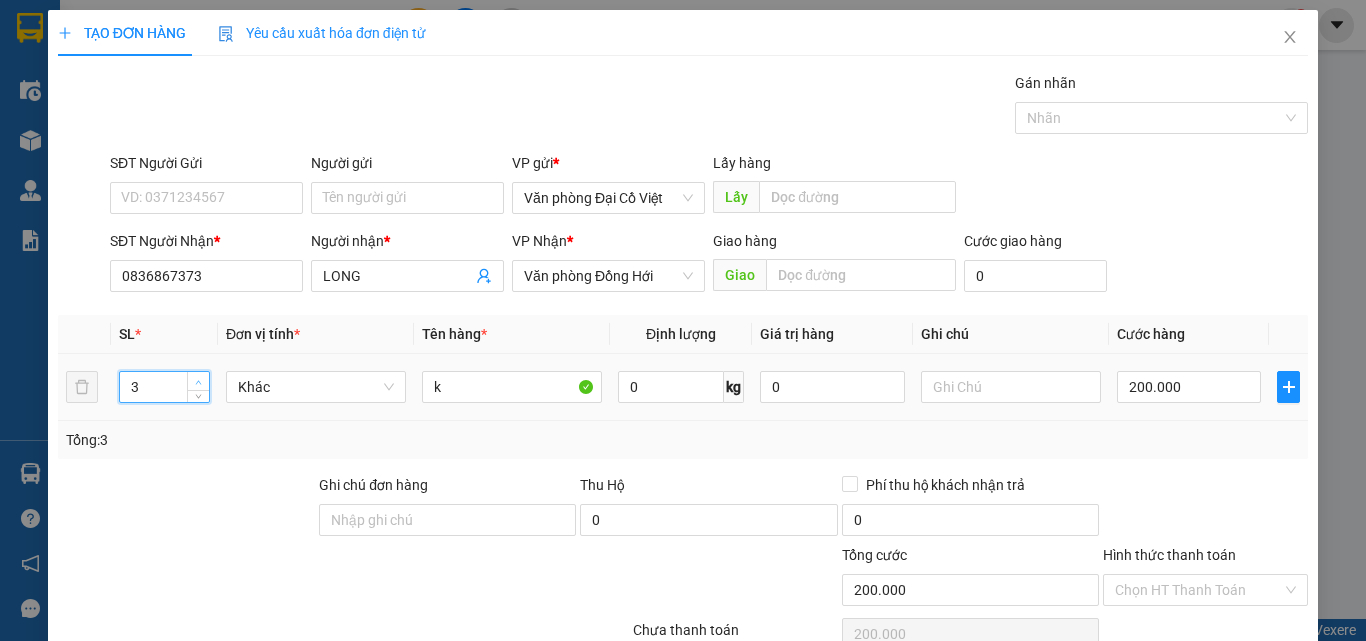 click at bounding box center [198, 381] 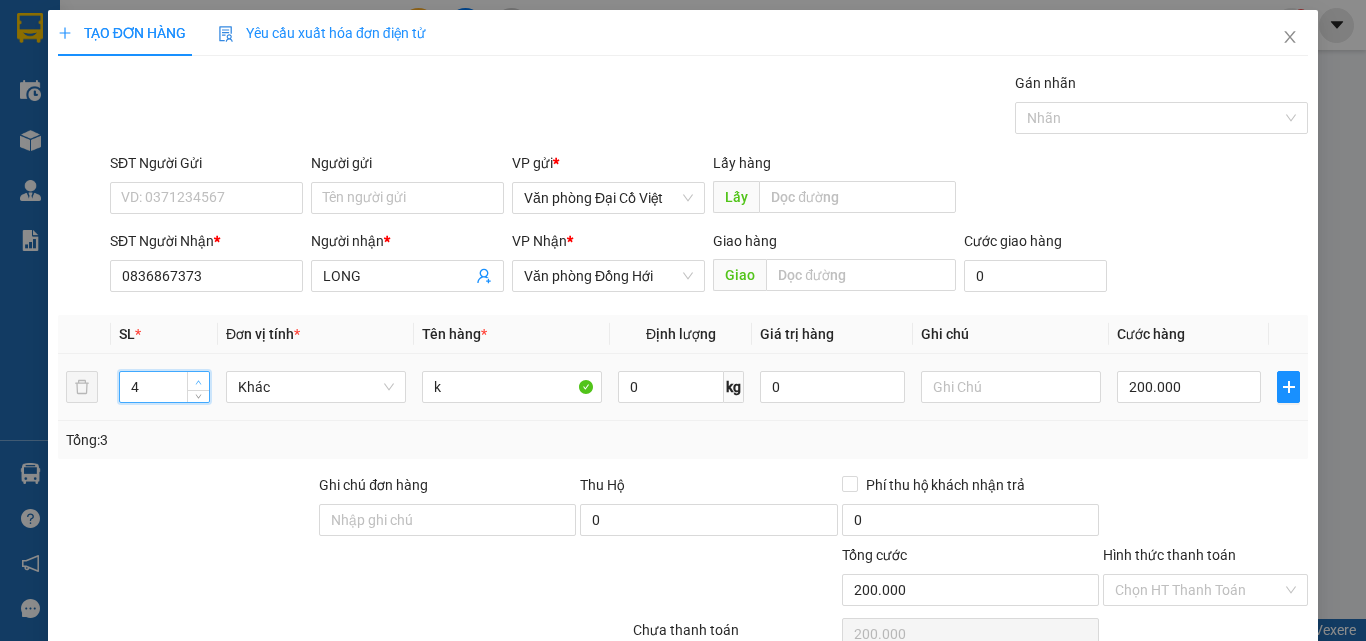click at bounding box center [198, 381] 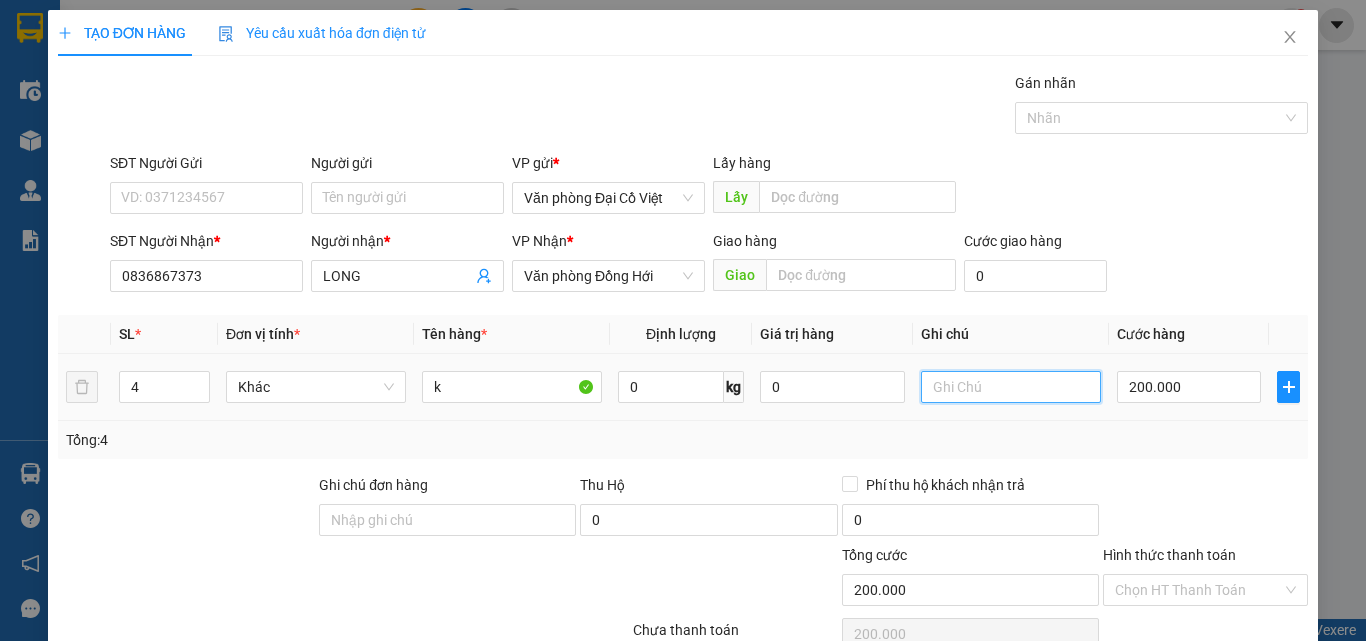 click at bounding box center [1011, 387] 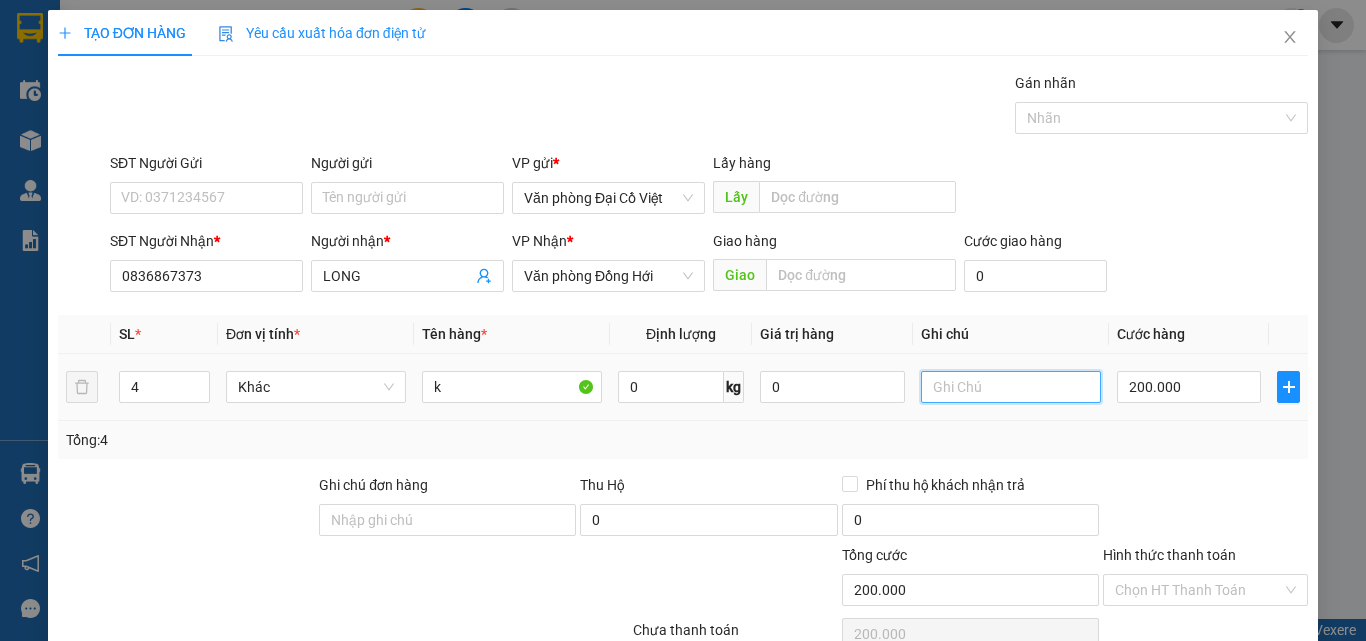 click at bounding box center (1011, 387) 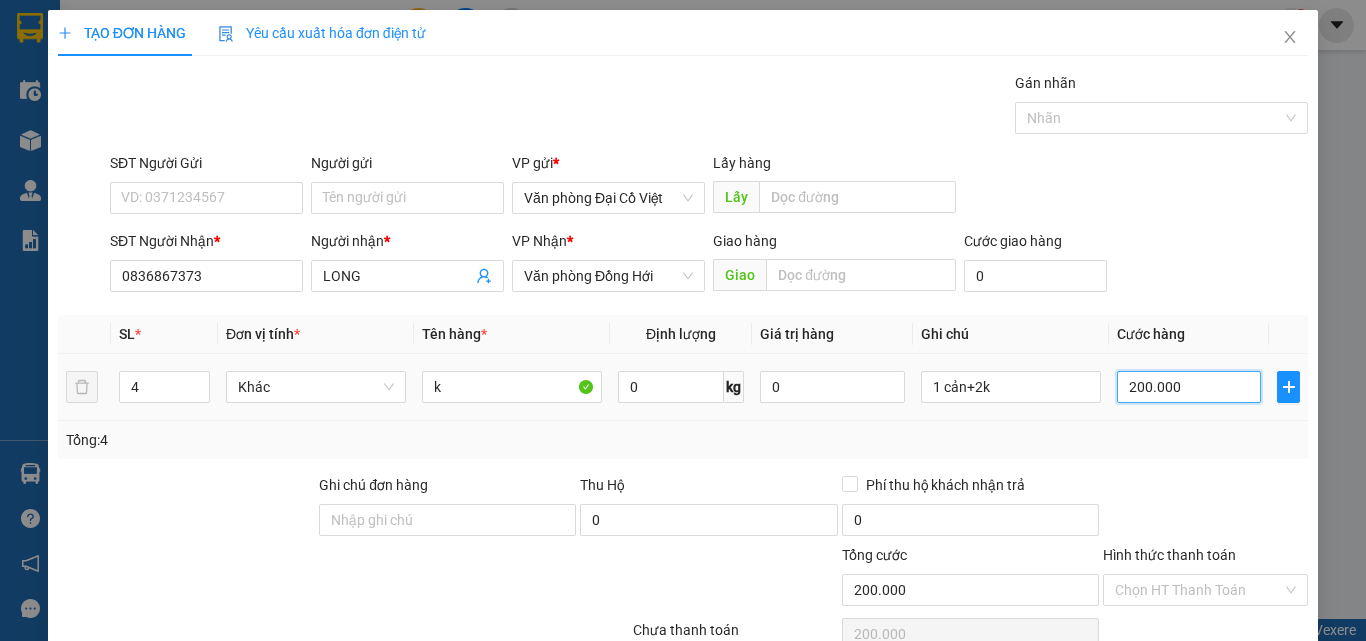 click on "200.000" at bounding box center (1189, 387) 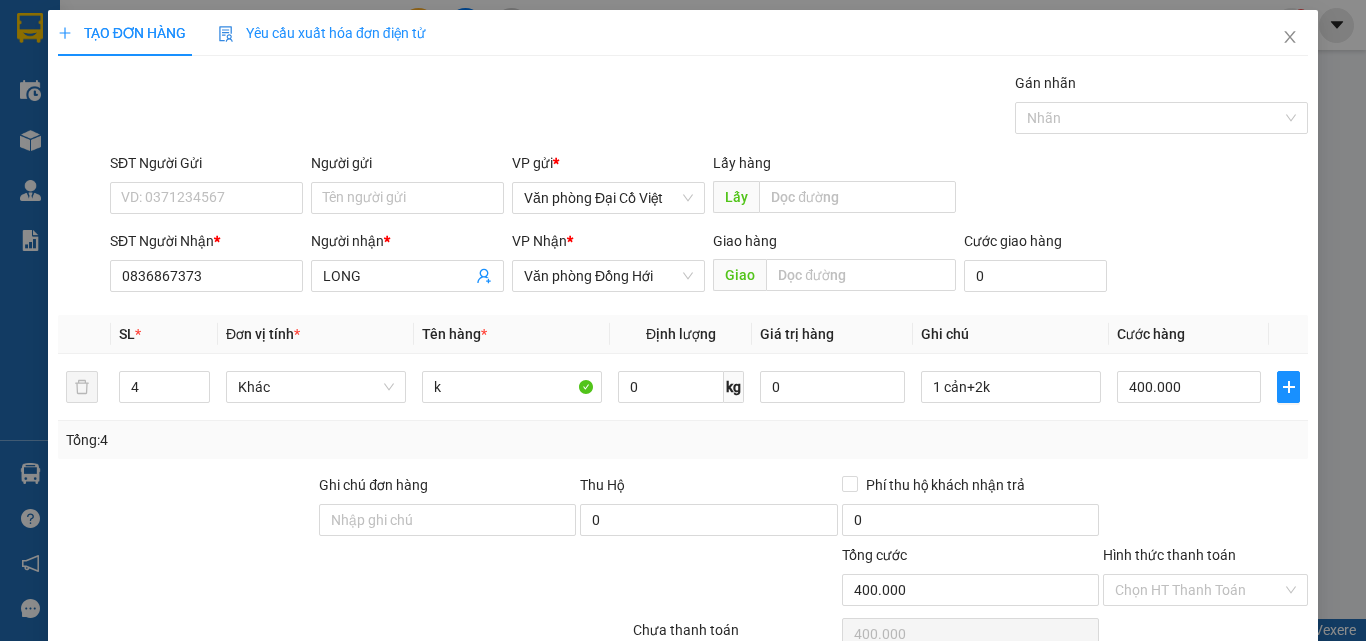click on "Transit Pickup Surcharge Ids Transit Deliver Surcharge Ids Transit Deliver Surcharge Transit Deliver Surcharge Gán nhãn   Nhãn SĐT Người Gửi VD: [PHONE] Người gửi Tên người gửi VP gửi  * Văn phòng Đại Cồ Việt Lấy hàng Lấy SĐT Người Nhận  * [PHONE] Người nhận  * LONG VP Nhận  * Văn phòng Đồng Hới Giao hàng Giao Cước giao hàng 0 SL  * Đơn vị tính  * Tên hàng  * Định lượng Giá trị hàng Ghi chú Cước hàng                   4 Khác k 0 kg 0 1 cản+2k 400.000 Tổng:  4 Ghi chú đơn hàng Thu Hộ 0 Phí thu hộ khách nhận trả 0 Tổng cước 400.000 Hình thức thanh toán Chọn HT Thanh Toán Số tiền thu trước 0 Chưa thanh toán 400.000 Chọn HT Thanh Toán Ghi chú nội bộ nhà xe Chi phí nội bộ 0 Lưu nháp Xóa Thông tin Lưu Lưu và In" at bounding box center [683, 417] 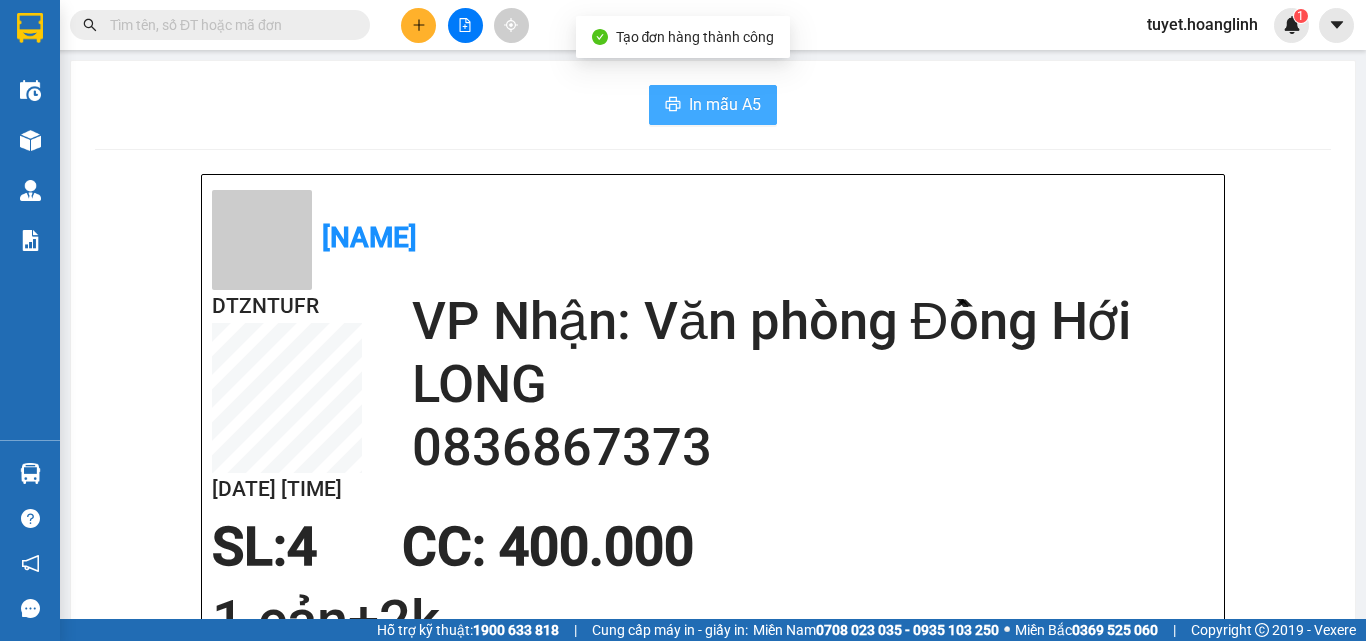 click on "In mẫu A5" at bounding box center (725, 104) 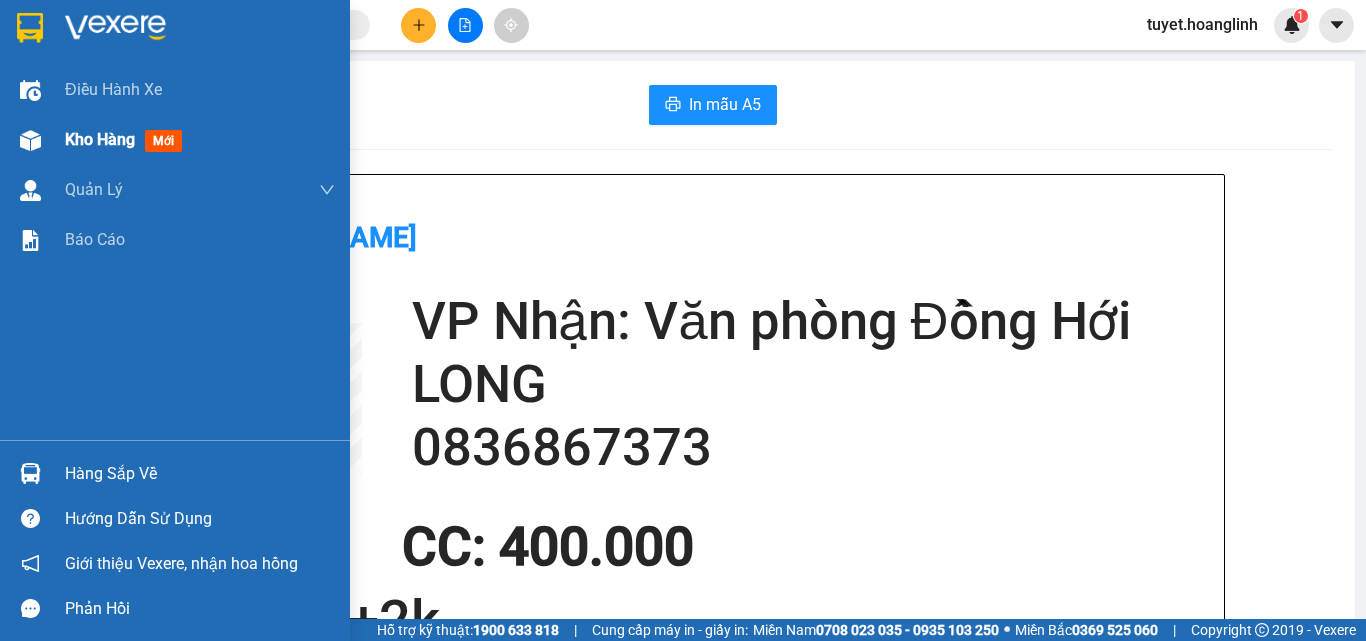 click at bounding box center [30, 140] 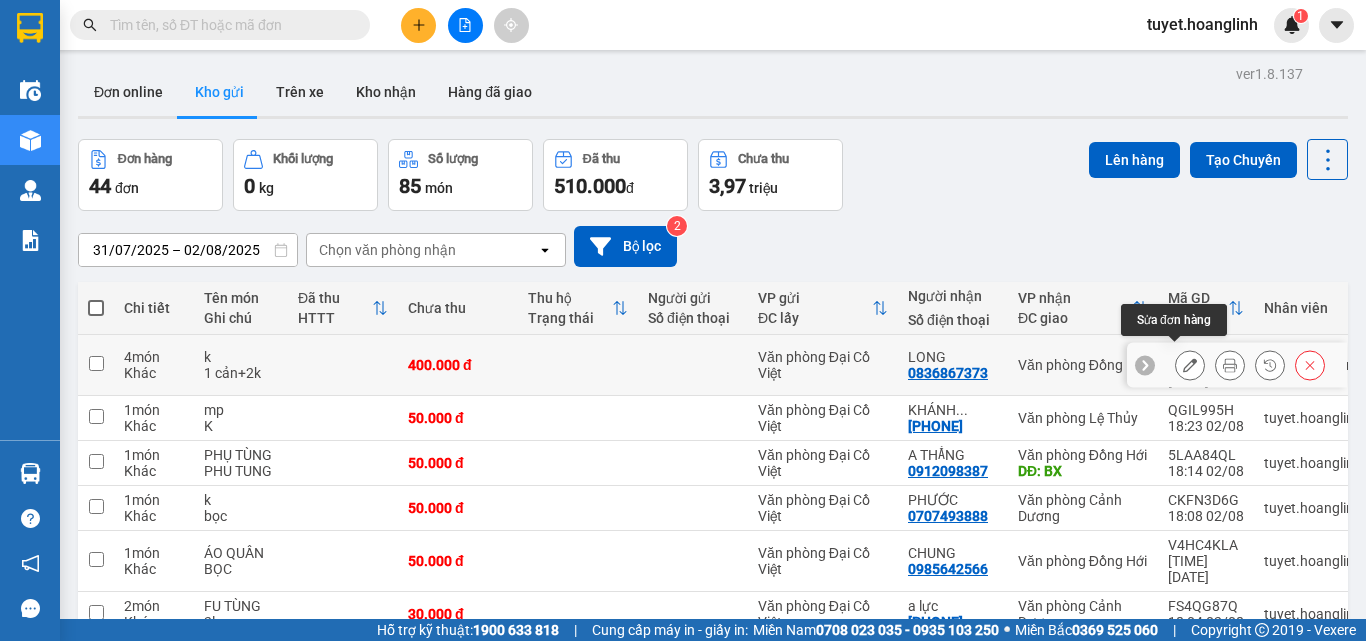 click 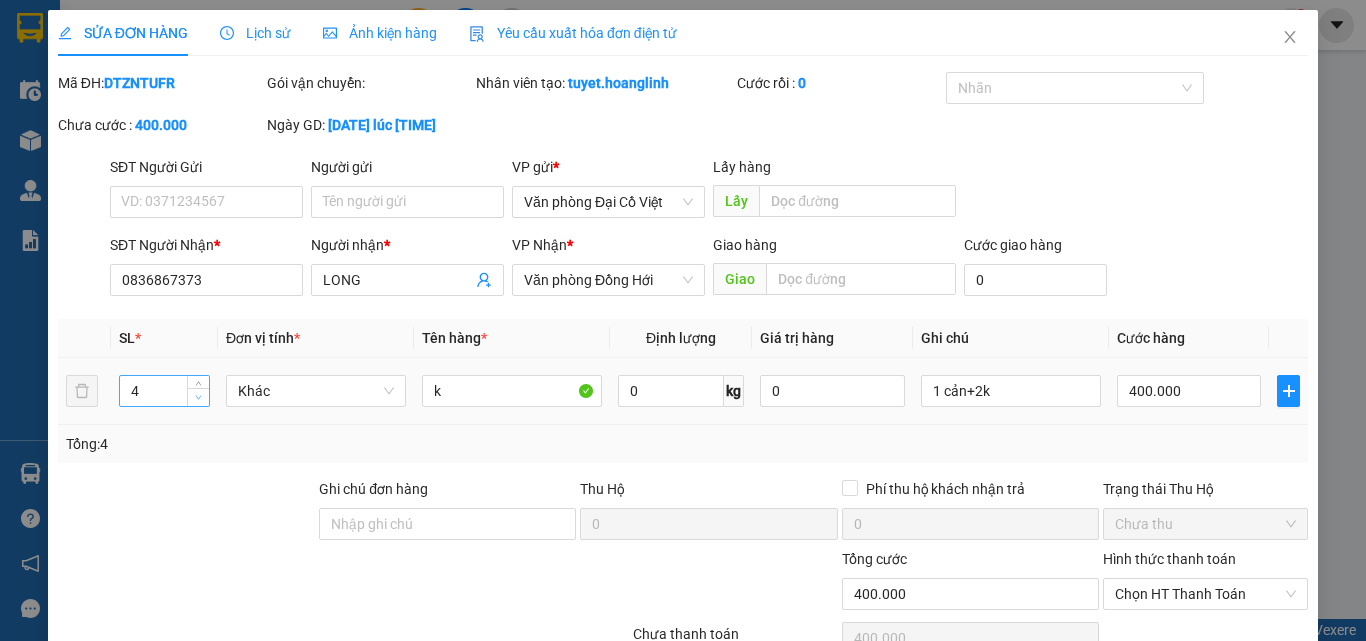 click 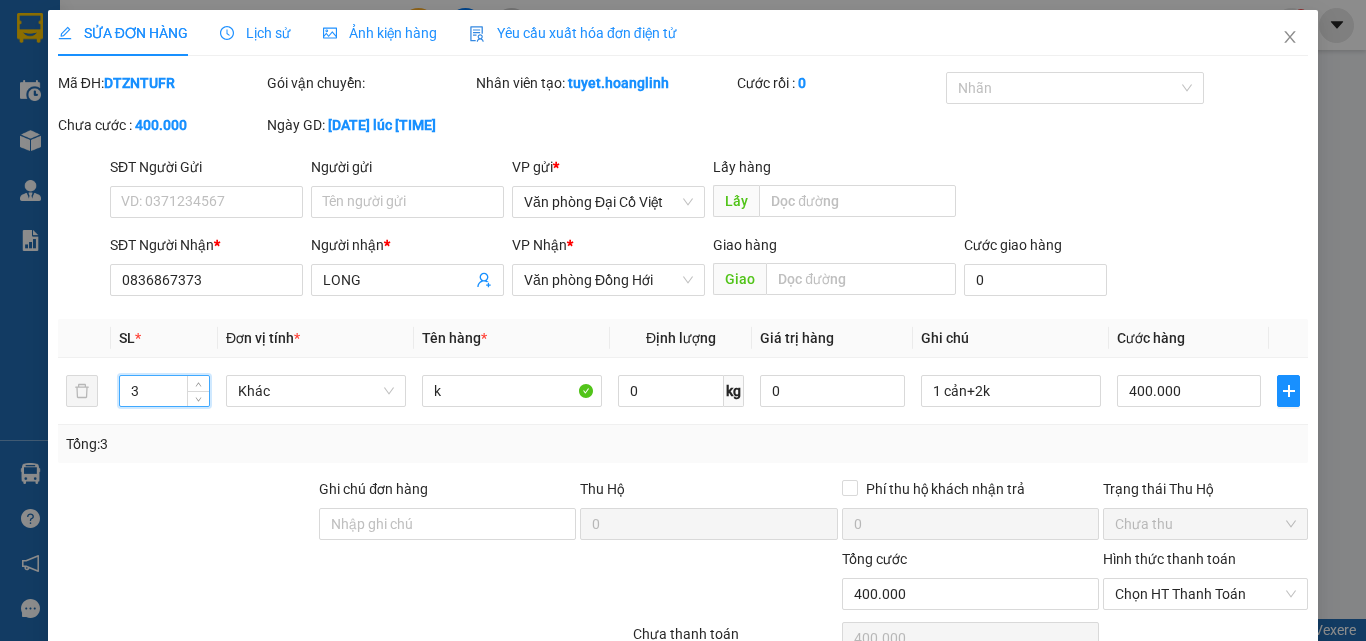 click on "Lưu thay đổi" at bounding box center [1075, 751] 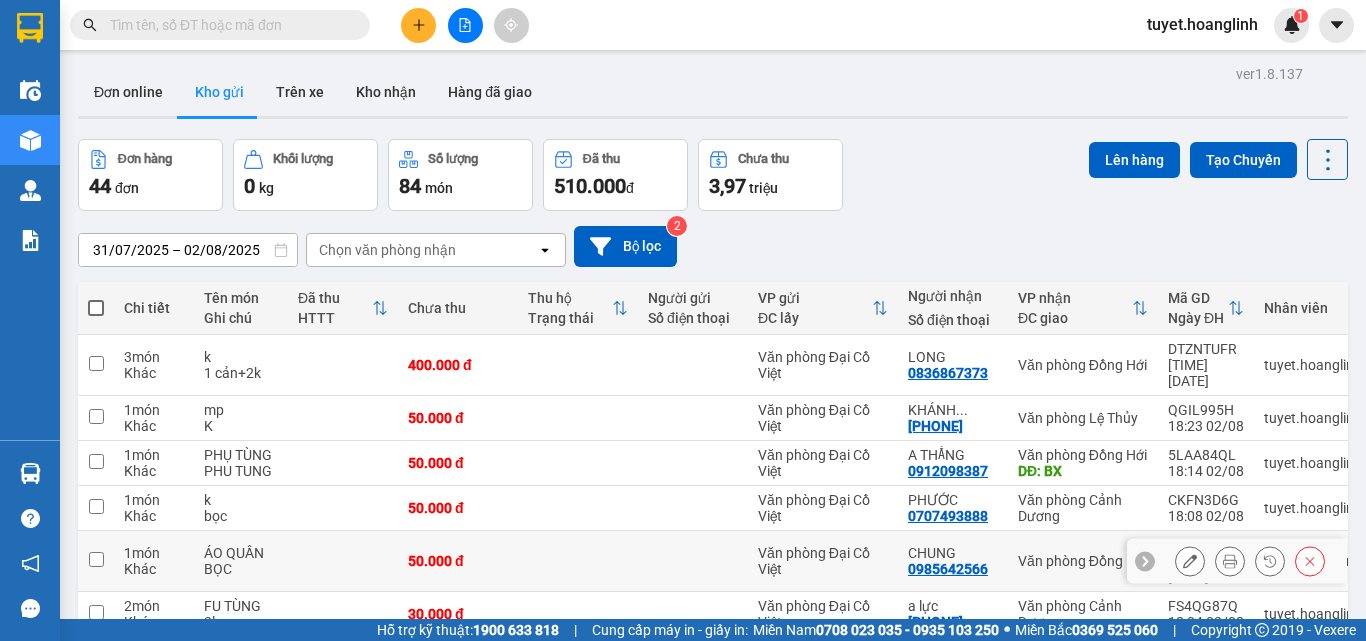 scroll, scrollTop: 0, scrollLeft: 0, axis: both 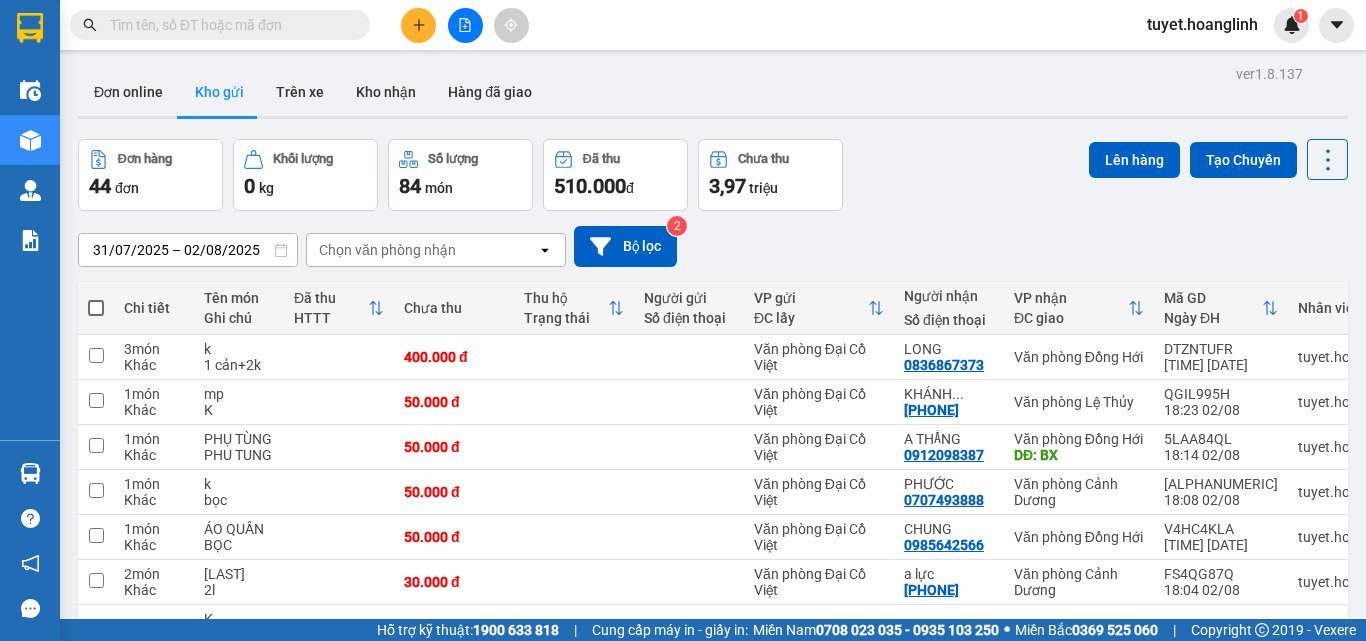 click 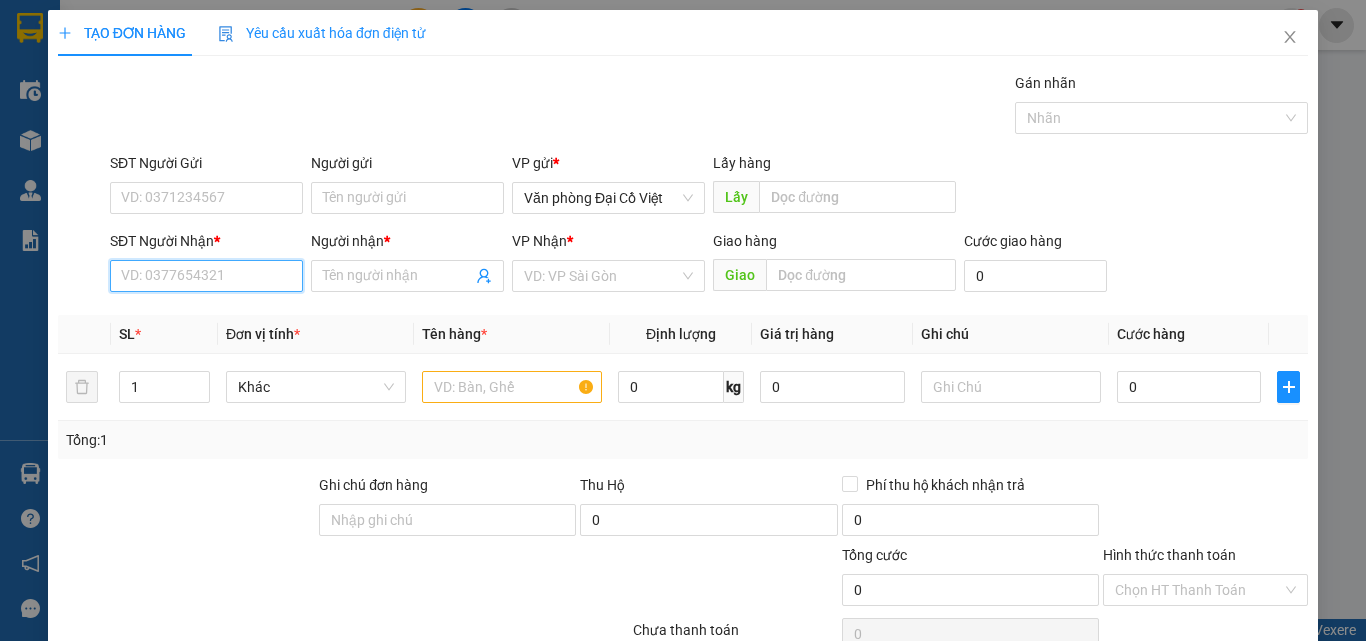 click on "SĐT Người Nhận  *" at bounding box center [206, 276] 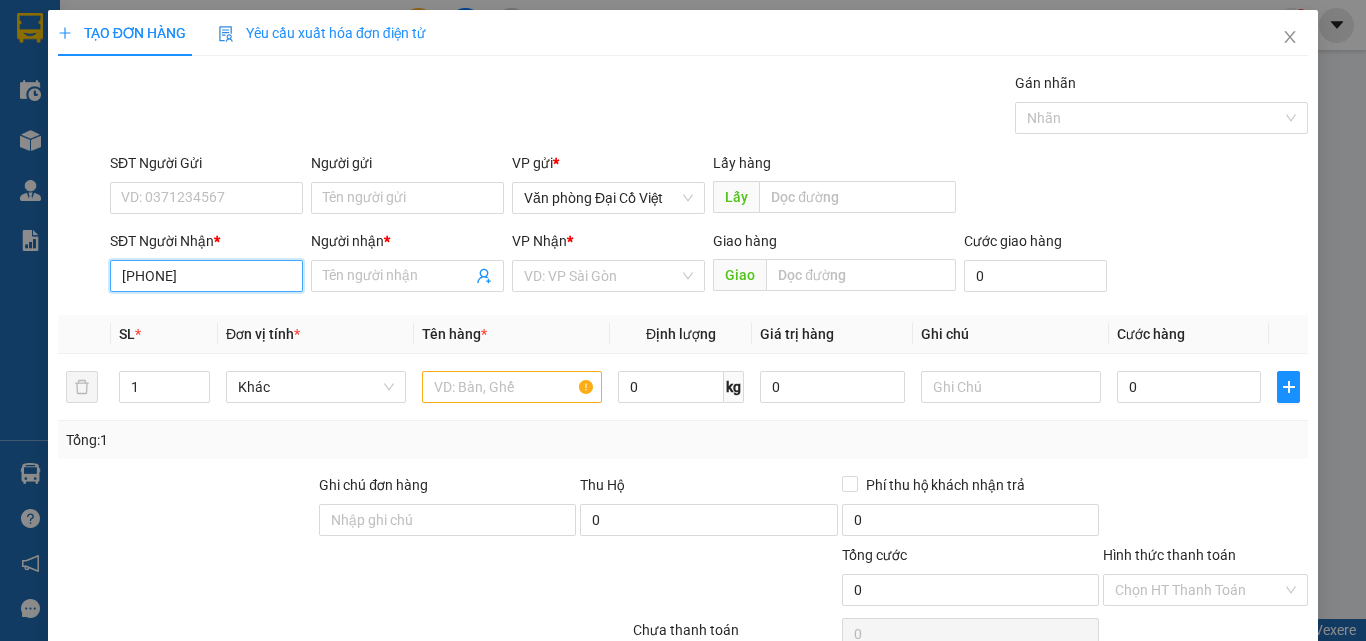 type on "[PHONE]" 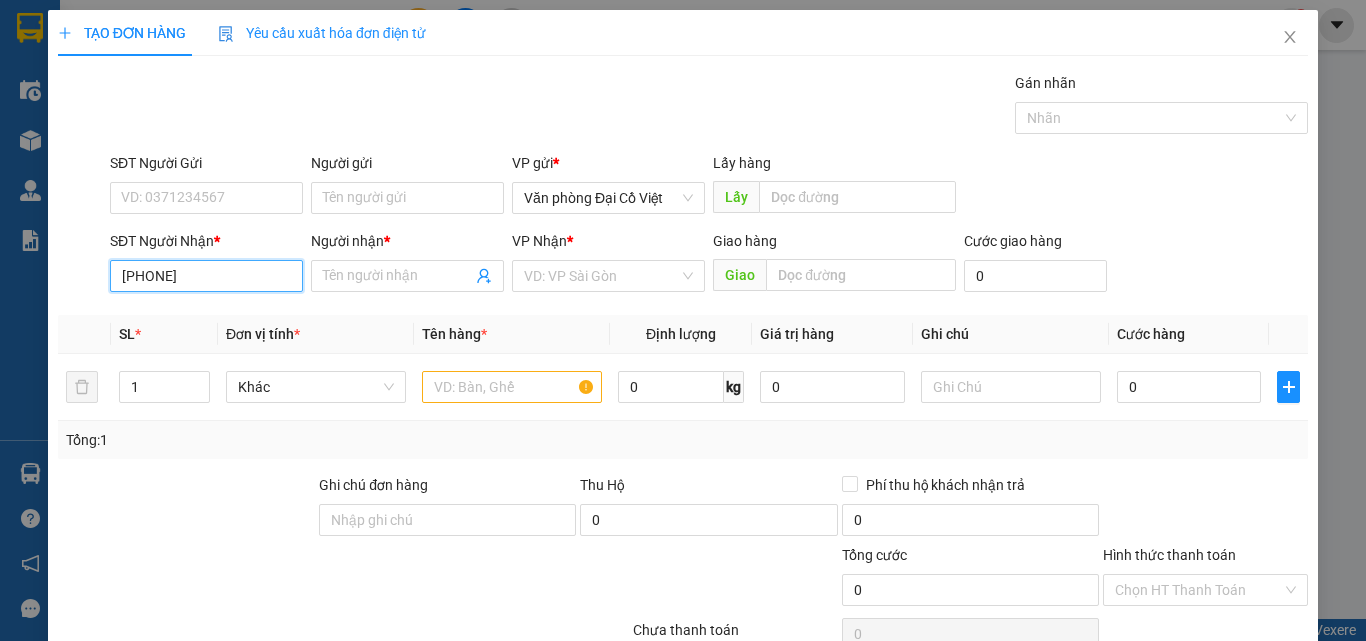 click on "[PHONE]" at bounding box center (206, 276) 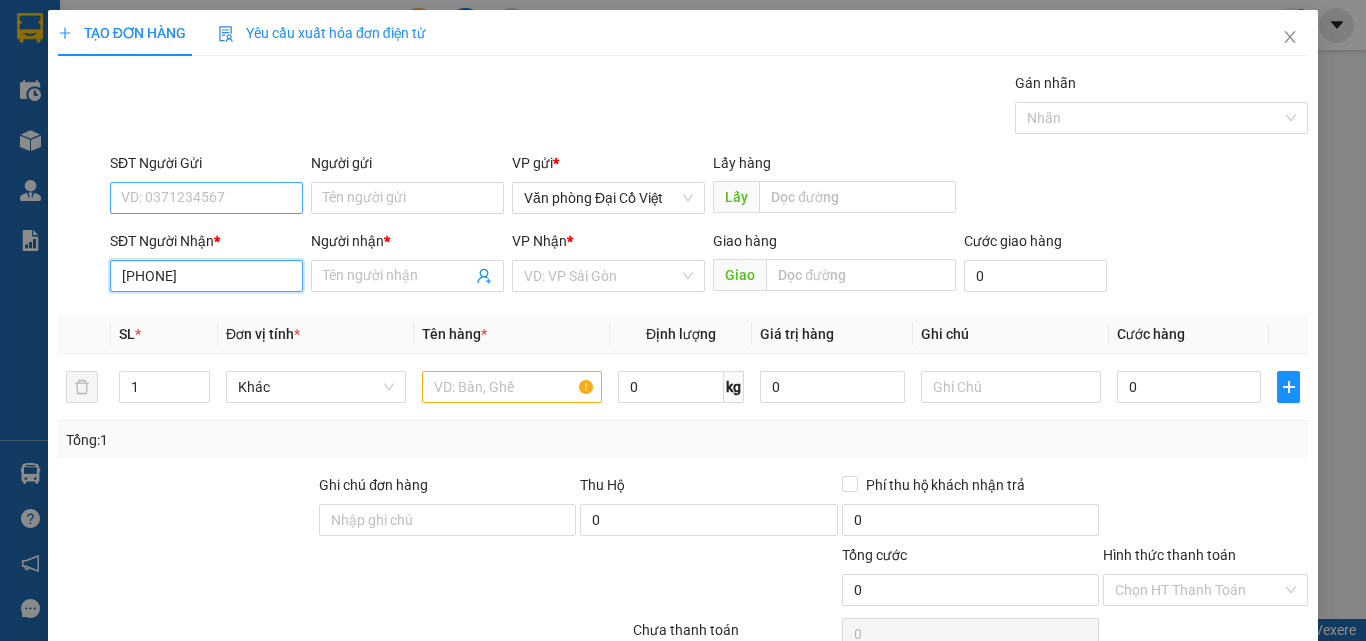 type on "0389824246" 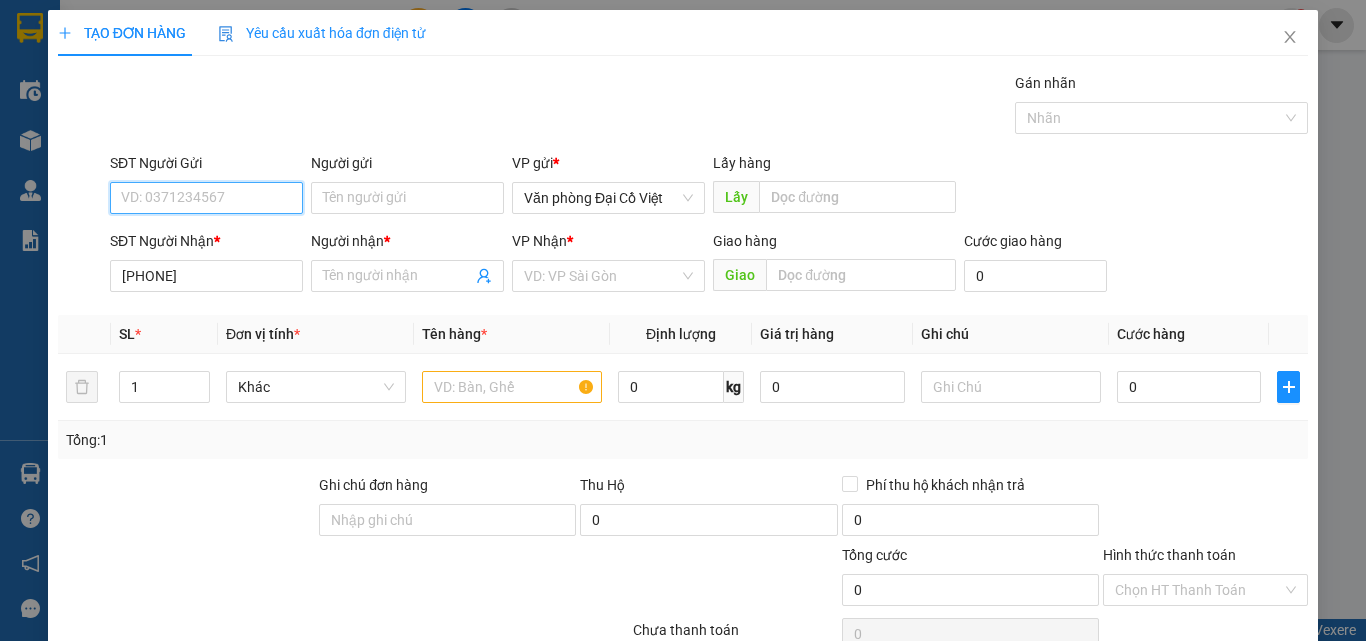 click on "SĐT Người Gửi" at bounding box center (206, 198) 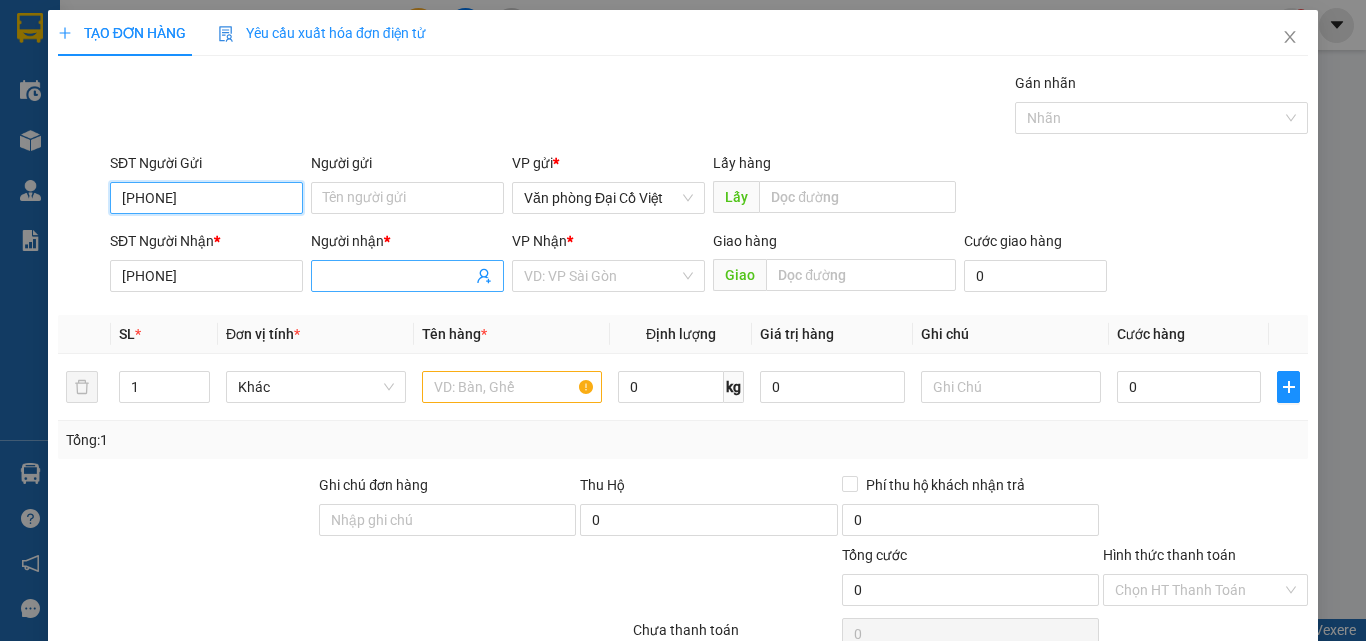 type on "0789868973" 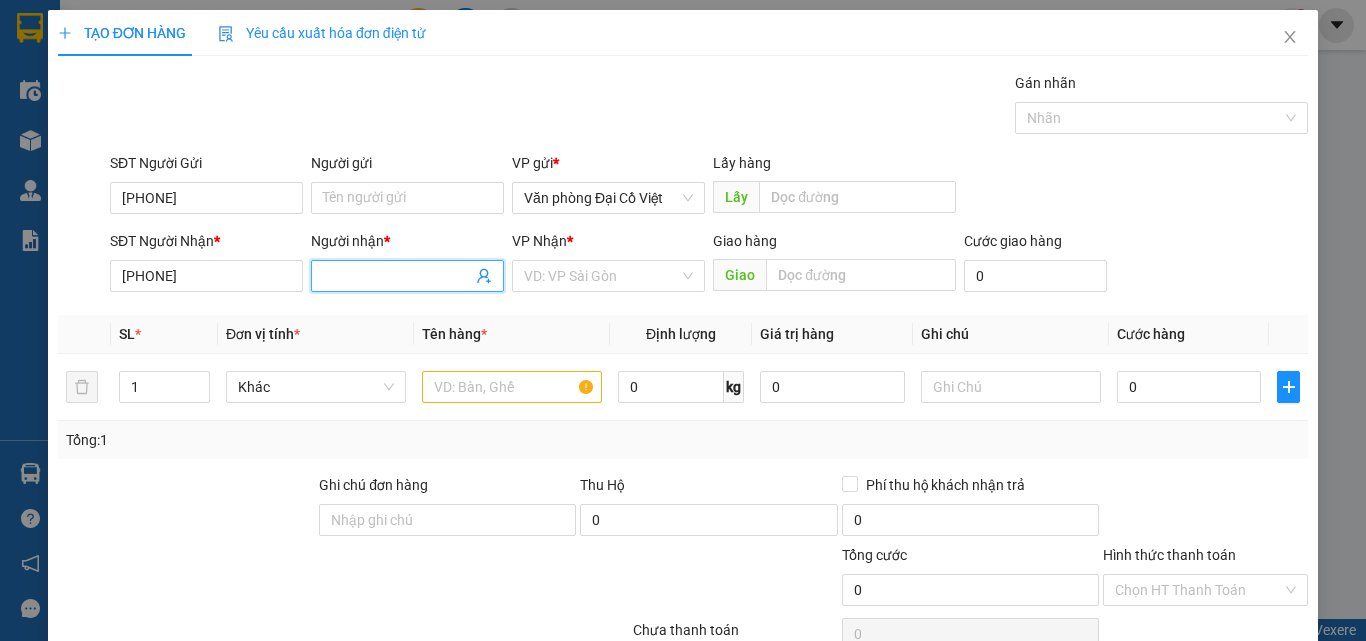 click at bounding box center (407, 276) 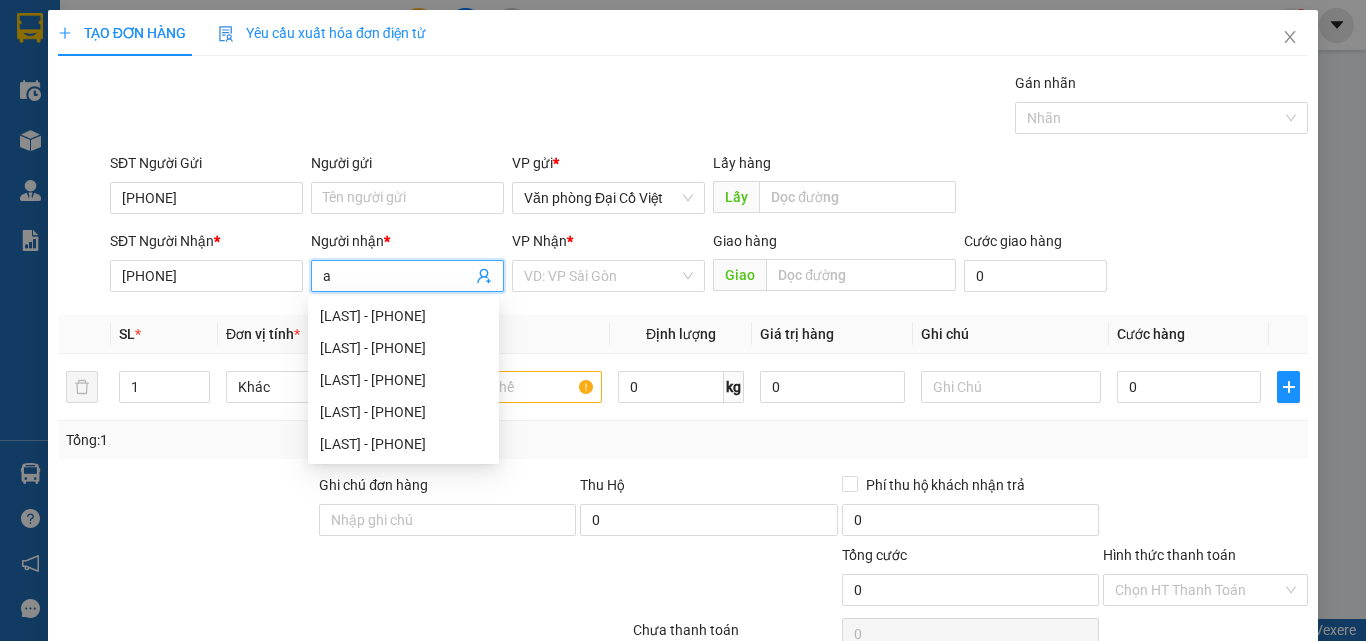 type on "a" 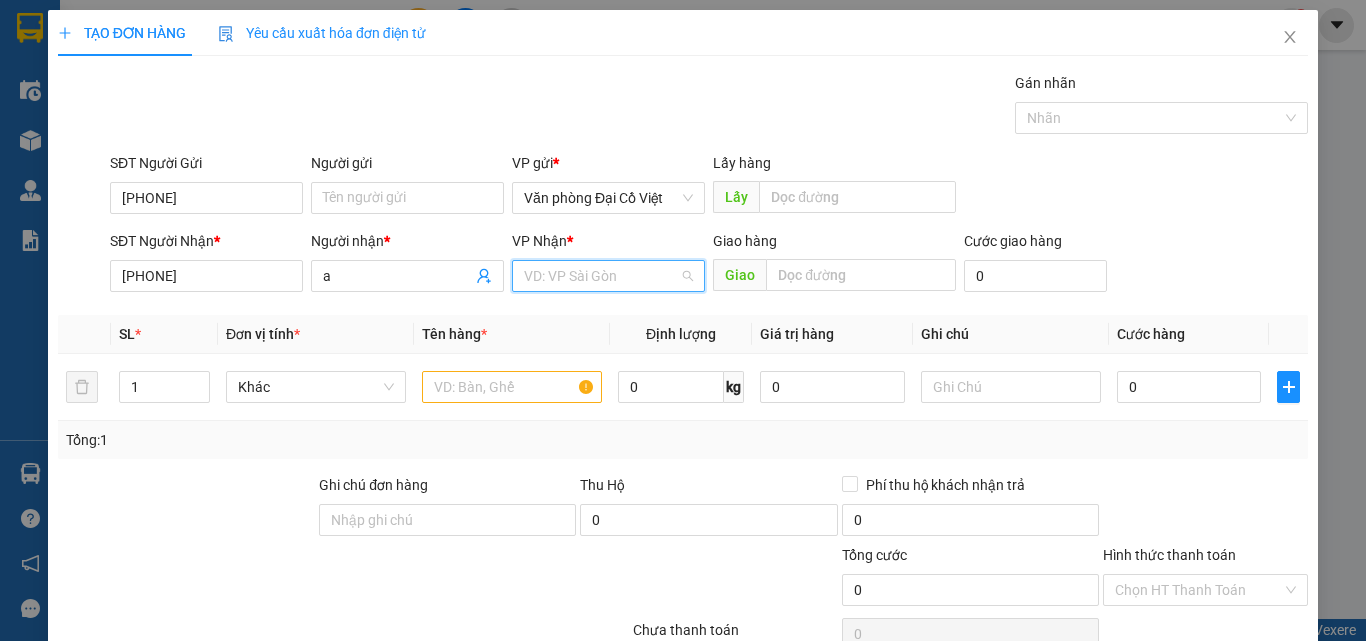 click at bounding box center (601, 276) 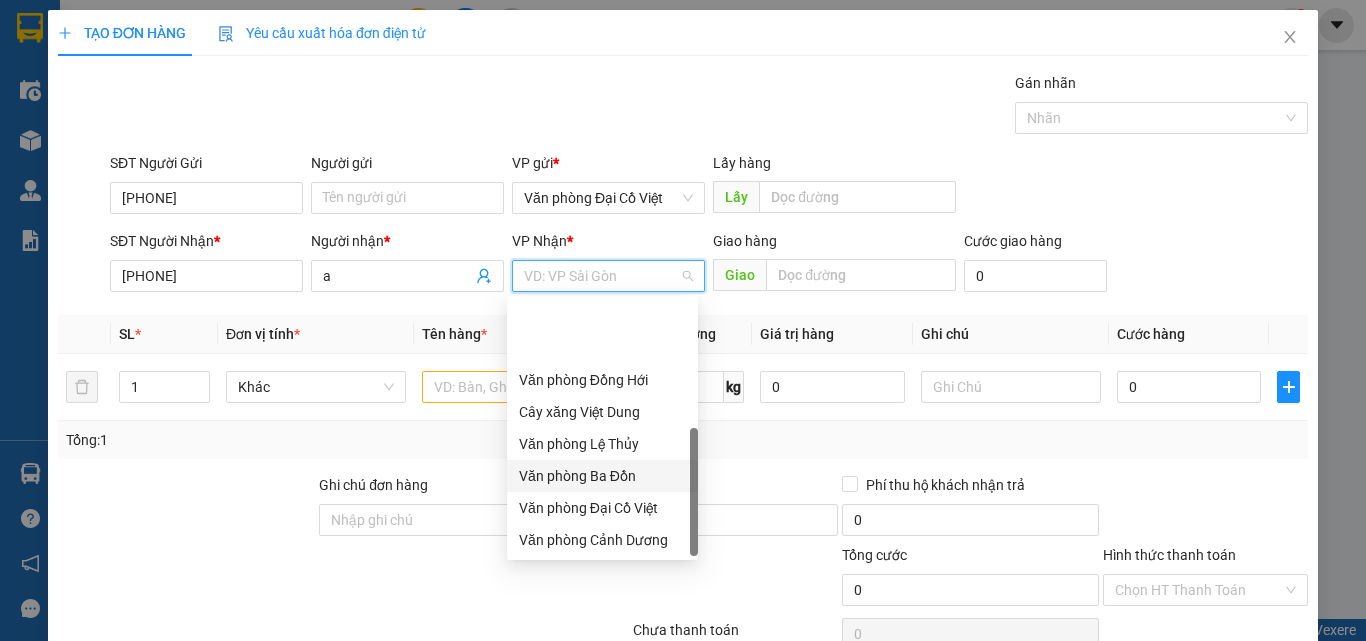 scroll, scrollTop: 96, scrollLeft: 0, axis: vertical 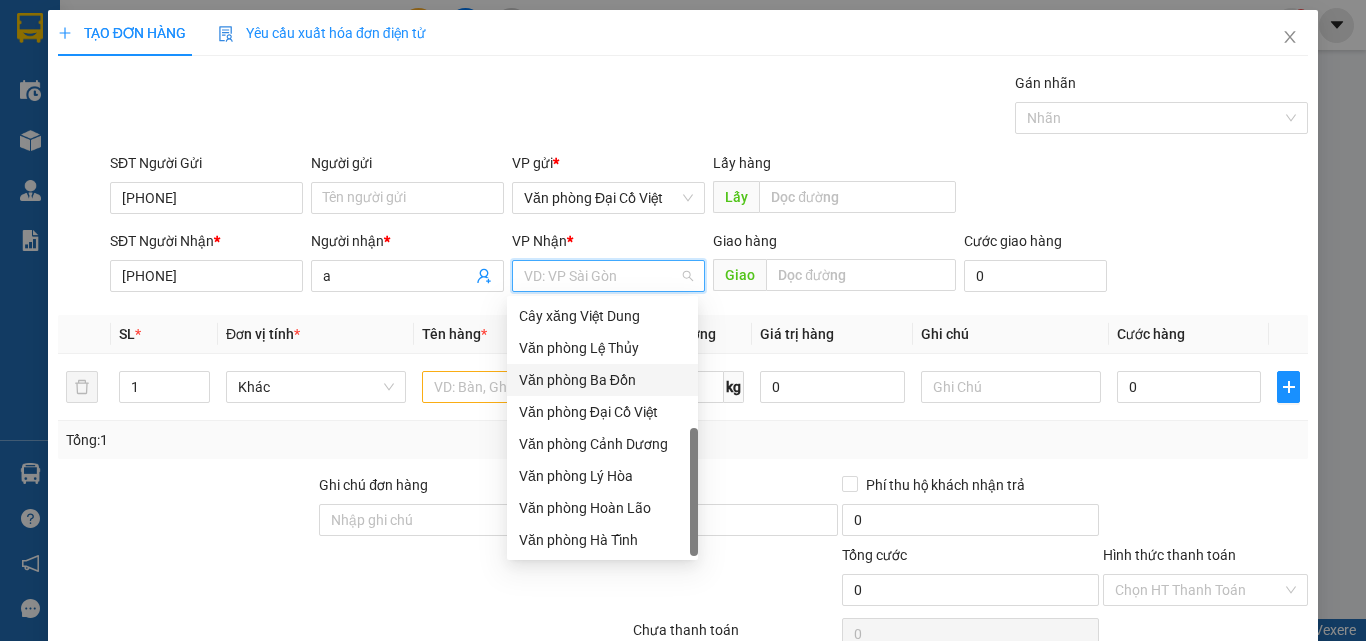 click on "Văn phòng Ba Đồn" at bounding box center [602, 380] 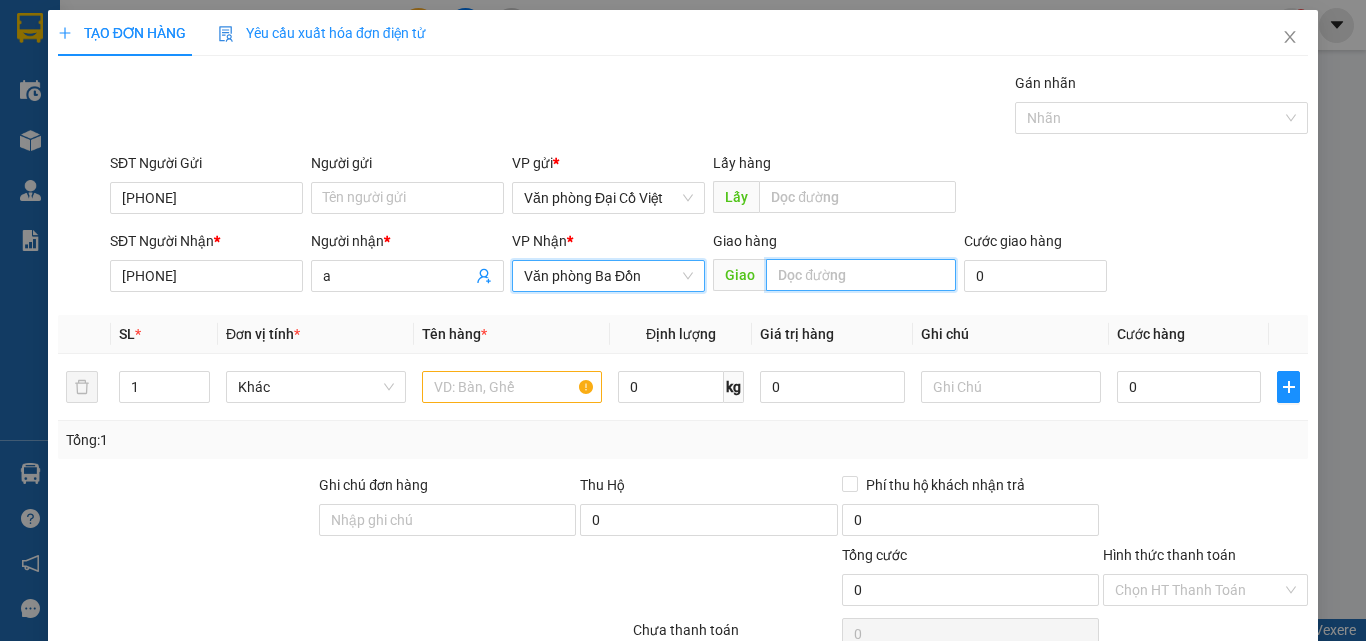 click at bounding box center (861, 275) 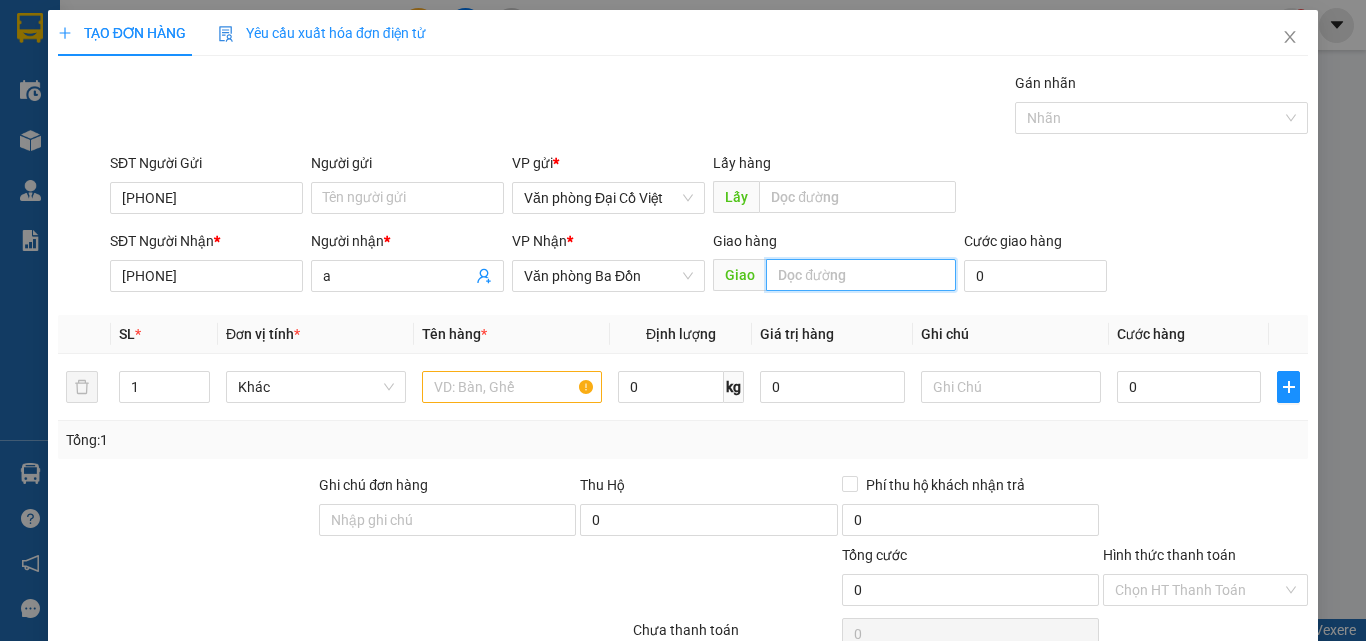 type on "m" 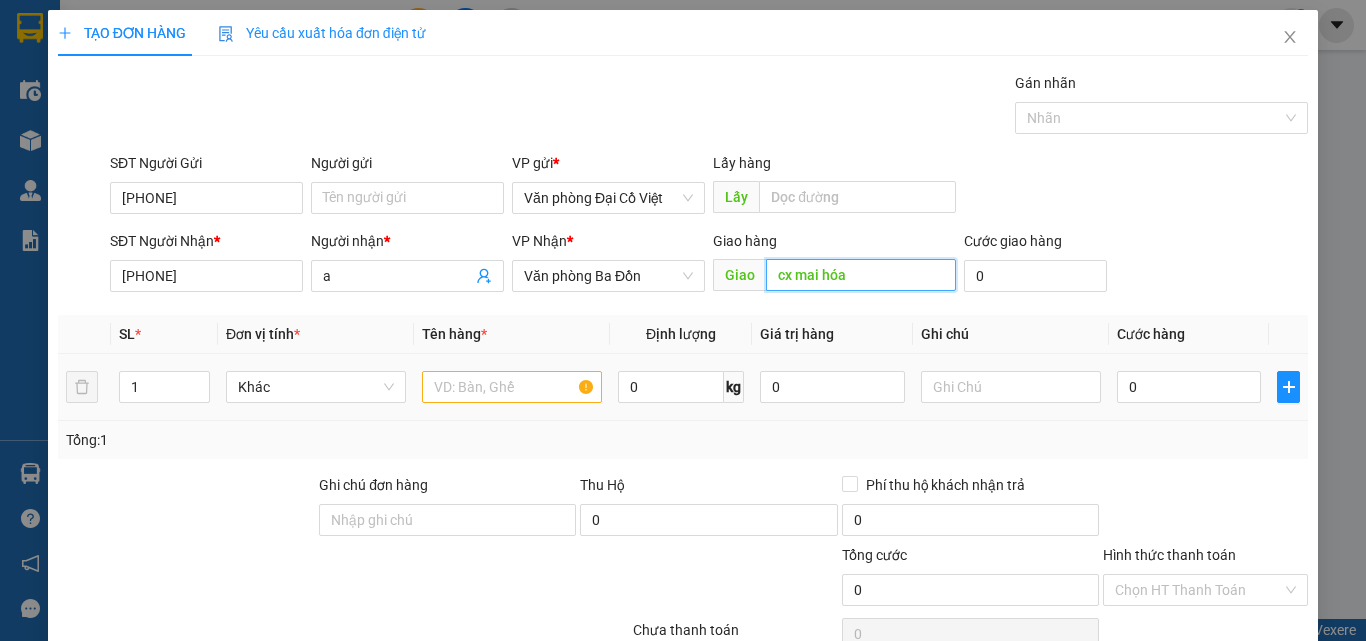 type on "cx mai hóa" 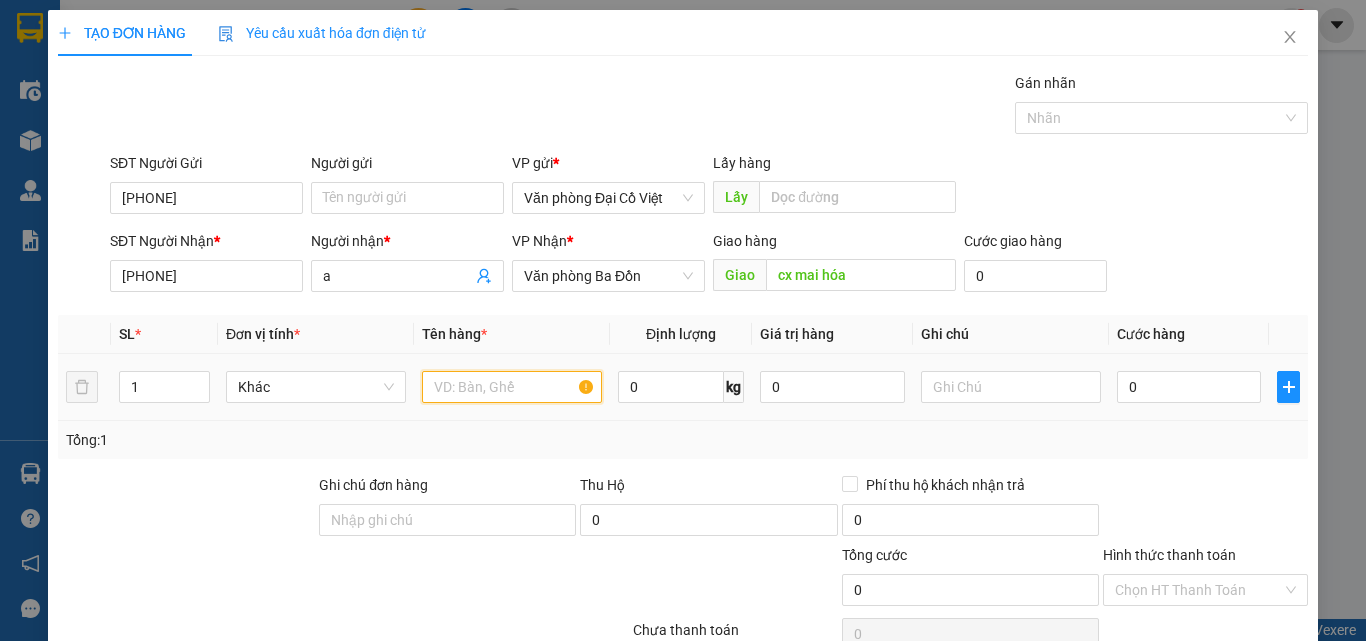 click at bounding box center (512, 387) 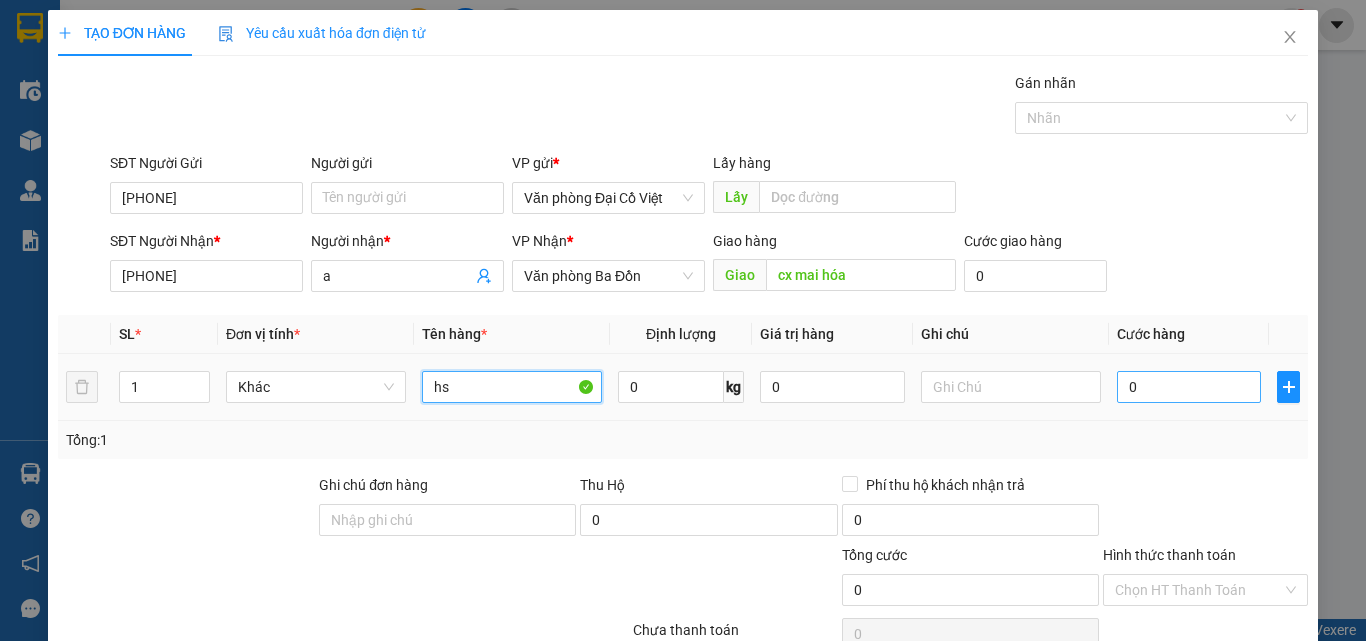 type on "hs" 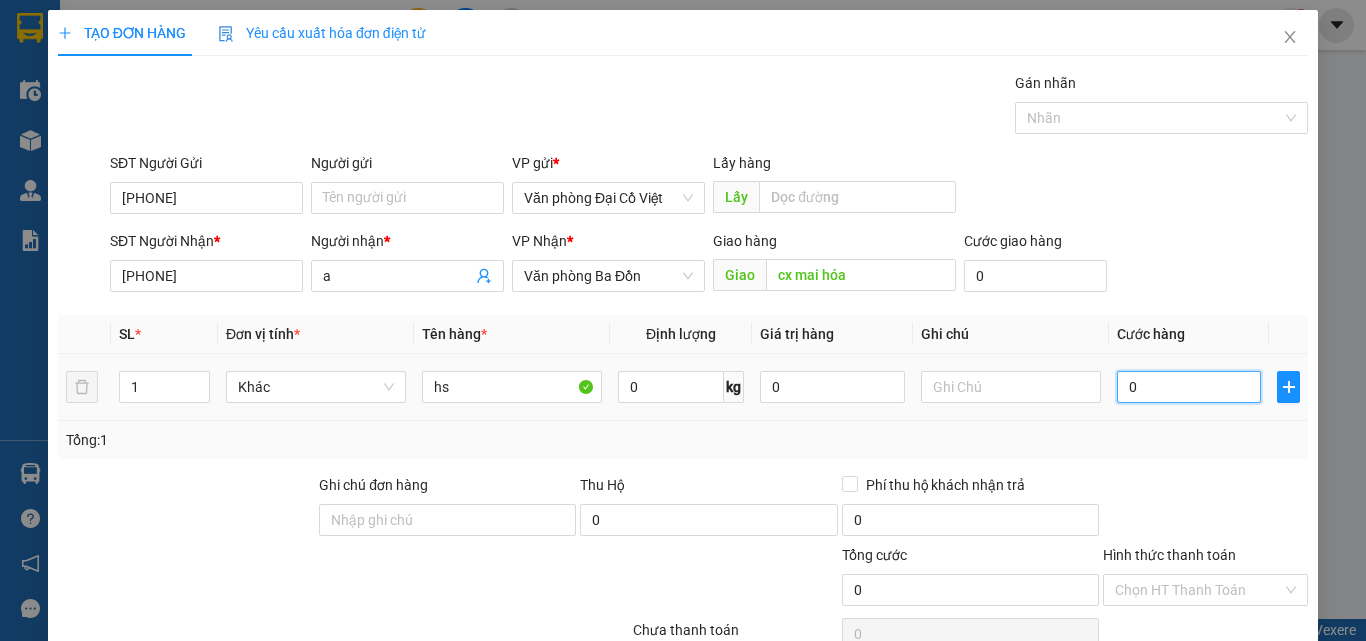 click on "0" at bounding box center (1189, 387) 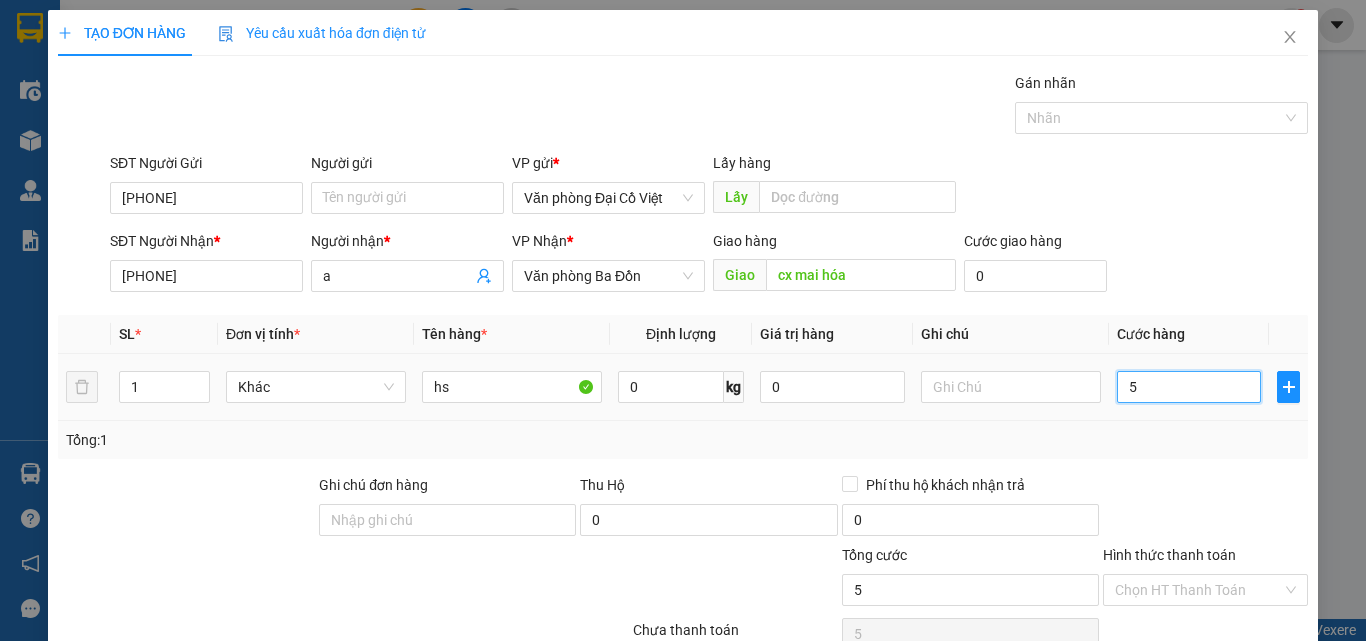 type on "50" 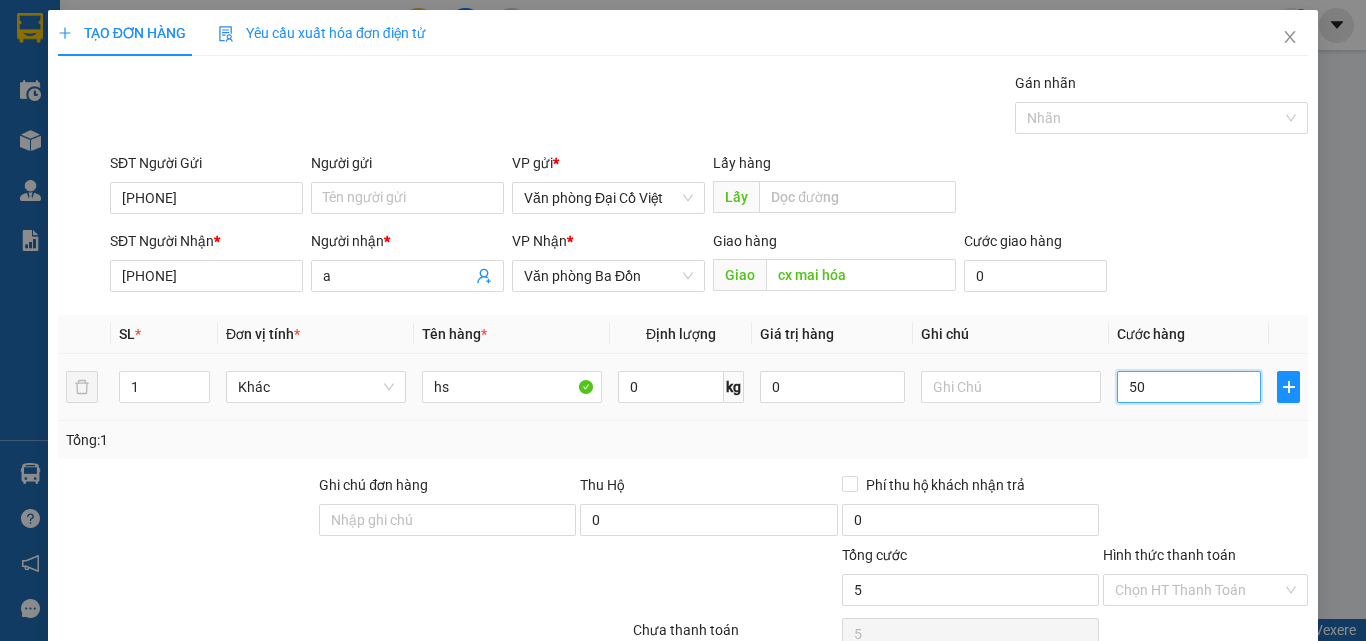 type on "50" 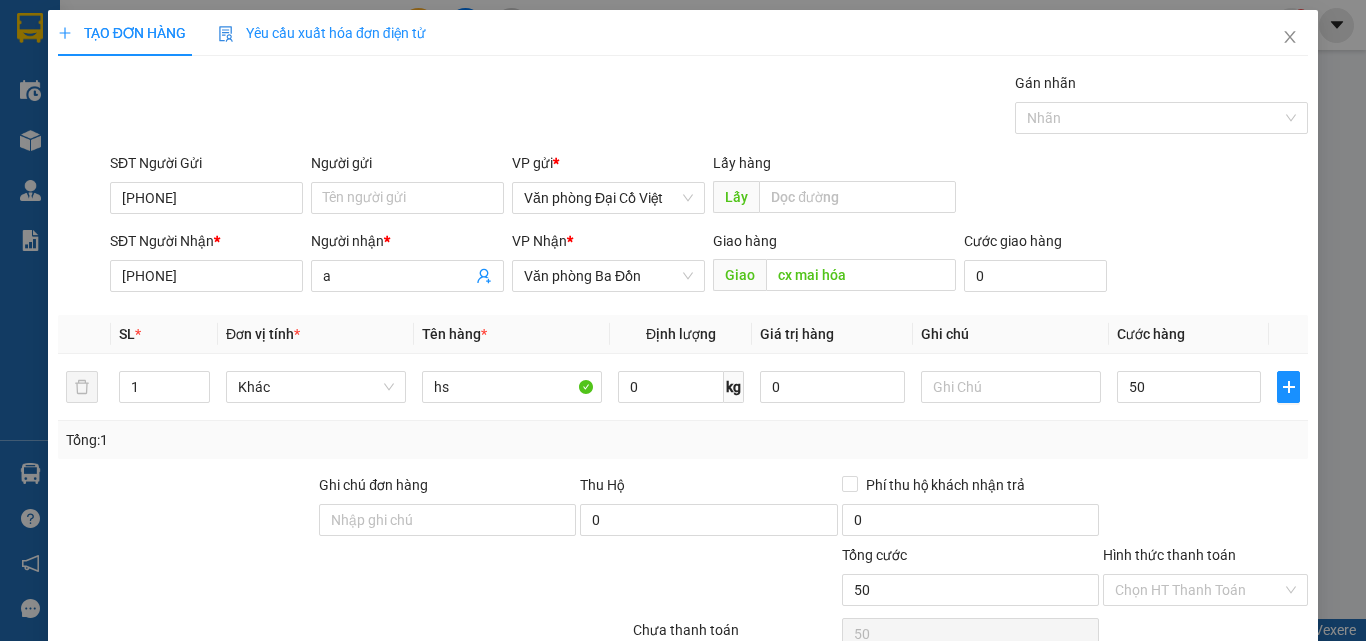 type on "50.000" 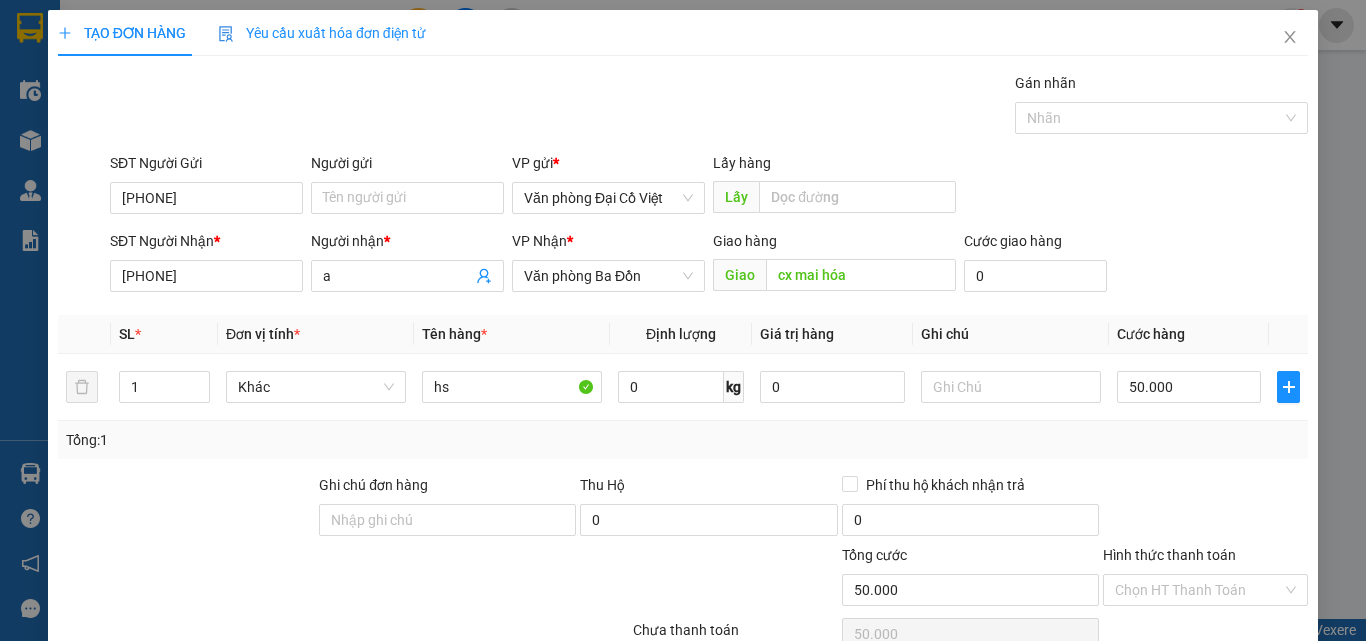 click on "Tổng:  1" at bounding box center (683, 440) 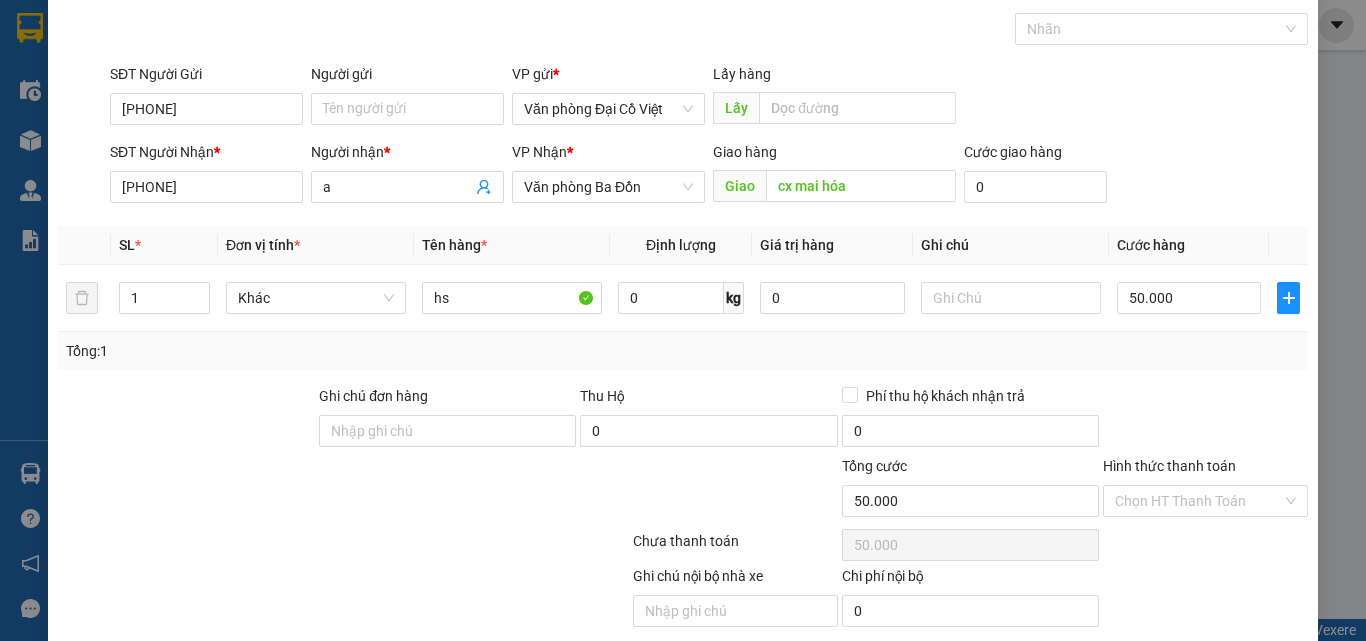 scroll, scrollTop: 161, scrollLeft: 0, axis: vertical 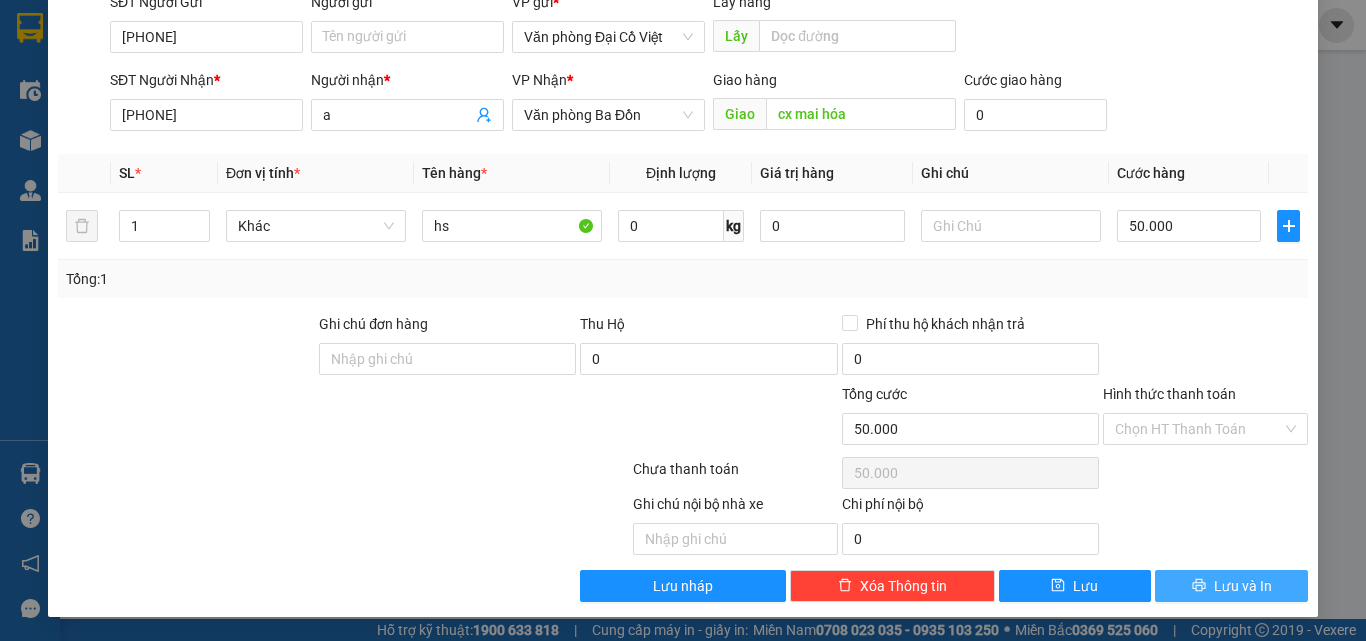 click 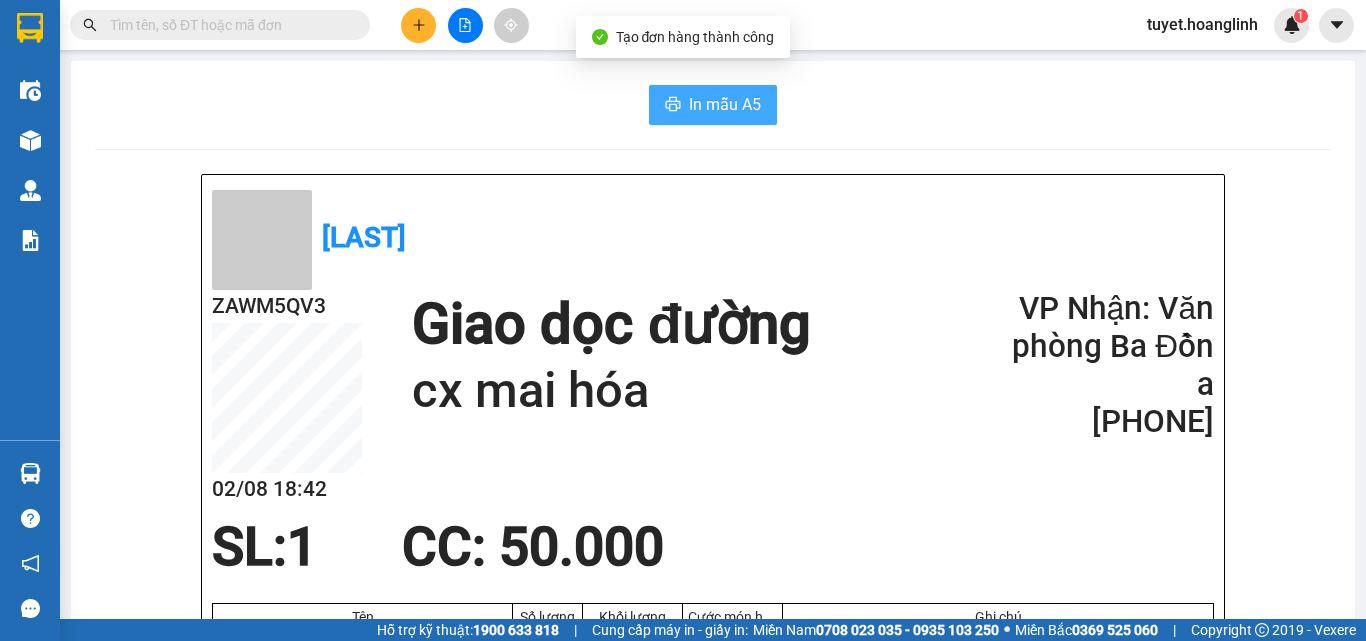 click on "In mẫu A5" at bounding box center (713, 105) 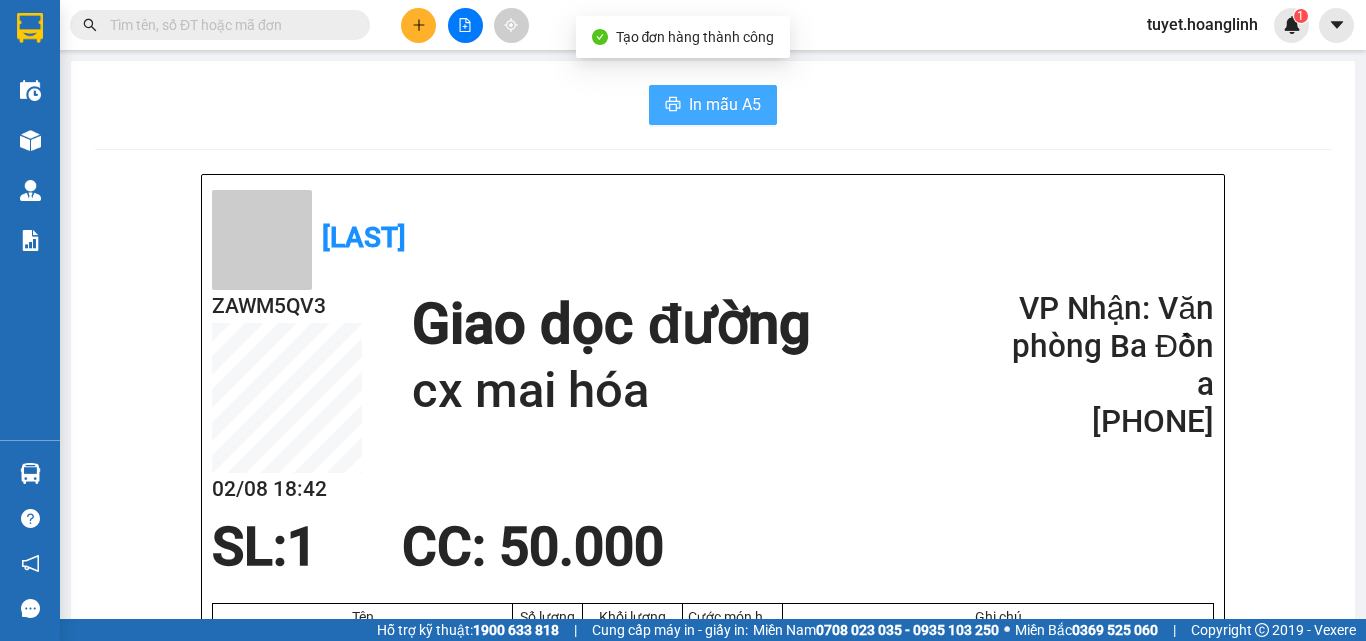 scroll, scrollTop: 0, scrollLeft: 0, axis: both 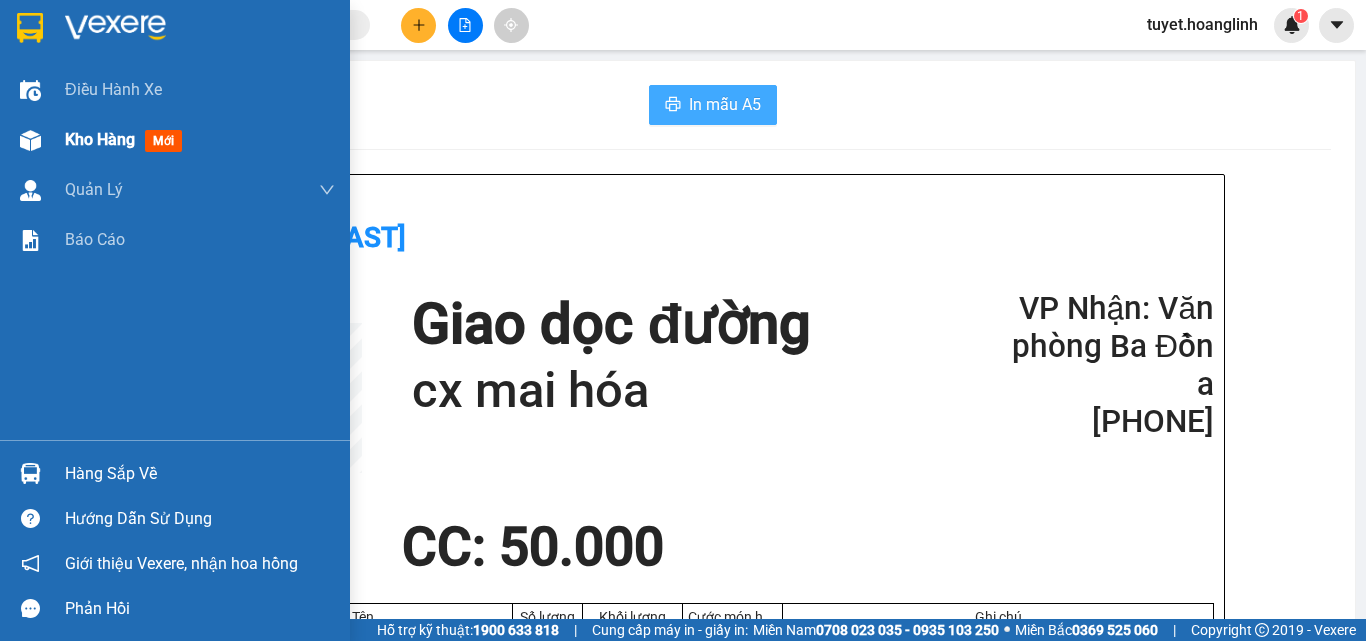 click at bounding box center [30, 140] 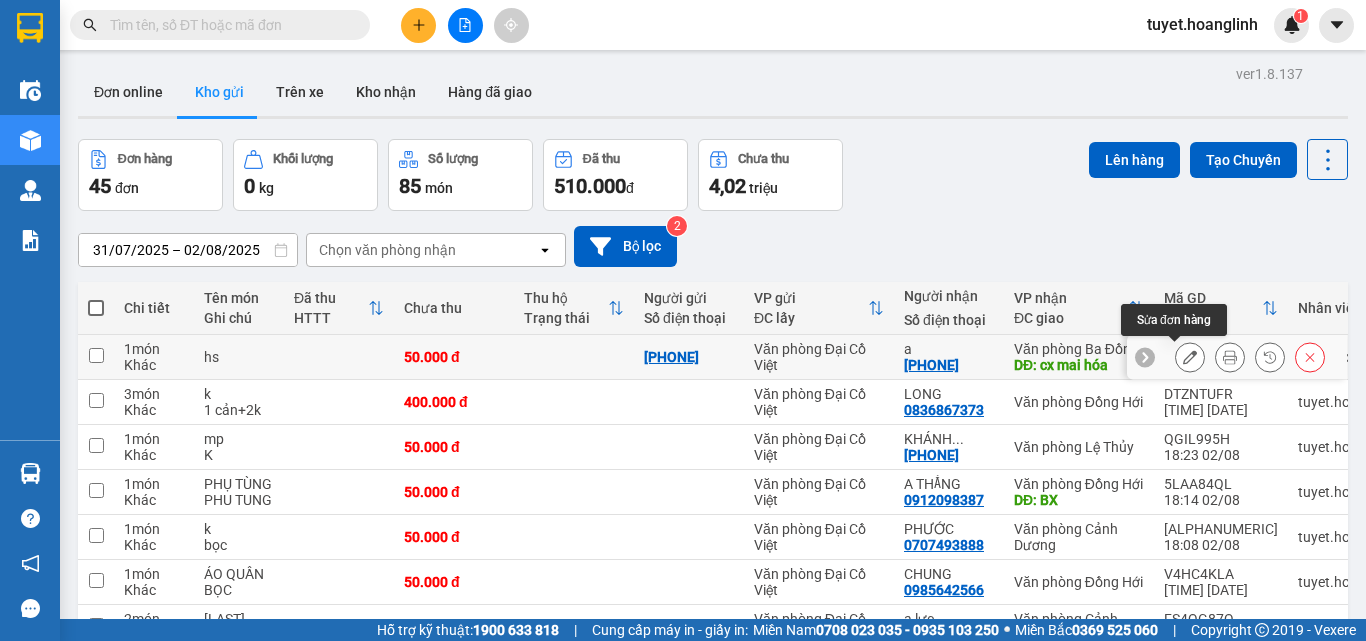 click 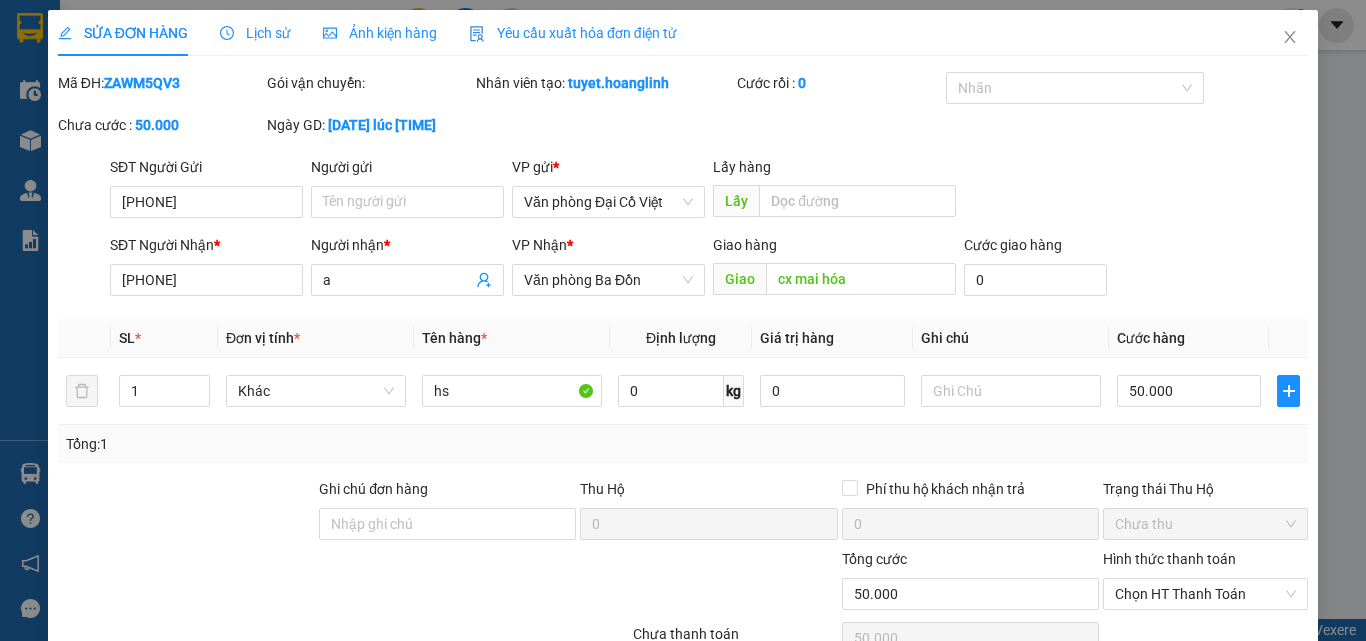 type on "0789868973" 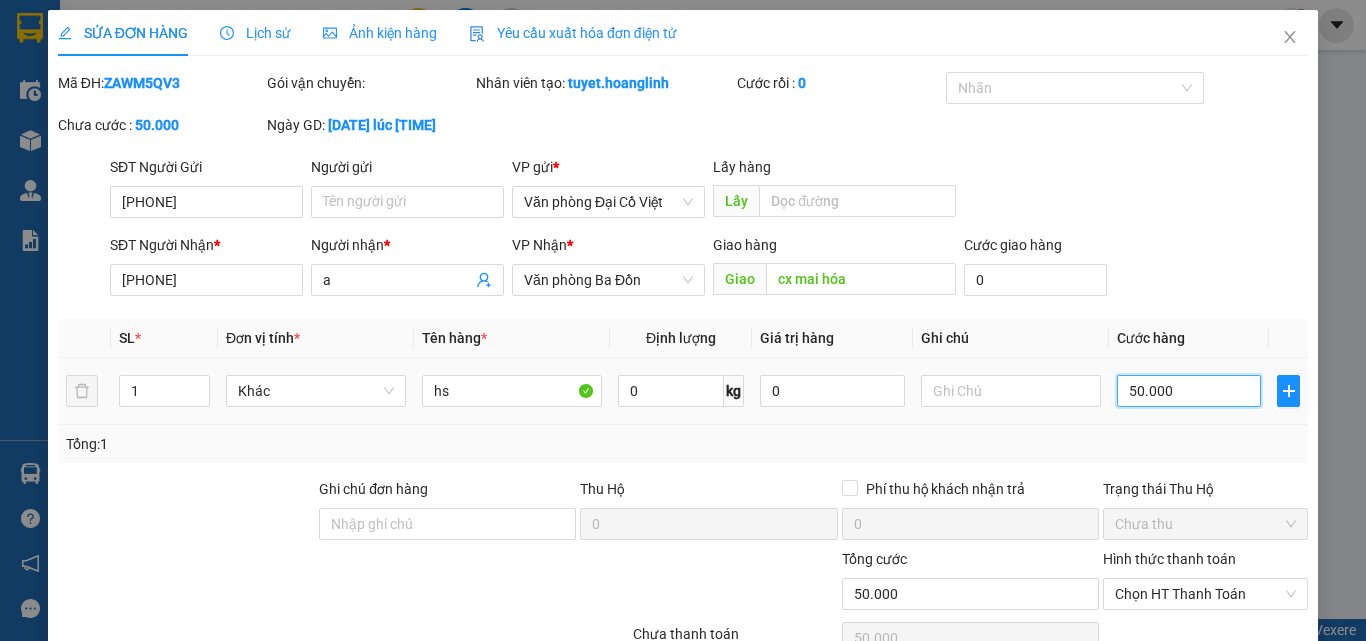 click on "50.000" at bounding box center [1189, 391] 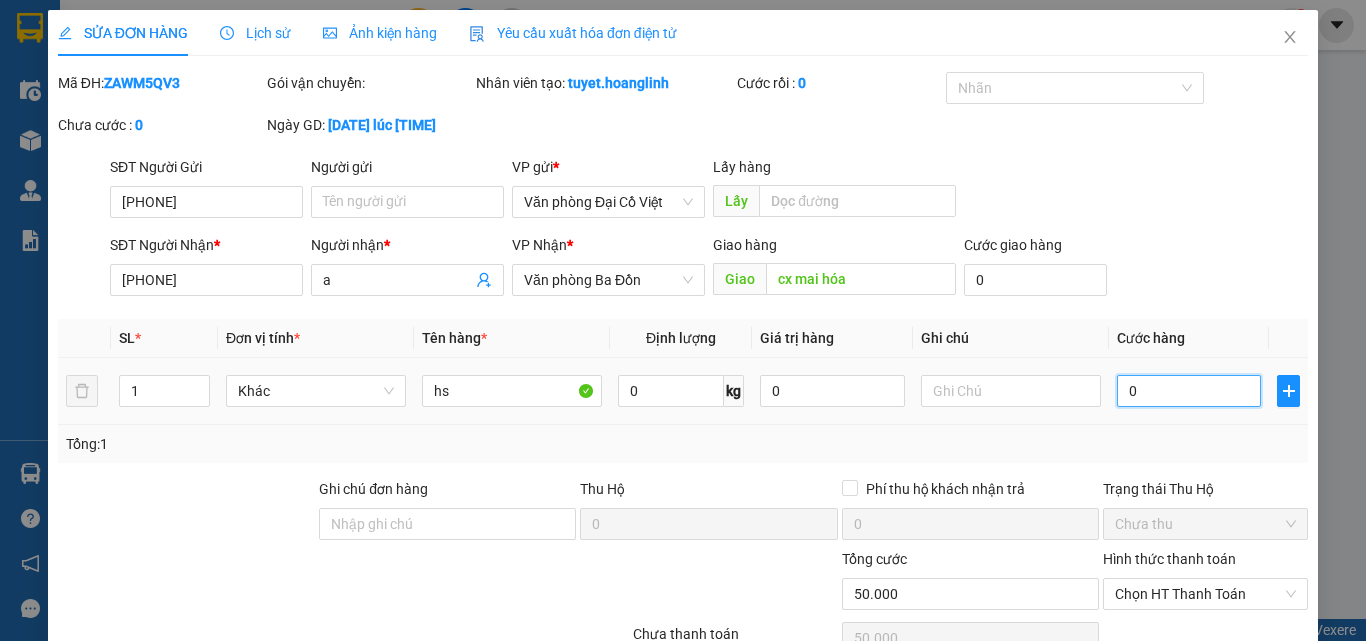 type on "0" 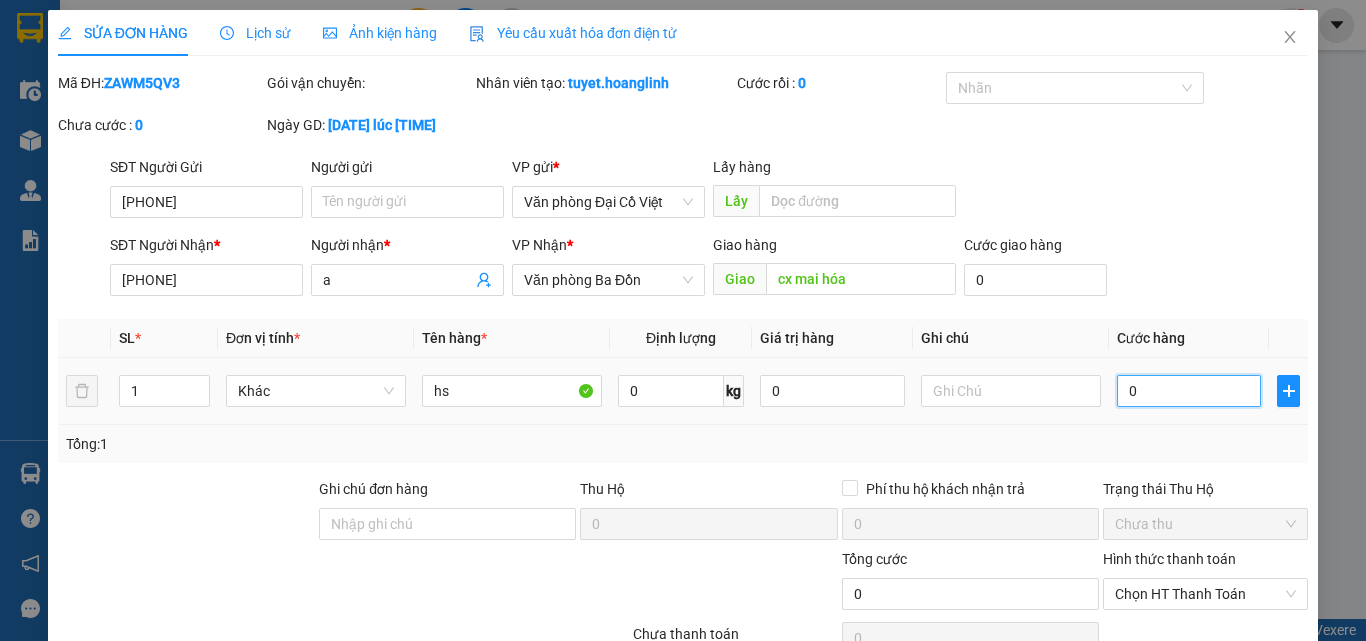 scroll, scrollTop: 165, scrollLeft: 0, axis: vertical 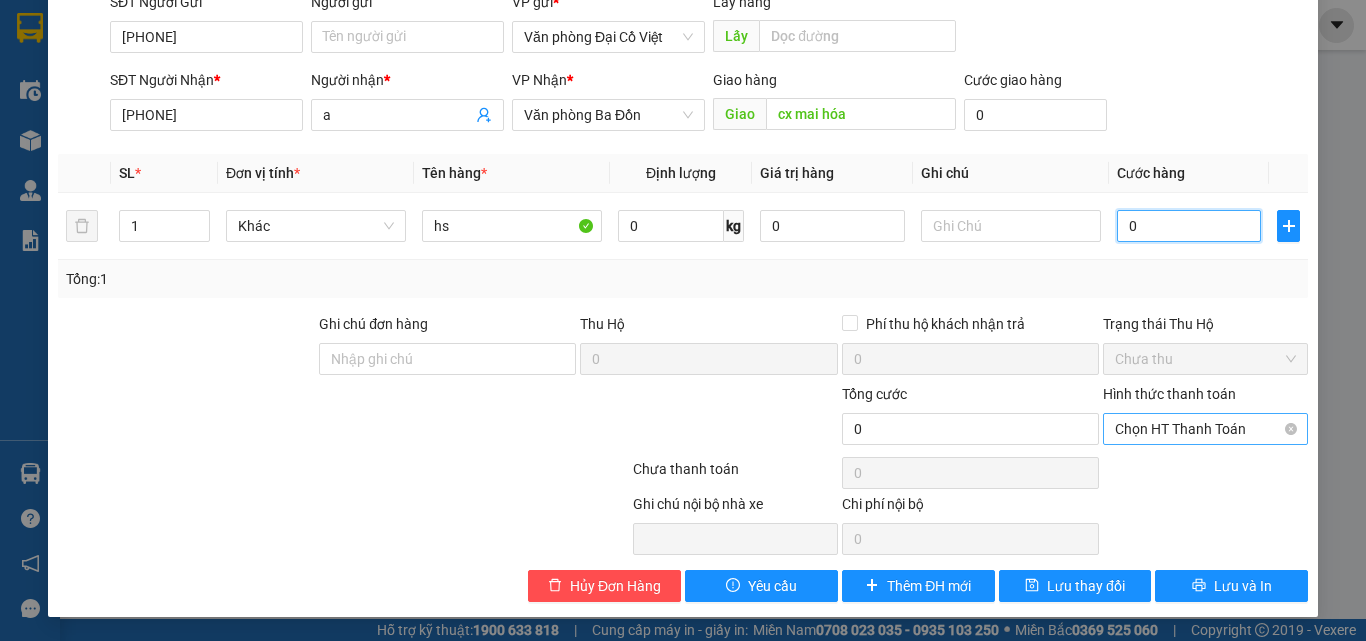 click on "Chọn HT Thanh Toán" at bounding box center [1205, 429] 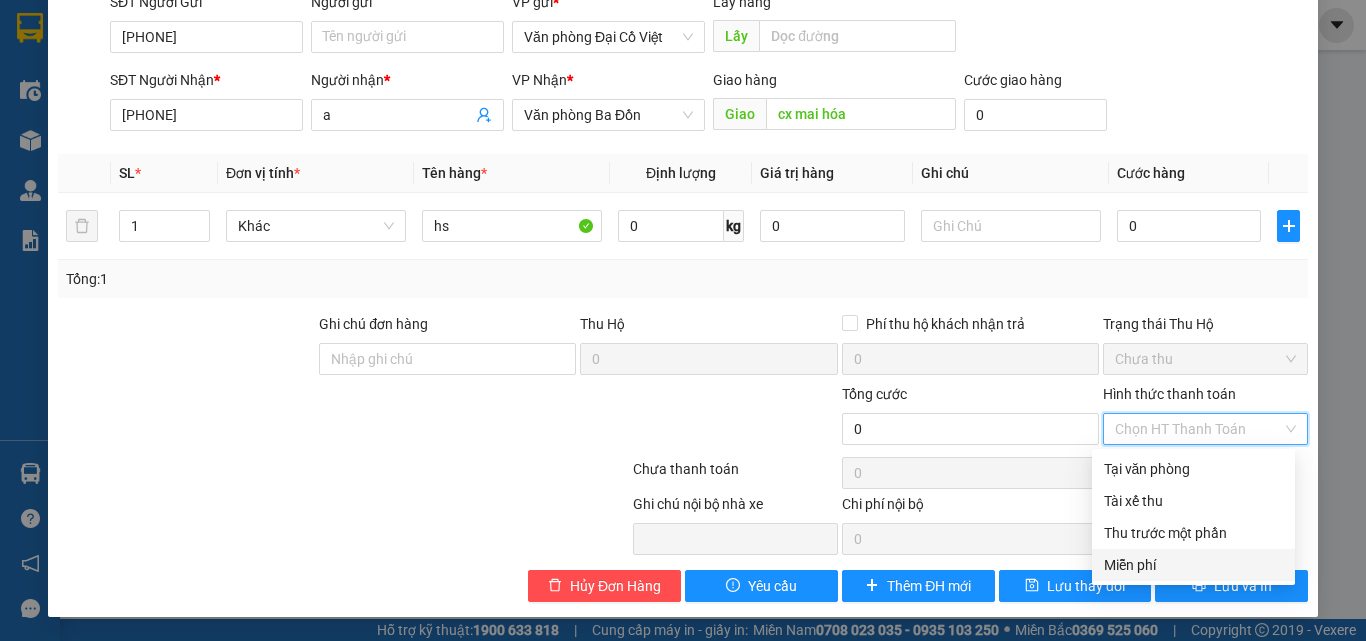 click on "Miễn phí" at bounding box center (1193, 565) 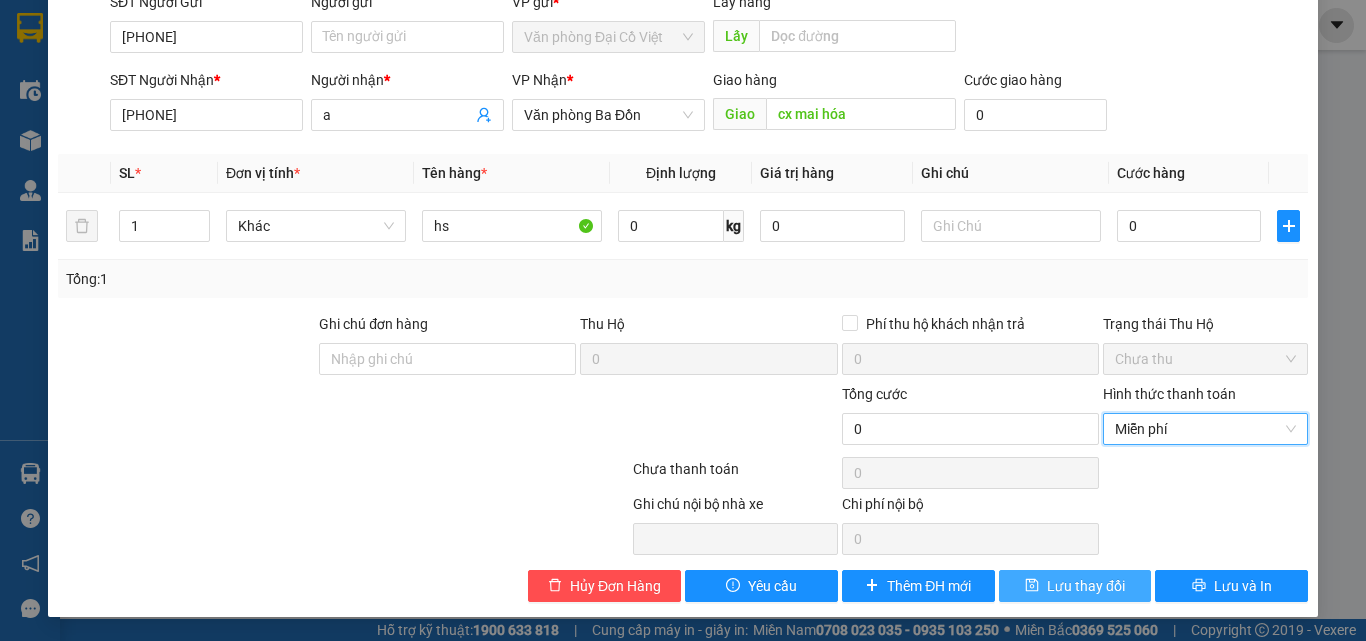 click on "Lưu thay đổi" at bounding box center (1086, 586) 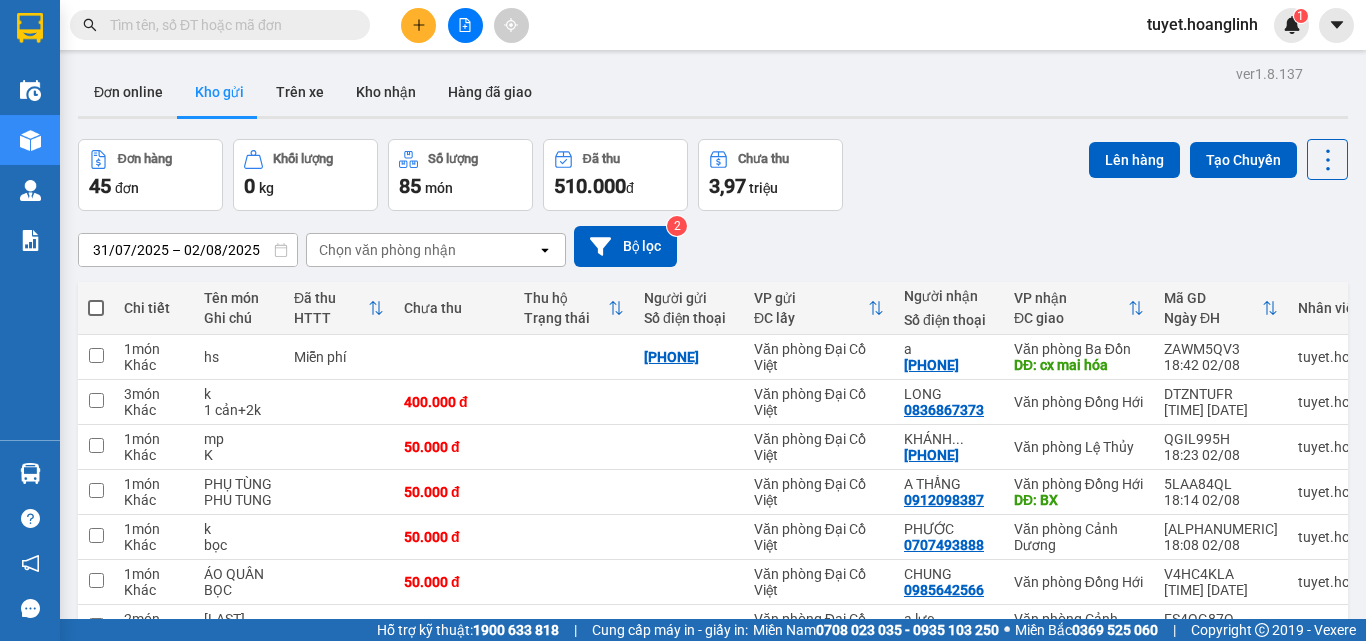 click on "Kết quả tìm kiếm ( 0 )  Bộ lọc  No Data [LAST] 1" at bounding box center [683, 25] 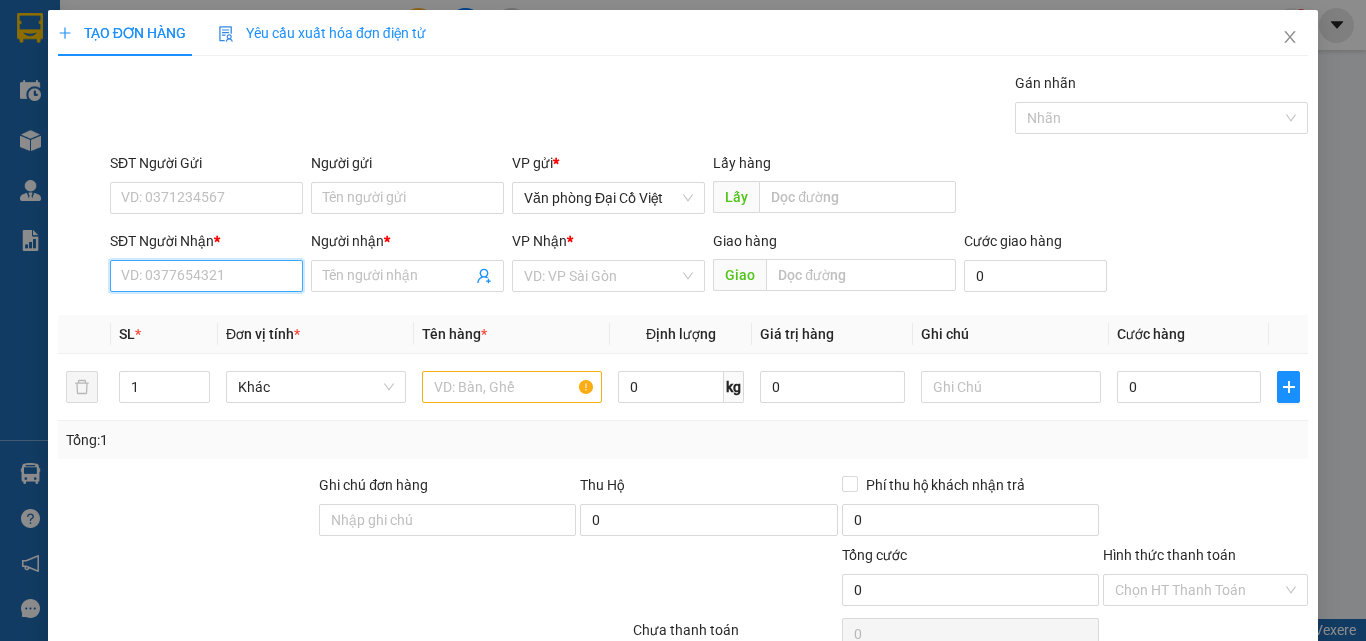 click on "SĐT Người Nhận  *" at bounding box center [206, 276] 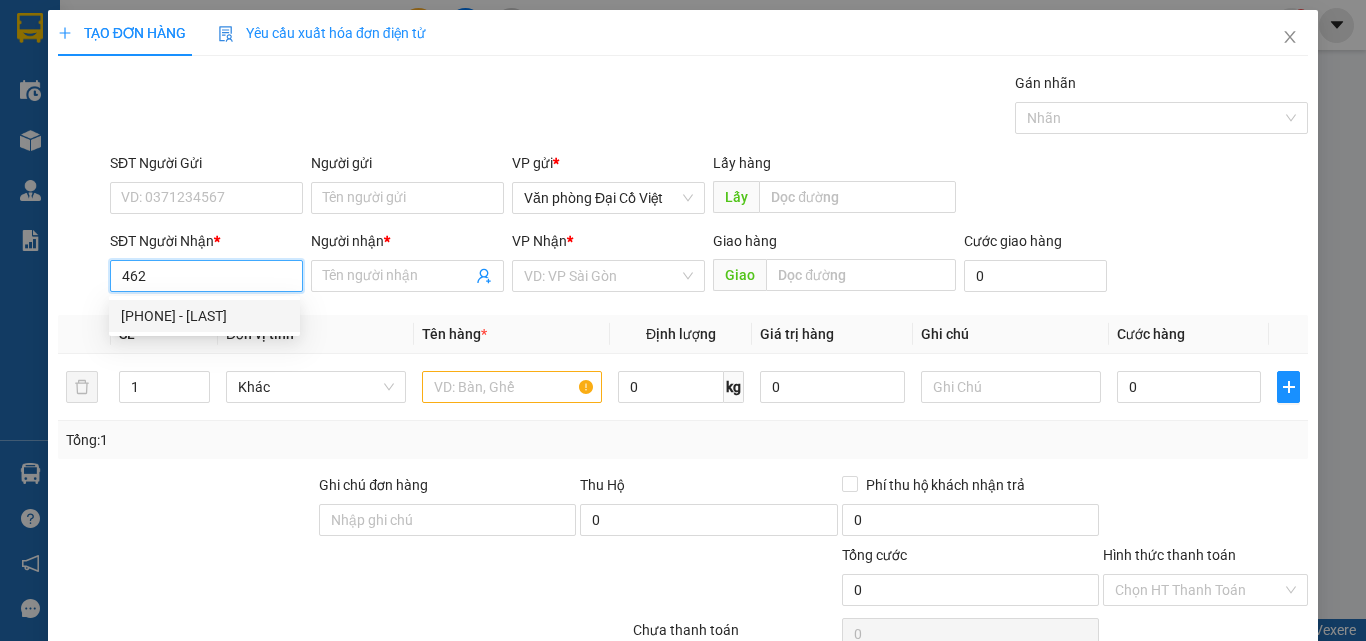 click on "0962036462 - THƯƠNG CAO" at bounding box center [204, 316] 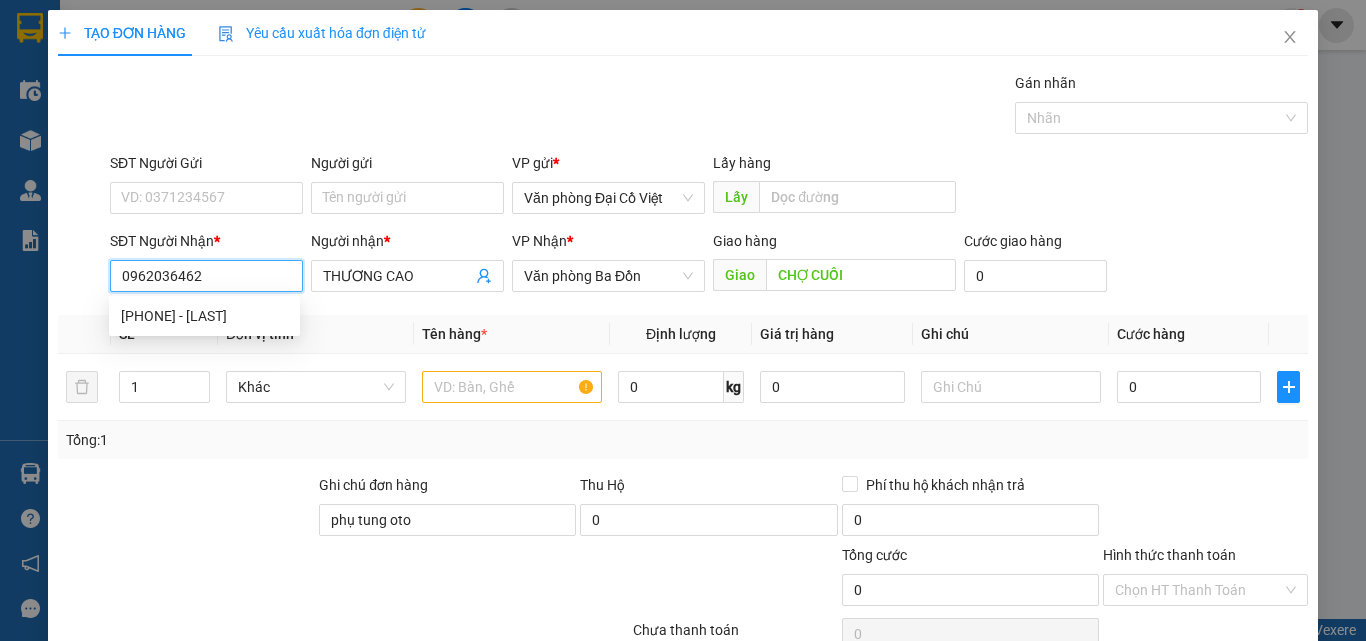 type on "50.000" 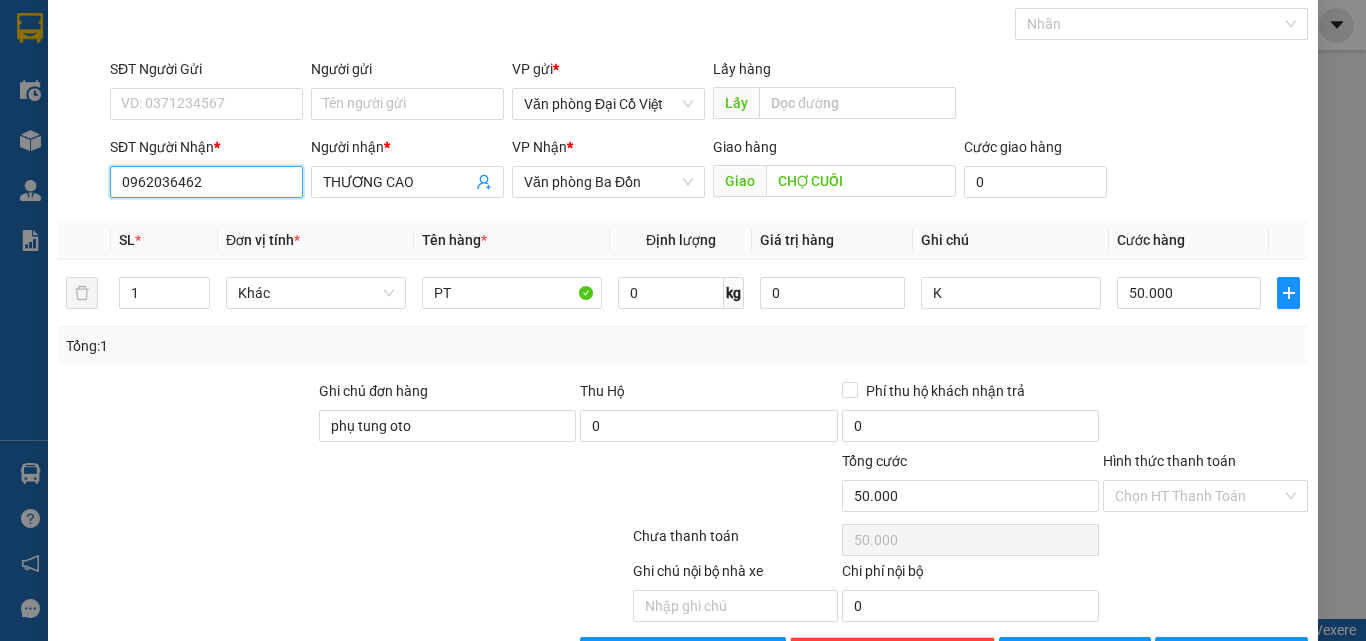 scroll, scrollTop: 161, scrollLeft: 0, axis: vertical 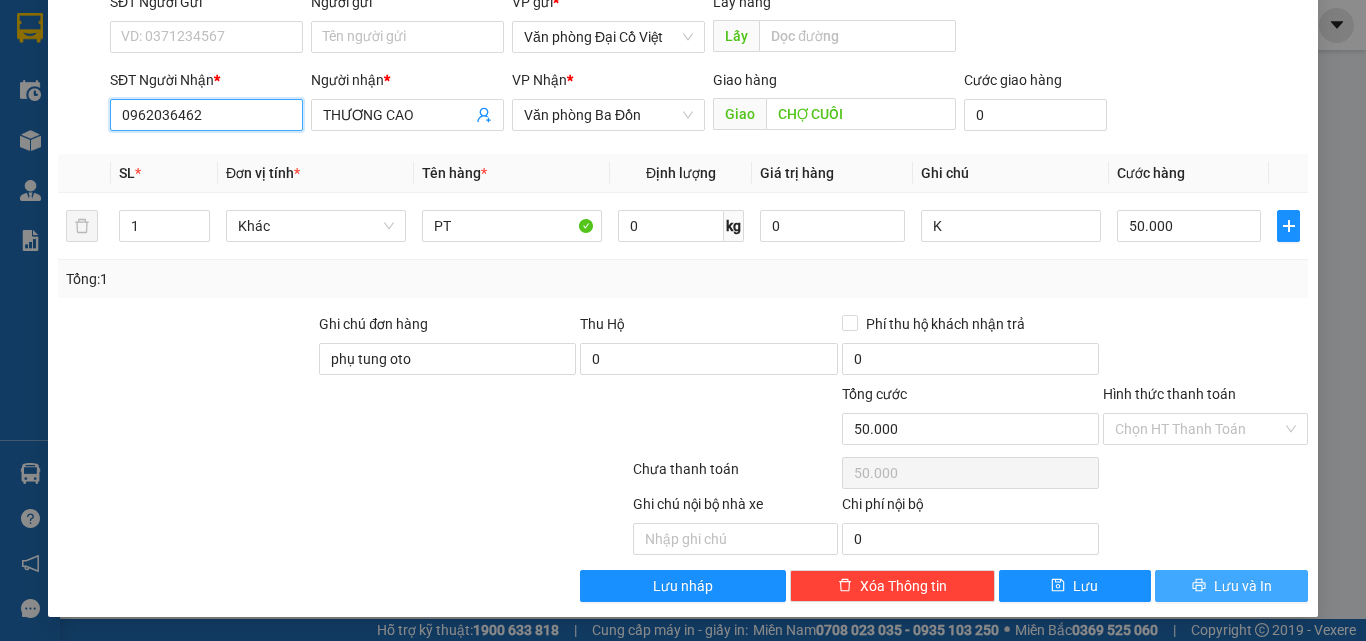 type on "0962036462" 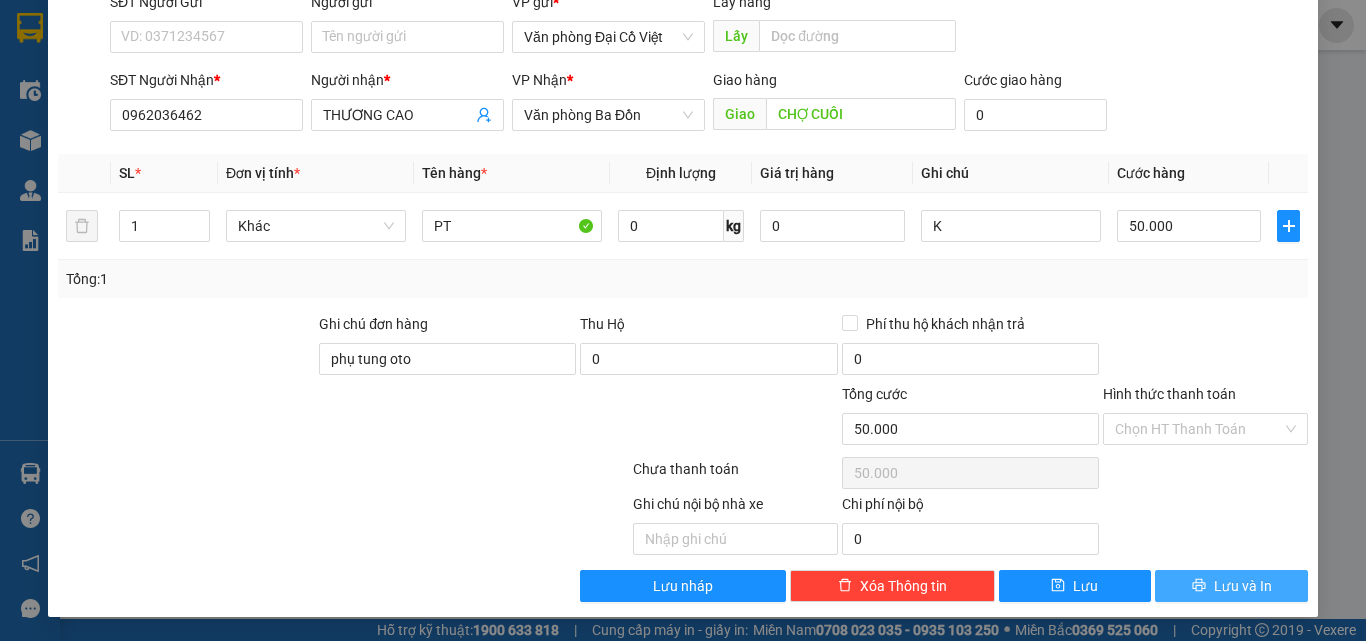 click on "Lưu và In" at bounding box center [1231, 586] 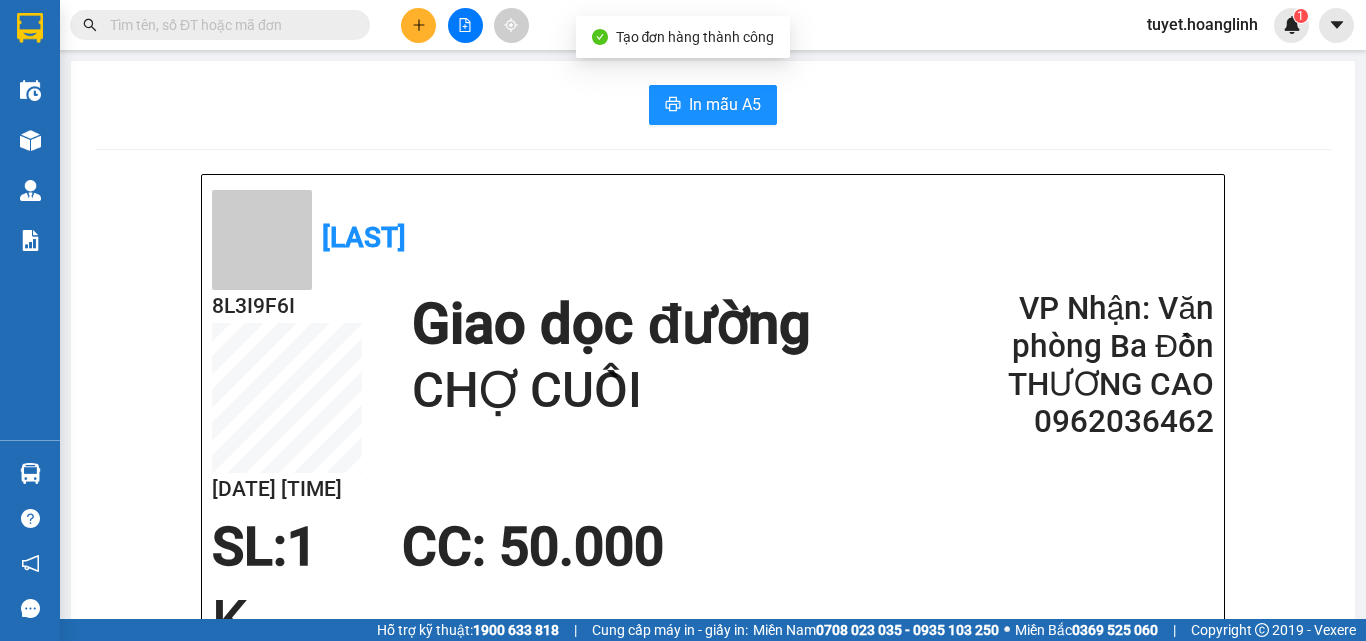 click on "In mẫu A5
Hoàng Linh 8L3I9F6I 02/08 18:47 Giao dọc đường   CHỢ CUỒI VP Nhận:   Văn phòng Ba Đồn THƯƠNG CAO 0962036462 SL:  1 CC : 50.000 K Tên Số lượng Khối lượng Cước món hàng Ghi chú PT (Khác) 1 0 50.000 K Tổng cộng 1 0 50.000 Loading...         VP gửi :   Văn phòng Đại Cồ Việt Hoàng Linh   91 Lý Thường Kiệt   0975696796 Gửi khách hàng GỬI :   Văn phòng Đại Cồ Việt 8L3I9F6I NHẬN :   Văn phòng Ba Đồn Người nhận :   THƯƠNG CAO 0962036462 Giao dọc đường: CHỢ CUỒI Tên (giá trị hàng) SL KG/Món Loại hàng gửi Cước món hàng Ghi chú PT (Khác) 1 0 50.000 K Tổng cộng 1 0 50.000 Loading... Chưa cước : 50.000 Tổng phải thu: 50.000 Người gửi hàng xác nhận (Tôi đã đọc và đồng ý nộp dung phiếu gửi hàng) NV kiểm tra hàng (Kí và ghi rõ họ tên) 18:47, ngày 02 tháng 08 năm 2025 NV nhận hàng (Kí và ghi rõ họ tên) Tuyết NV nhận hàng :" at bounding box center [713, 798] 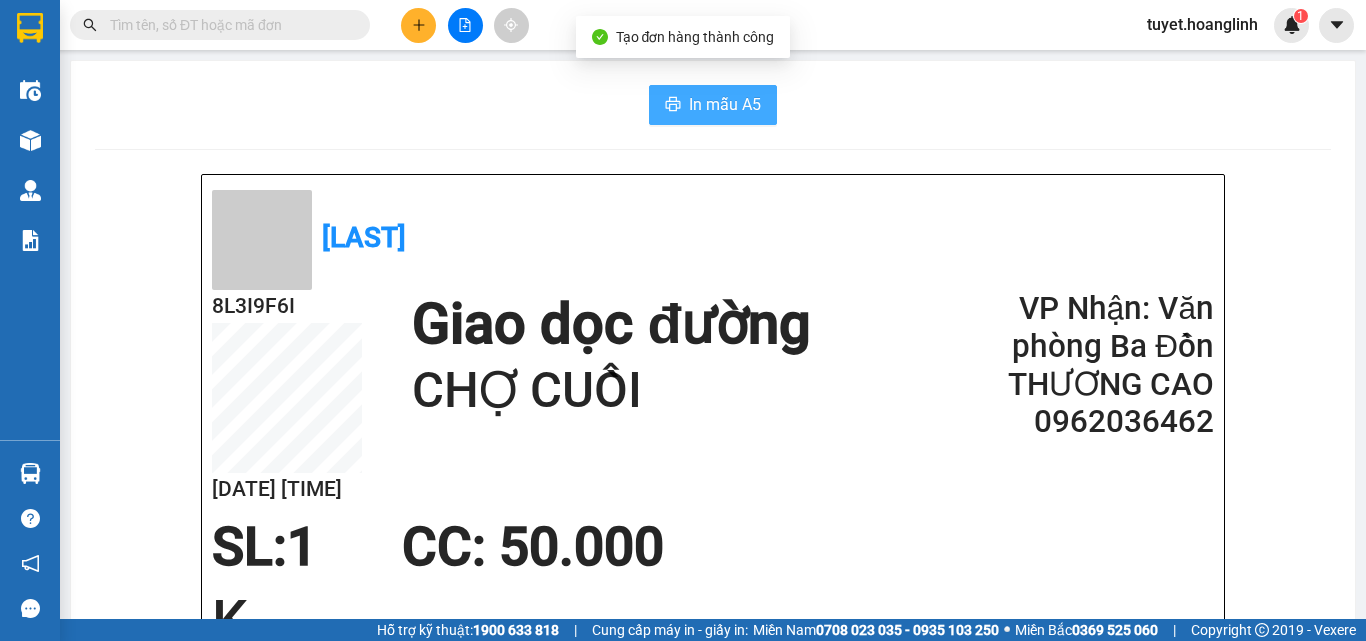 click 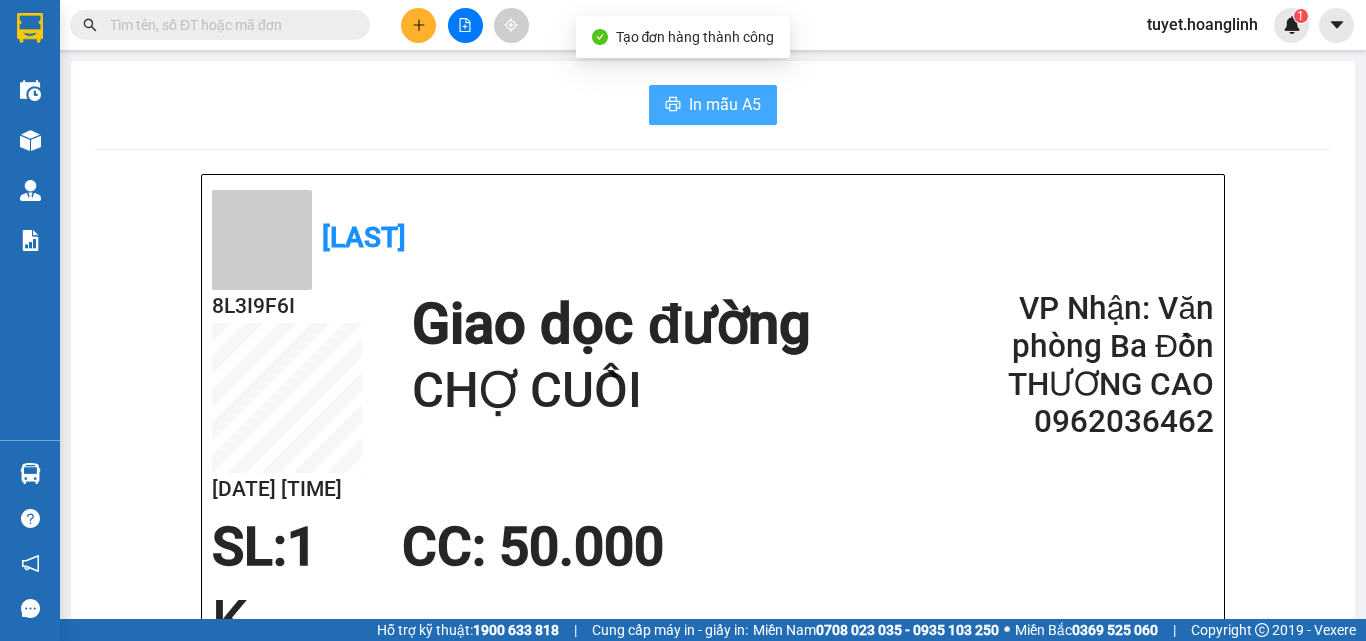 scroll, scrollTop: 0, scrollLeft: 0, axis: both 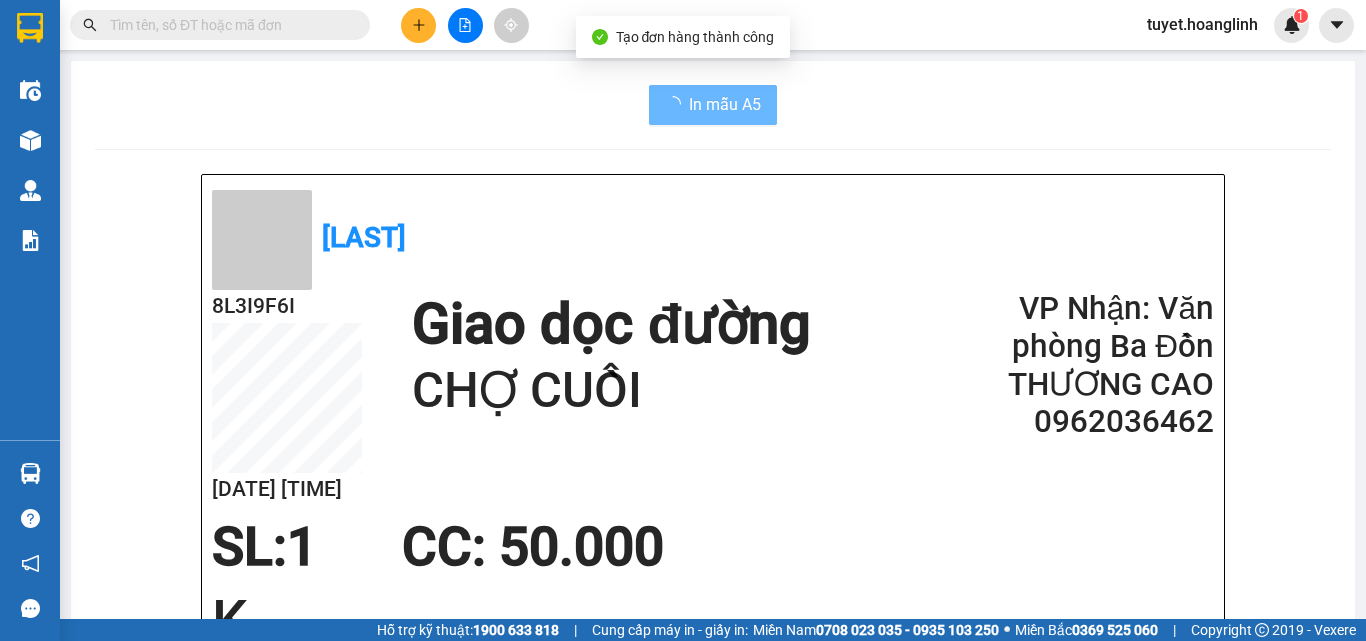 click at bounding box center [418, 25] 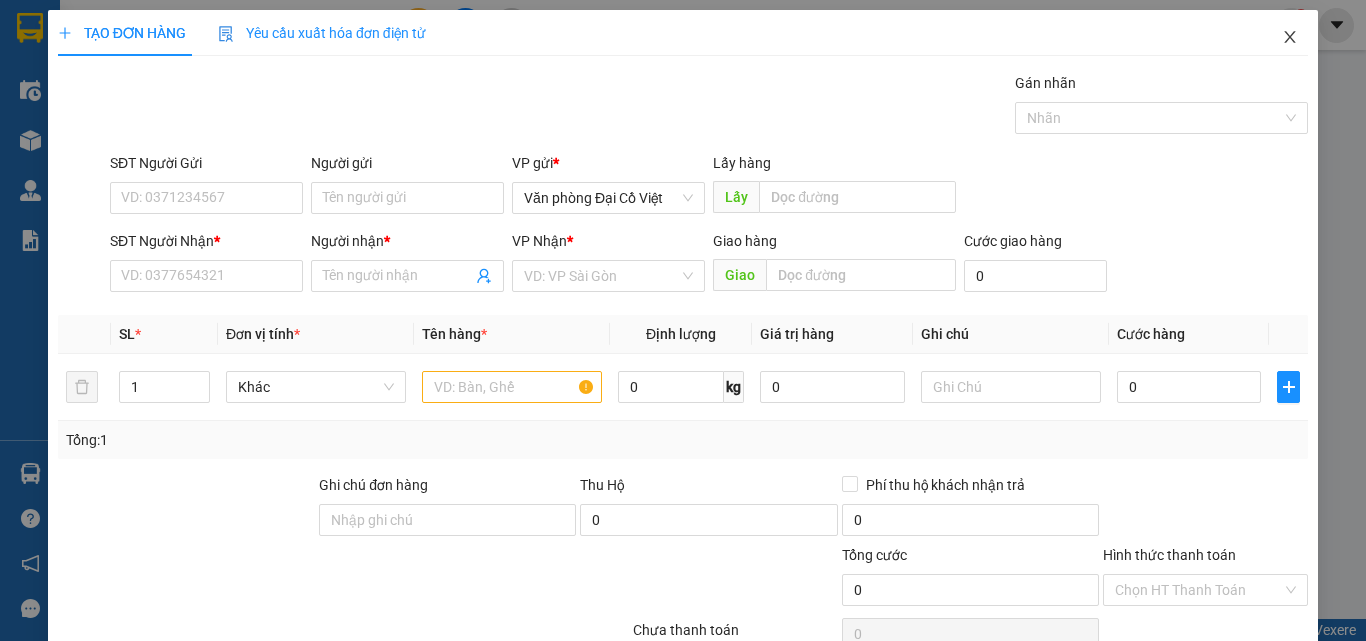 click 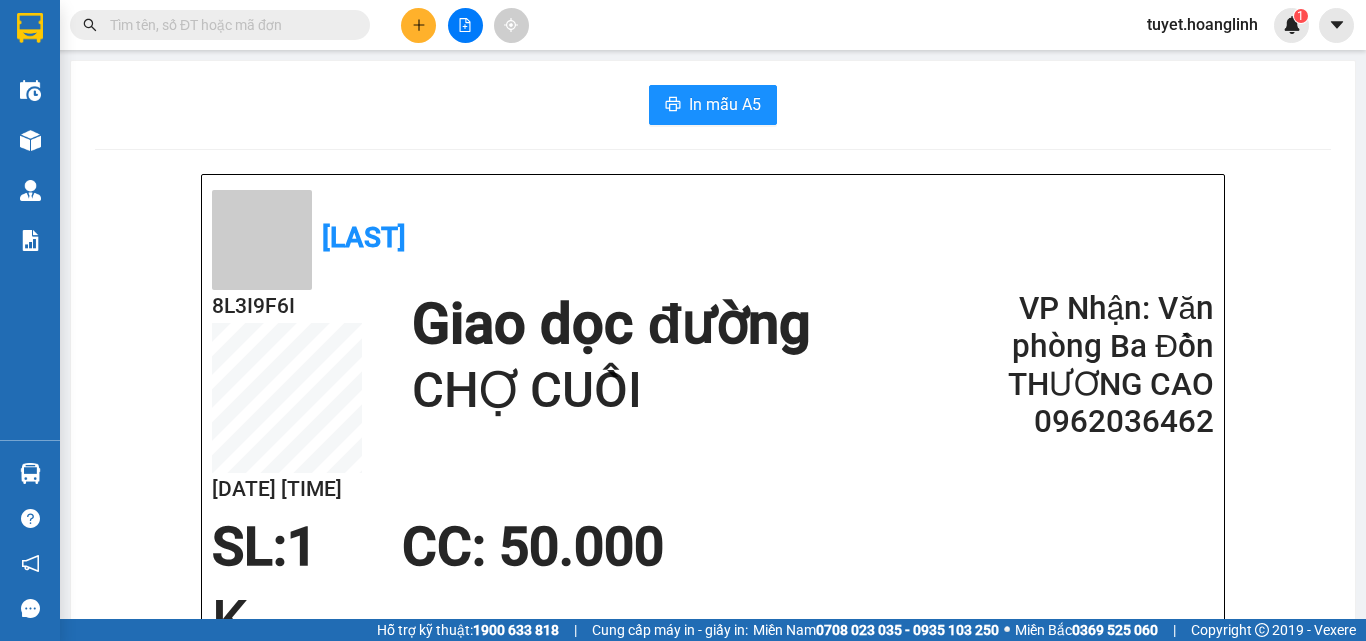 click at bounding box center (418, 25) 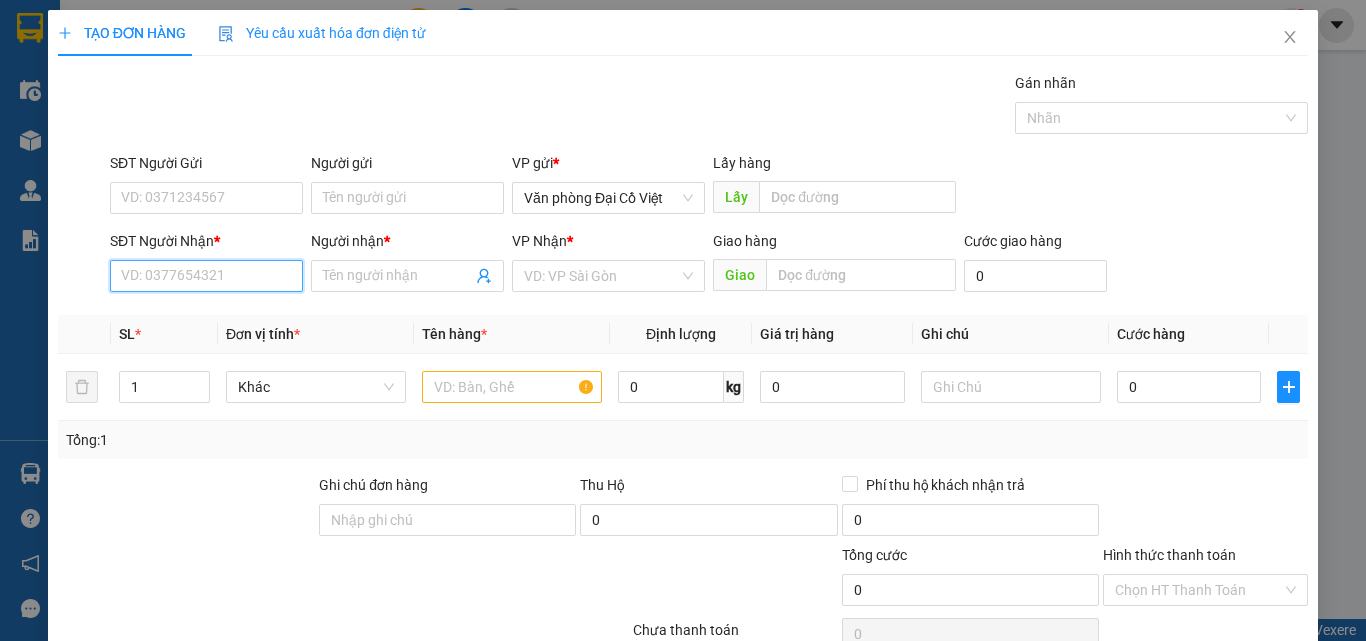 click on "SĐT Người Nhận  *" at bounding box center [206, 276] 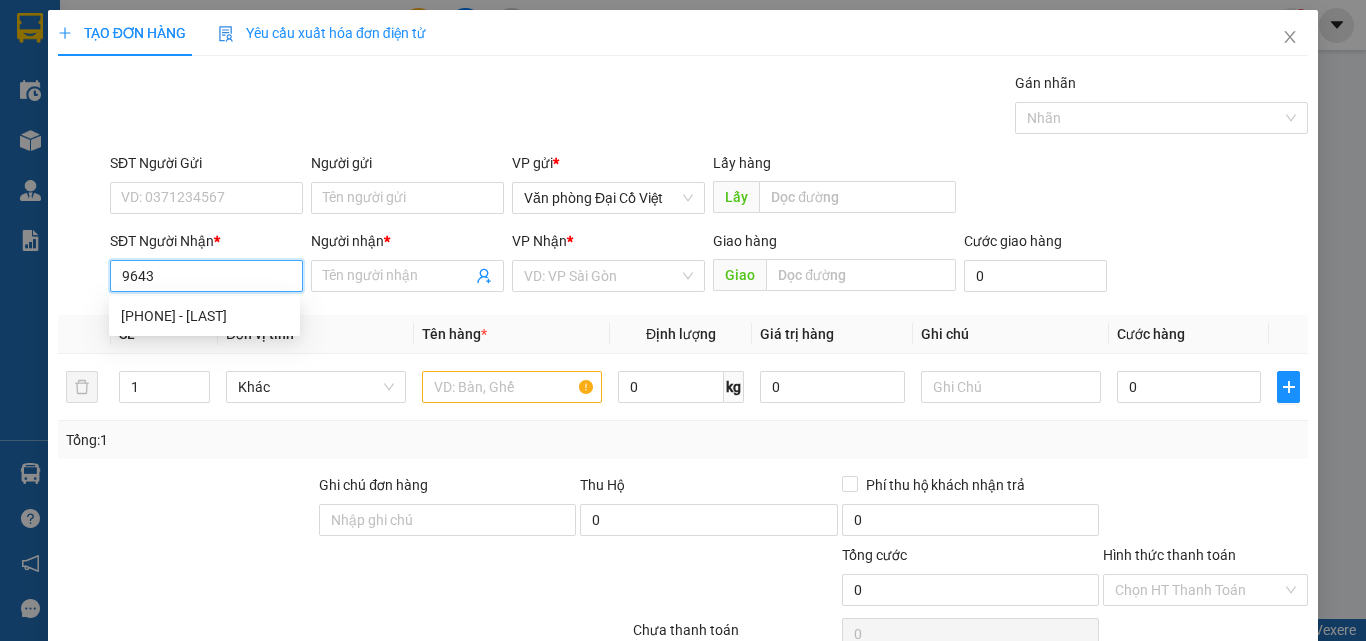 click on "0383619643 - THANH HỒNG" at bounding box center [204, 316] 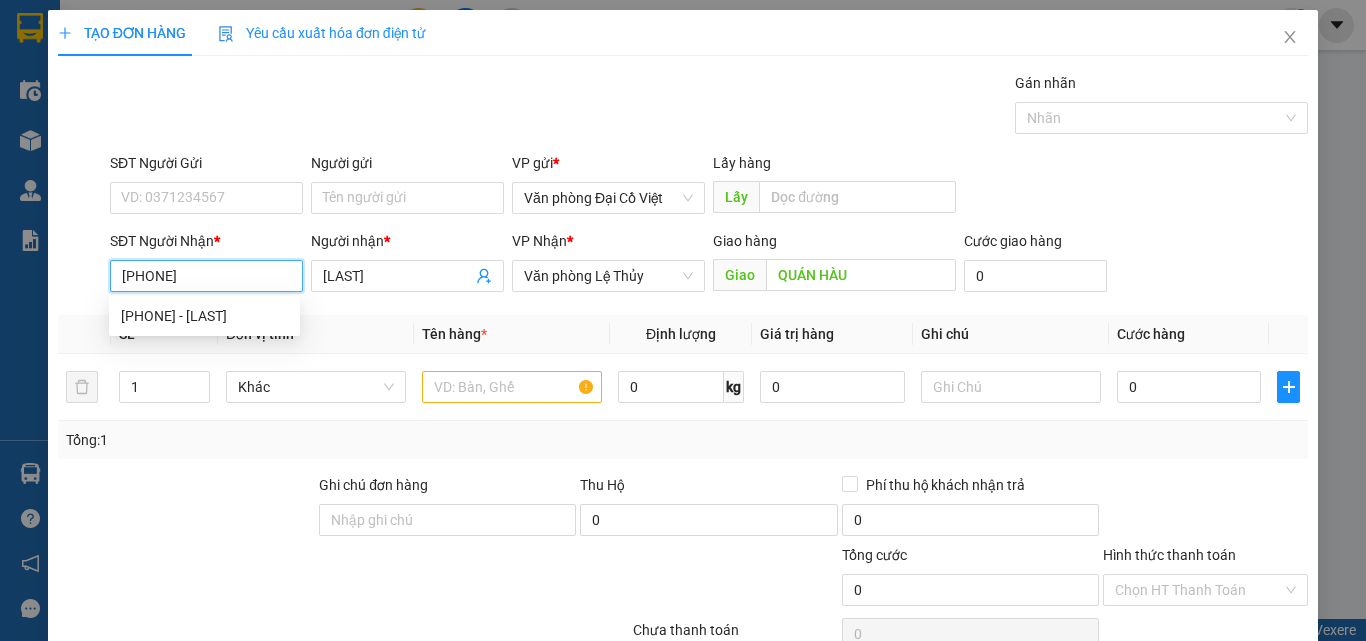 type on "50.000" 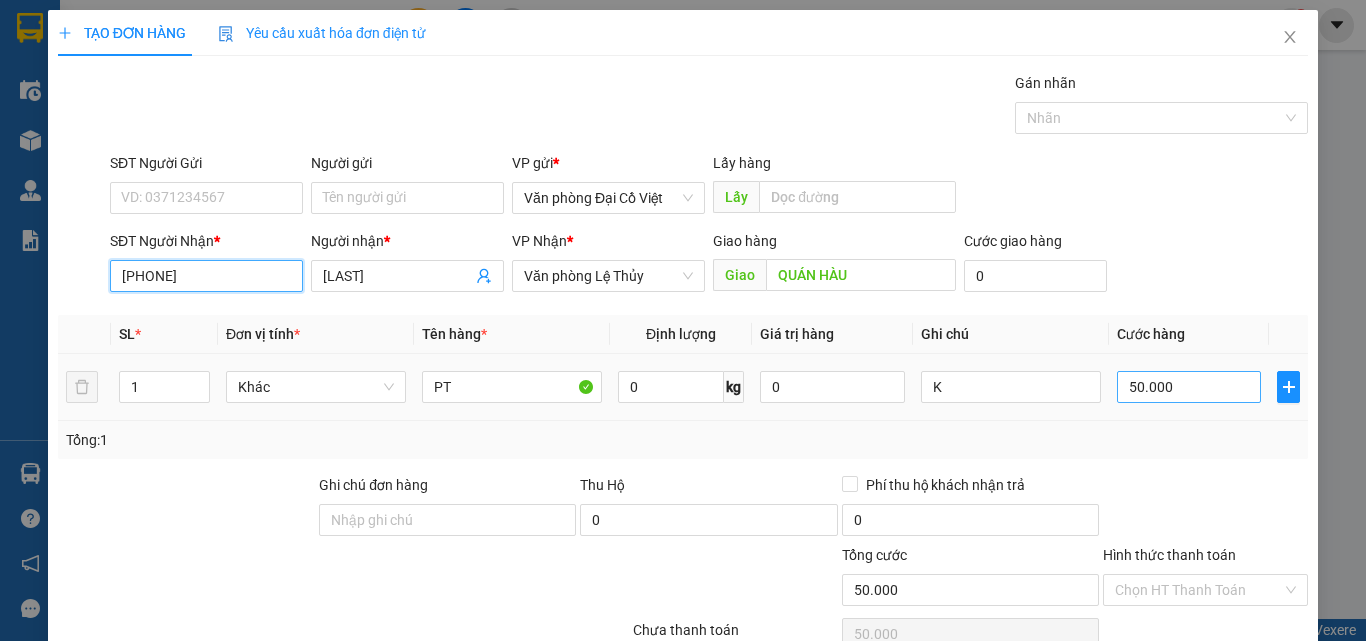 type on "0383619643" 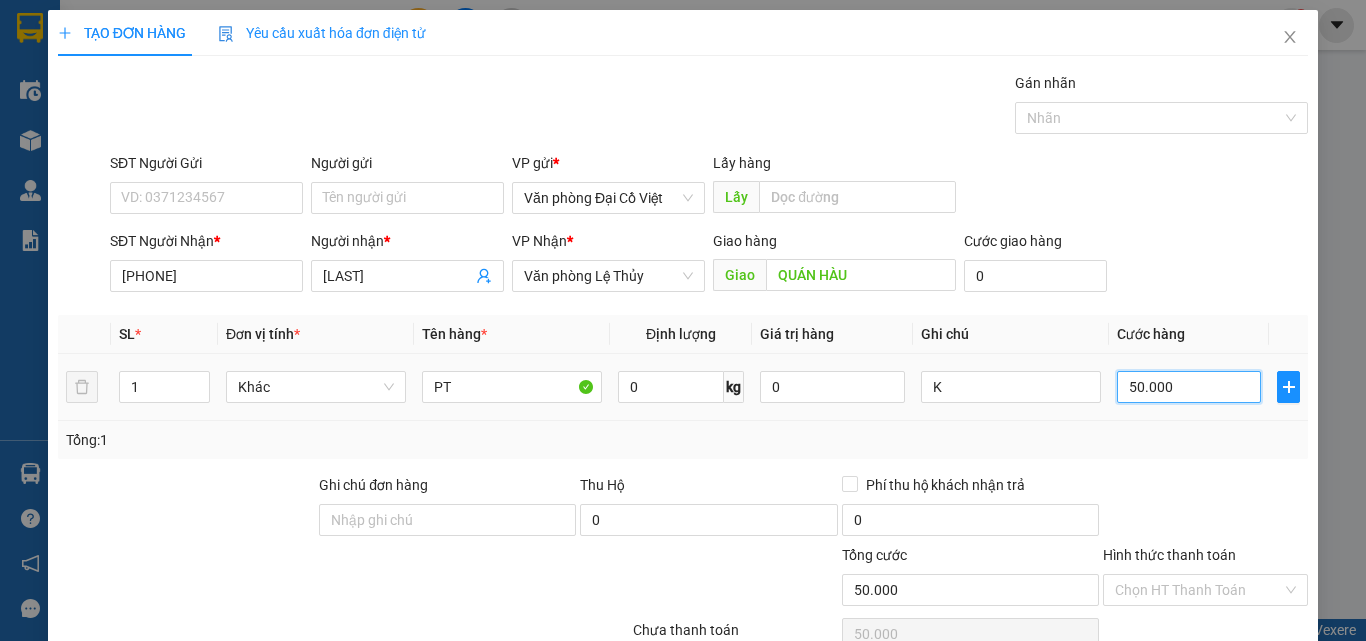click on "50.000" at bounding box center [1189, 387] 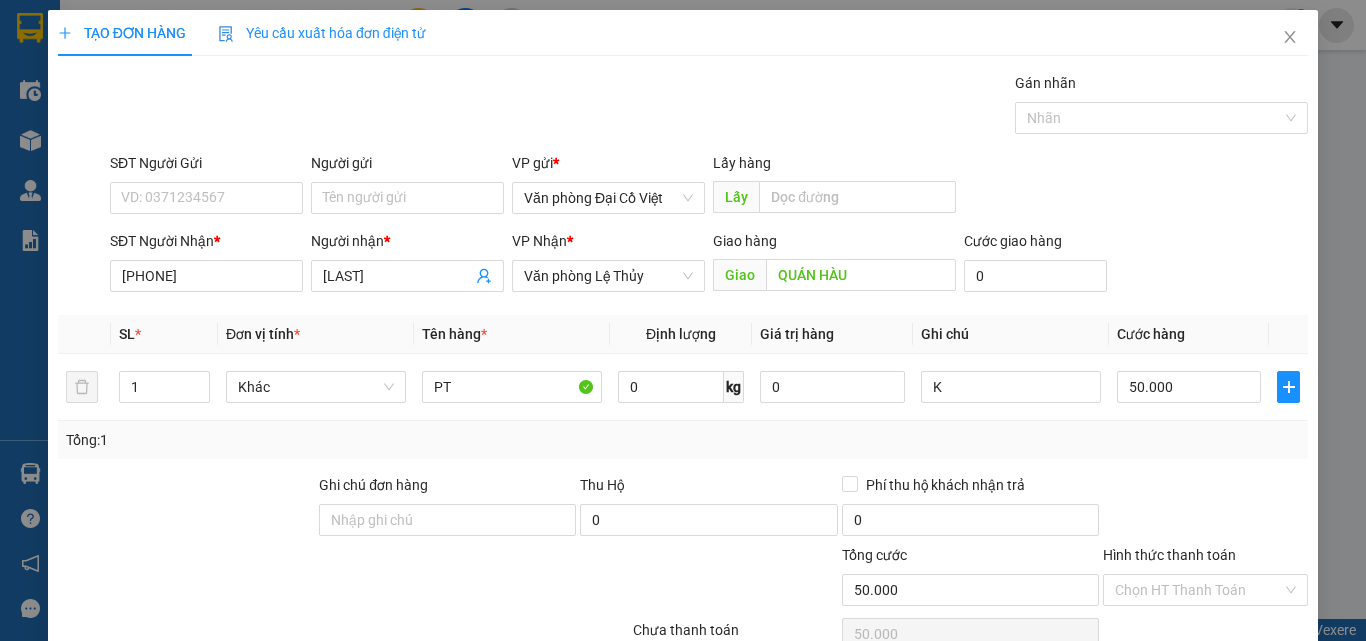 click on "Tổng:  1" at bounding box center [683, 440] 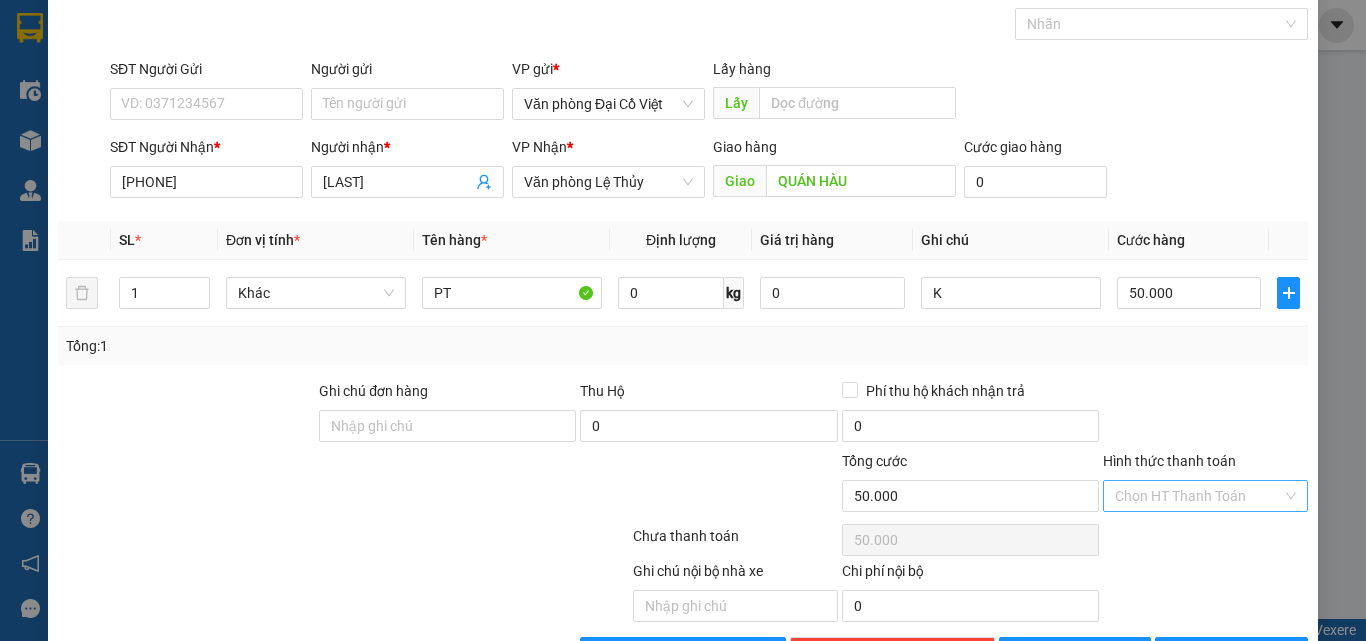scroll, scrollTop: 161, scrollLeft: 0, axis: vertical 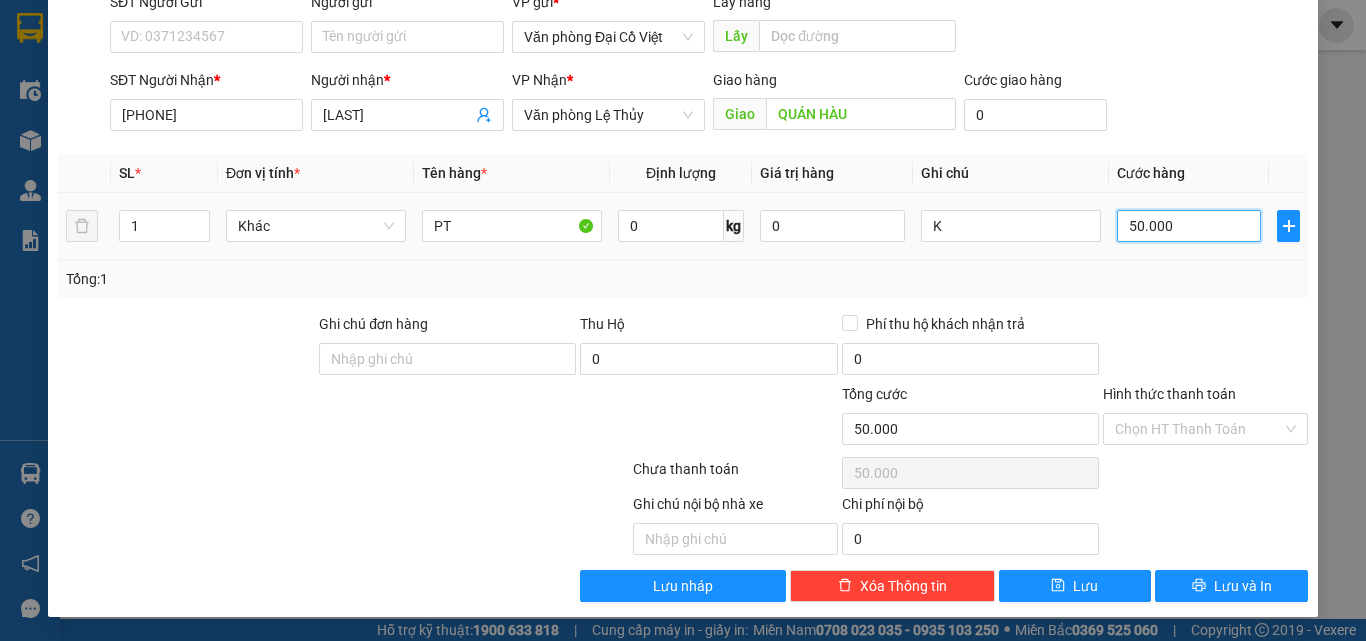 click on "50.000" at bounding box center (1189, 226) 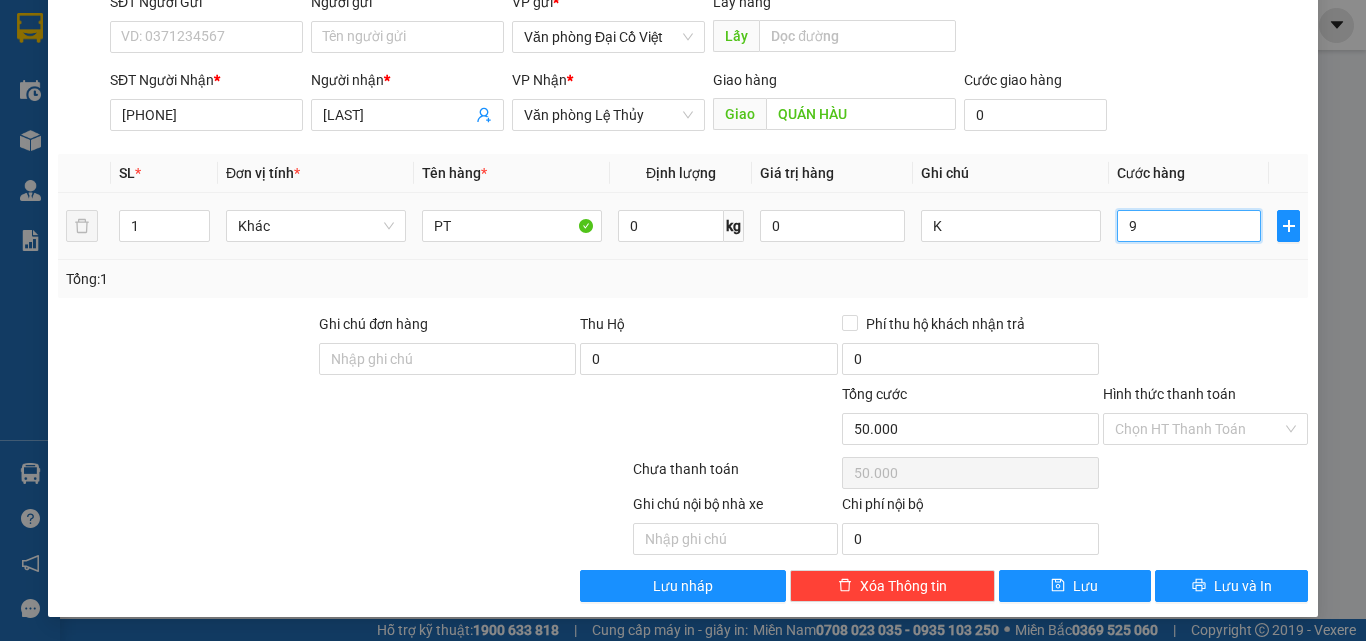 type on "96" 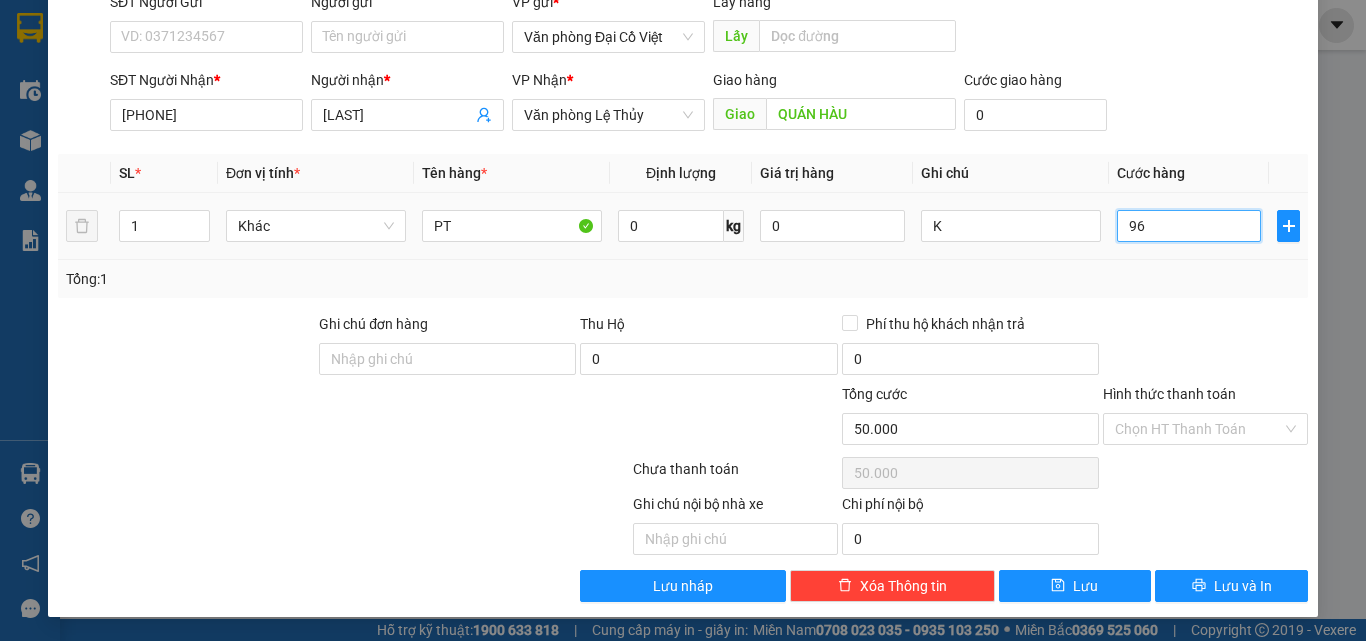 type on "96" 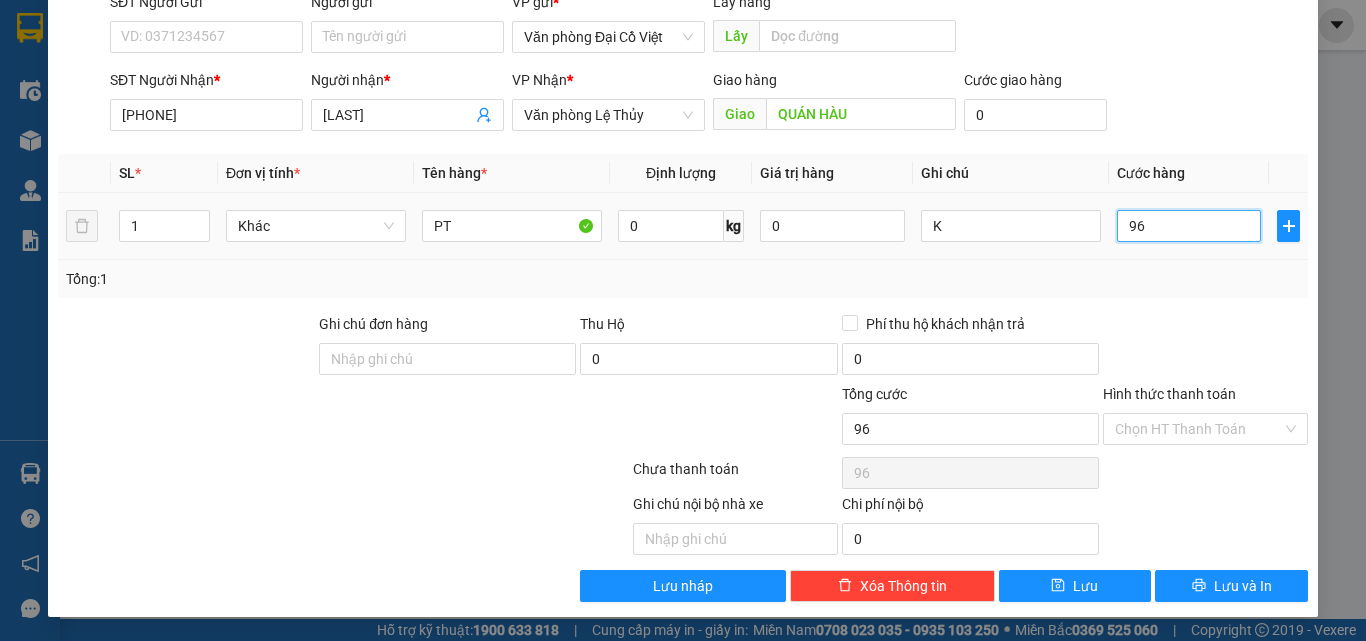 click on "96" at bounding box center (1189, 226) 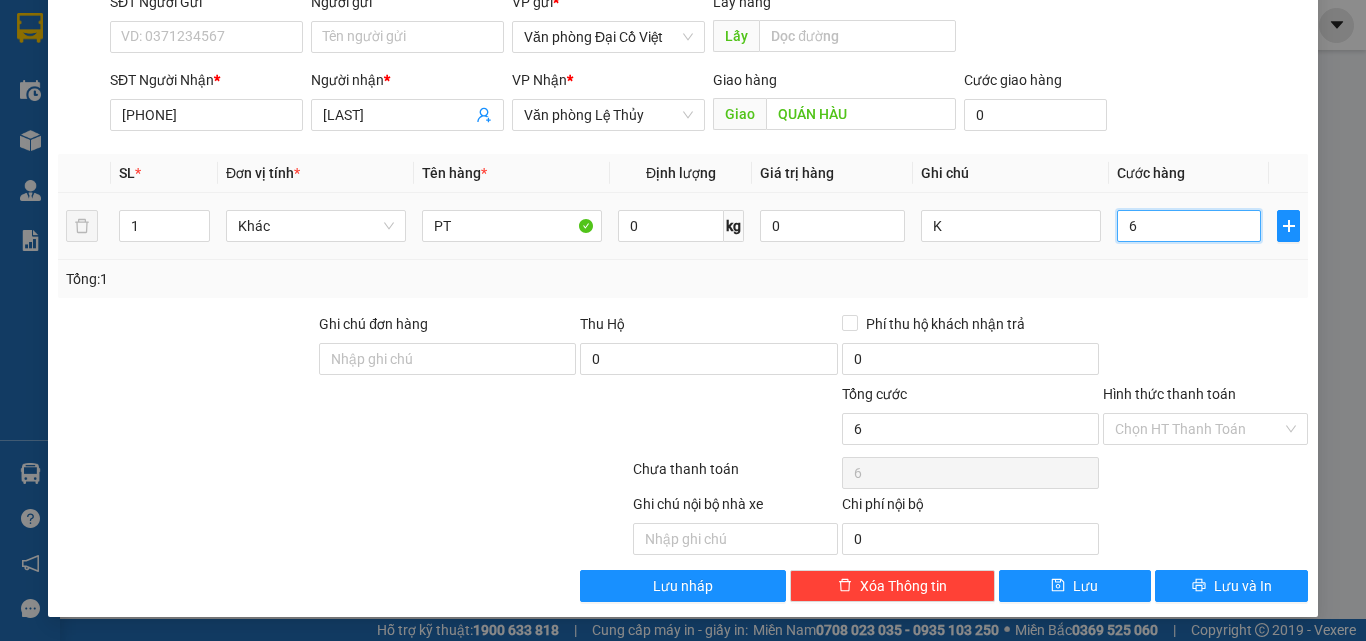 type on "60" 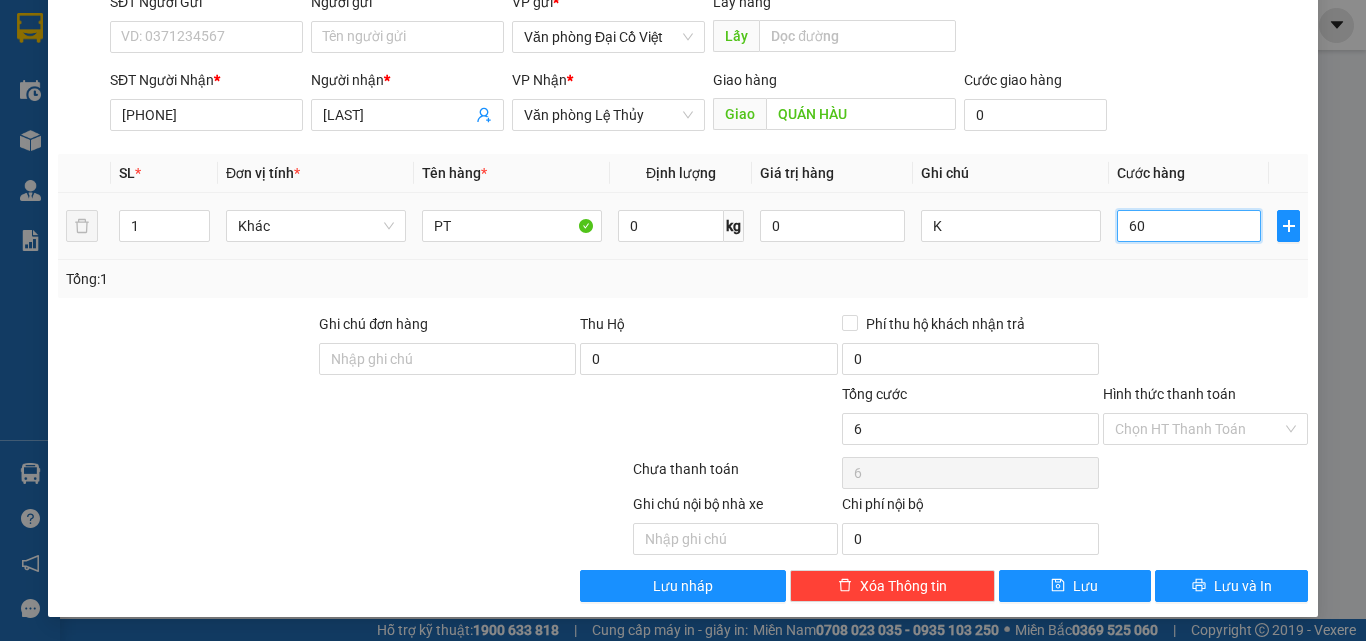 type on "60" 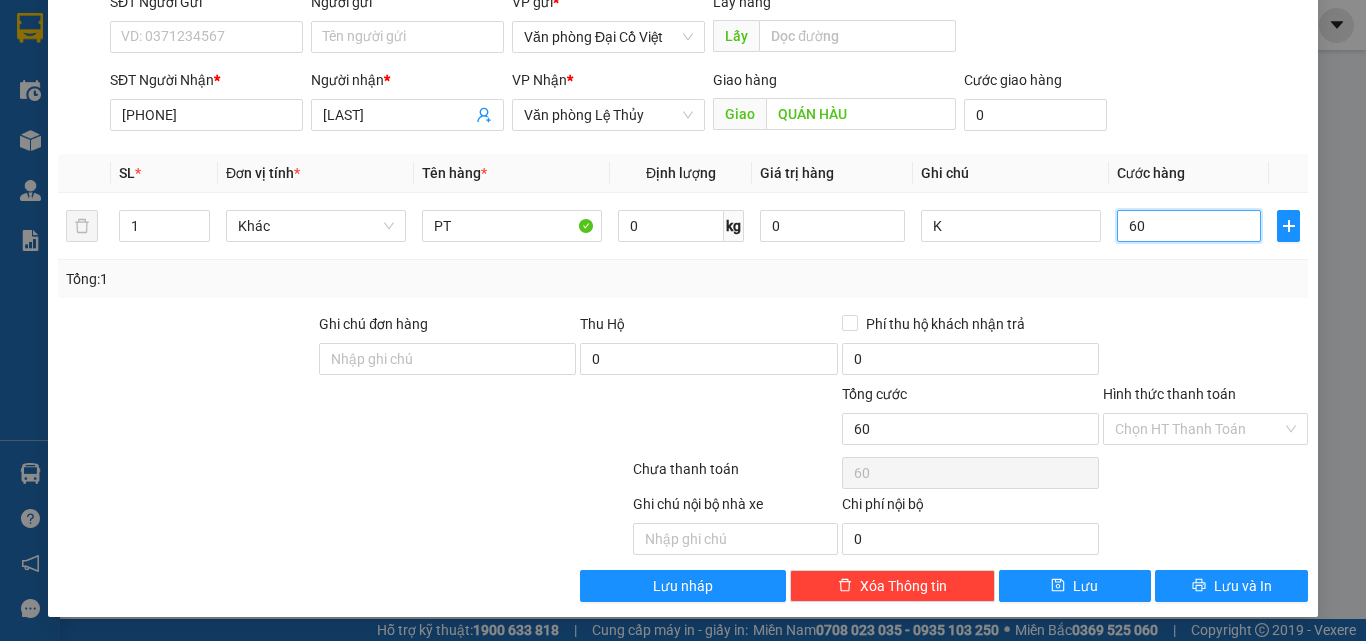 type on "60" 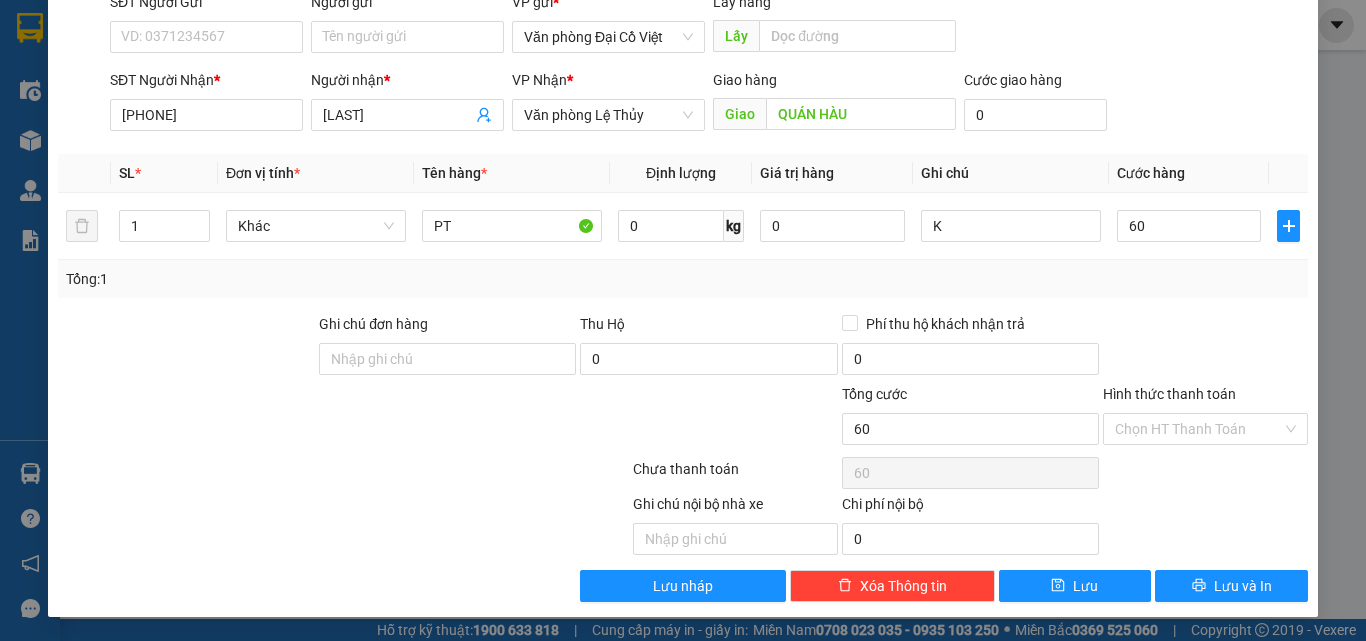 type on "60.000" 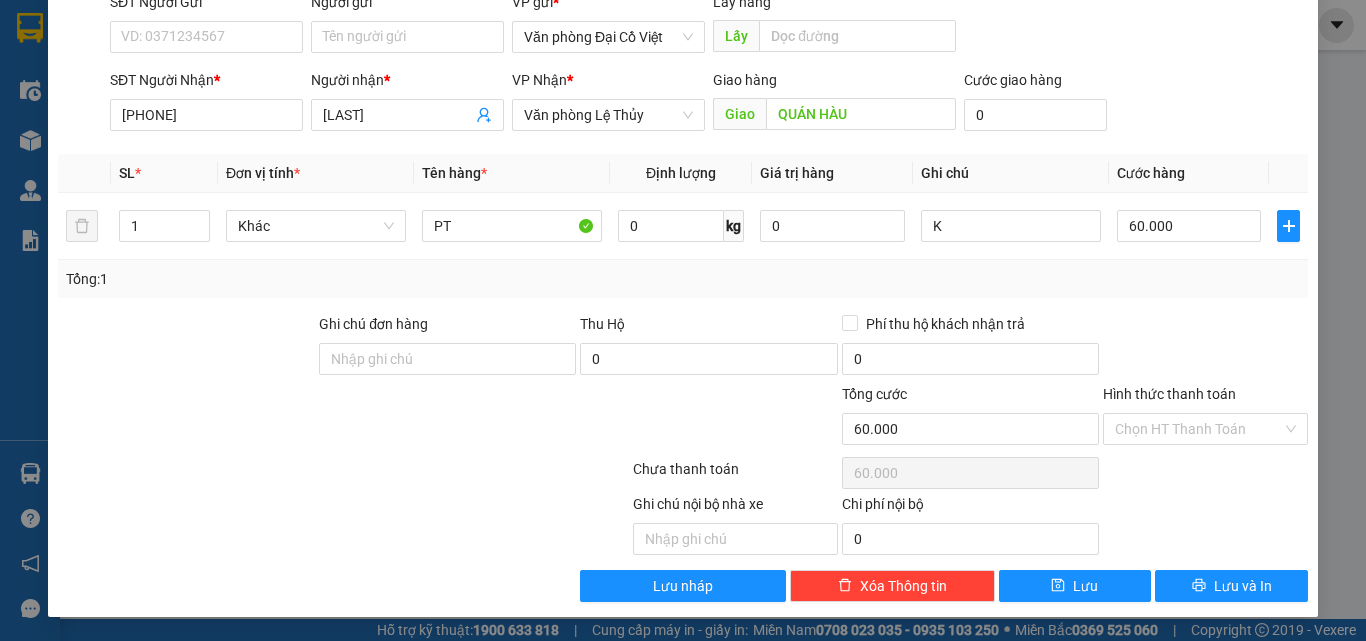 click on "Tổng:  1" at bounding box center (683, 279) 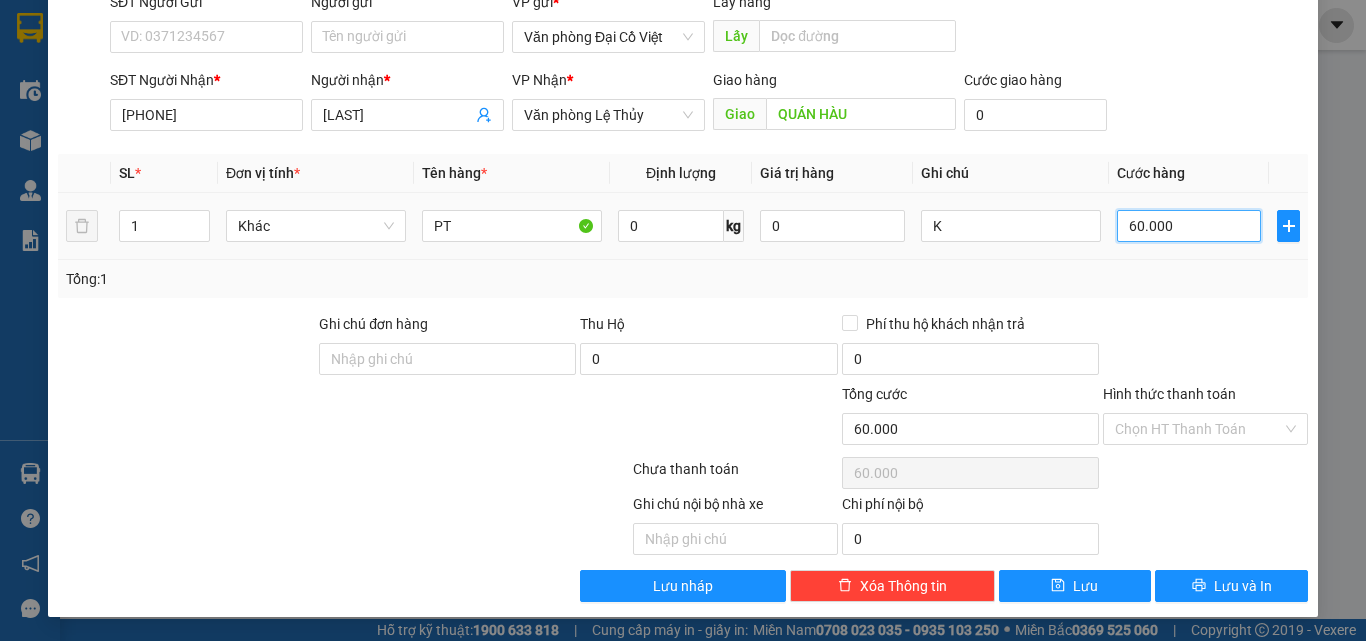 click on "60.000" at bounding box center (1189, 226) 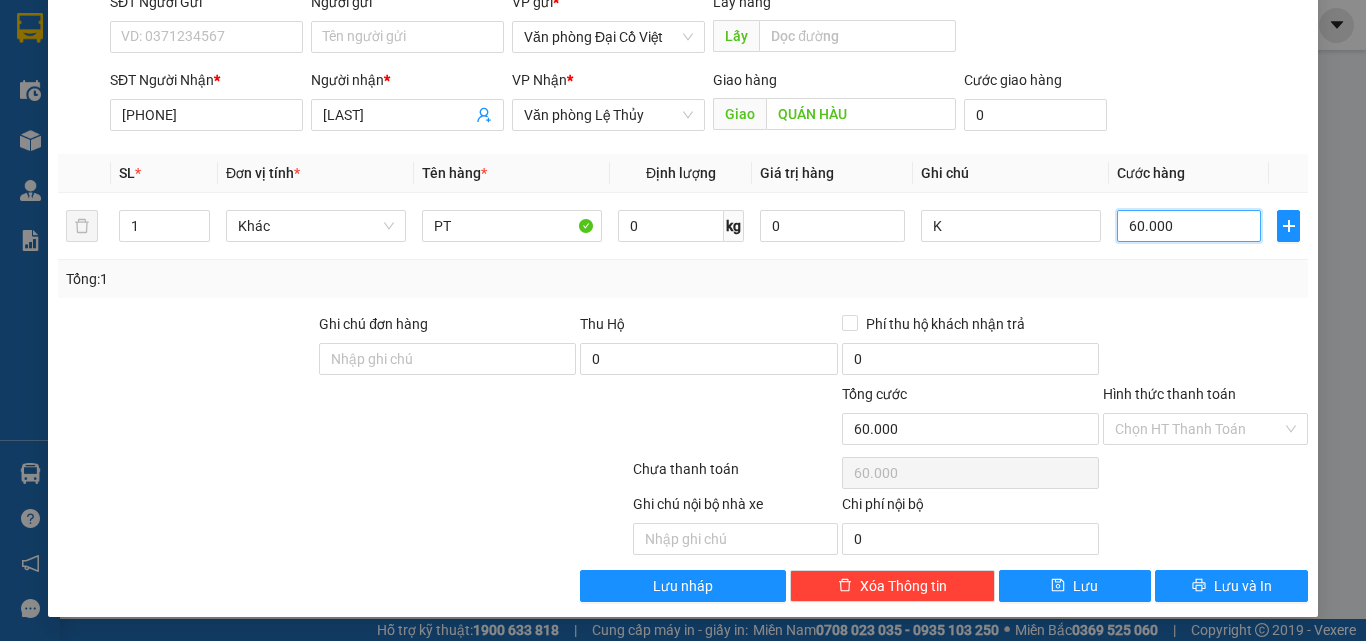 type on "5" 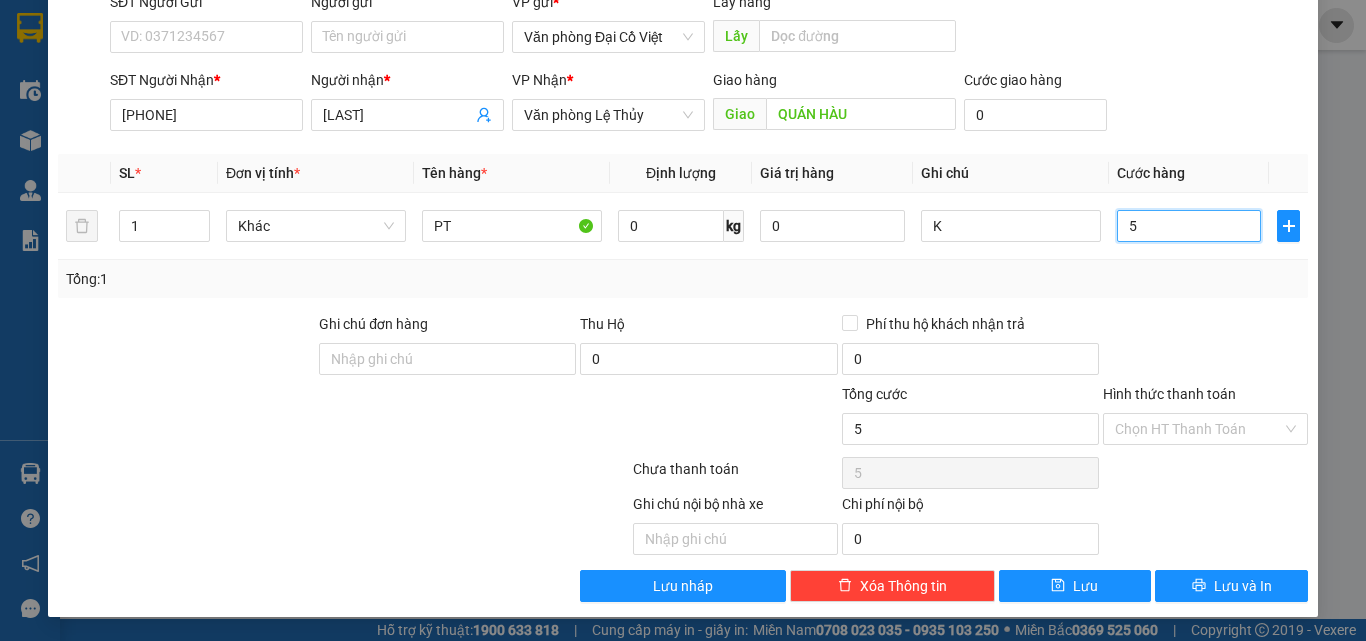type on "50" 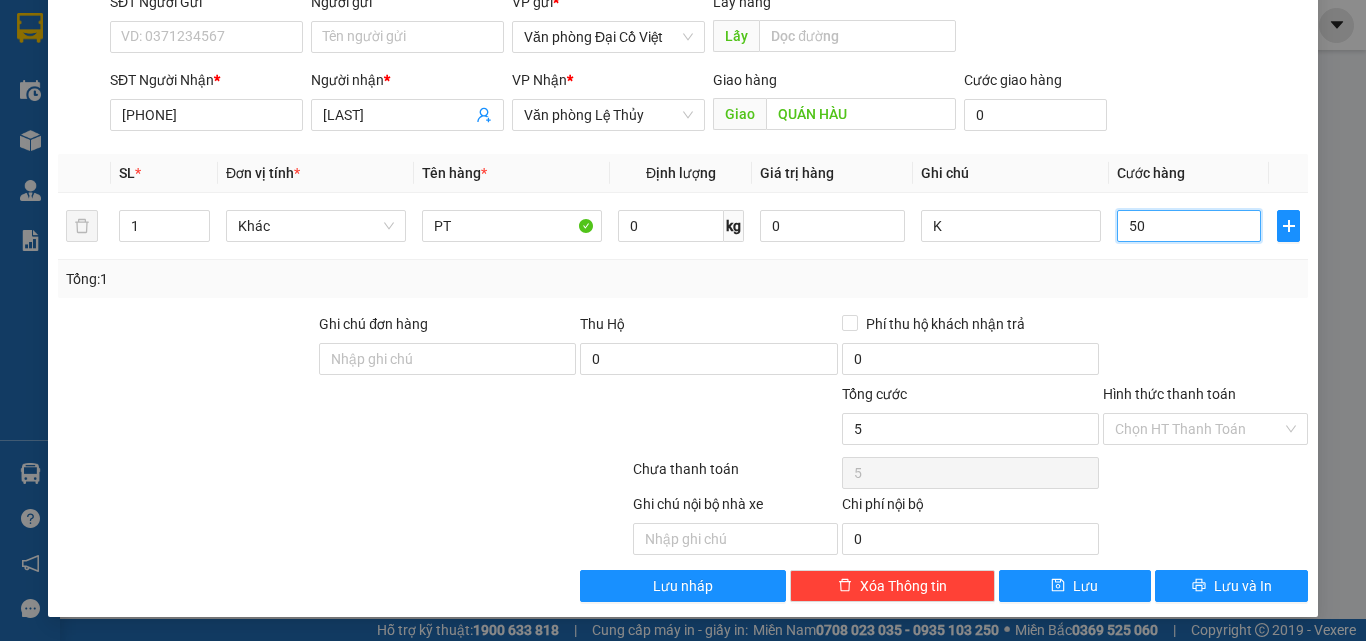 type on "50" 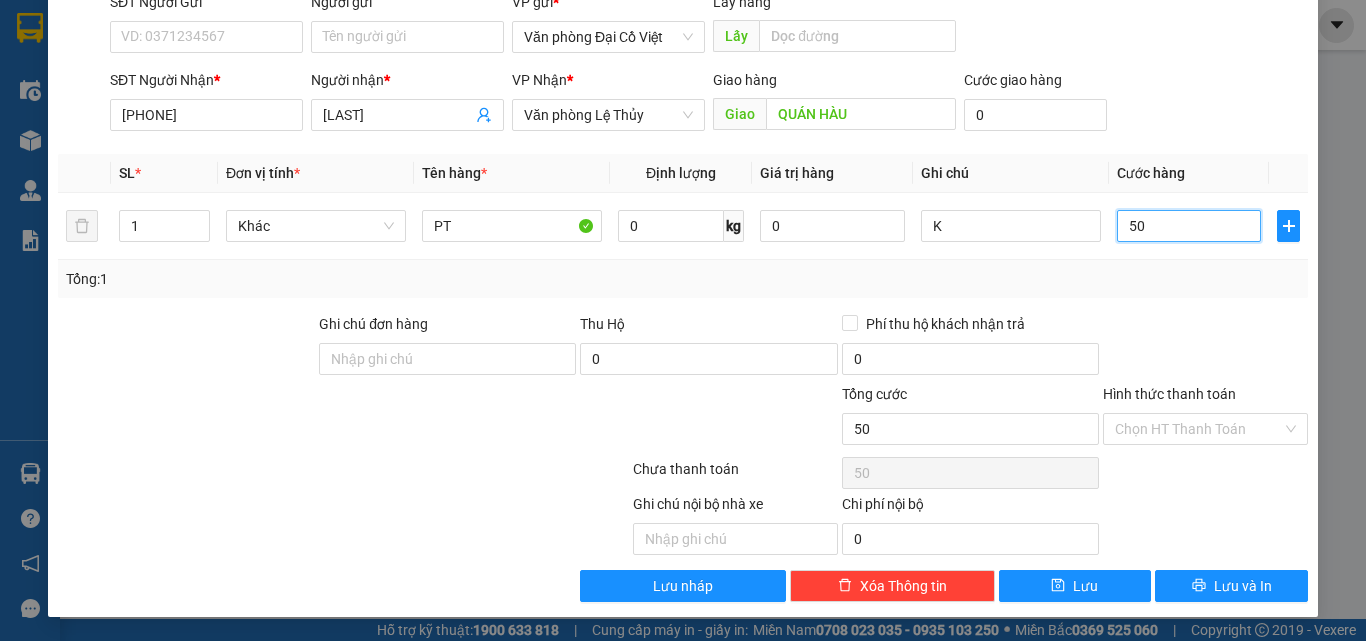type on "50" 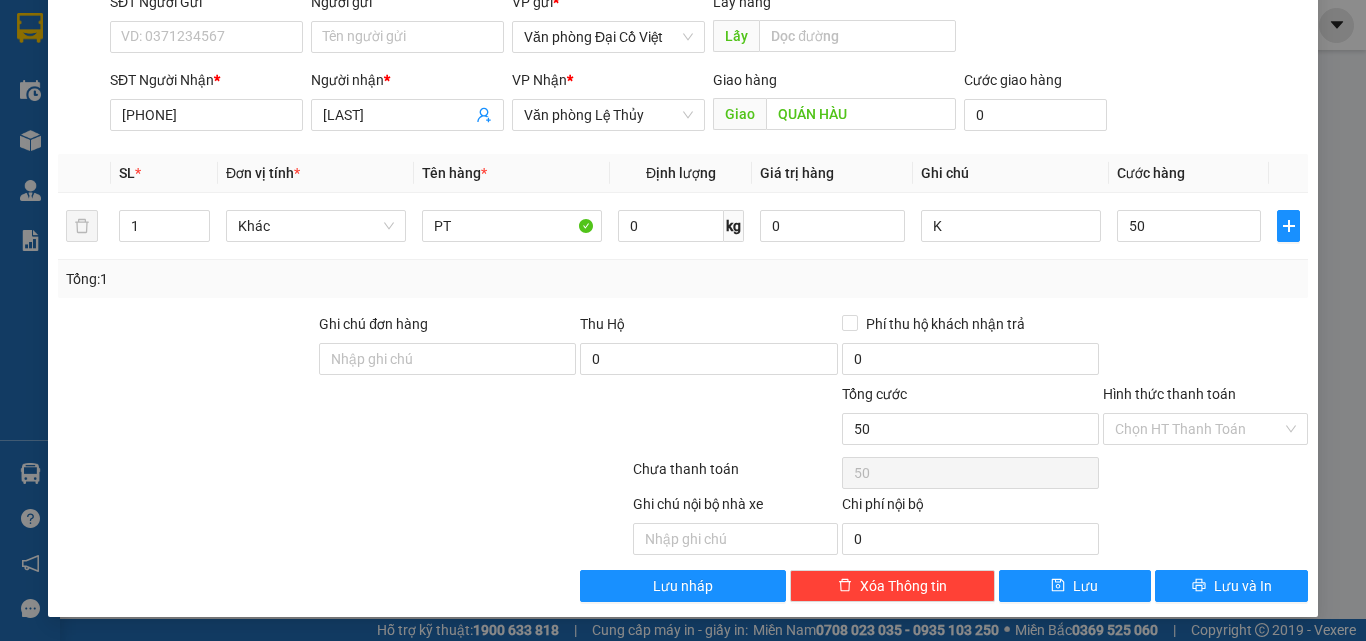 type on "50.000" 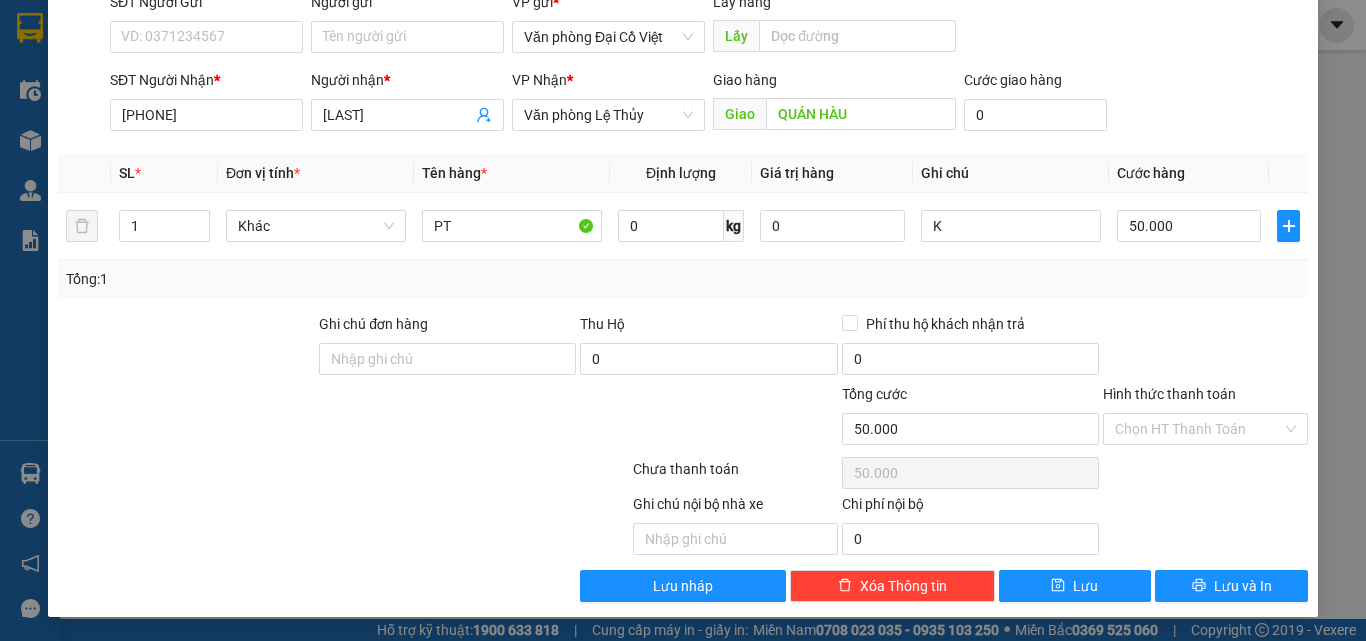 click on "Tổng:  1" at bounding box center (683, 279) 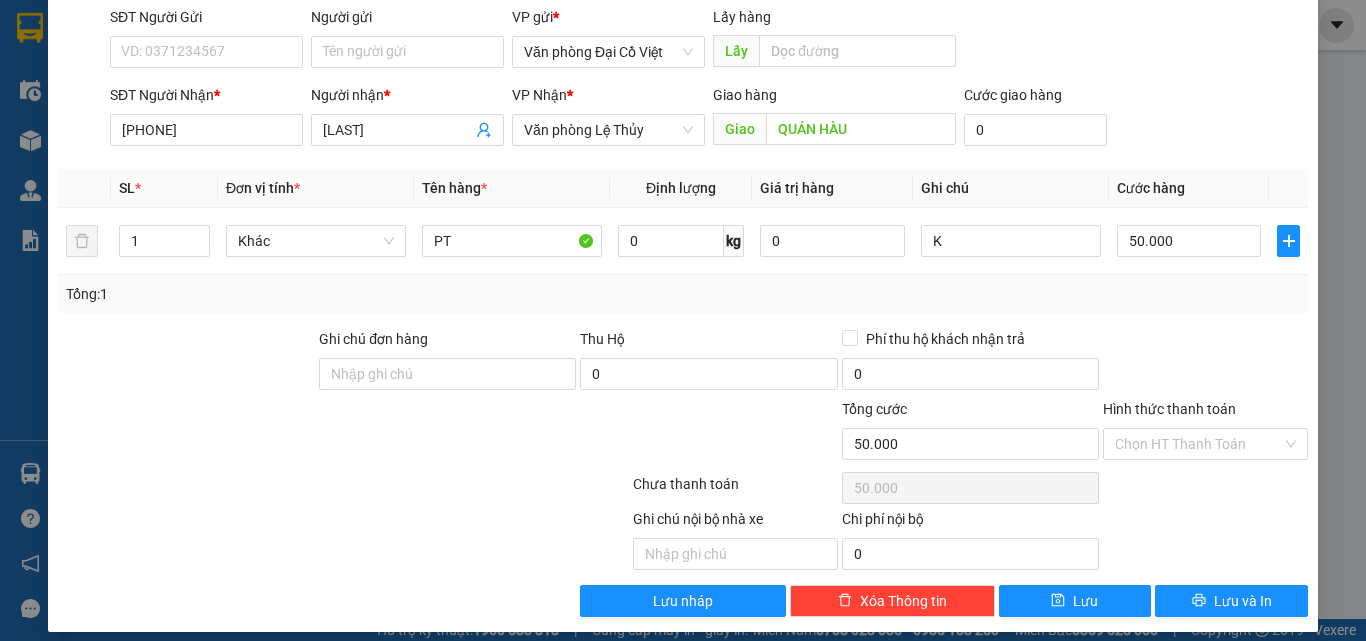 scroll, scrollTop: 161, scrollLeft: 0, axis: vertical 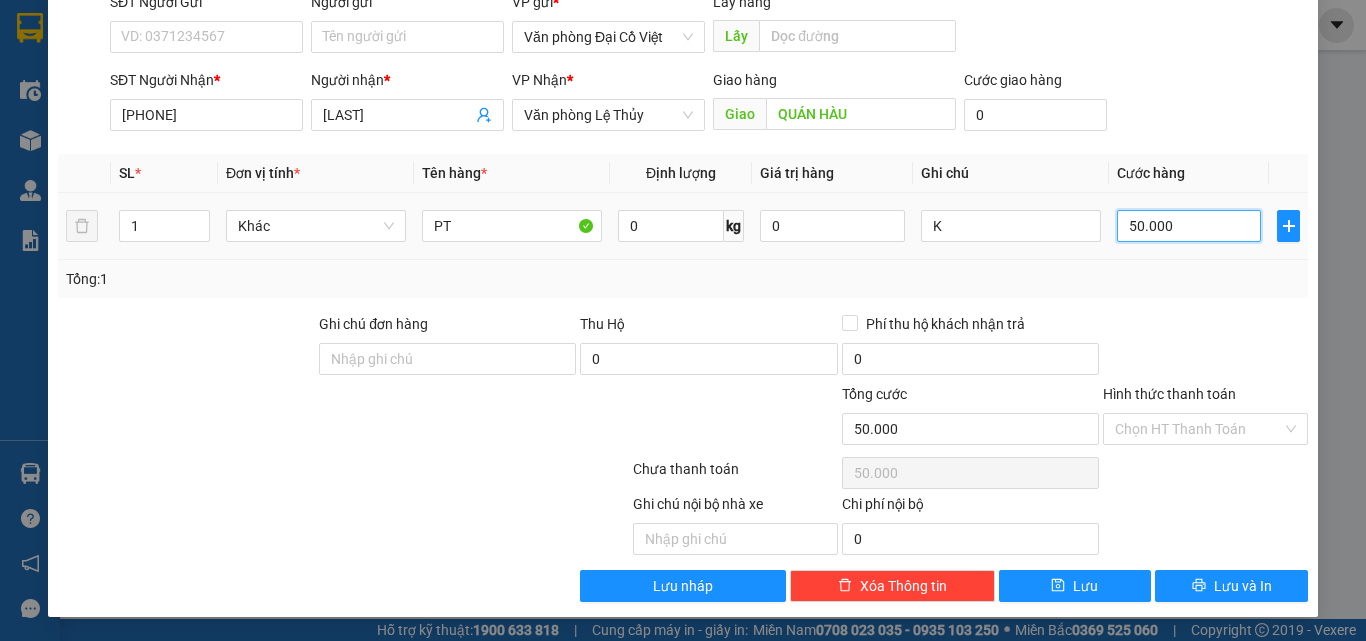 click on "50.000" at bounding box center [1189, 226] 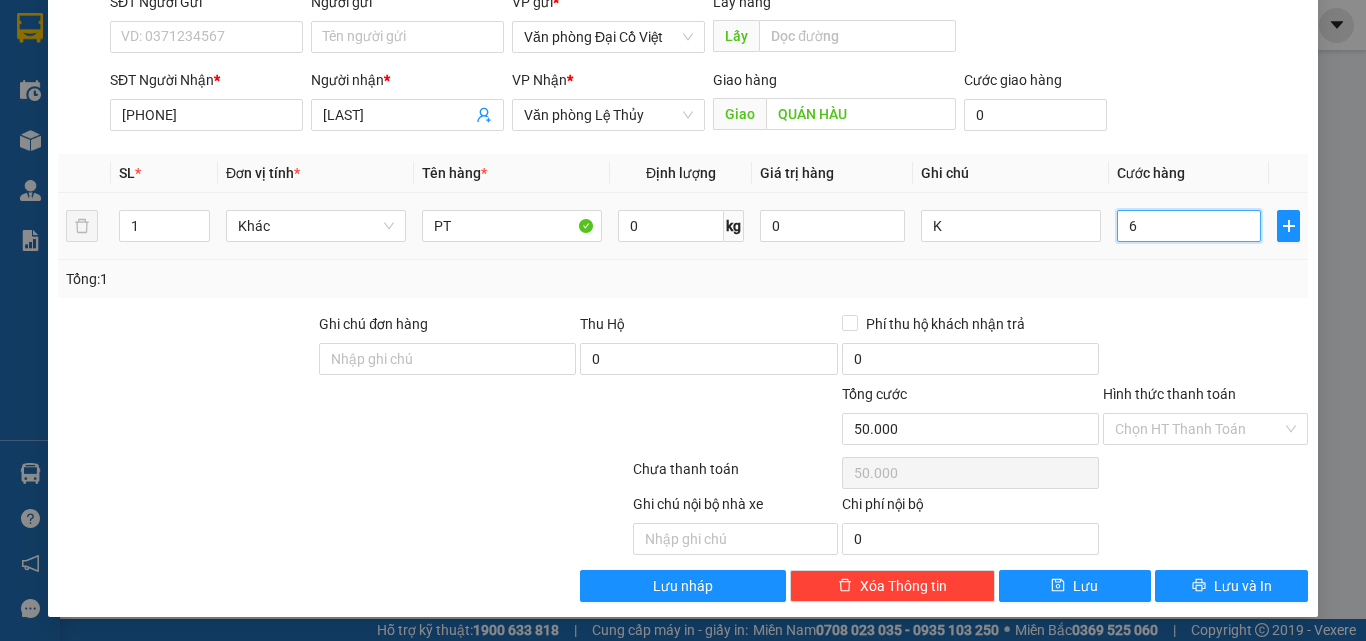 type on "60" 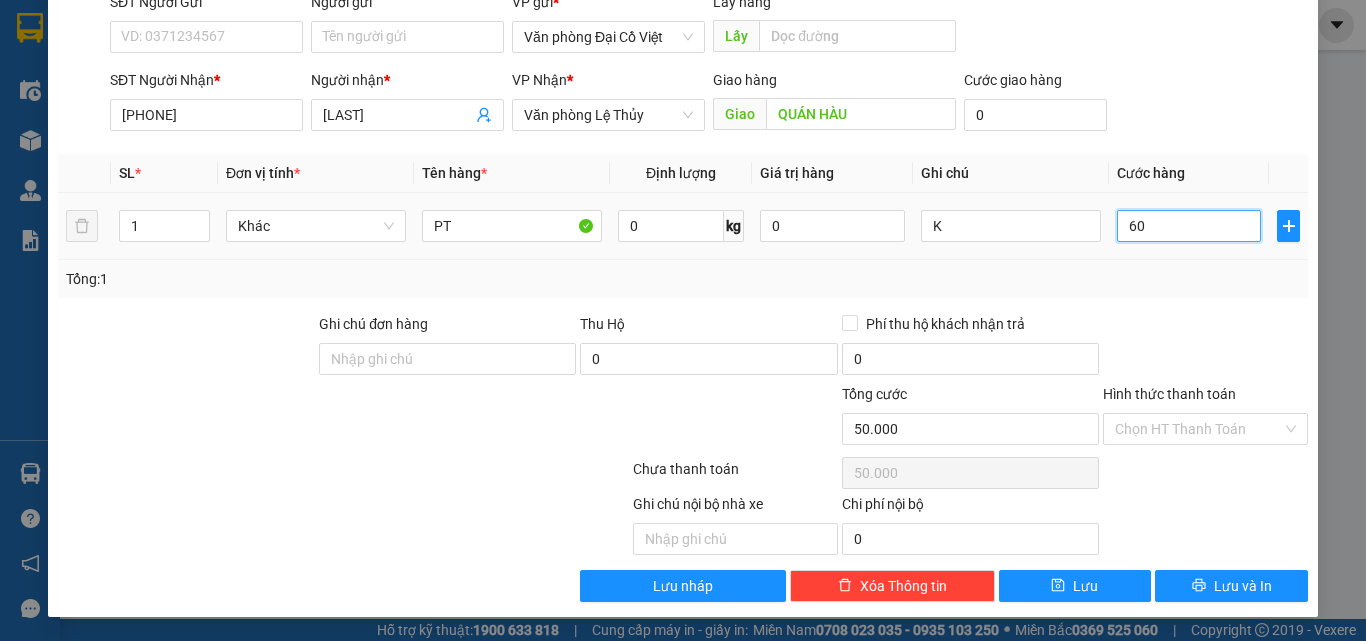 type on "60" 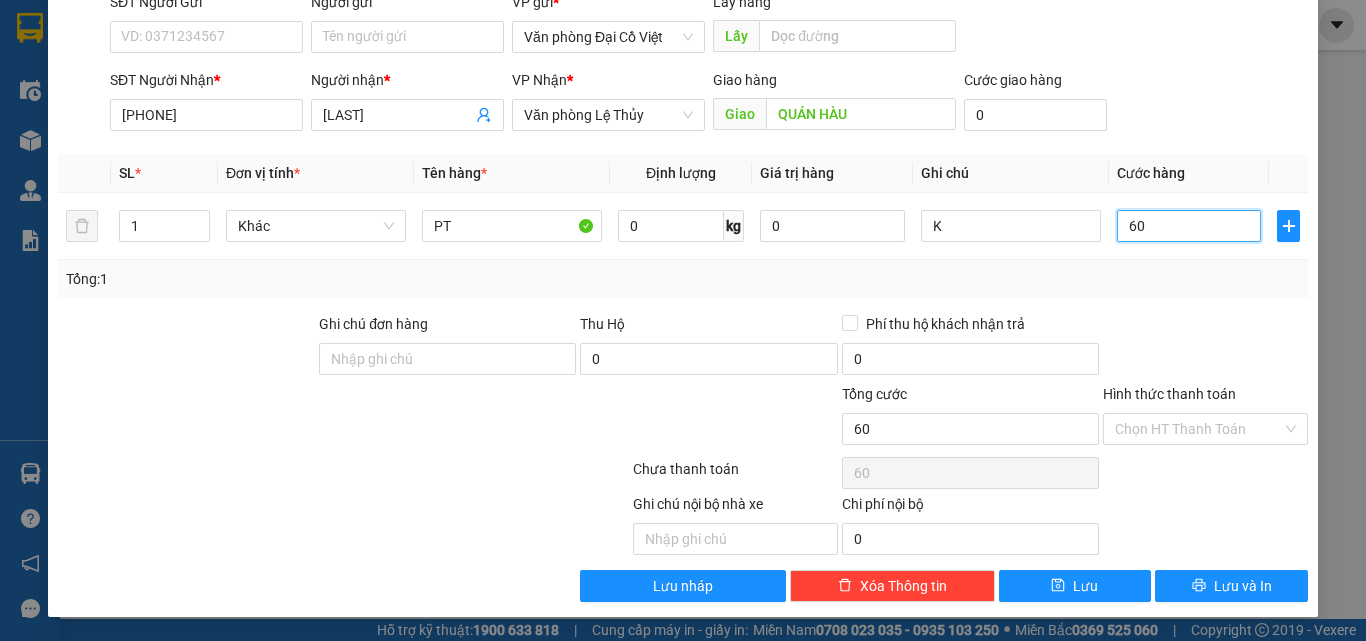 type on "60" 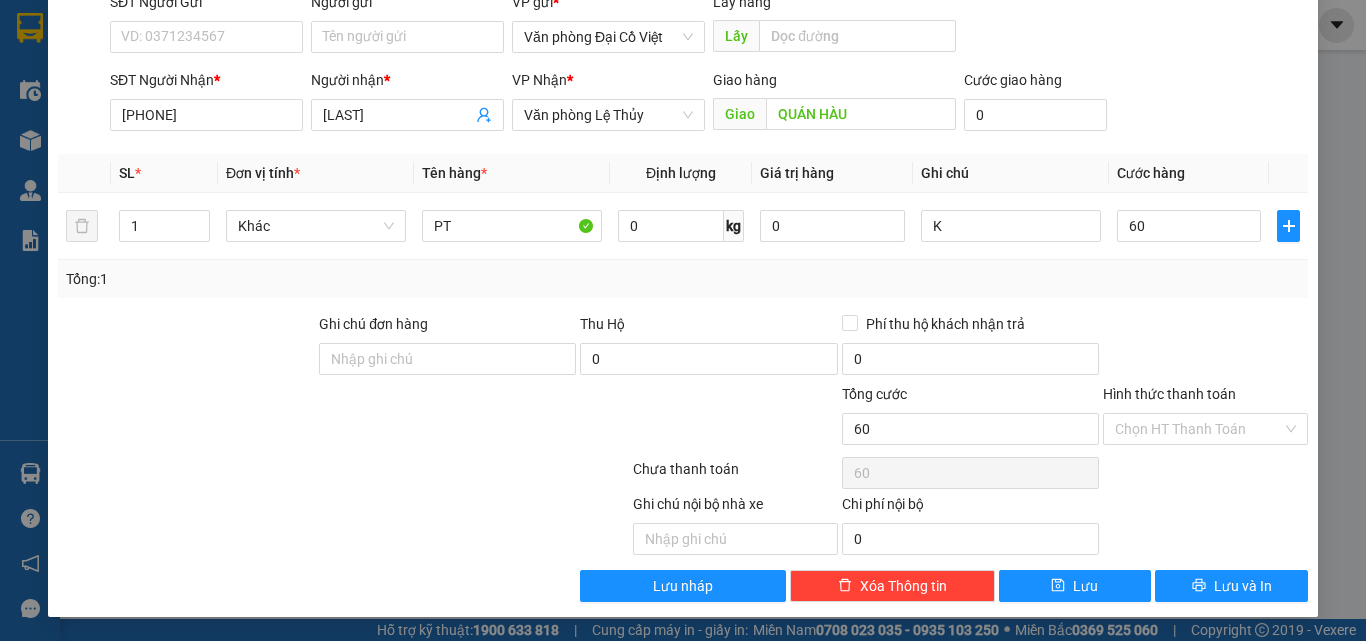 type on "60.000" 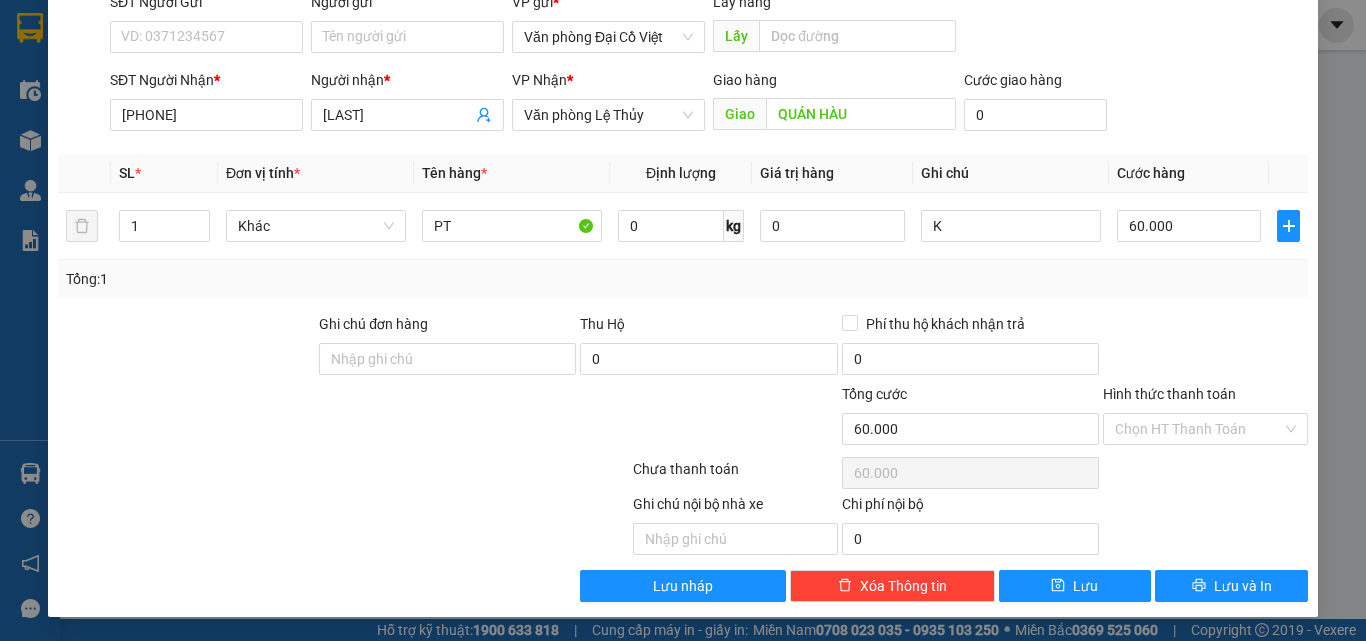 click on "Tổng:  1" at bounding box center (683, 279) 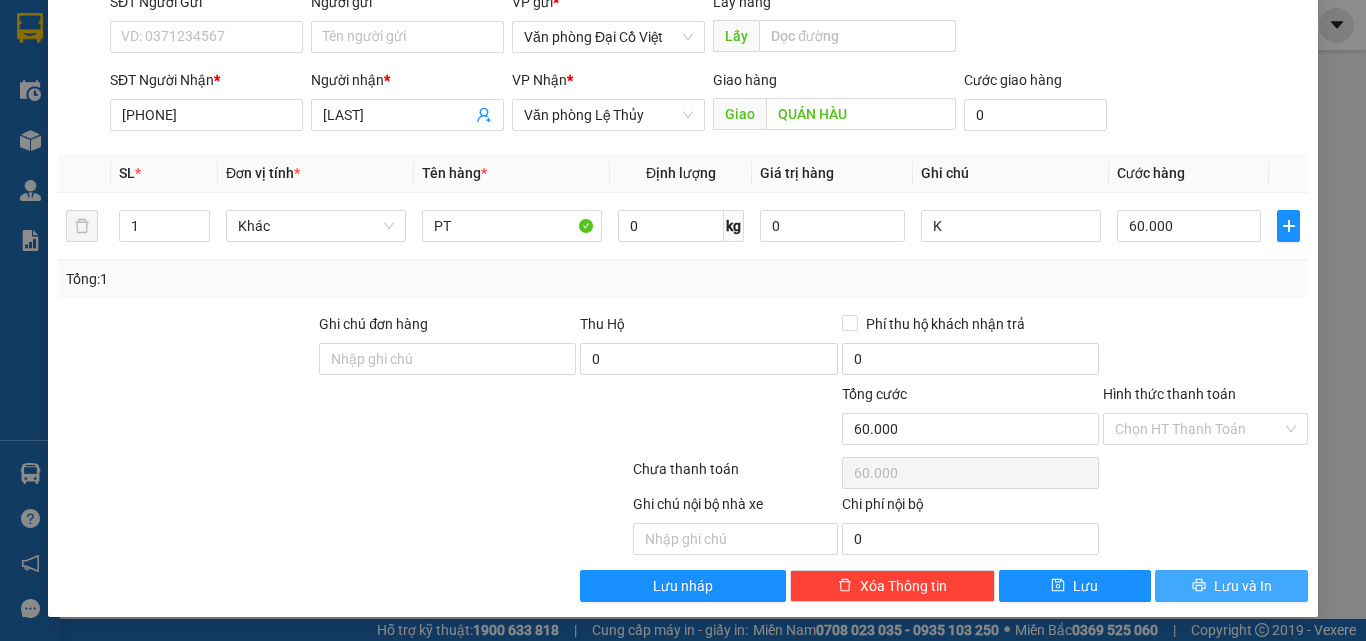click on "Lưu và In" at bounding box center [1243, 586] 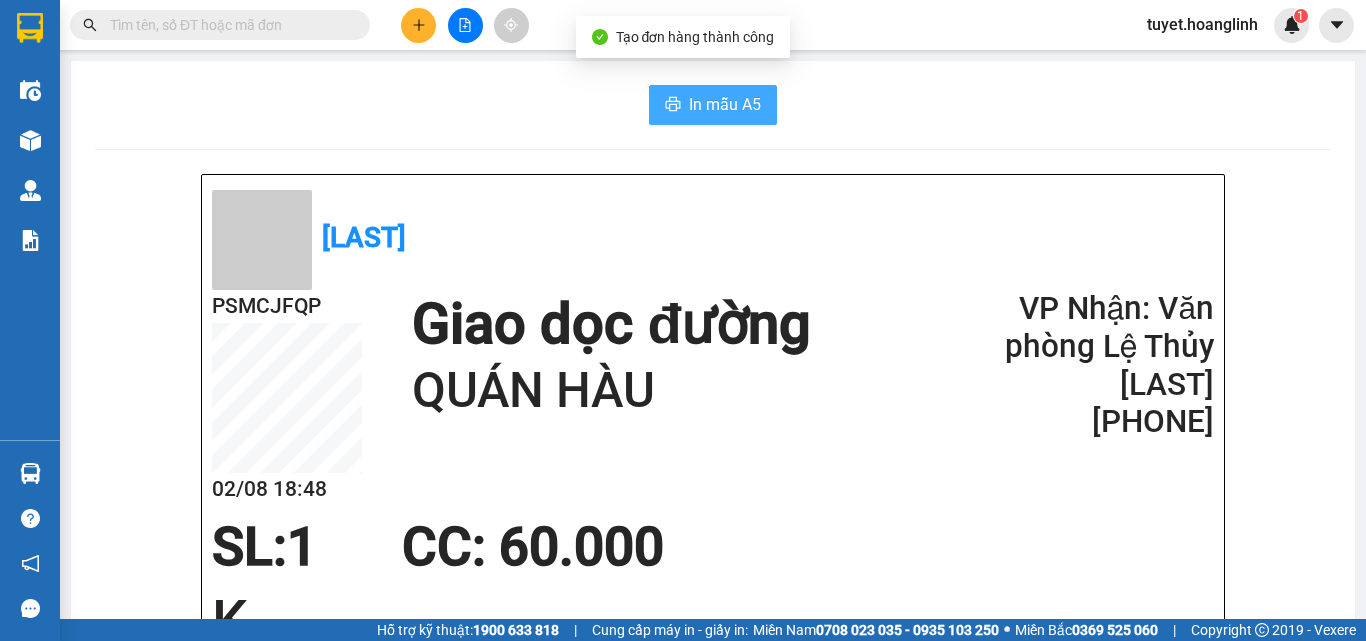 click on "In mẫu A5" at bounding box center [725, 104] 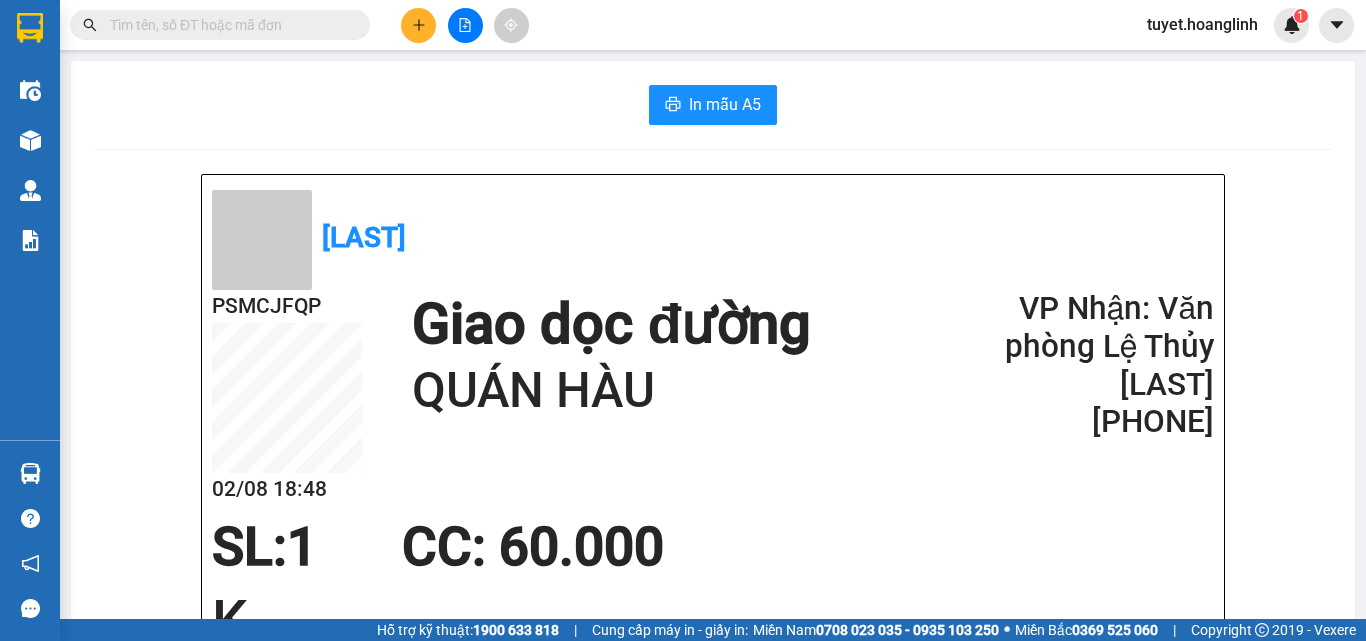 scroll, scrollTop: 0, scrollLeft: 0, axis: both 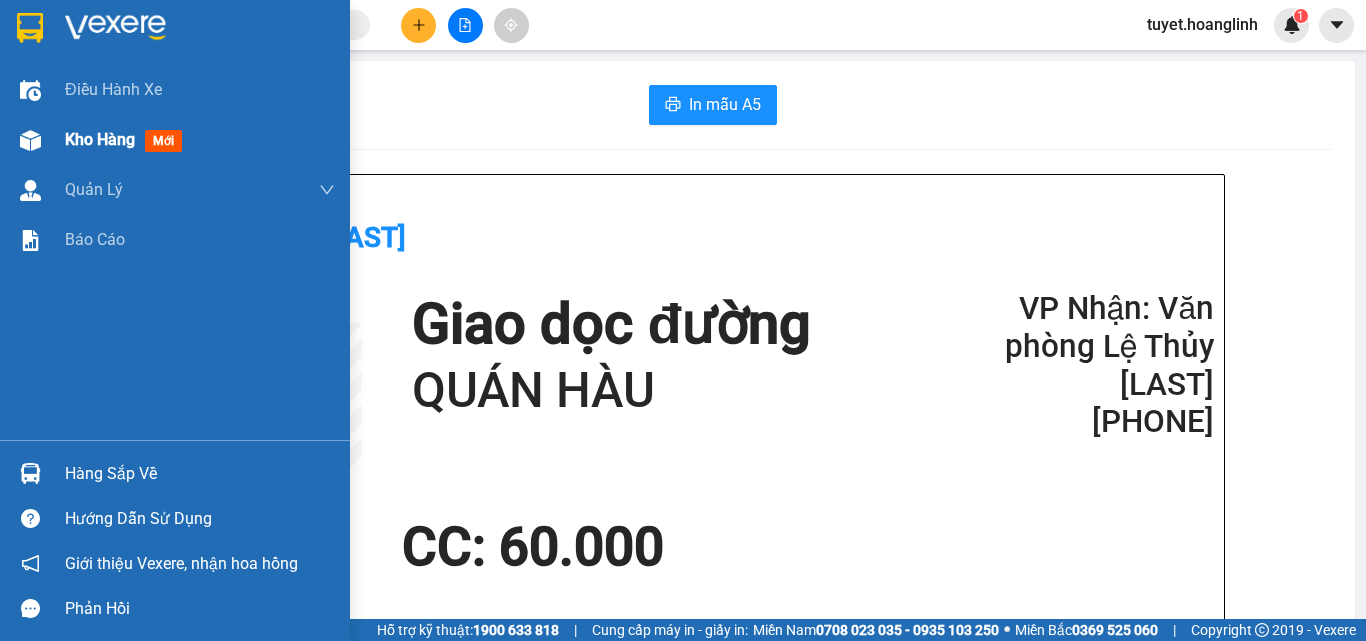 drag, startPoint x: 22, startPoint y: 127, endPoint x: 30, endPoint y: 148, distance: 22.472204 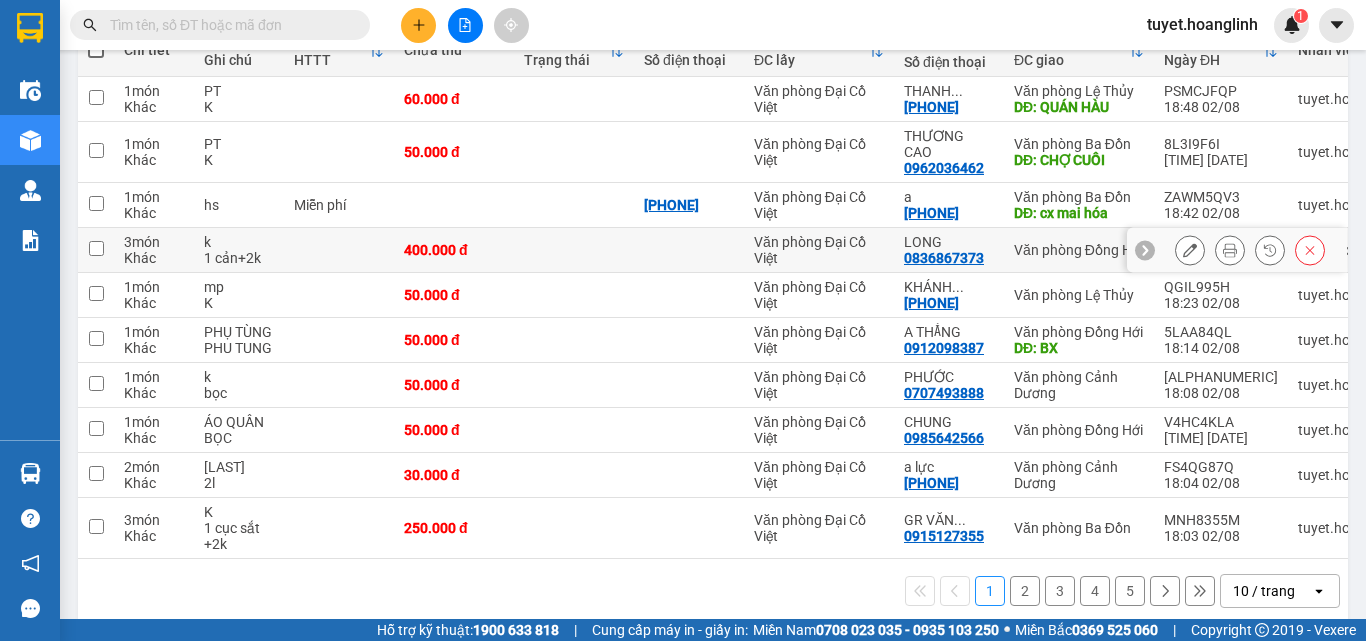 scroll, scrollTop: 288, scrollLeft: 0, axis: vertical 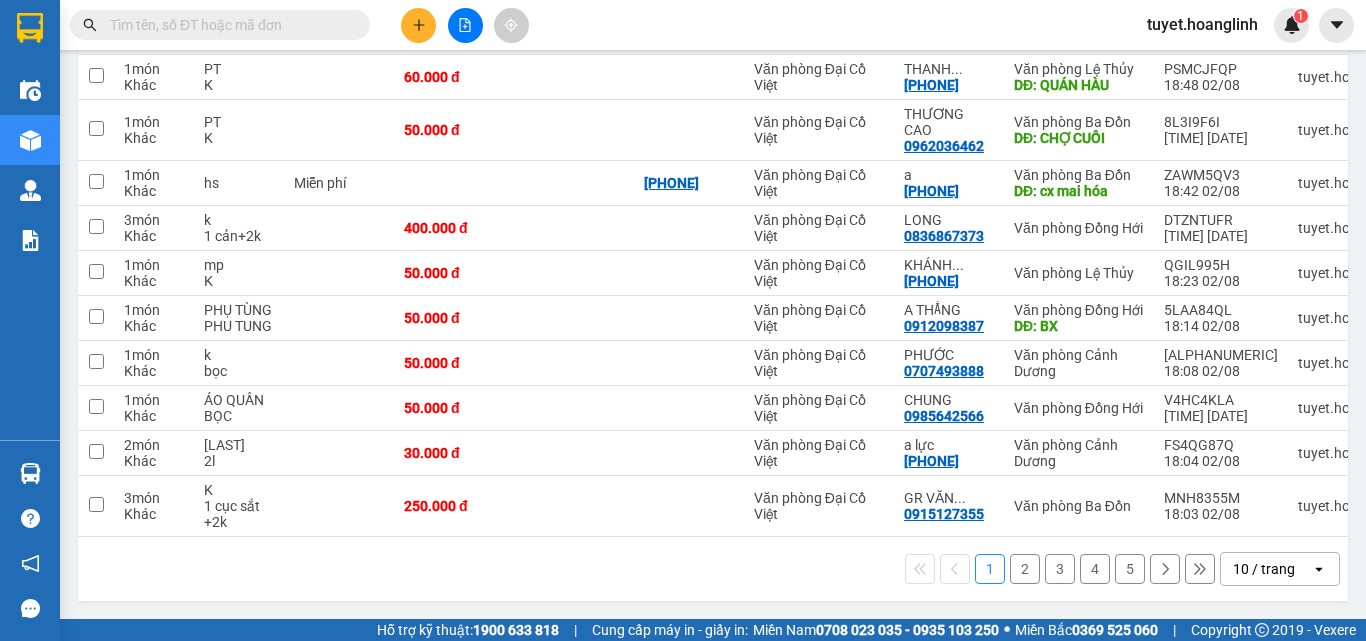 click 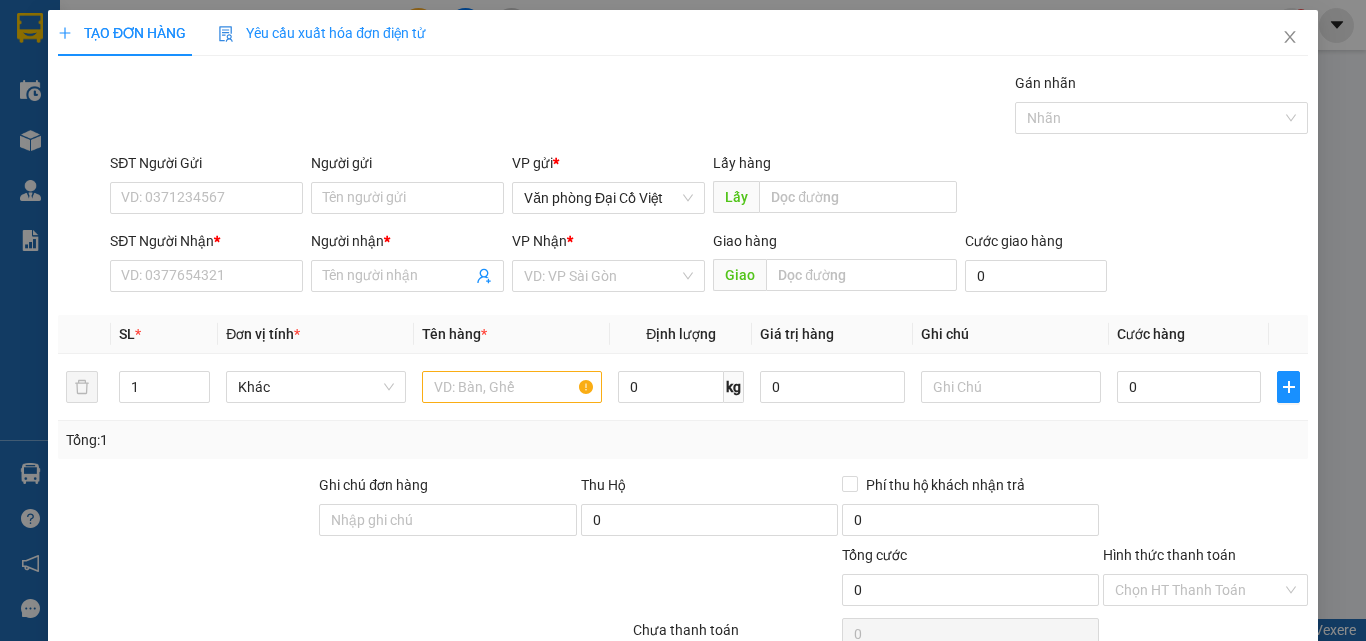 scroll, scrollTop: 0, scrollLeft: 0, axis: both 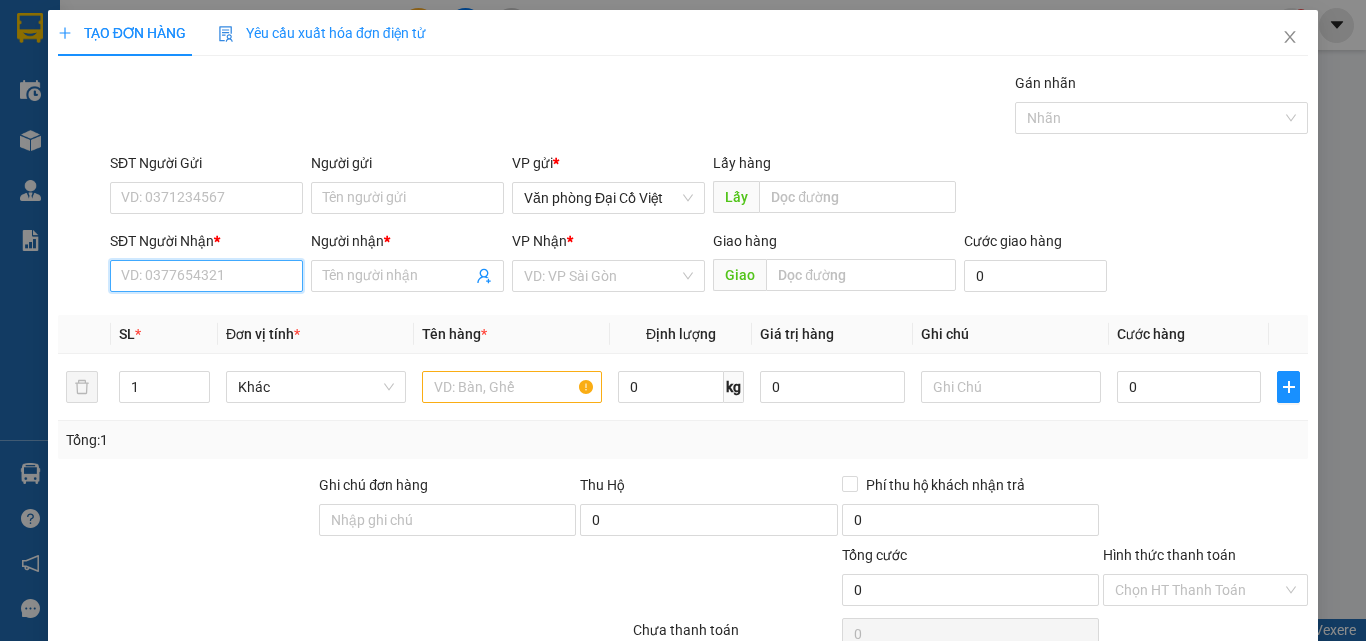 click on "SĐT Người Nhận  *" at bounding box center (206, 276) 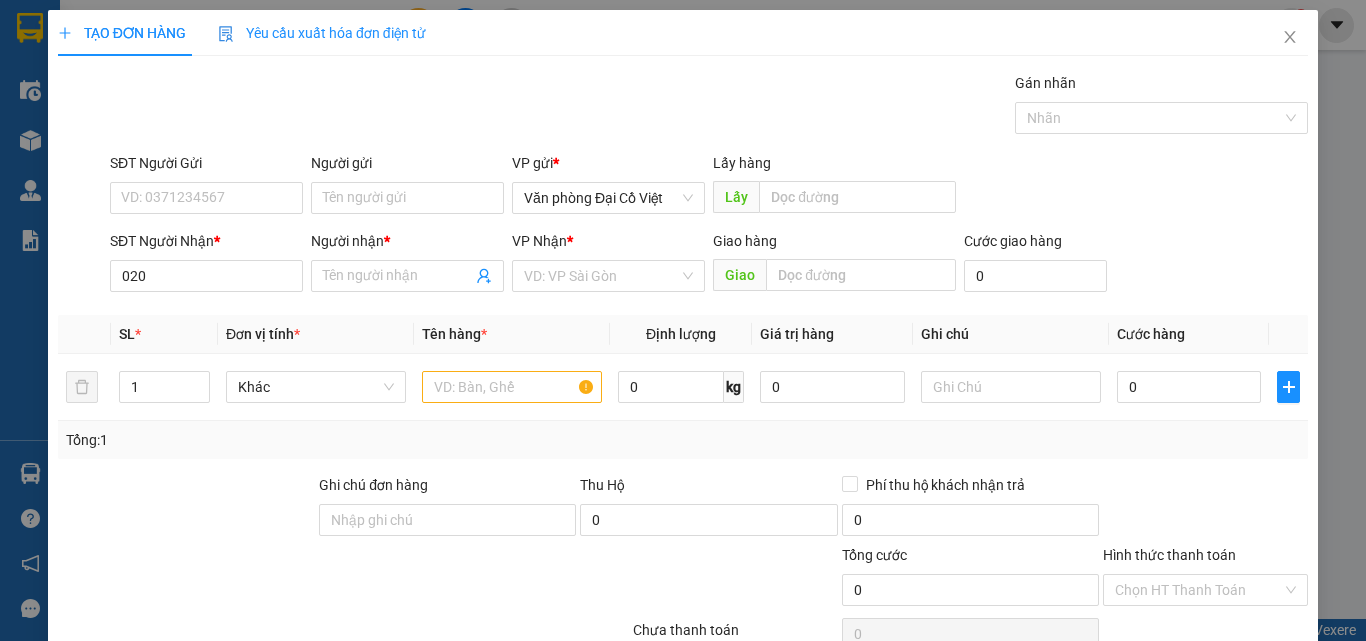 click on "SĐT Người Nhận  * 020 020" at bounding box center [206, 265] 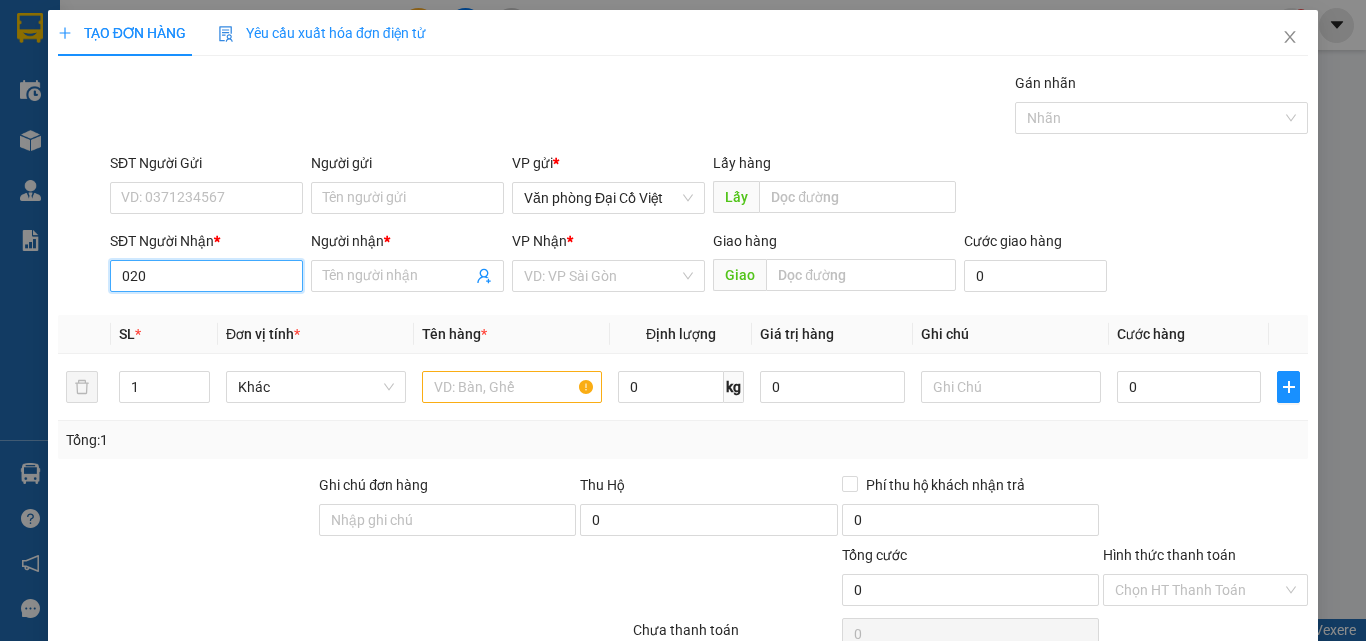 click on "020" at bounding box center (206, 276) 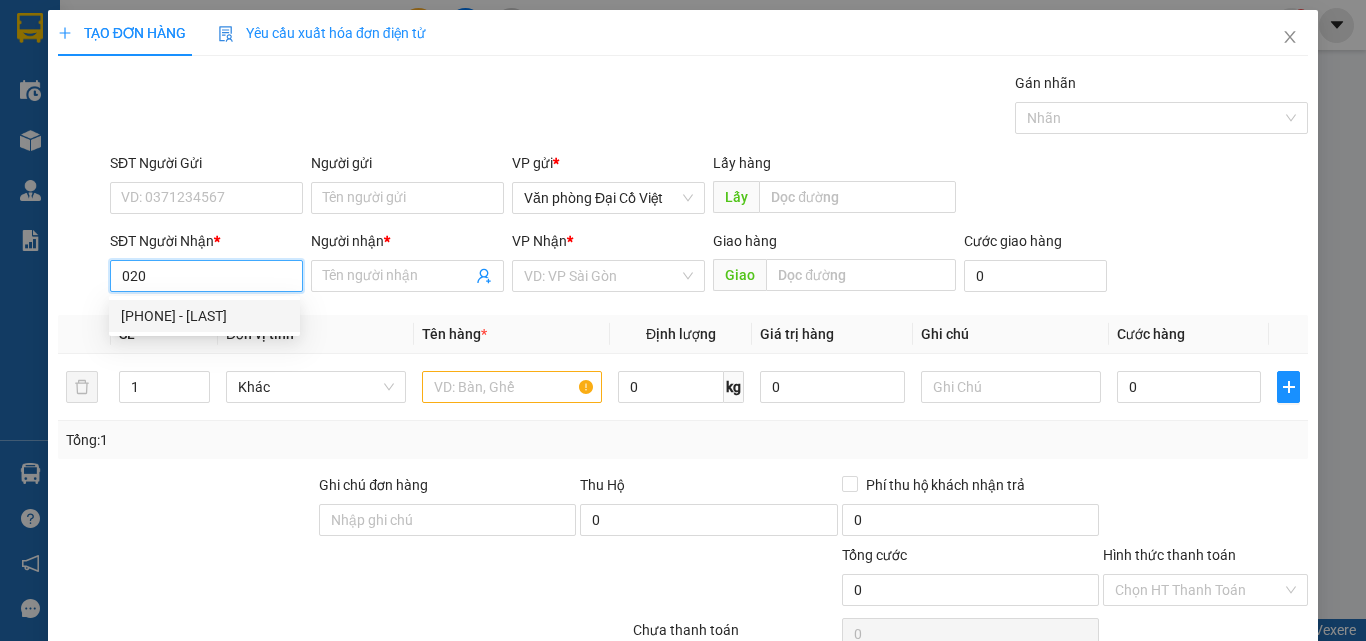 click on "0386142020 - LAN MINH" at bounding box center [204, 316] 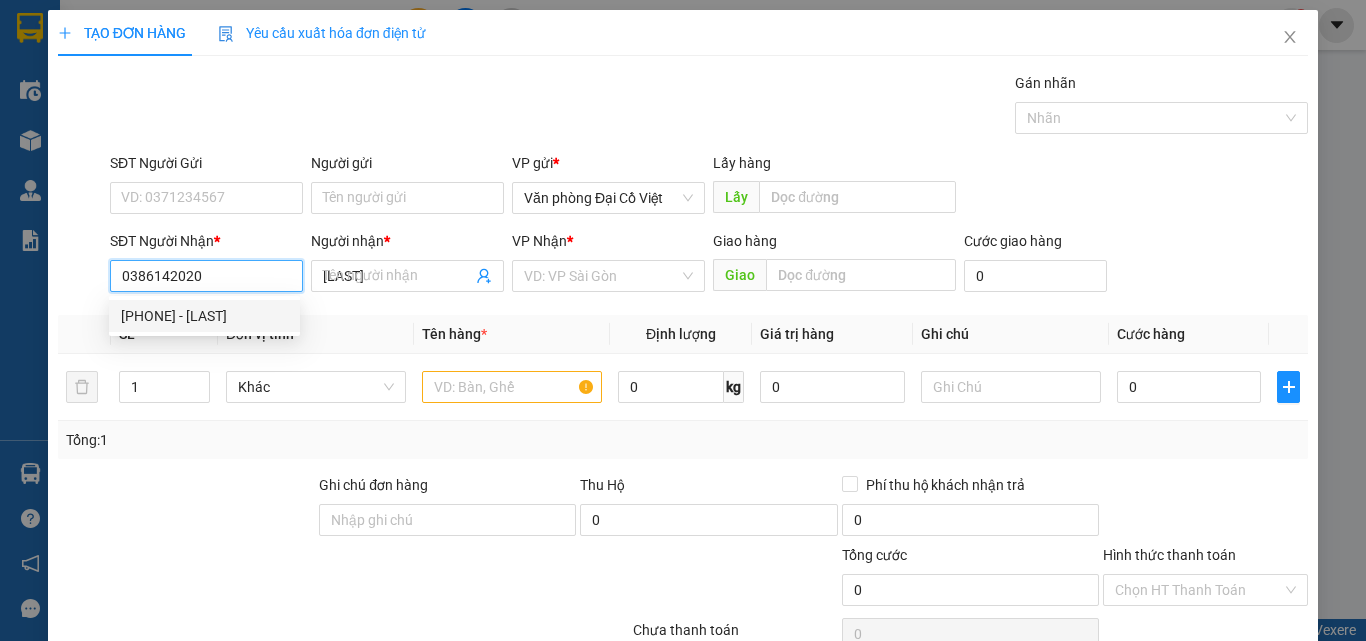 type on "150.000" 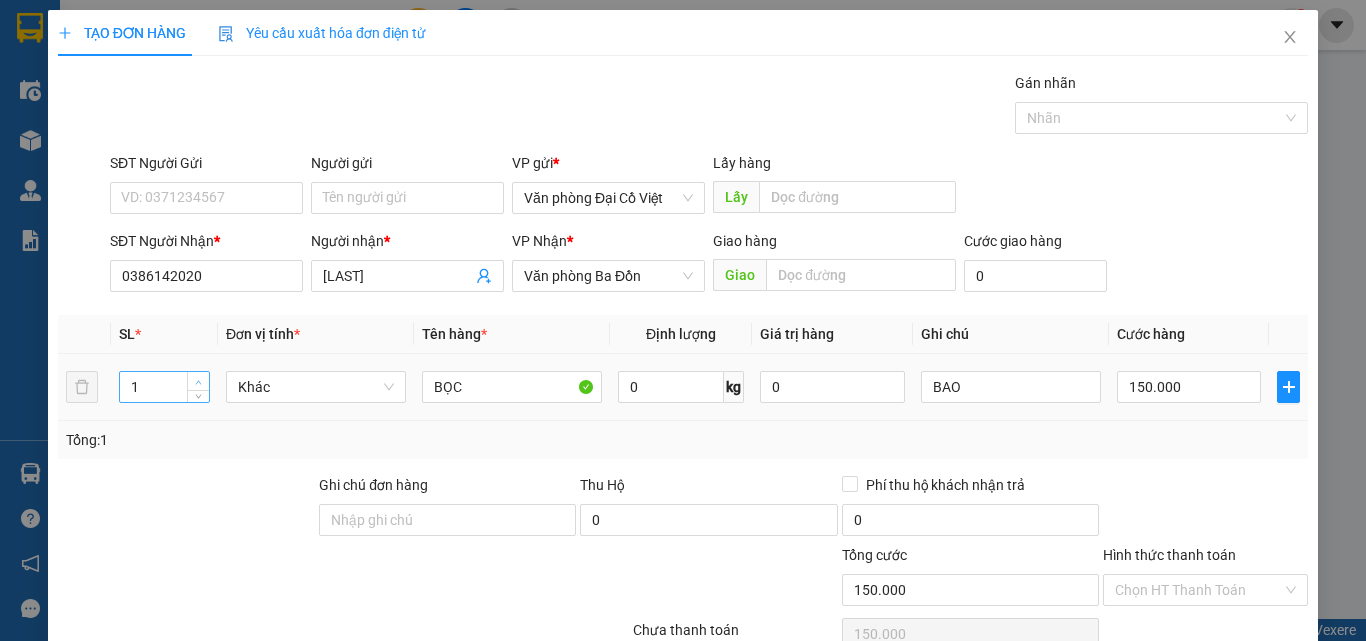 type on "2" 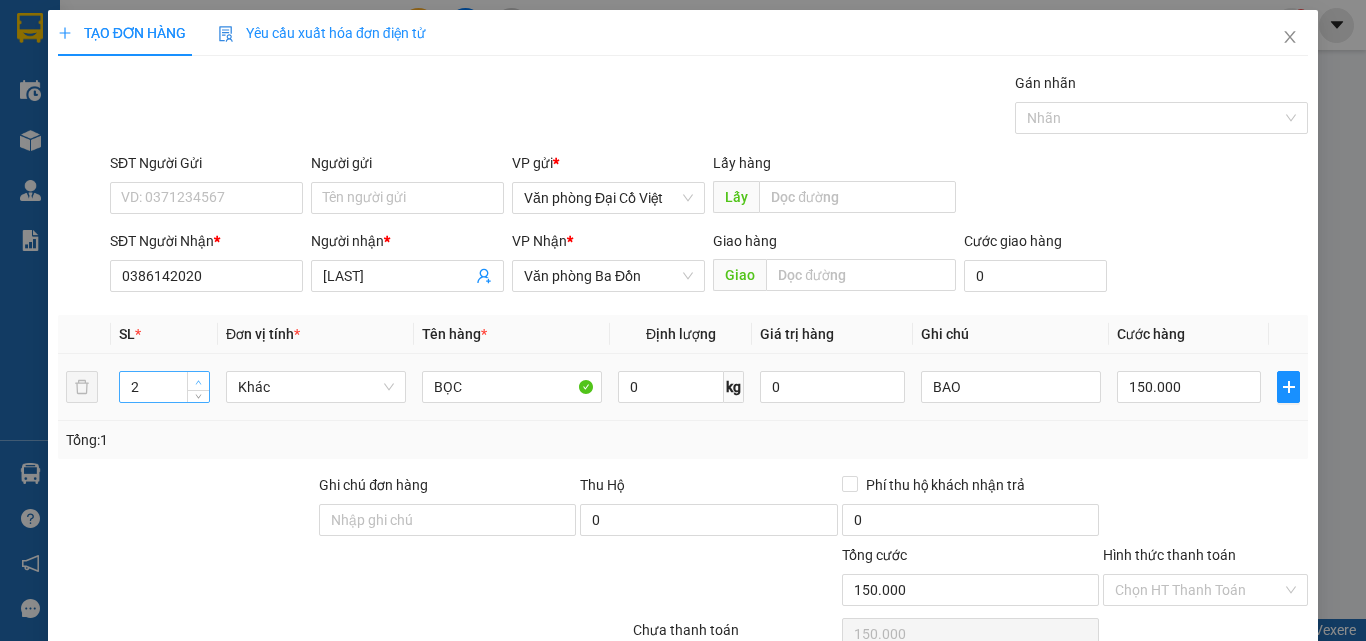 click at bounding box center (199, 382) 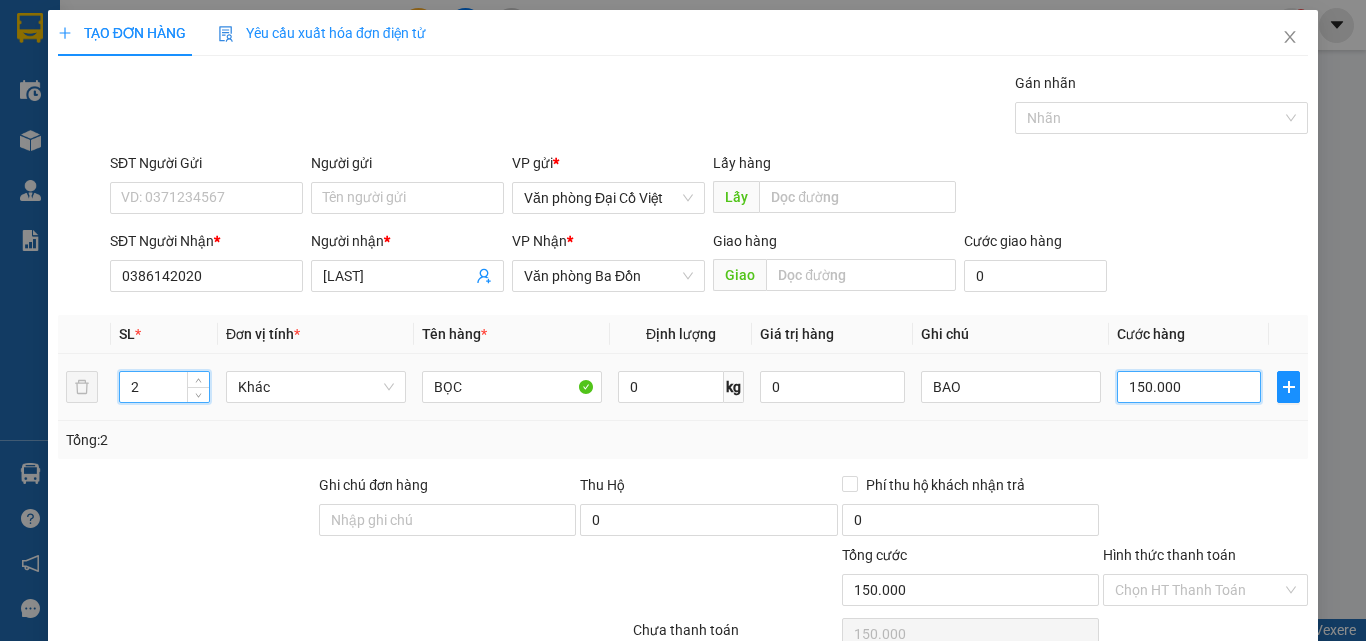 click on "150.000" at bounding box center [1189, 387] 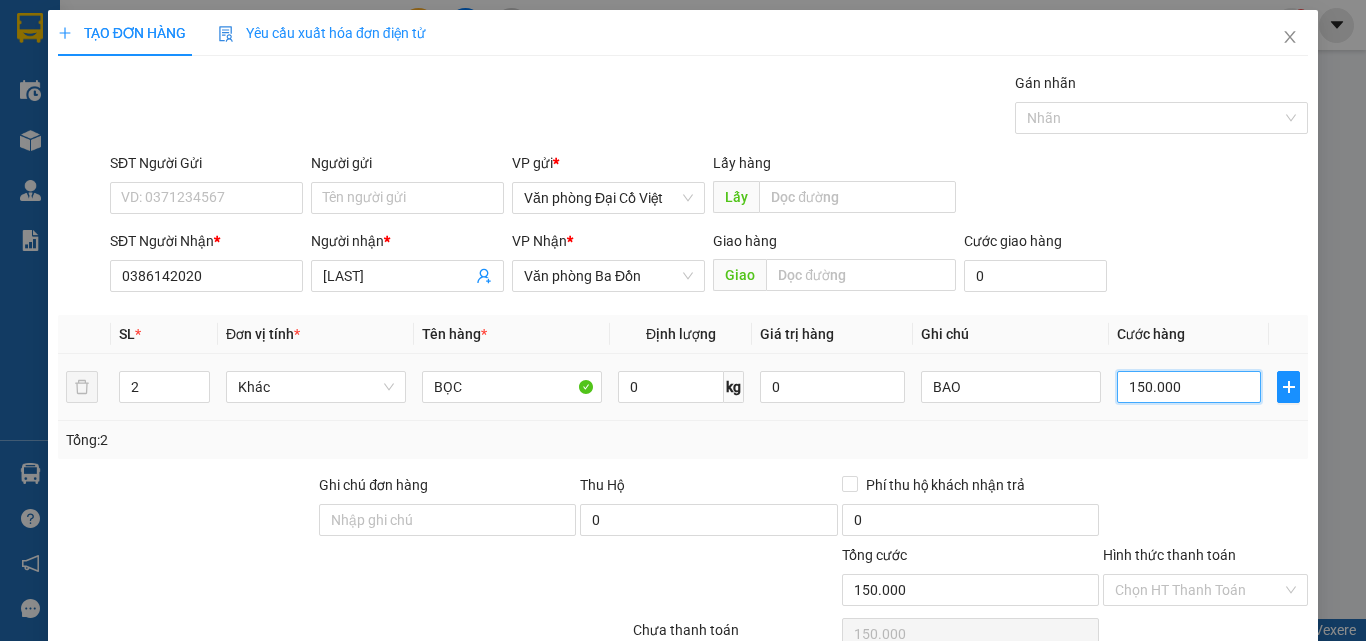 type on "3" 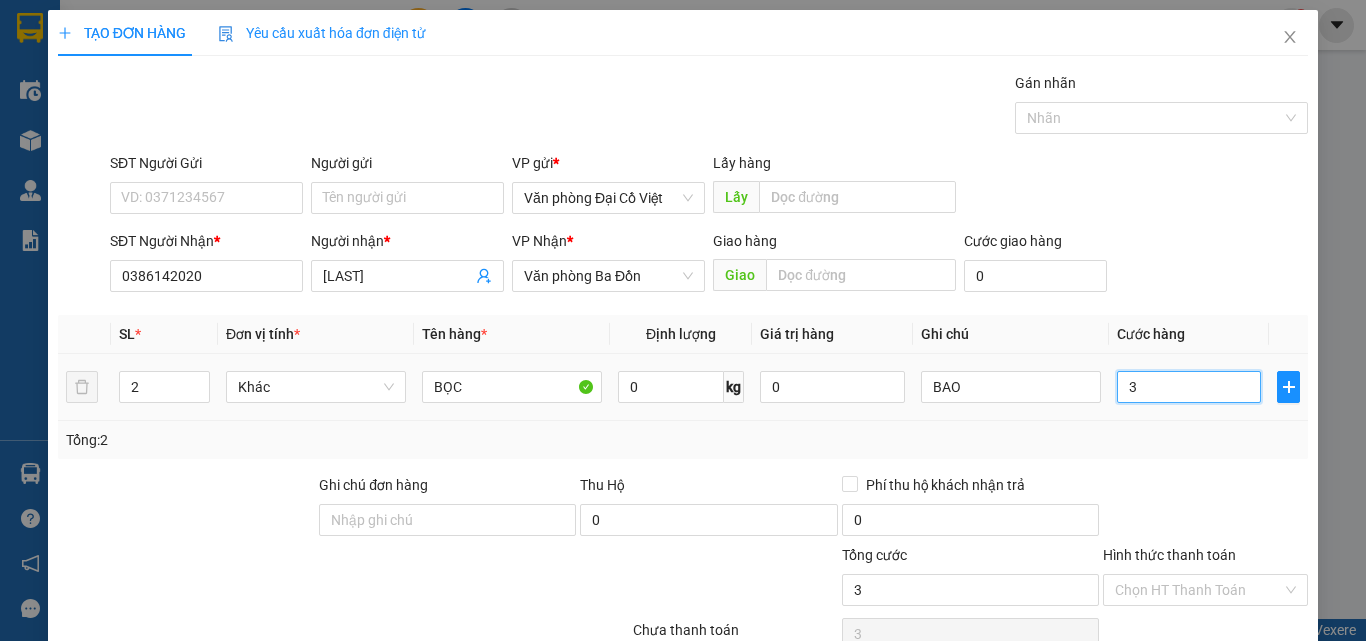type on "30" 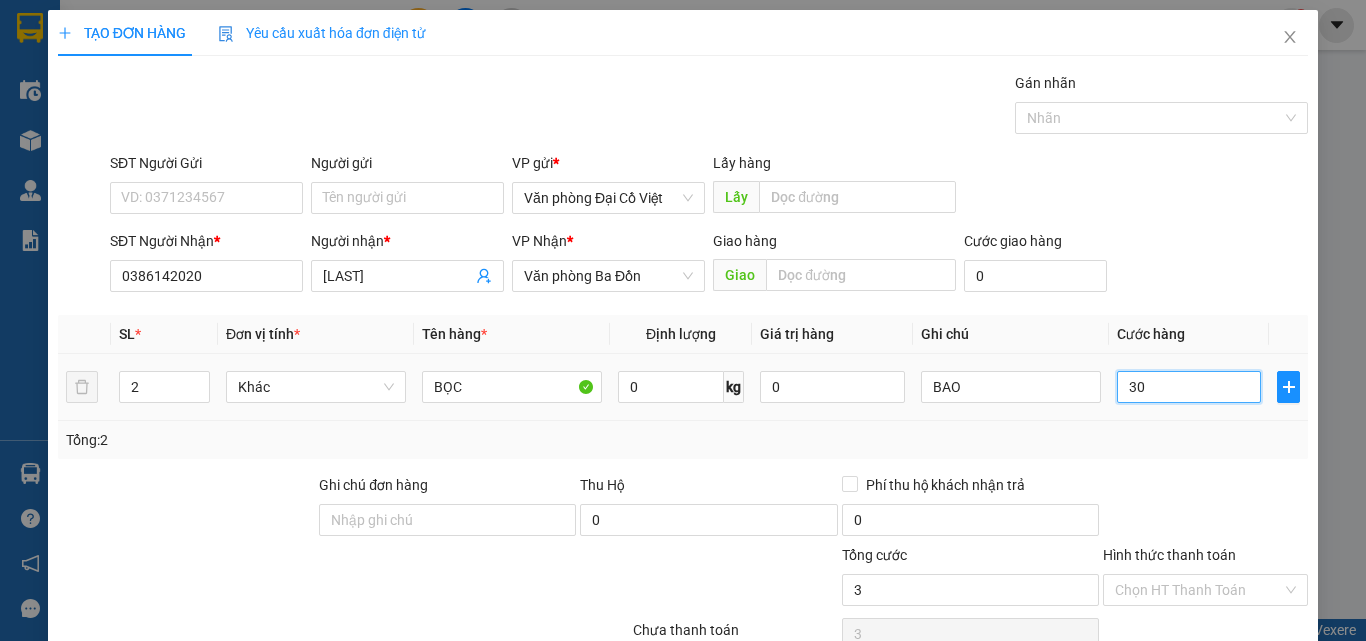type on "30" 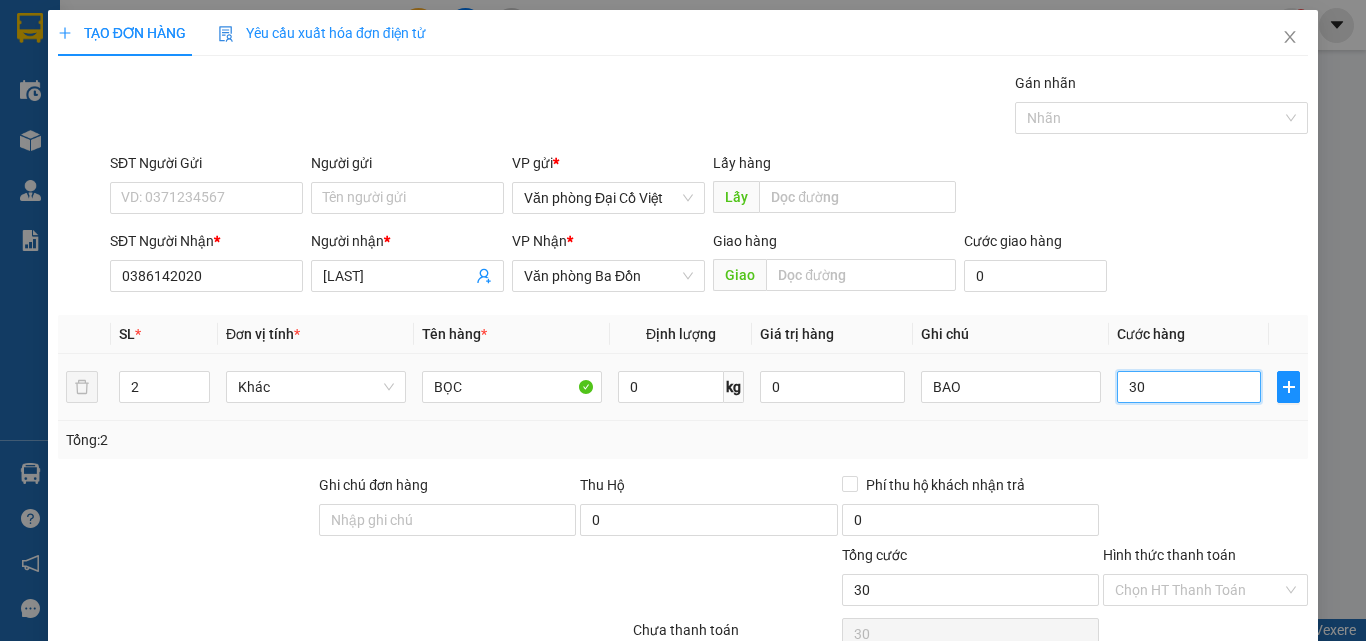 type on "300" 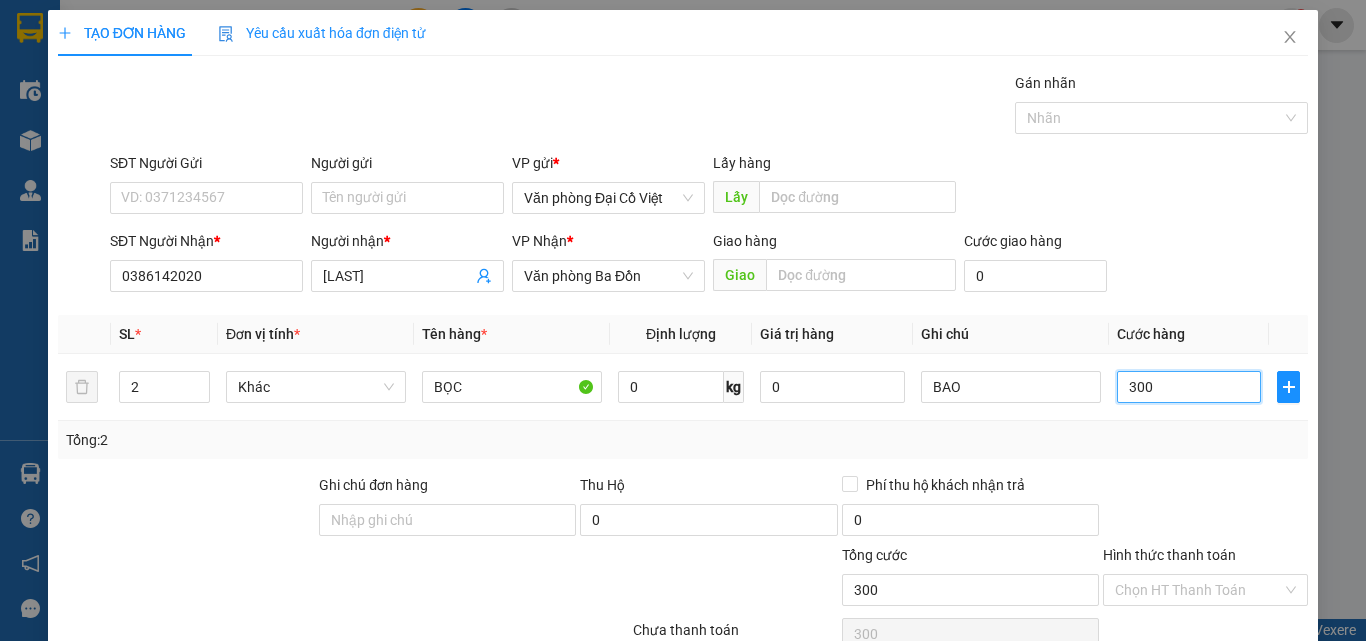 type on "300" 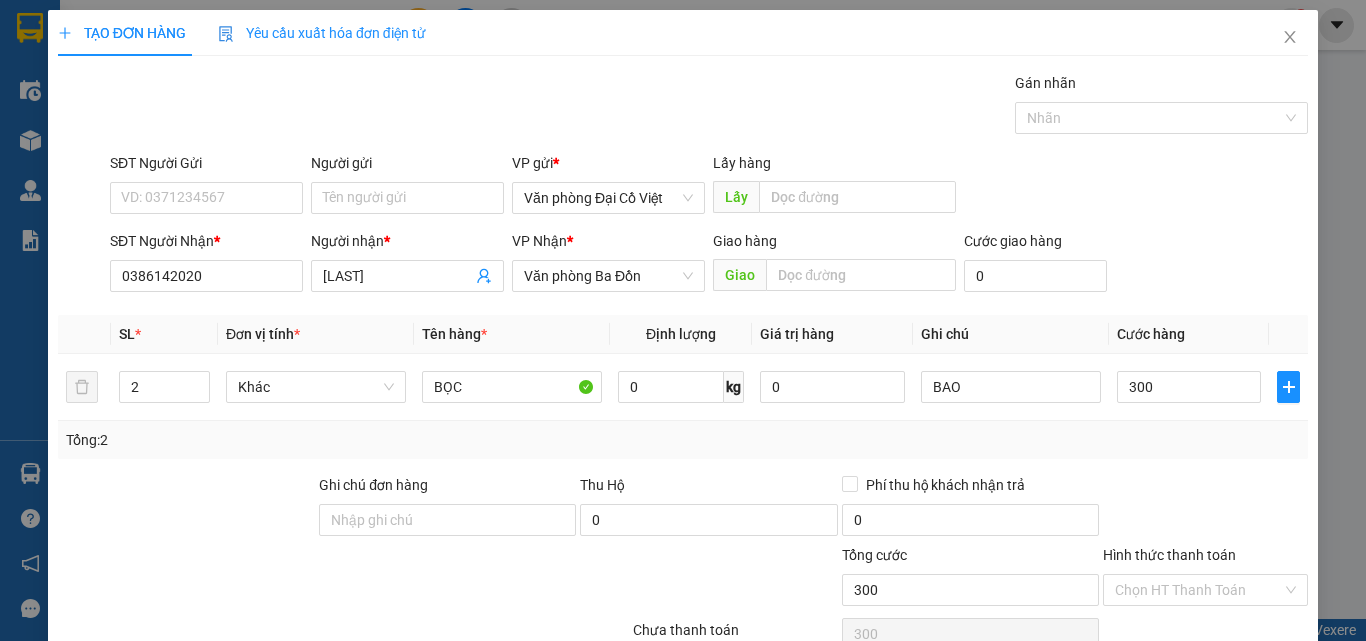 type on "300.000" 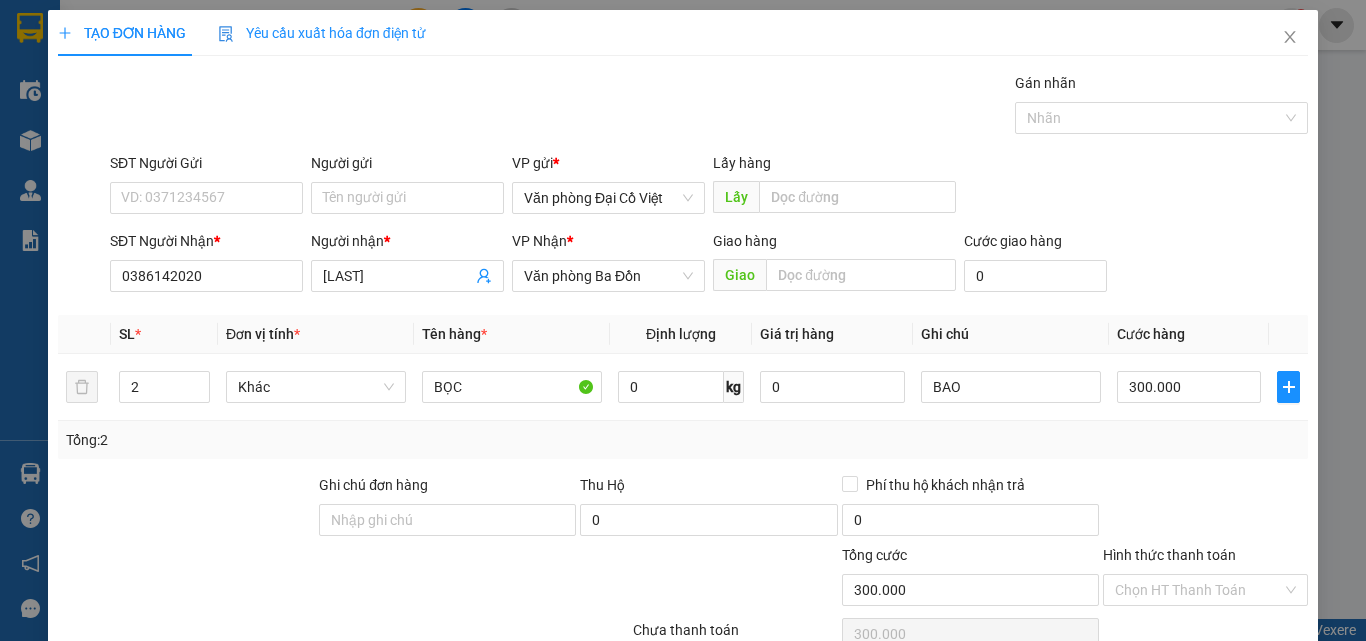 click on "Tổng:  2" at bounding box center [683, 440] 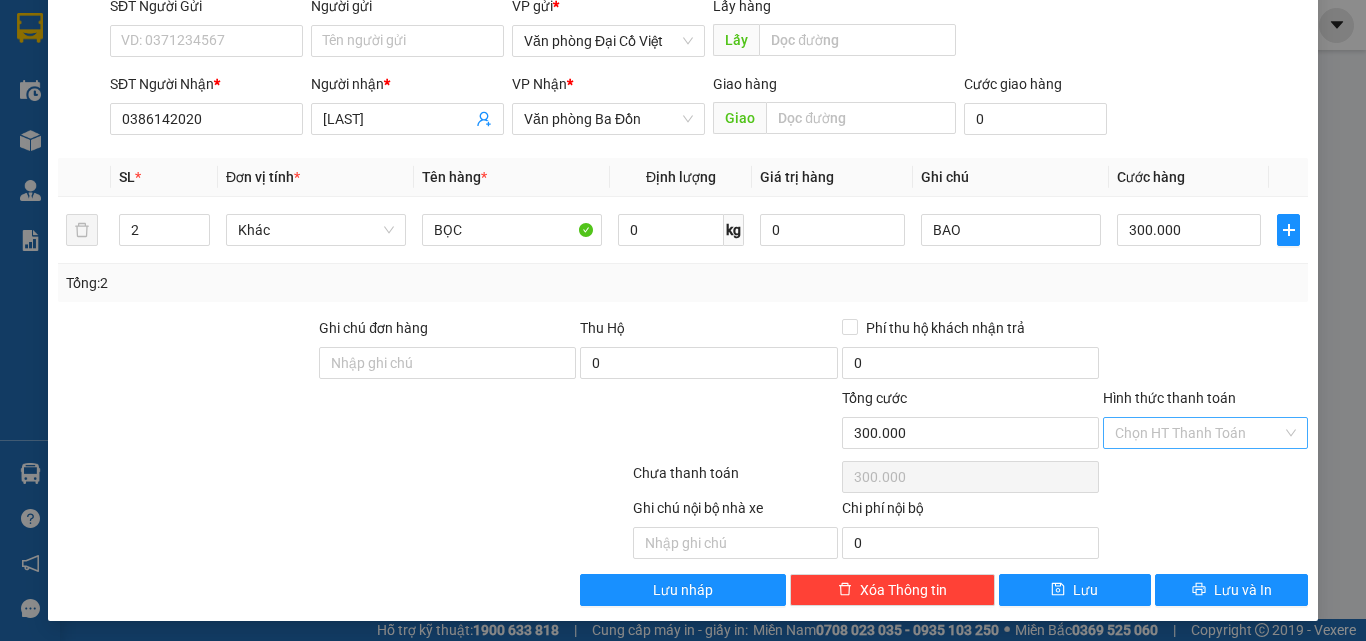 scroll, scrollTop: 161, scrollLeft: 0, axis: vertical 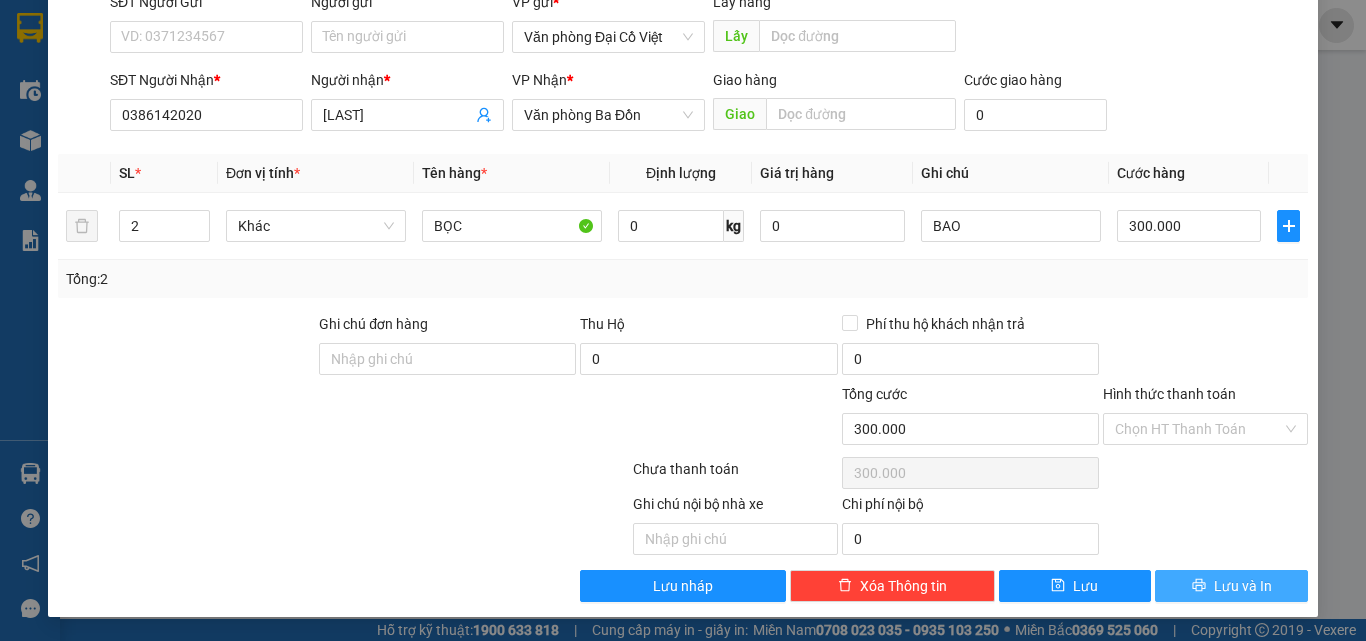 click on "Lưu và In" at bounding box center [1243, 586] 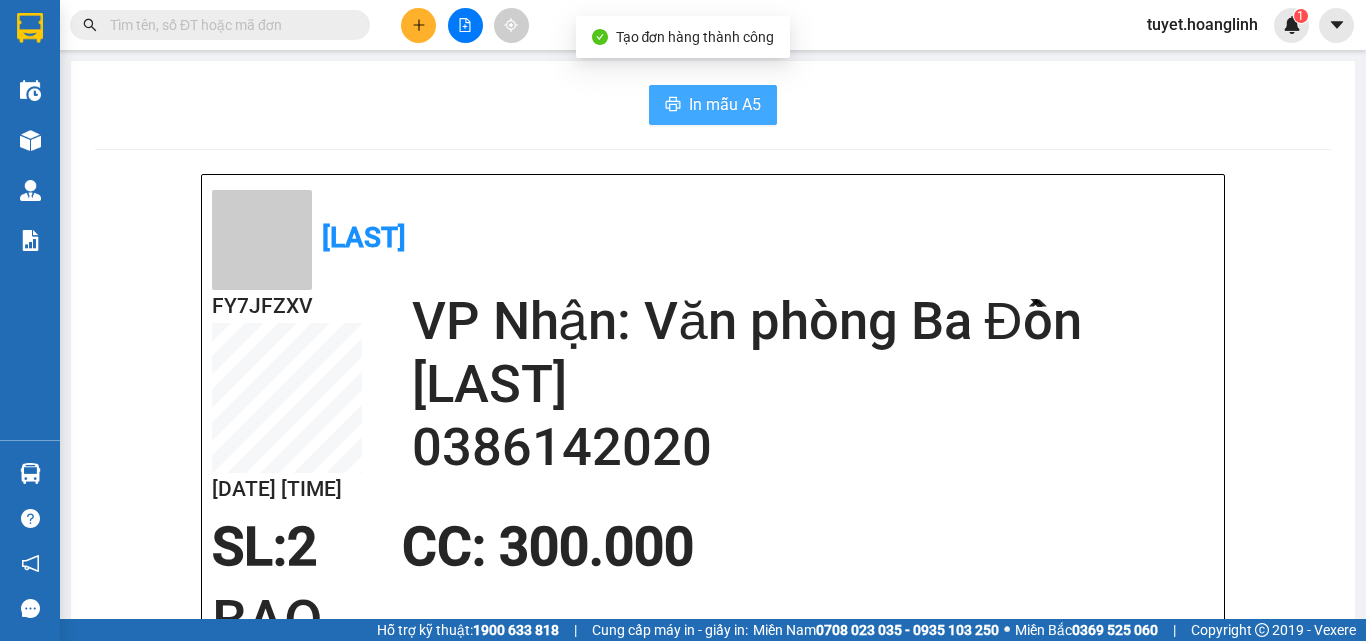 click on "In mẫu A5" at bounding box center [713, 105] 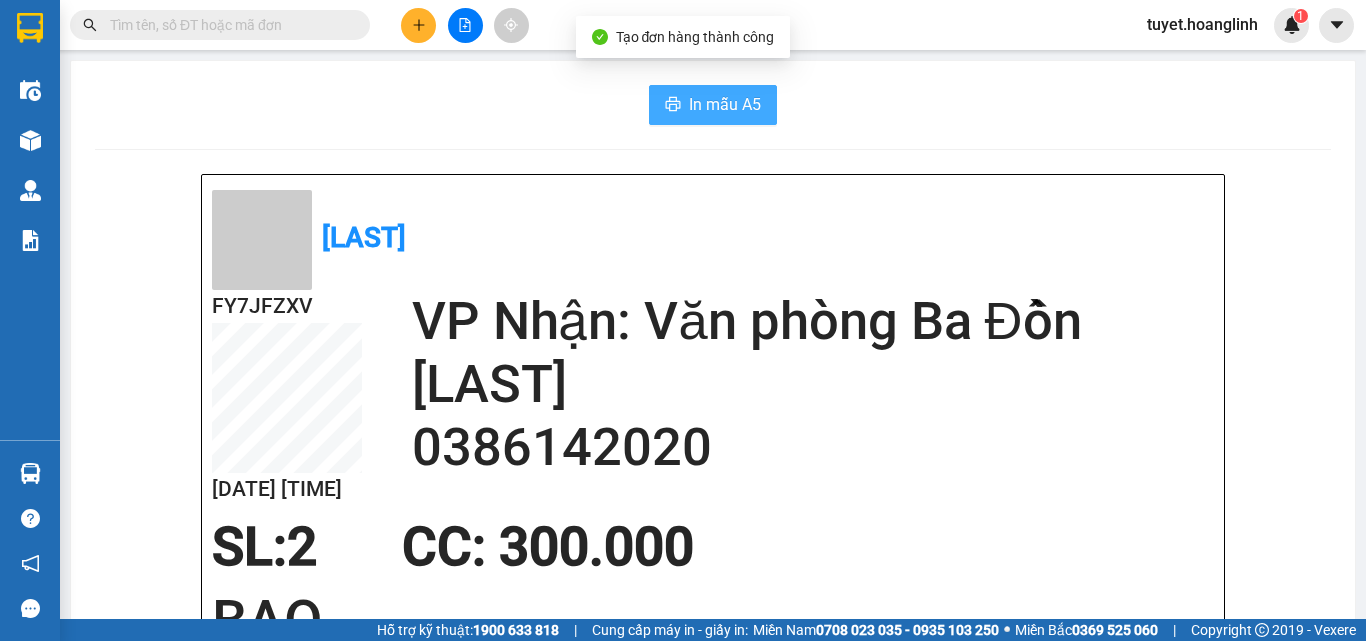 scroll, scrollTop: 0, scrollLeft: 0, axis: both 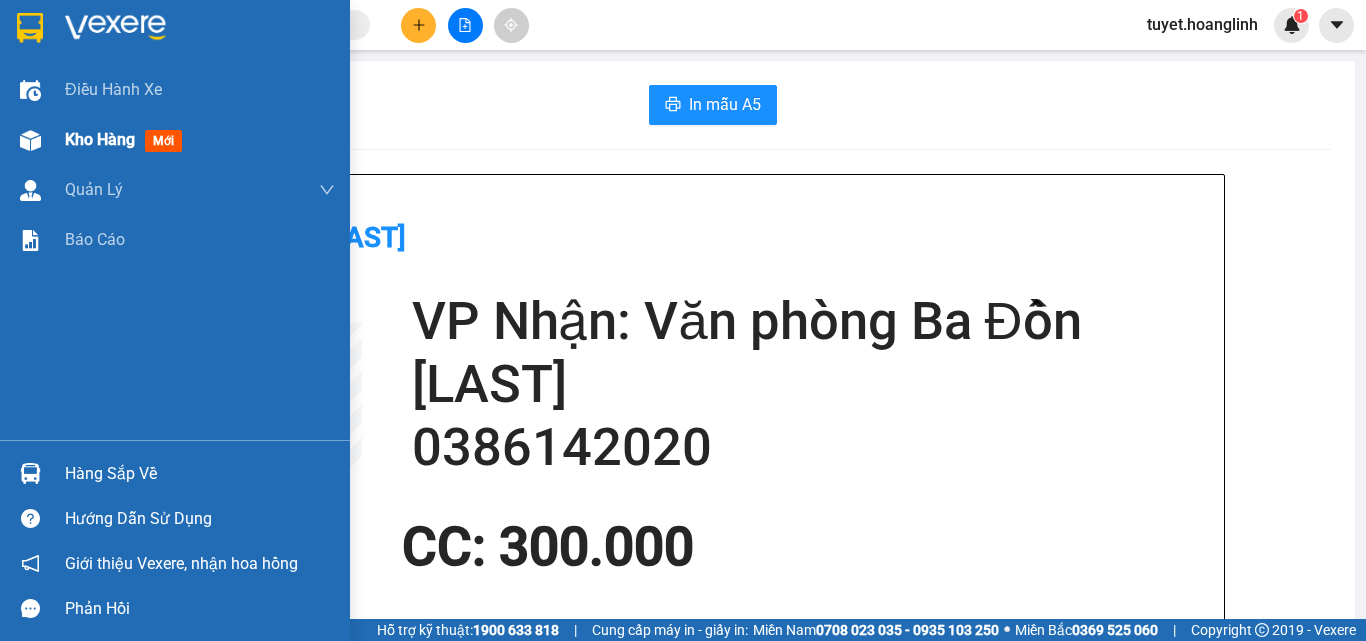 click at bounding box center (30, 140) 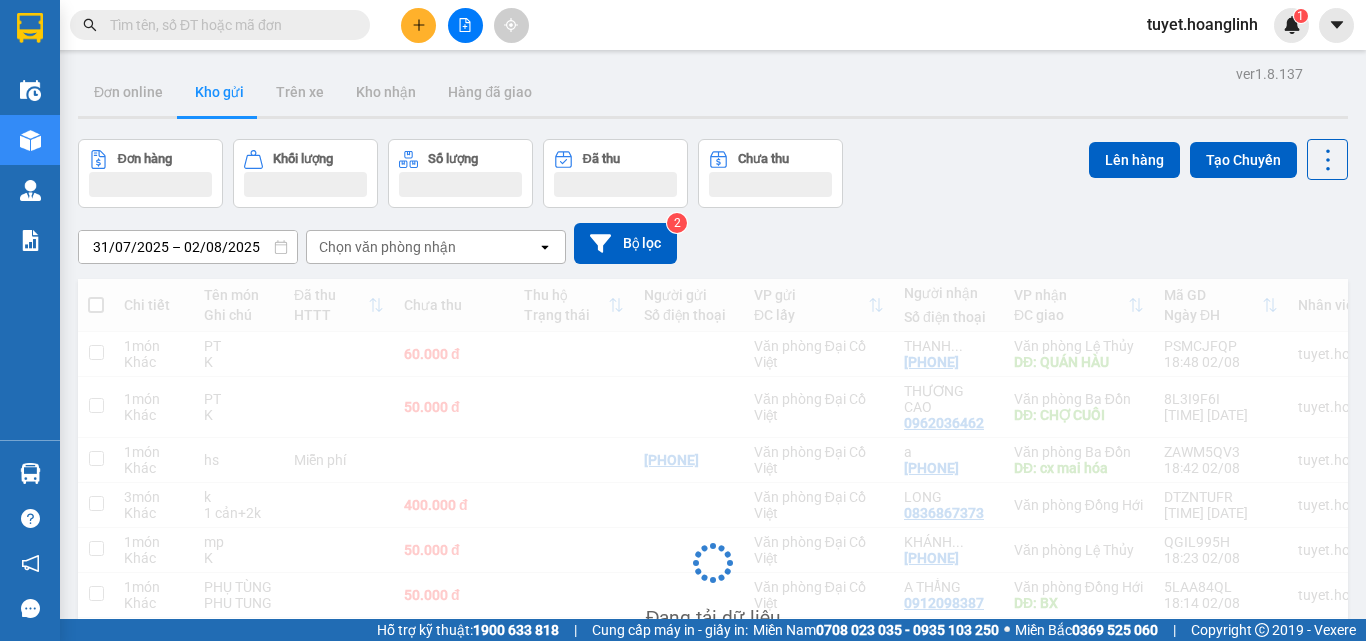 click on "Chọn văn phòng nhận" at bounding box center (422, 247) 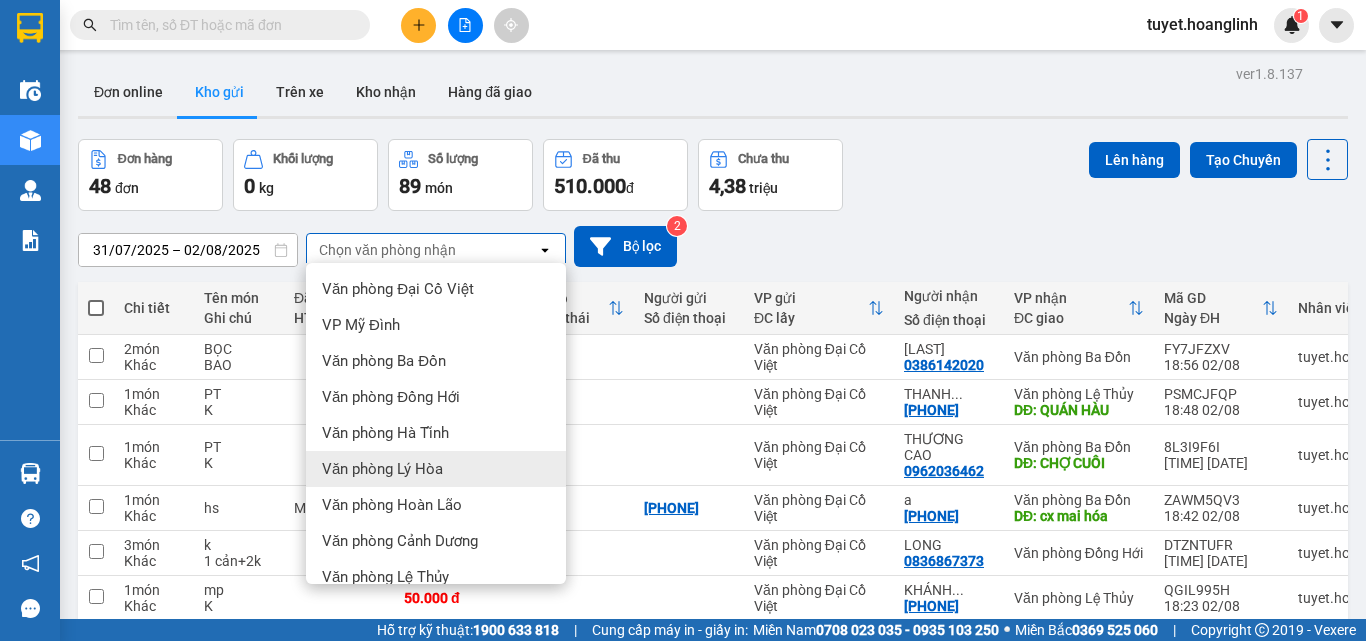 click on "Văn phòng Lý Hòa" at bounding box center (436, 469) 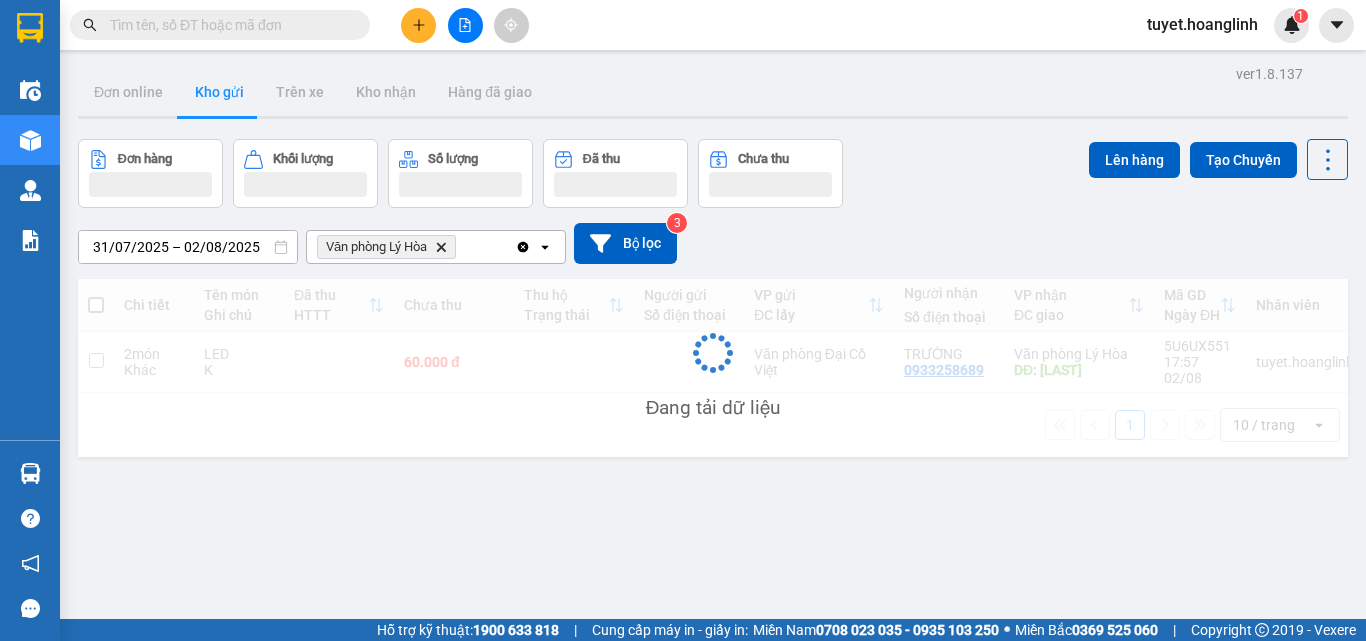 click on "Văn phòng Lý Hòa Delete" at bounding box center (411, 247) 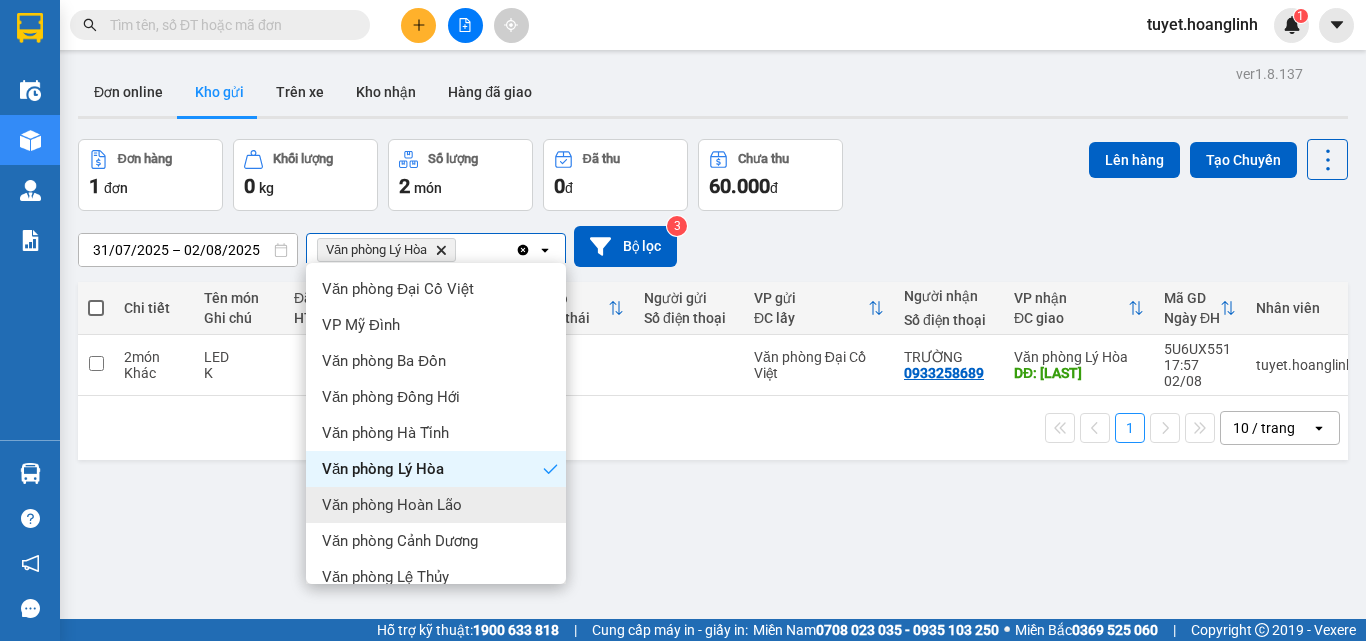 click on "Văn phòng Hoàn Lão" at bounding box center [436, 505] 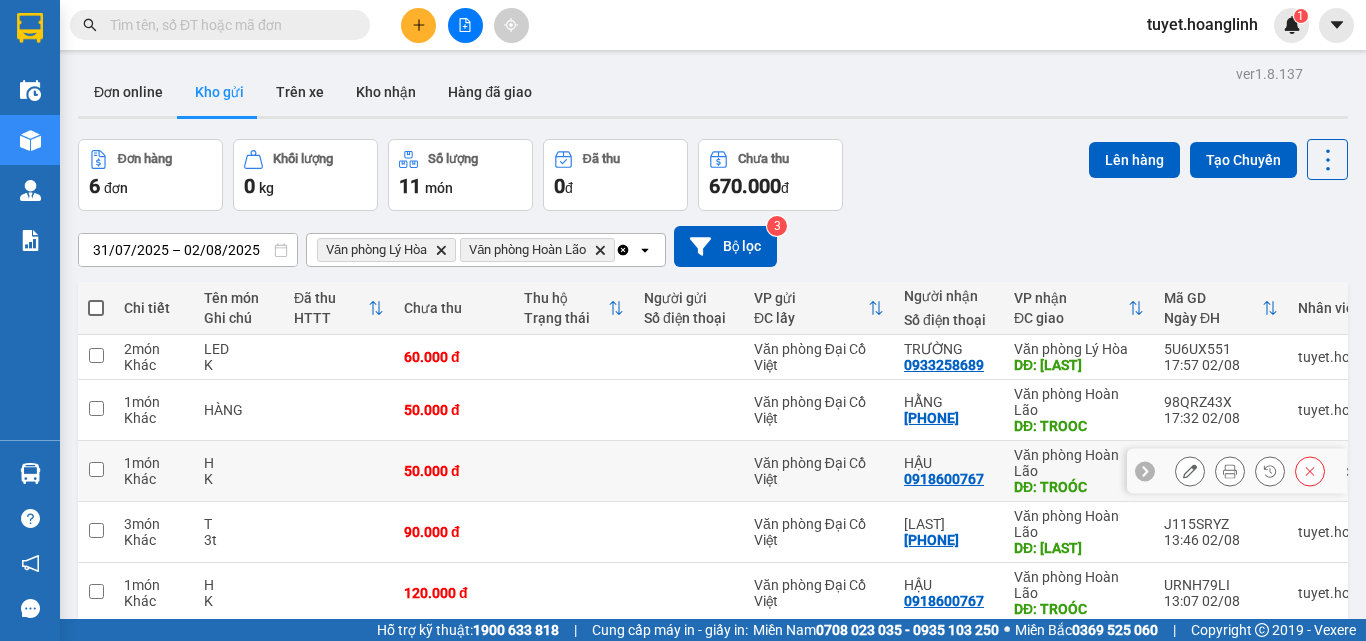 scroll, scrollTop: 92, scrollLeft: 0, axis: vertical 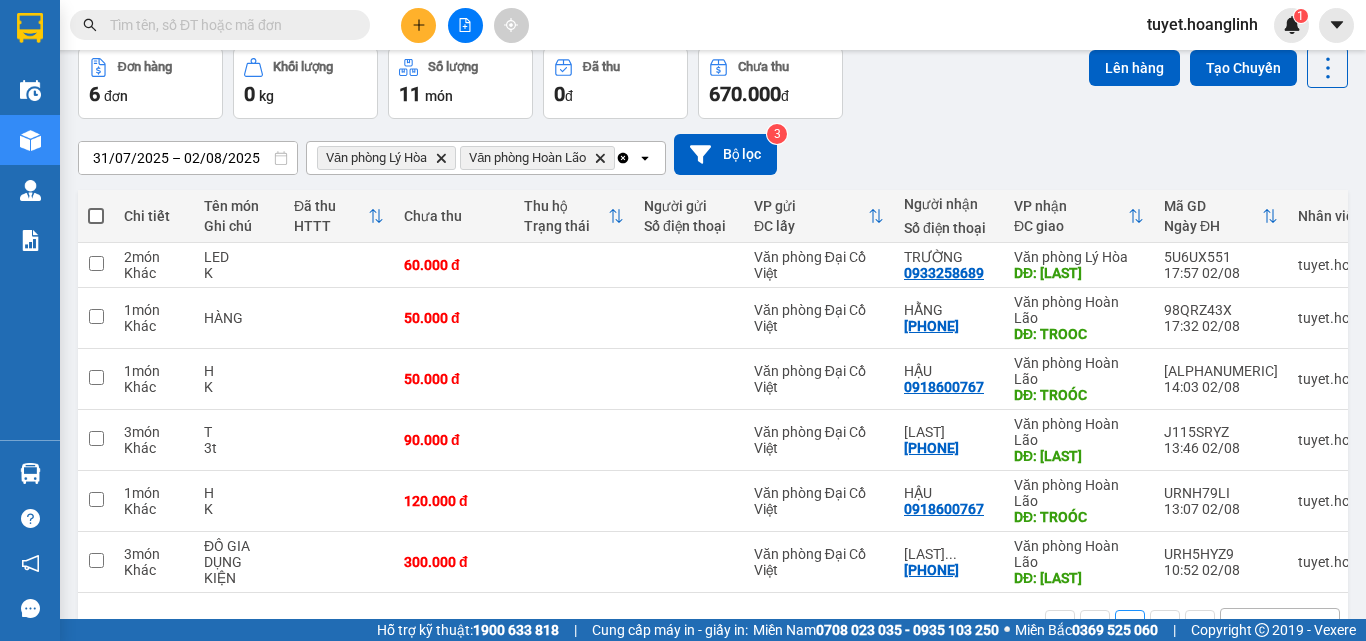click at bounding box center [96, 216] 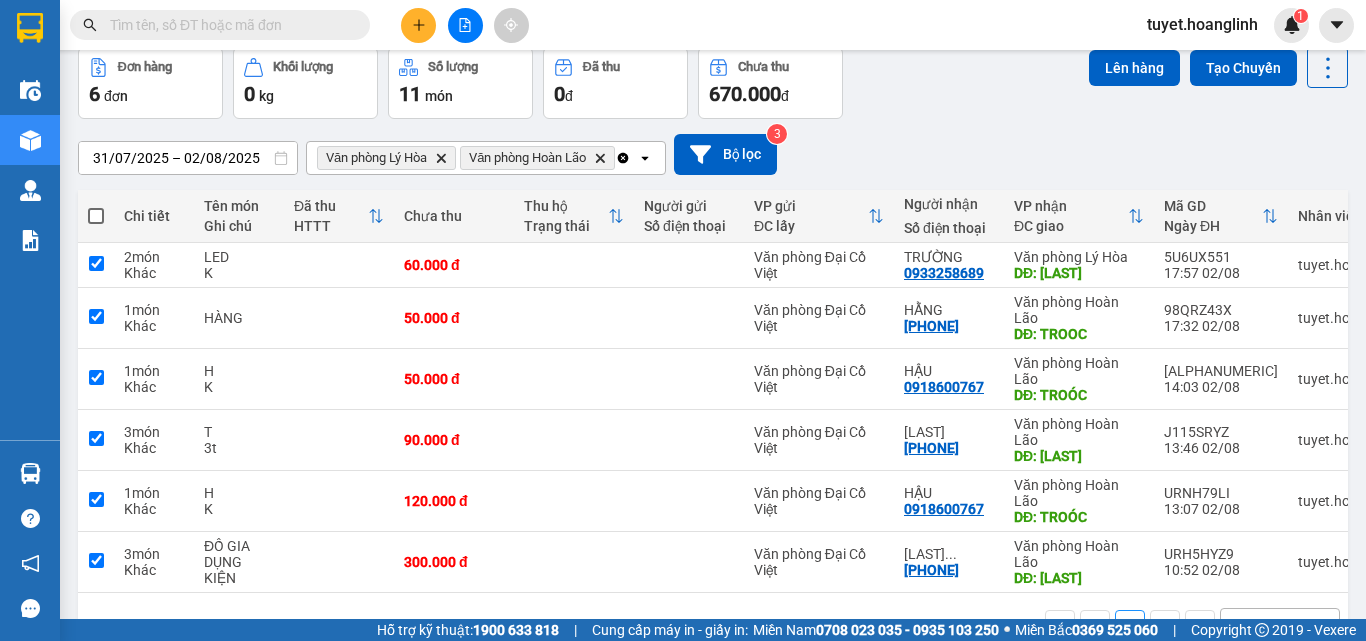 checkbox on "true" 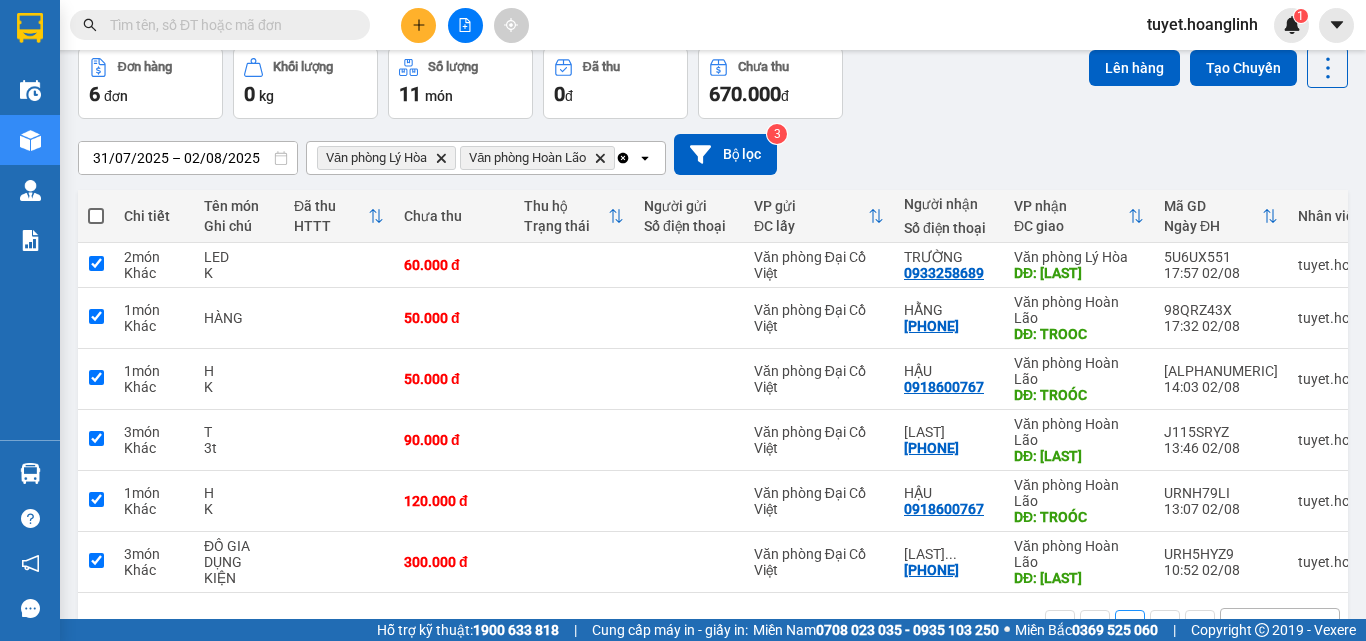 checkbox on "true" 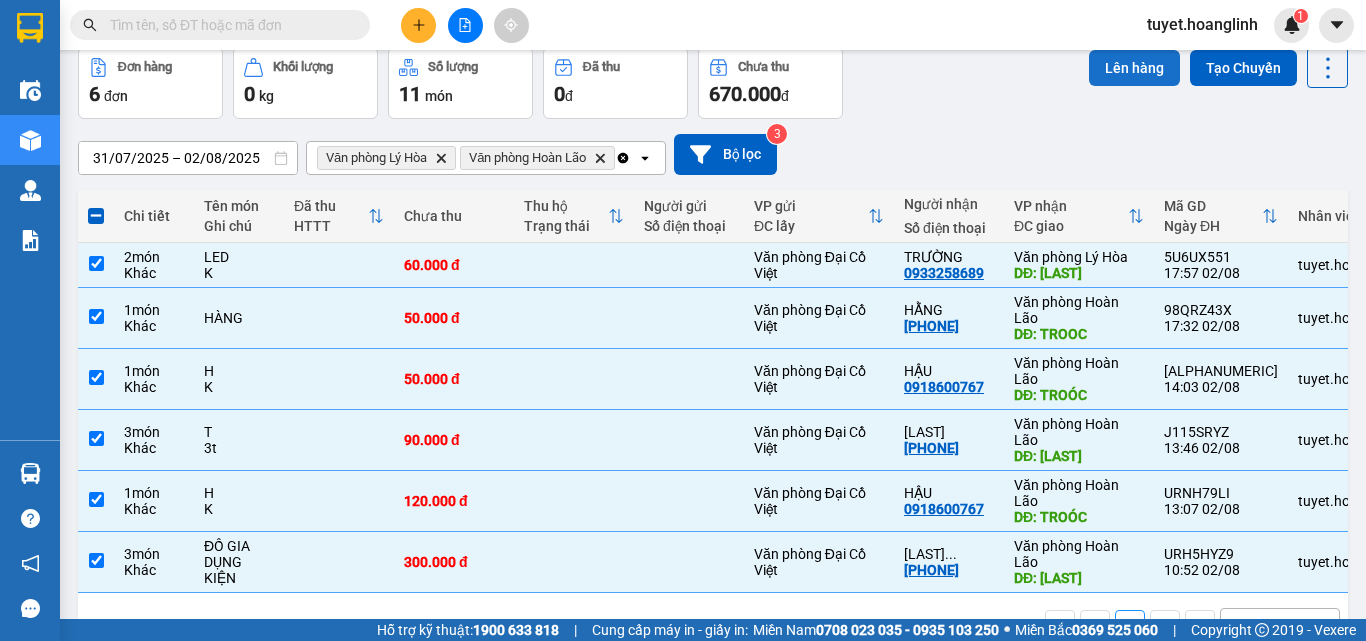 click on "Lên hàng" at bounding box center [1134, 68] 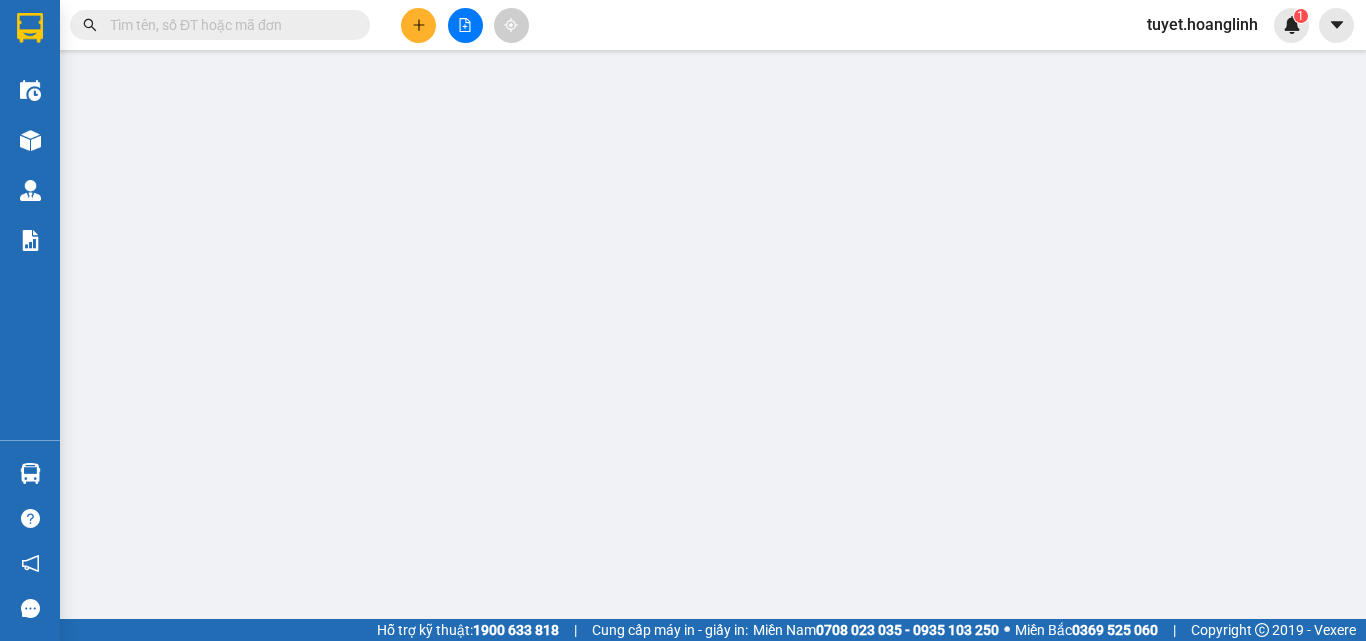 scroll, scrollTop: 0, scrollLeft: 0, axis: both 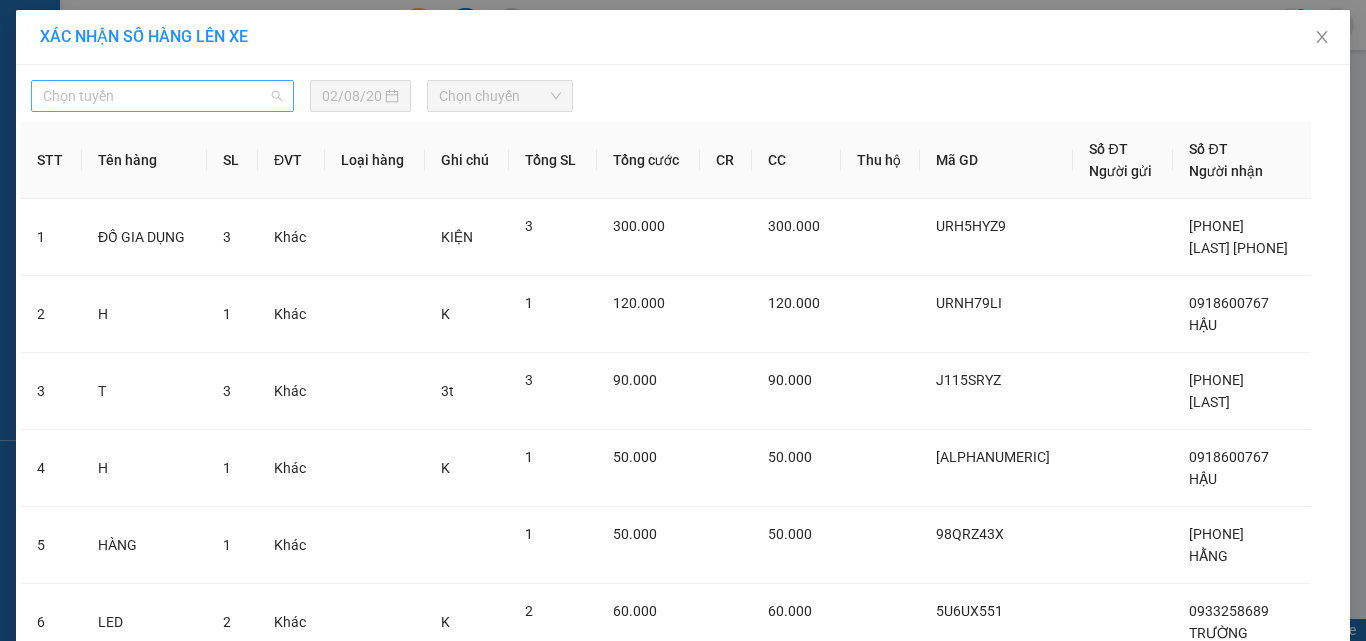 click on "Chọn tuyến" at bounding box center (162, 96) 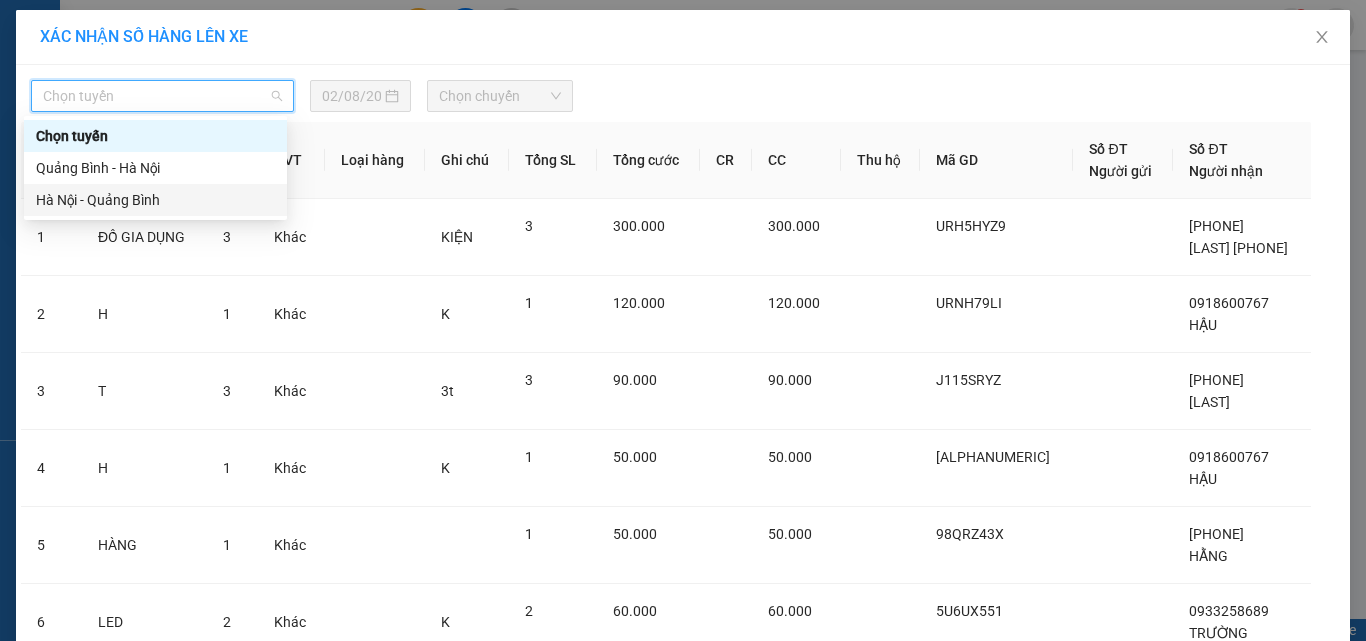 click on "Hà Nội - Quảng Bình" at bounding box center [155, 200] 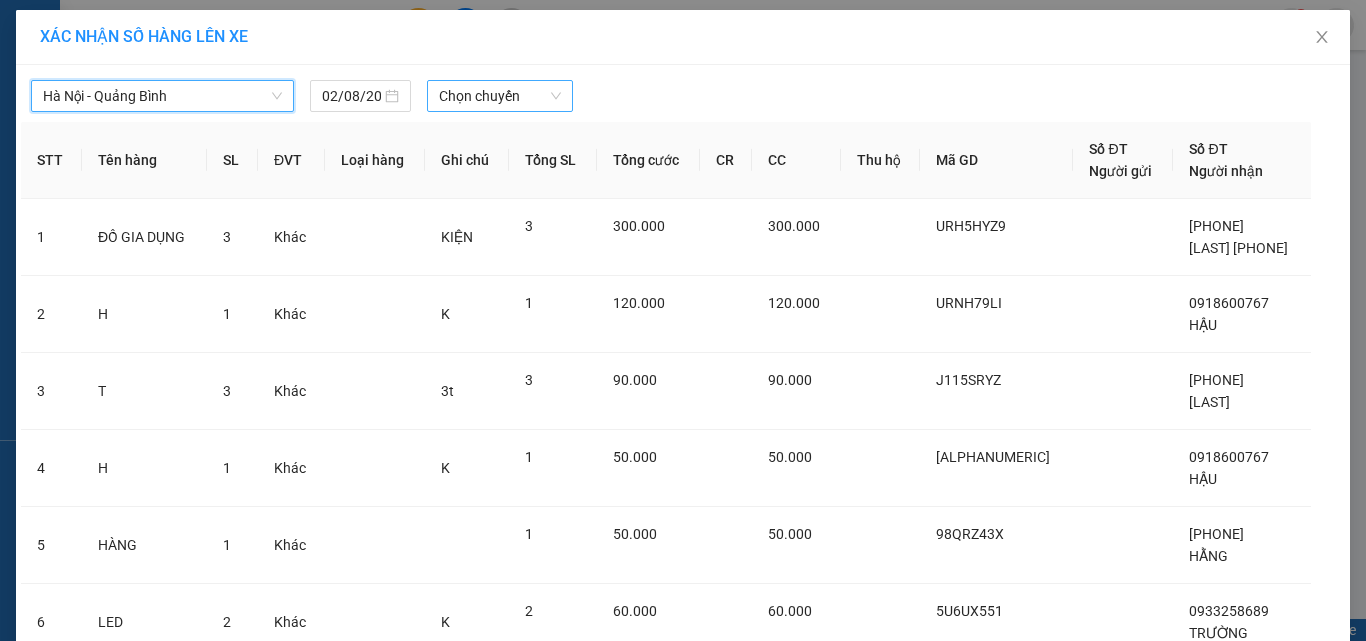 click on "Chọn chuyến" at bounding box center (500, 96) 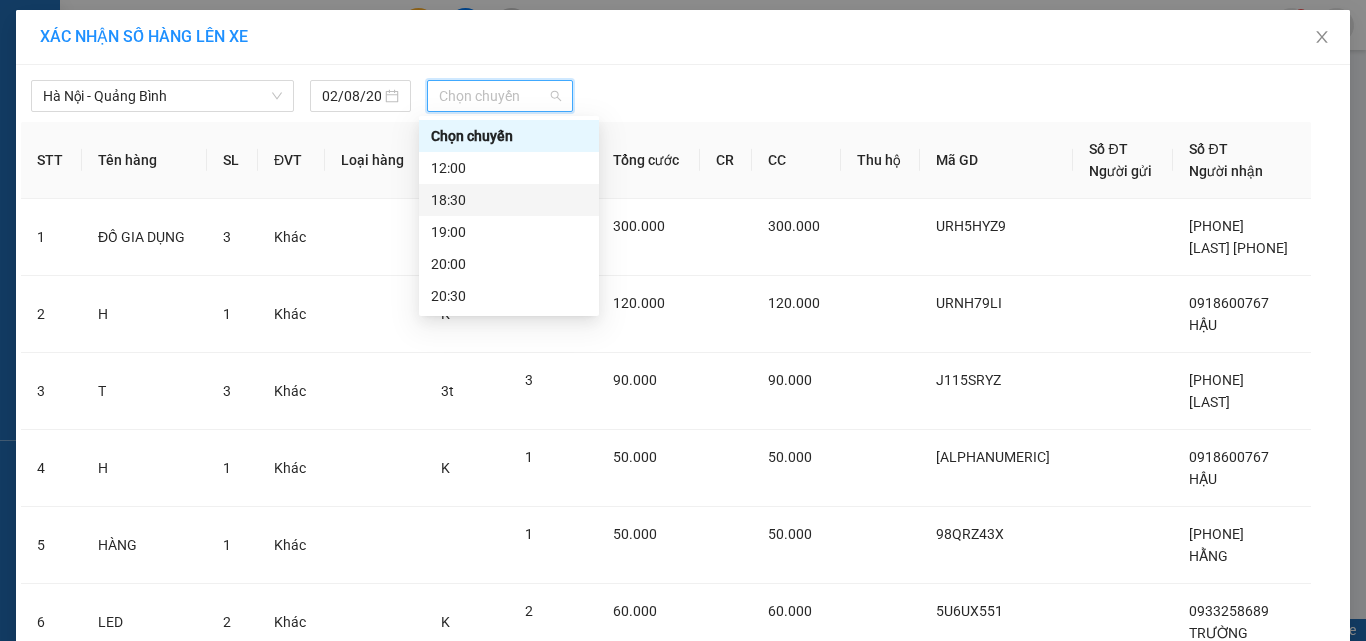 click on "18:30" at bounding box center (509, 200) 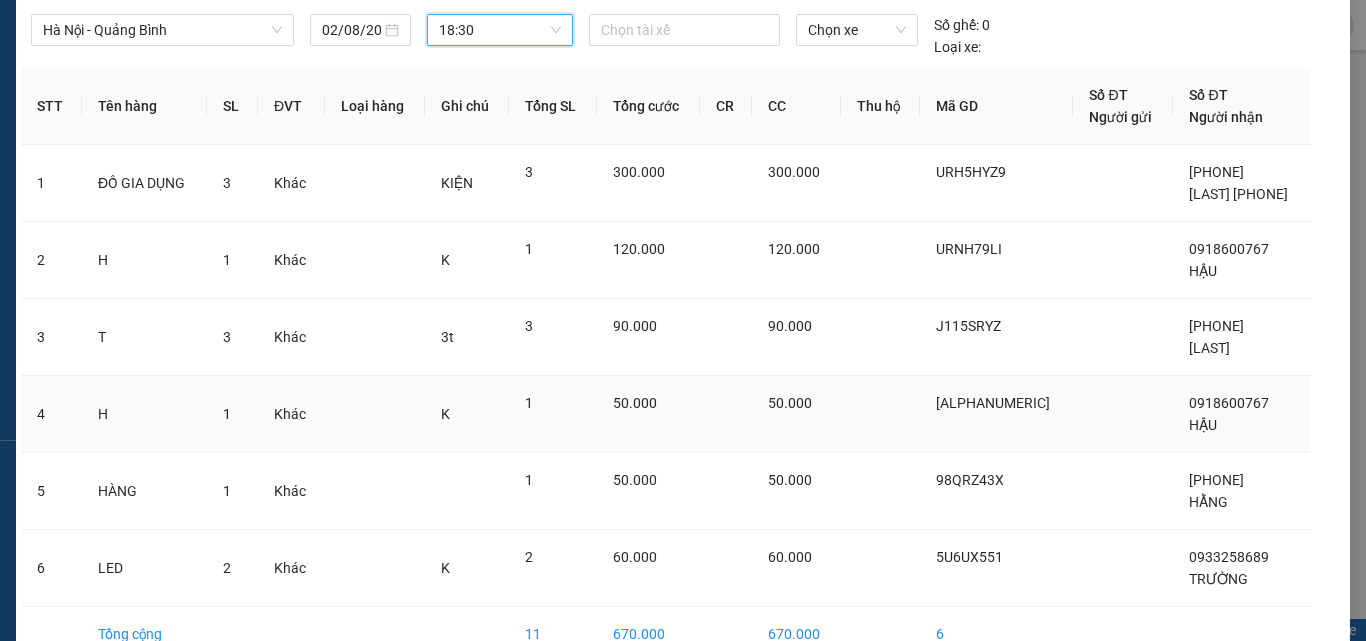 scroll, scrollTop: 178, scrollLeft: 0, axis: vertical 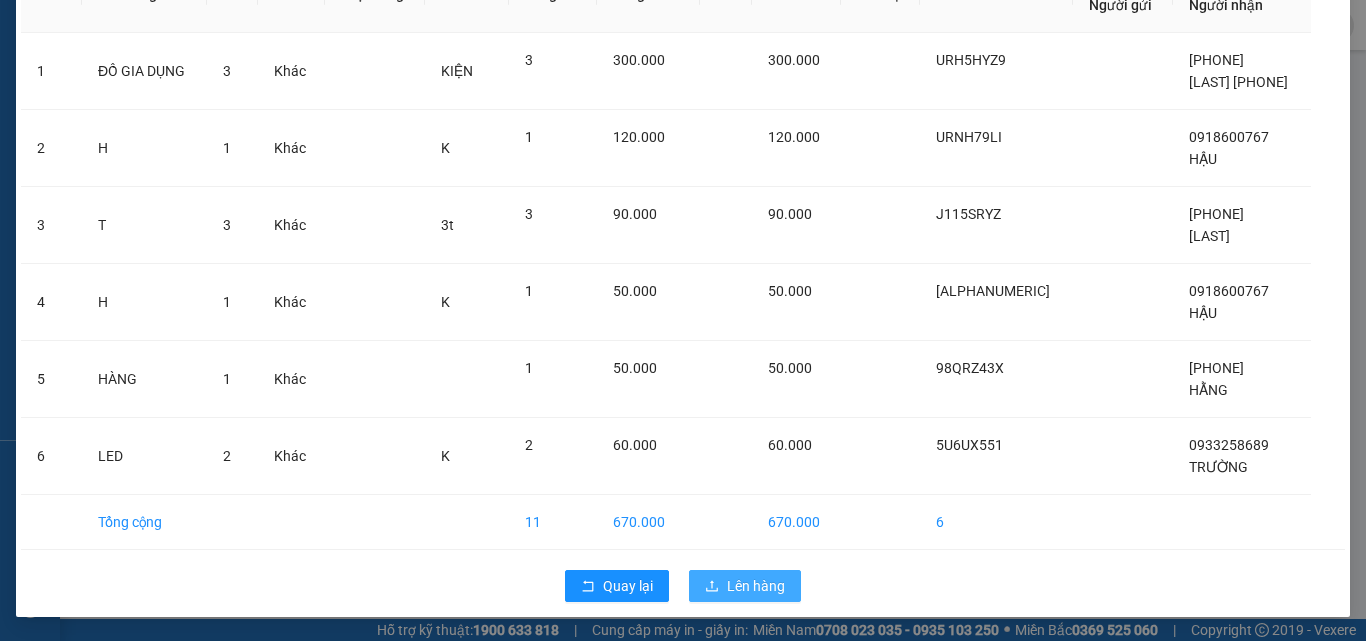 click on "Lên hàng" at bounding box center [745, 586] 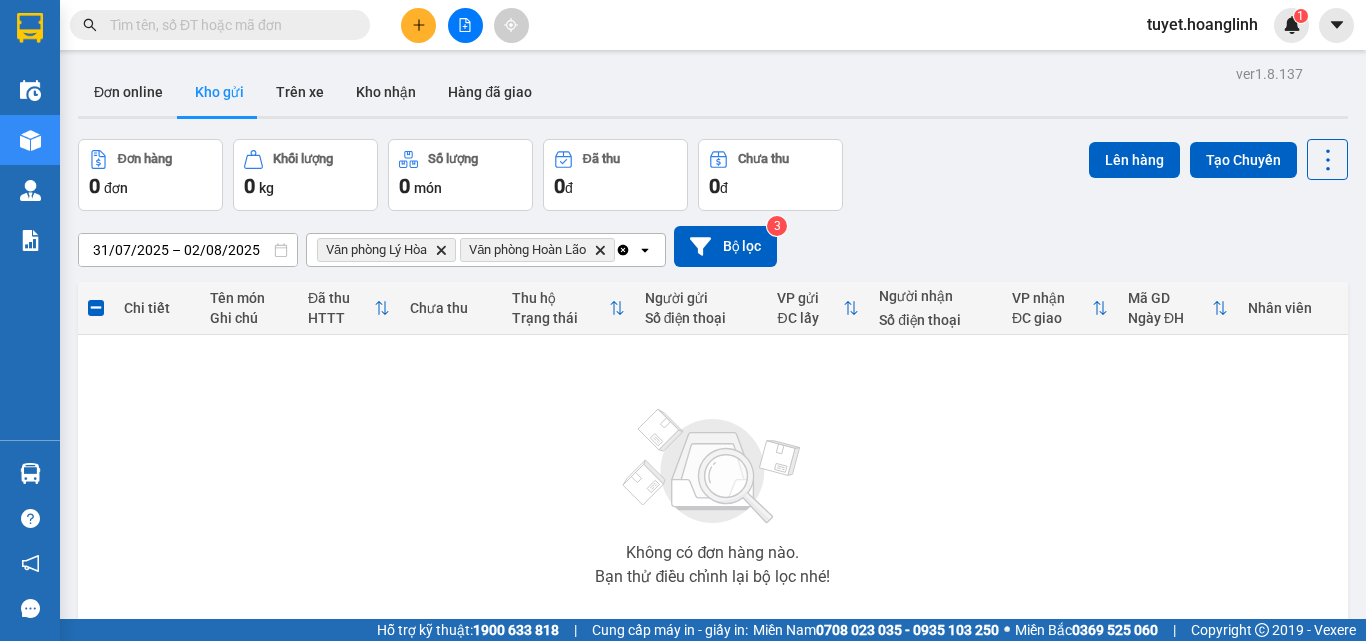 click 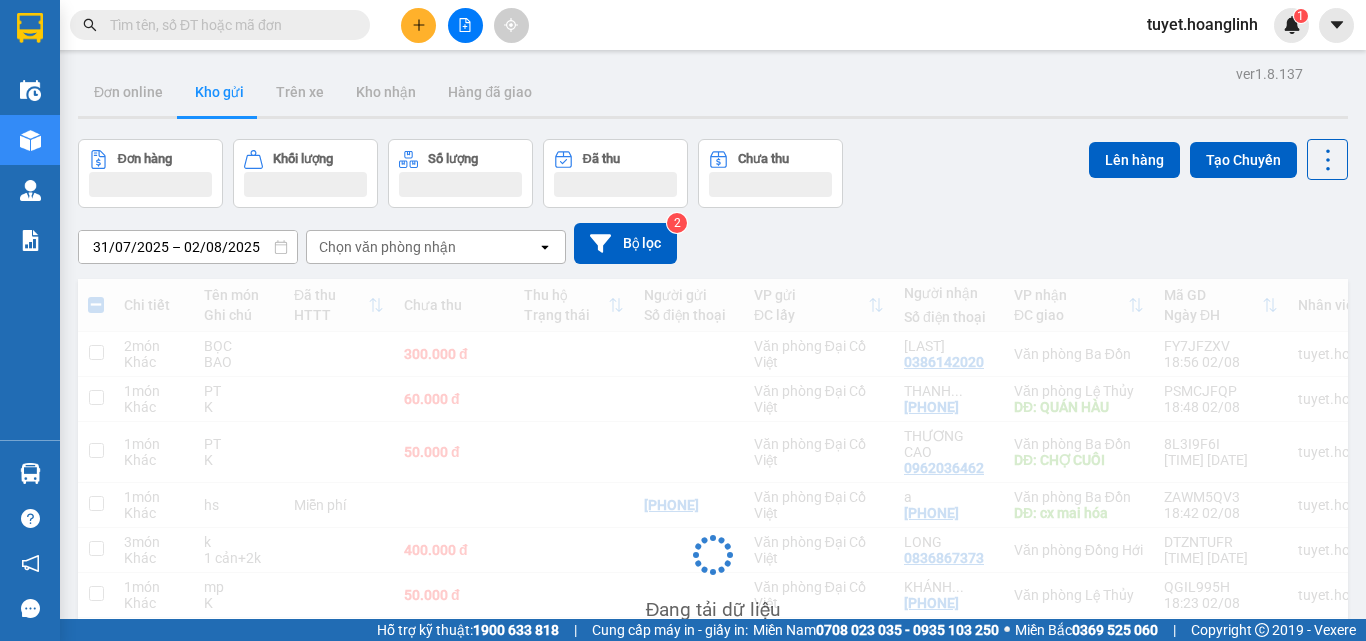 click at bounding box center (465, 25) 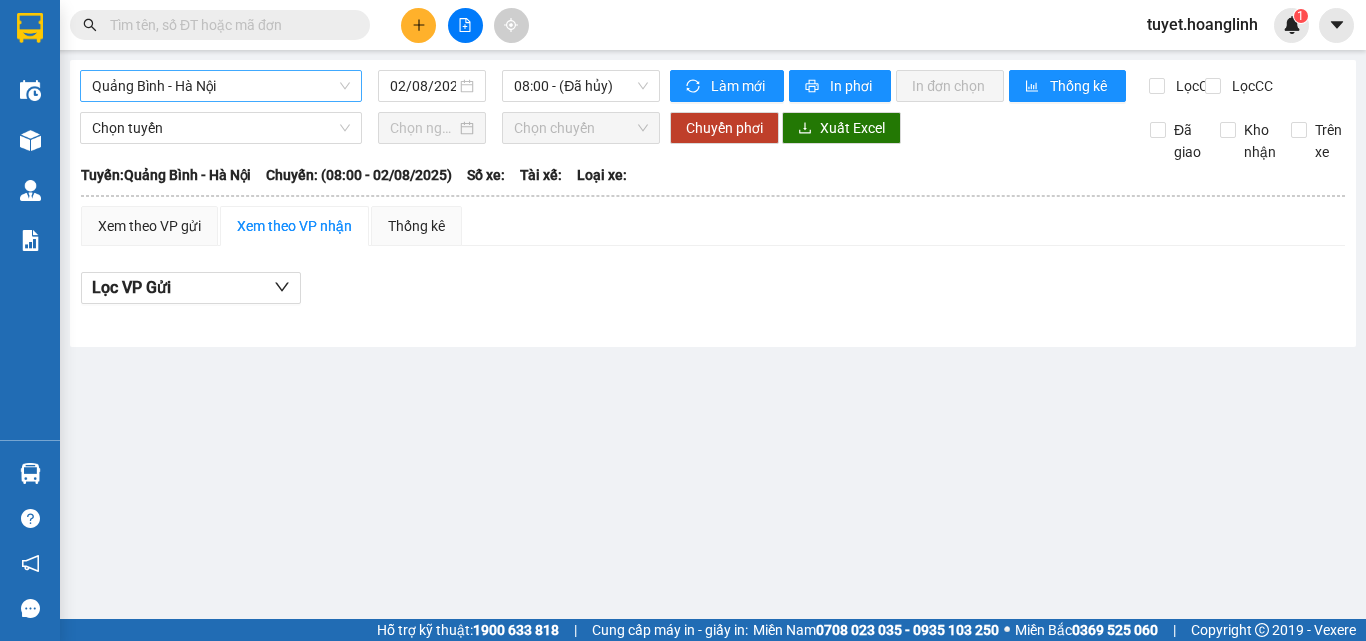 click on "Quảng Bình - Hà Nội" at bounding box center [221, 86] 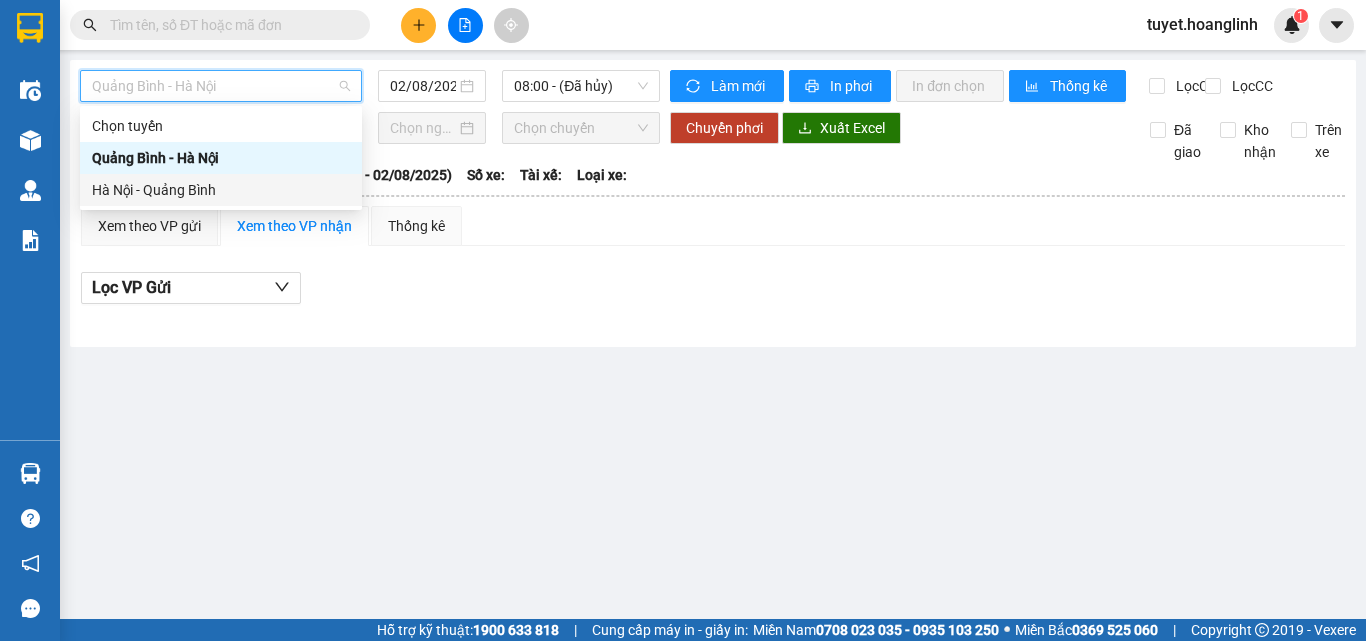 click on "Hà Nội - Quảng Bình" at bounding box center [221, 190] 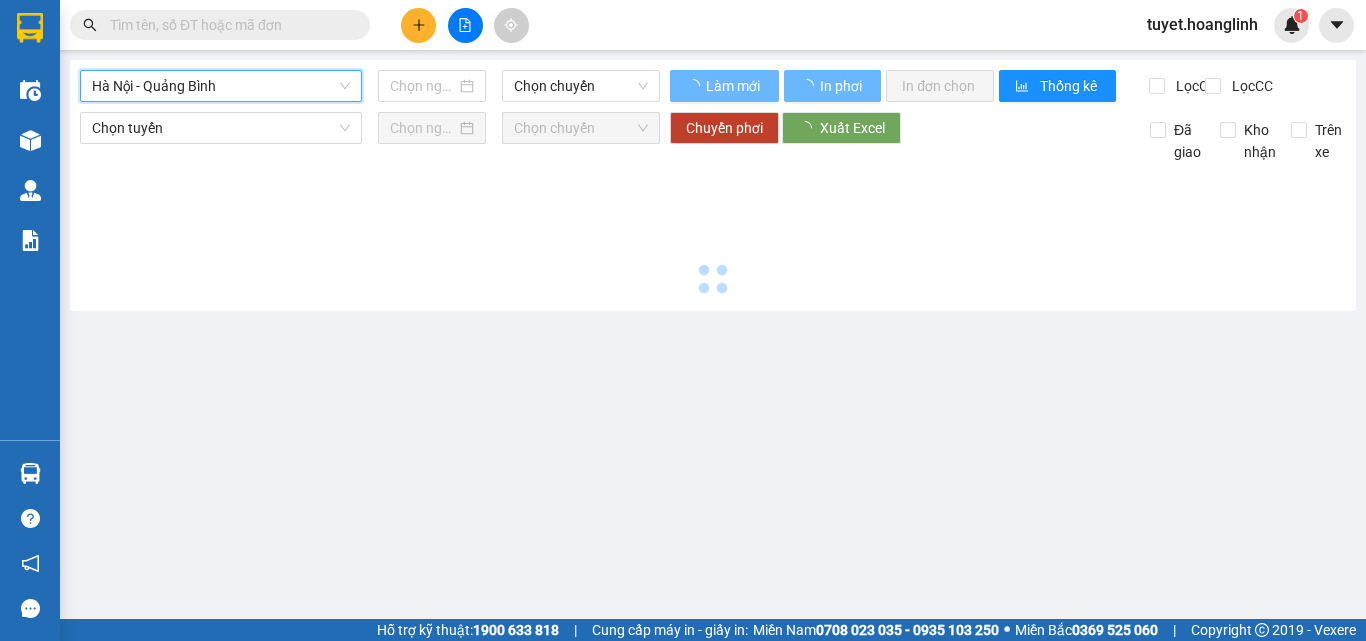 type on "02/08/2025" 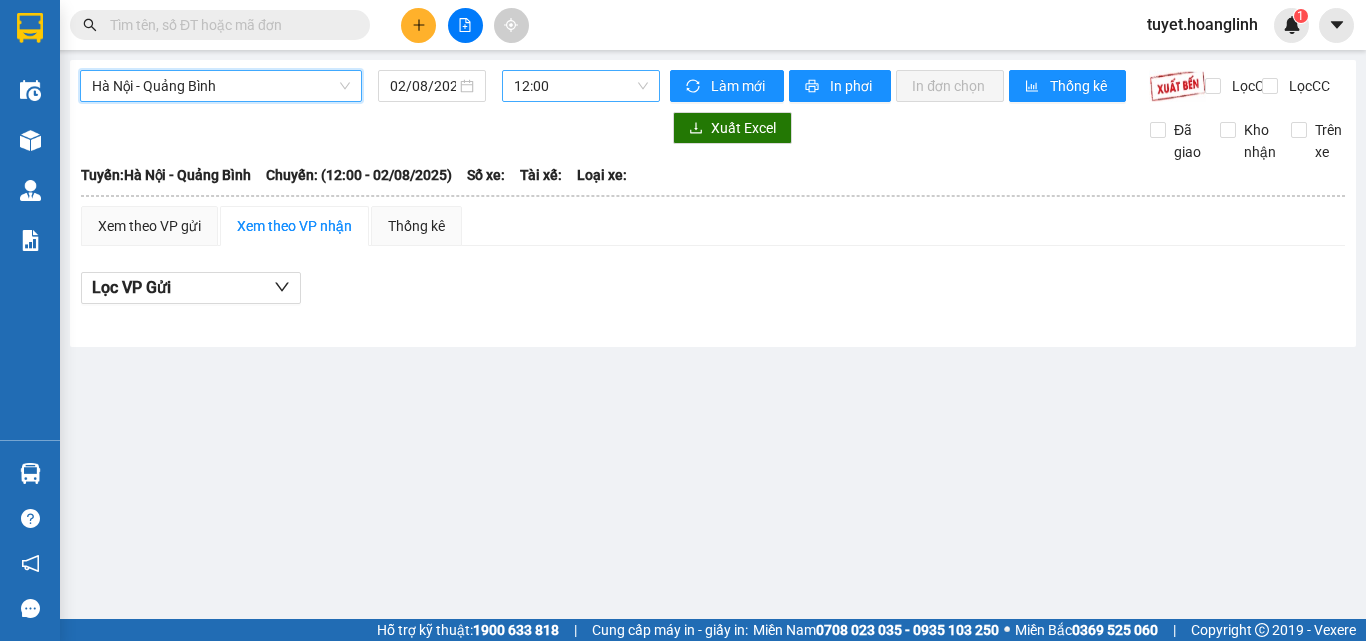 click on "12:00" at bounding box center (581, 86) 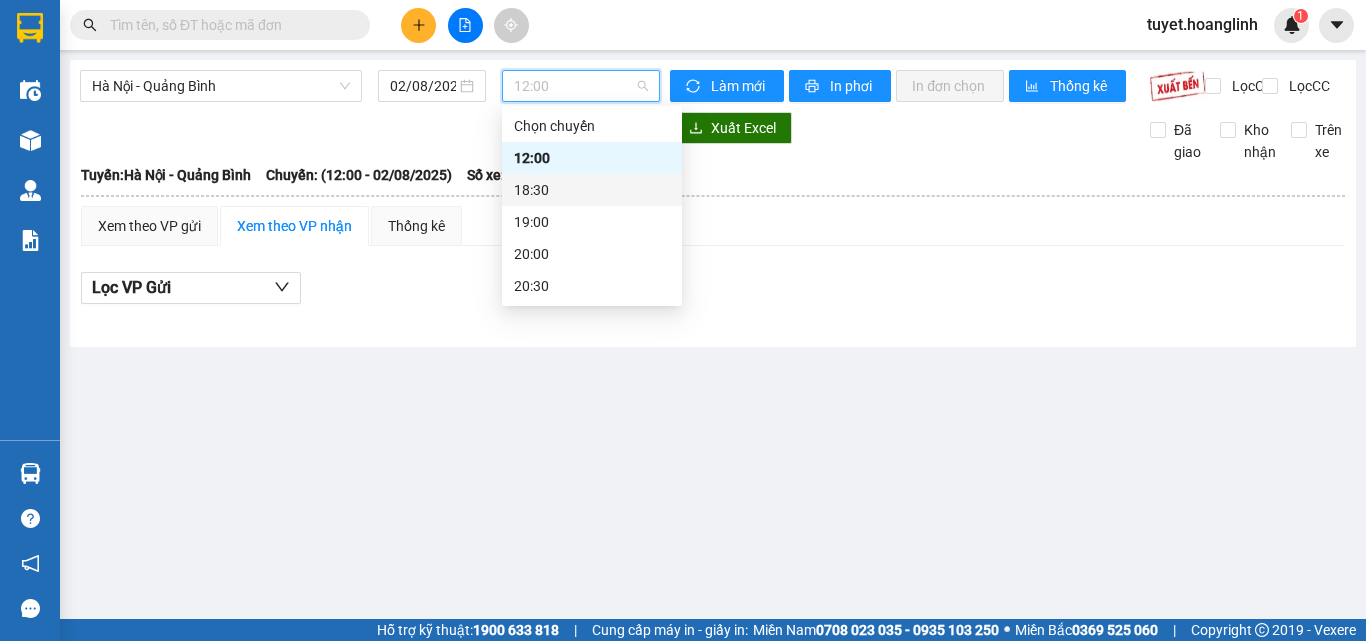 click on "18:30" at bounding box center (592, 190) 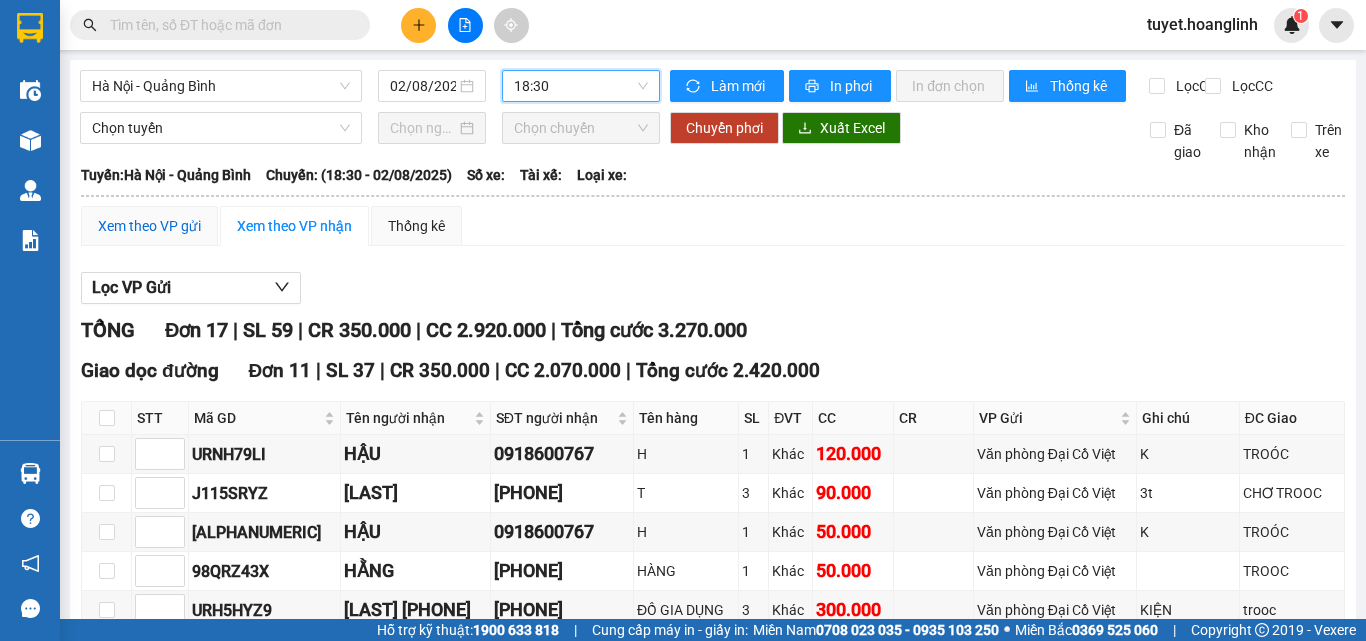 click on "Xem theo VP gửi" at bounding box center (149, 226) 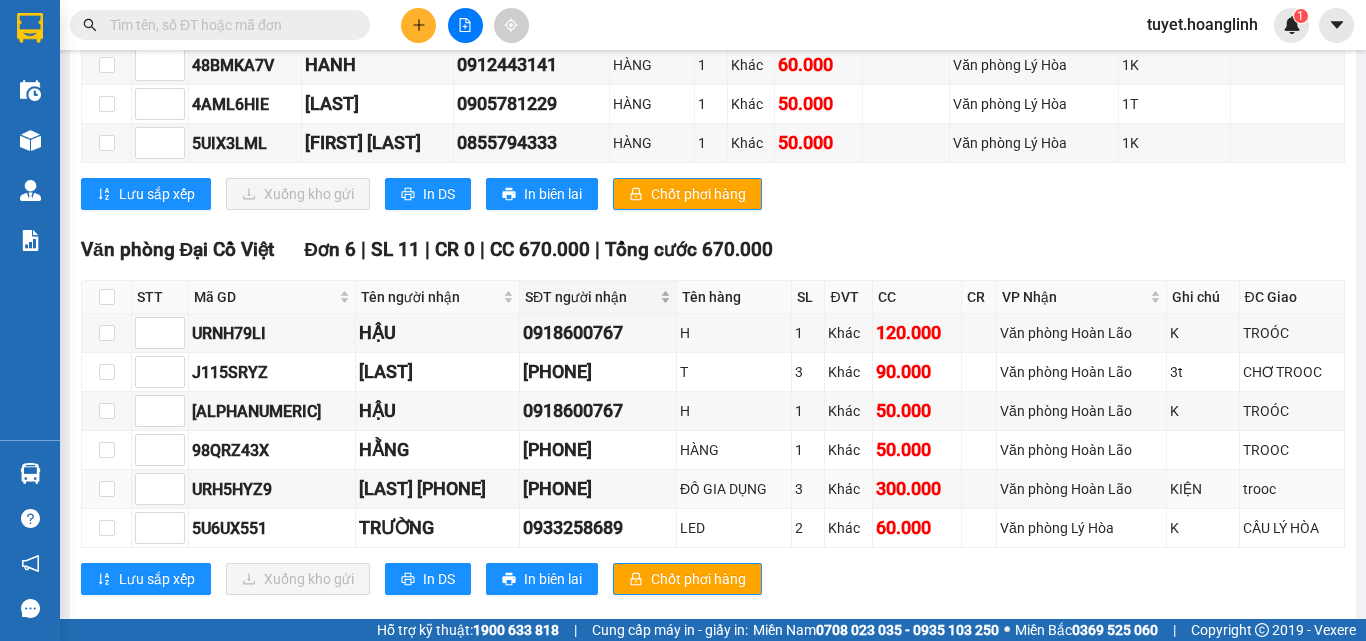scroll, scrollTop: 750, scrollLeft: 0, axis: vertical 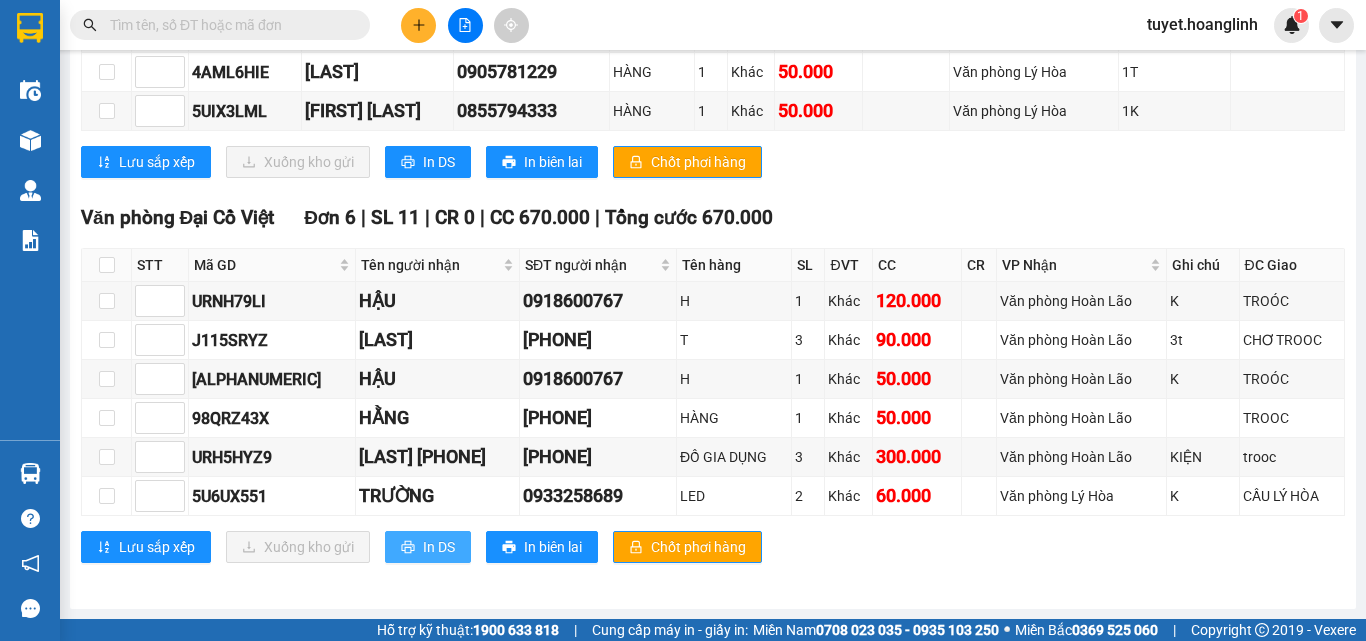 click on "In DS" at bounding box center (428, 547) 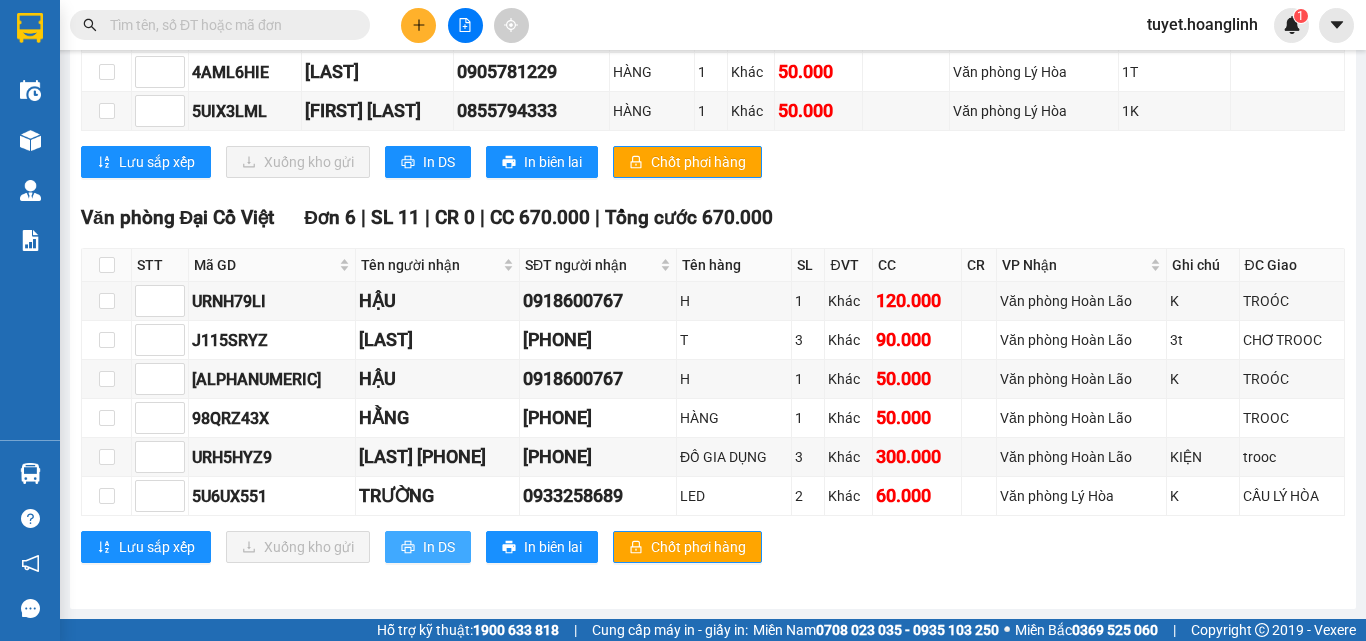 scroll, scrollTop: 0, scrollLeft: 0, axis: both 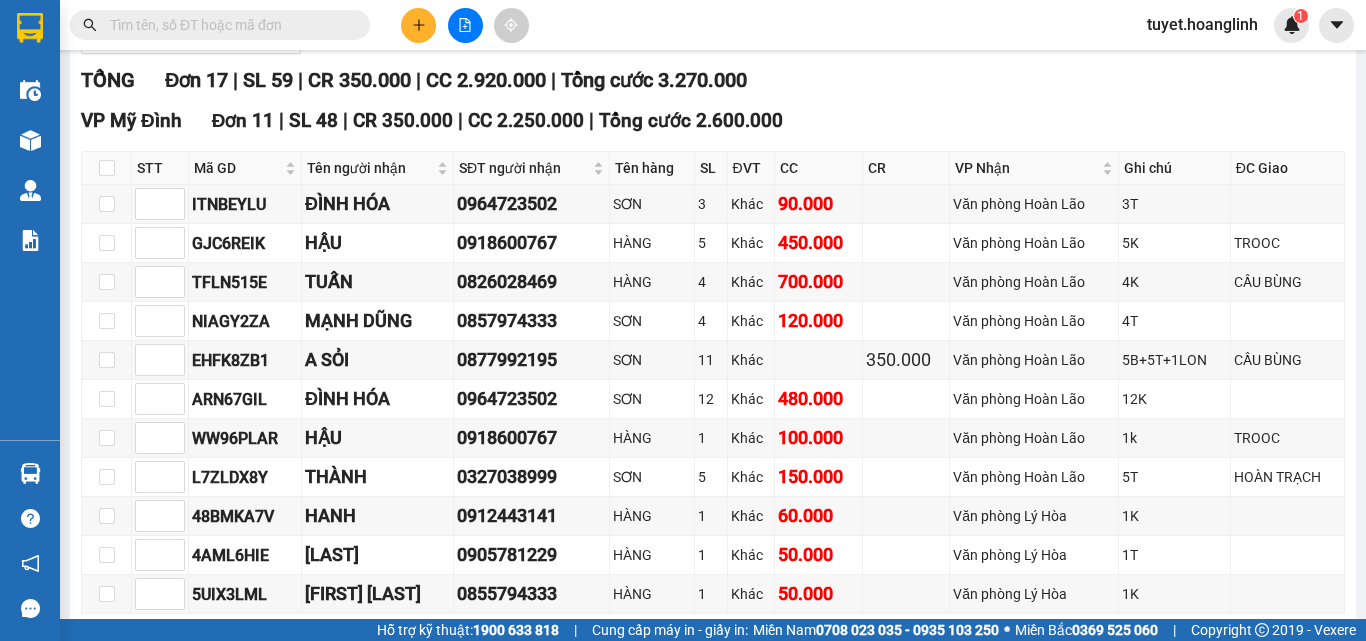 click on "Tổng cước   3.270.000" at bounding box center [654, 80] 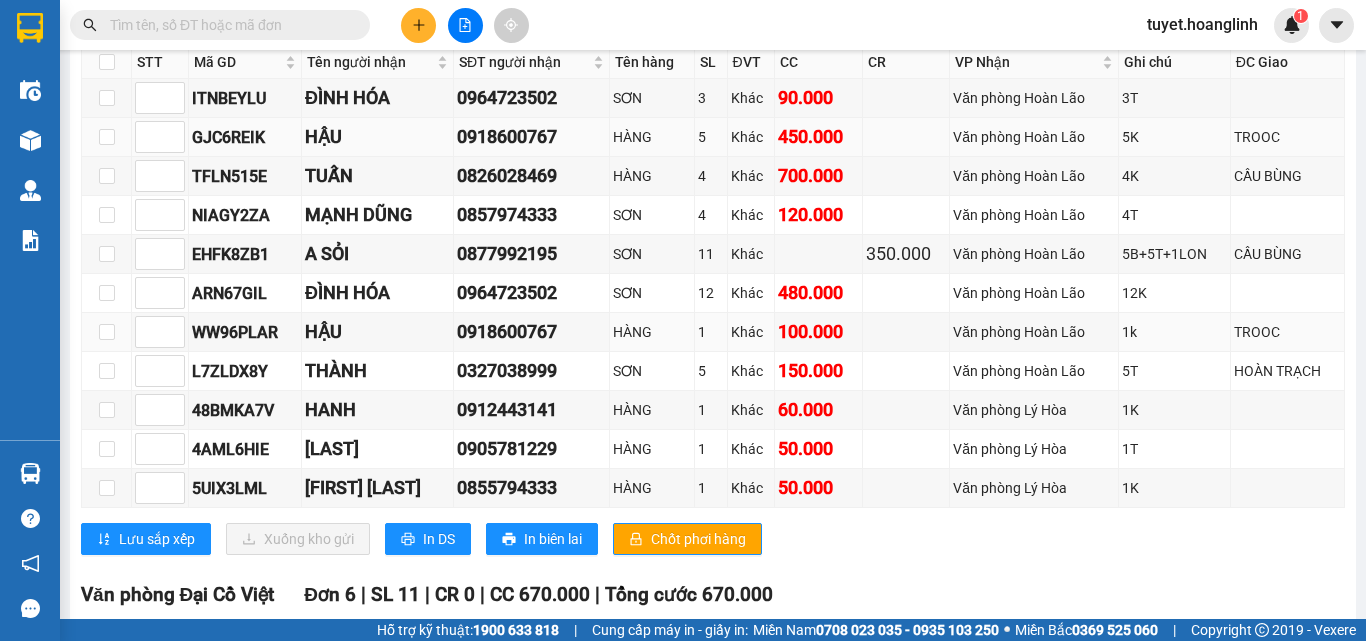 scroll, scrollTop: 350, scrollLeft: 0, axis: vertical 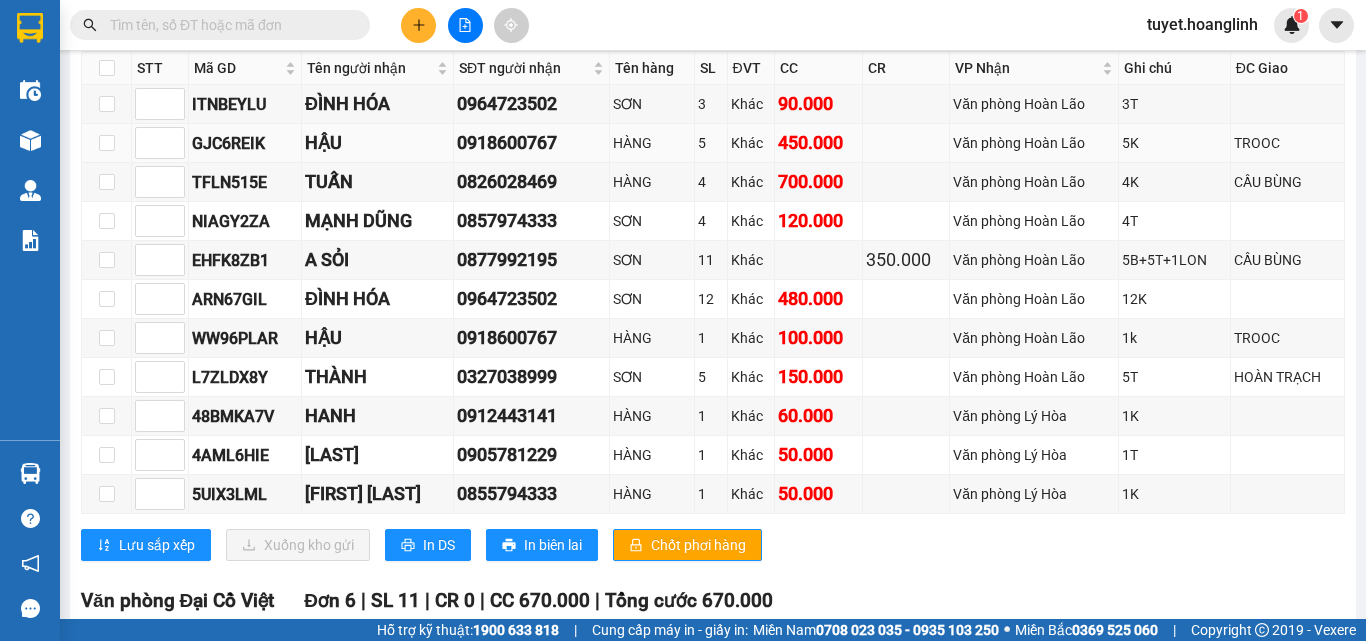 click on "450.000" at bounding box center [818, 143] 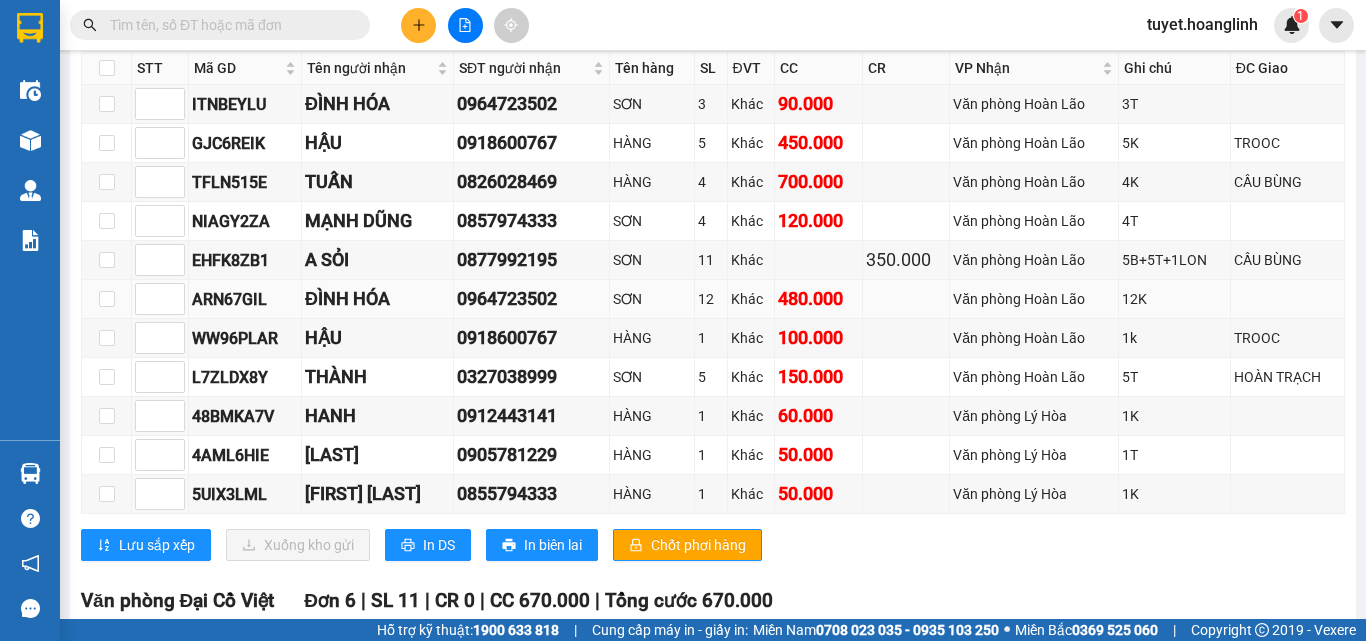 click on "480.000" at bounding box center [818, 299] 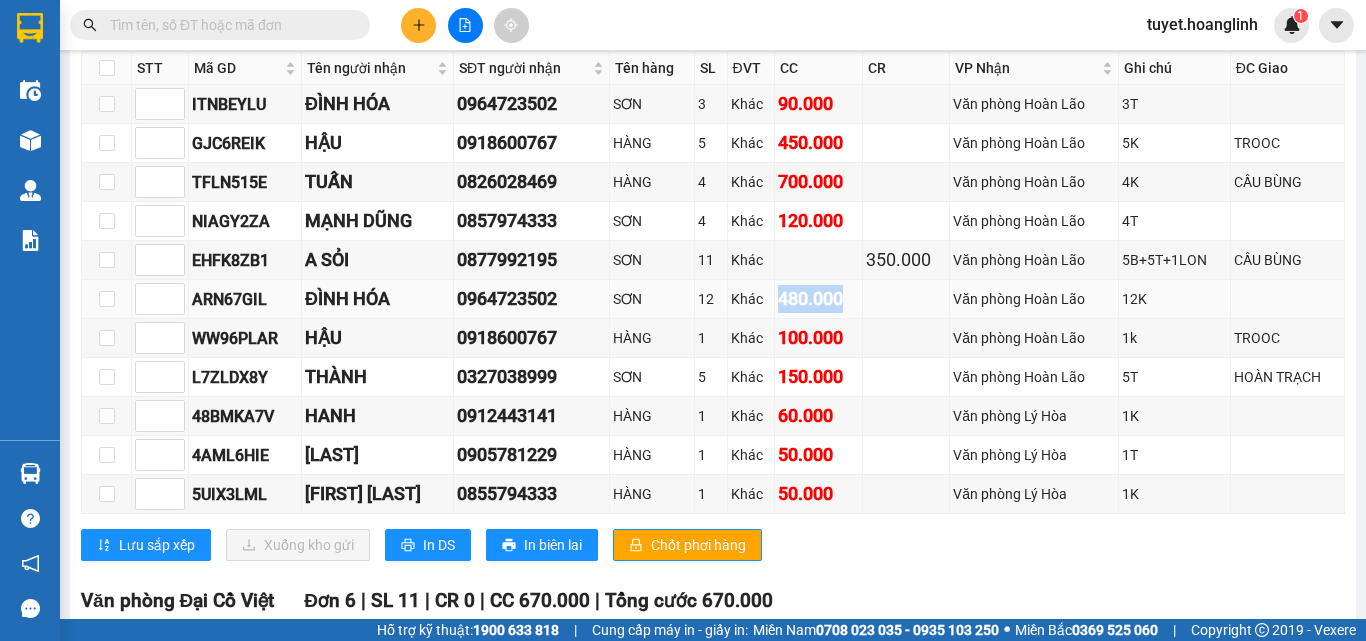click on "480.000" at bounding box center [818, 299] 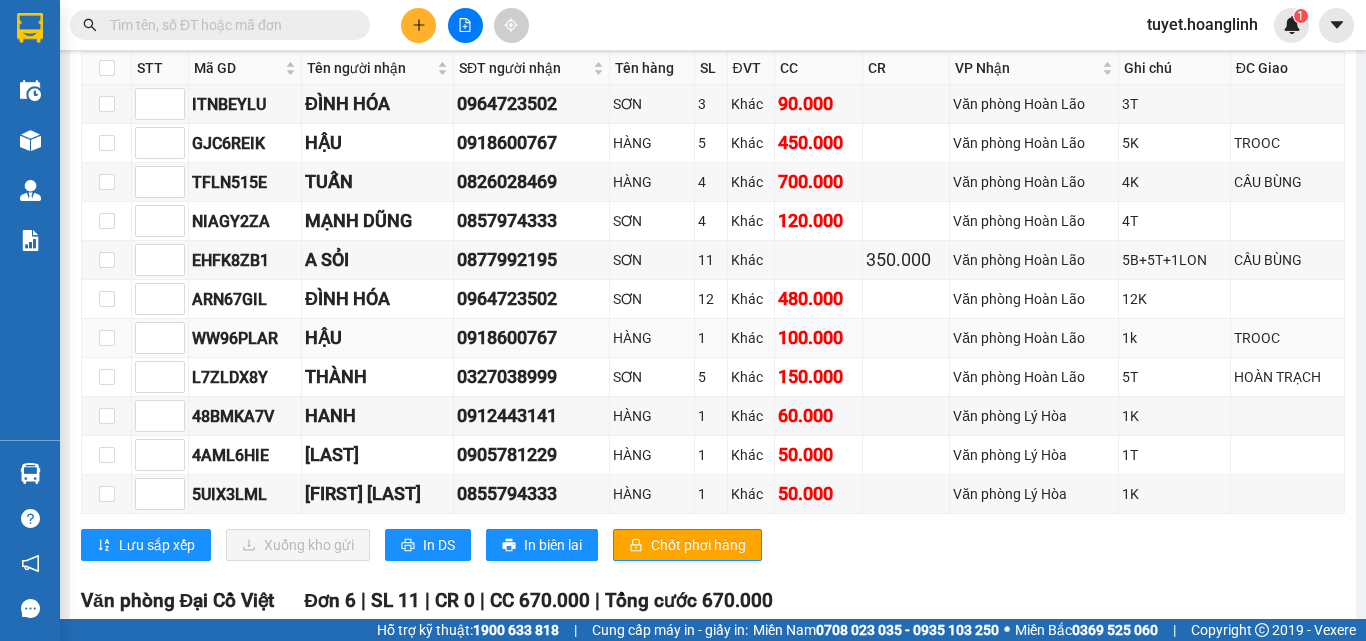 click on "100.000" at bounding box center [818, 338] 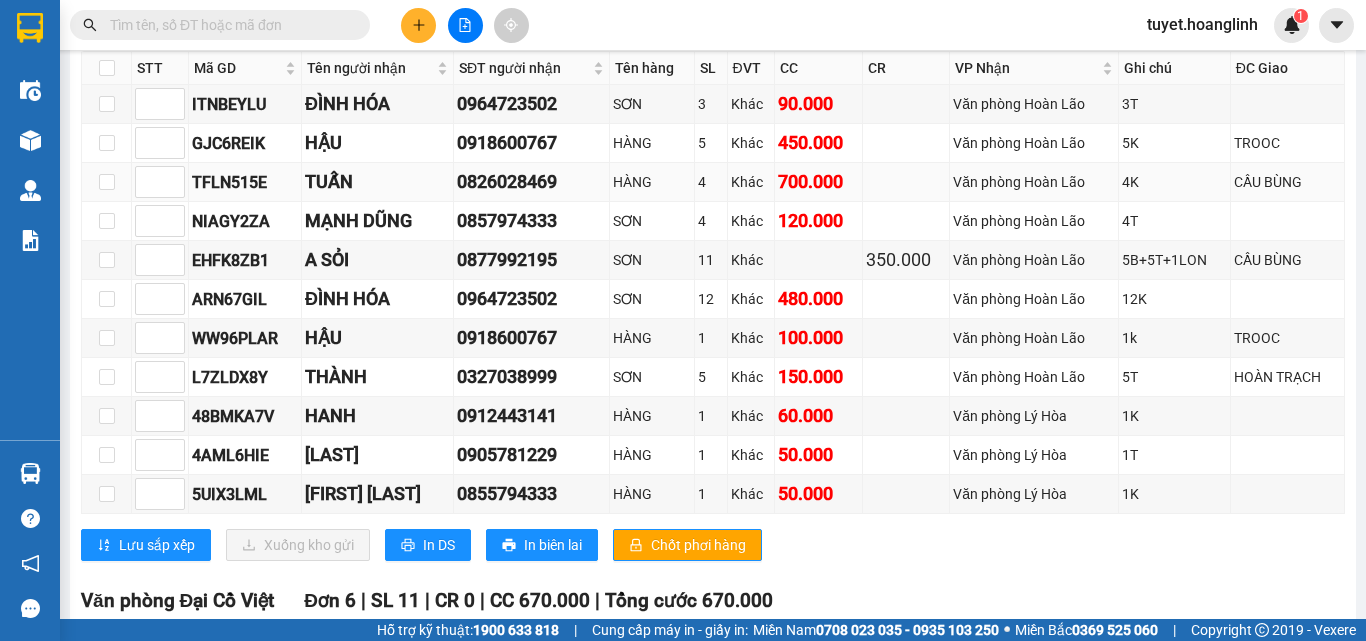 click on "700.000" at bounding box center [818, 182] 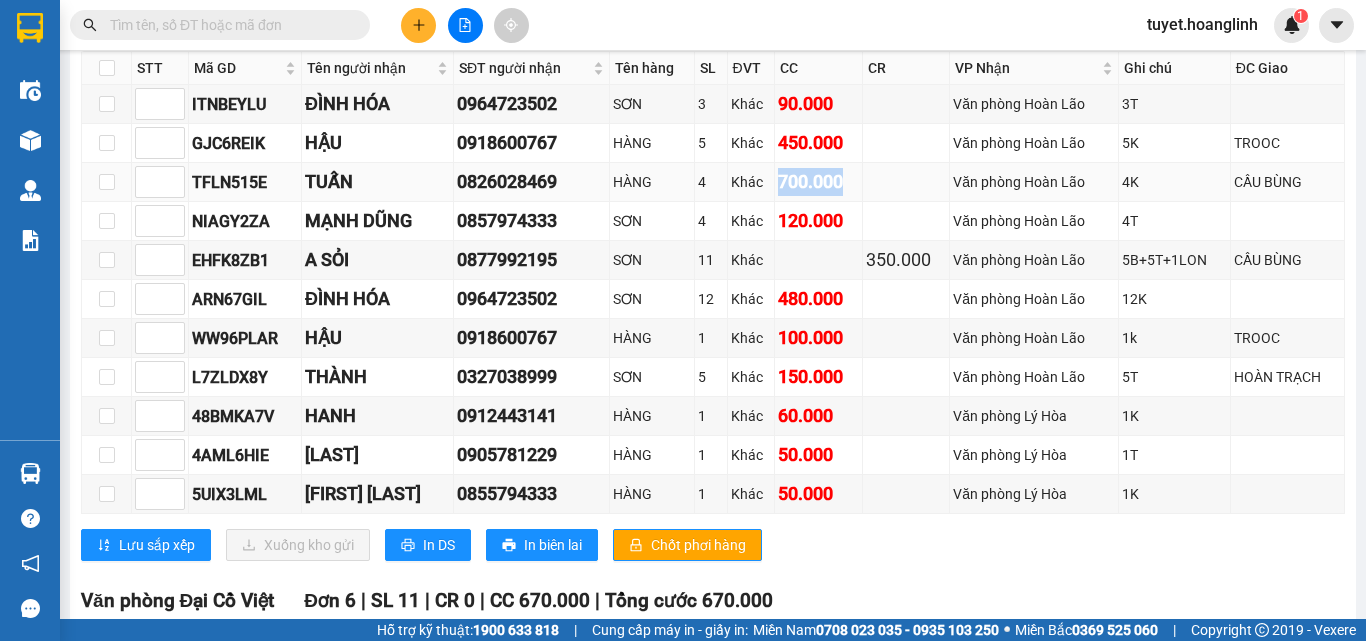 click on "700.000" at bounding box center [818, 182] 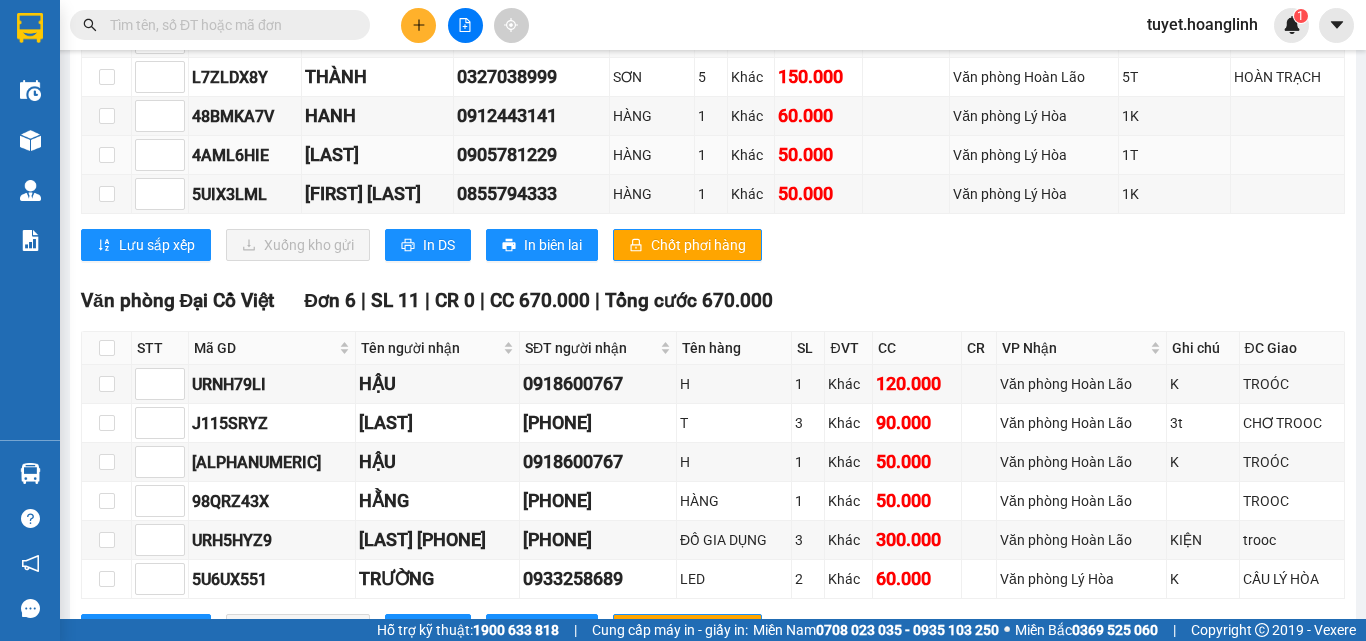scroll, scrollTop: 750, scrollLeft: 0, axis: vertical 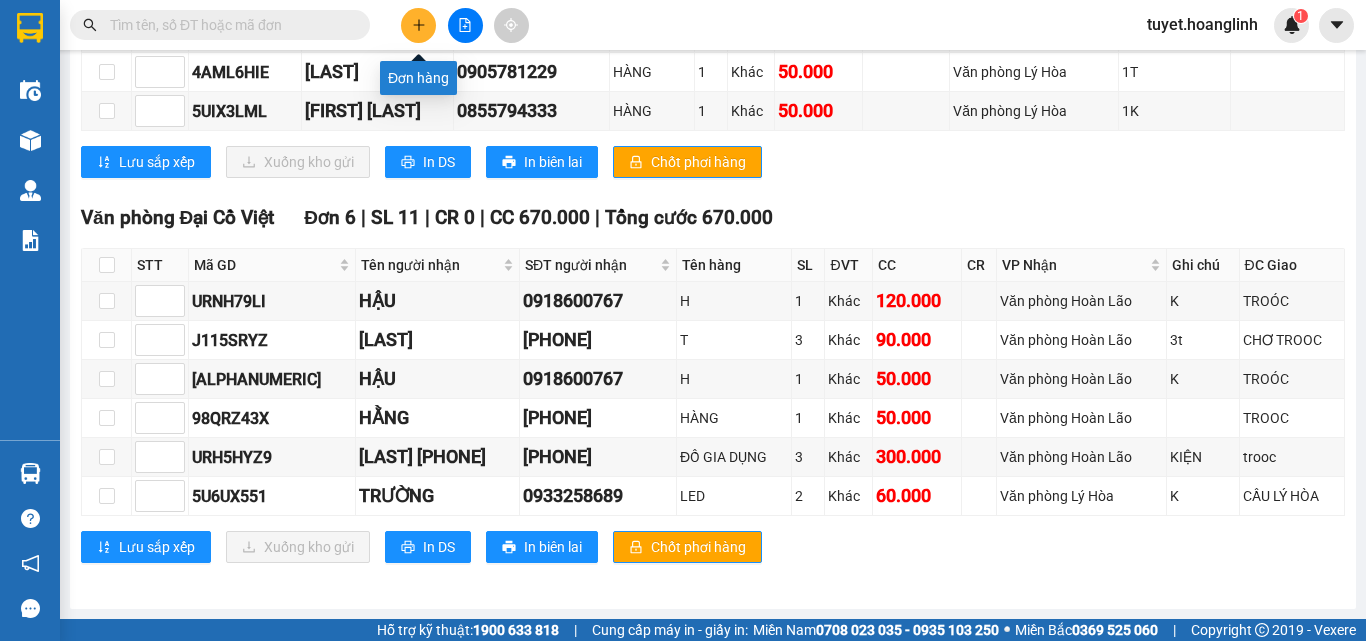 click 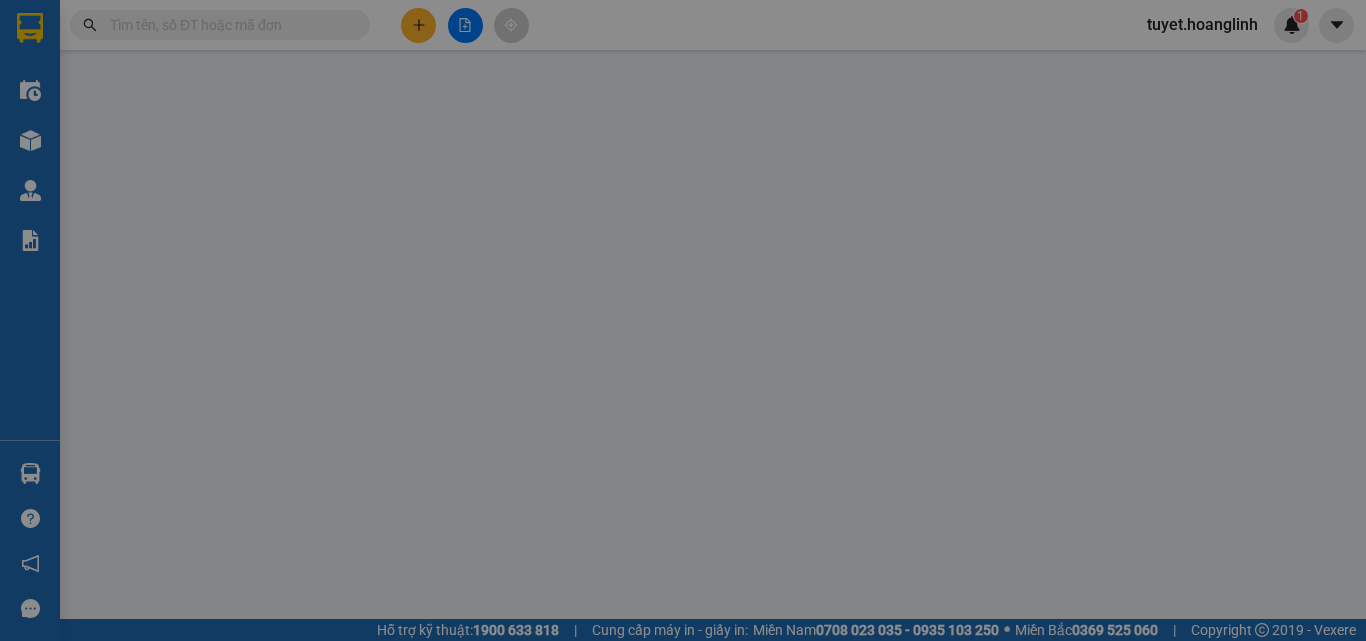 scroll, scrollTop: 0, scrollLeft: 0, axis: both 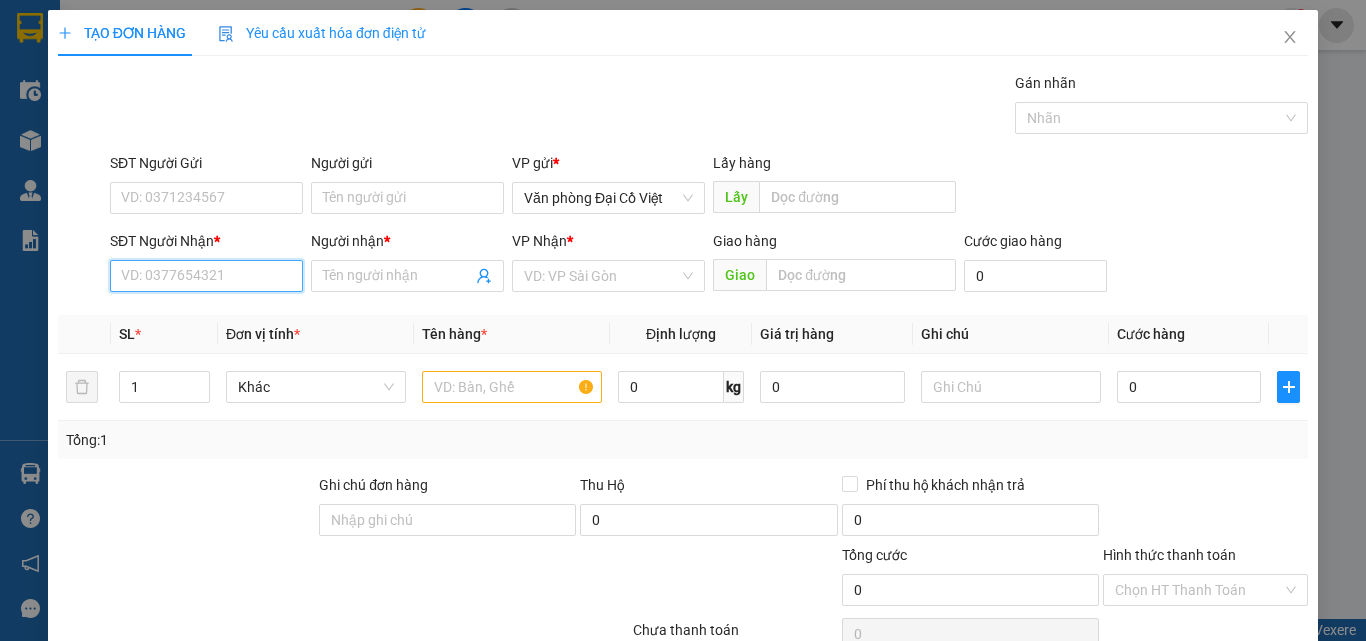 click on "SĐT Người Nhận  *" at bounding box center [206, 276] 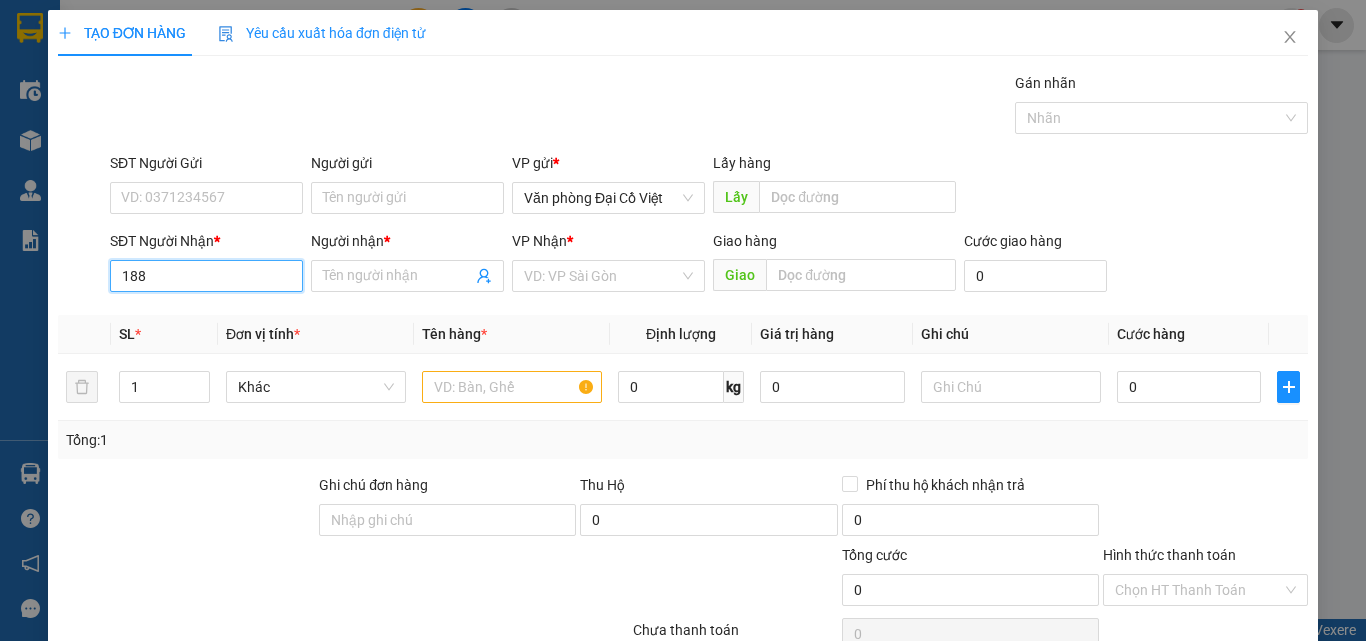 type on "1888" 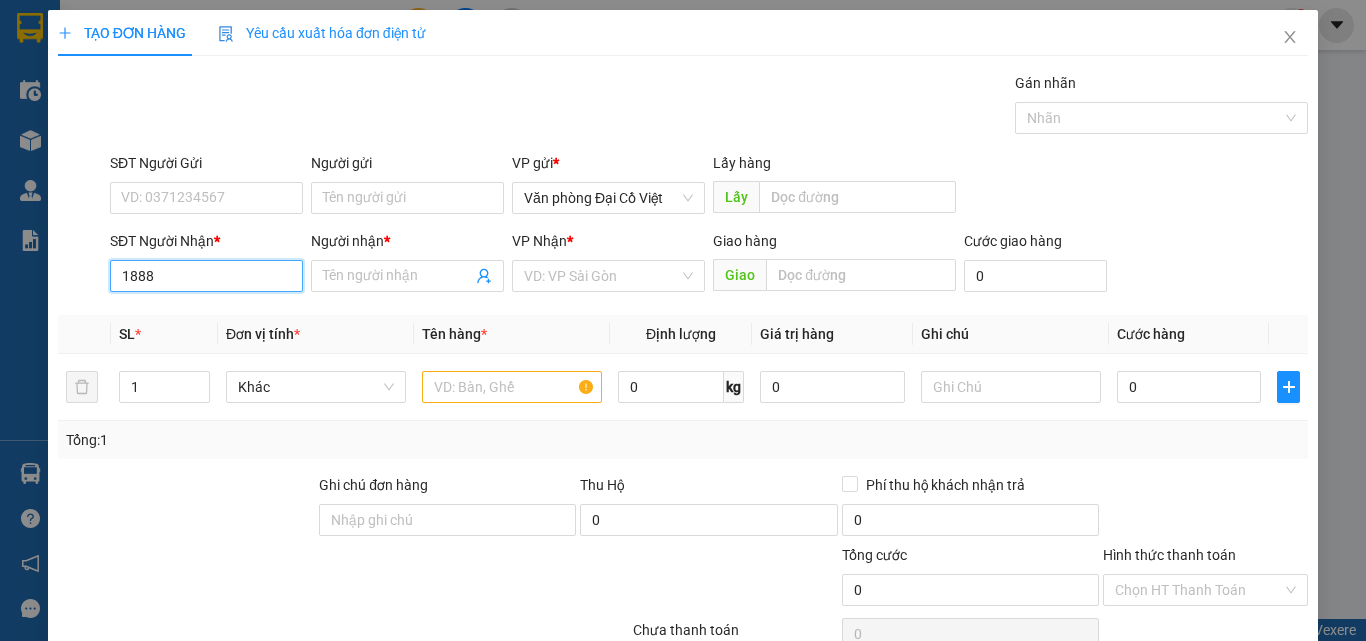 click on "1888" at bounding box center (206, 276) 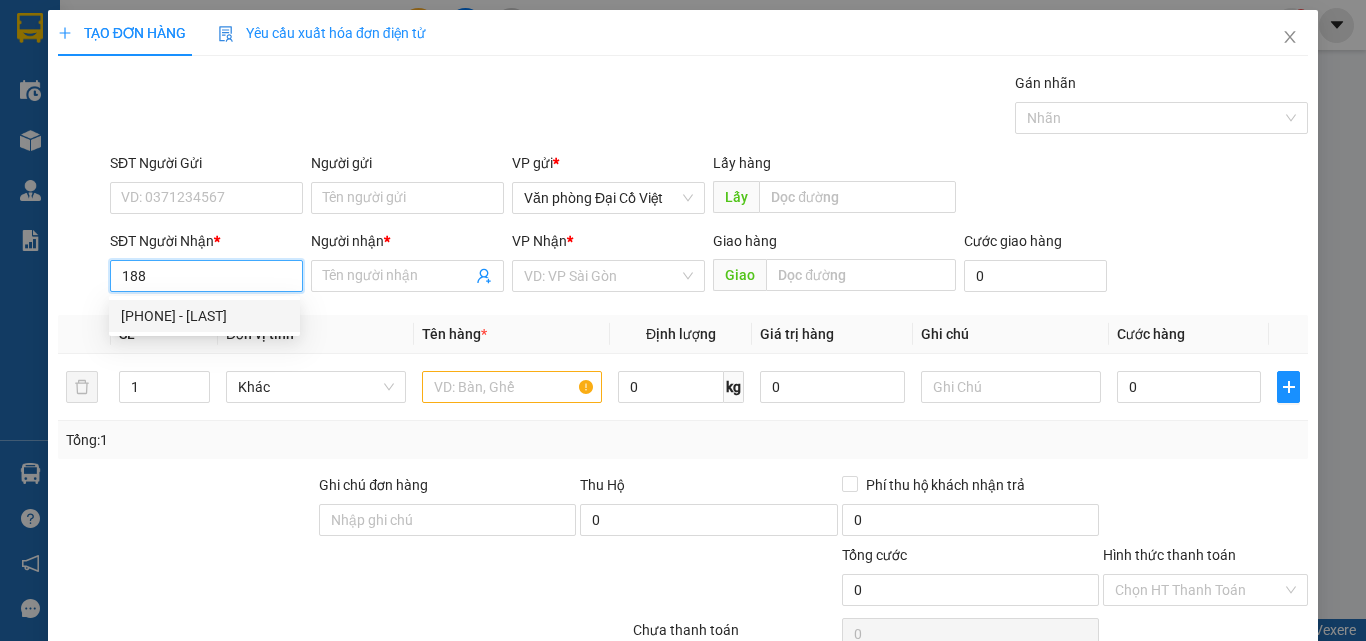 click on "0838711188 - HOÀNH" at bounding box center (204, 316) 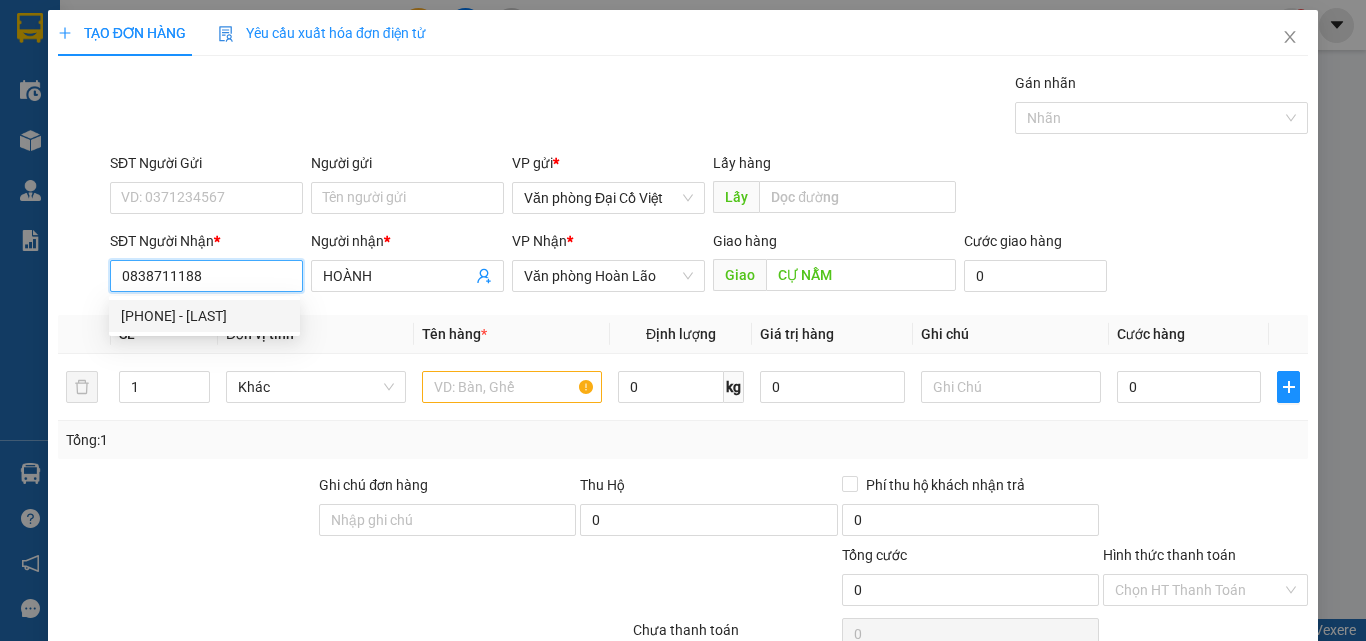 type on "270.000" 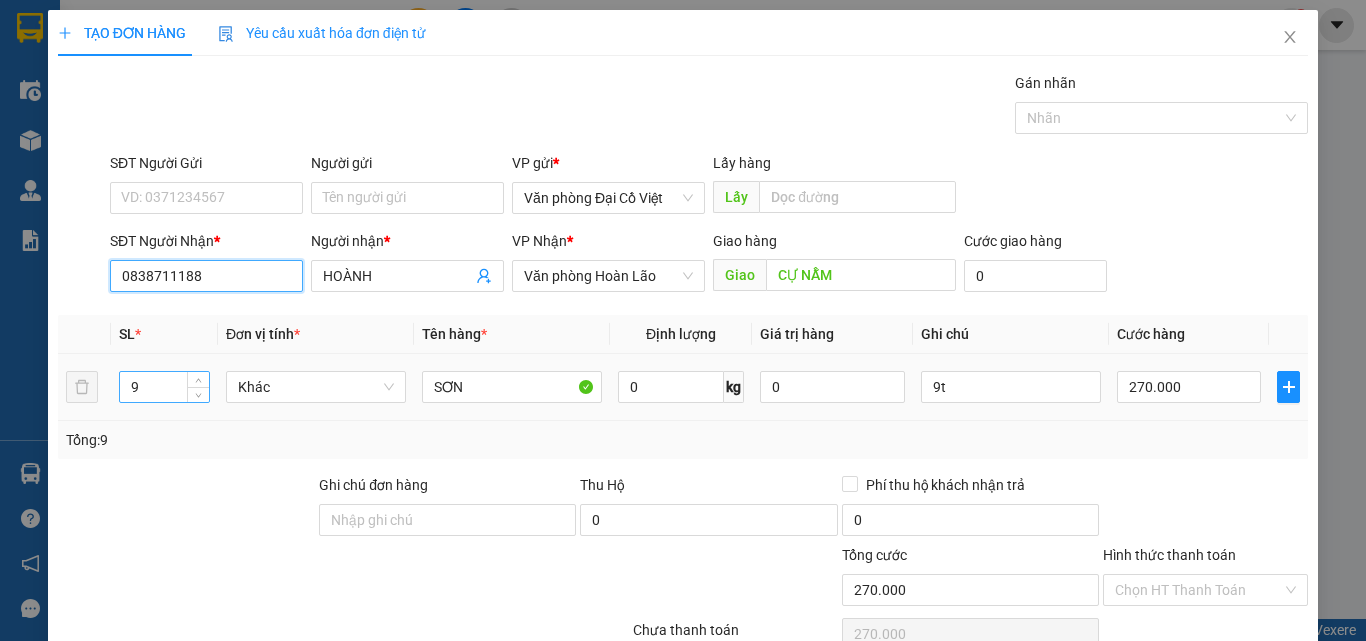 type on "0838711188" 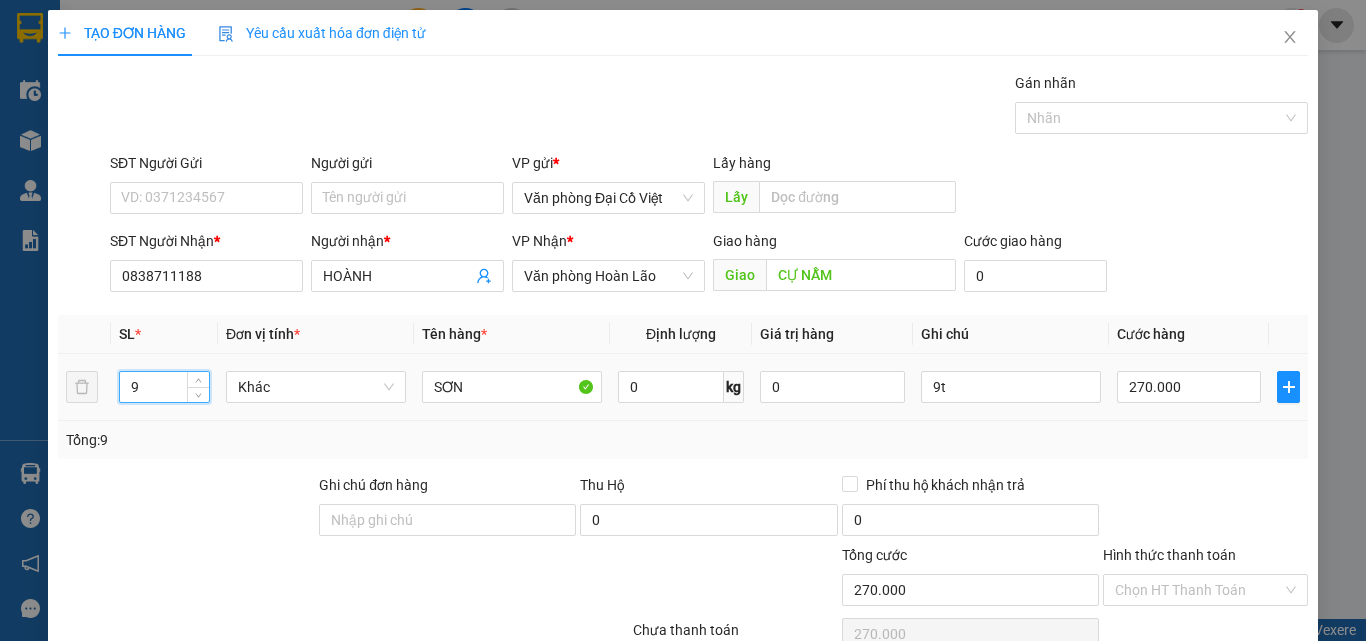 drag, startPoint x: 156, startPoint y: 378, endPoint x: 129, endPoint y: 381, distance: 27.166155 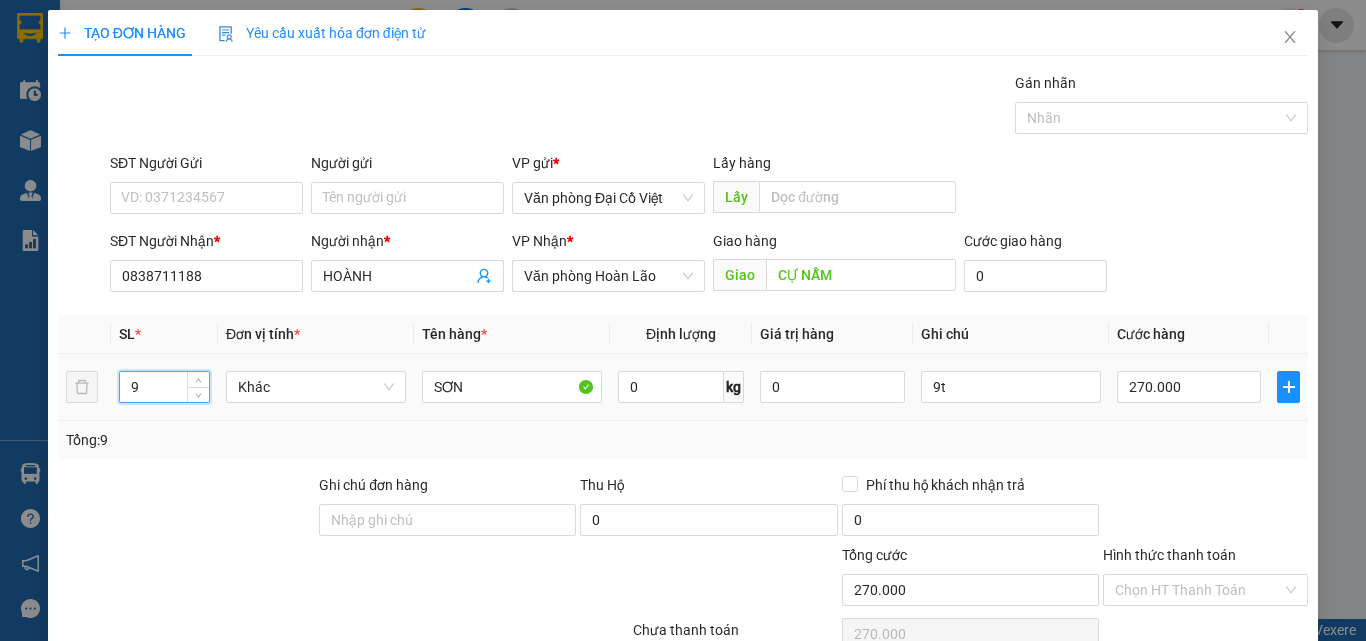 click on "9" at bounding box center (164, 387) 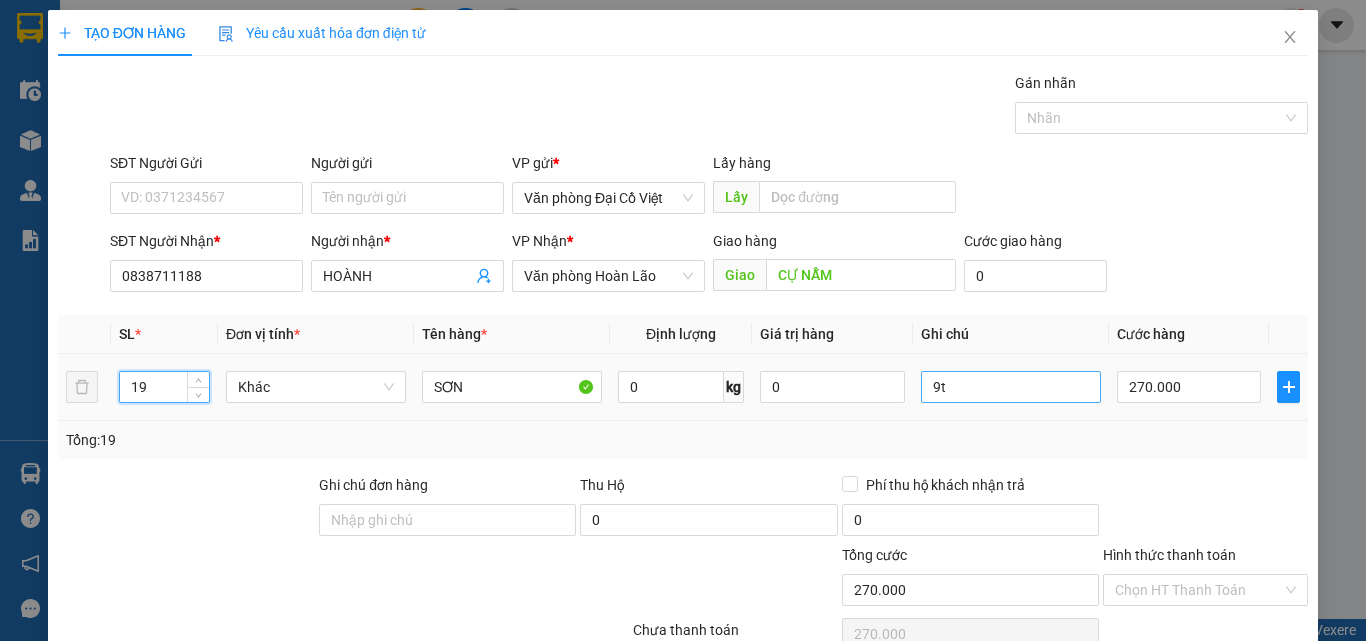 type on "19" 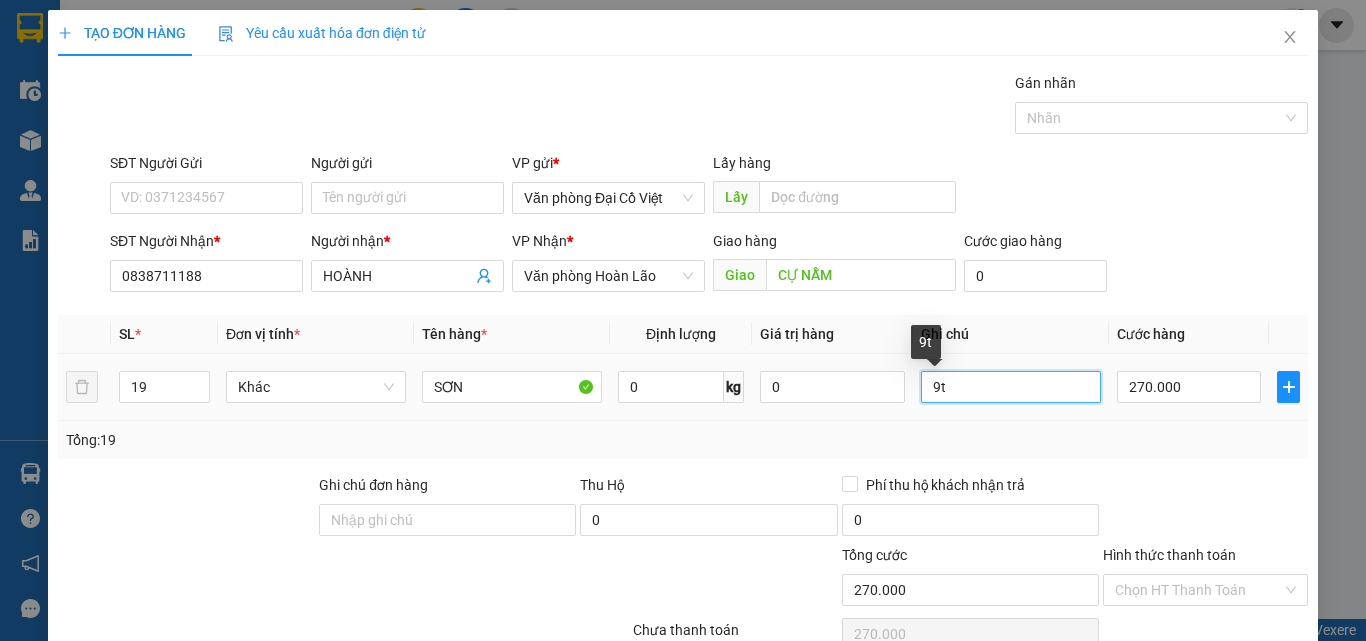 click on "9t" at bounding box center [1011, 387] 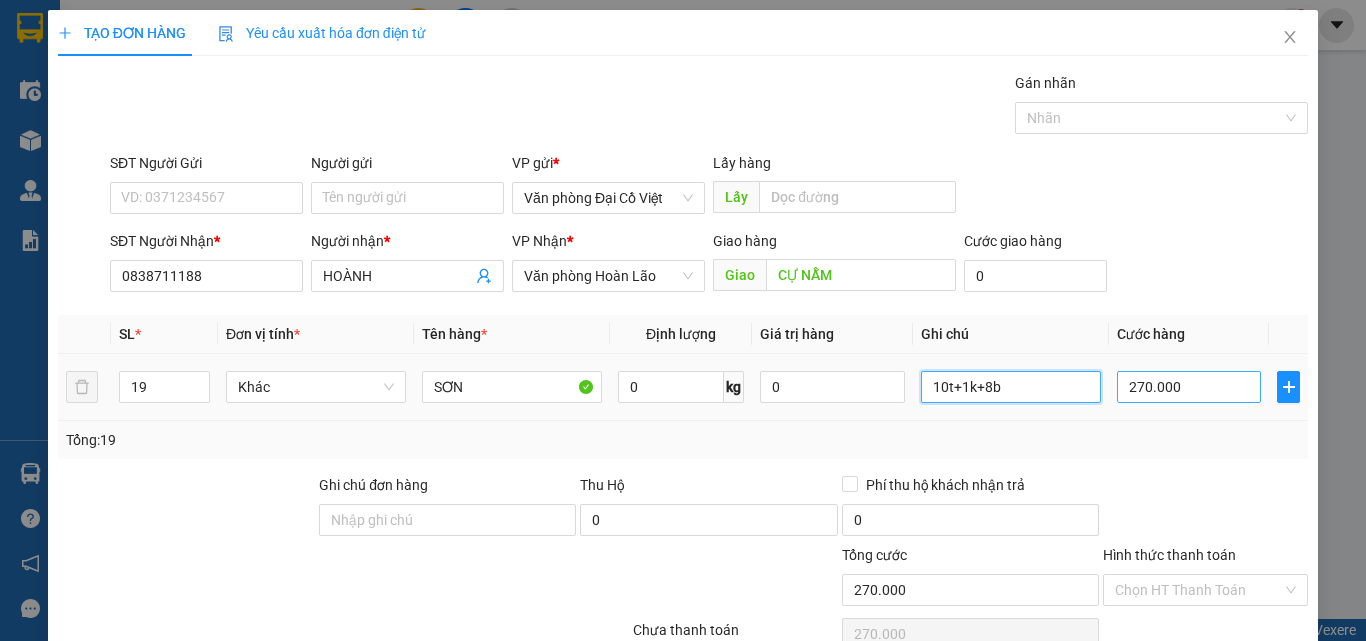 type on "10t+1k+8b" 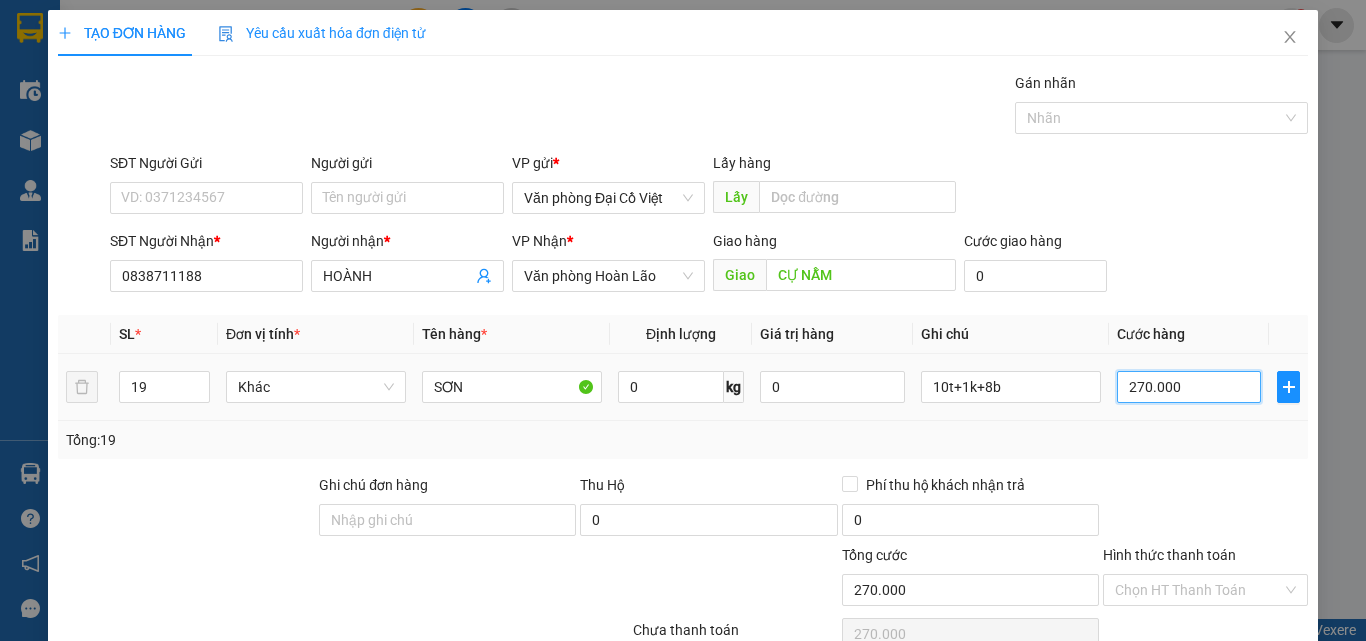 click on "270.000" at bounding box center (1189, 387) 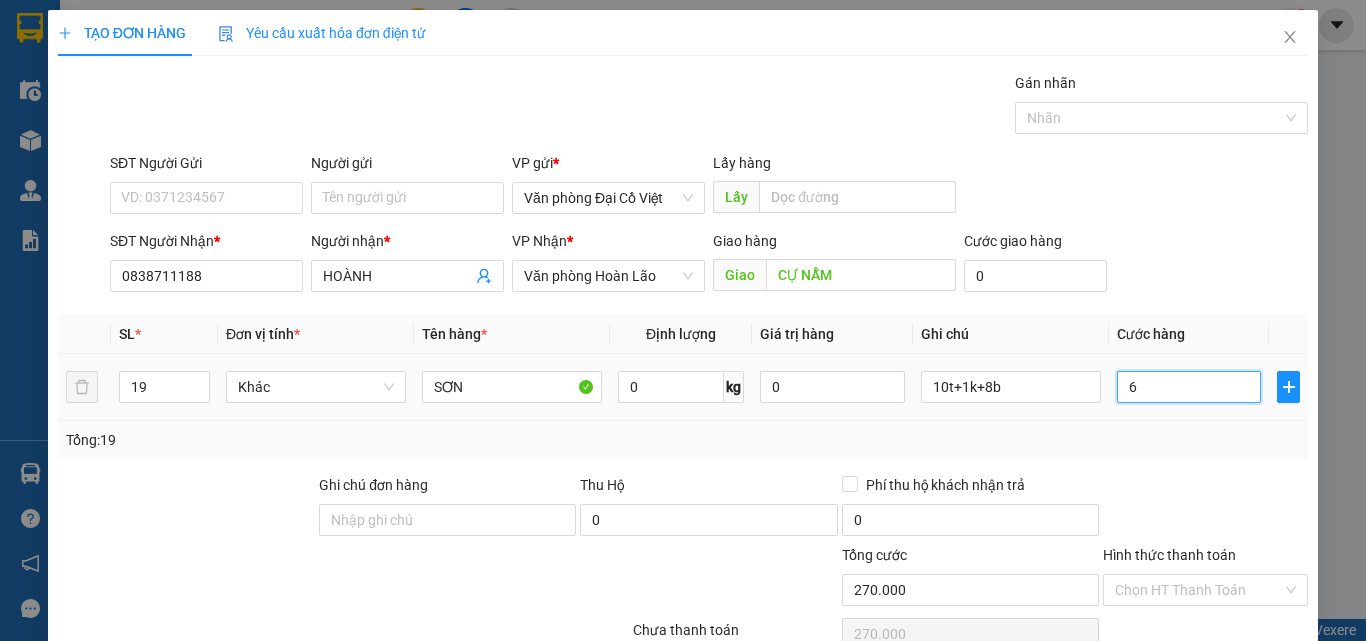 type on "6" 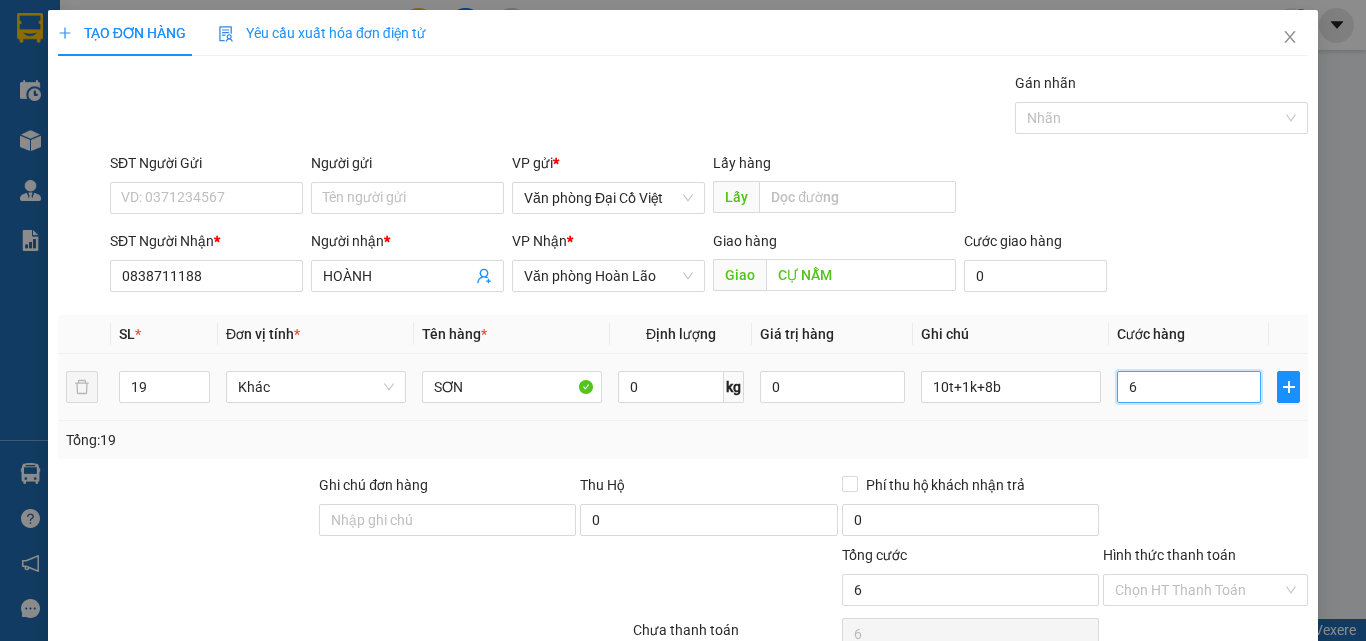 type on "65" 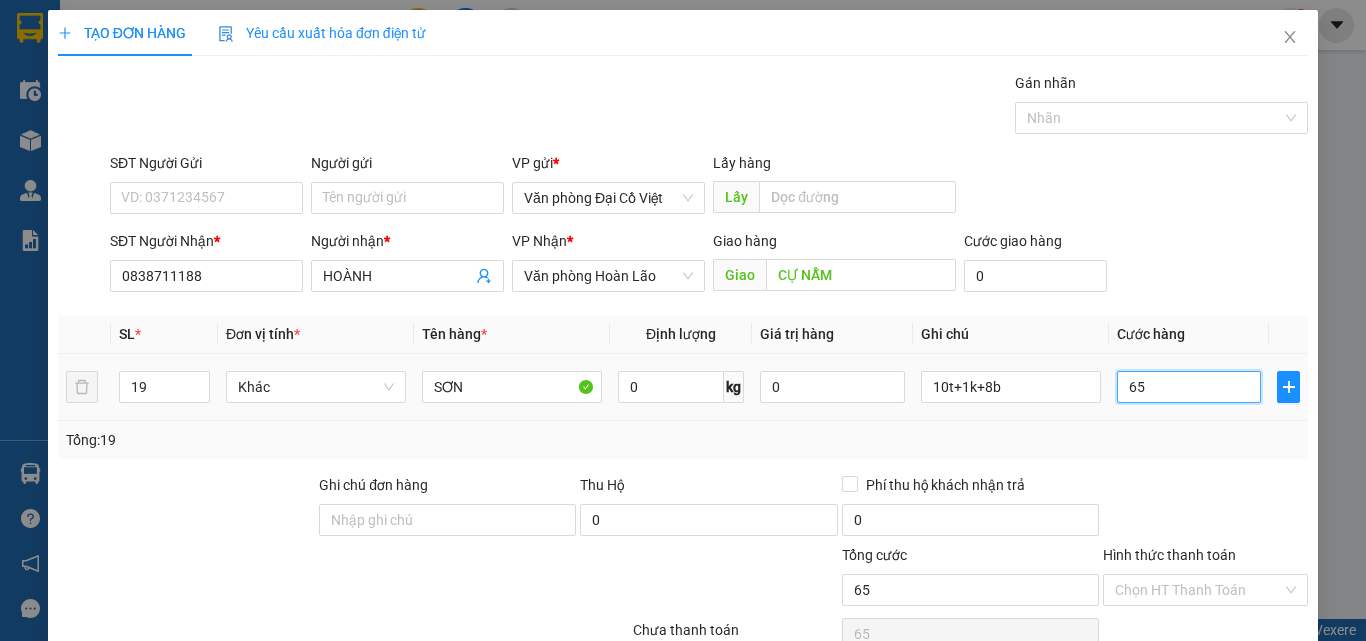 type on "650" 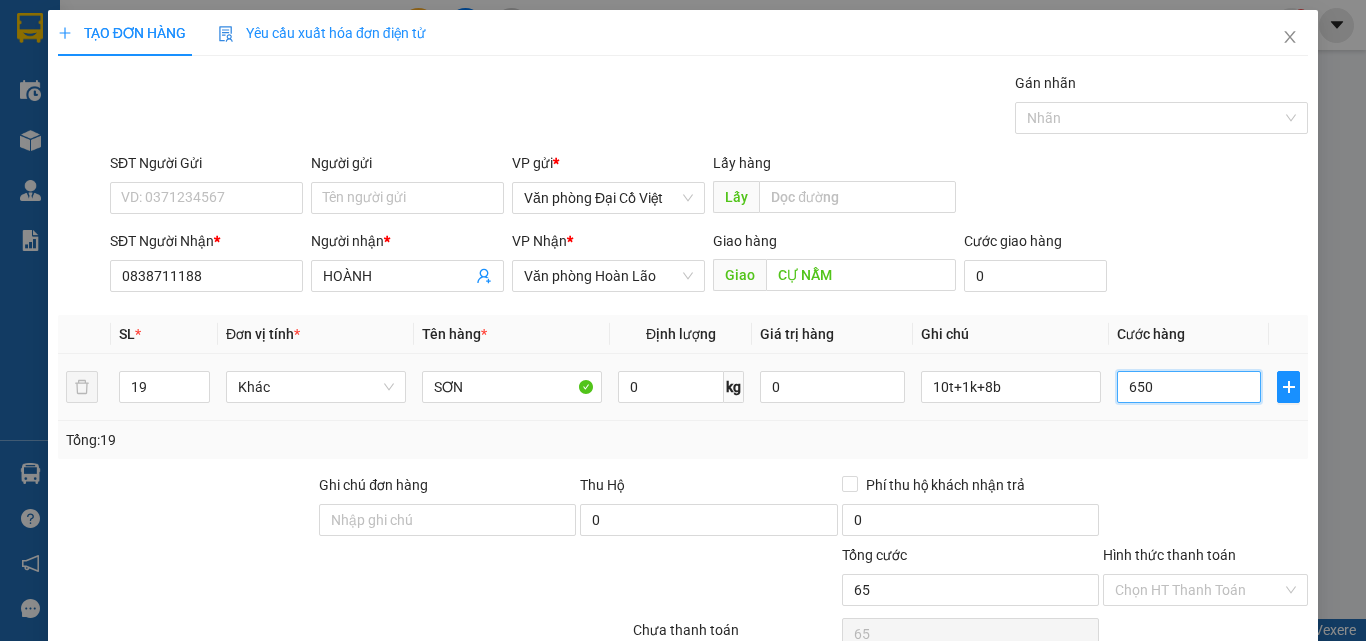 type on "650" 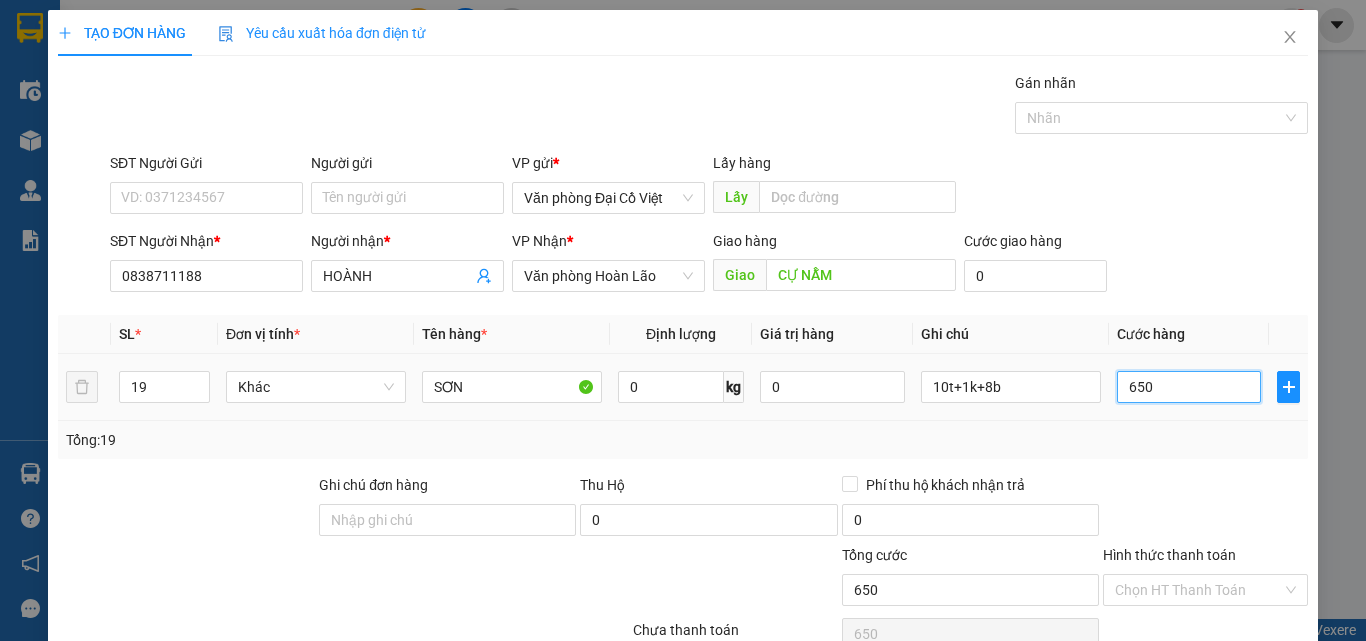 type on "650" 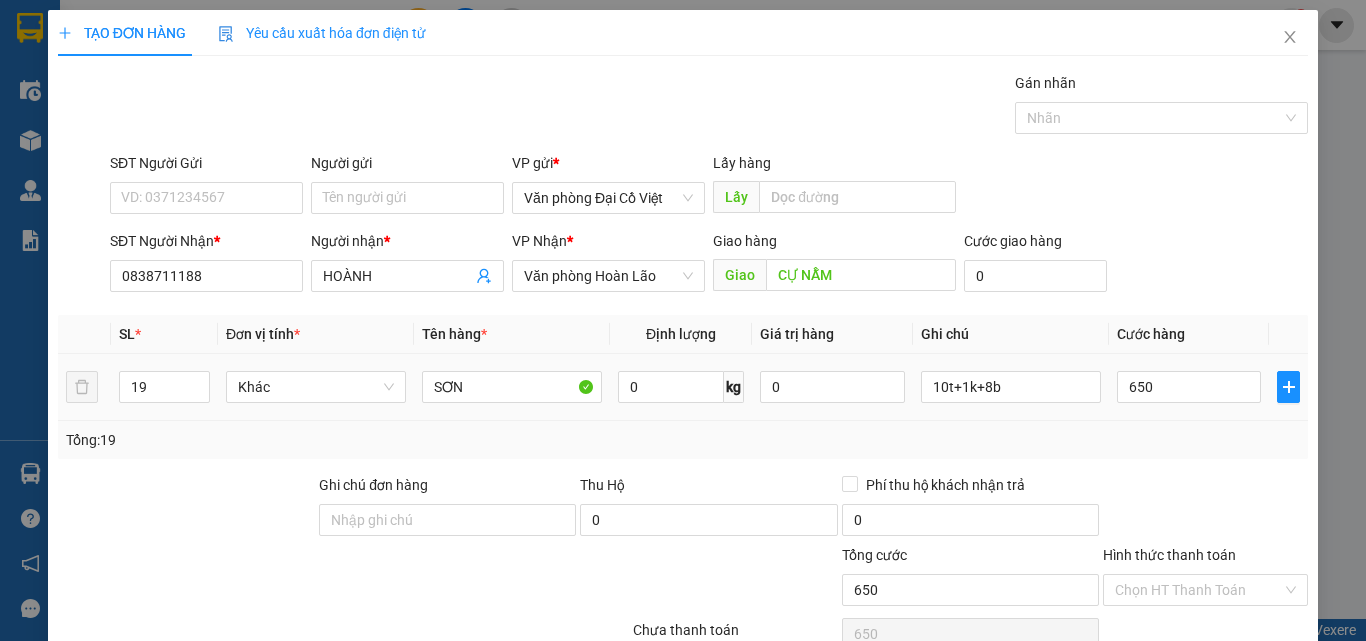 type on "650.000" 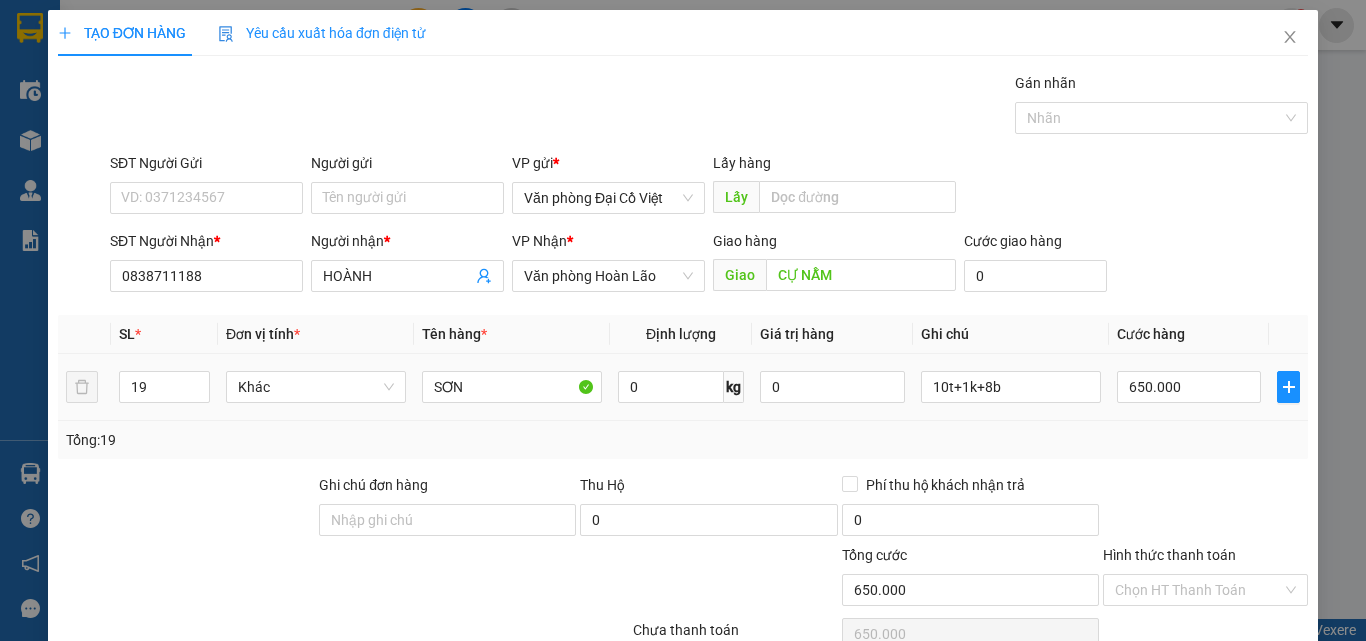 click on "Tổng:  19" at bounding box center [683, 440] 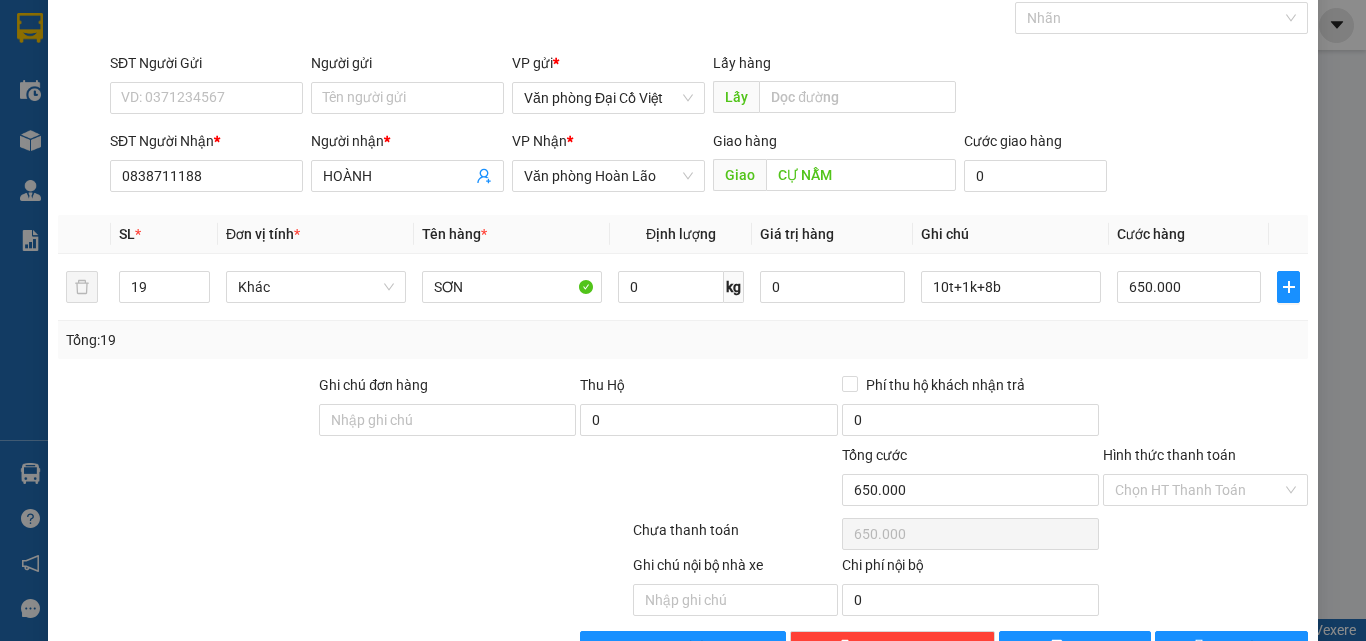 scroll, scrollTop: 161, scrollLeft: 0, axis: vertical 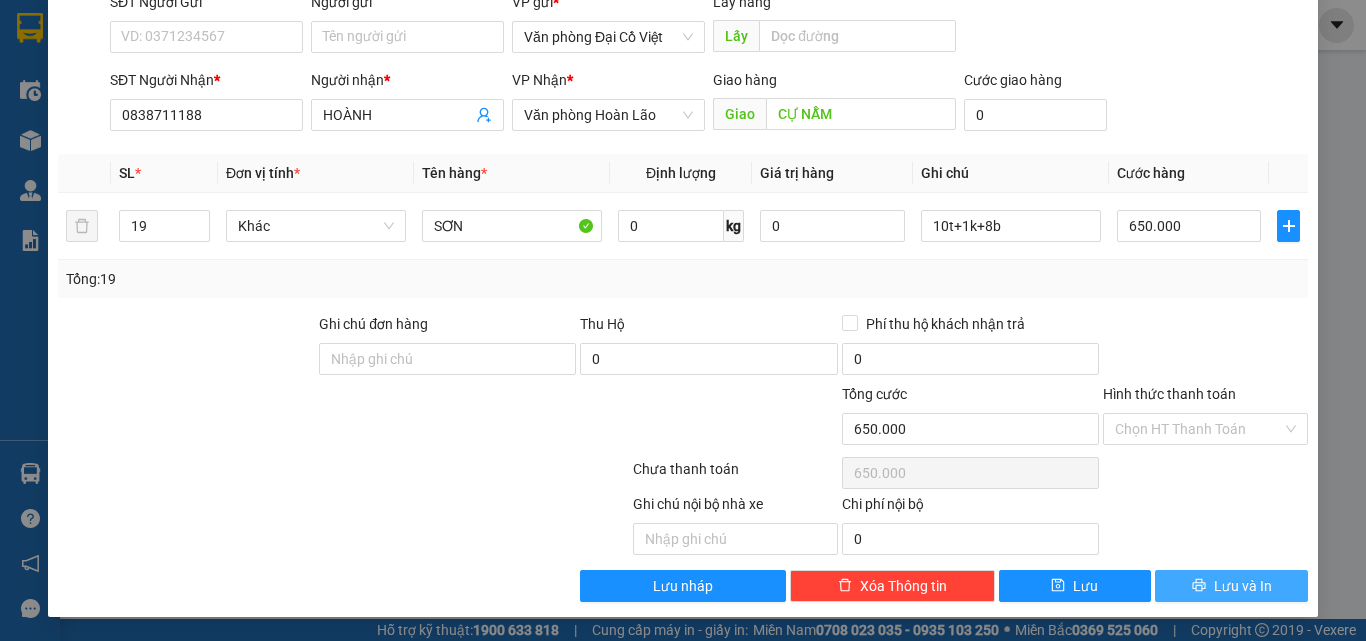 click on "Lưu và In" at bounding box center (1231, 586) 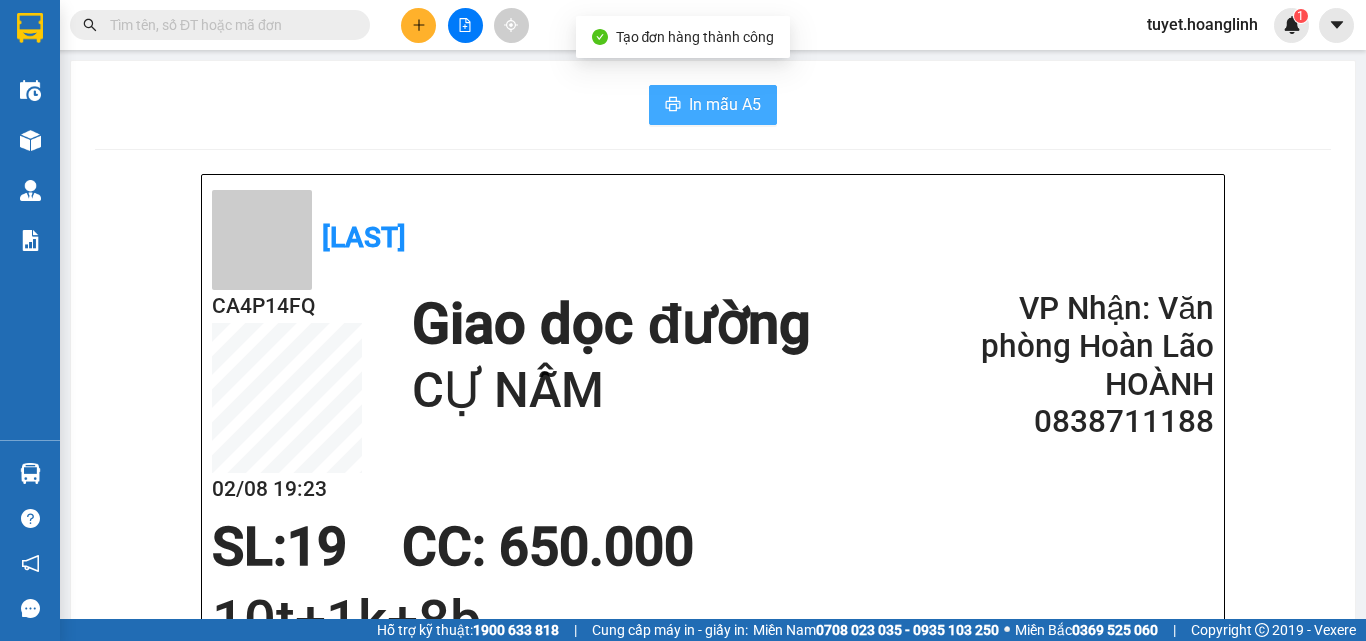 click on "In mẫu A5" at bounding box center (713, 105) 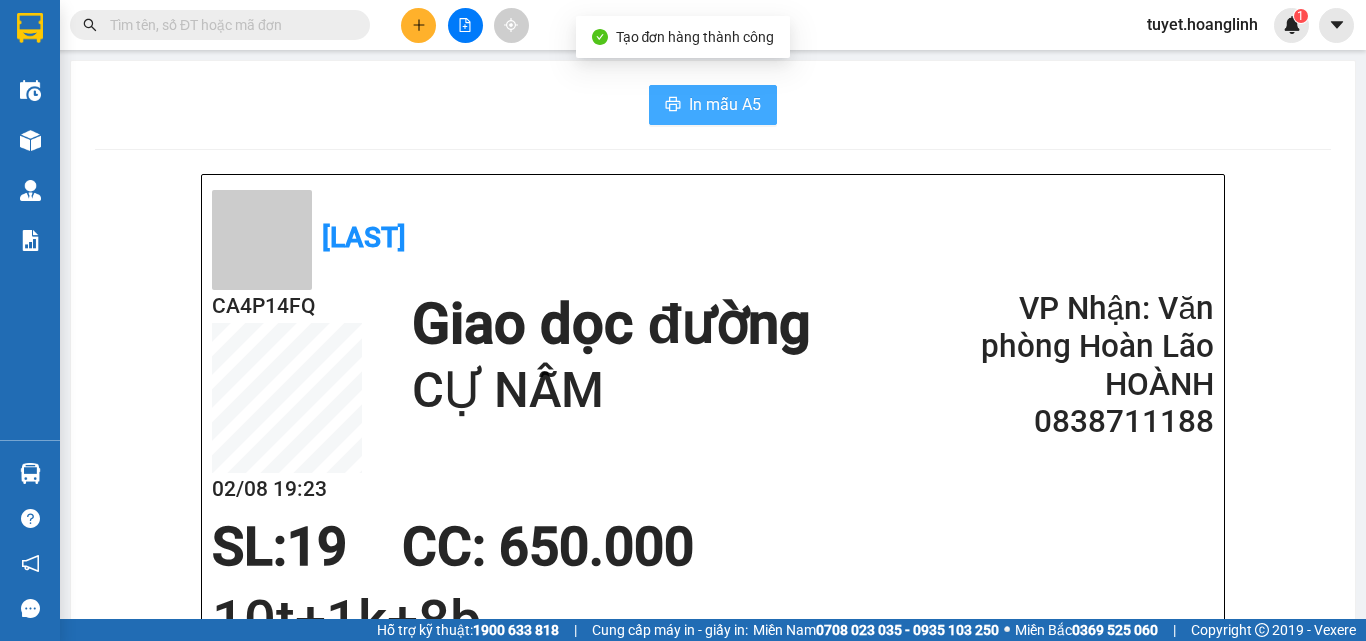 scroll, scrollTop: 0, scrollLeft: 0, axis: both 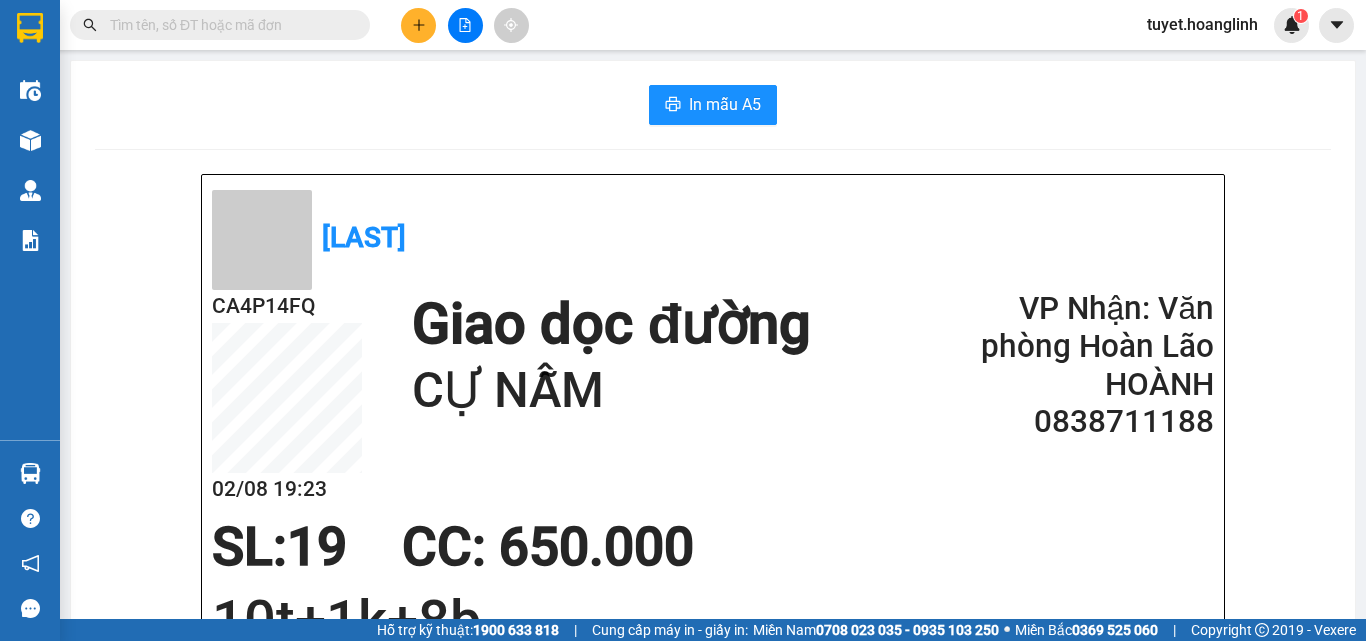 click 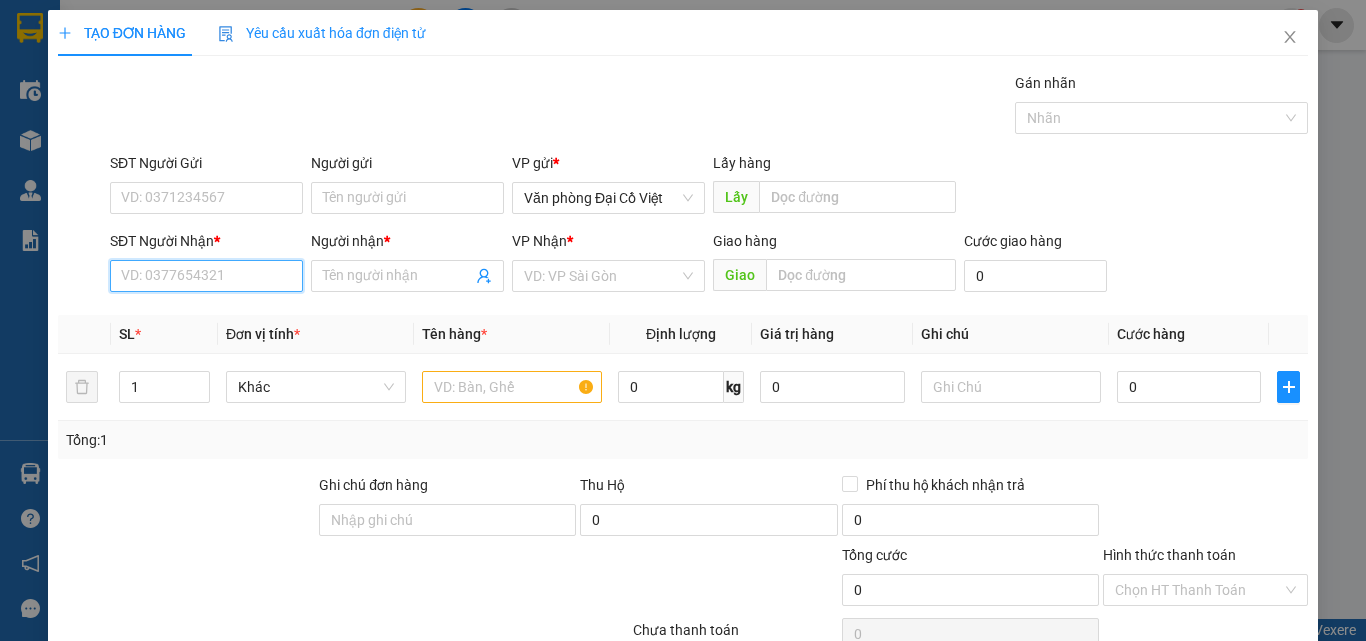 click on "SĐT Người Nhận  *" at bounding box center [206, 276] 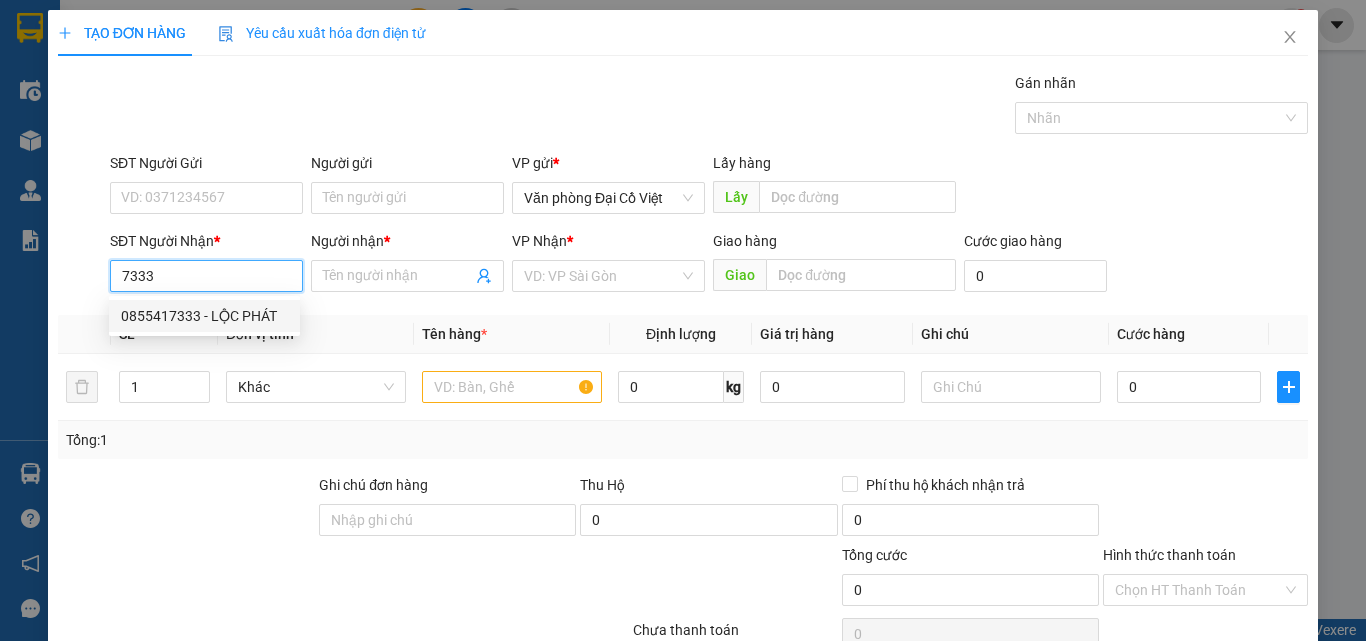 click on "0855417333 - LỘC PHÁT" at bounding box center (204, 316) 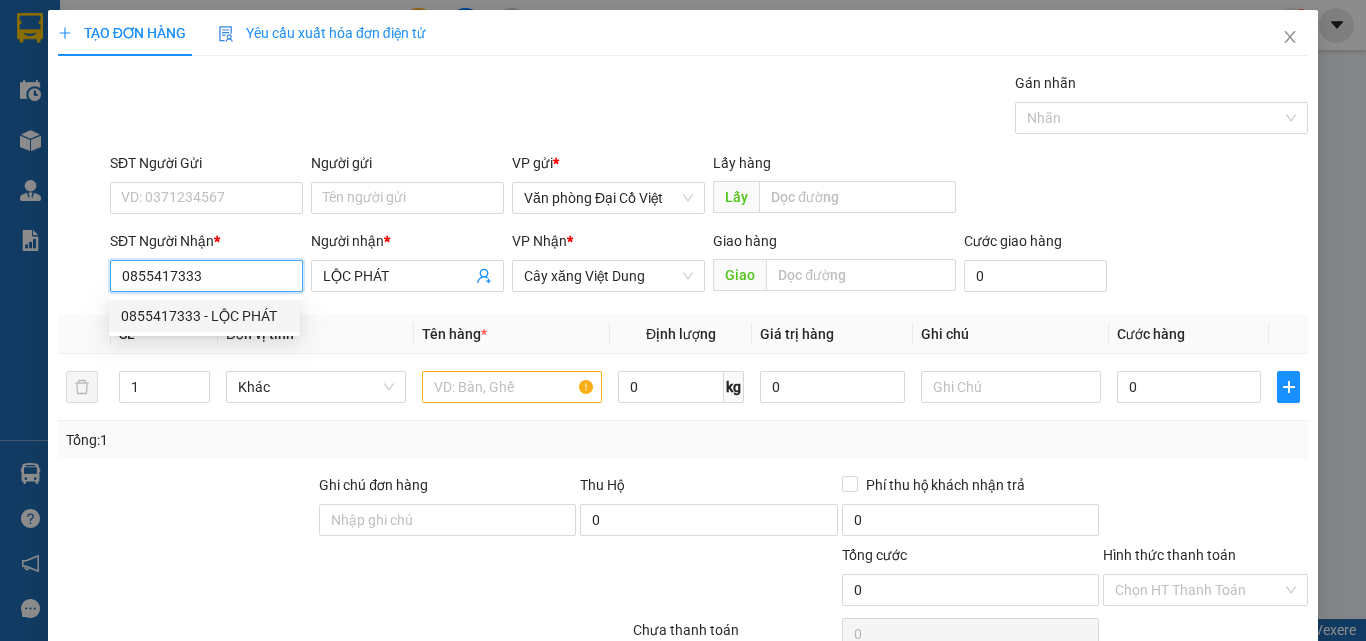 type on "120.000" 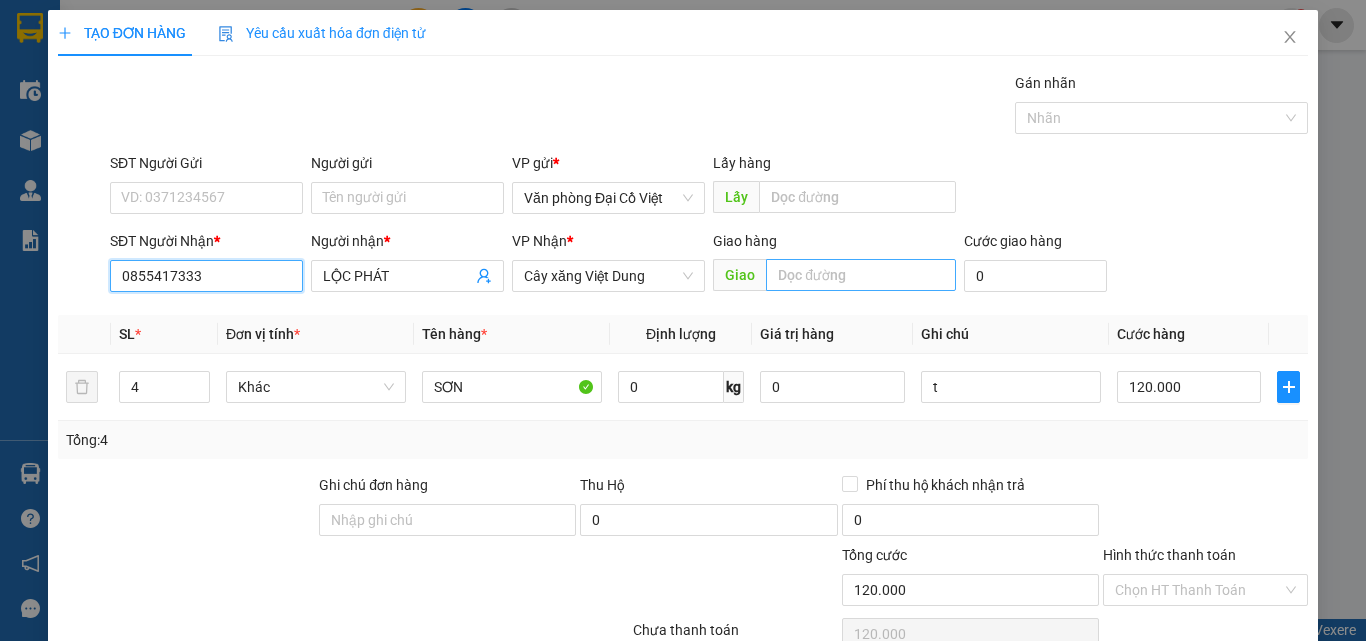 type on "0855417333" 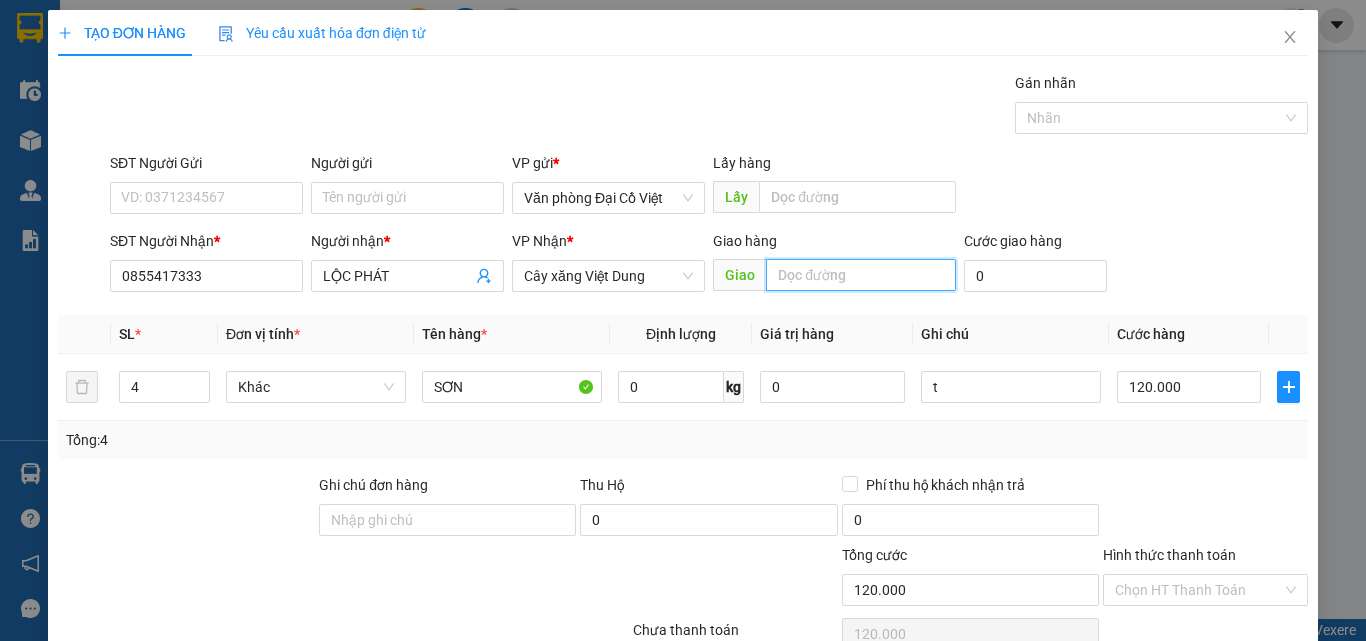 click at bounding box center (861, 275) 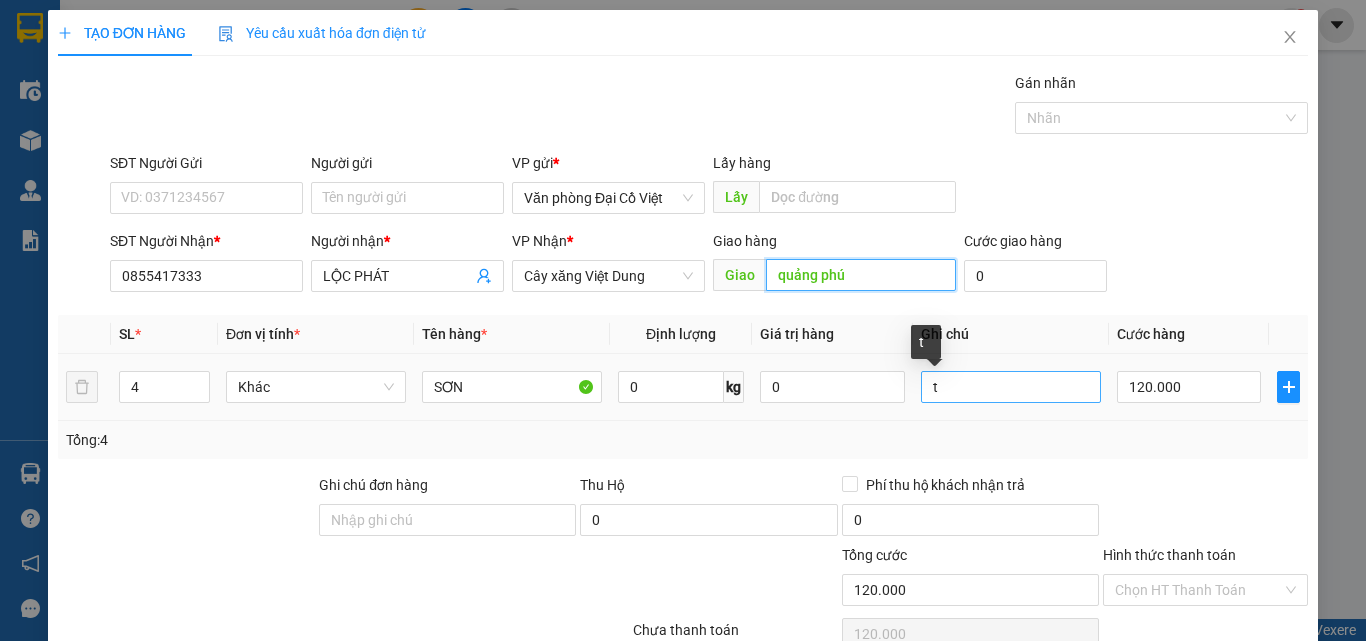 type on "quảng phú" 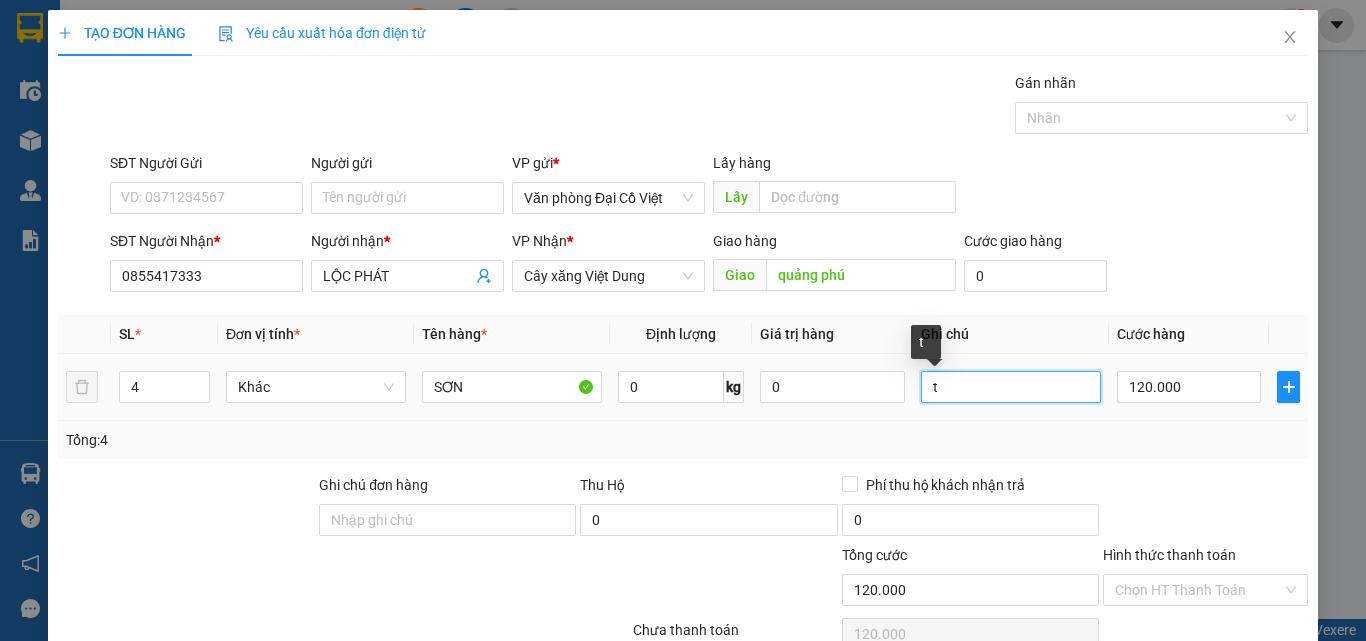 click on "t" at bounding box center [1011, 387] 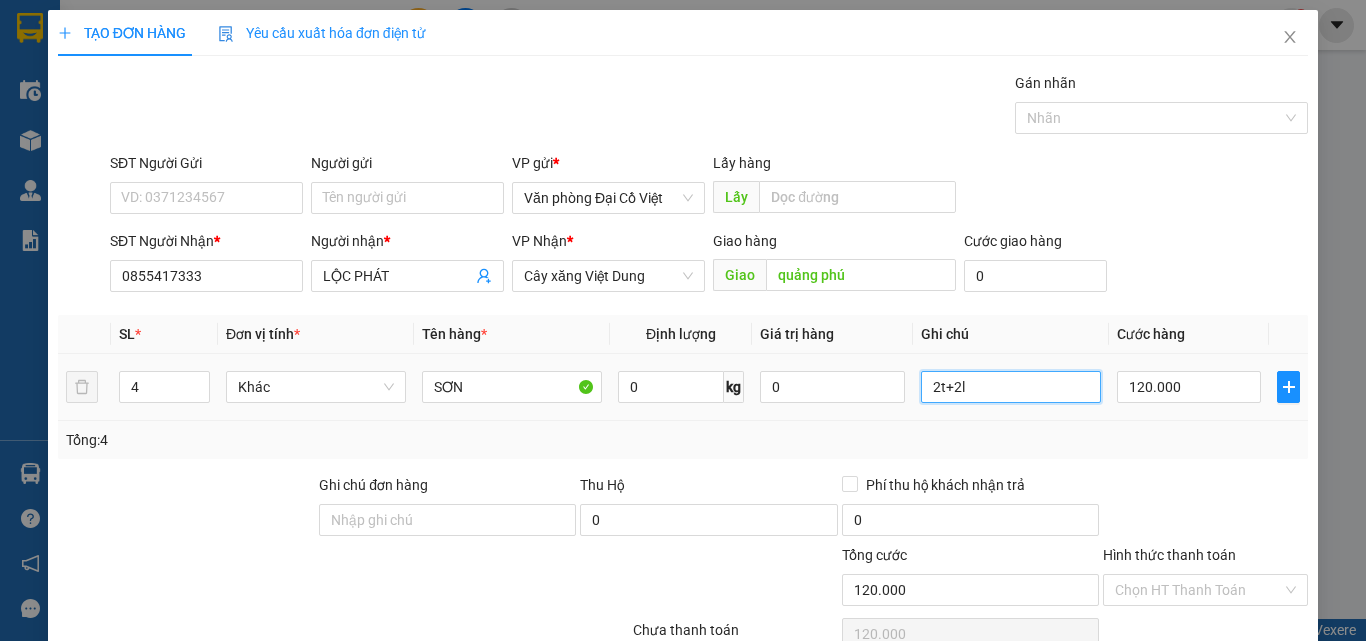 type on "2t+2l" 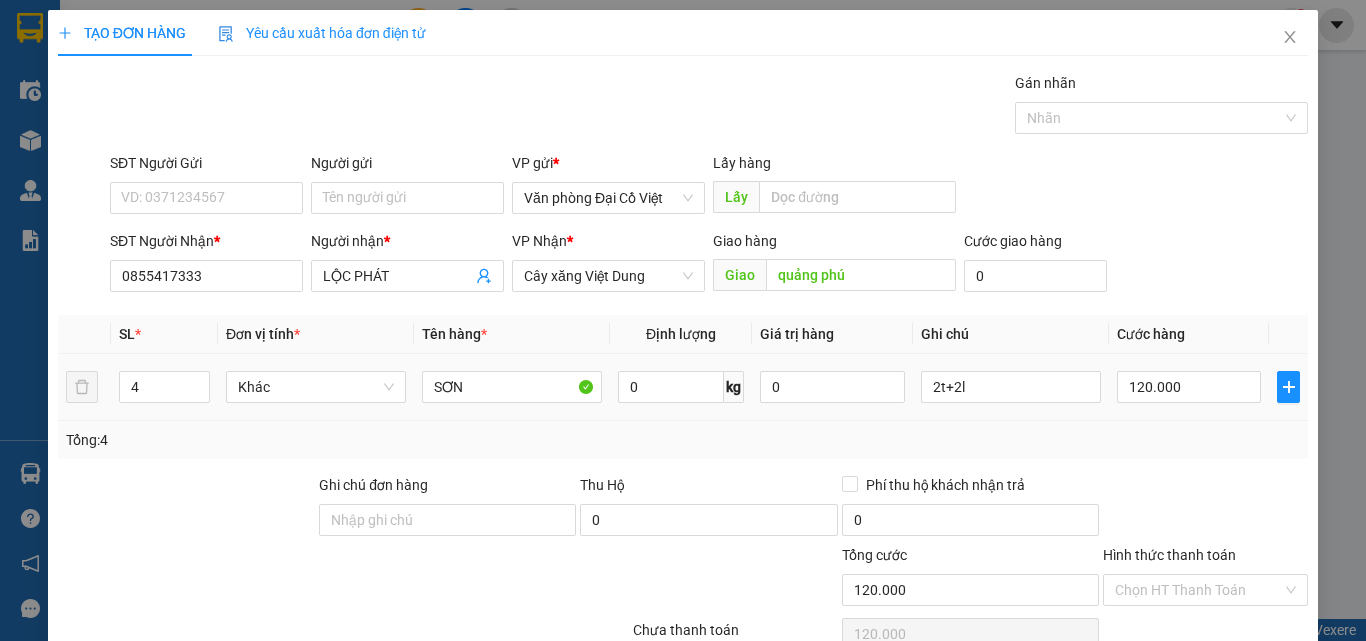 click on "120.000" at bounding box center (1189, 387) 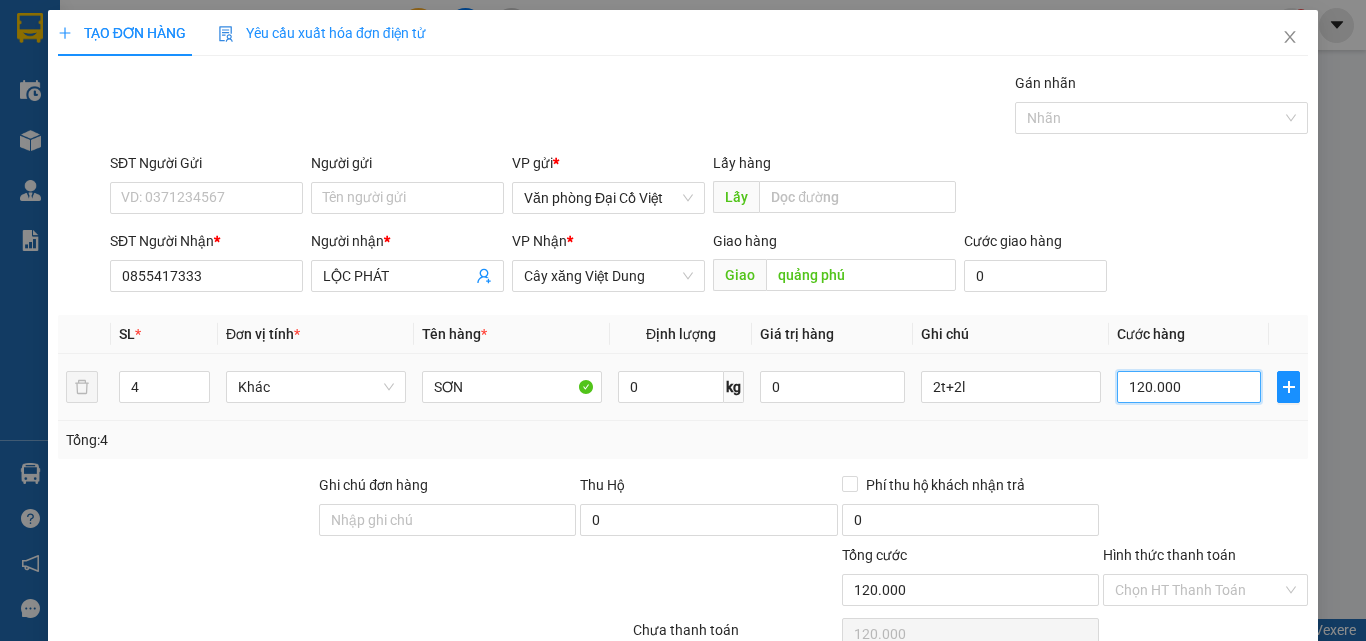 click on "120.000" at bounding box center [1189, 387] 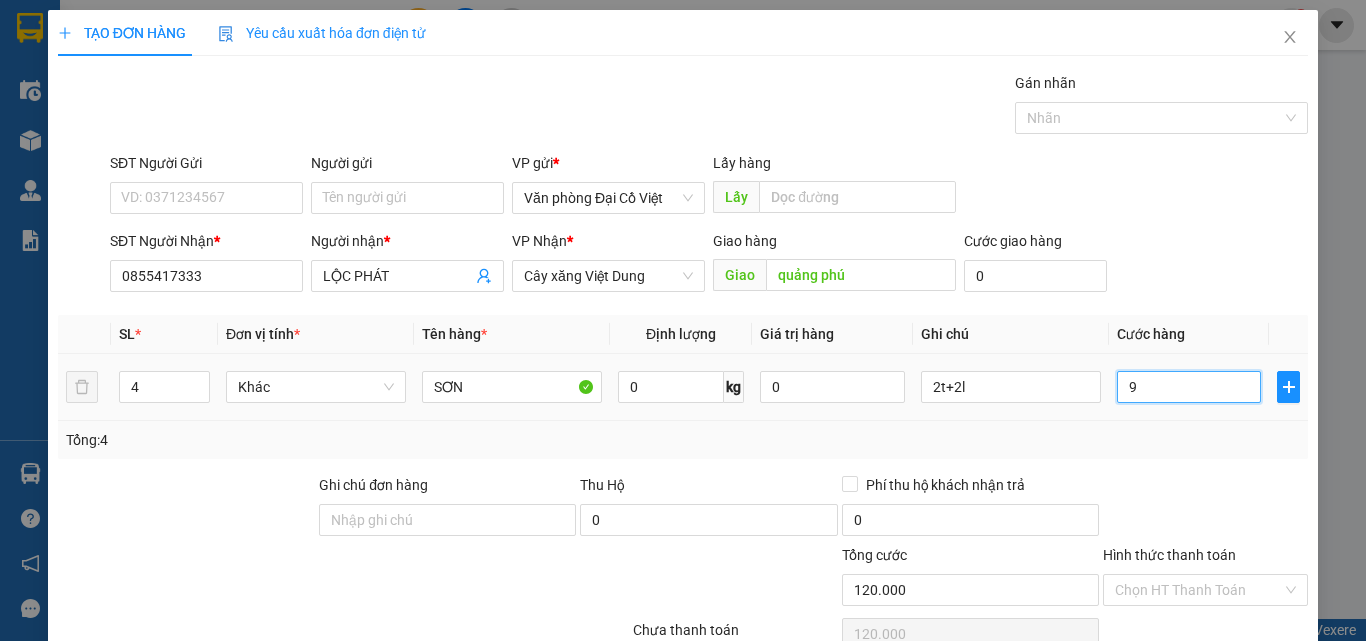 type on "9" 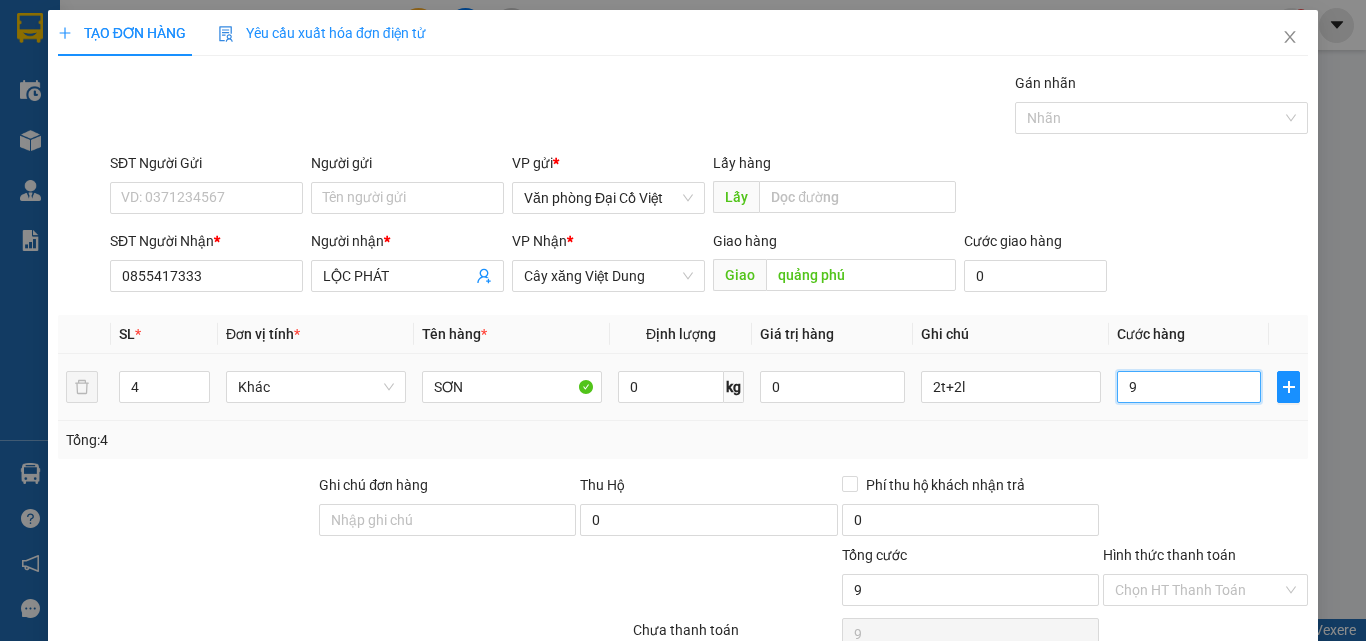 type on "90" 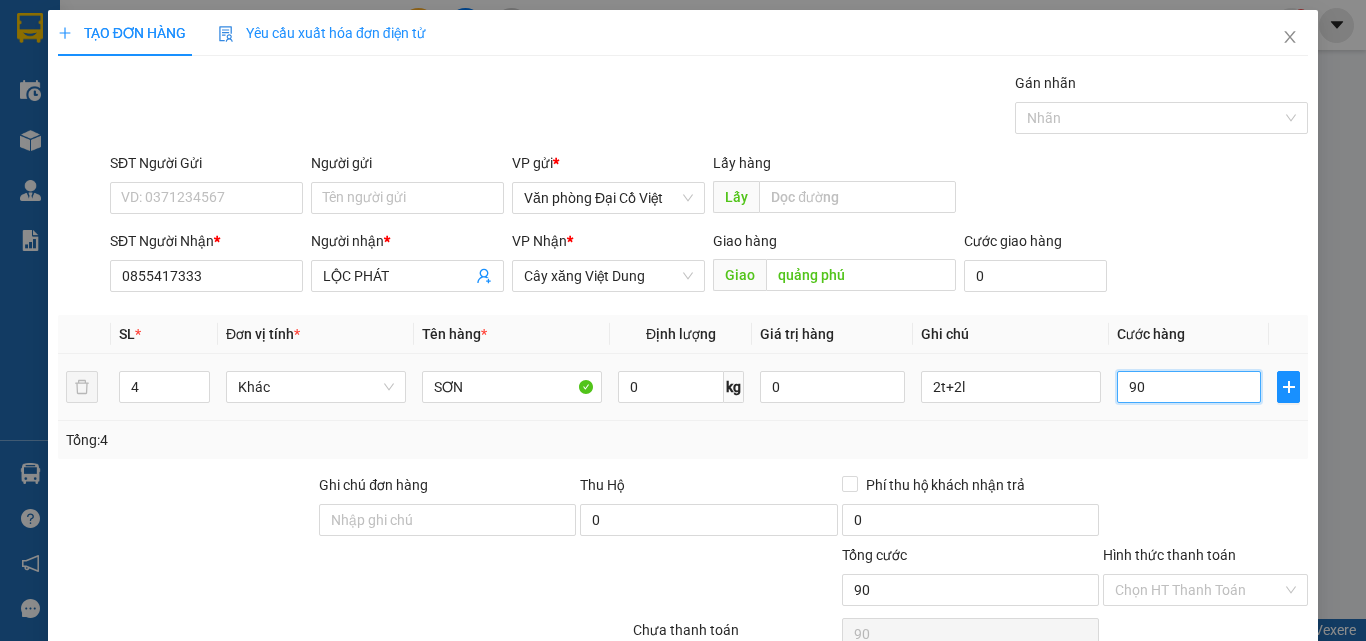 type on "90" 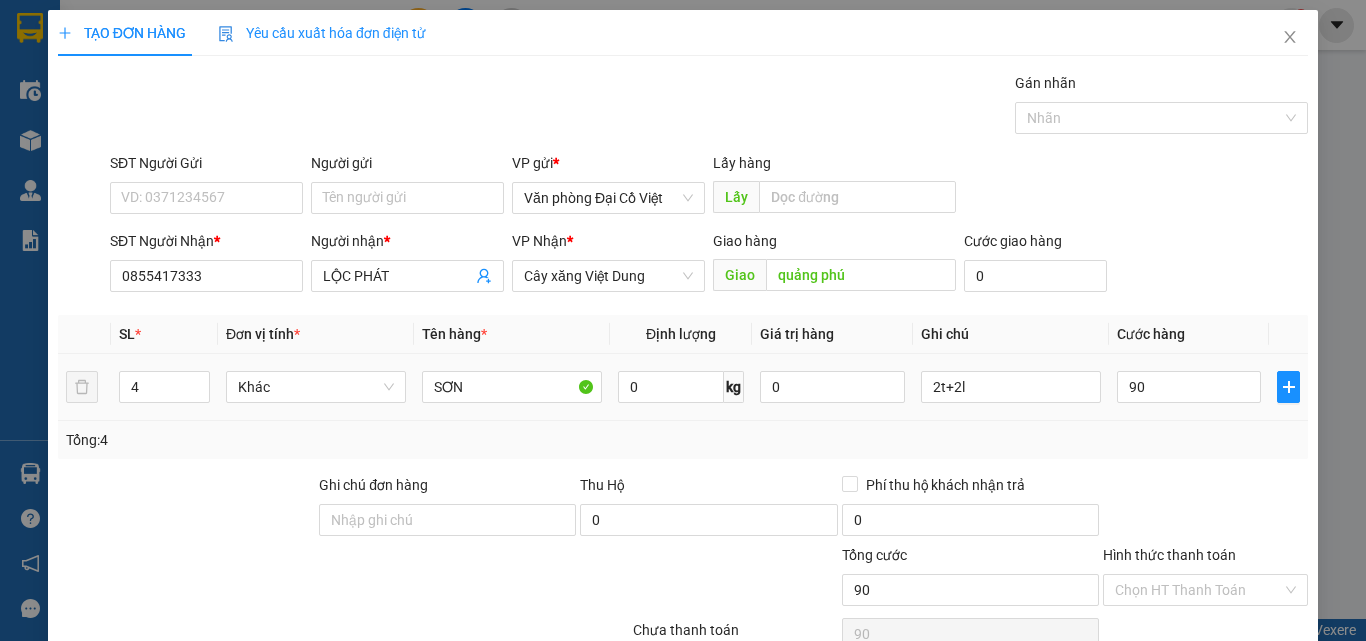 type on "90.000" 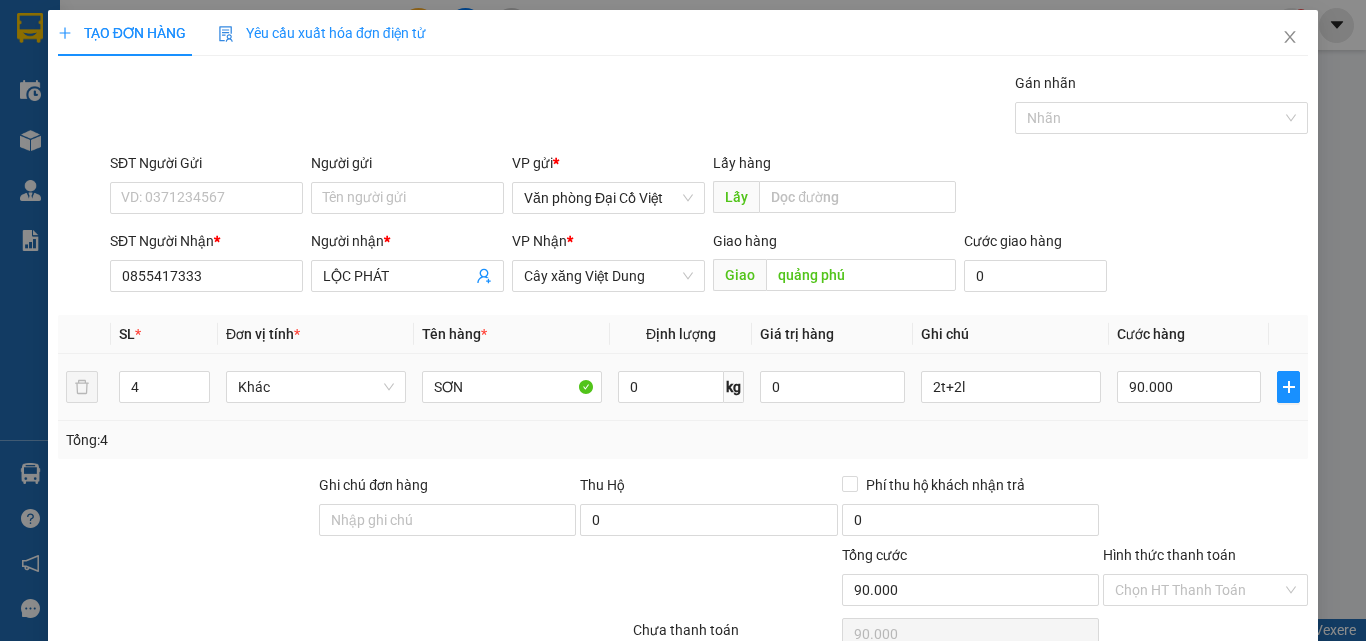 click on "2t+2l" at bounding box center [1011, 387] 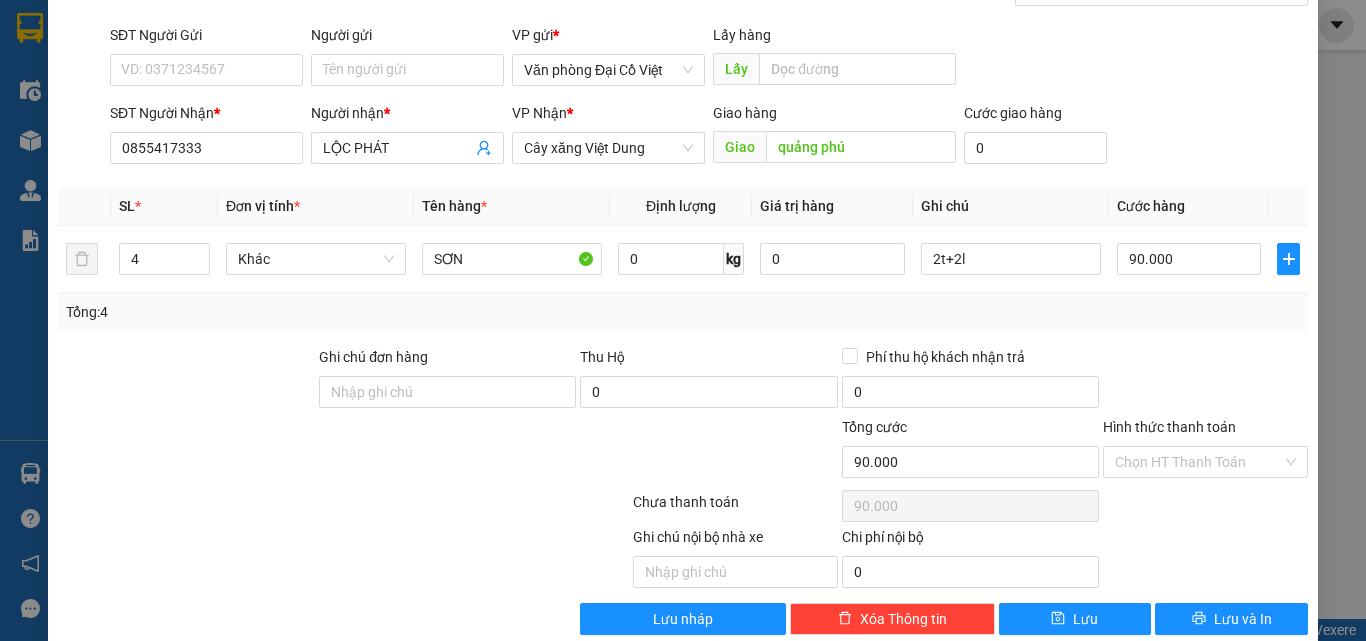 scroll, scrollTop: 161, scrollLeft: 0, axis: vertical 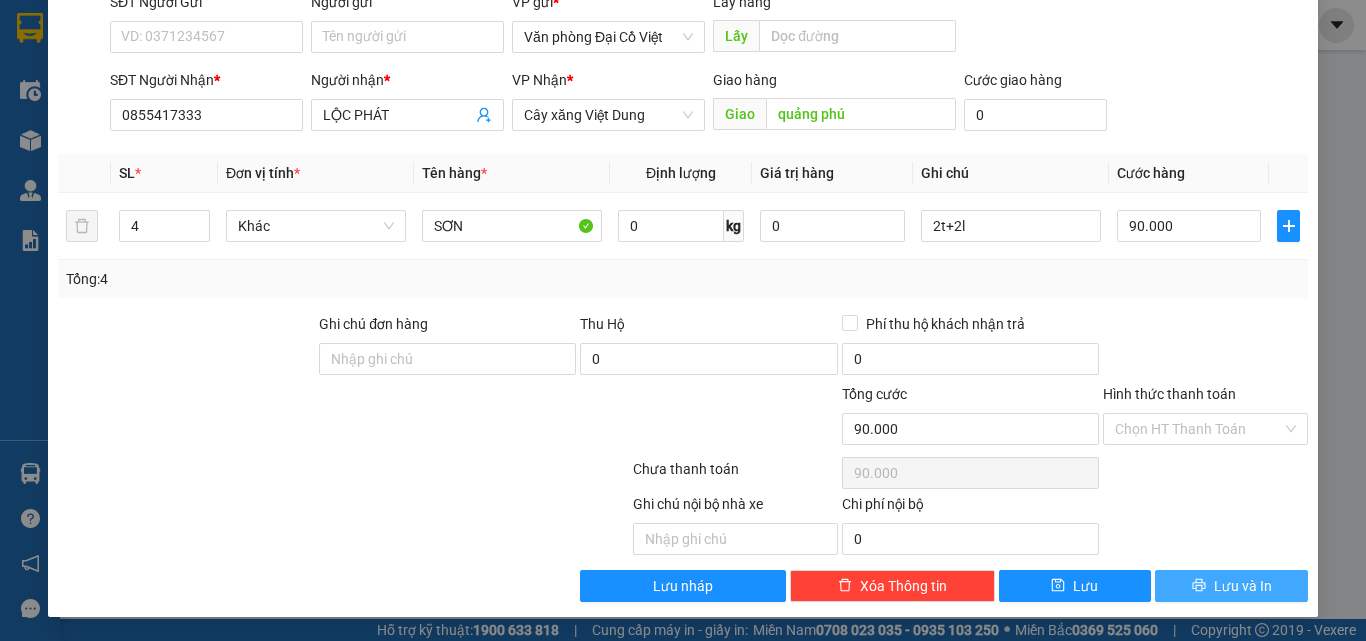 click 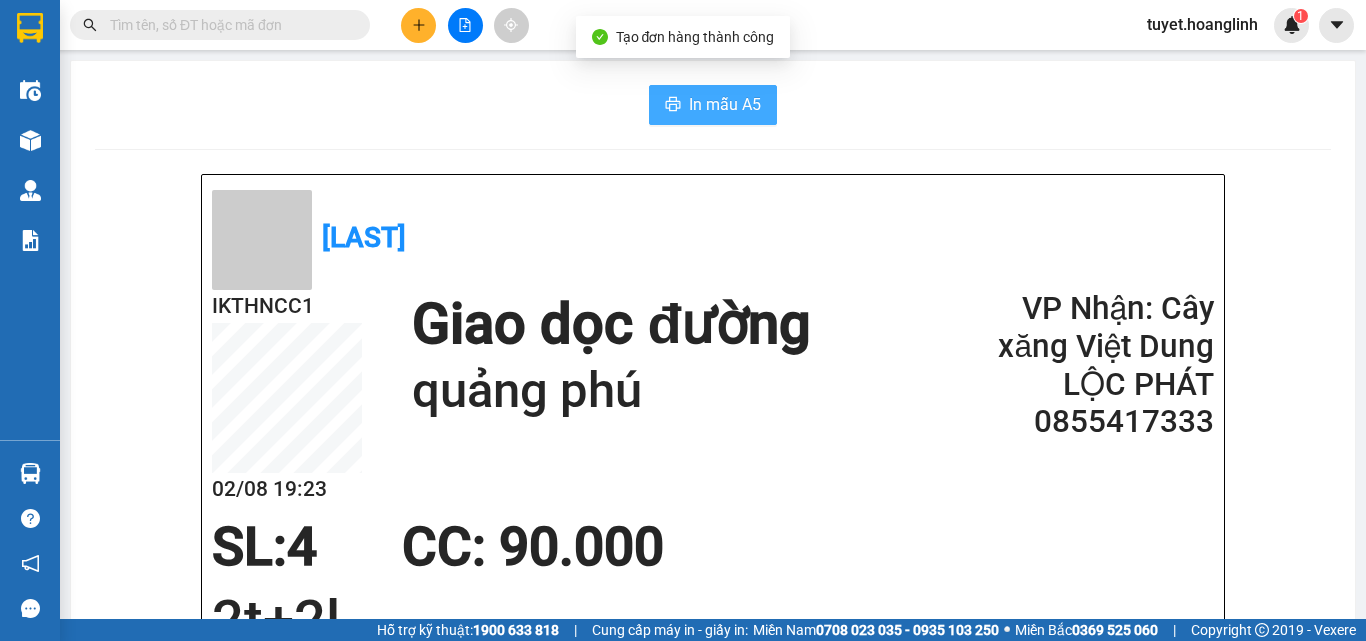 click on "In mẫu A5" at bounding box center (725, 104) 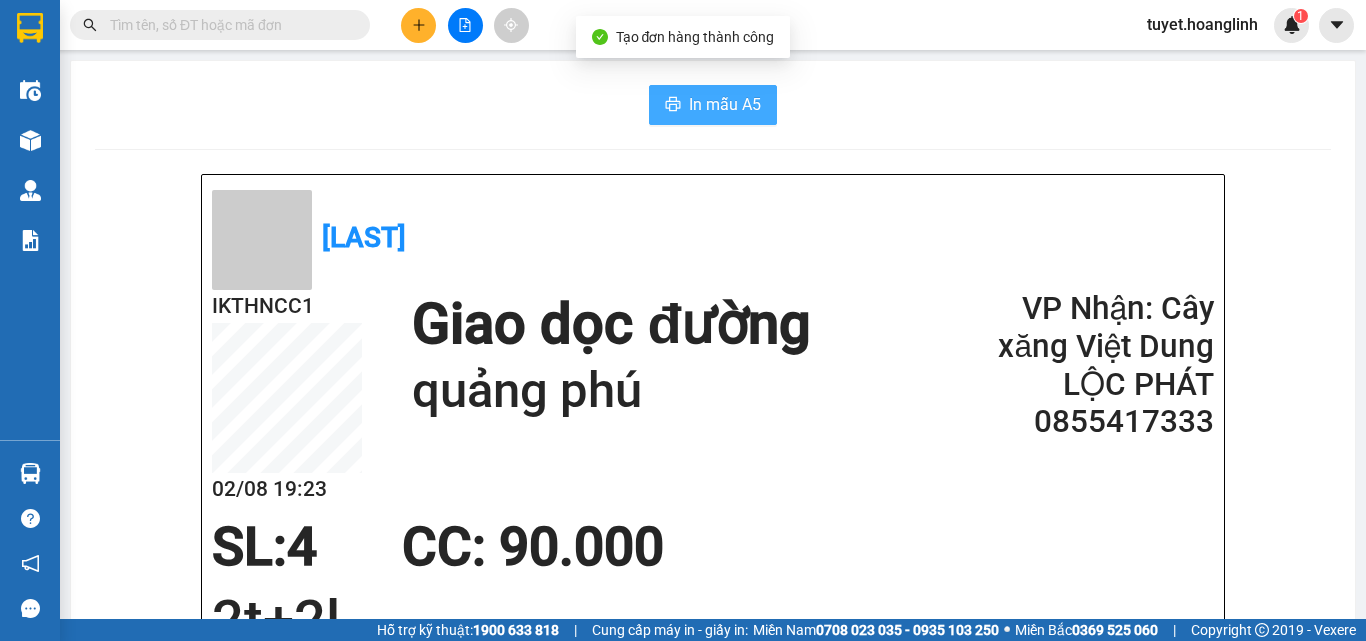 scroll, scrollTop: 0, scrollLeft: 0, axis: both 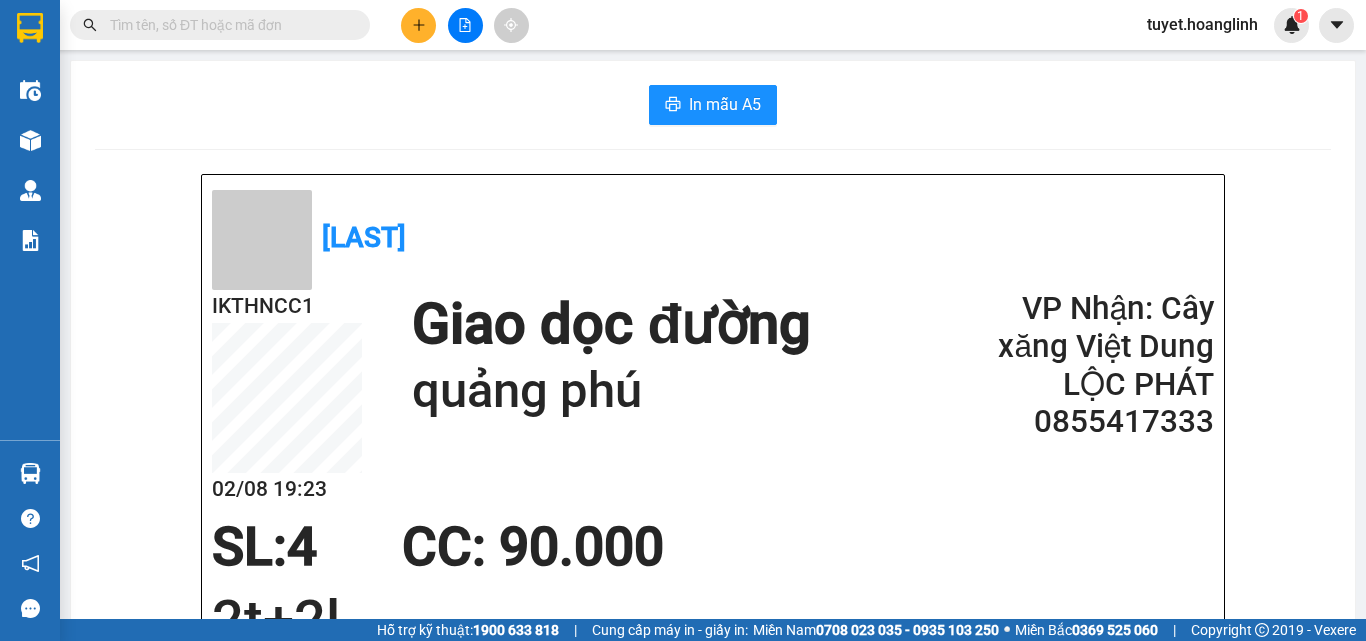 click at bounding box center [30, 140] 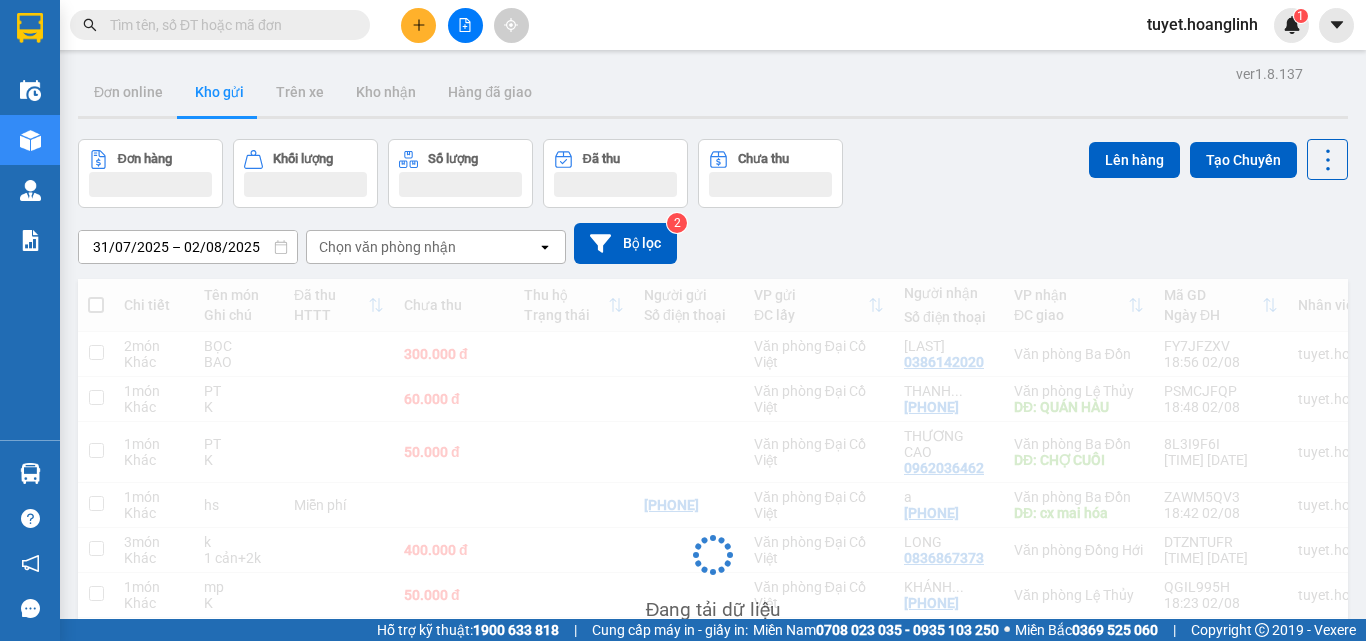 click on "Chọn văn phòng nhận" at bounding box center (422, 247) 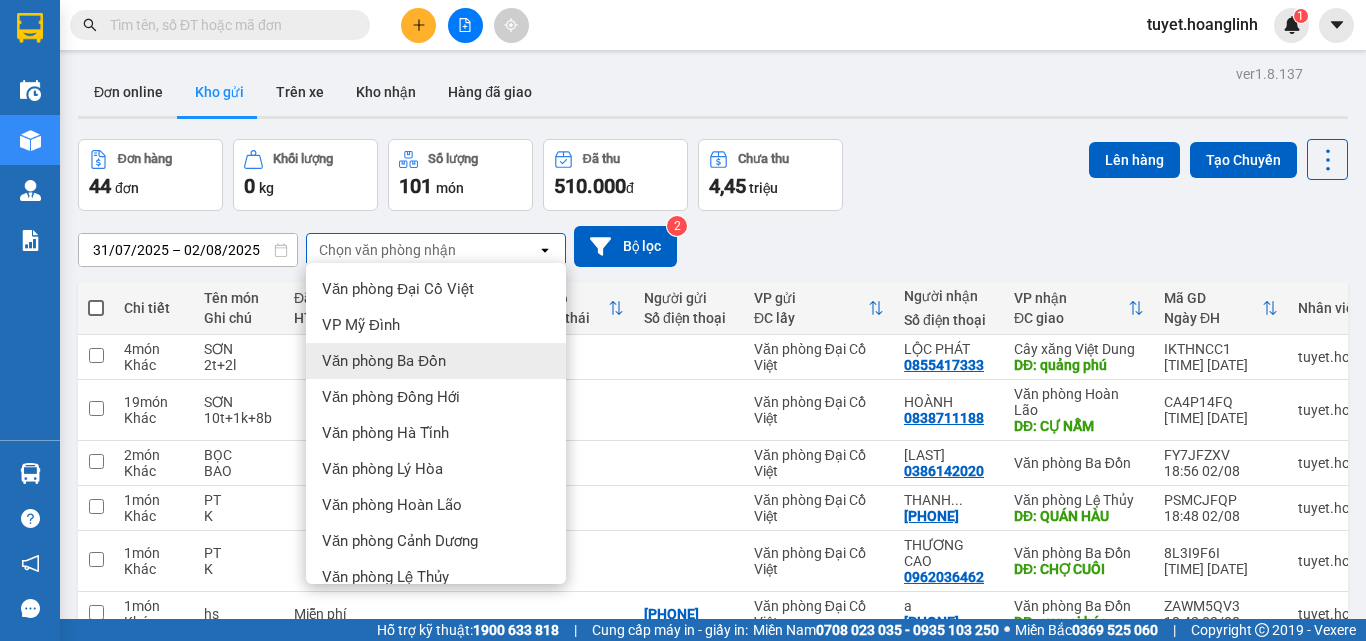 click on "Văn phòng Ba Đồn" at bounding box center (384, 361) 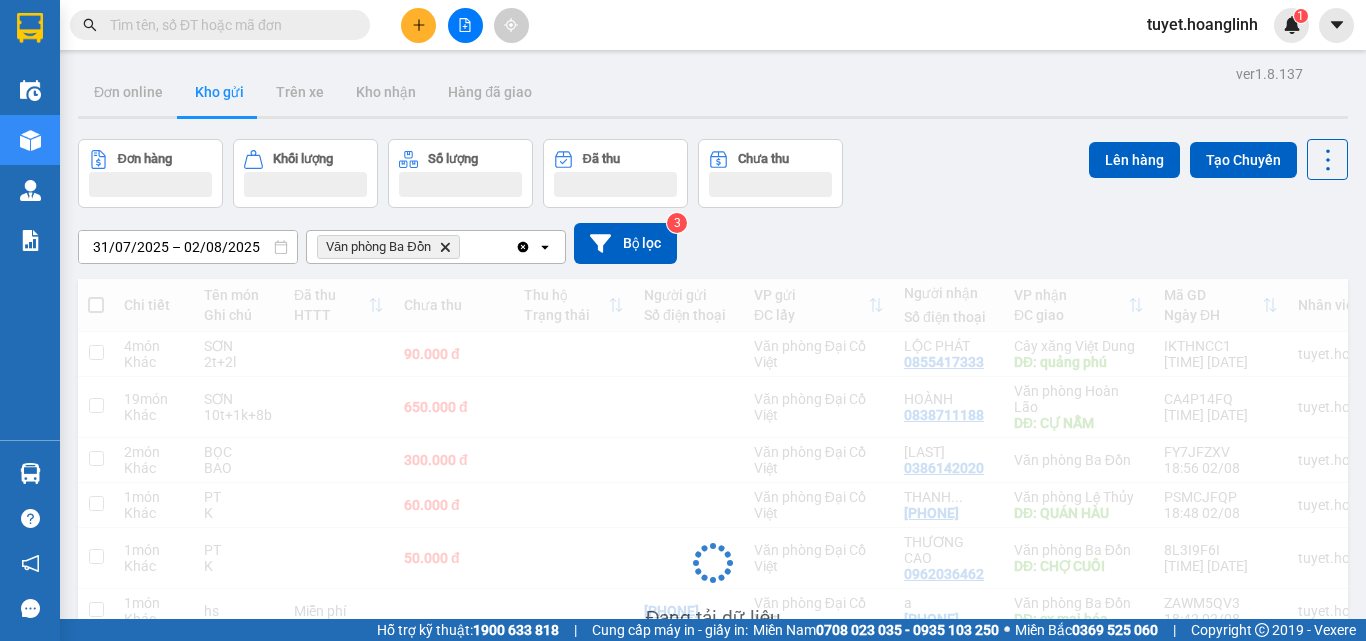 click on "Văn phòng Ba Đồn Delete" at bounding box center (411, 247) 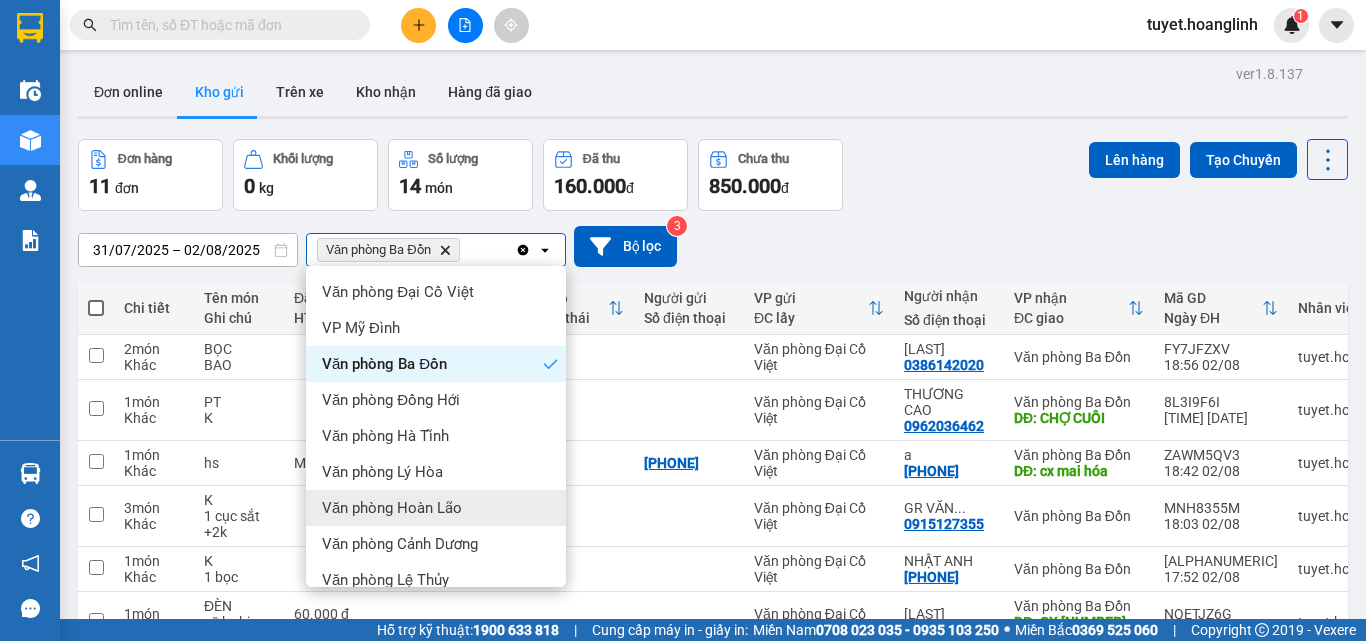 scroll, scrollTop: 91, scrollLeft: 0, axis: vertical 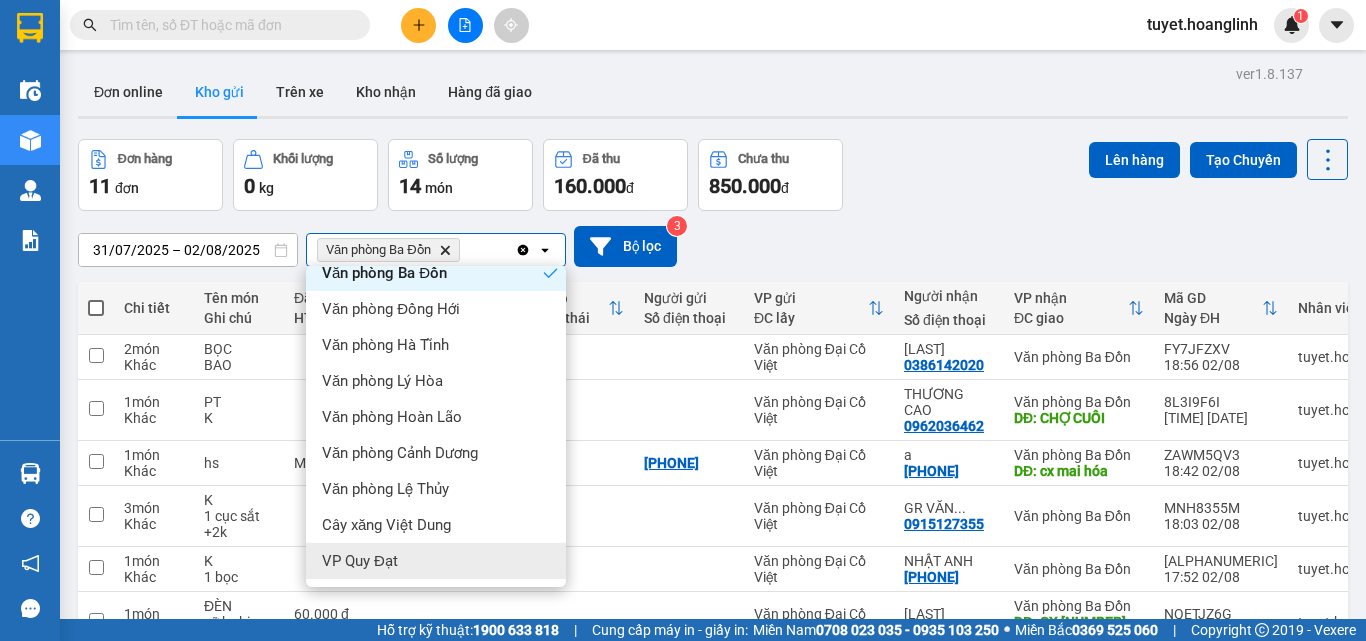 click on "VP Quy Đạt" at bounding box center (436, 561) 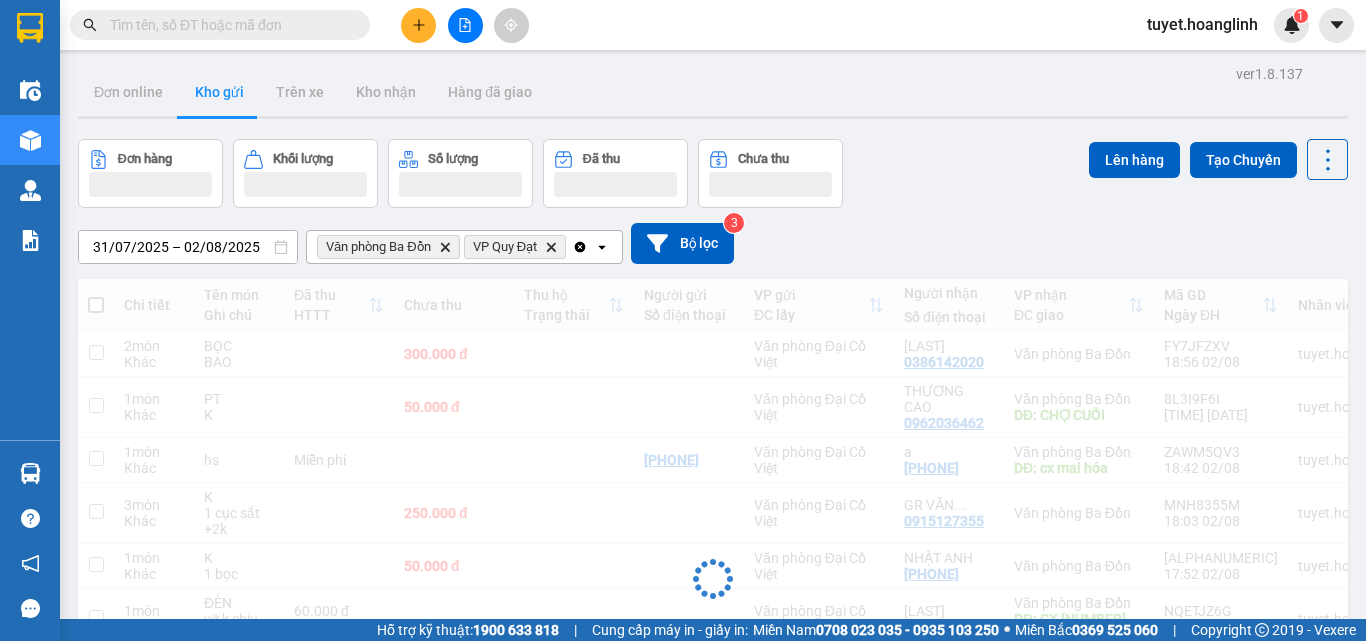 click 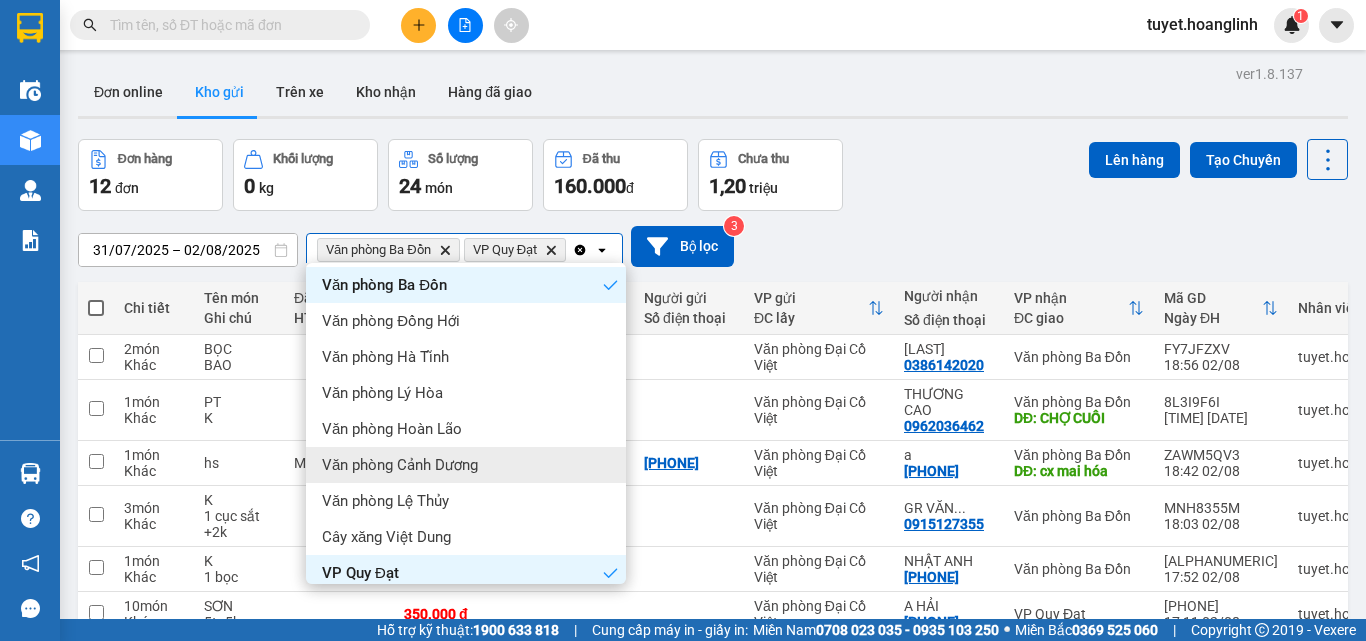 scroll, scrollTop: 91, scrollLeft: 0, axis: vertical 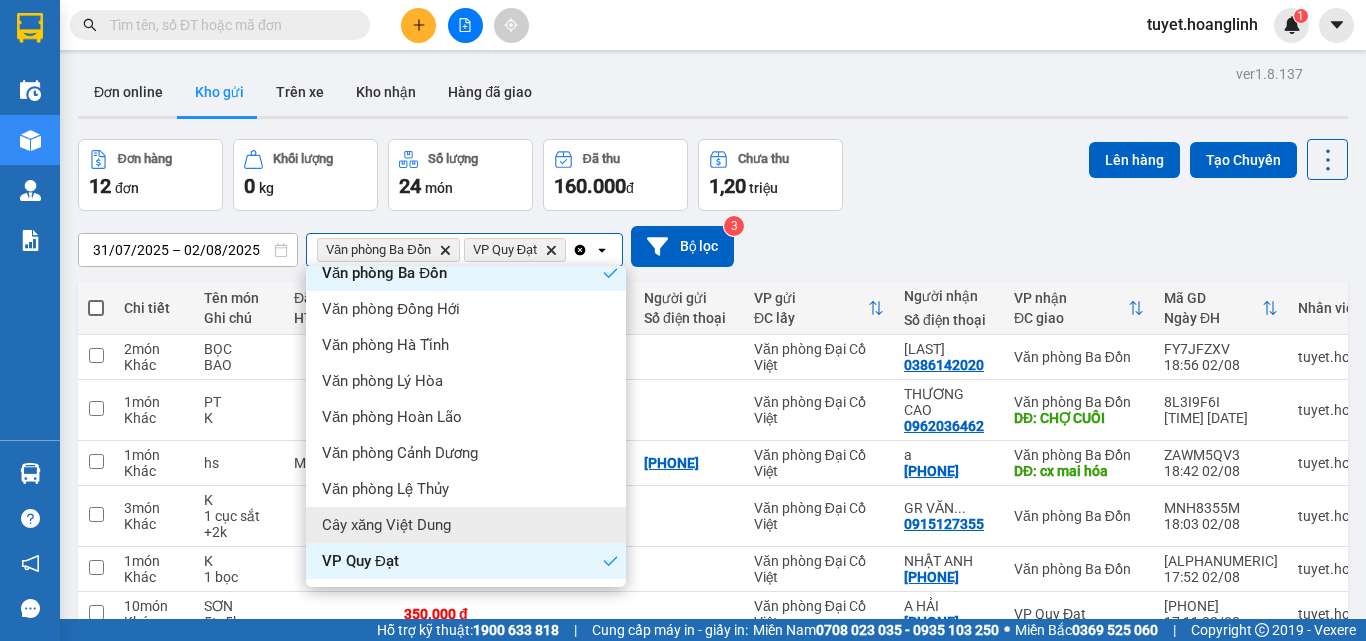 click on "Cây xăng Việt Dung" at bounding box center (466, 525) 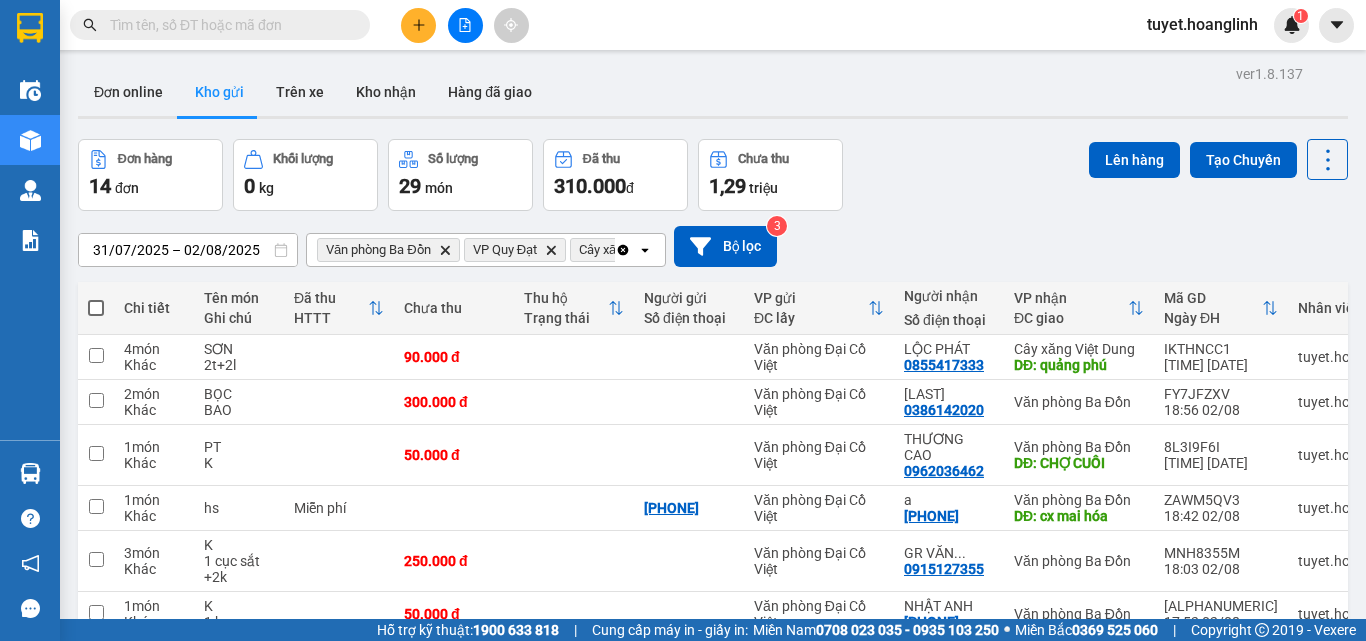 click on "open" 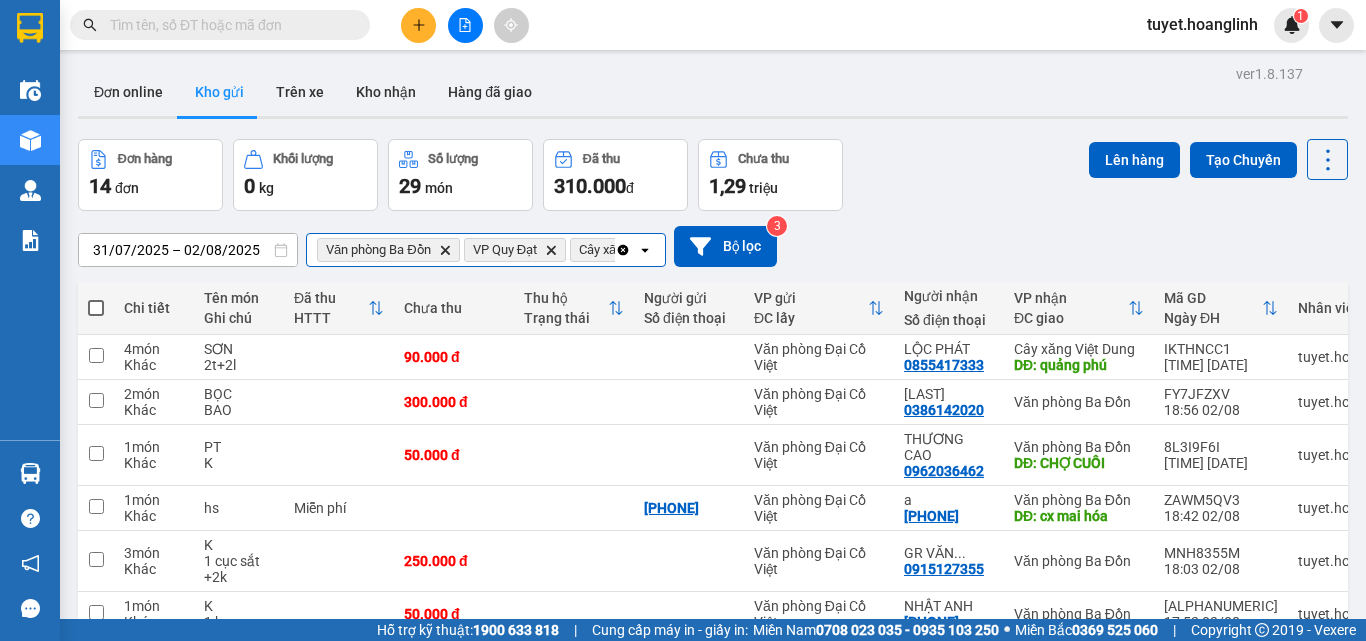 scroll, scrollTop: 0, scrollLeft: 114, axis: horizontal 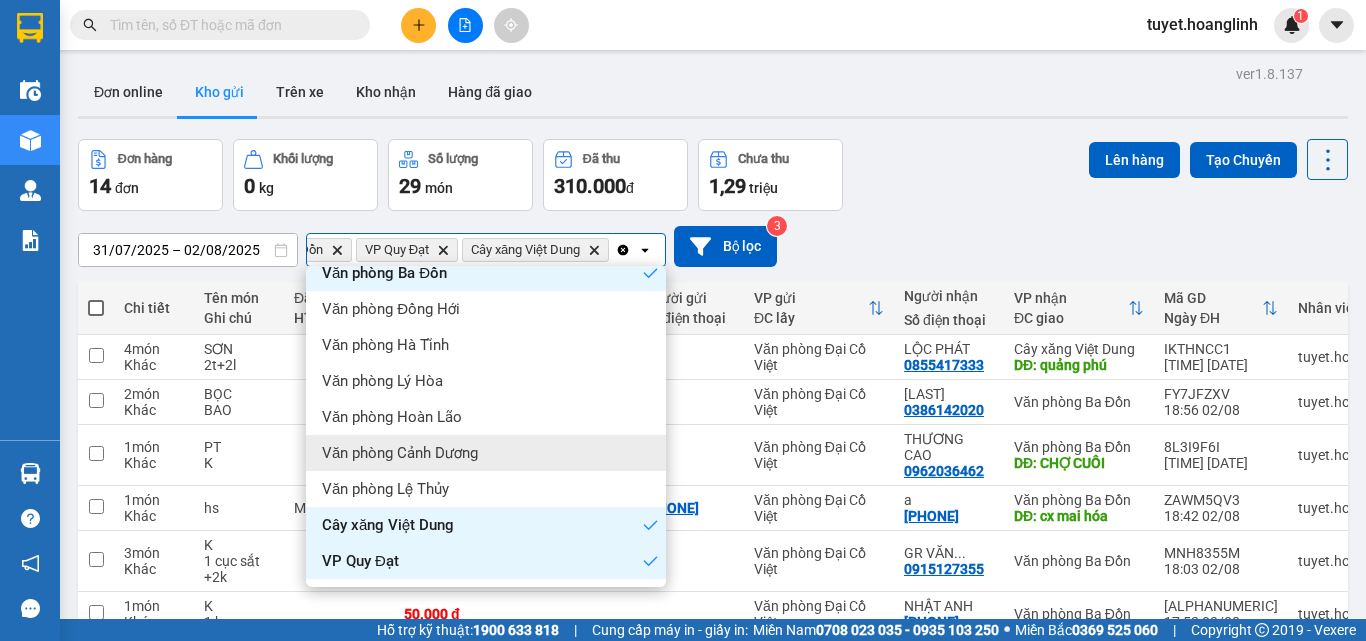 click on "Văn phòng Cảnh Dương" at bounding box center [486, 453] 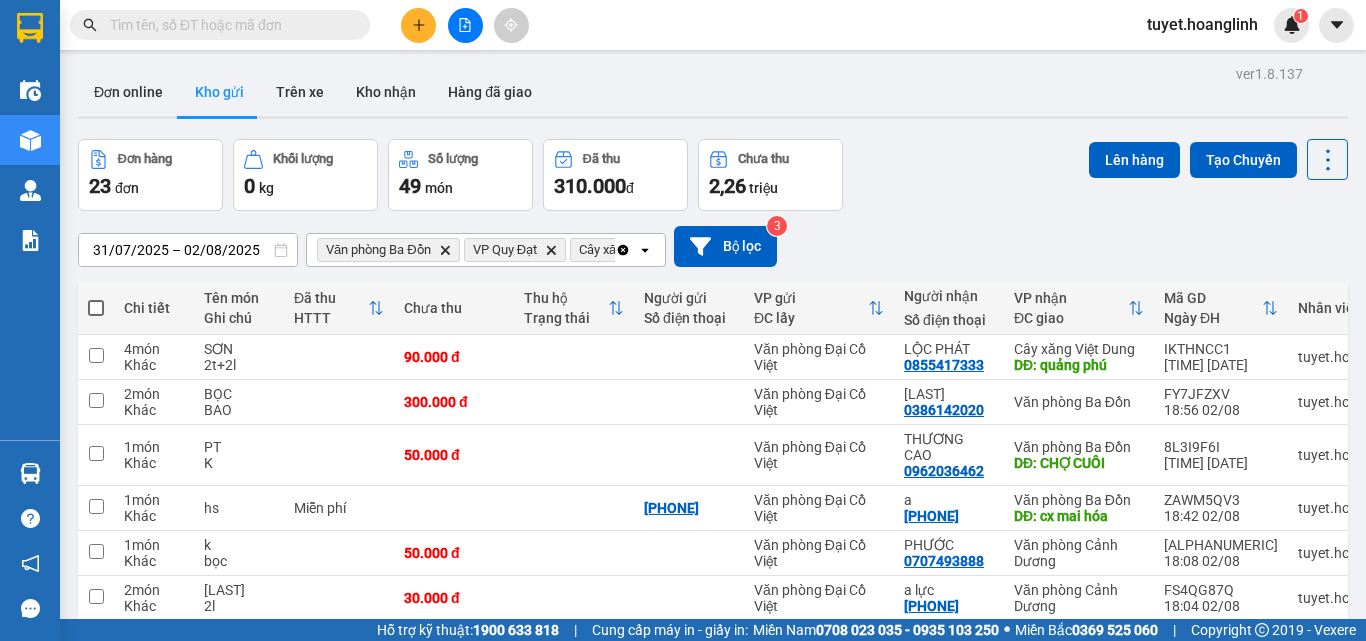 click at bounding box center [96, 308] 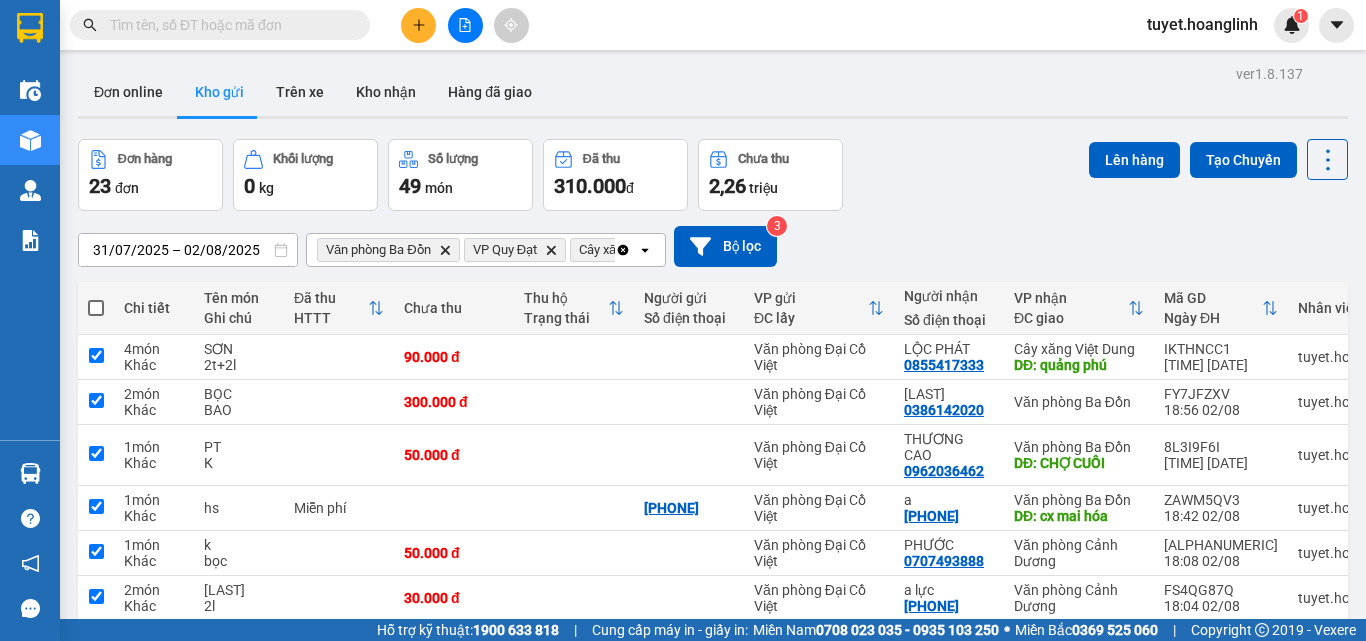 checkbox on "true" 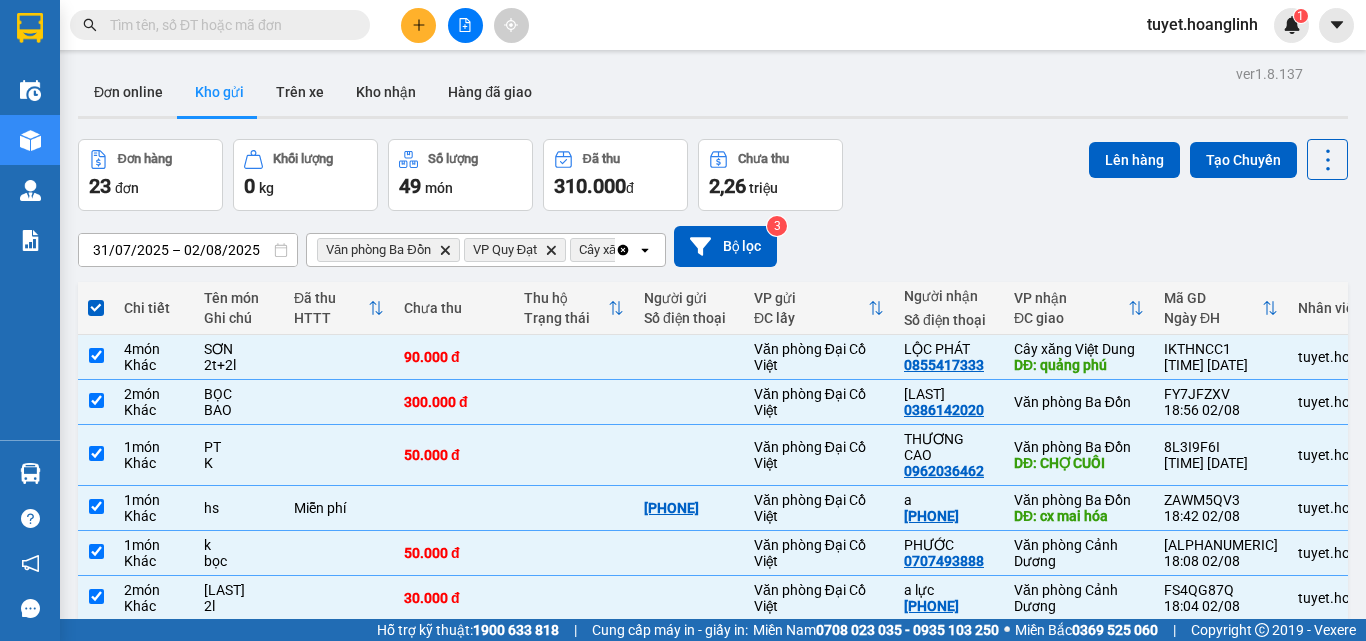 click on "Lên hàng Tạo Chuyến" at bounding box center [1218, 175] 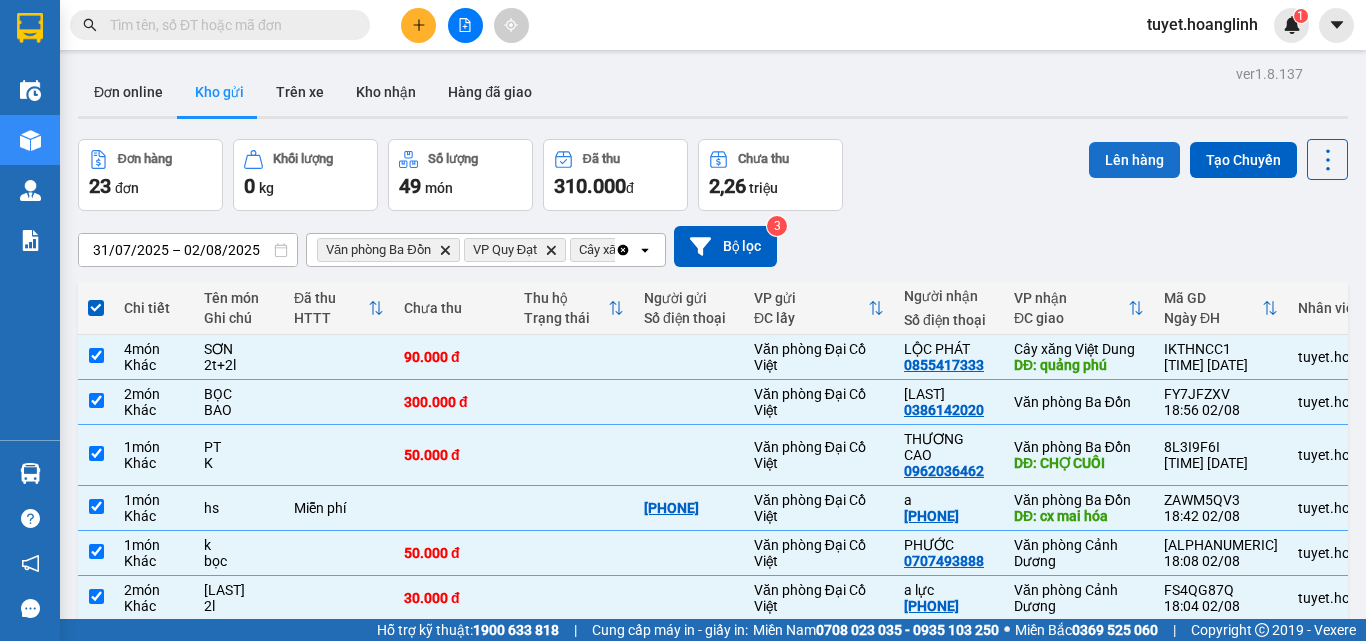 click on "Lên hàng" at bounding box center (1134, 160) 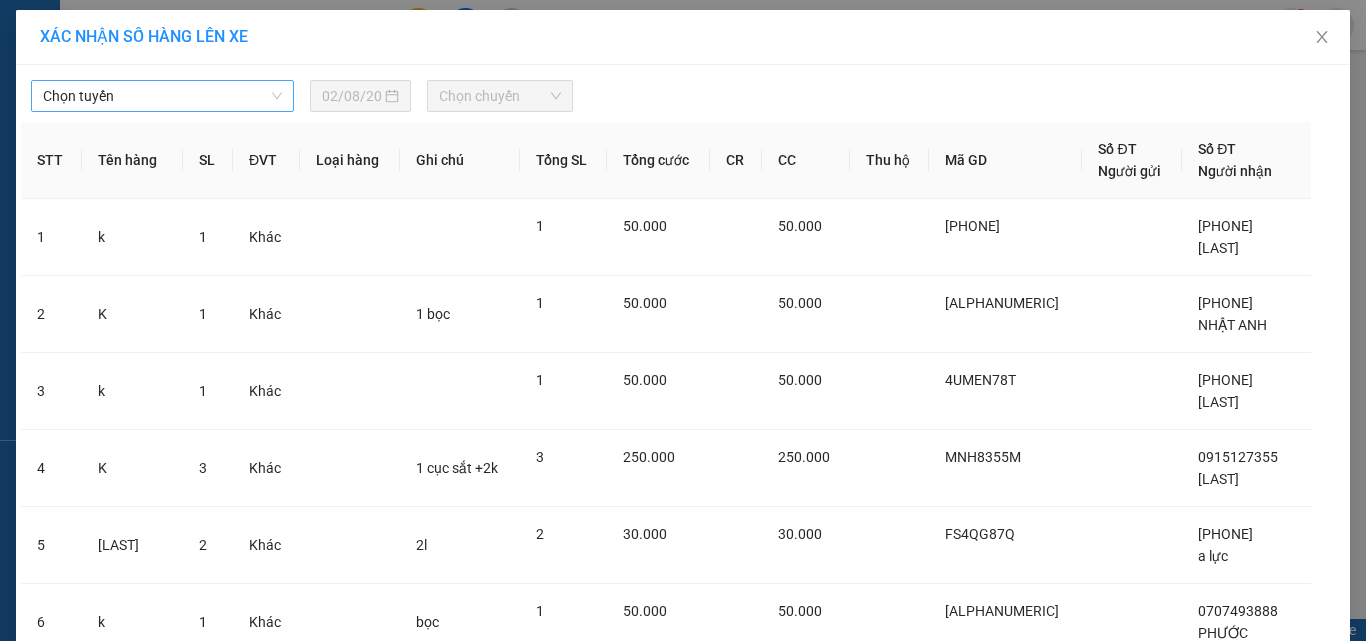 click on "Chọn tuyến" at bounding box center (162, 96) 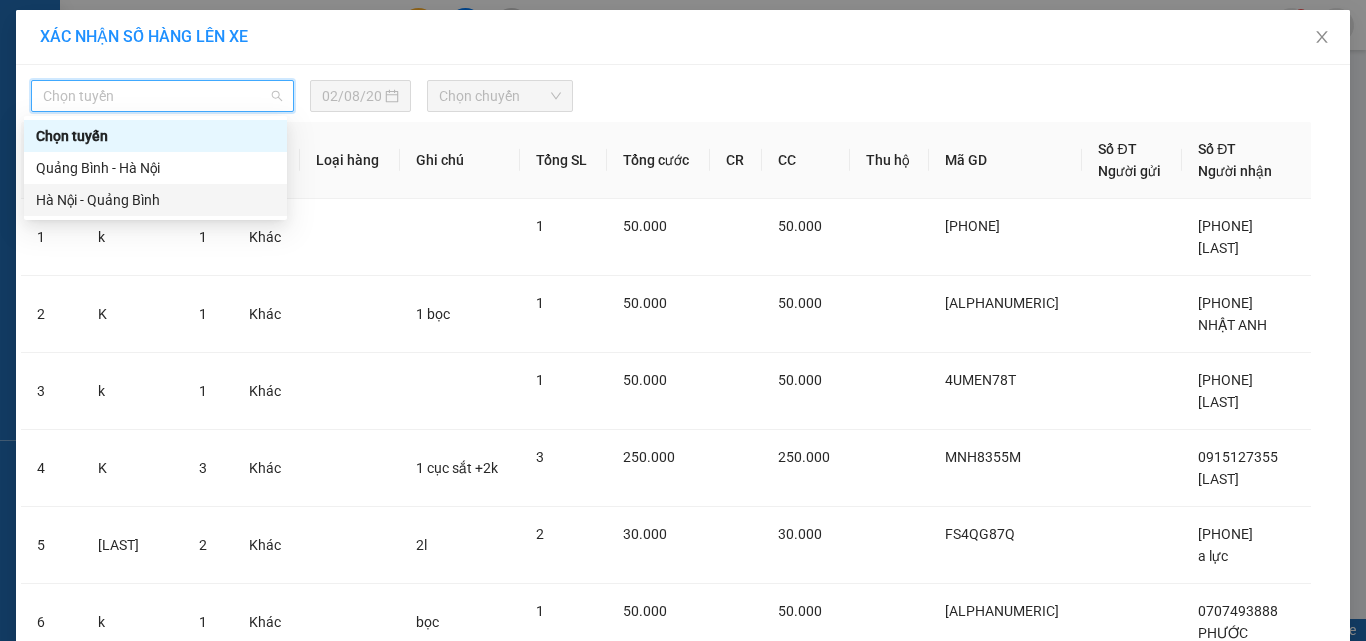 click on "Hà Nội - Quảng Bình" at bounding box center [155, 200] 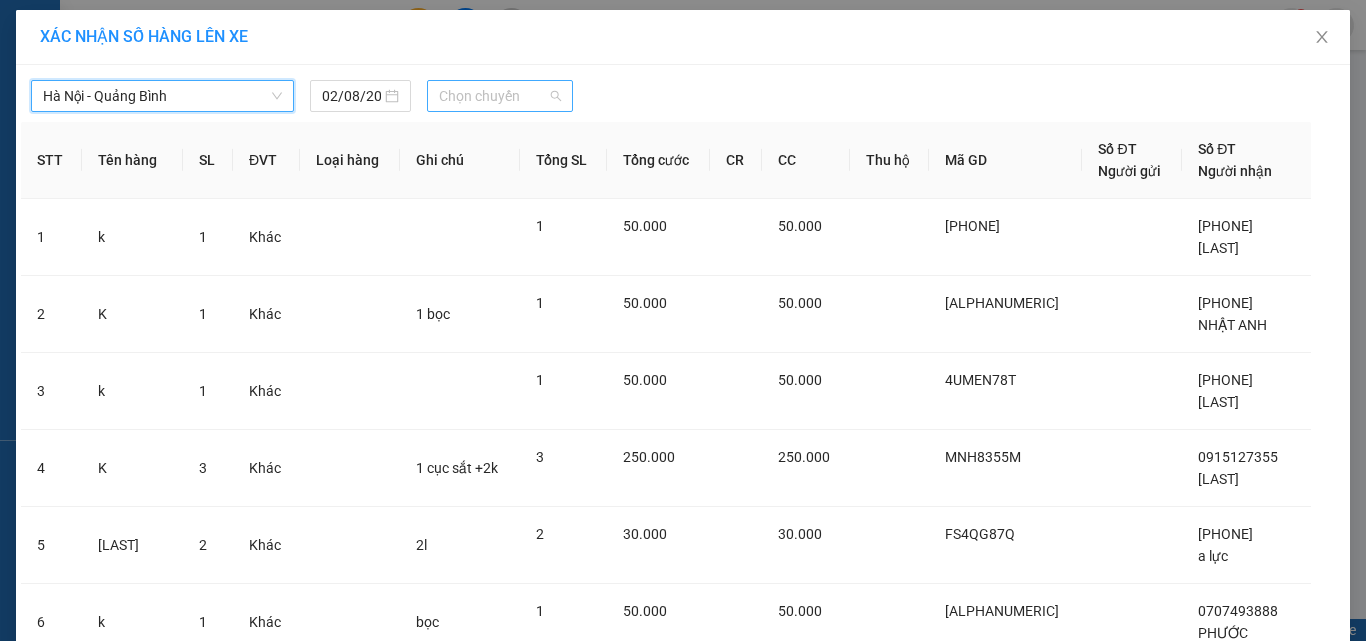 click on "Chọn chuyến" at bounding box center (500, 96) 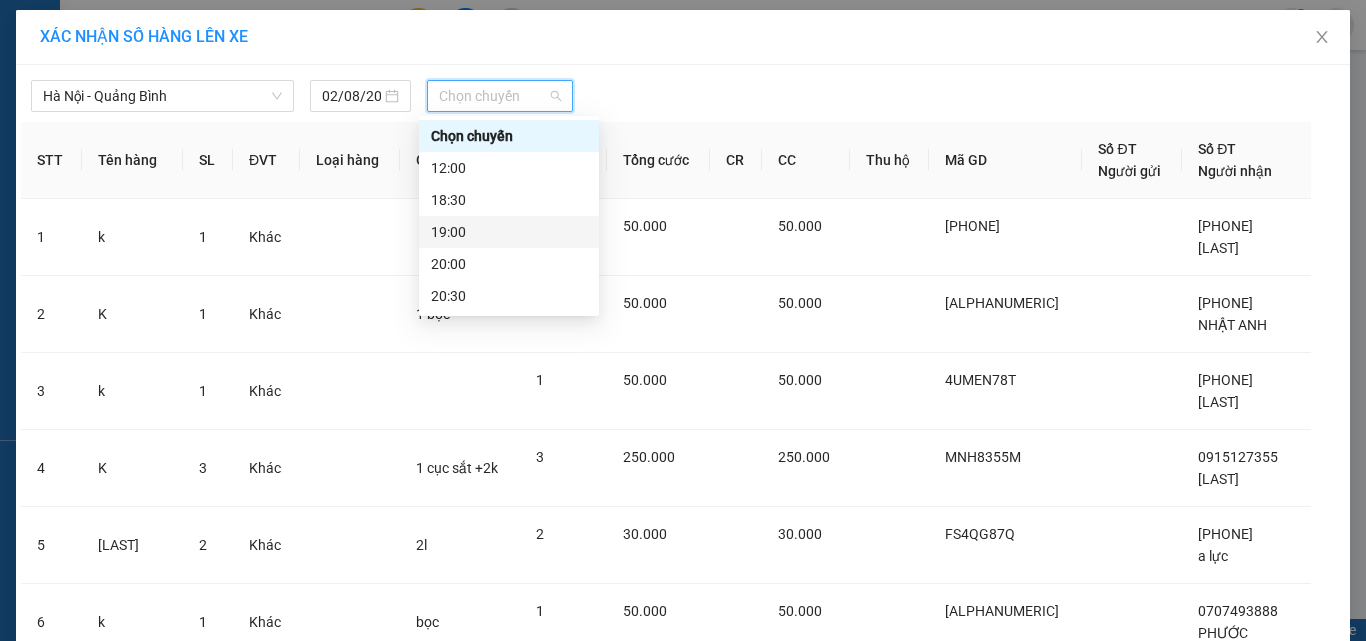 click on "19:00" at bounding box center [509, 232] 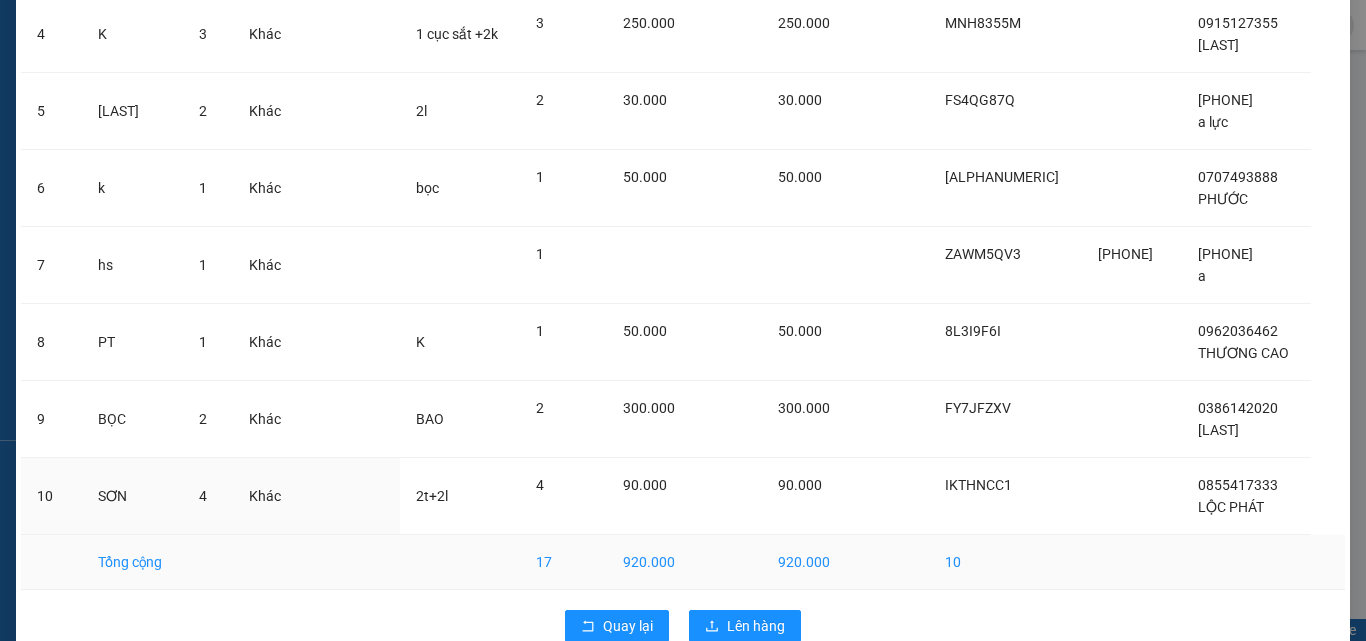 scroll, scrollTop: 486, scrollLeft: 0, axis: vertical 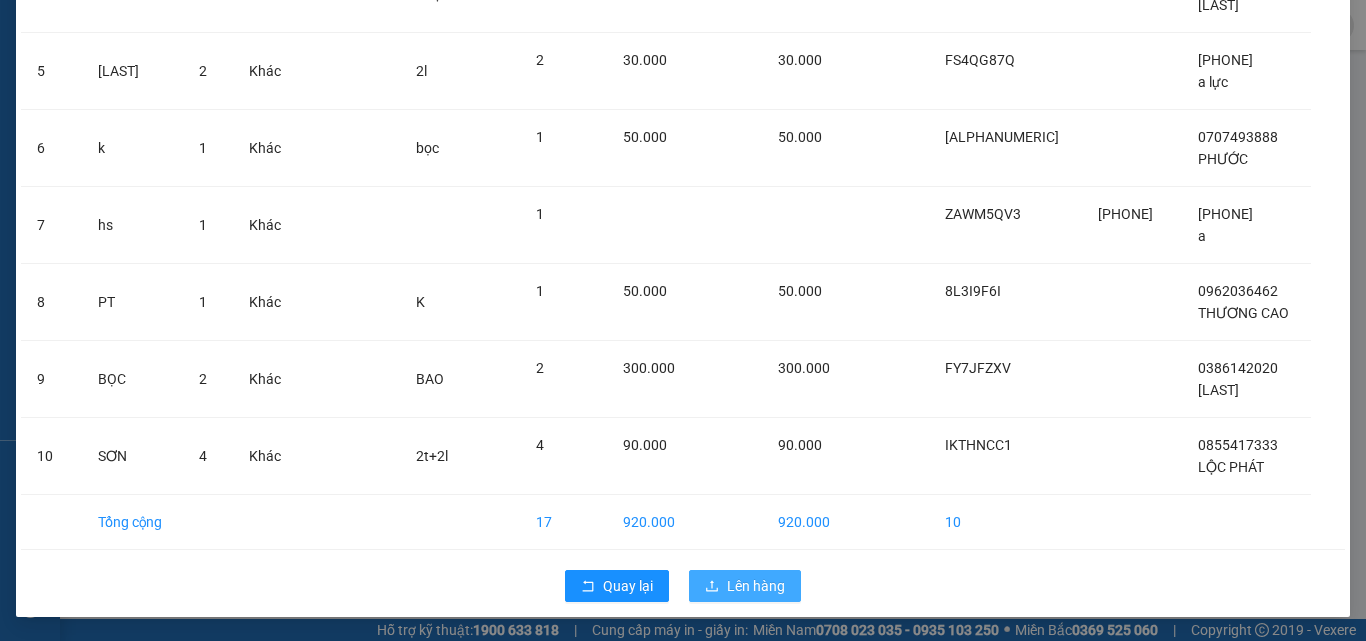 click on "Lên hàng" at bounding box center (756, 586) 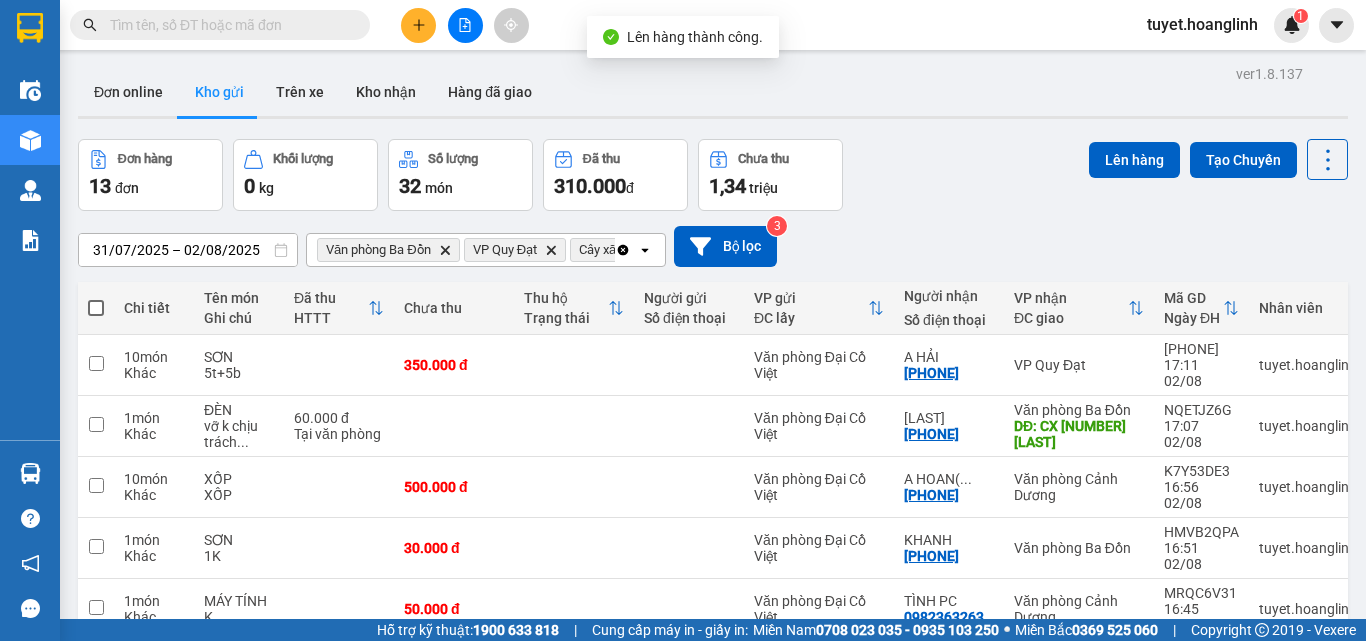 click at bounding box center [96, 308] 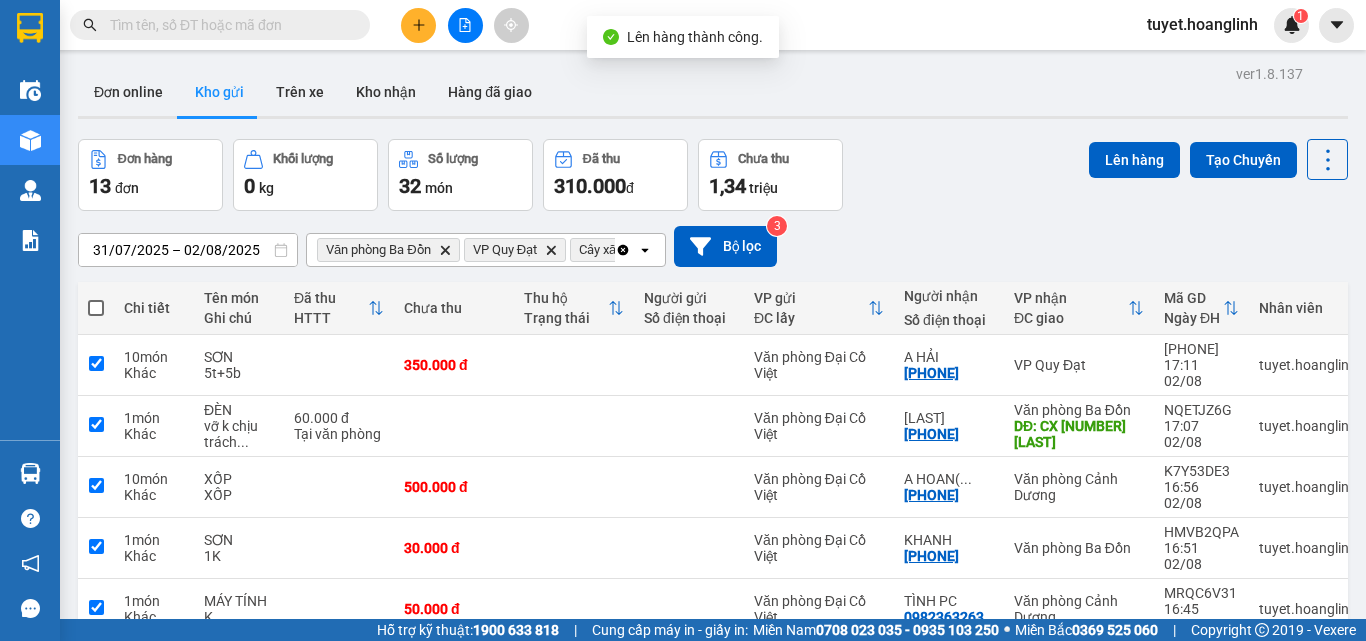 checkbox on "true" 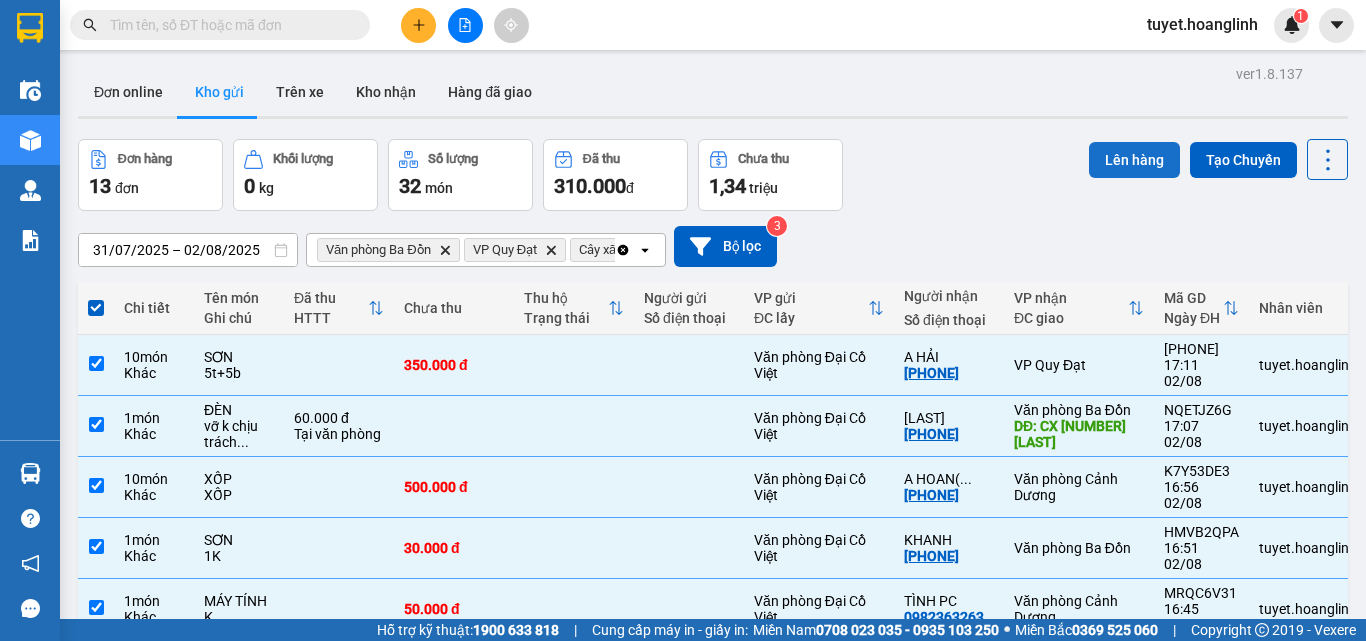 click on "Lên hàng" at bounding box center (1134, 160) 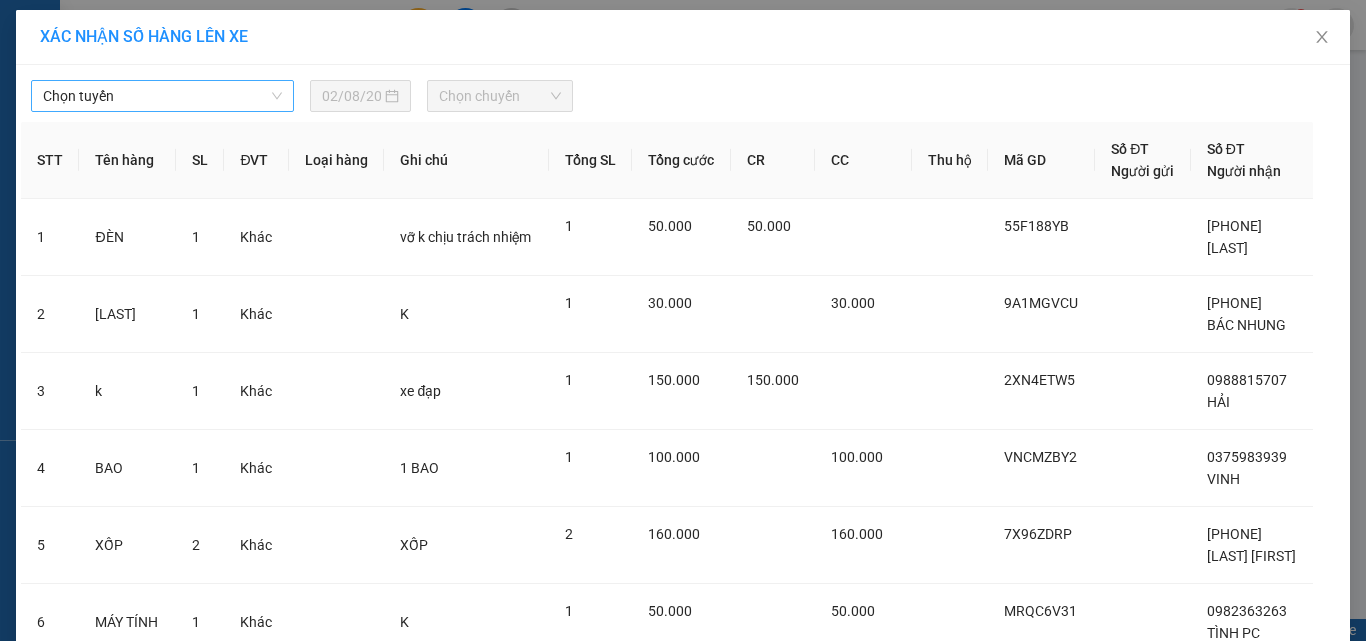 click on "Chọn tuyến" at bounding box center (162, 96) 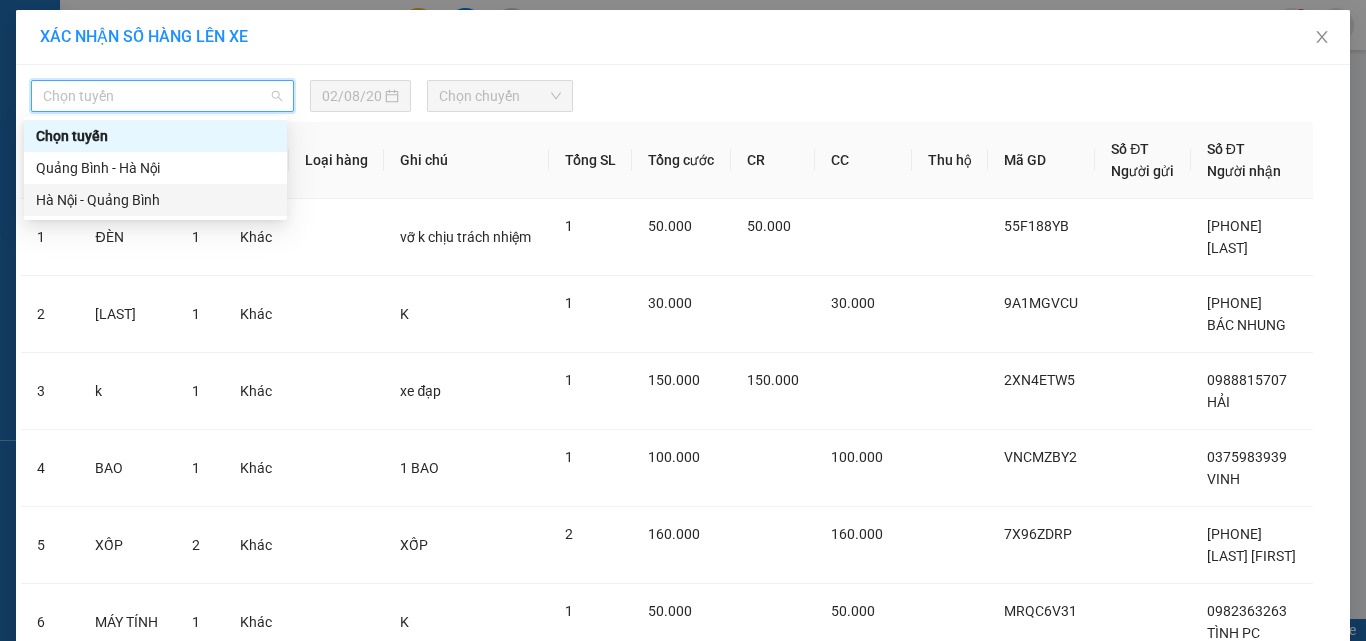 click on "Hà Nội - Quảng Bình" at bounding box center (155, 200) 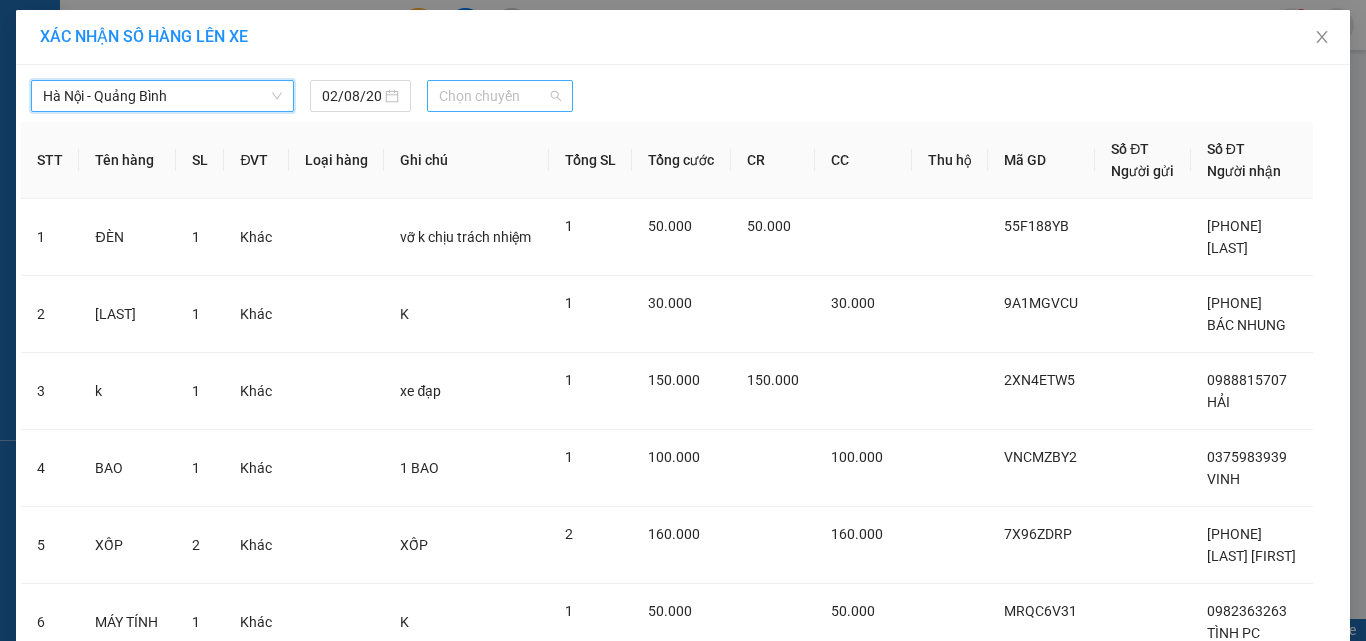 click on "Chọn chuyến" at bounding box center [500, 96] 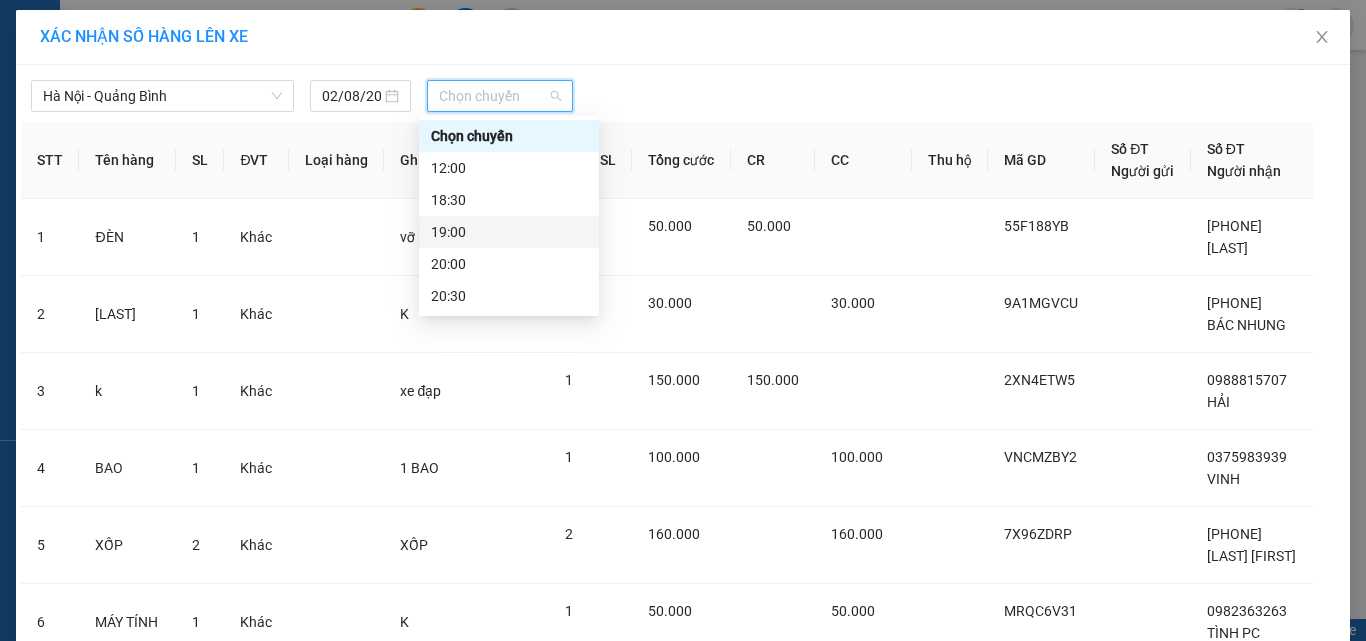 click on "19:00" at bounding box center [509, 232] 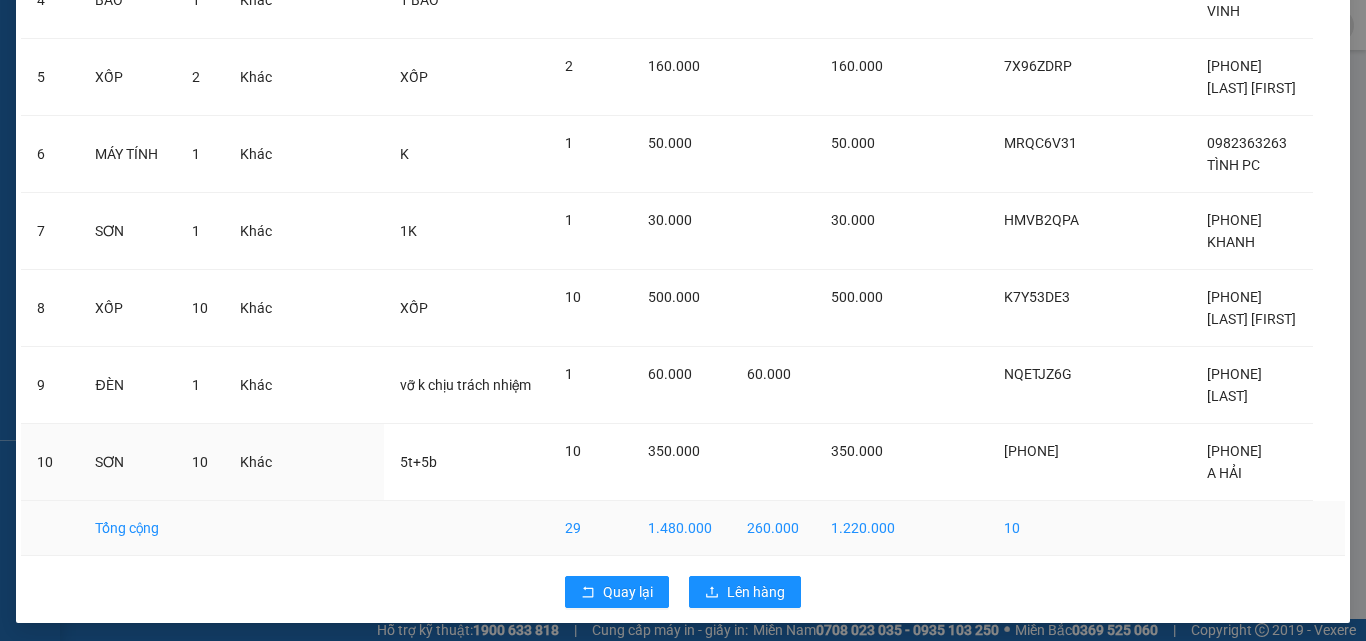scroll, scrollTop: 486, scrollLeft: 0, axis: vertical 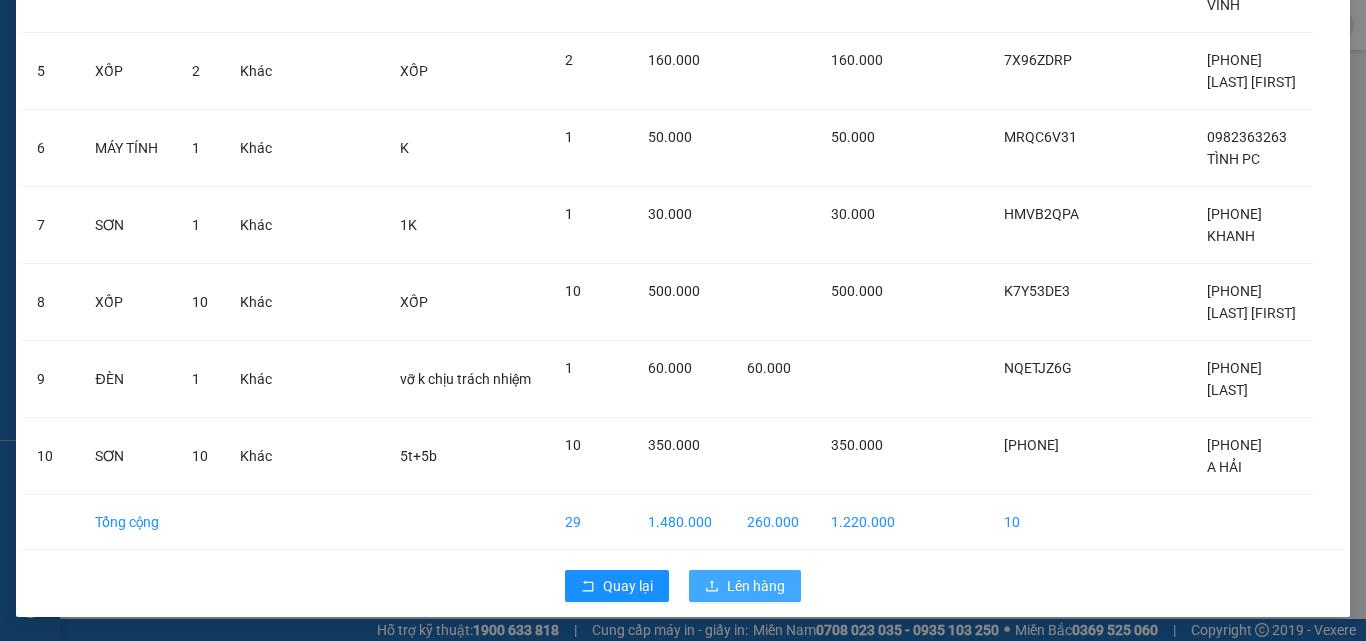 click on "Lên hàng" at bounding box center (756, 586) 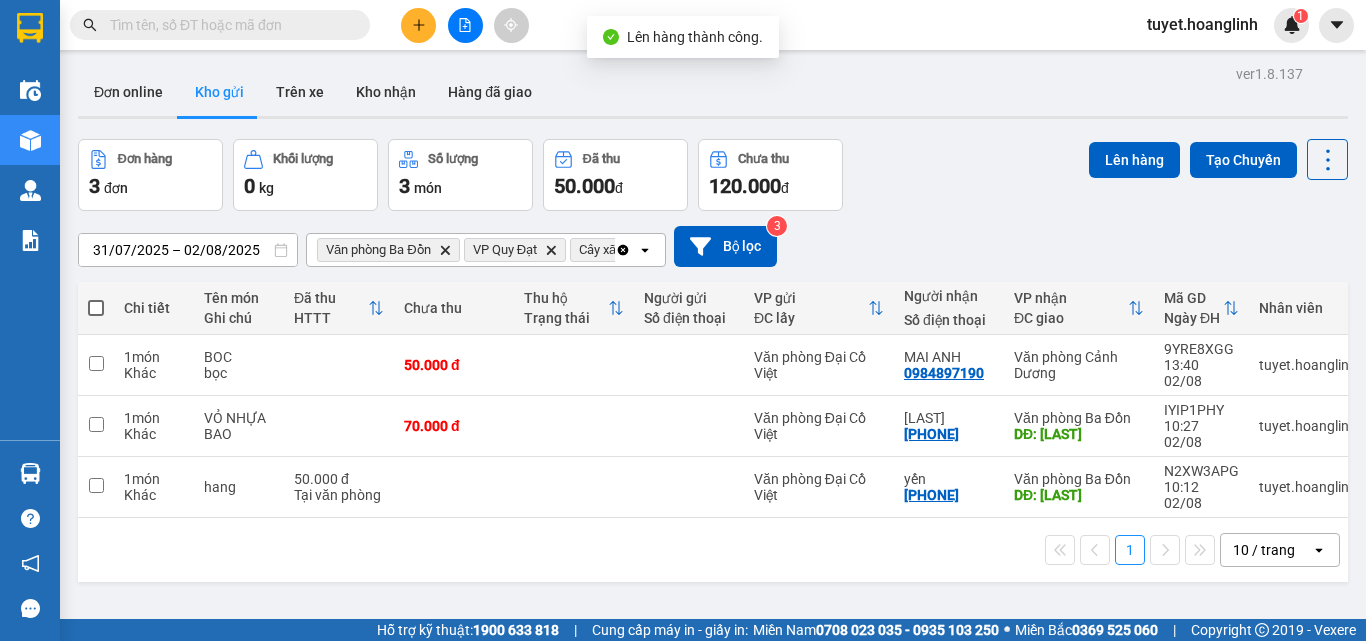 click at bounding box center [96, 308] 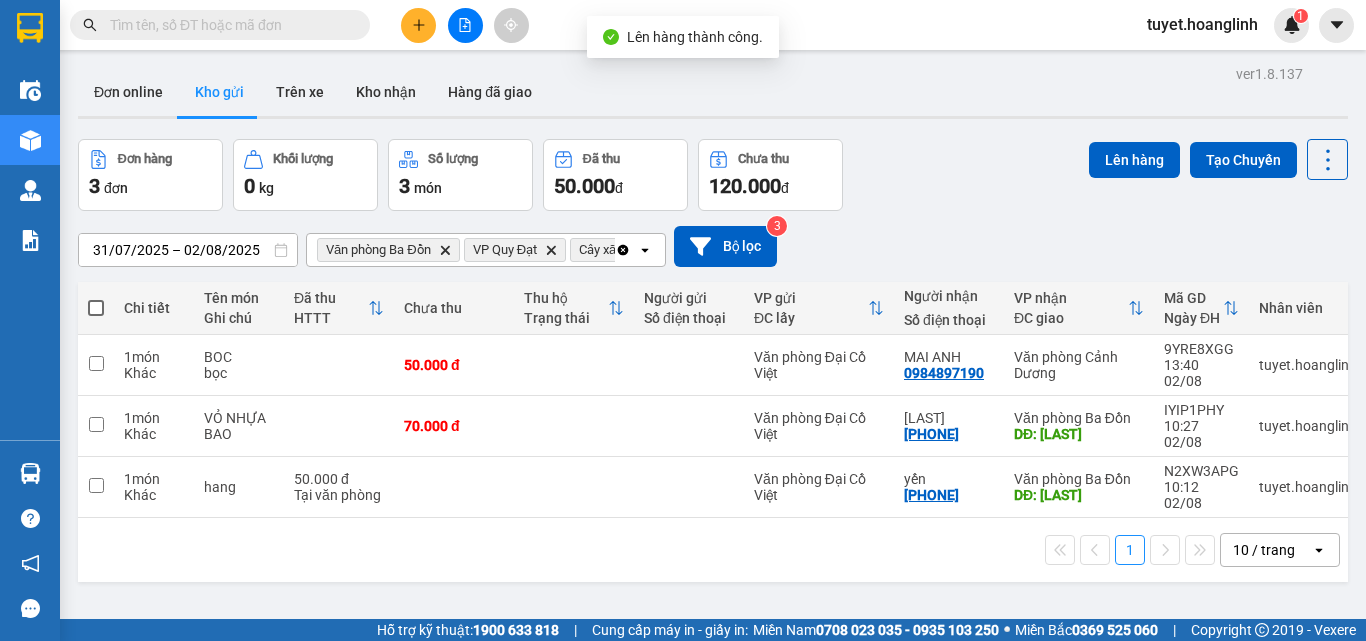 click at bounding box center (96, 298) 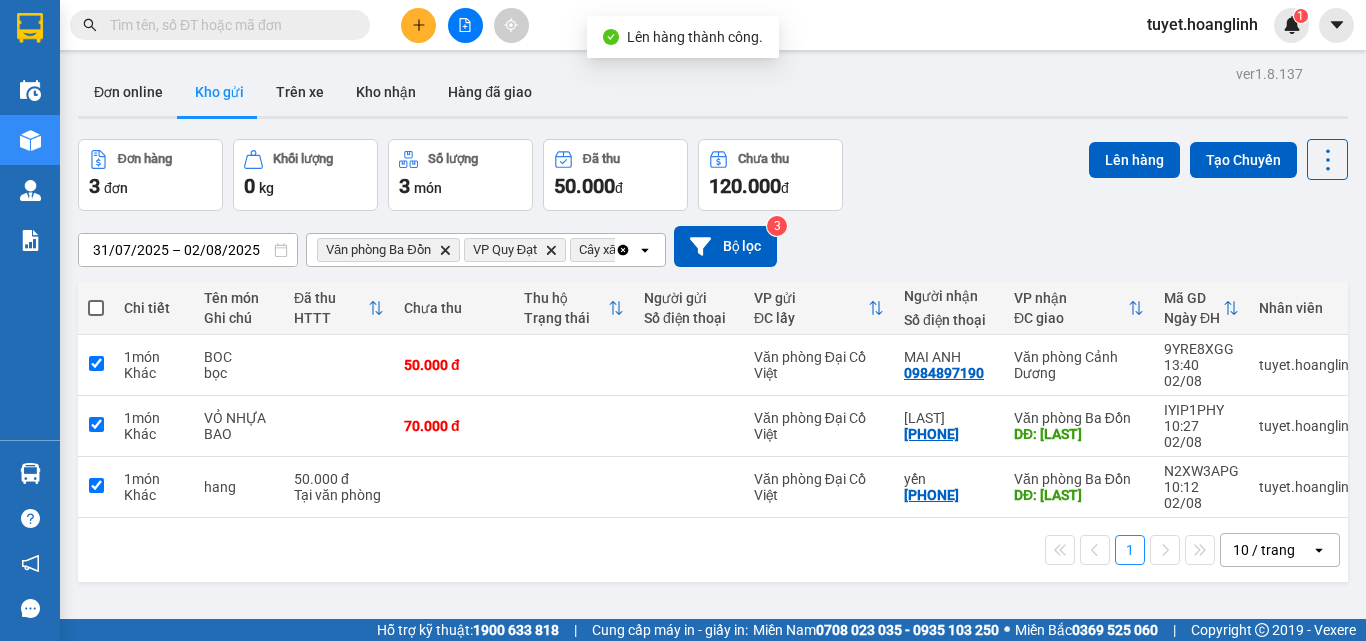 checkbox on "true" 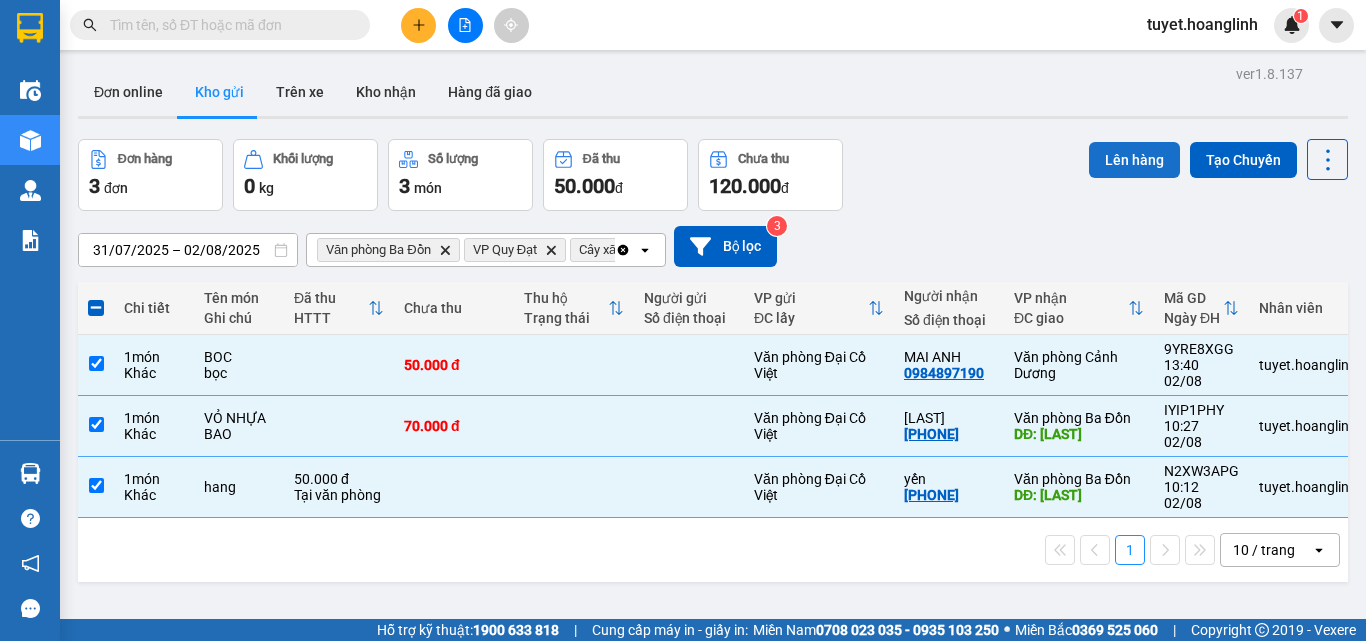 click on "Lên hàng" at bounding box center (1134, 160) 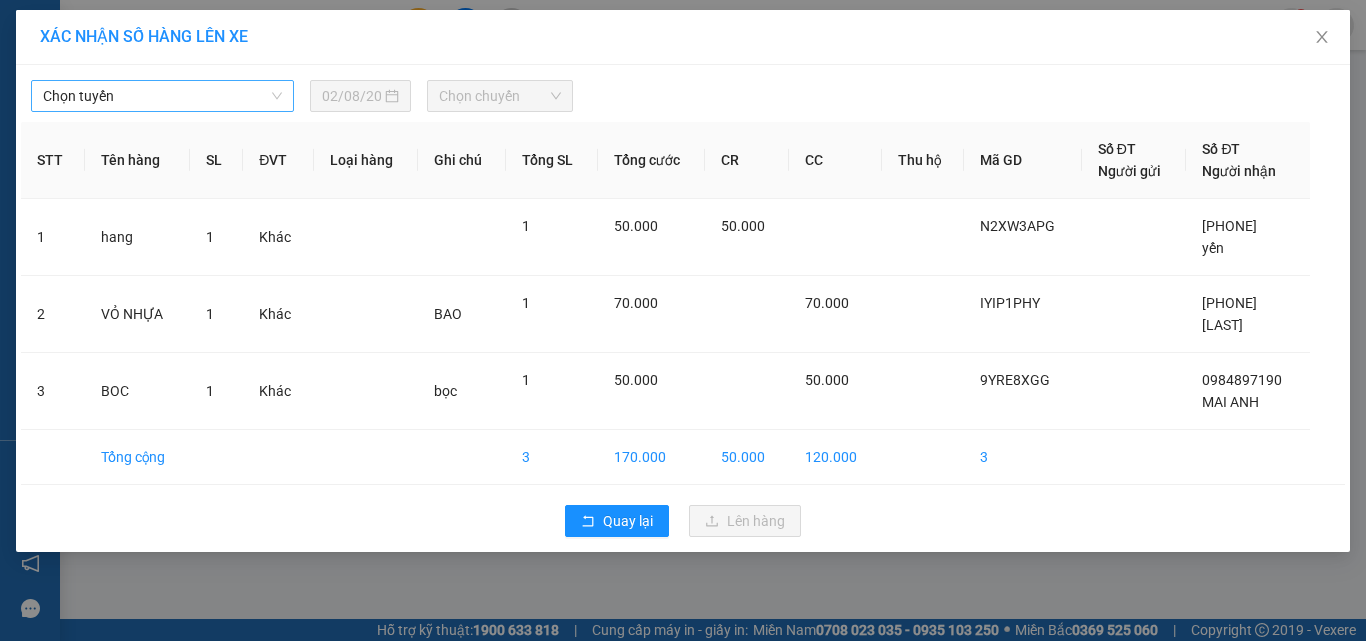 click on "Chọn tuyến" at bounding box center (162, 96) 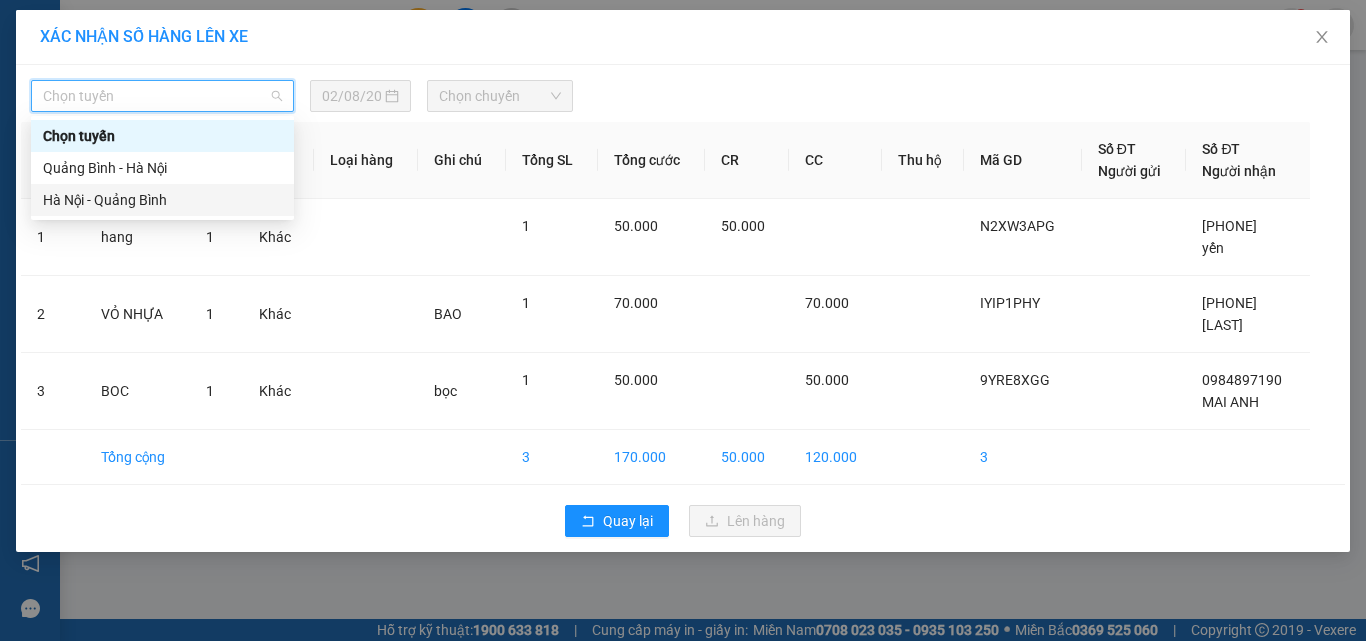 click on "Hà Nội - Quảng Bình" at bounding box center (162, 200) 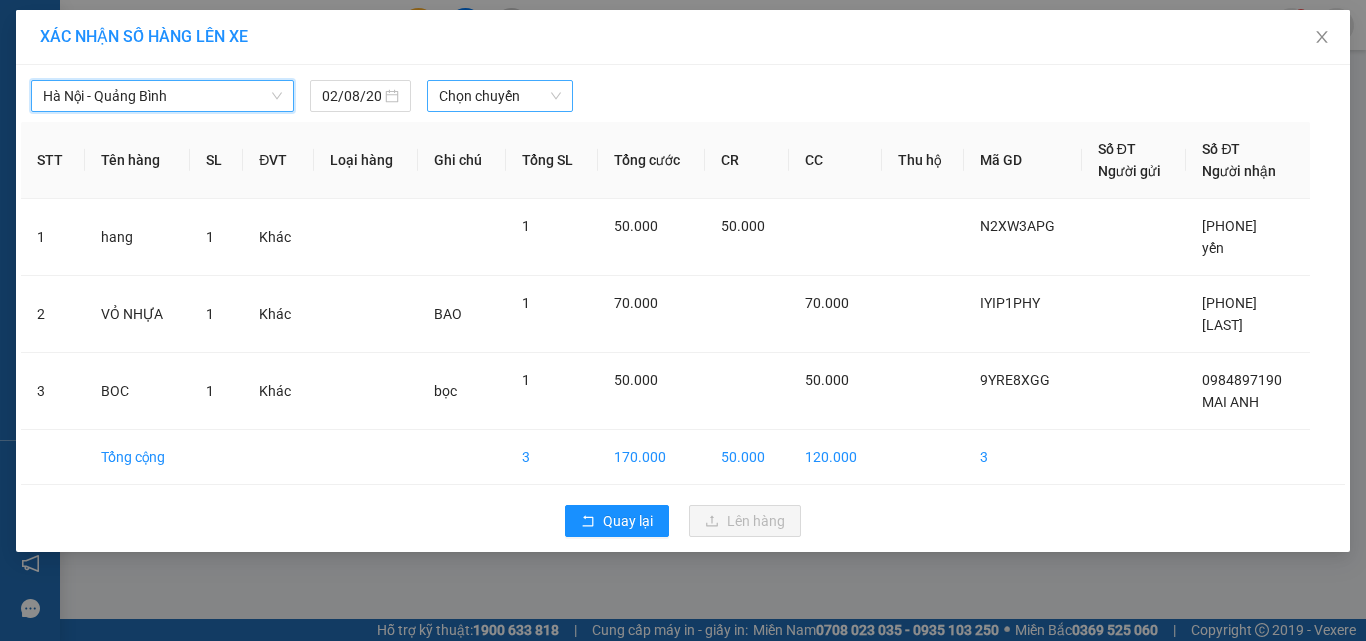 click on "Chọn chuyến" at bounding box center (500, 96) 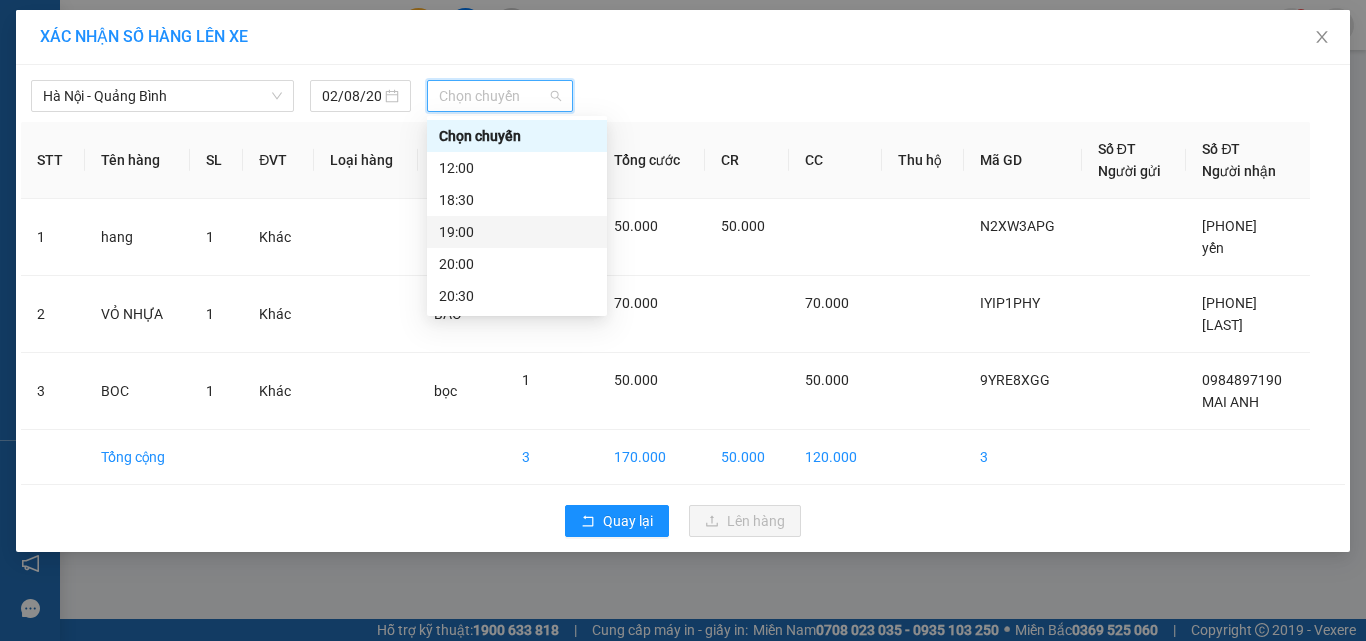 click on "19:00" at bounding box center [517, 232] 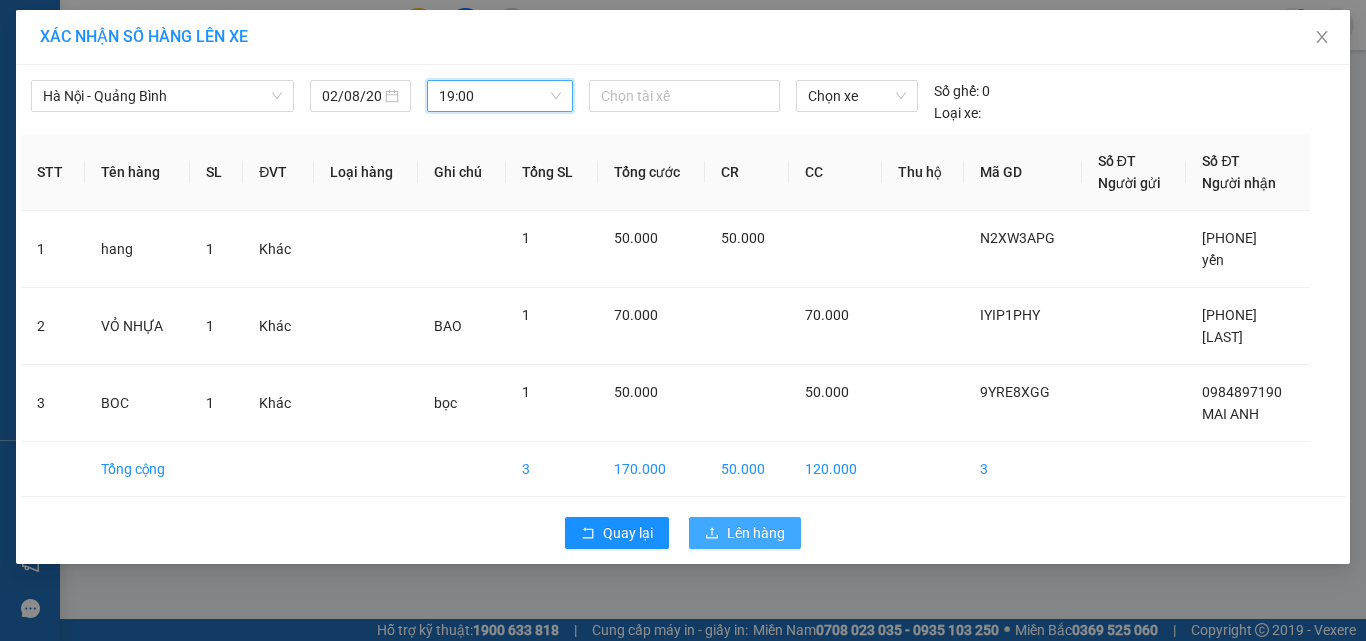 click on "Lên hàng" at bounding box center [756, 533] 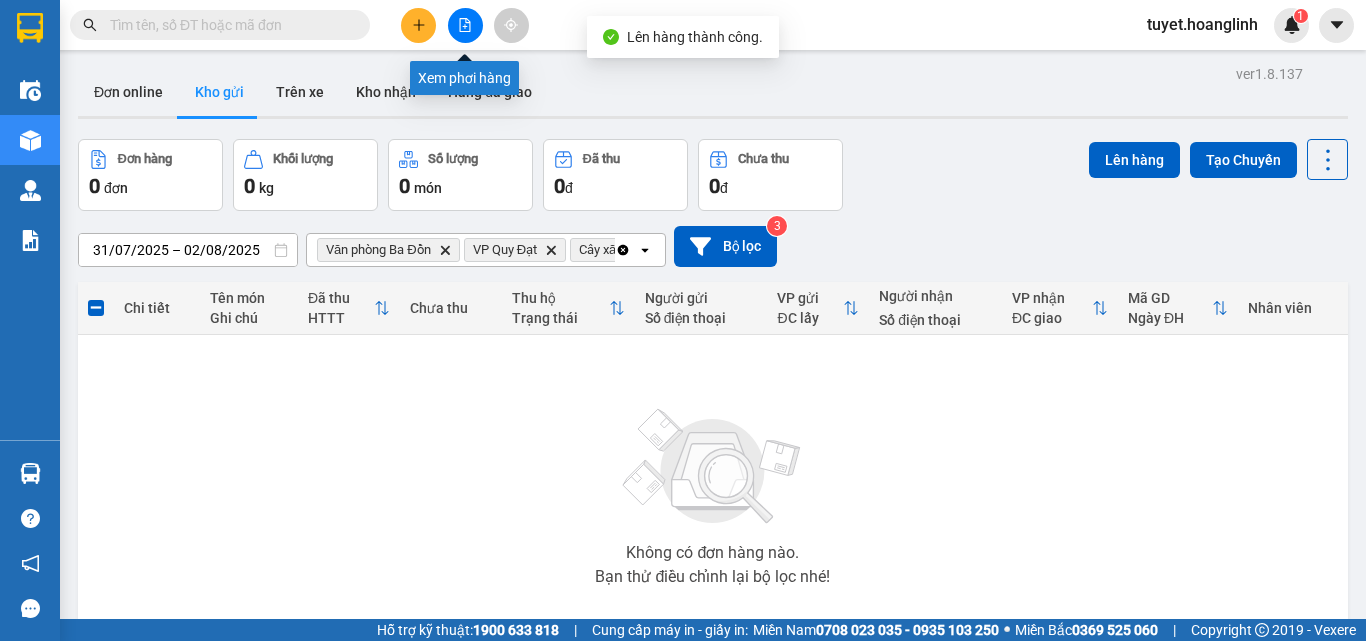 click 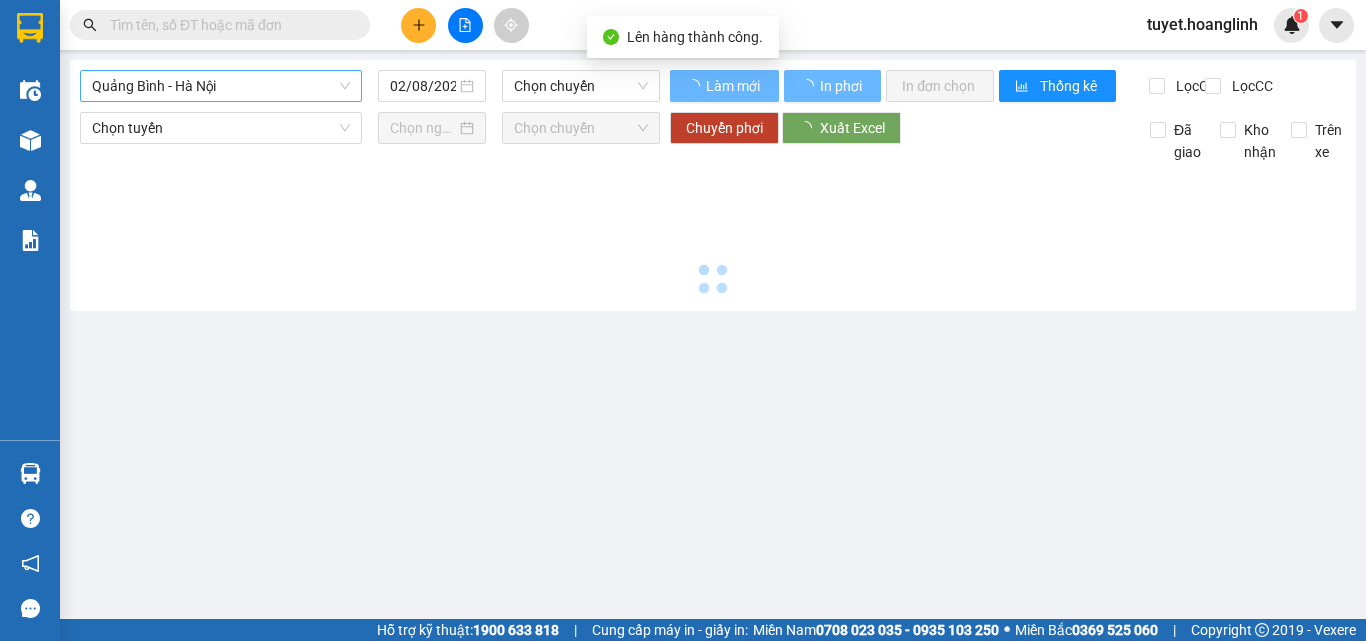 click on "Quảng Bình - Hà Nội" at bounding box center [221, 86] 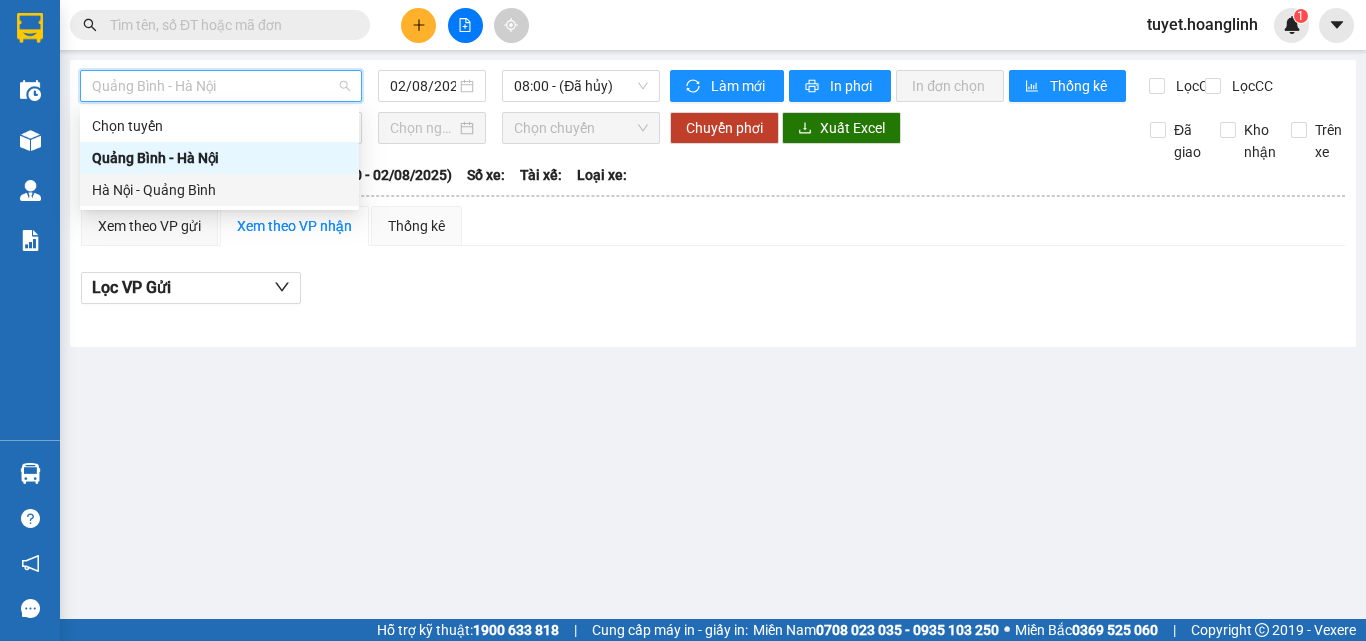 click on "Hà Nội - Quảng Bình" at bounding box center (219, 190) 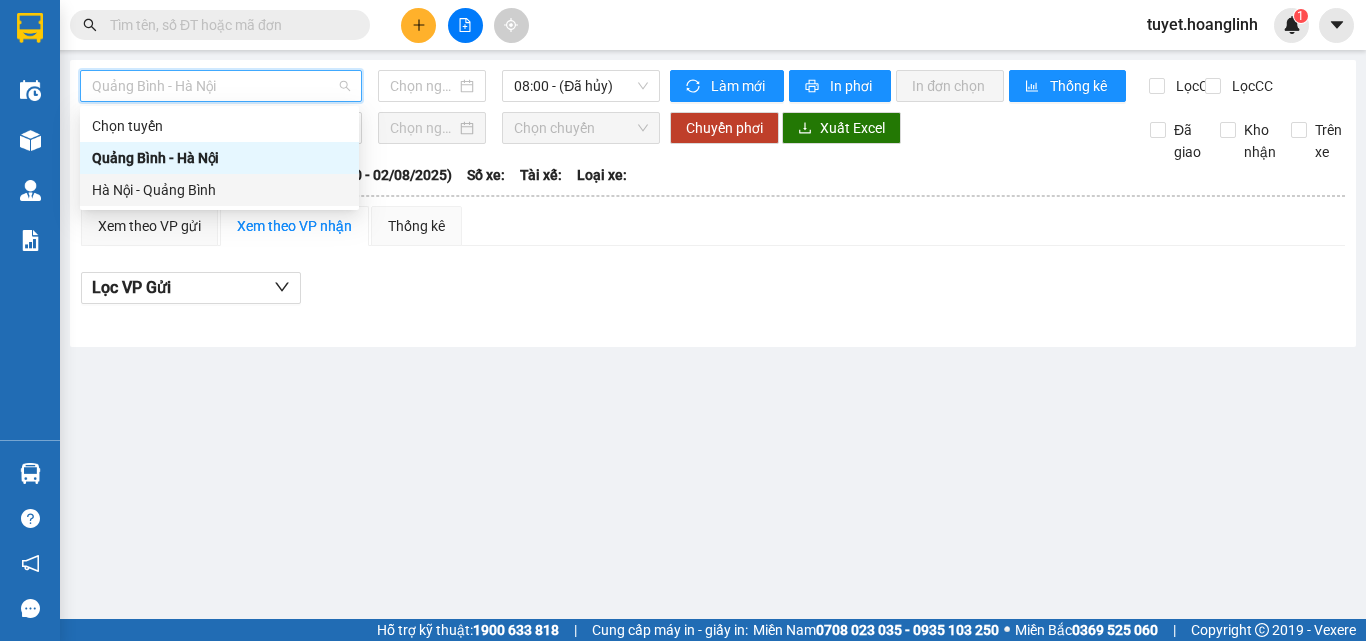 type on "02/08/2025" 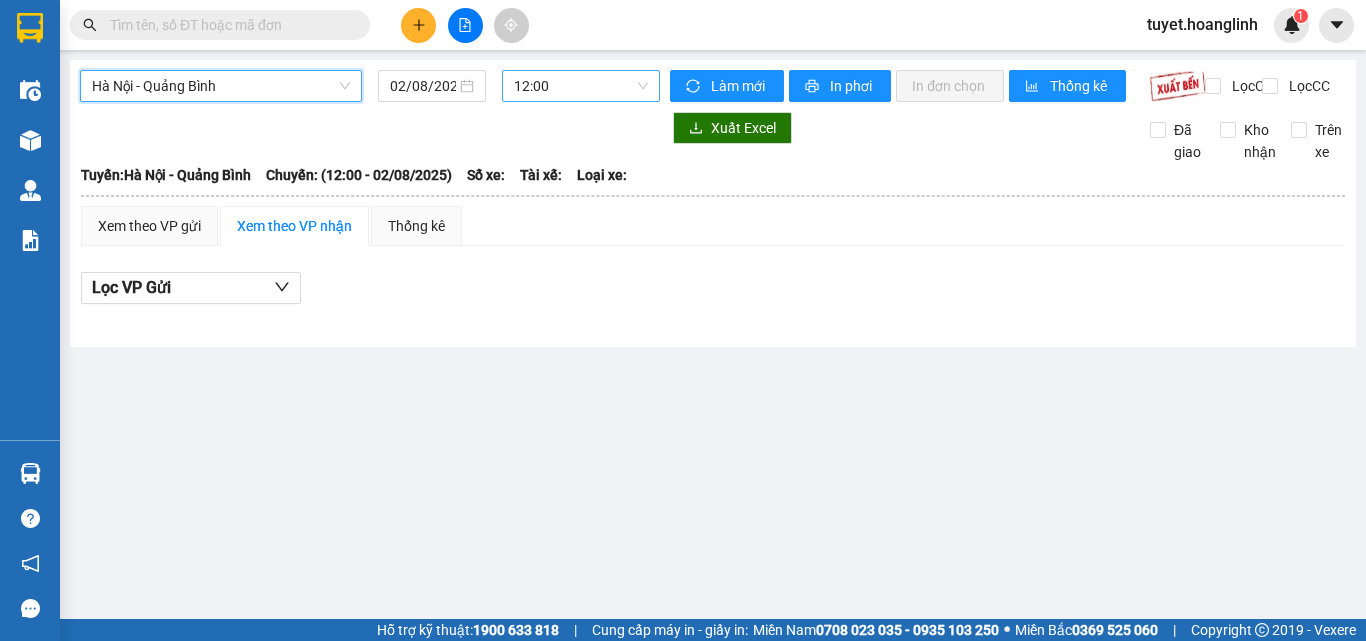click on "12:00" at bounding box center (581, 86) 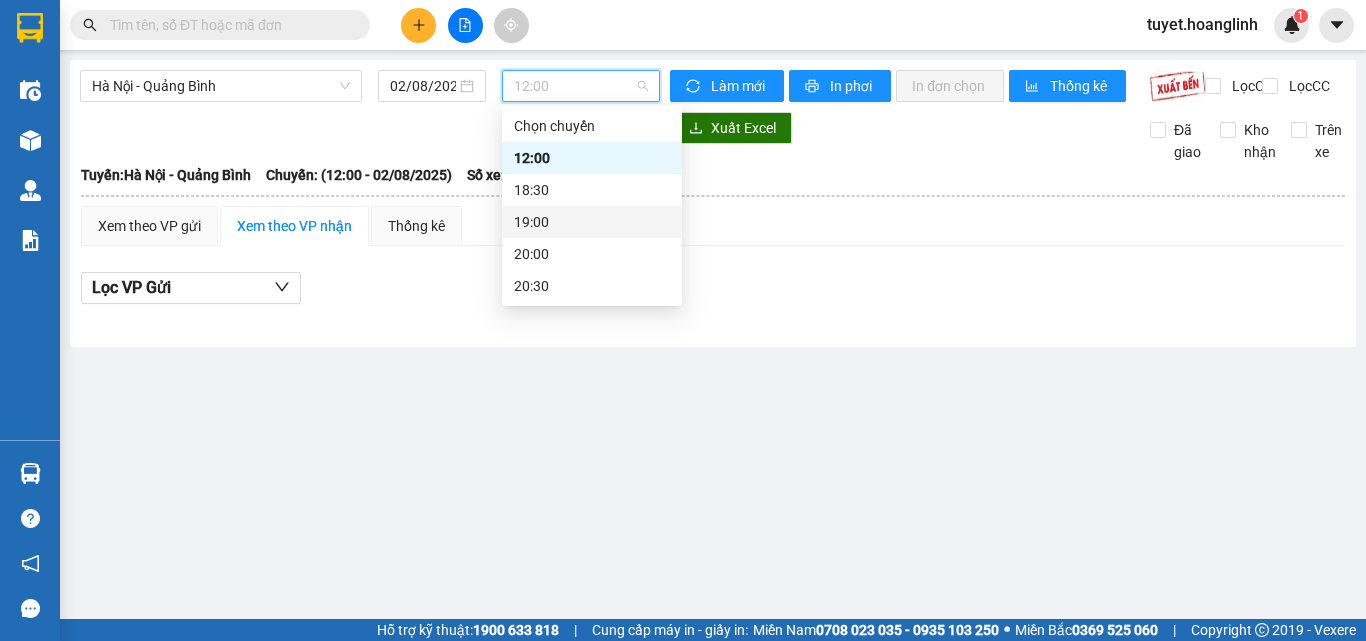 click on "19:00" at bounding box center [592, 222] 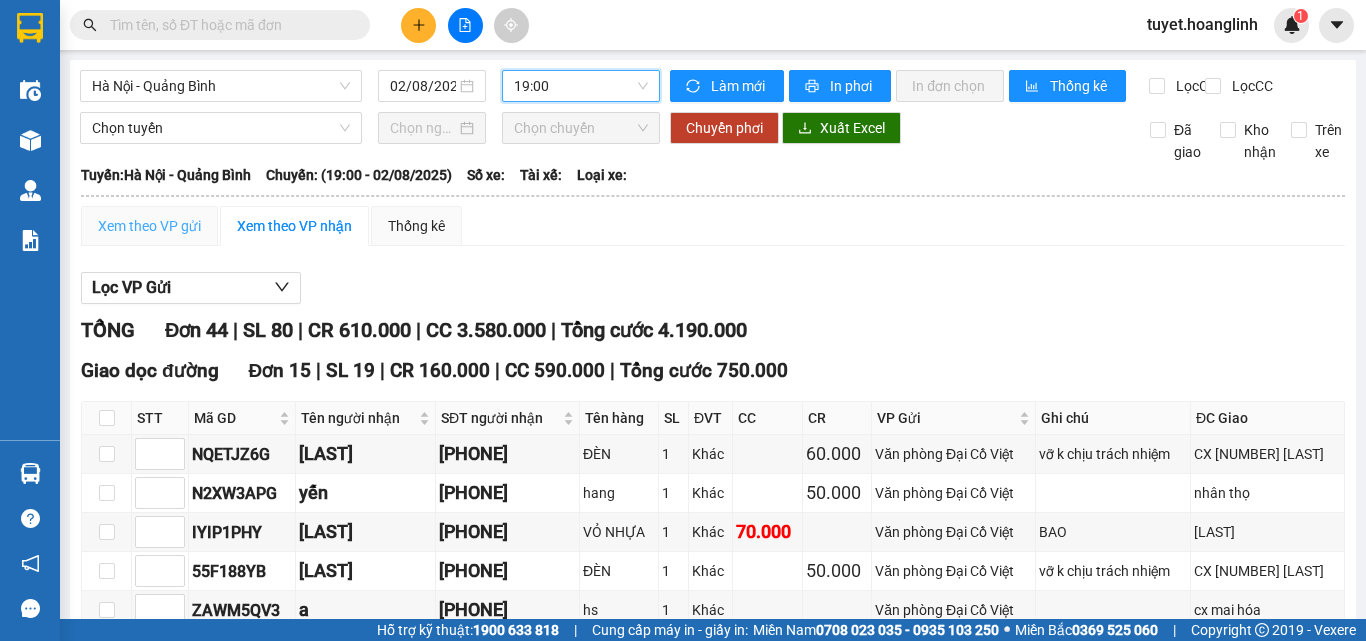click on "Xem theo VP gửi" at bounding box center [149, 226] 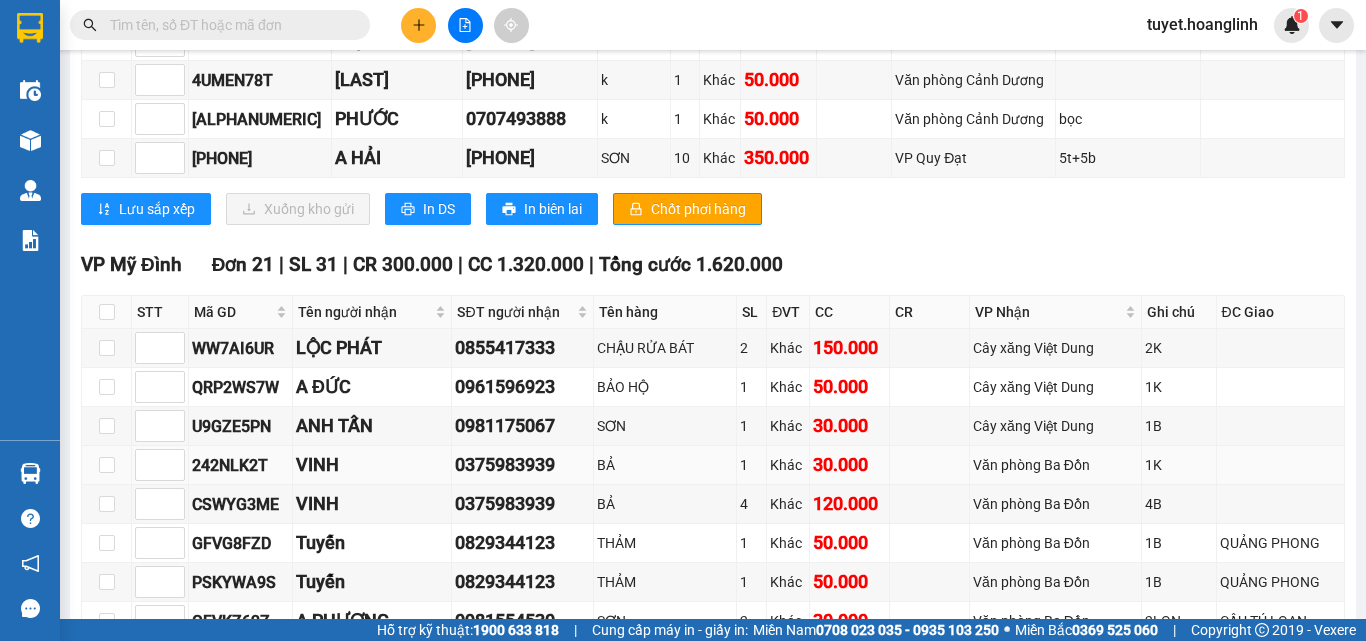 scroll, scrollTop: 1103, scrollLeft: 0, axis: vertical 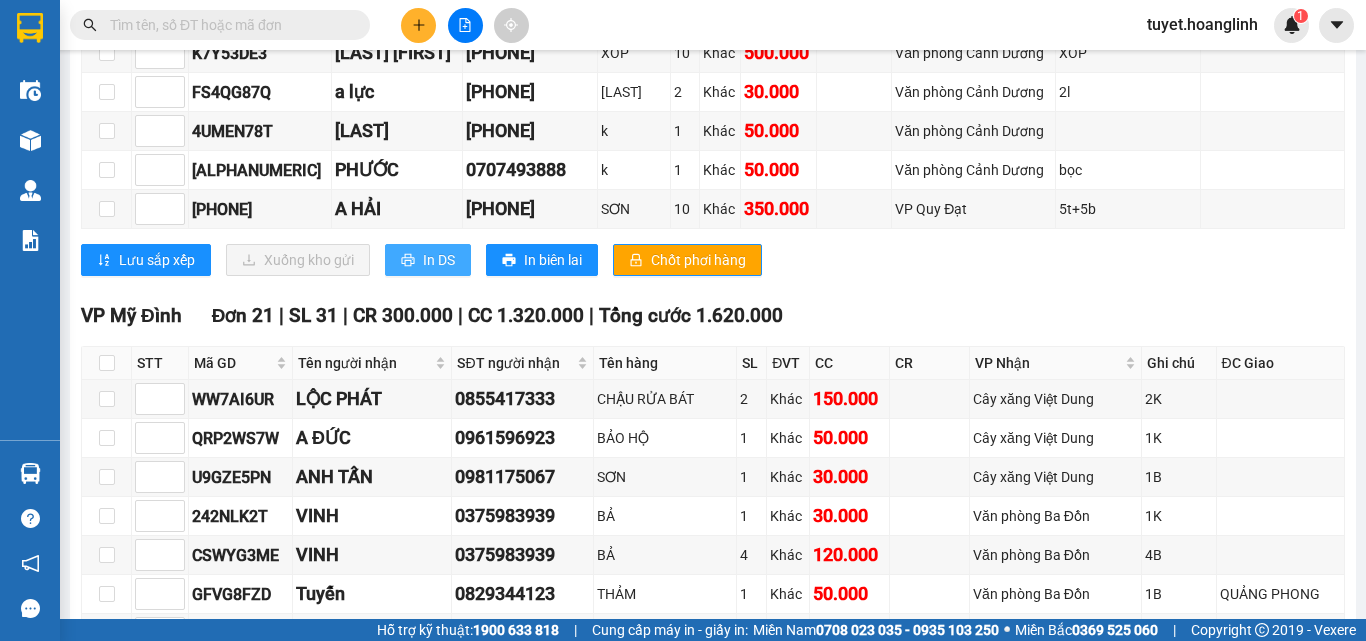 click on "In DS" at bounding box center [439, 260] 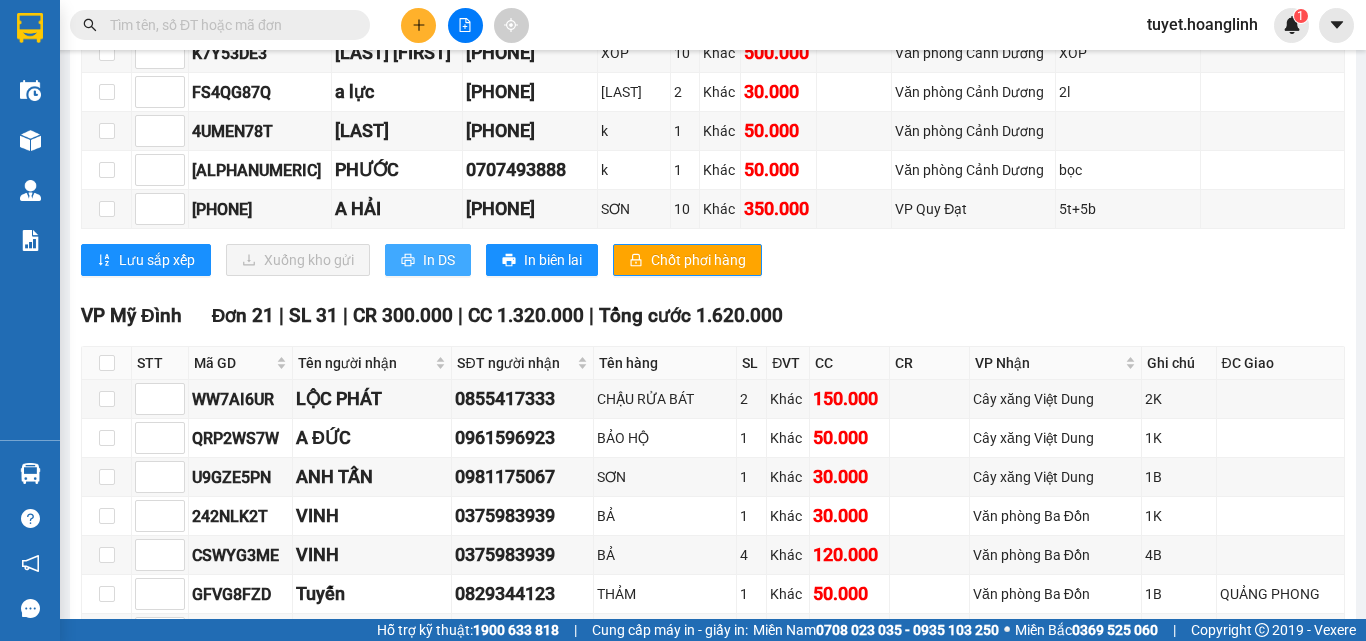 scroll, scrollTop: 0, scrollLeft: 0, axis: both 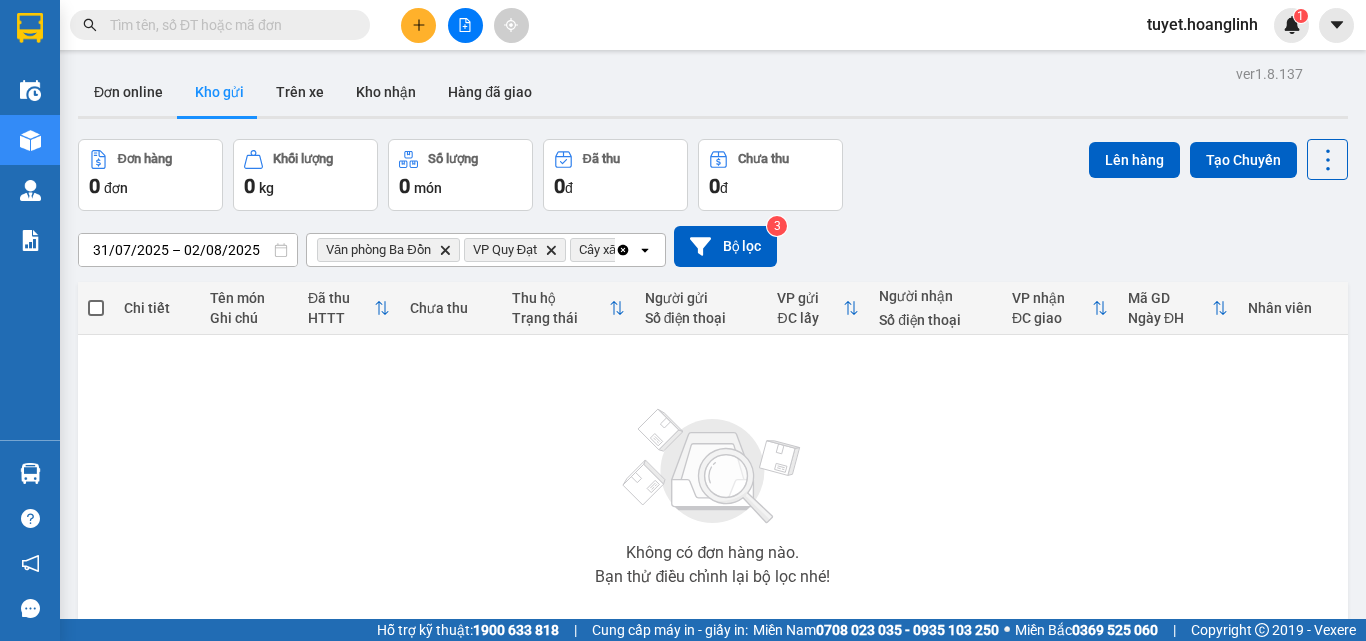 click 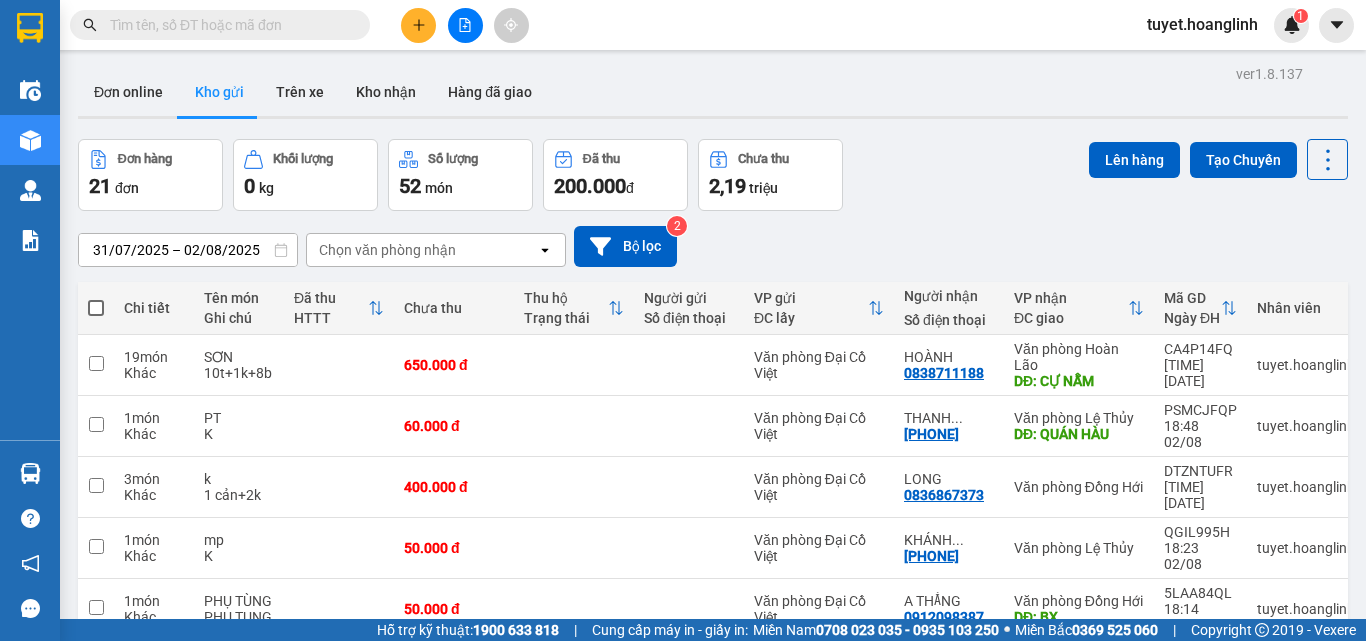 click on "Chọn văn phòng nhận" at bounding box center [422, 250] 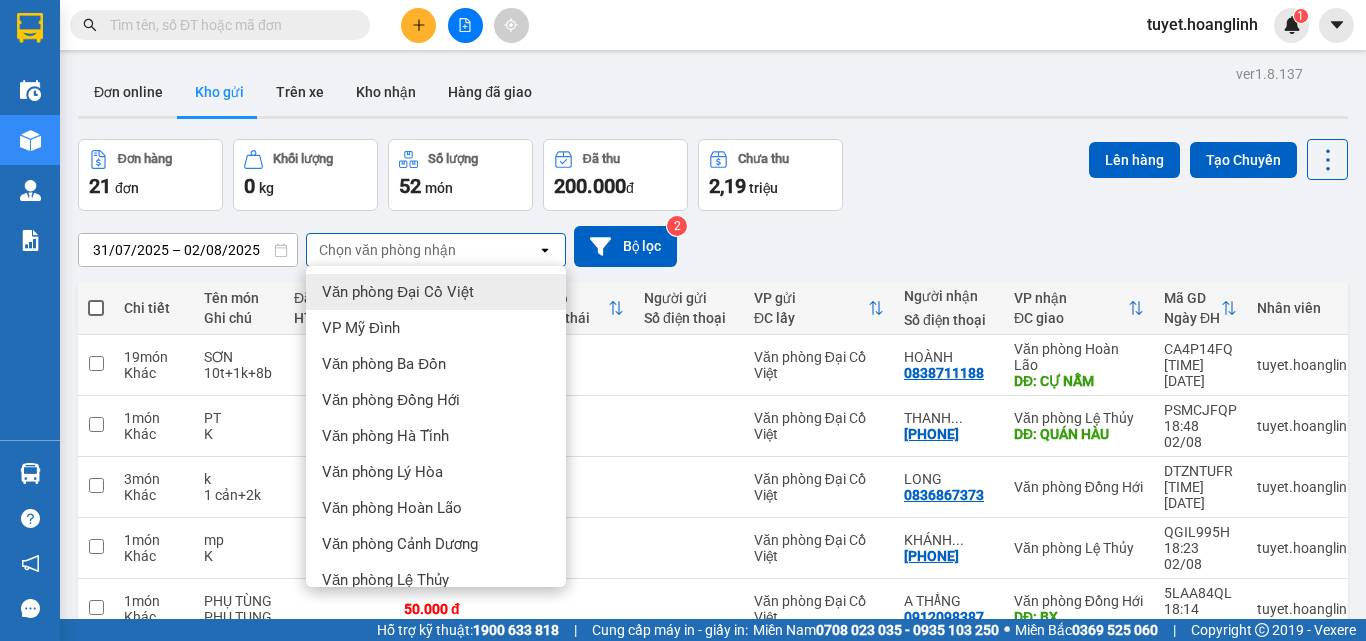 click on "Đơn hàng 21 đơn Khối lượng 0 kg Số lượng 52 món Đã thu 200.000  đ Chưa thu 2,19   triệu Lên hàng Tạo Chuyến" at bounding box center [713, 175] 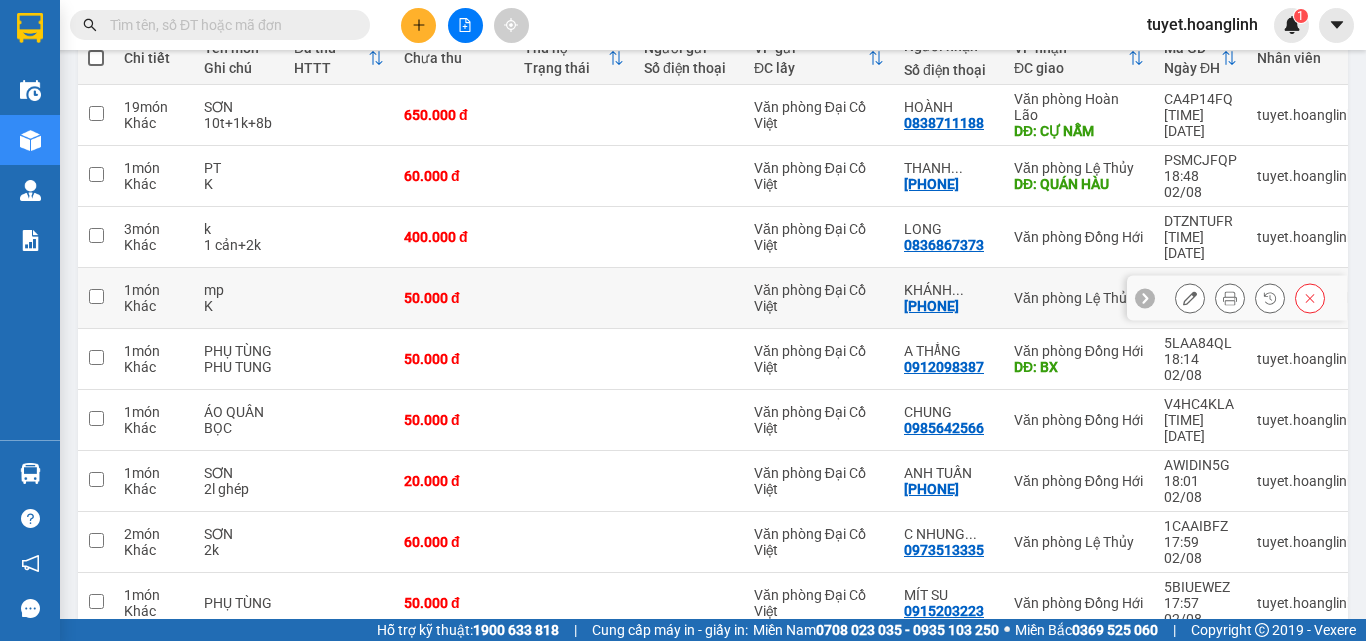 scroll, scrollTop: 272, scrollLeft: 0, axis: vertical 